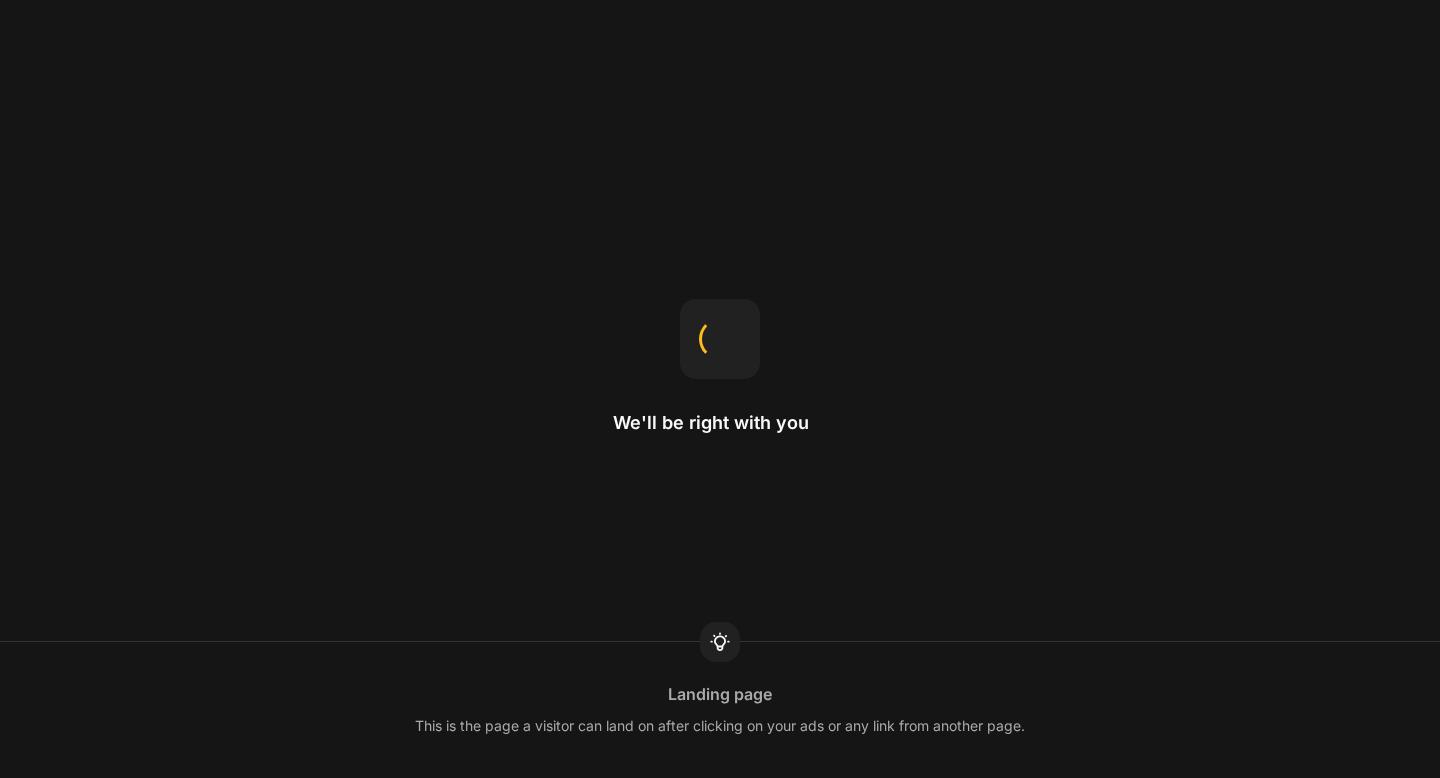 scroll, scrollTop: 0, scrollLeft: 0, axis: both 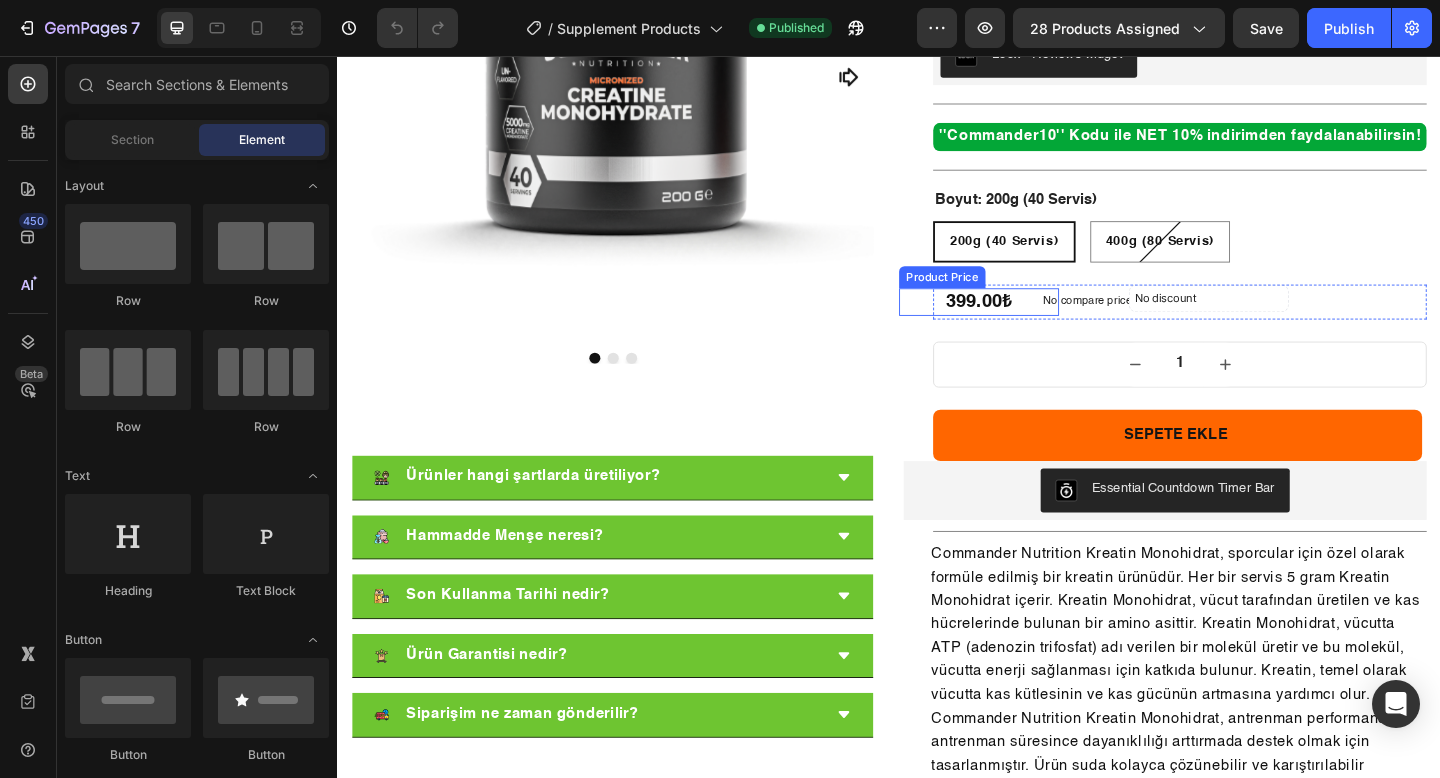 click on "399.00₺" at bounding box center [1035, 324] 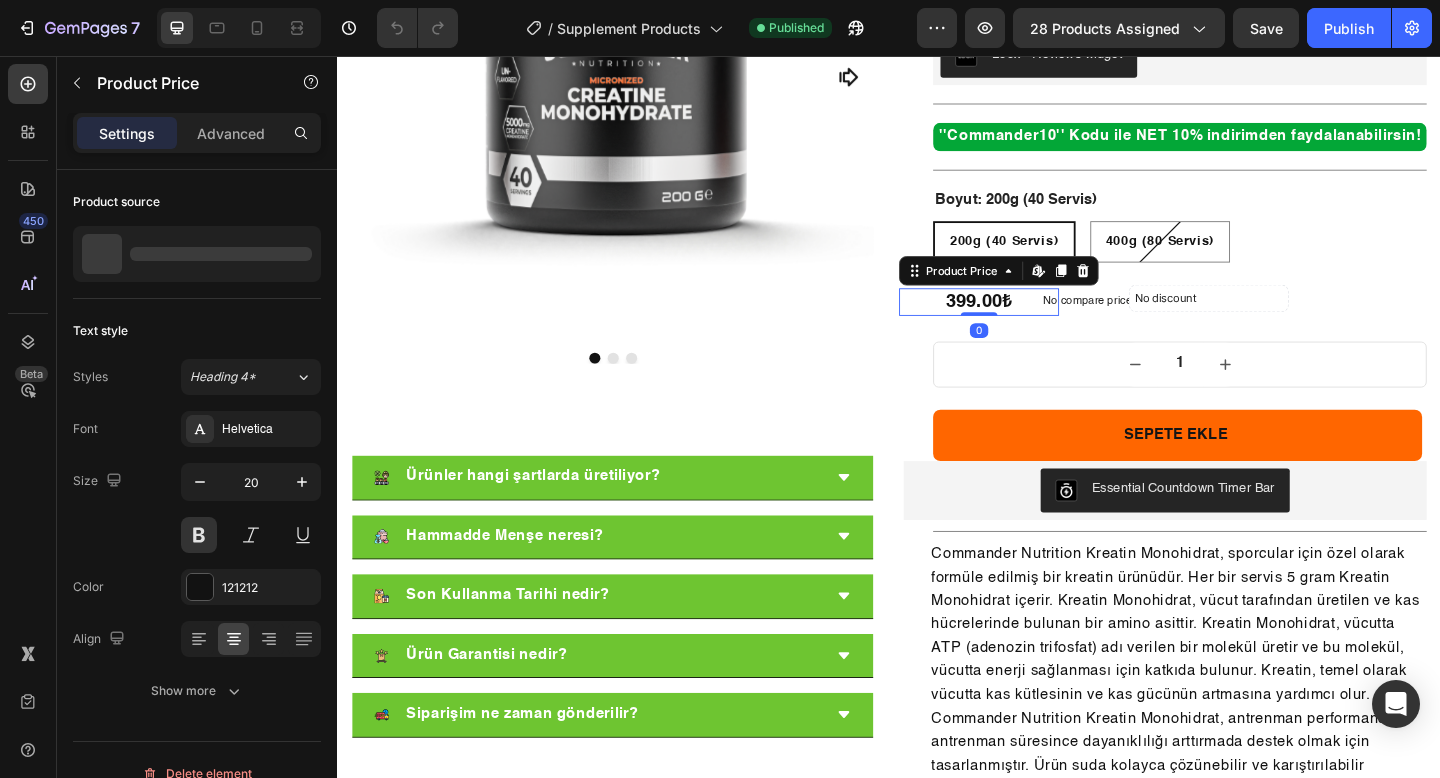 scroll, scrollTop: 0, scrollLeft: 0, axis: both 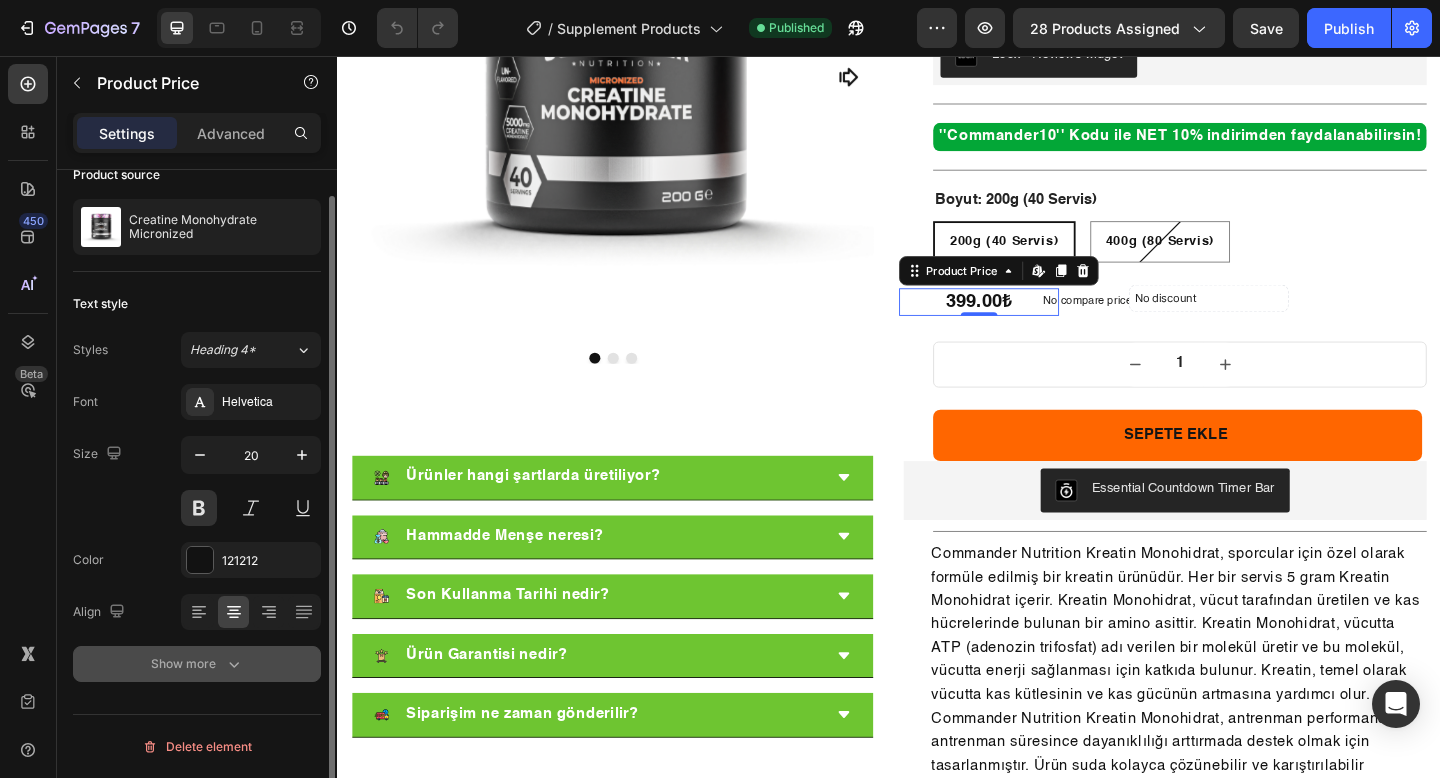 click 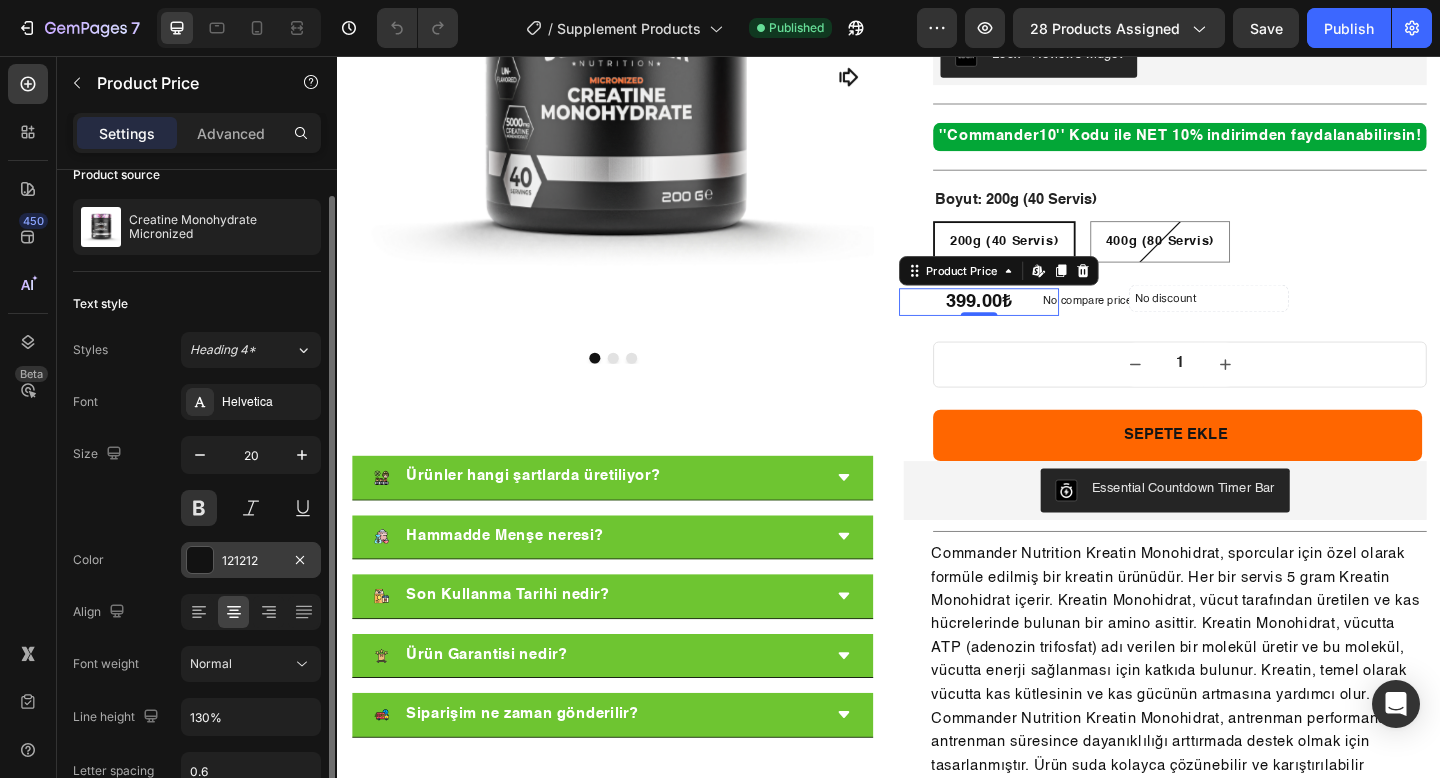 scroll, scrollTop: 291, scrollLeft: 0, axis: vertical 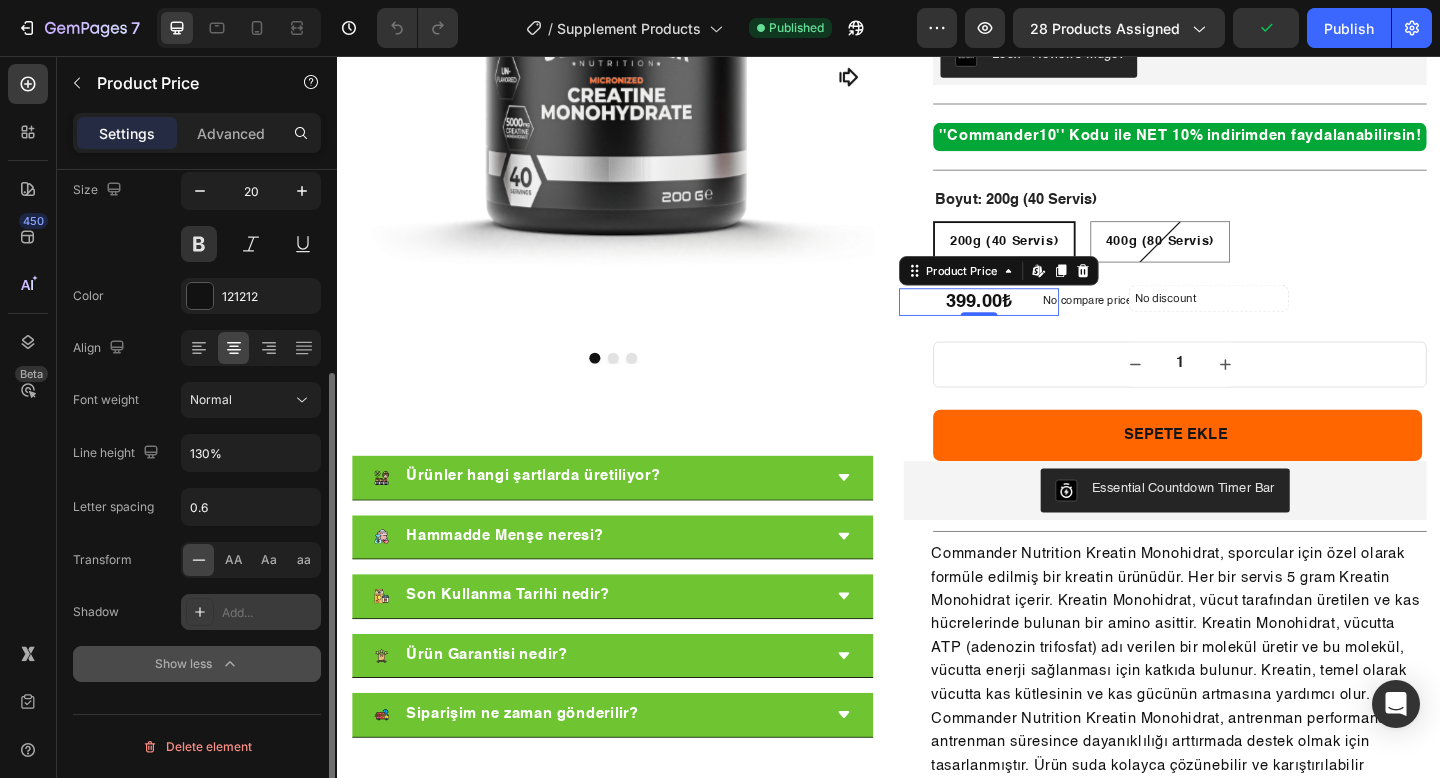 click on "Add..." at bounding box center [269, 613] 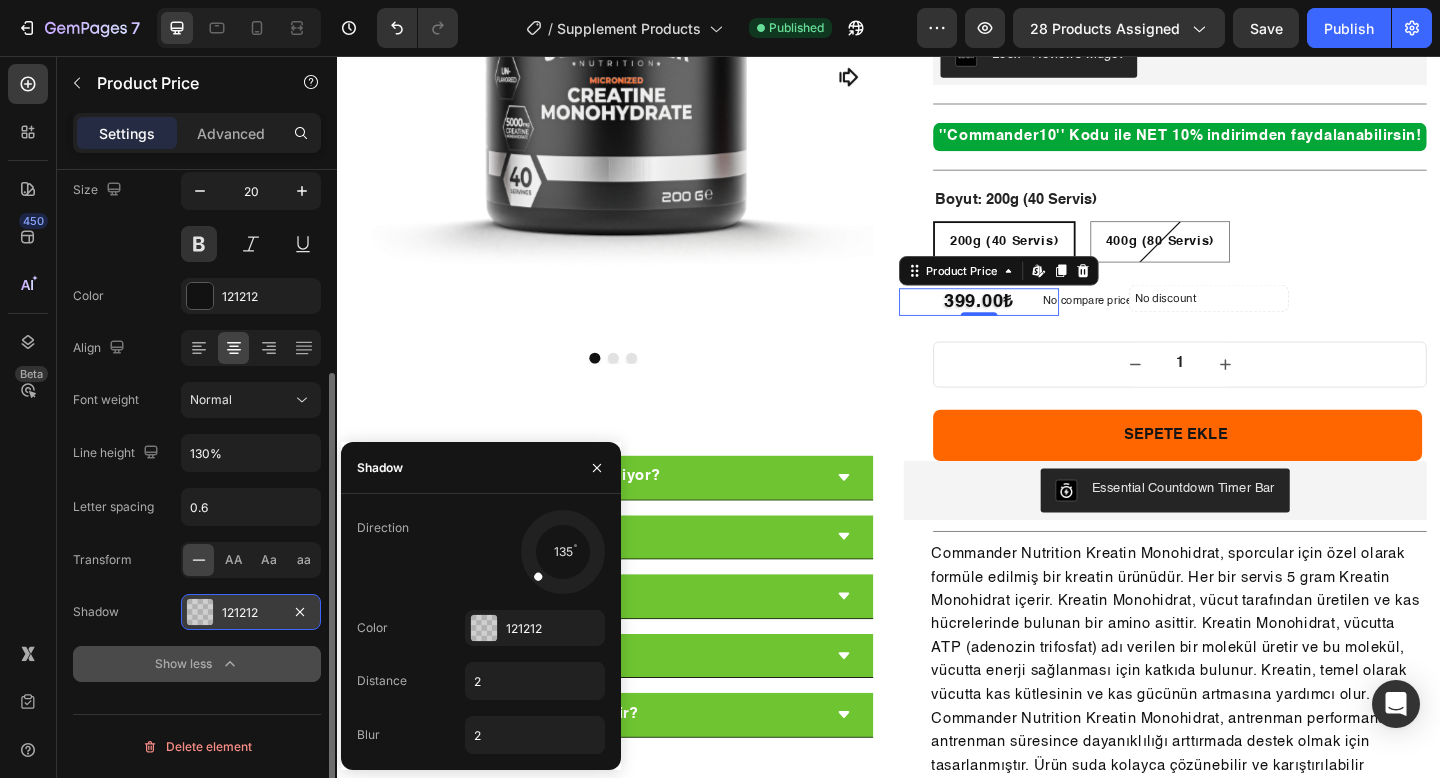 click on "Show less" 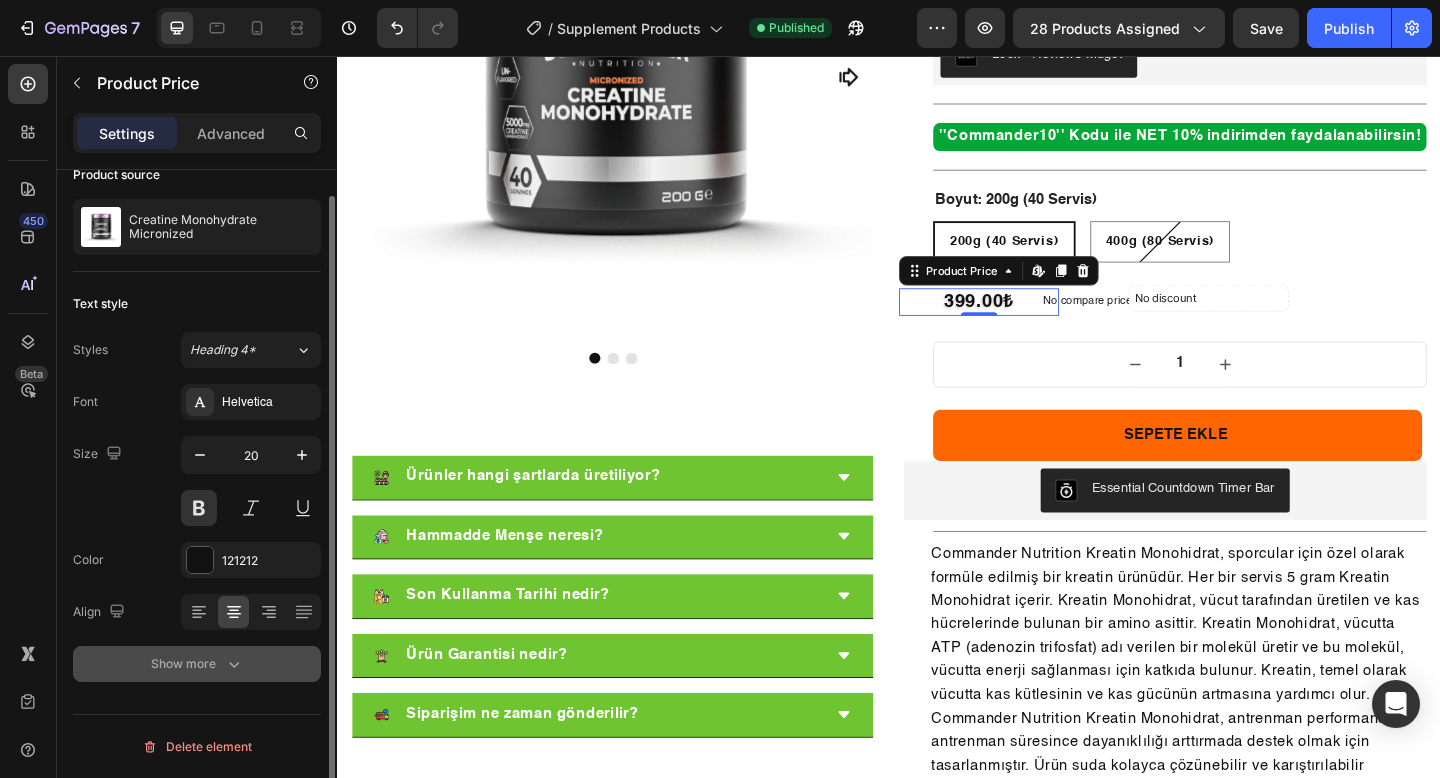 scroll, scrollTop: 27, scrollLeft: 0, axis: vertical 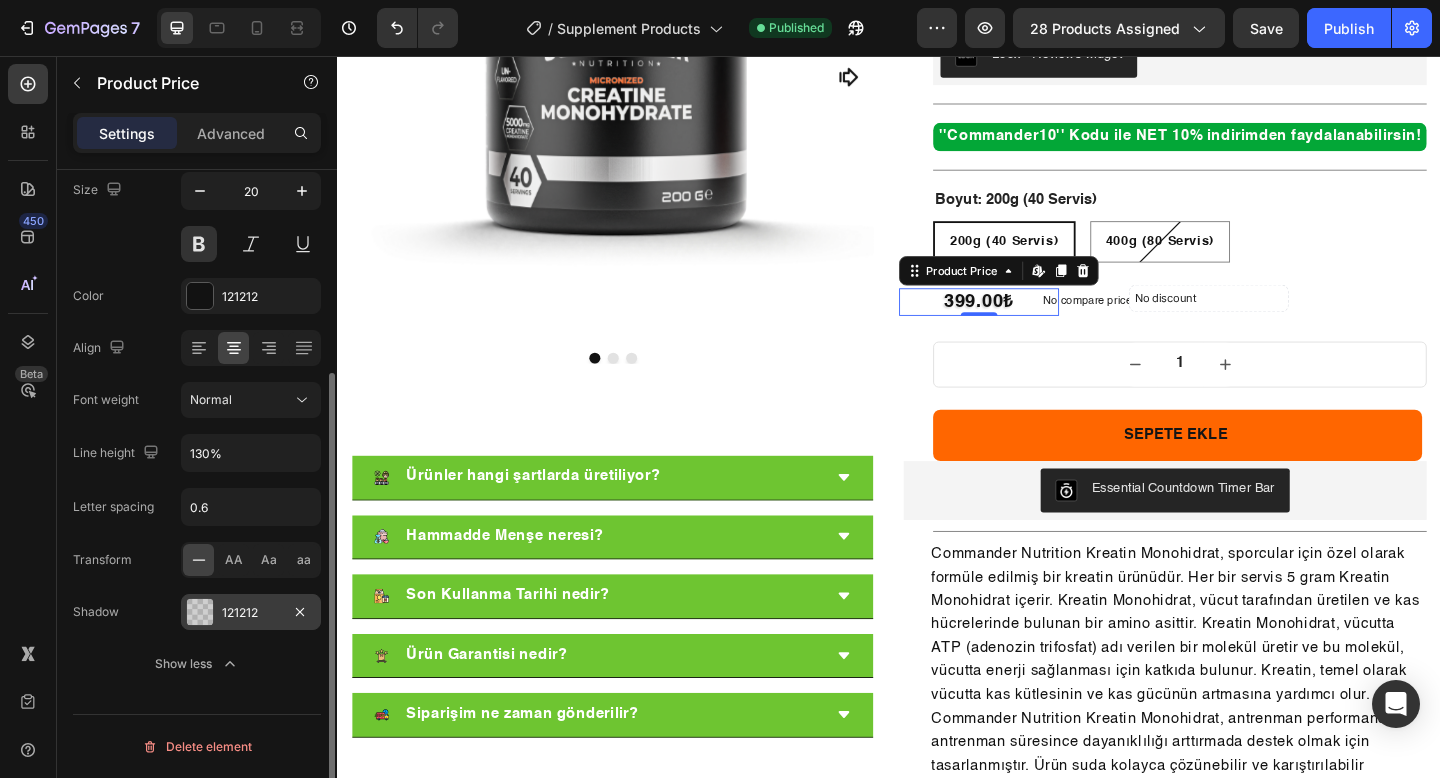 click on "121212" at bounding box center [251, 612] 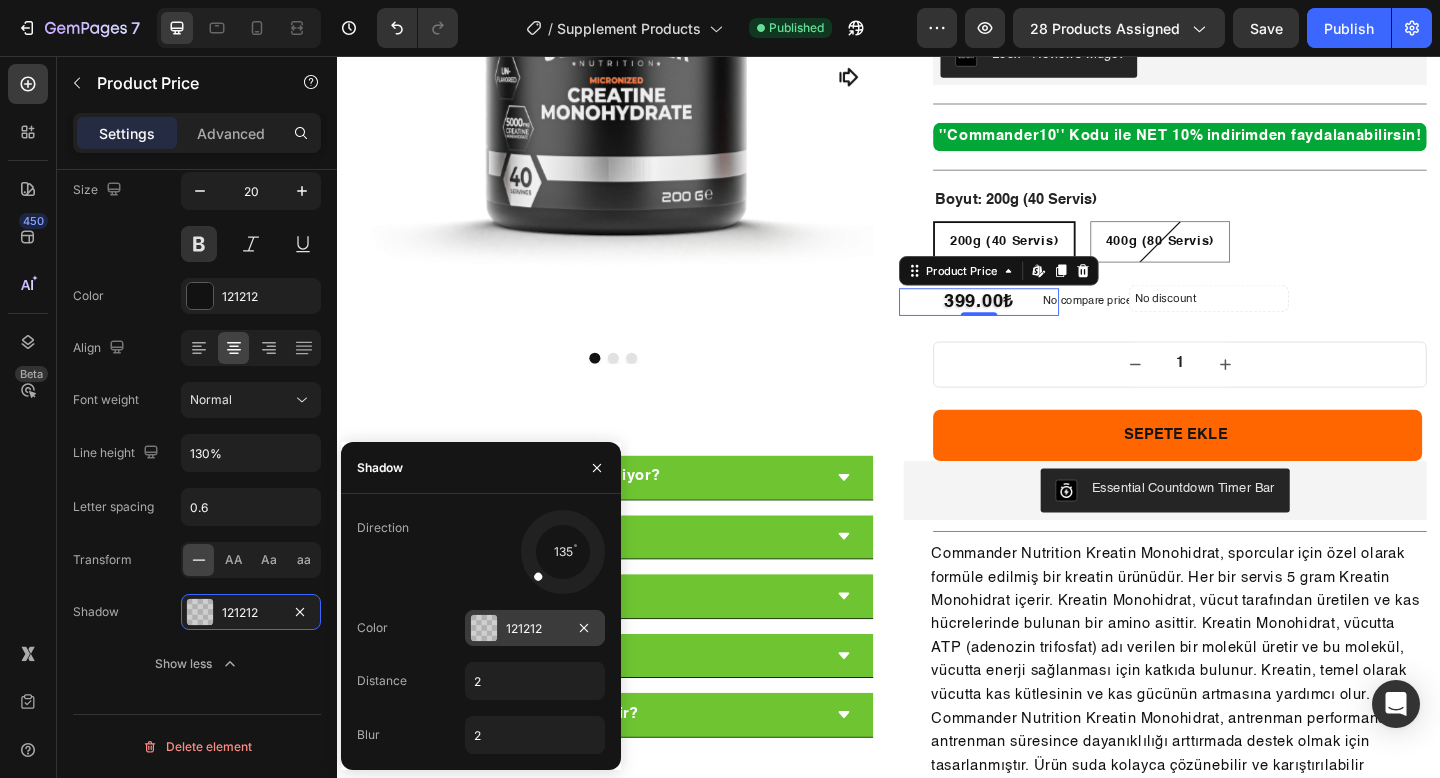 click at bounding box center [484, 628] 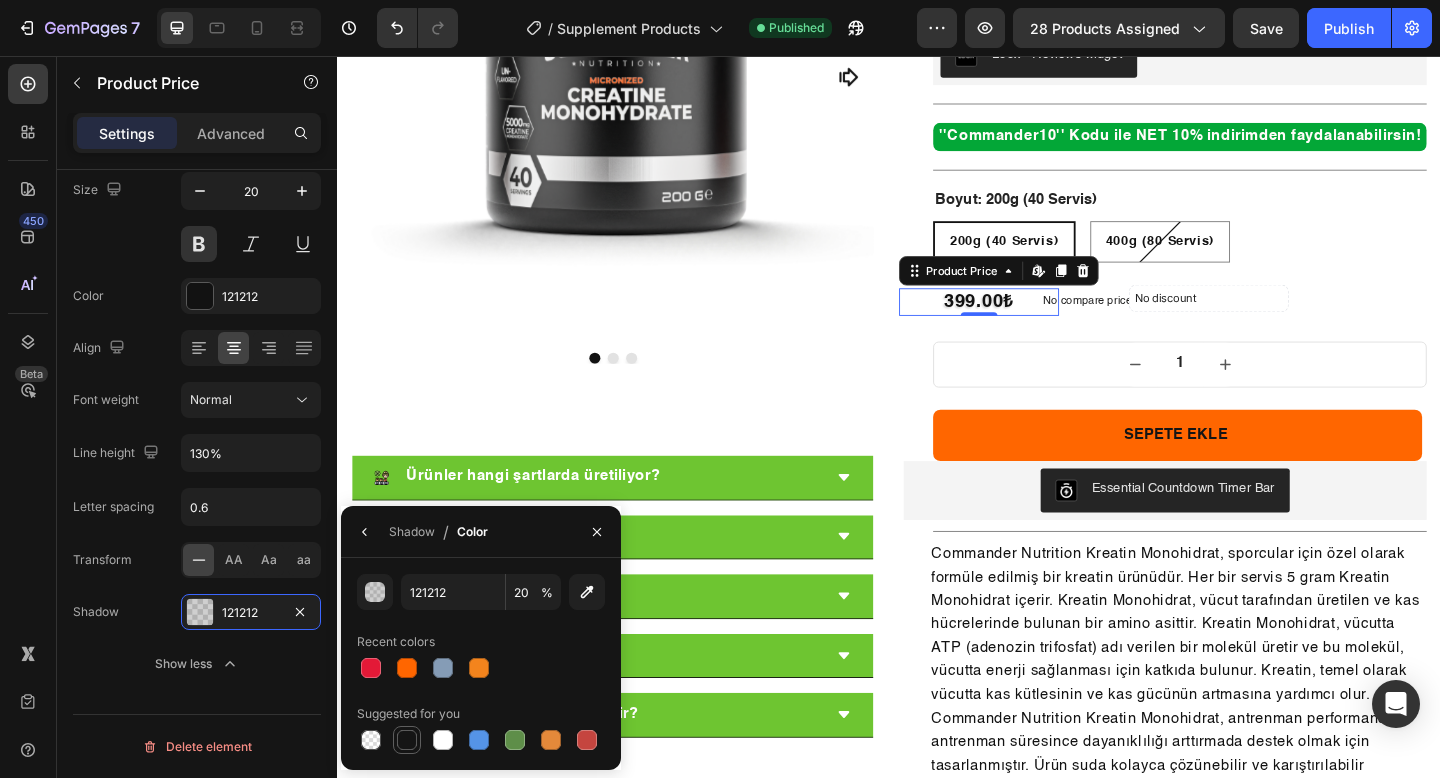 click at bounding box center (407, 740) 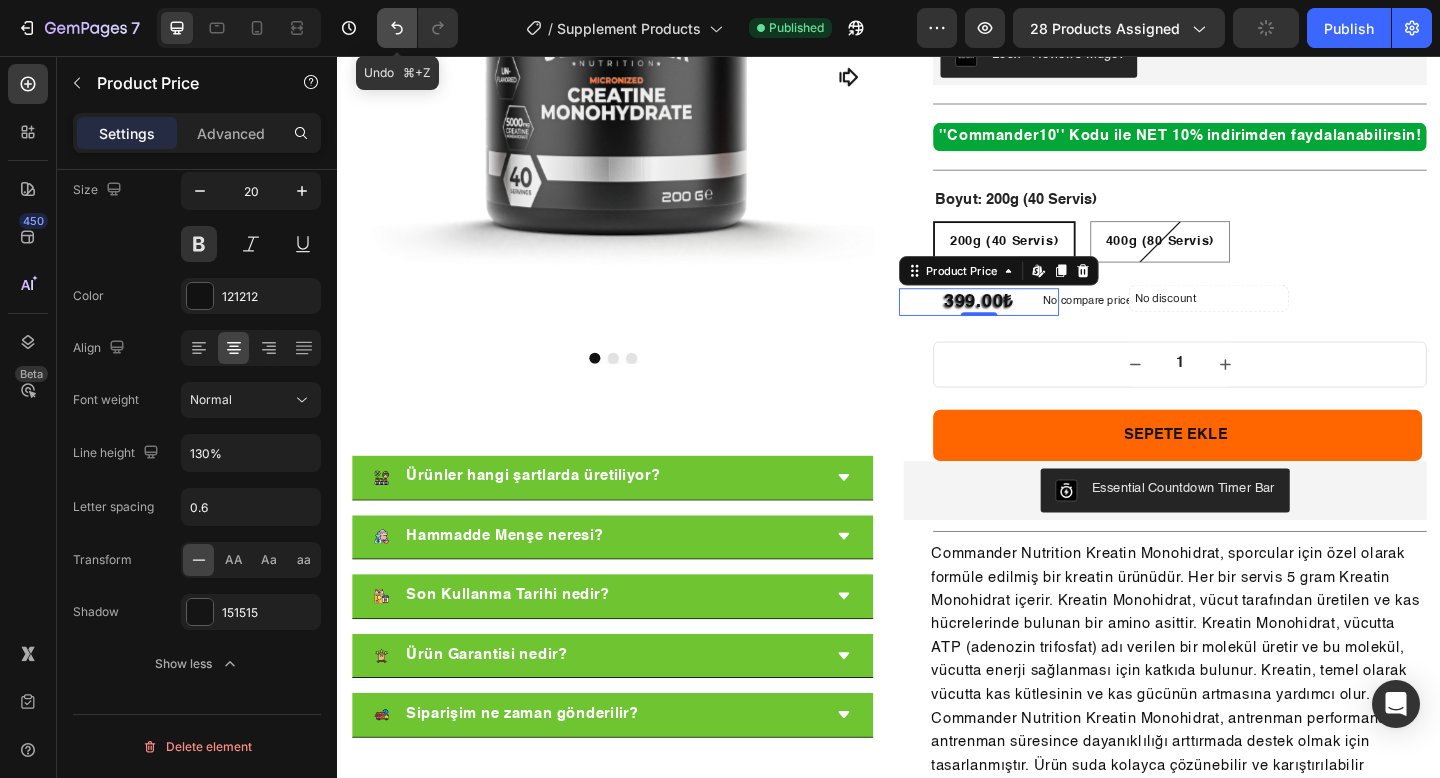 click 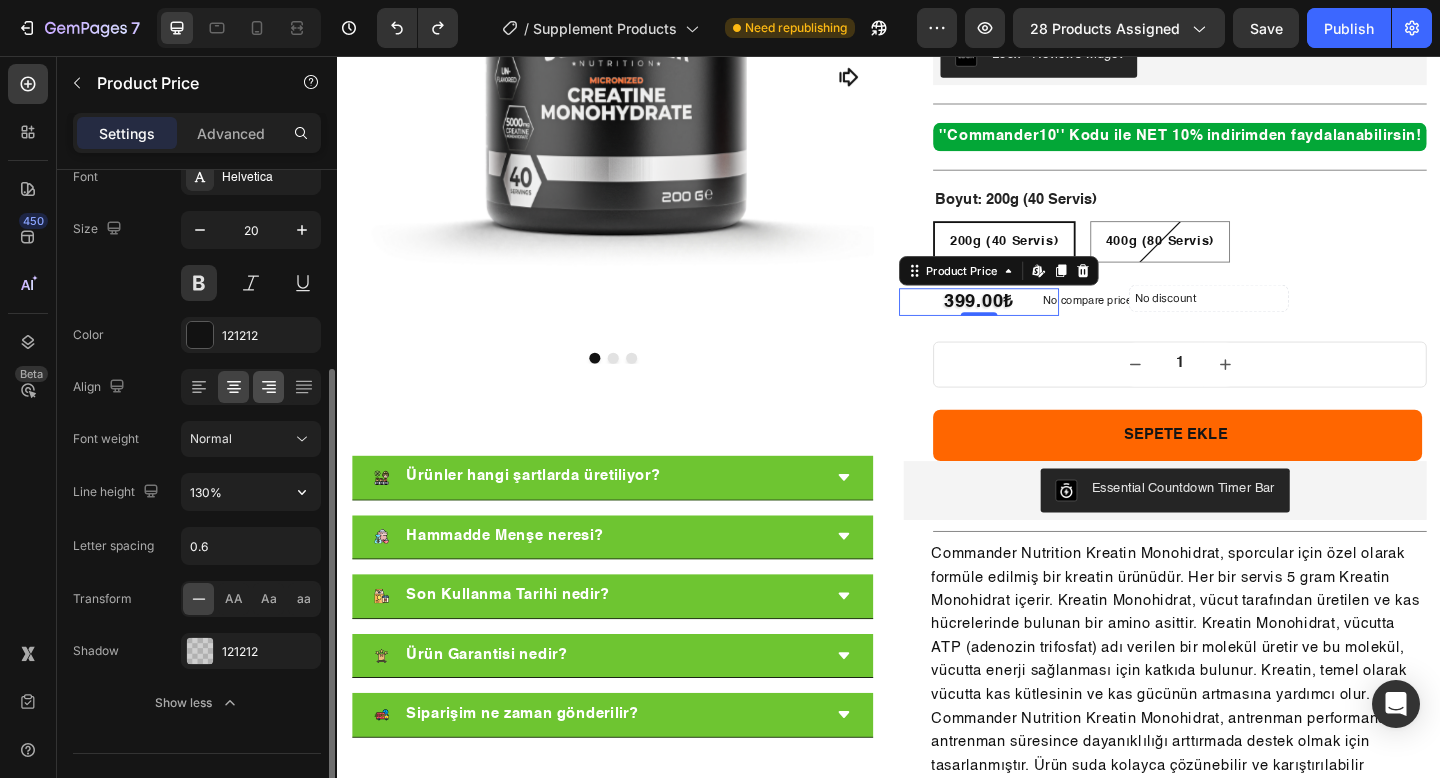 scroll, scrollTop: 47, scrollLeft: 0, axis: vertical 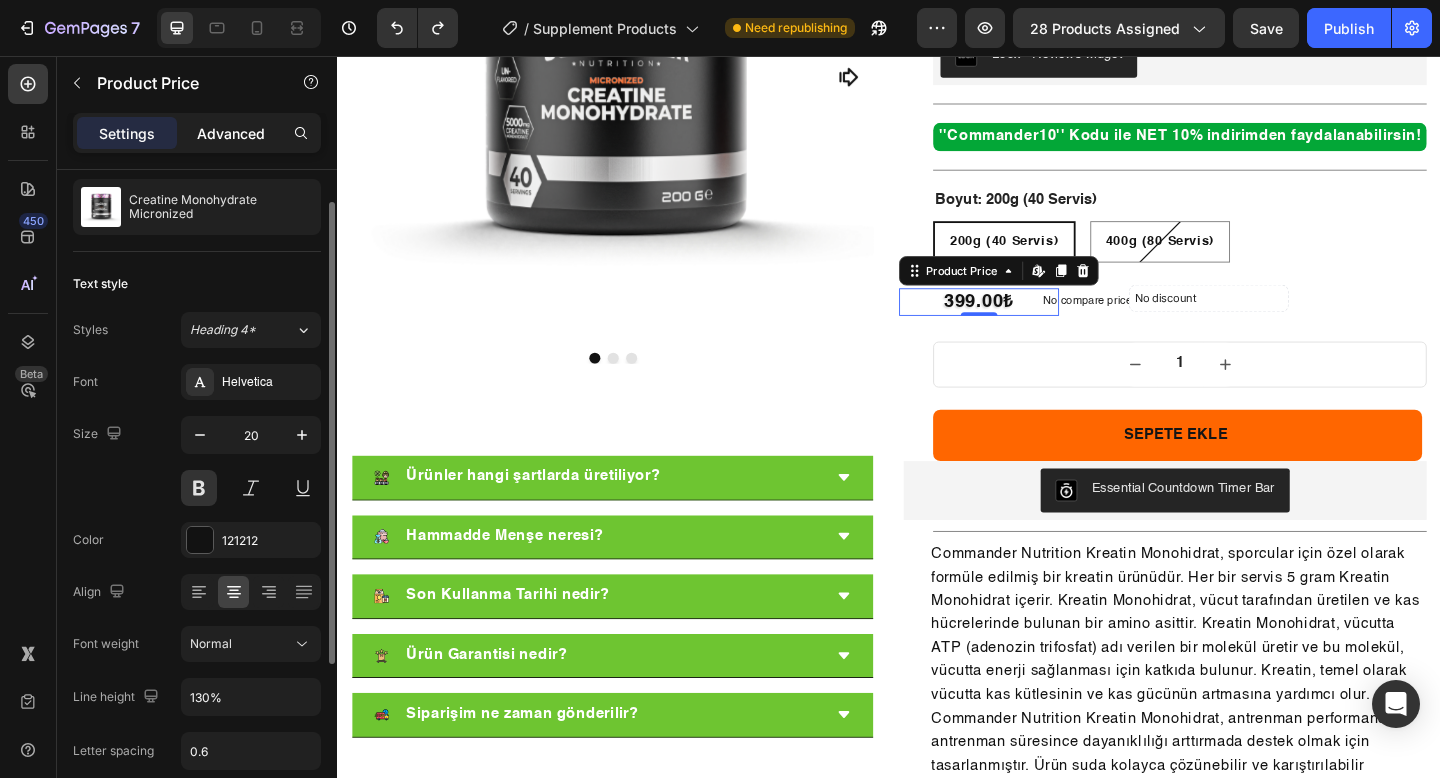click on "Advanced" at bounding box center (231, 133) 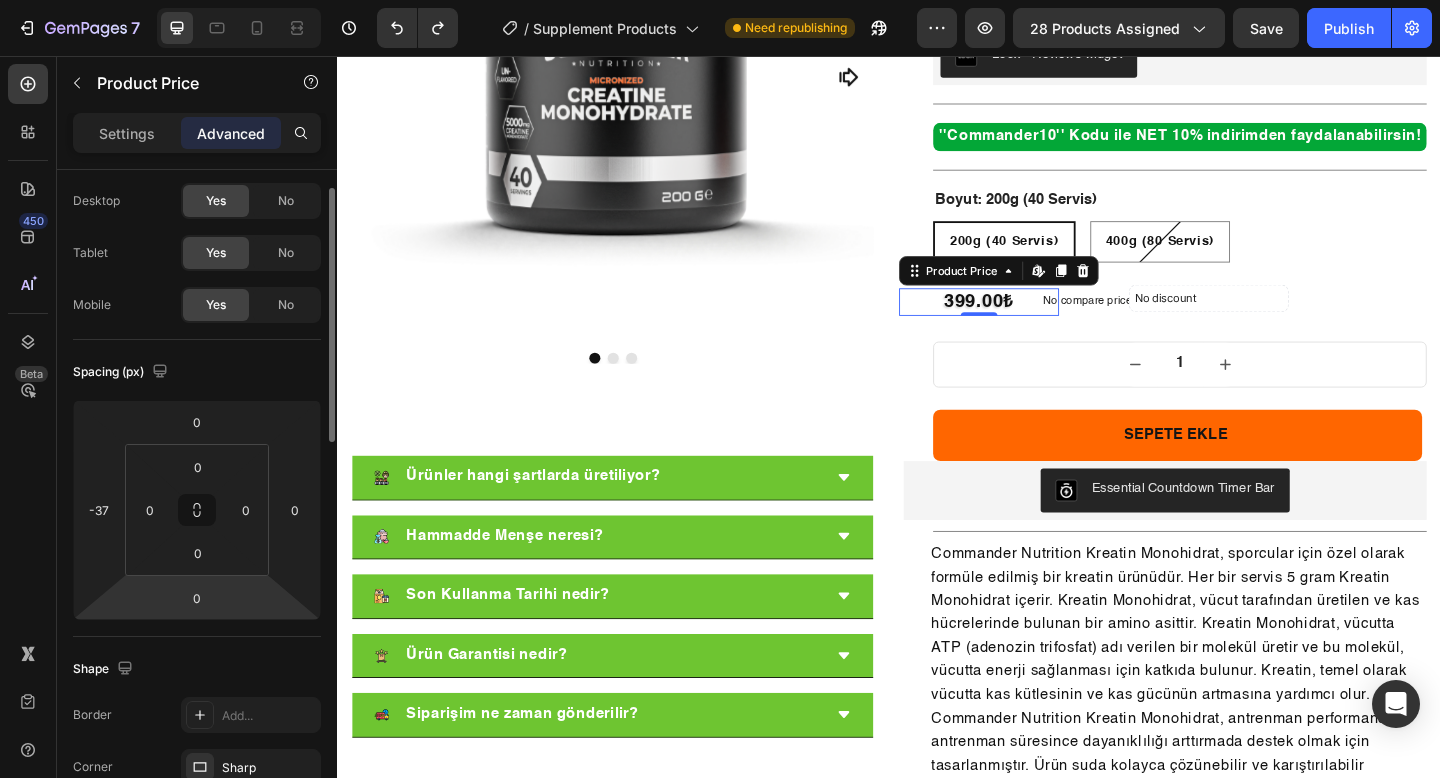 scroll, scrollTop: 470, scrollLeft: 0, axis: vertical 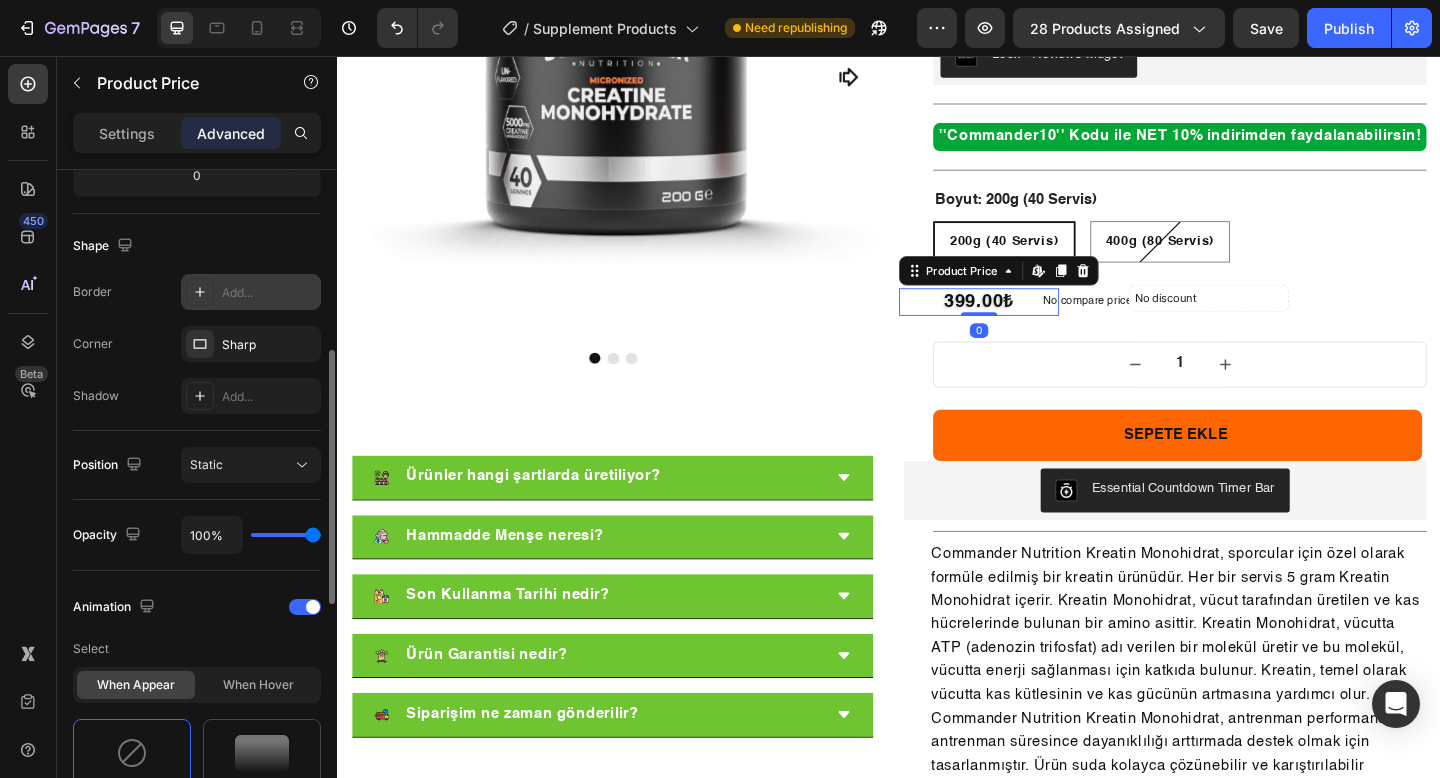 click on "Add..." at bounding box center [251, 292] 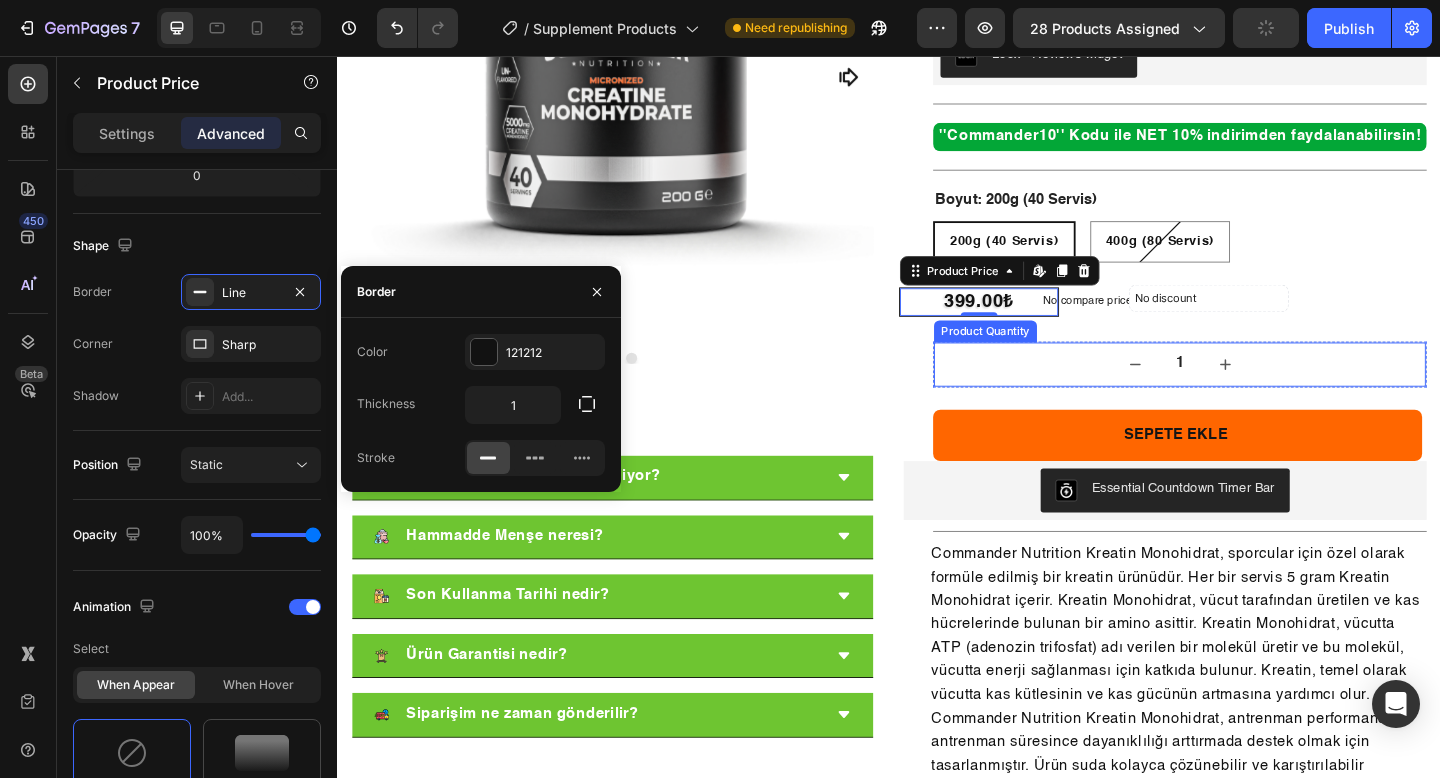 click on "1" at bounding box center [1253, 392] 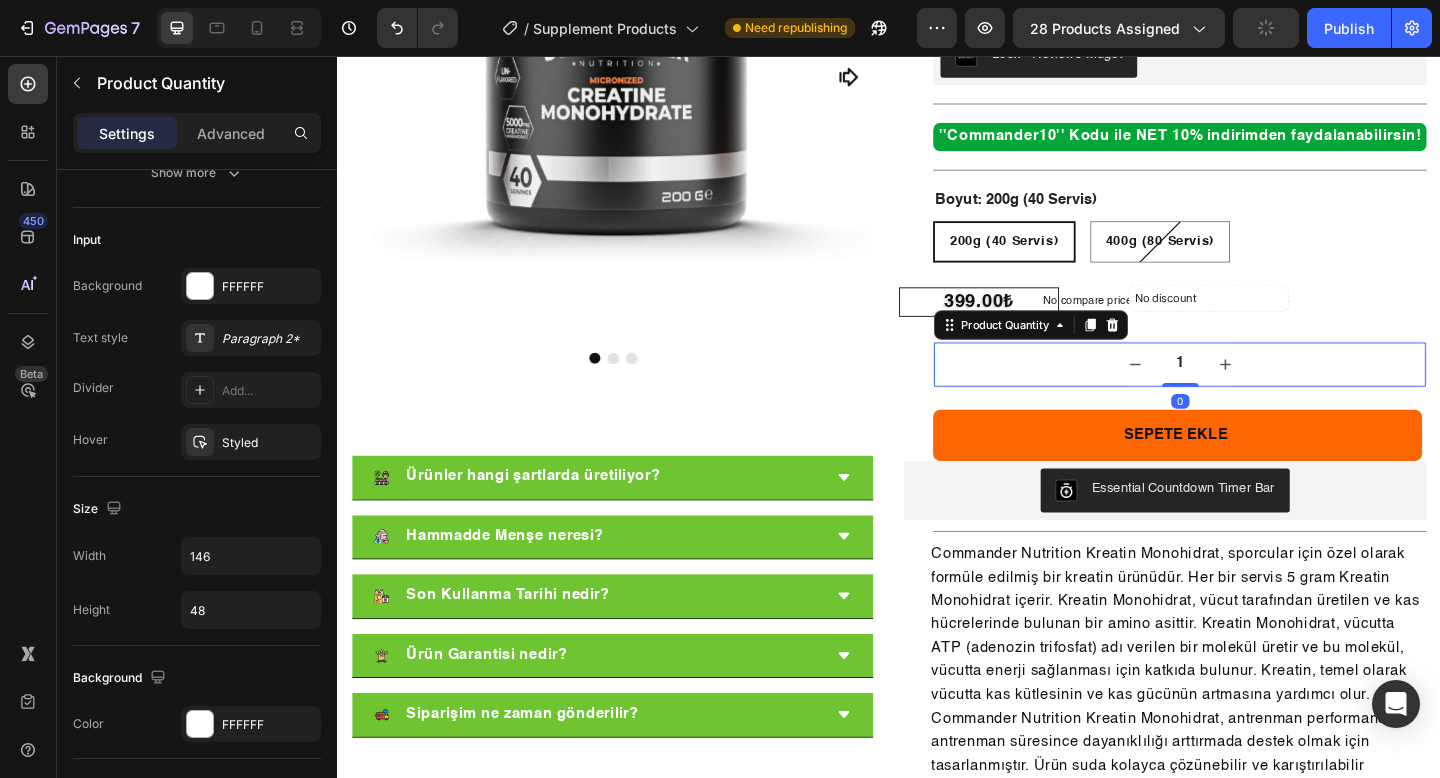 scroll, scrollTop: 0, scrollLeft: 0, axis: both 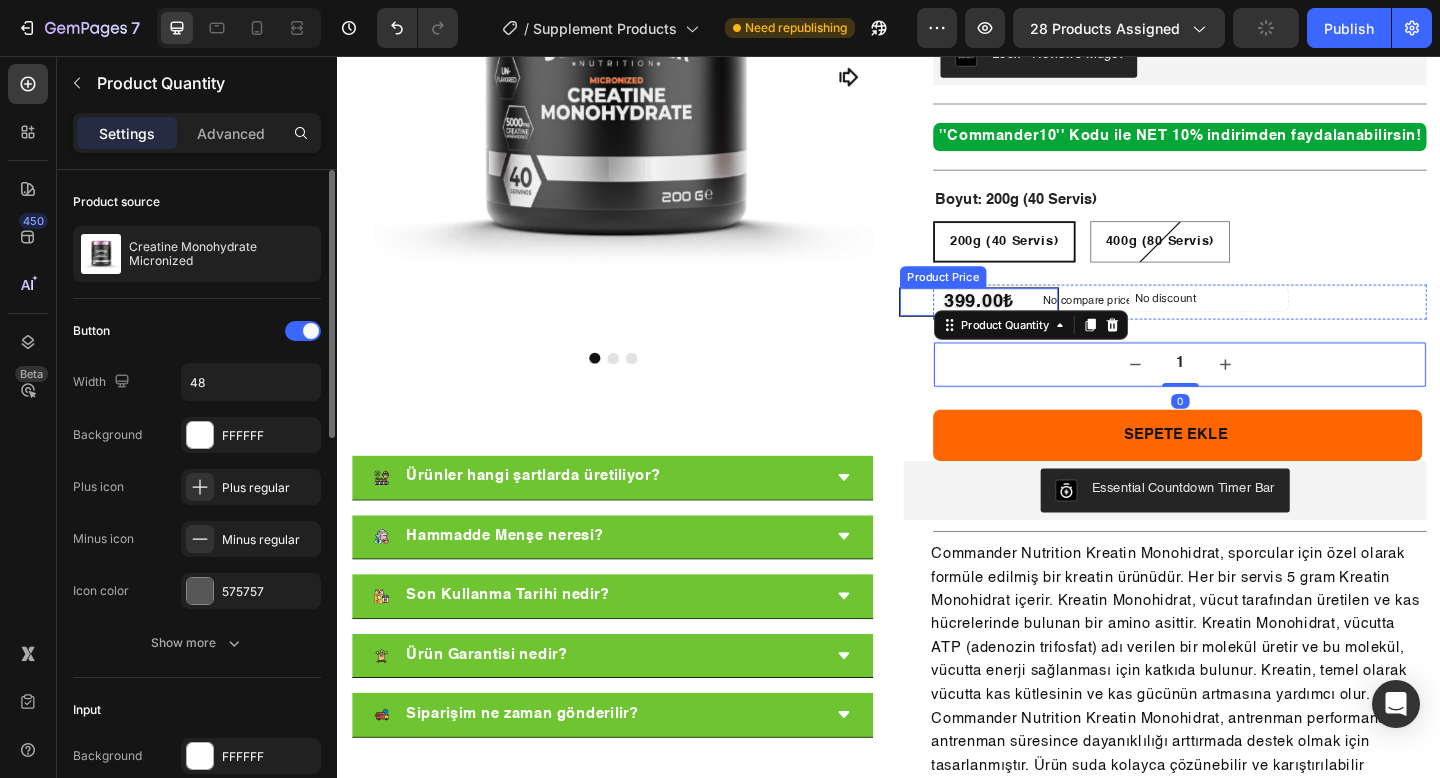 click on "399.00₺" at bounding box center [1035, 324] 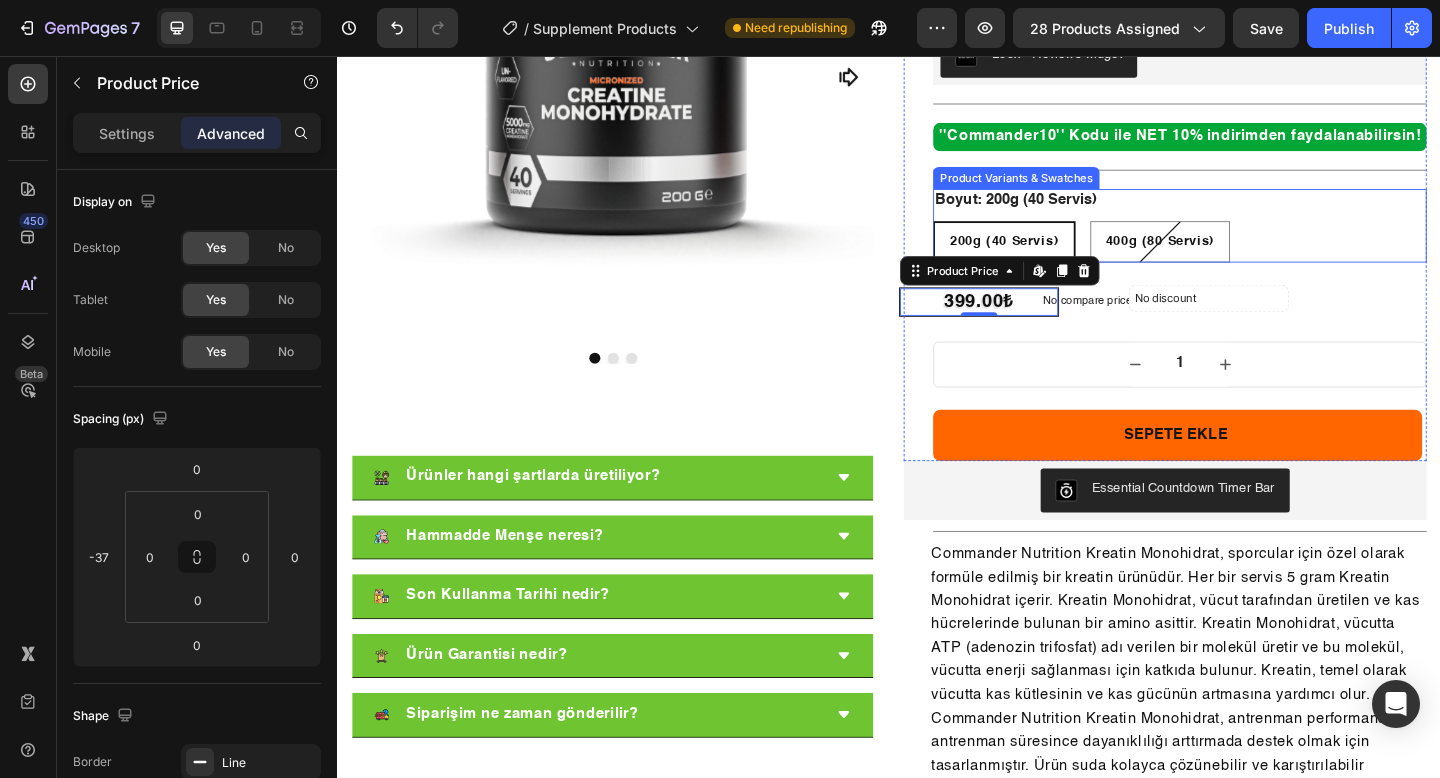 click on "Boyut: 200g (40 Servis) 200g (40 Servis) 200g (40 Servis) 200g (40 Servis) 400g (80 Servis) 400g (80 Servis) 400g (80 Servis)" at bounding box center (1253, 241) 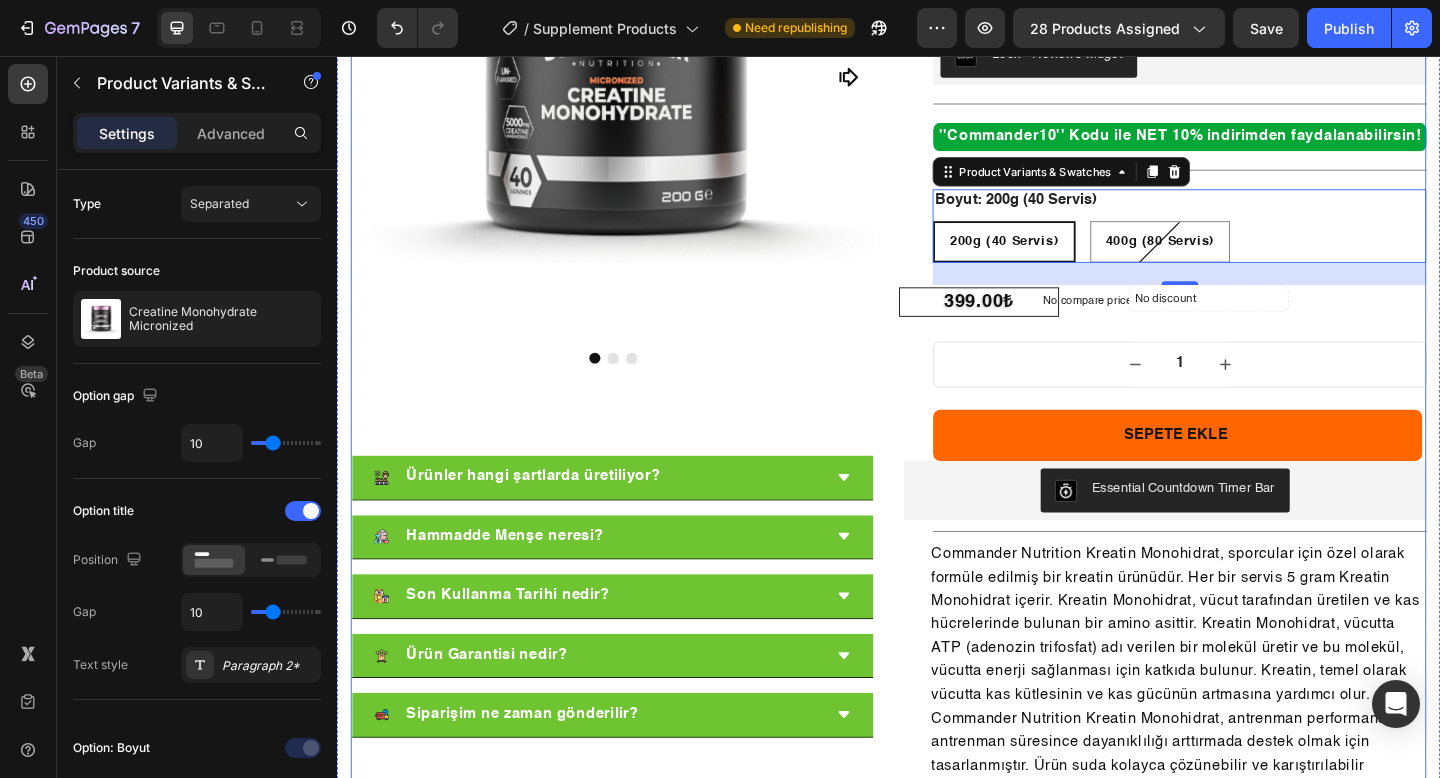 click on "Product Images Product Images
Ürünler hangi şartlarda üretiliyor?
Hammadde Menşe neresi?
Son Kullanma Tarihi nedir?
Ürün Garantisi nedir?
Siparişim ne zaman gönderilir? Accordion Image" at bounding box center (636, 901) 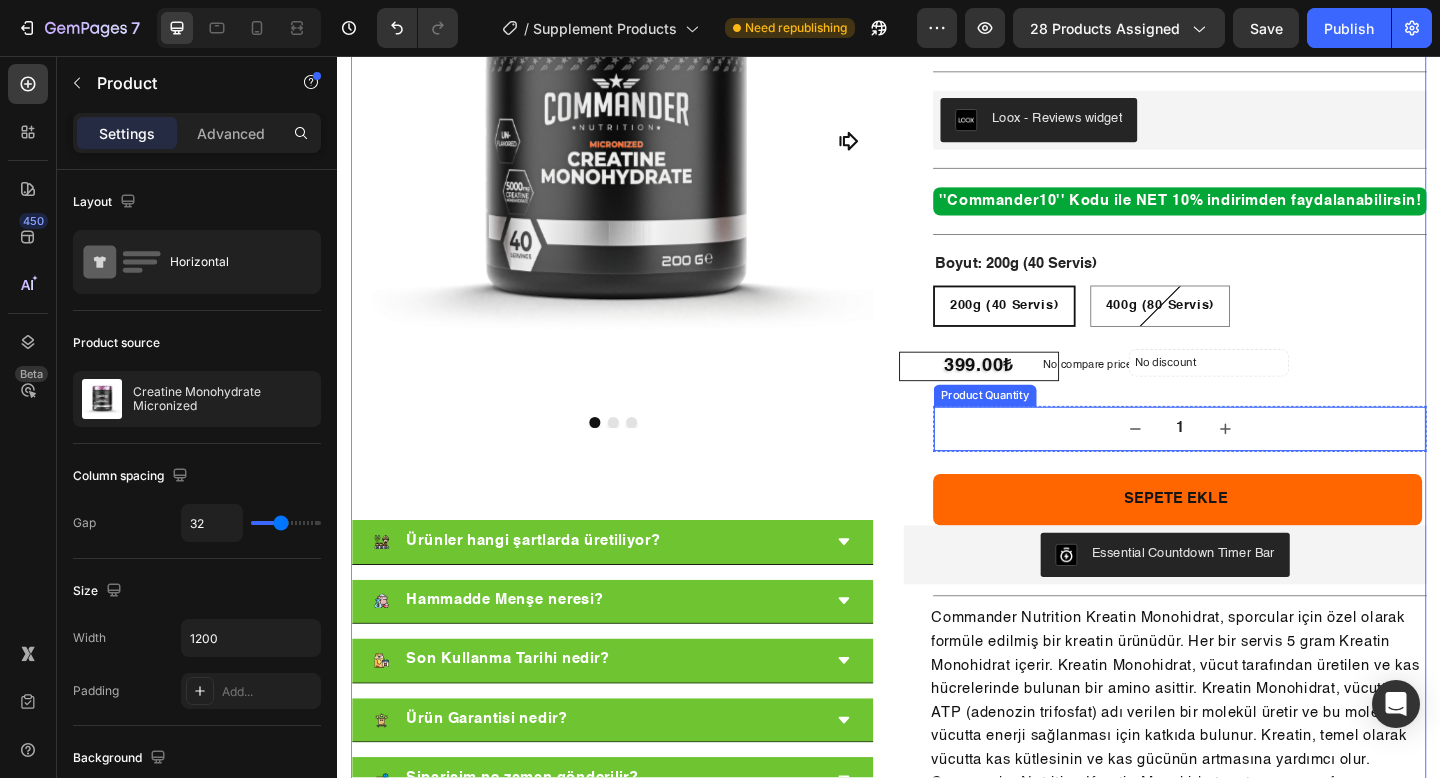 scroll, scrollTop: 0, scrollLeft: 0, axis: both 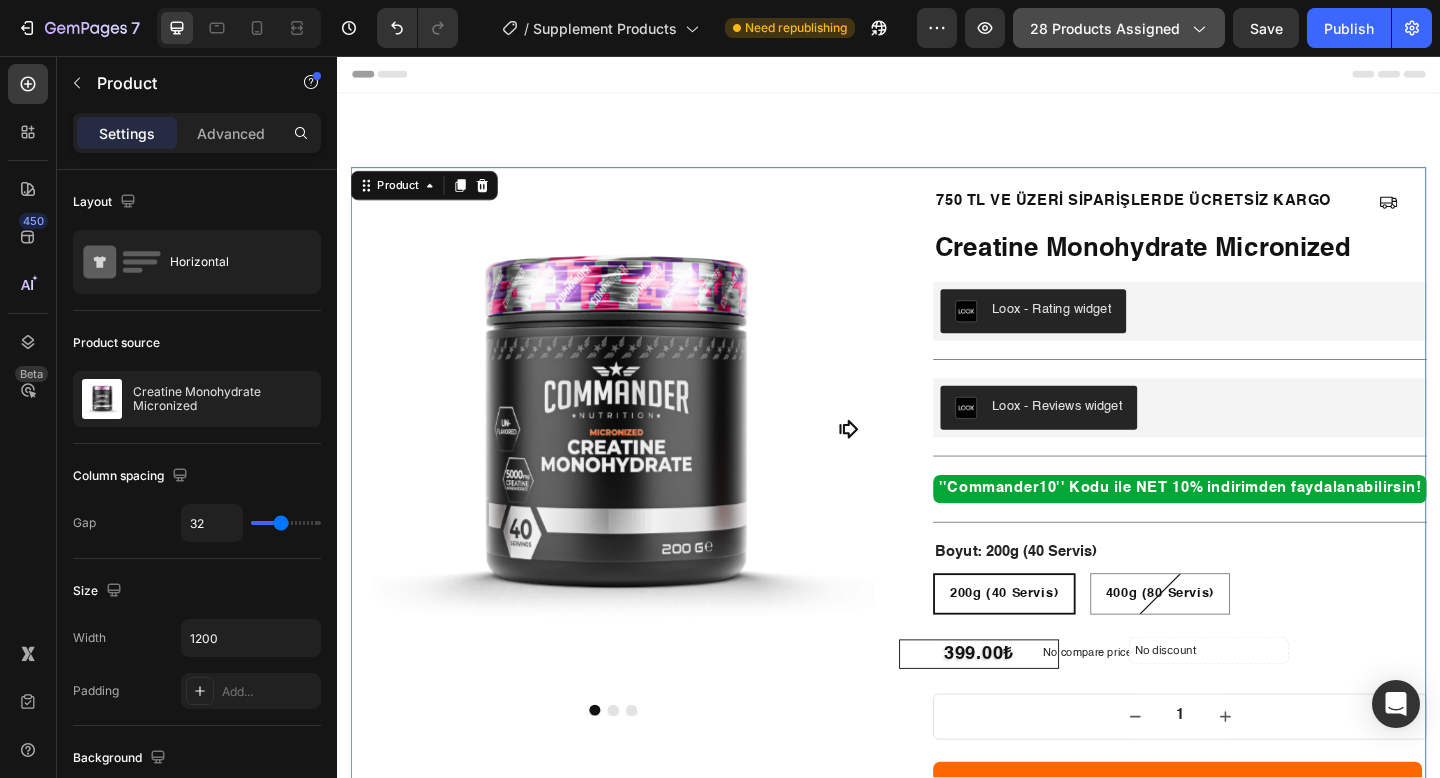 click on "[QUANTITY] products assigned" 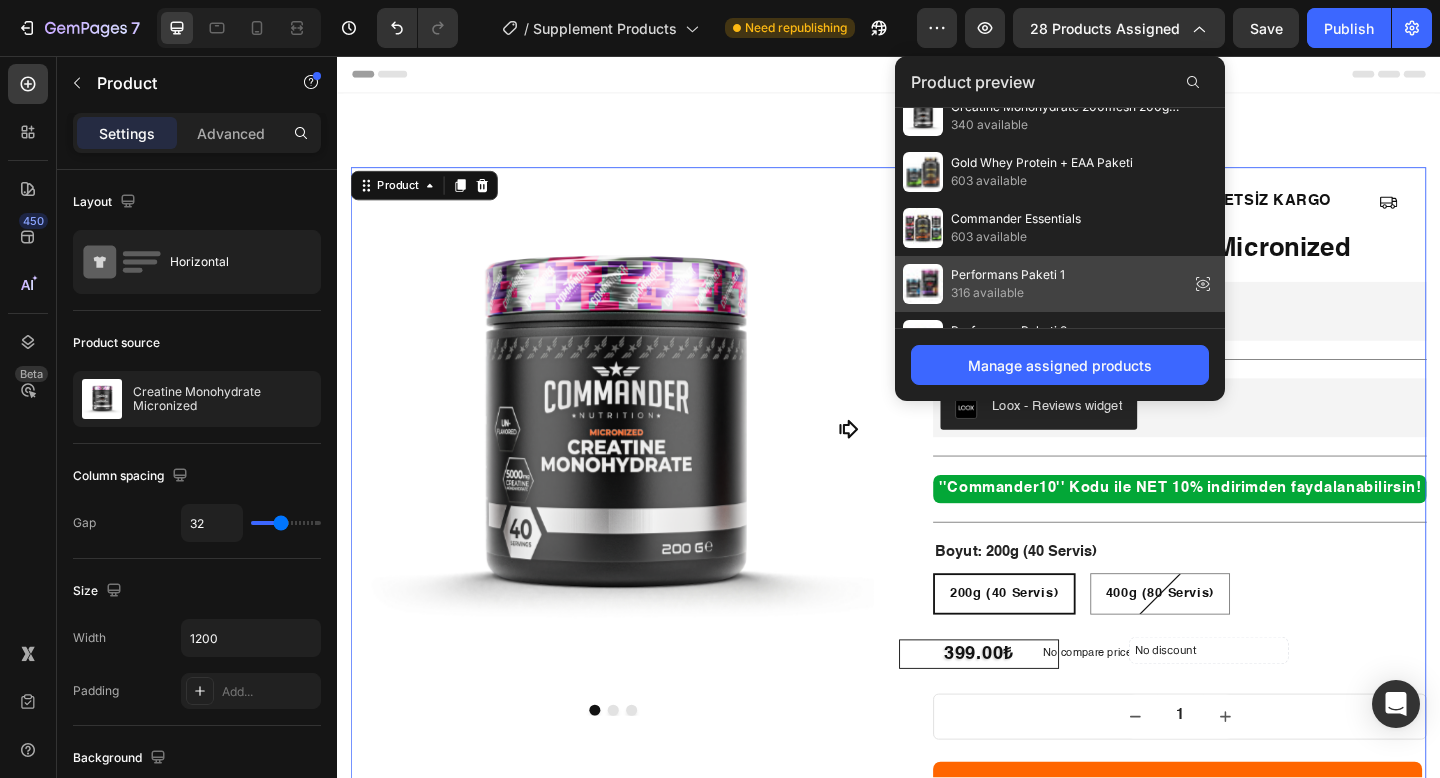 scroll, scrollTop: 396, scrollLeft: 0, axis: vertical 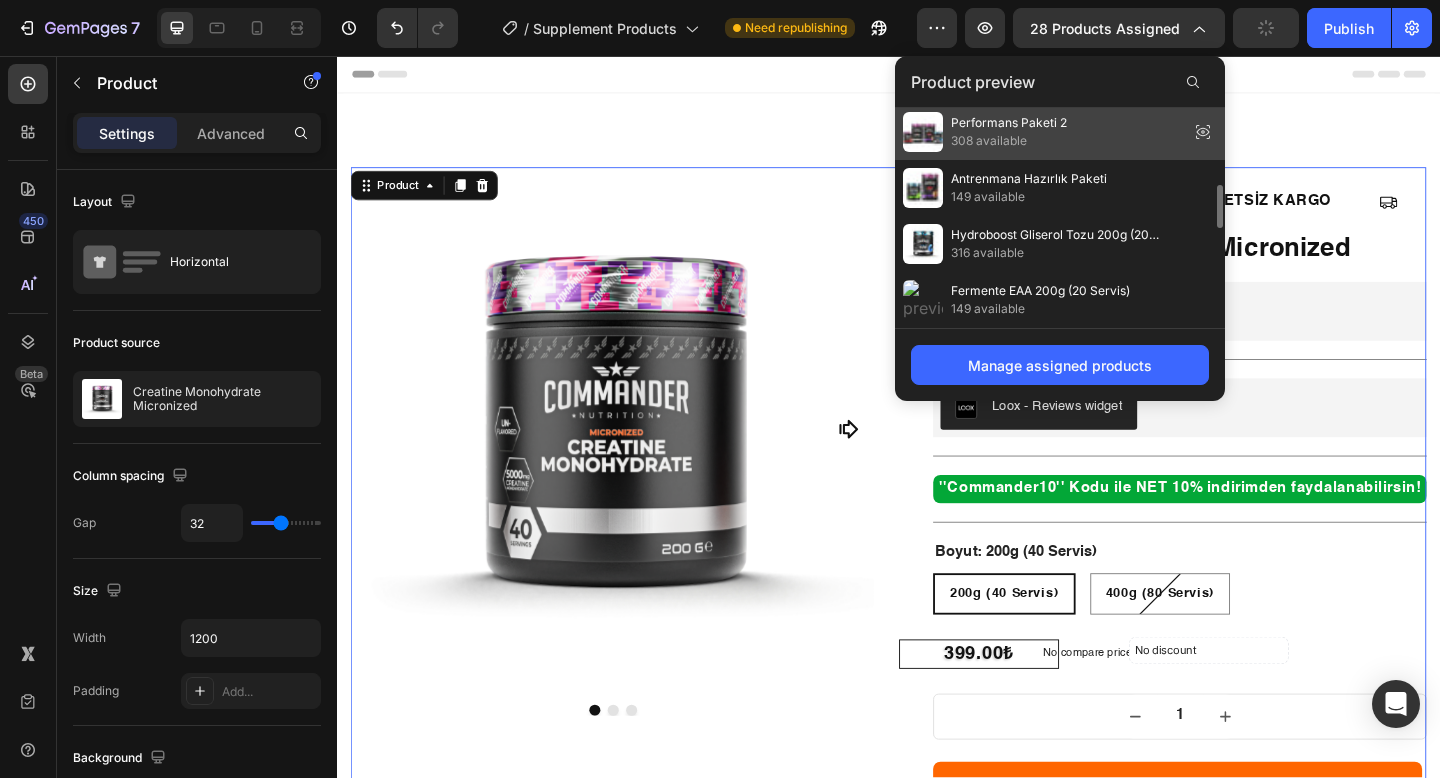 click on "Performans Paketi 2 308 available" 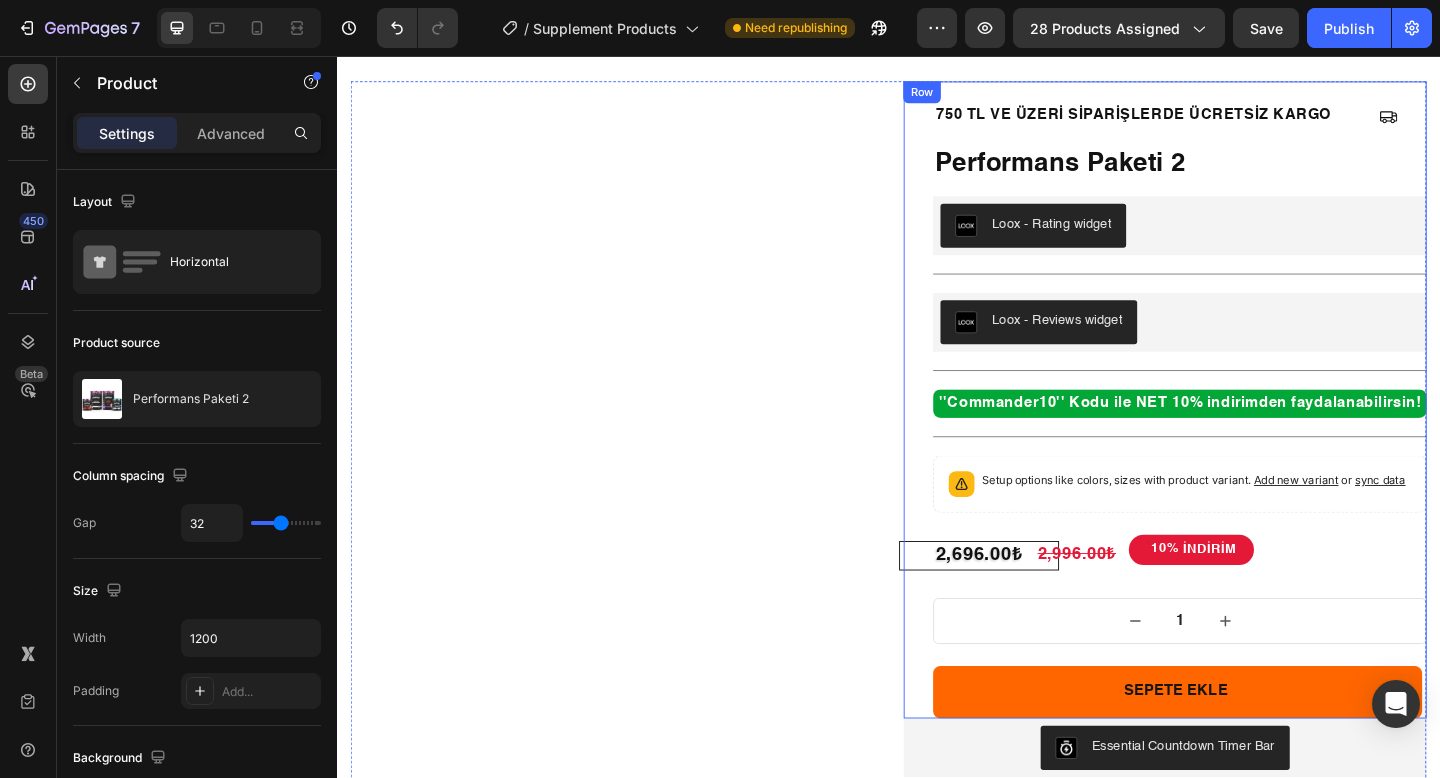 scroll, scrollTop: 311, scrollLeft: 0, axis: vertical 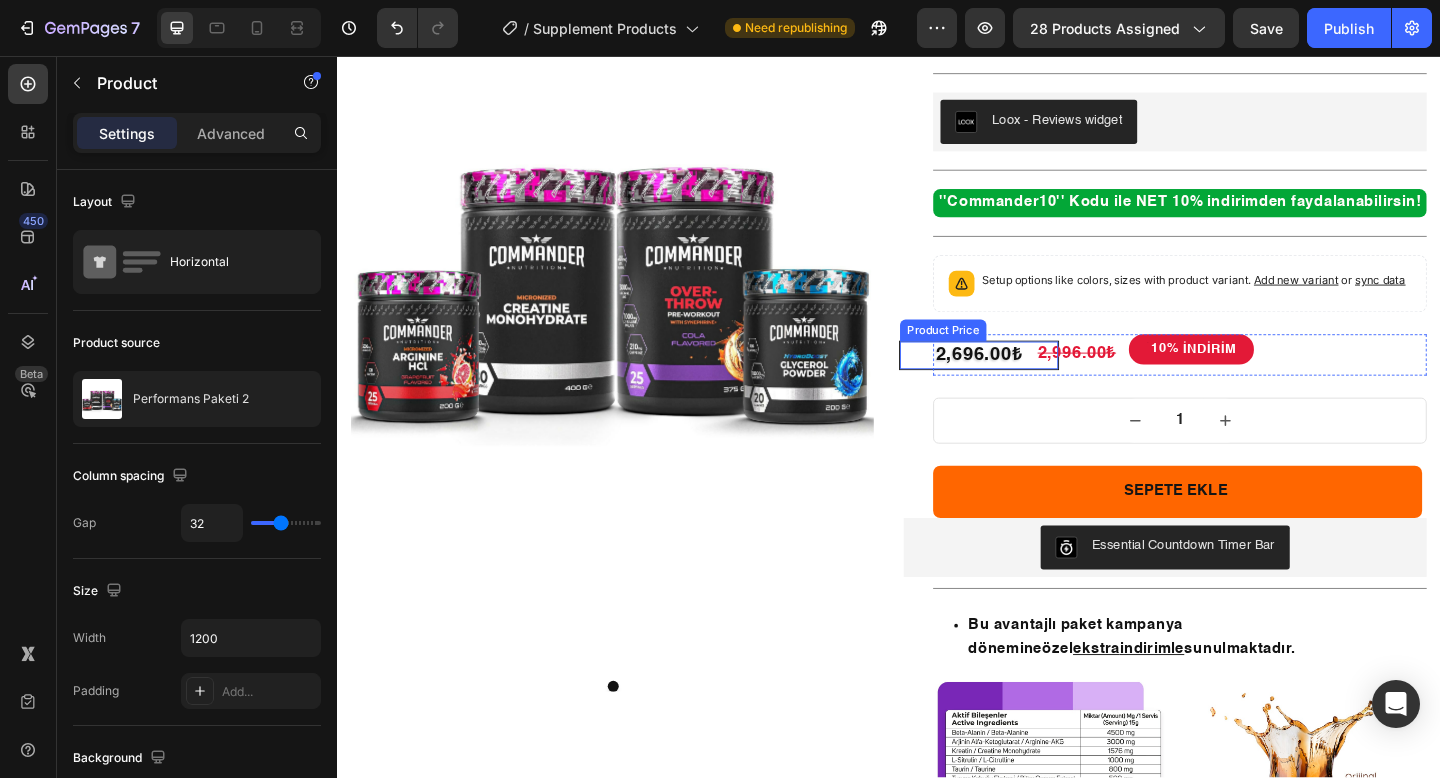 click on "2,696.00₺" at bounding box center [1035, 382] 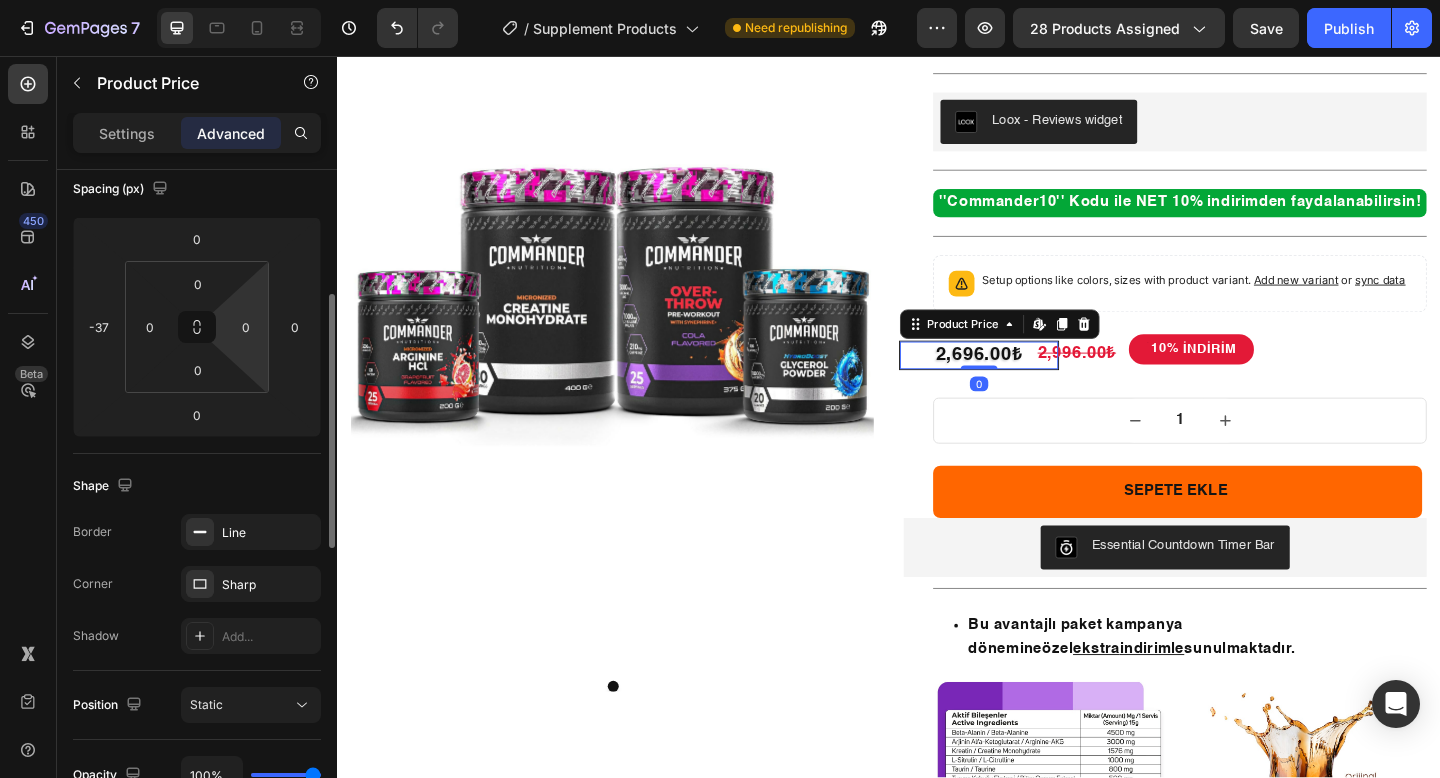 scroll, scrollTop: 256, scrollLeft: 0, axis: vertical 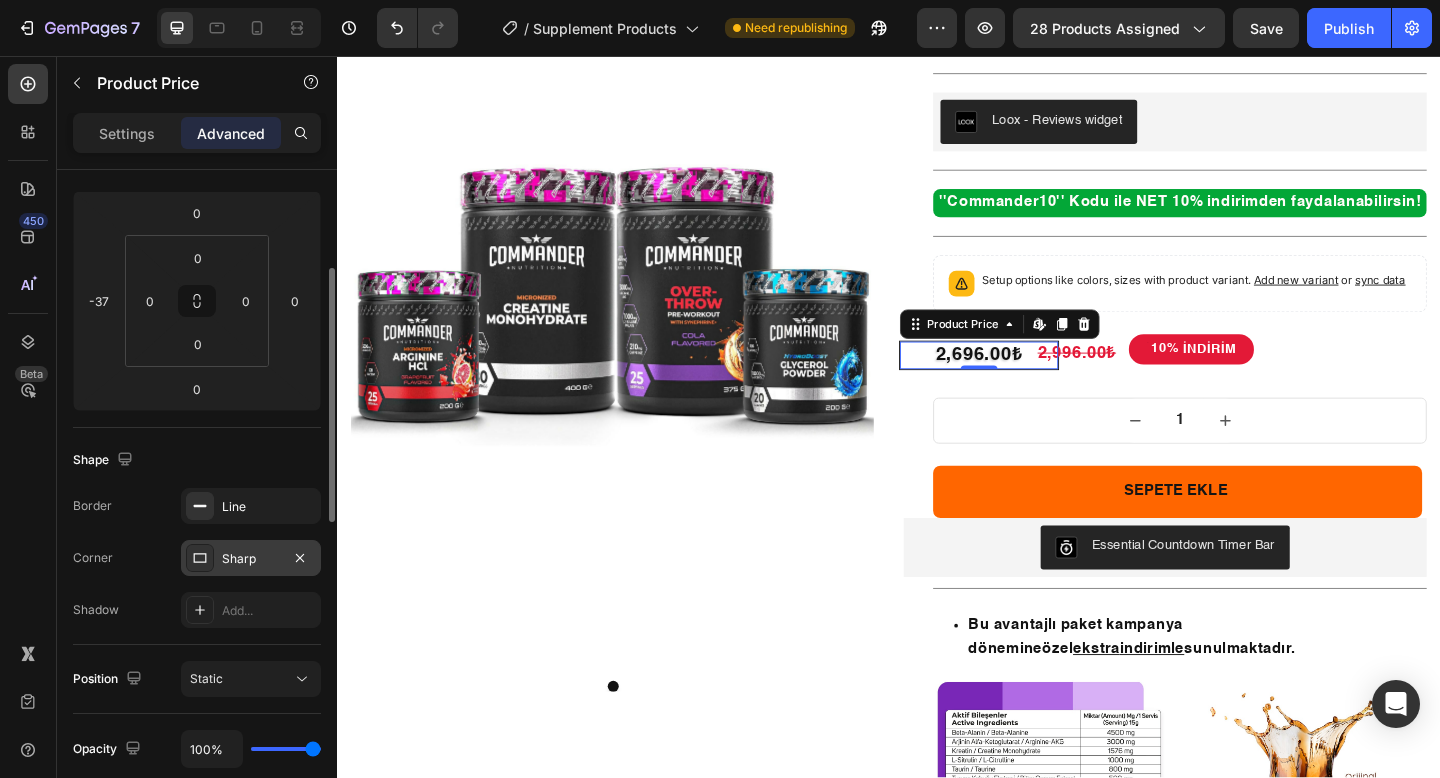 click on "Sharp" at bounding box center (251, 559) 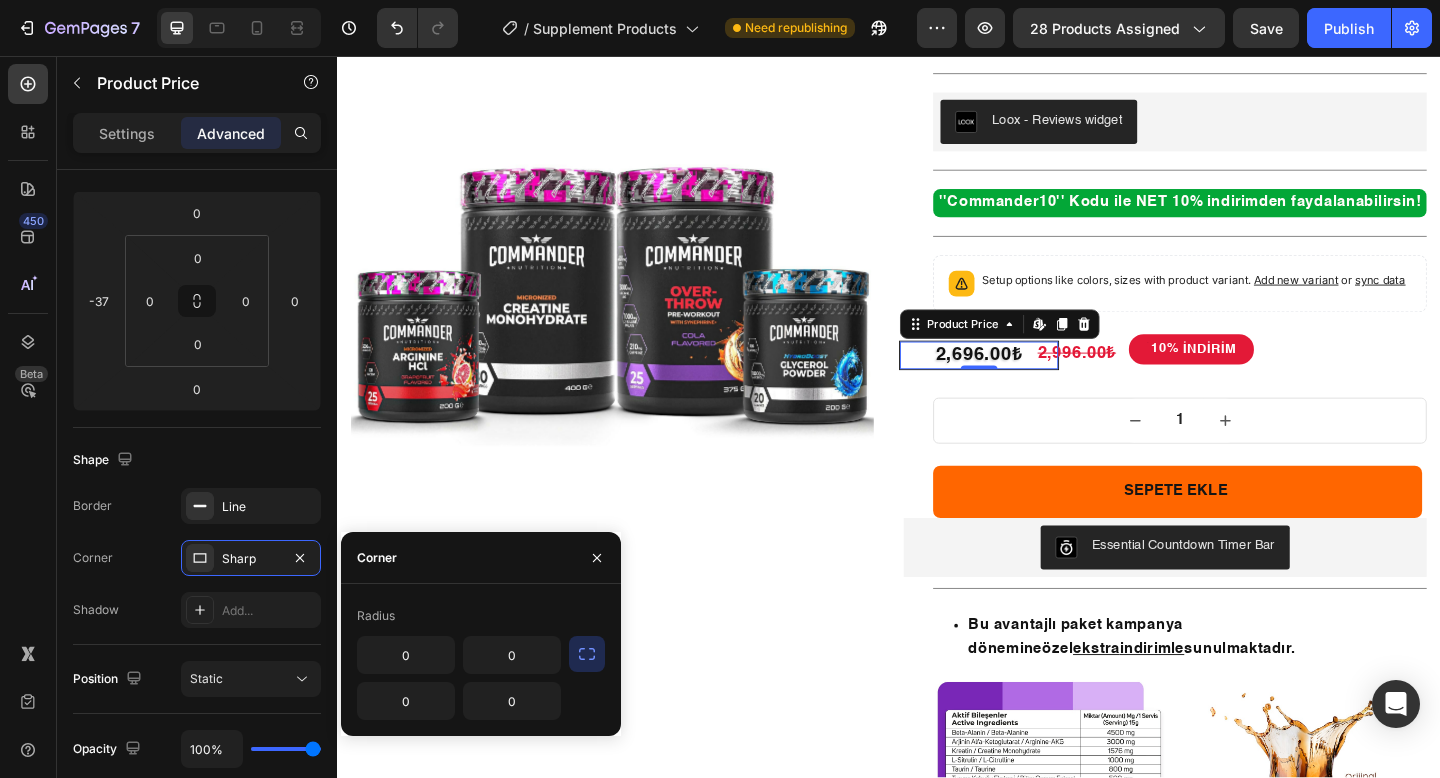 click 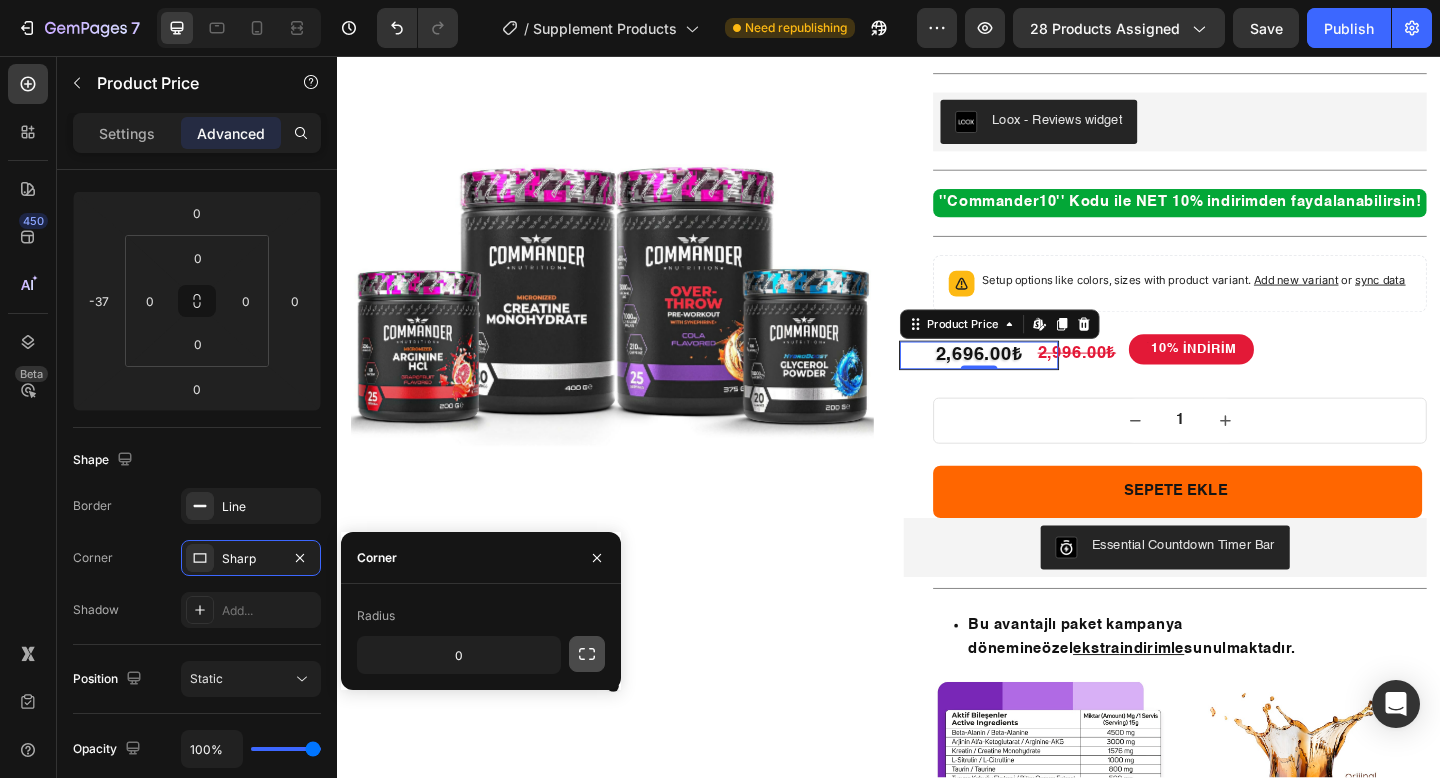 click 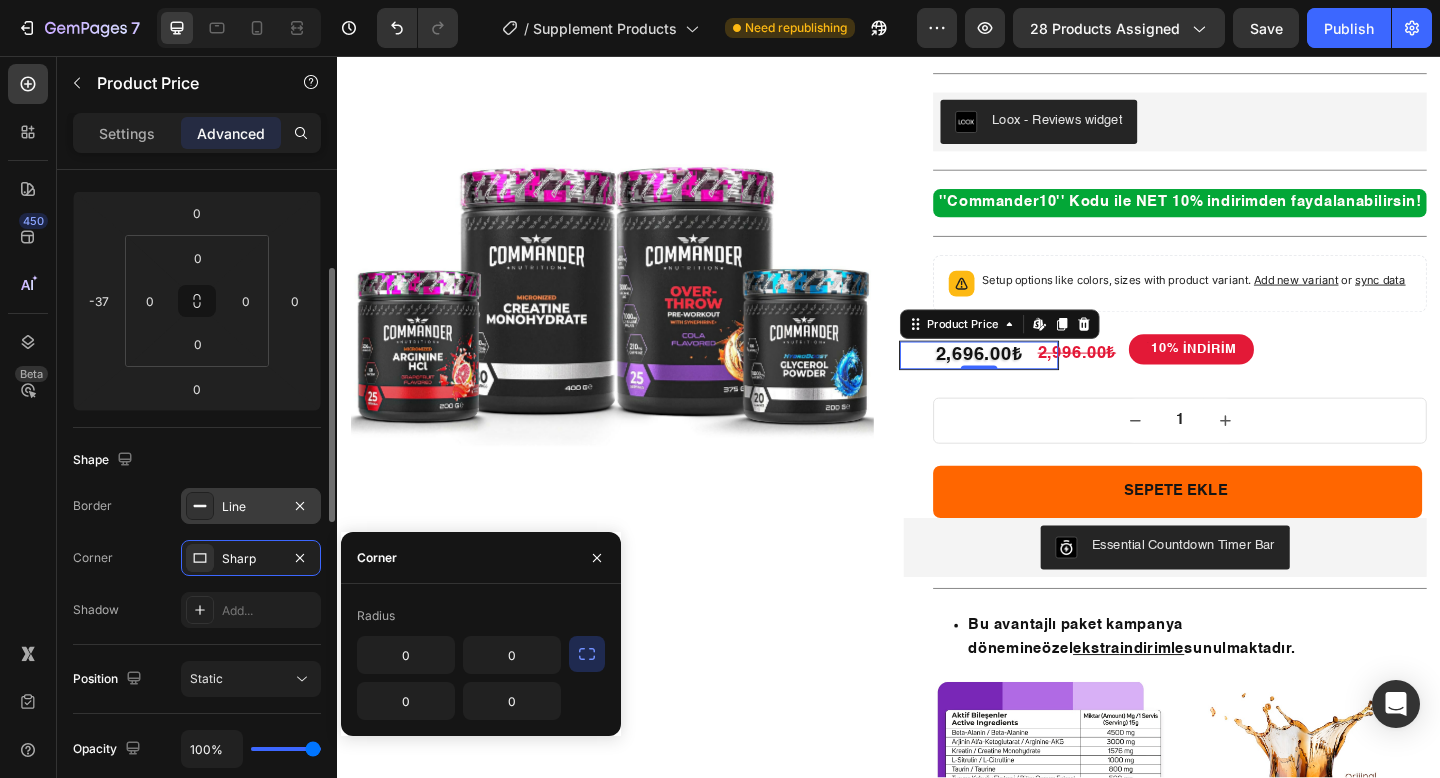 click on "Line" at bounding box center [251, 507] 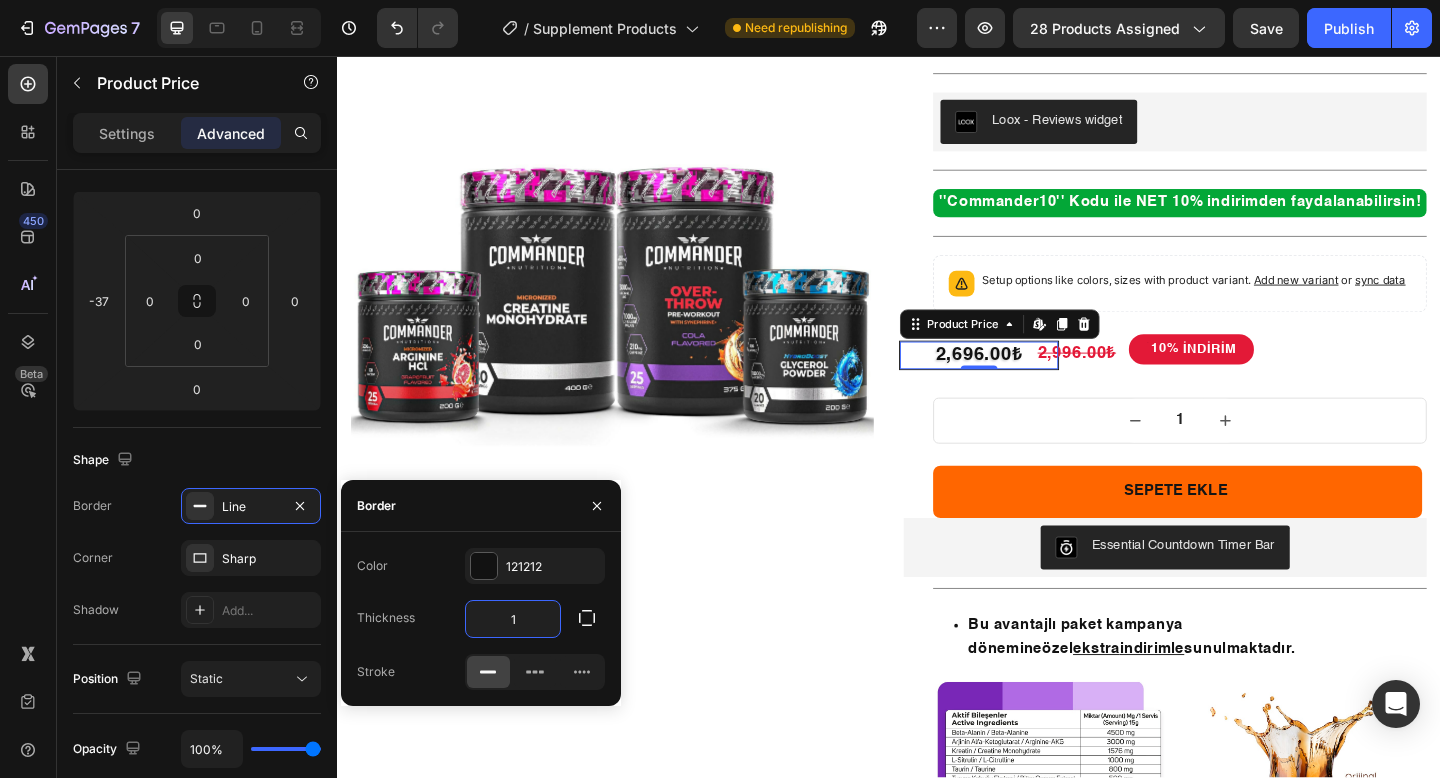 click on "1" at bounding box center [513, 619] 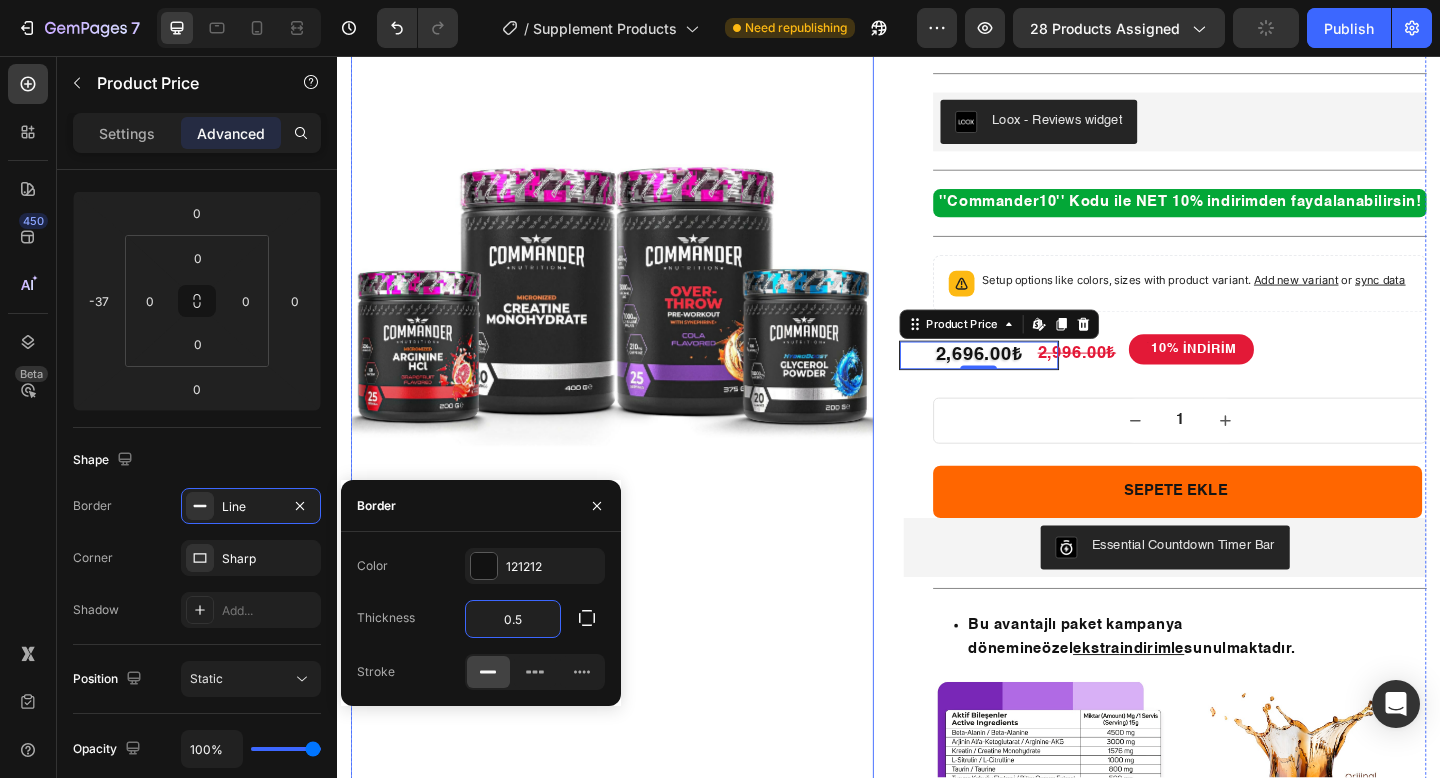type on "0.5" 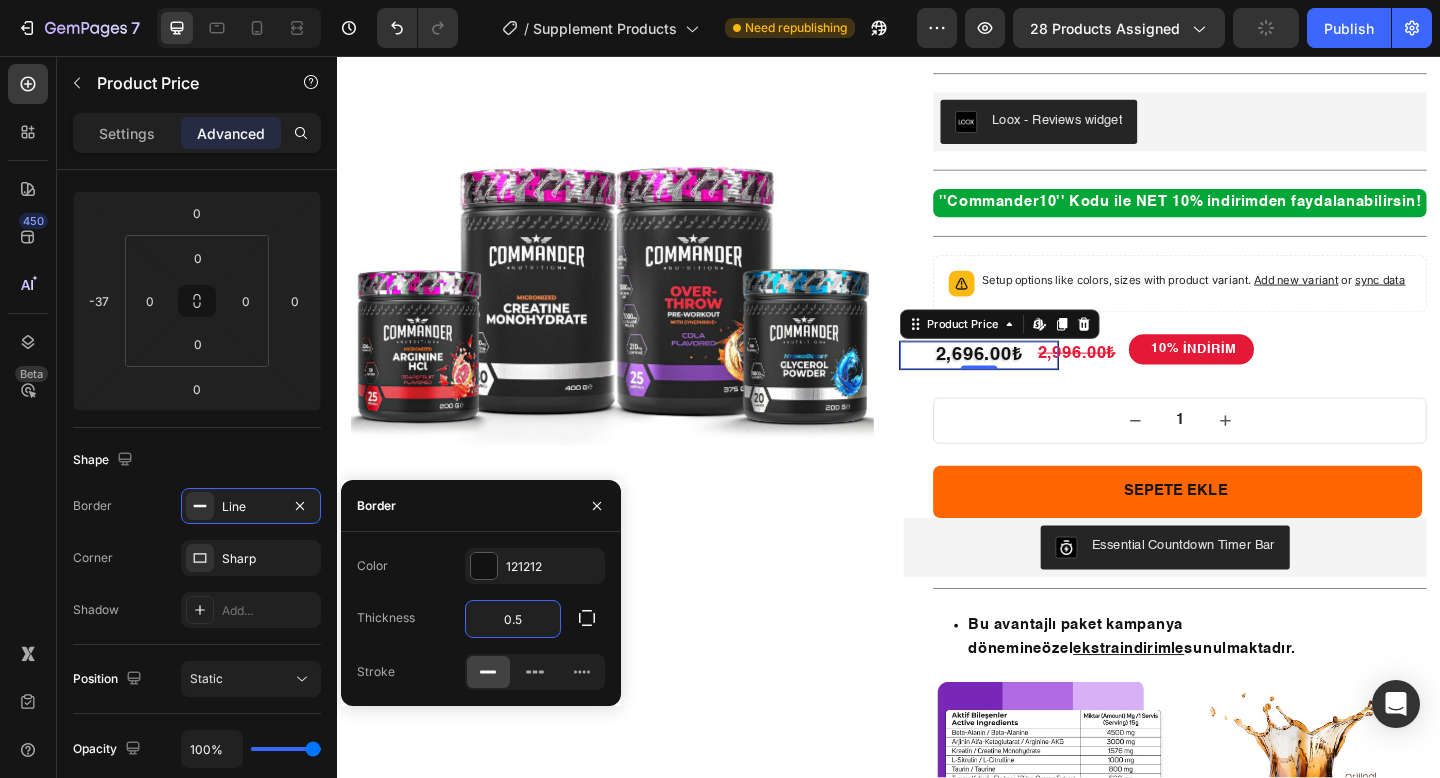 click on "Color 121212 Thickness 0.5 Stroke" at bounding box center [481, 619] 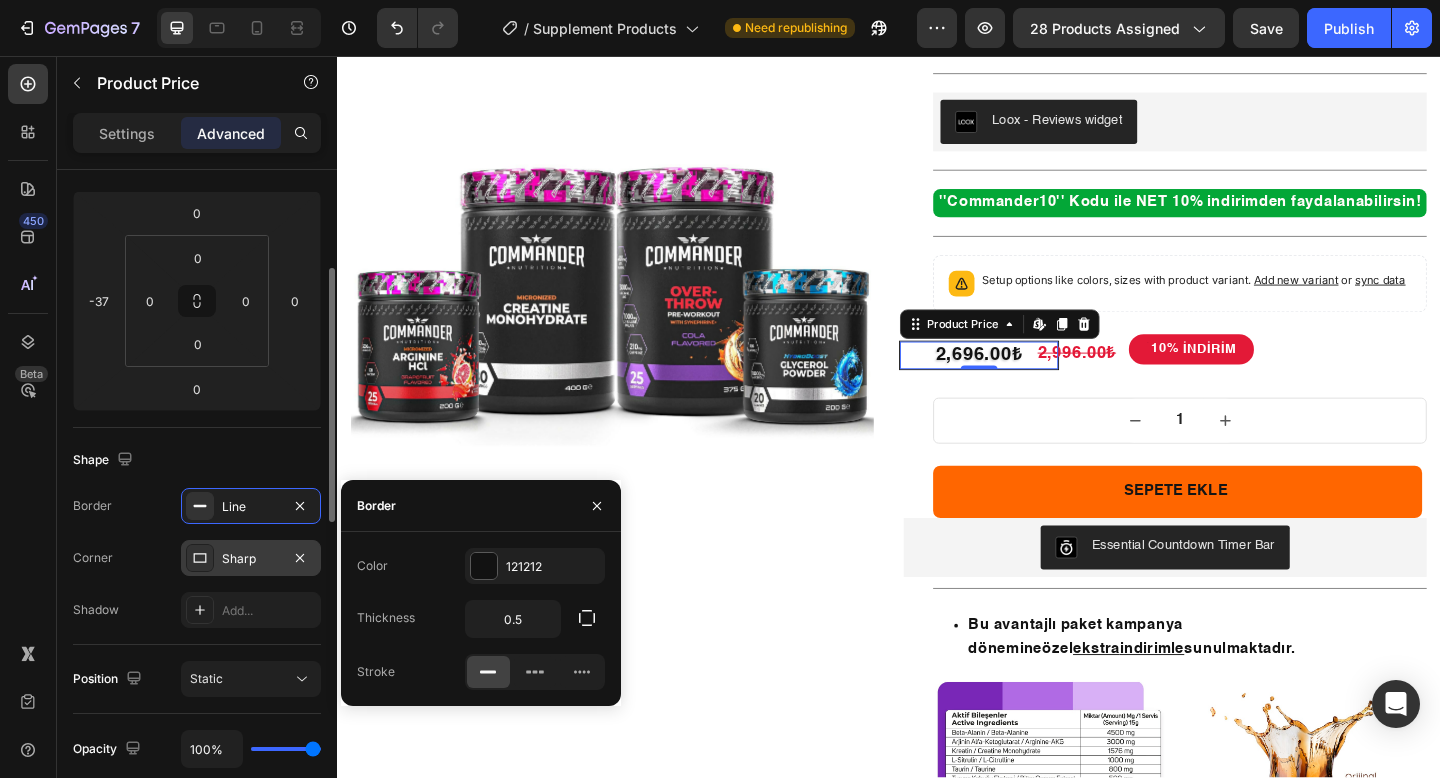 click on "Sharp" at bounding box center (251, 558) 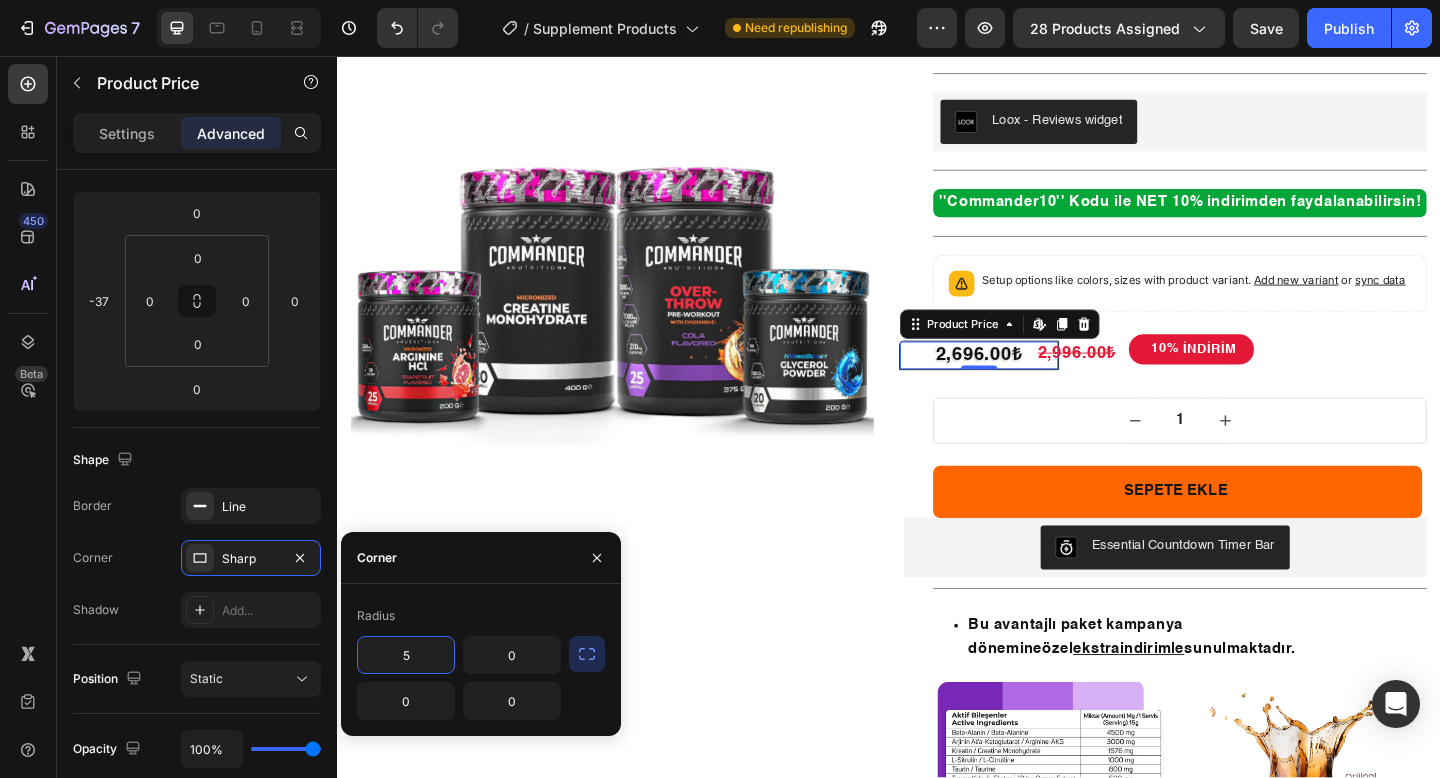 type on "5" 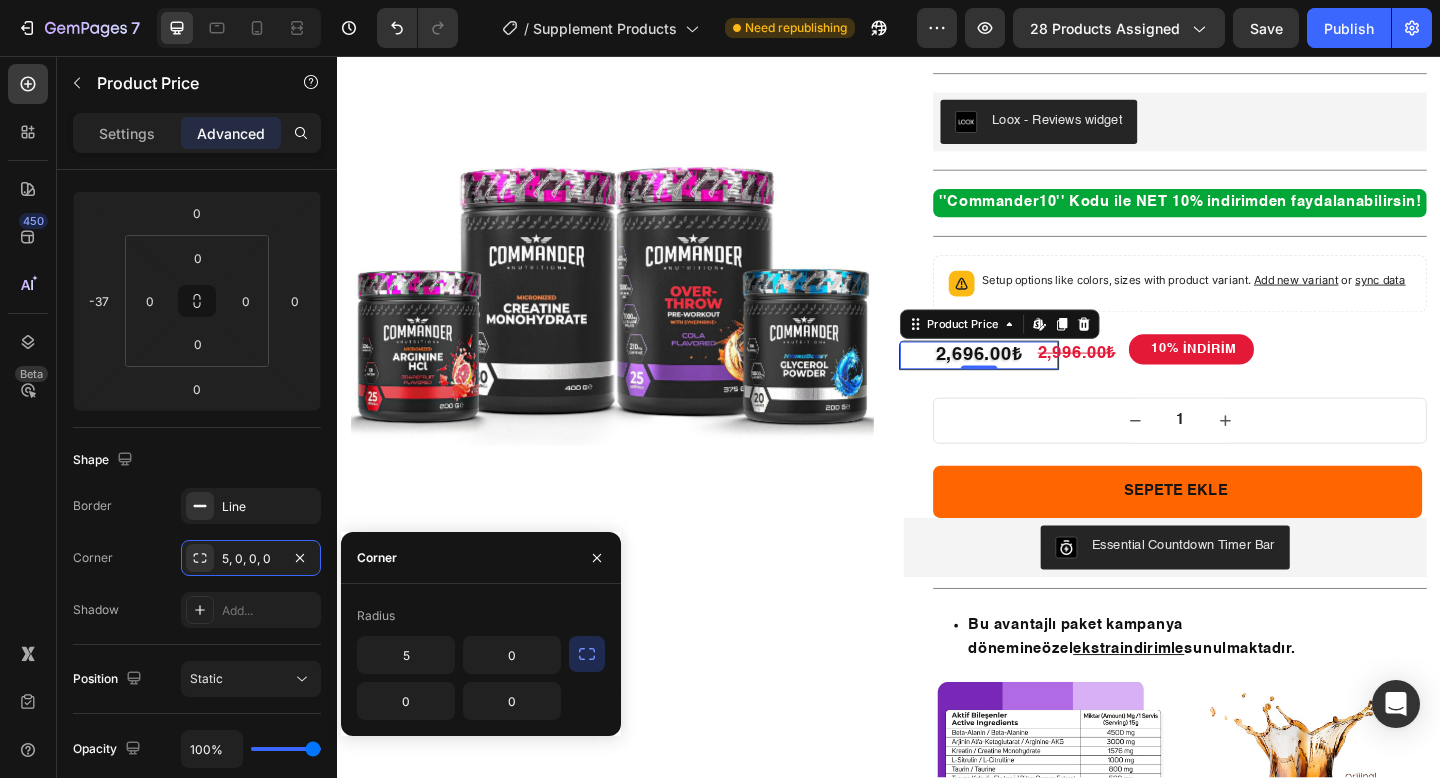 click on "Radius 5 0 0 0" at bounding box center [481, 660] 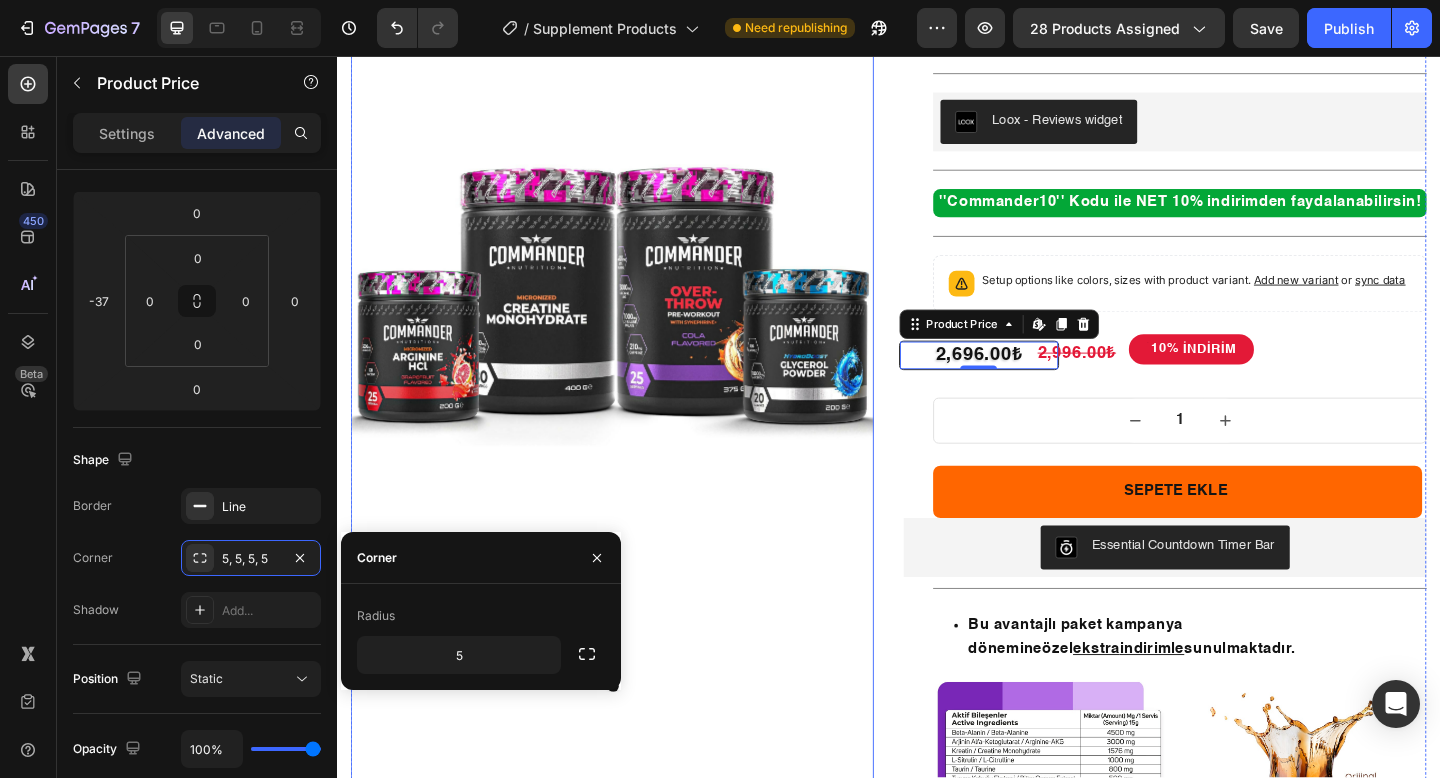 click at bounding box center [636, 293] 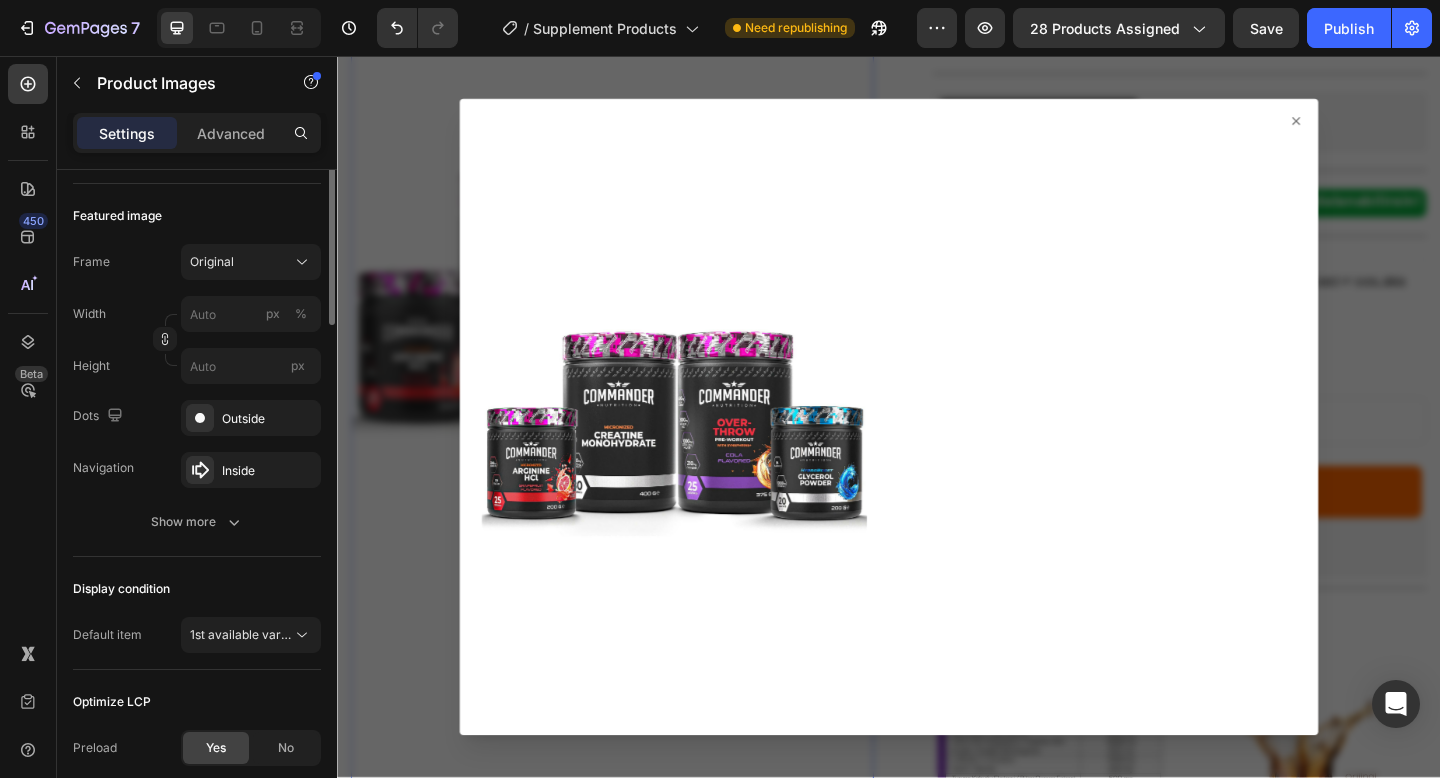scroll, scrollTop: 0, scrollLeft: 0, axis: both 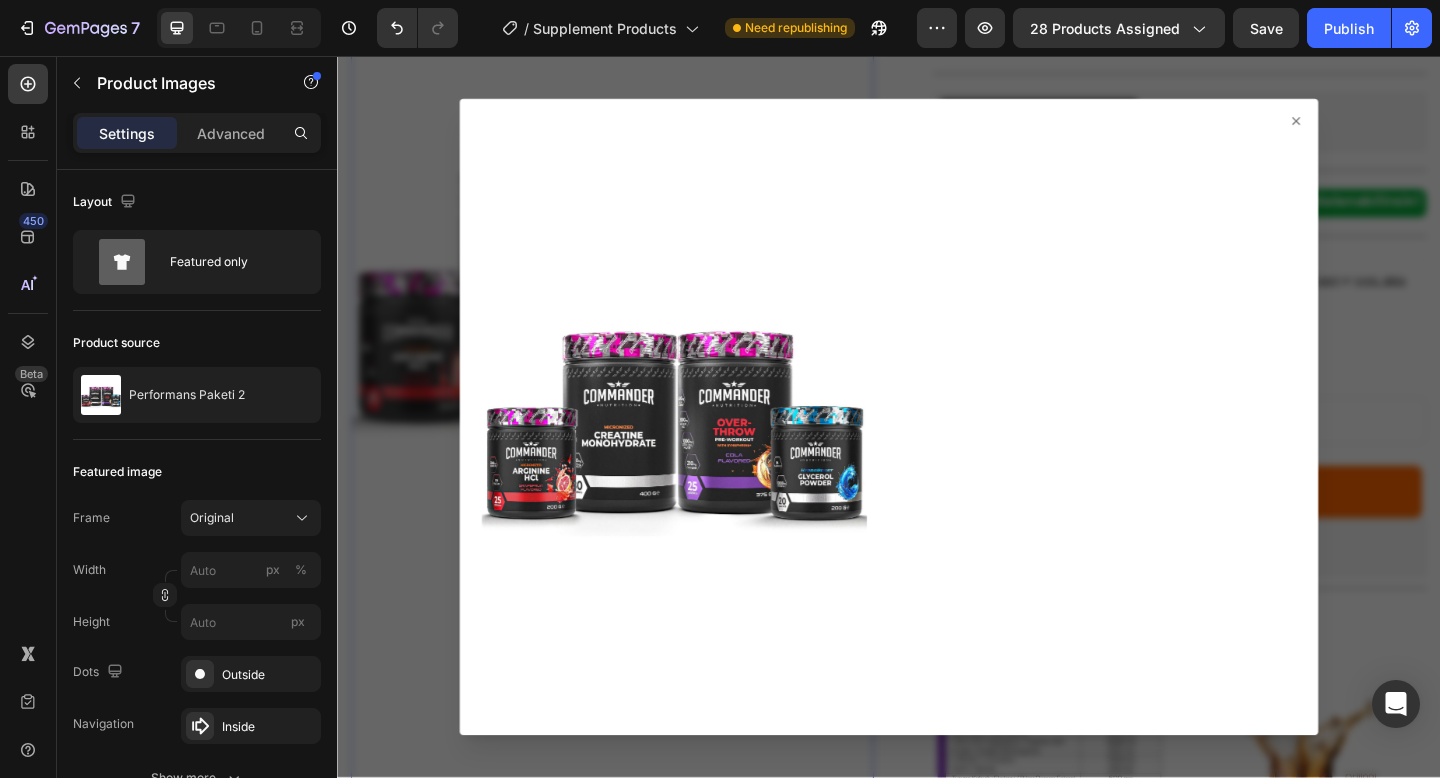 click at bounding box center (937, 449) 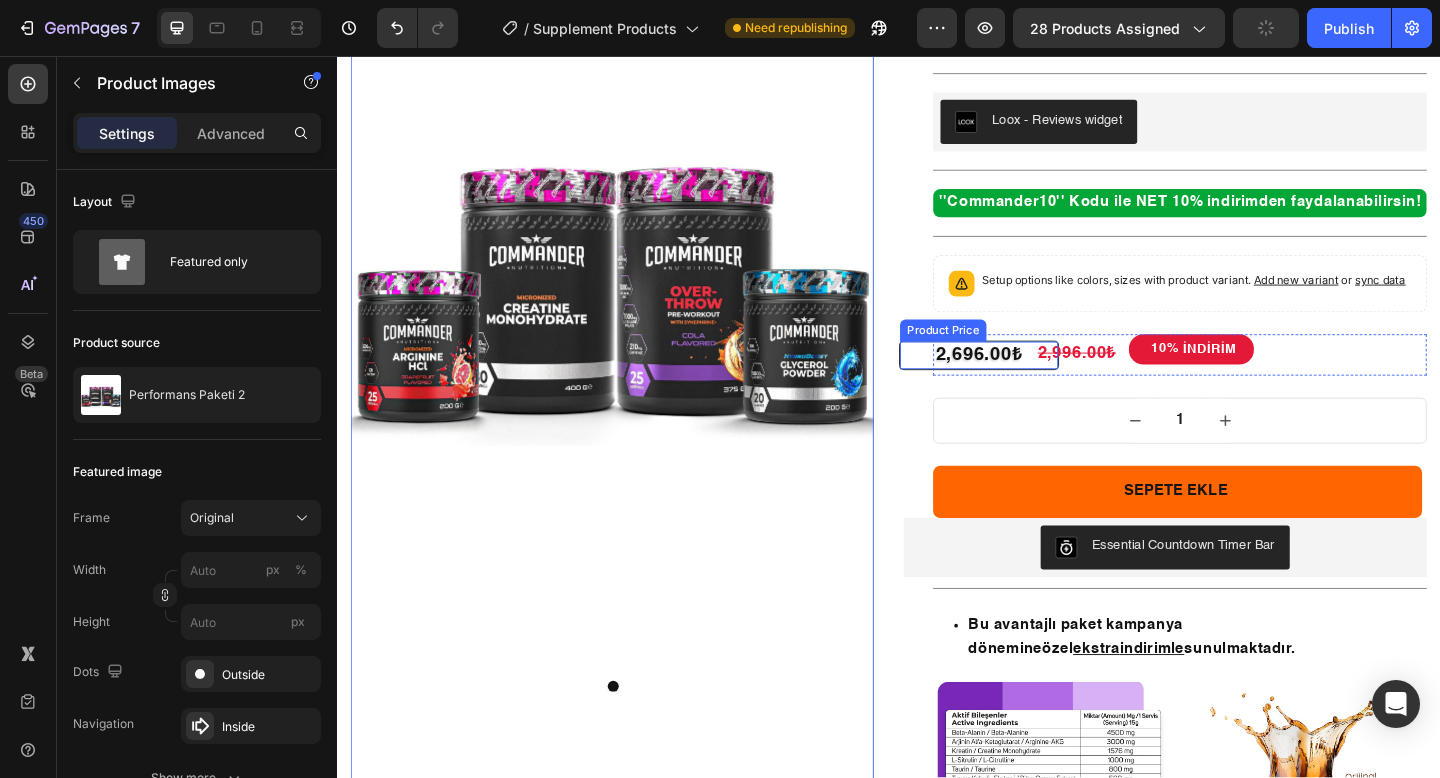 click on "2,696.00₺" at bounding box center (1035, 382) 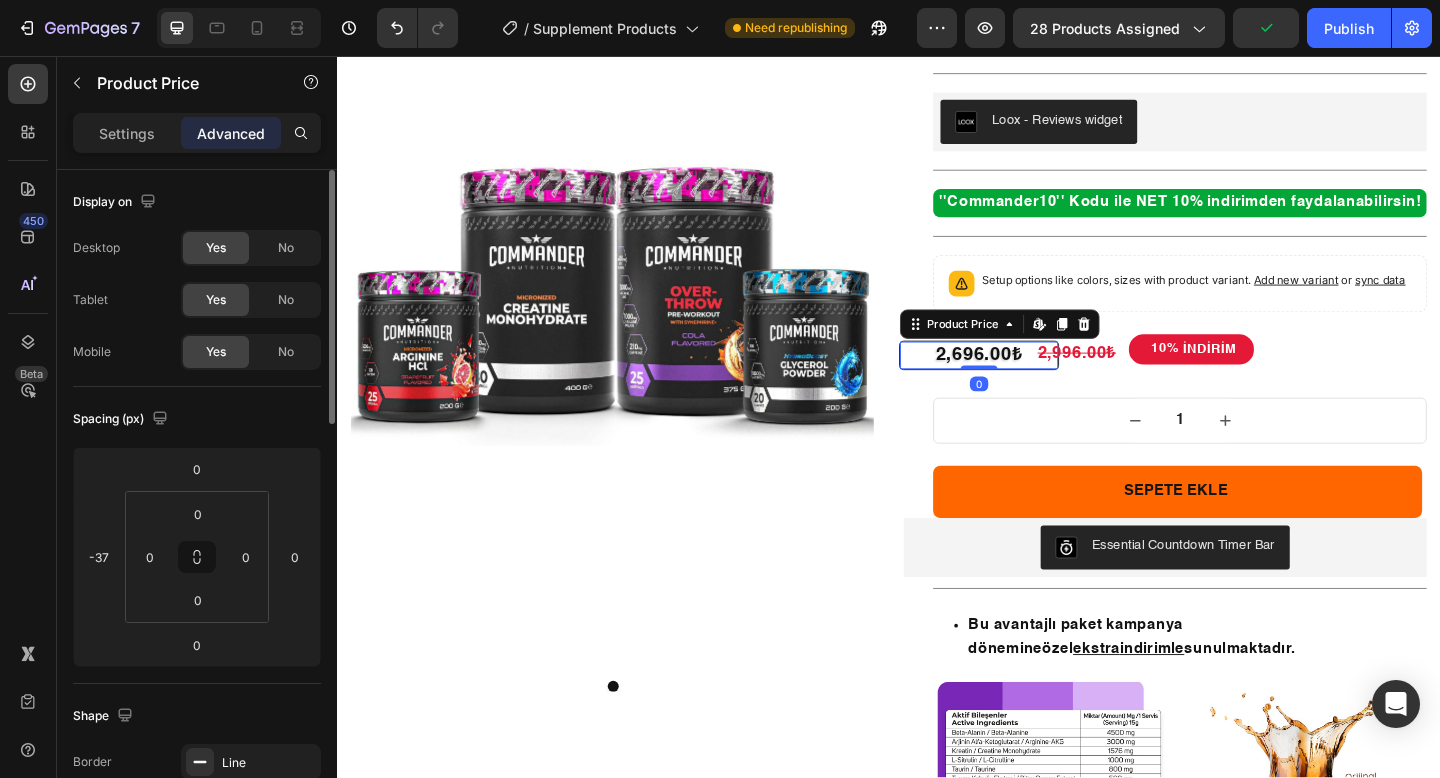 scroll, scrollTop: 345, scrollLeft: 0, axis: vertical 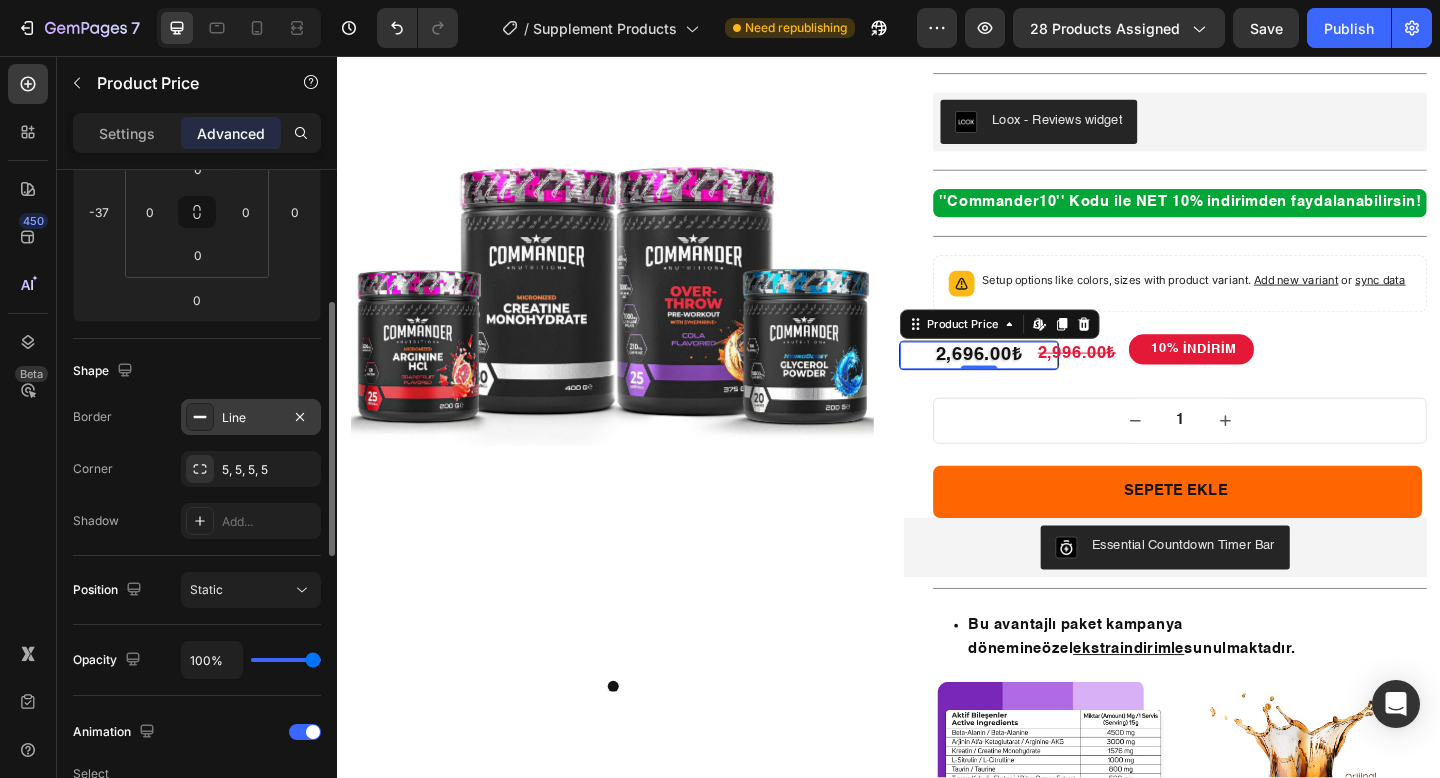 click on "Line" at bounding box center (251, 417) 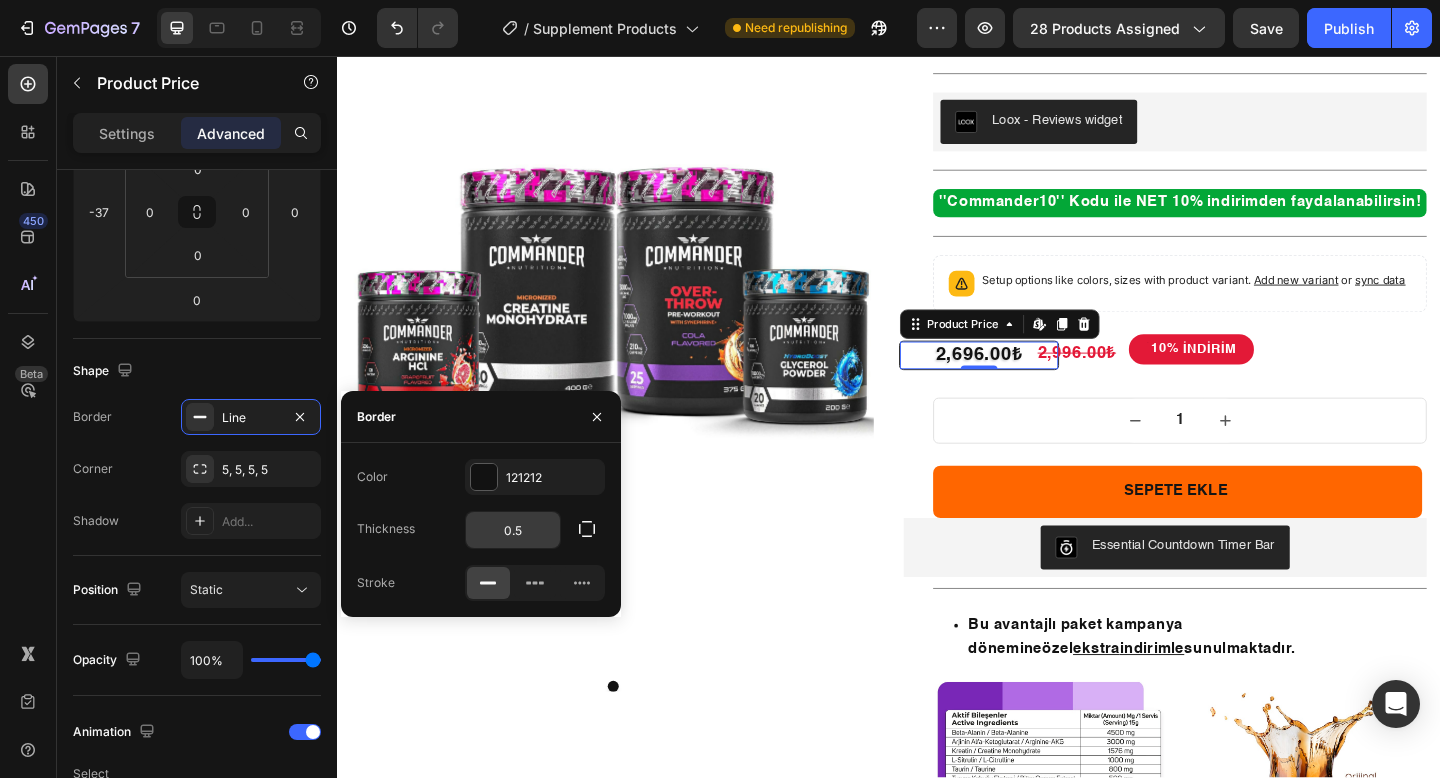 click on "0.5" at bounding box center (513, 530) 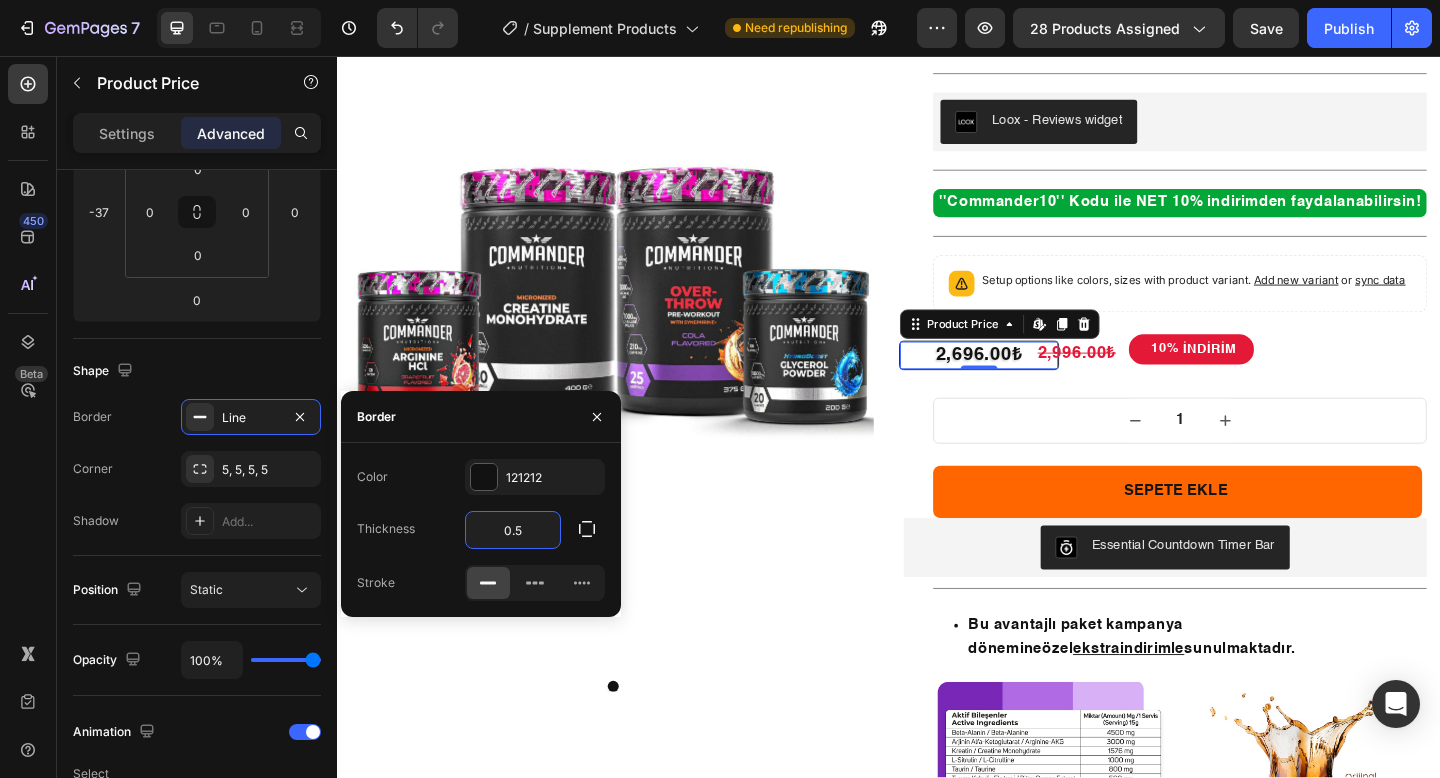 type on "1" 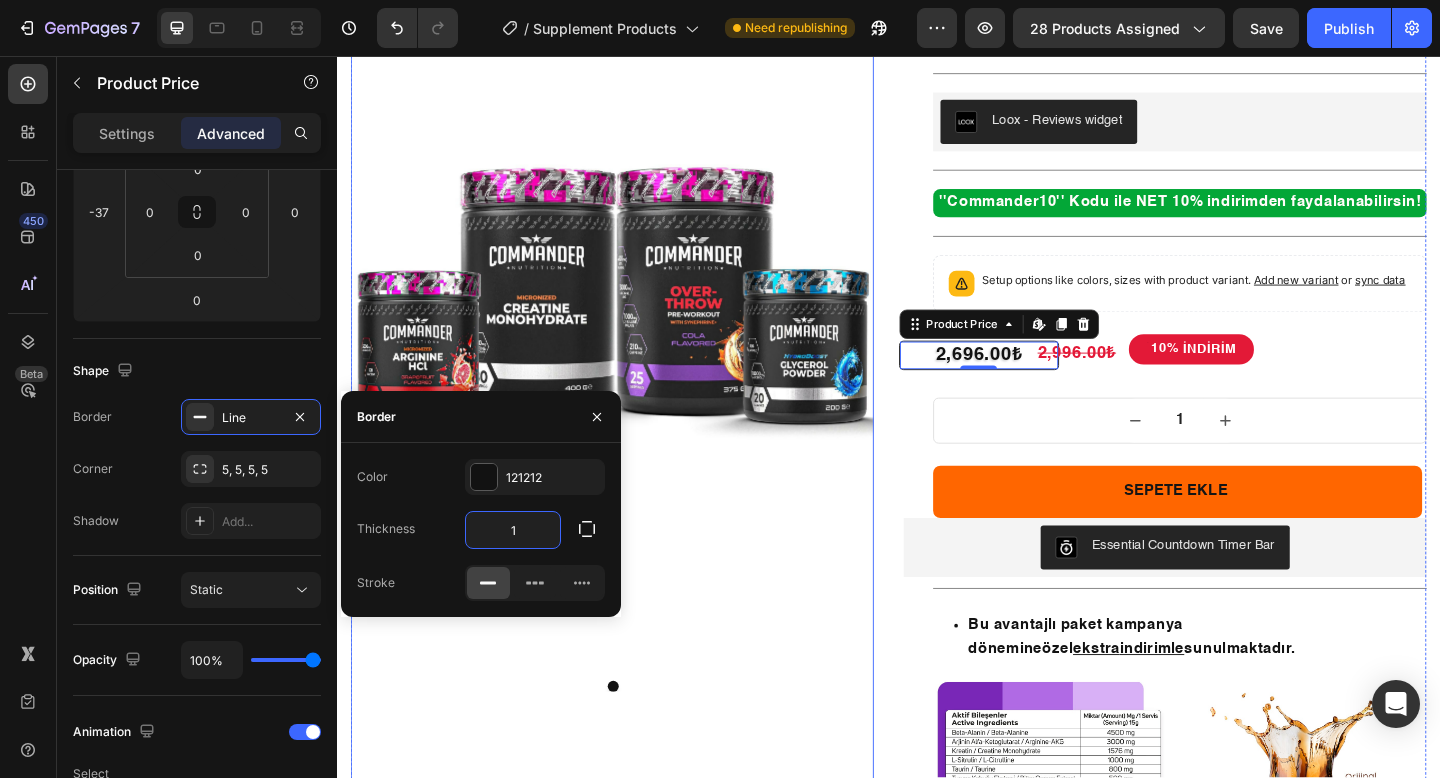 click at bounding box center [636, 293] 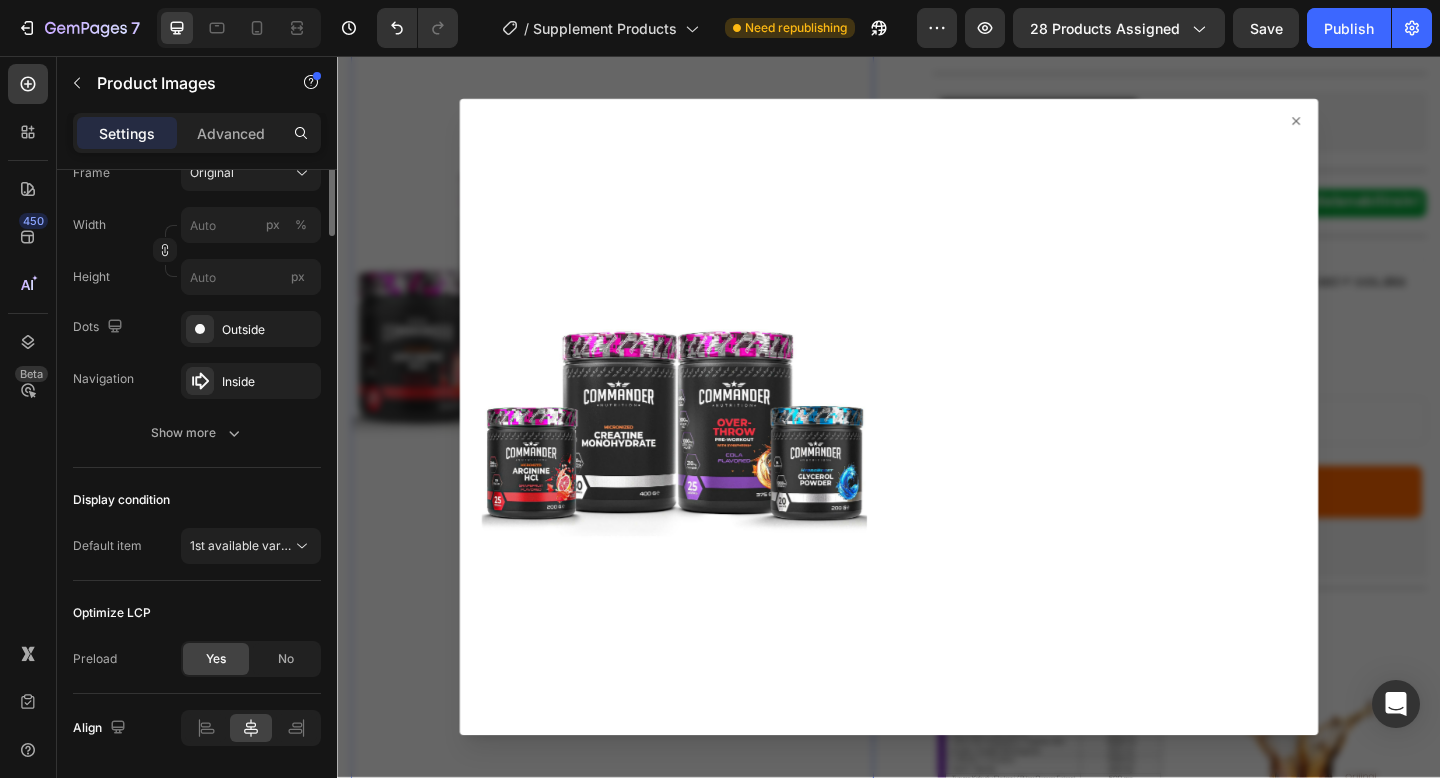 scroll, scrollTop: 0, scrollLeft: 0, axis: both 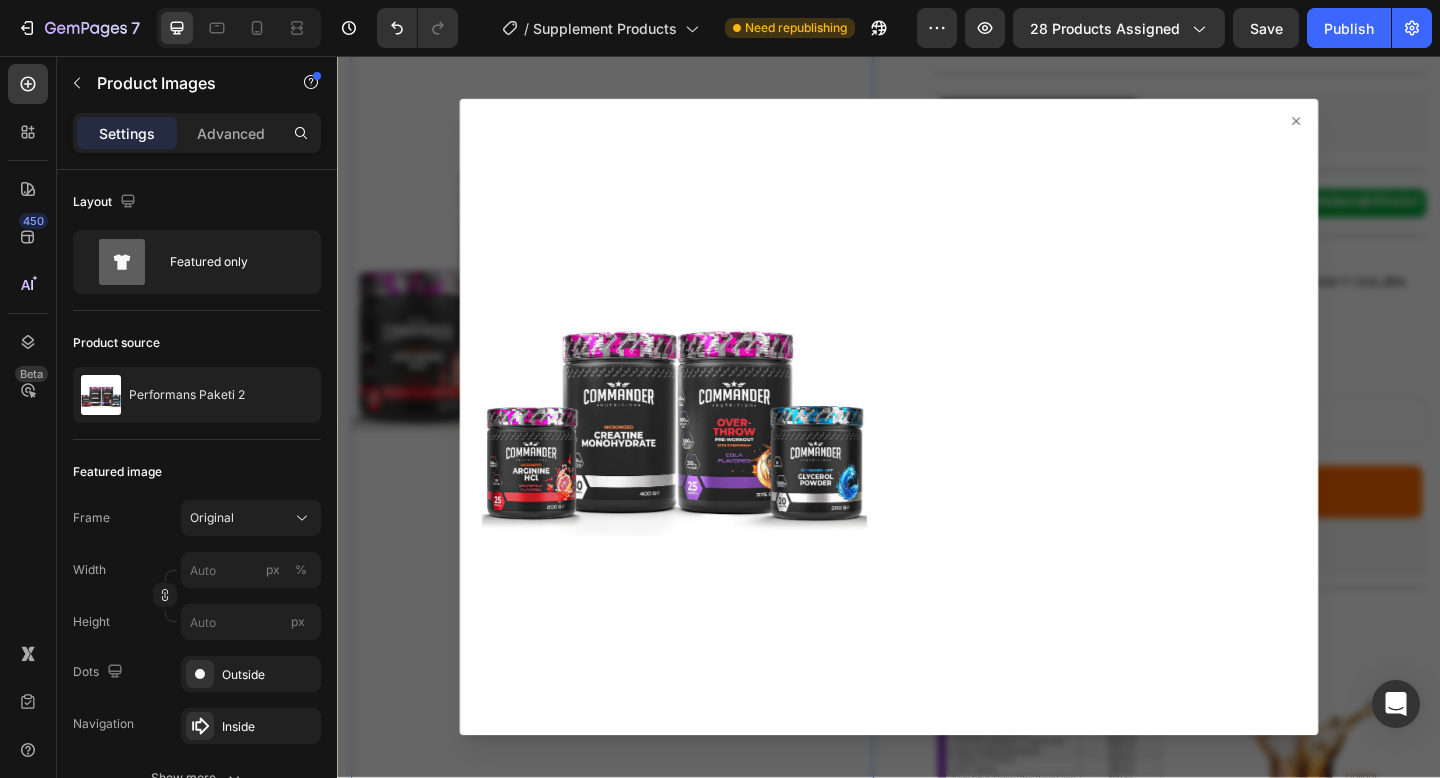click 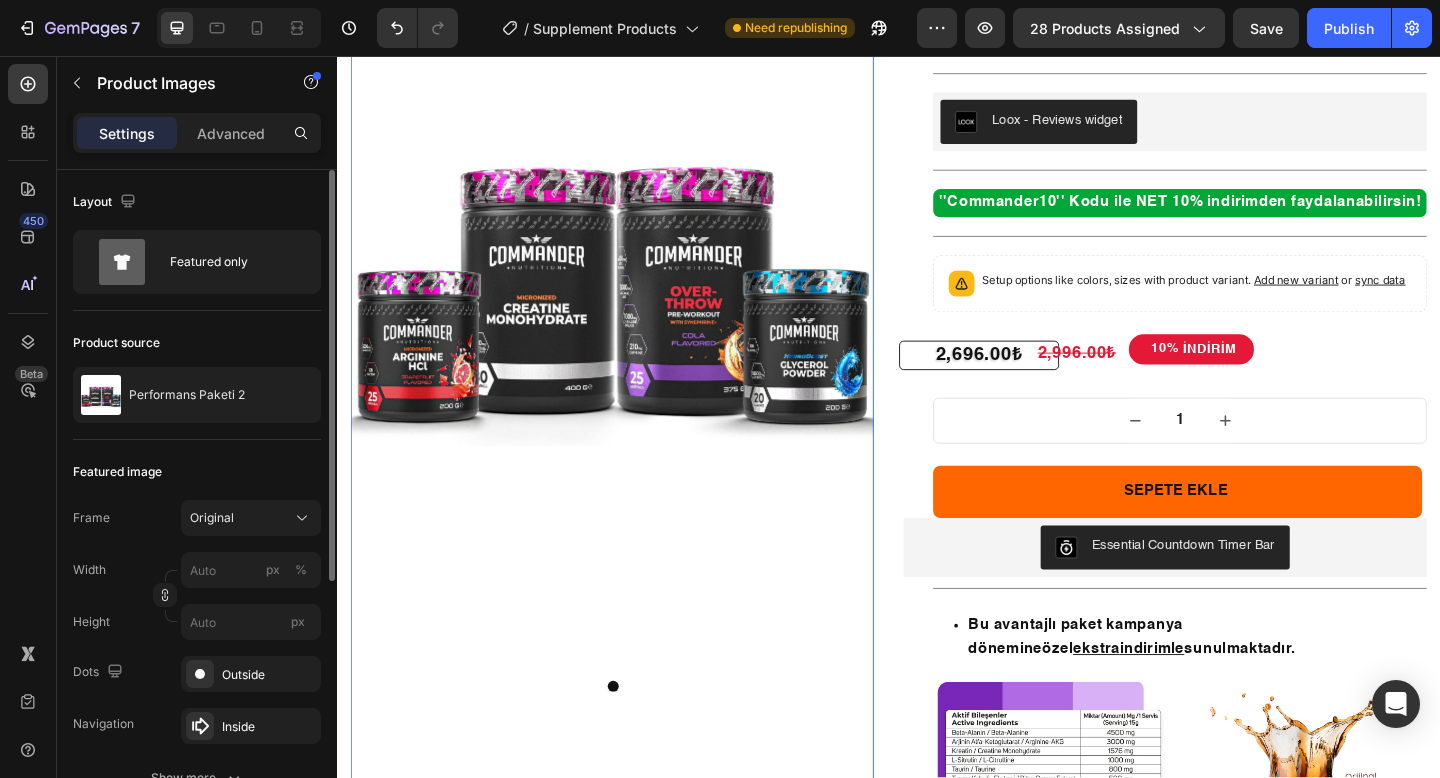 scroll, scrollTop: 409, scrollLeft: 0, axis: vertical 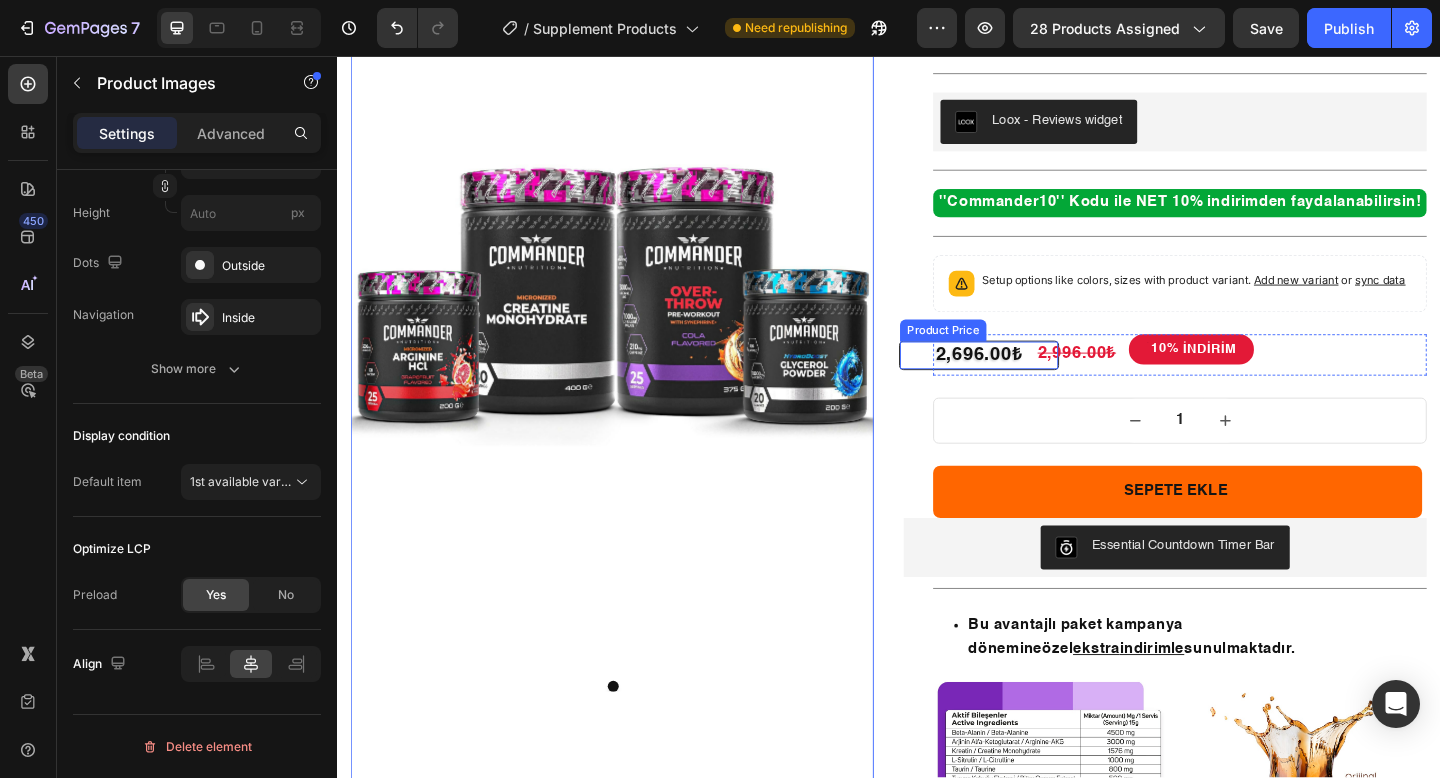click on "2,696.00₺" at bounding box center [1035, 382] 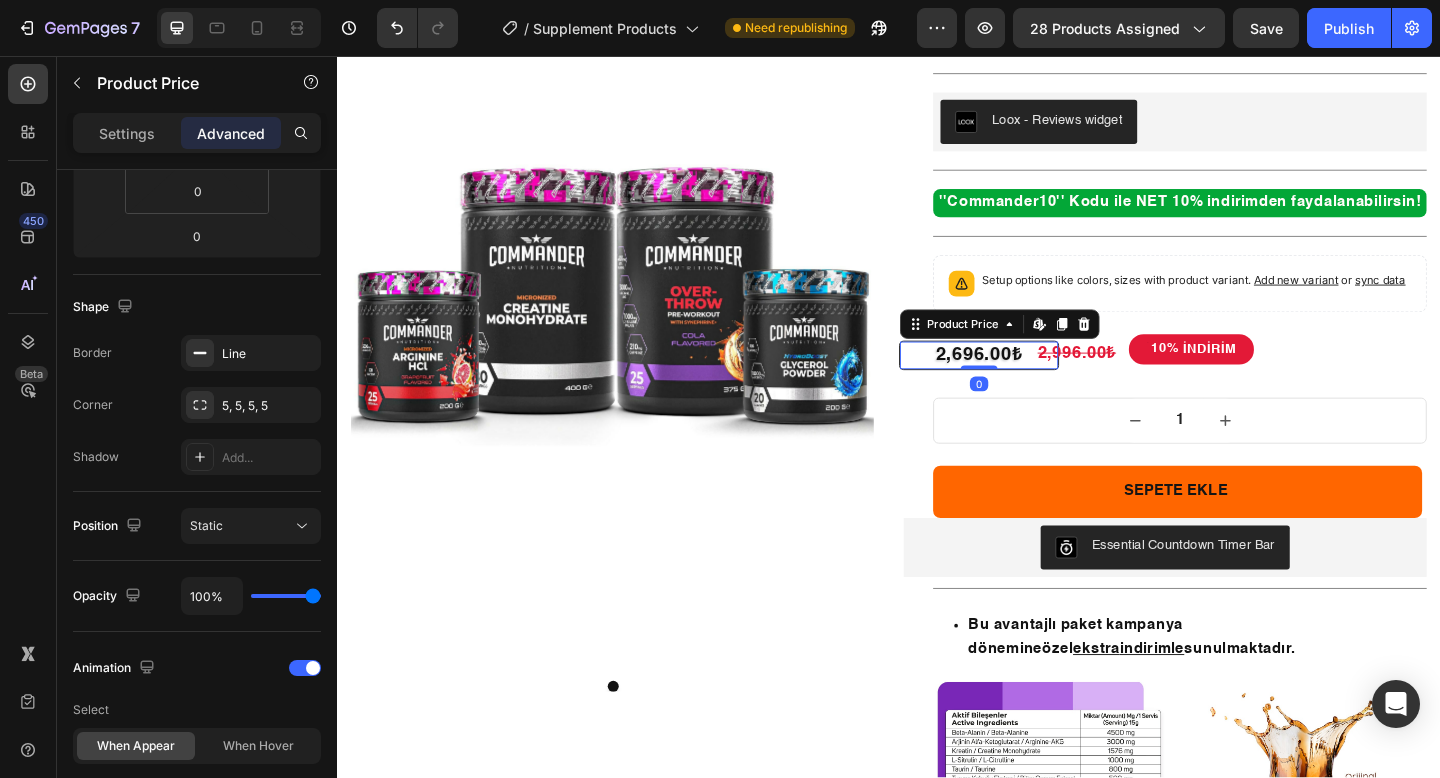 scroll, scrollTop: 0, scrollLeft: 0, axis: both 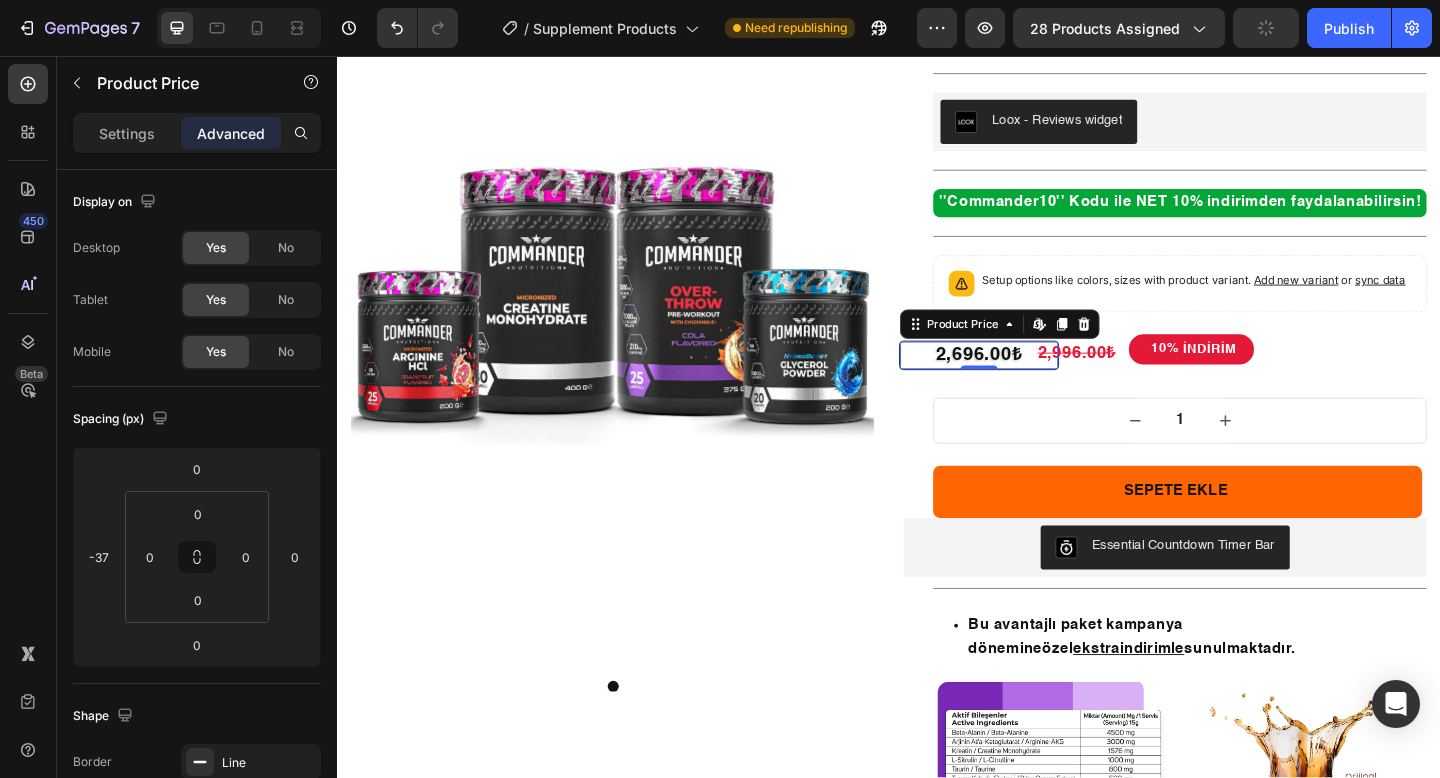 click on "2,696.00₺" at bounding box center [1035, 382] 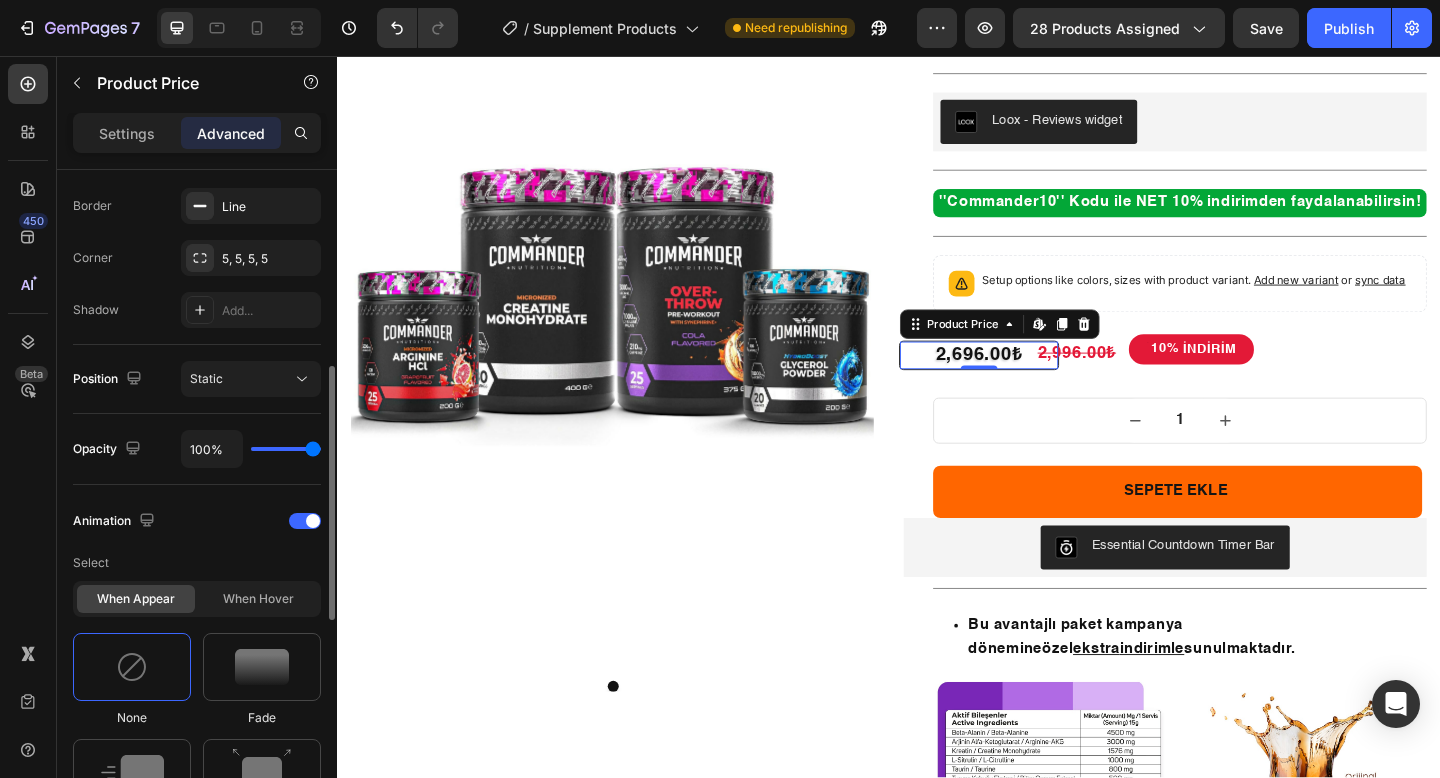 scroll, scrollTop: 531, scrollLeft: 0, axis: vertical 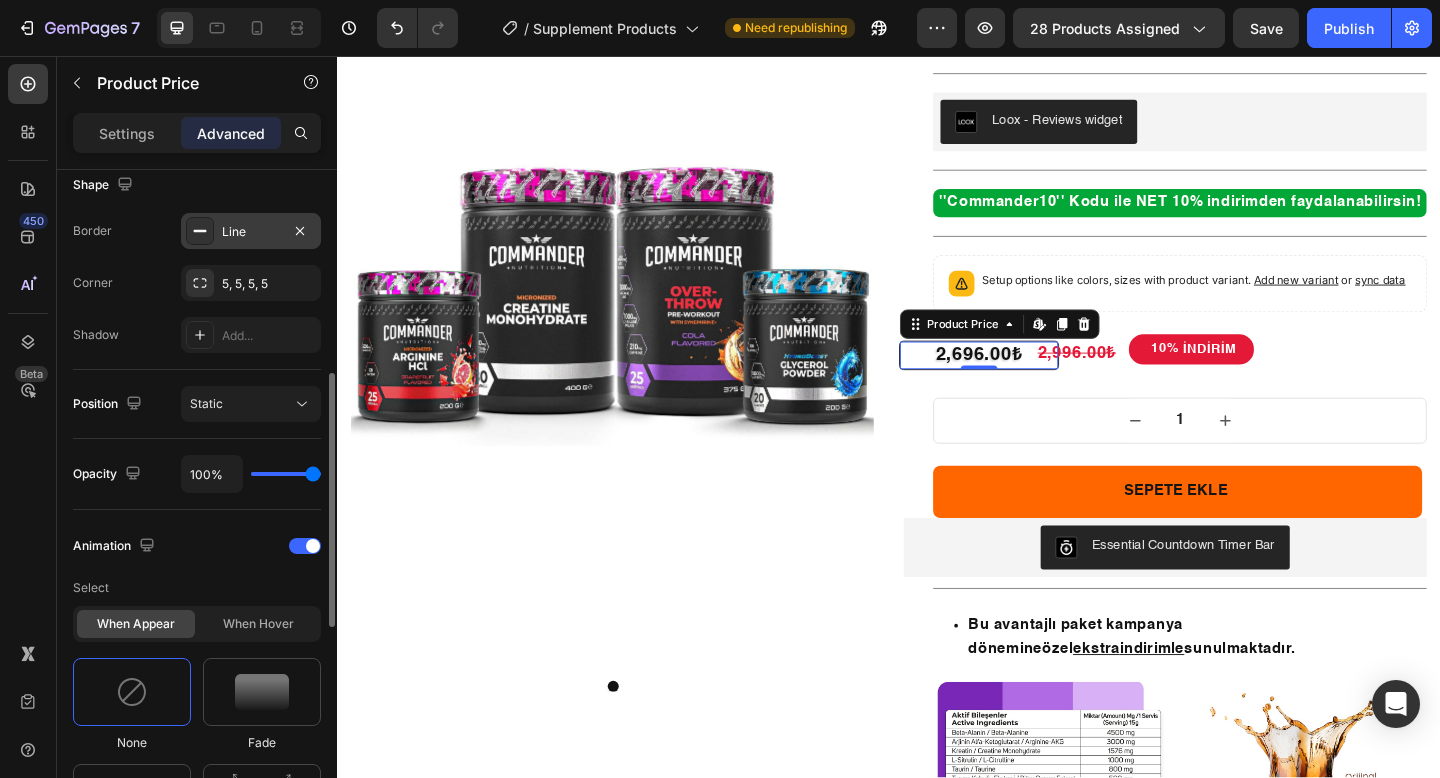 click on "Line" at bounding box center (251, 232) 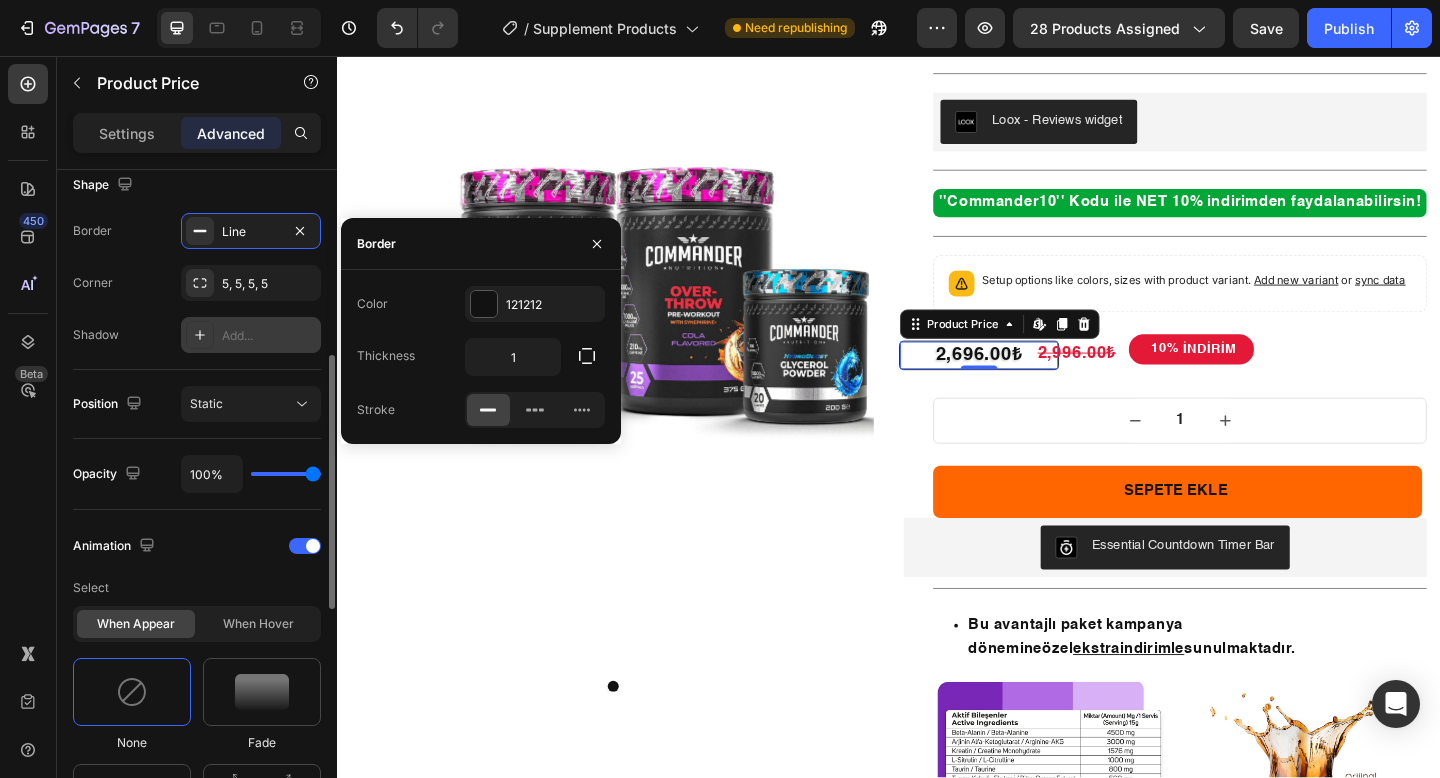 scroll, scrollTop: 505, scrollLeft: 0, axis: vertical 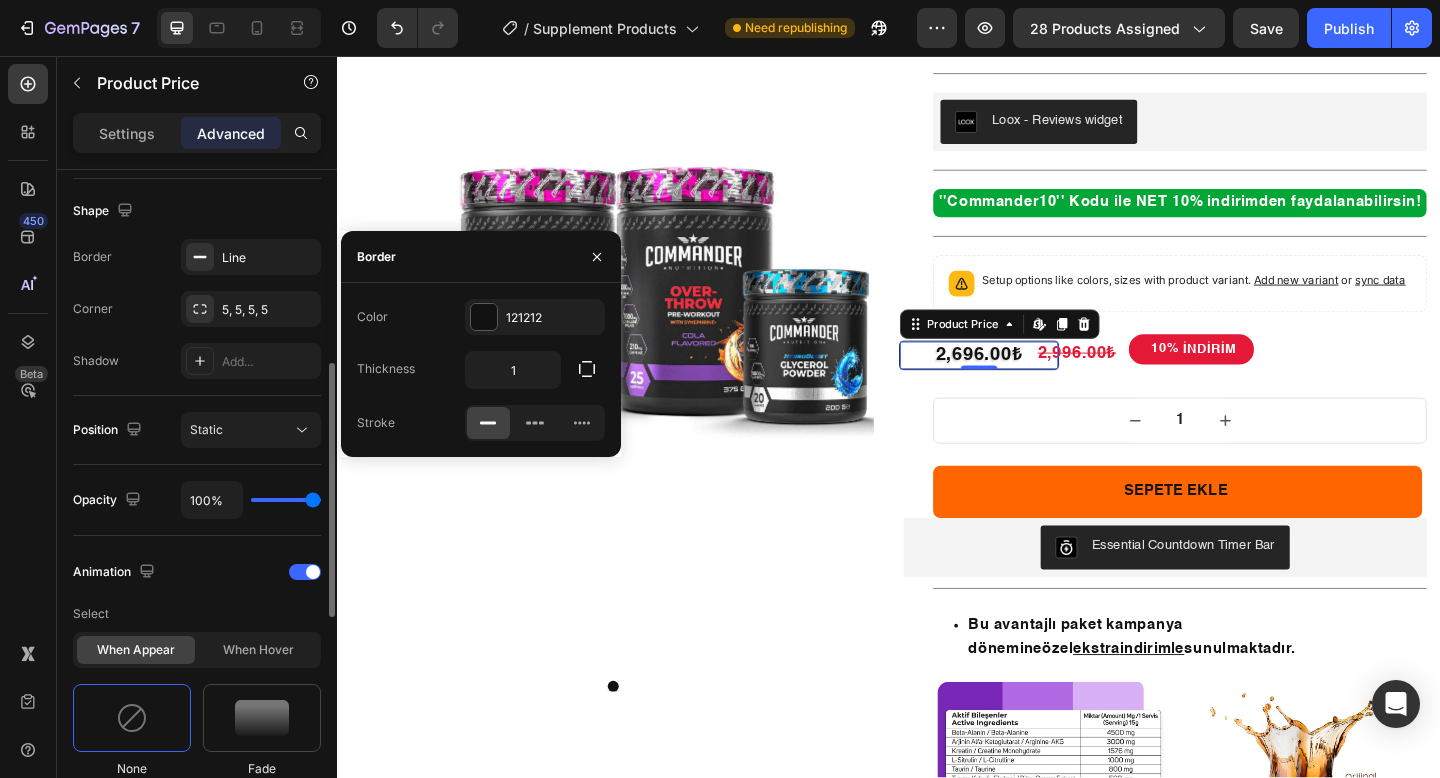 click on "Position Static" 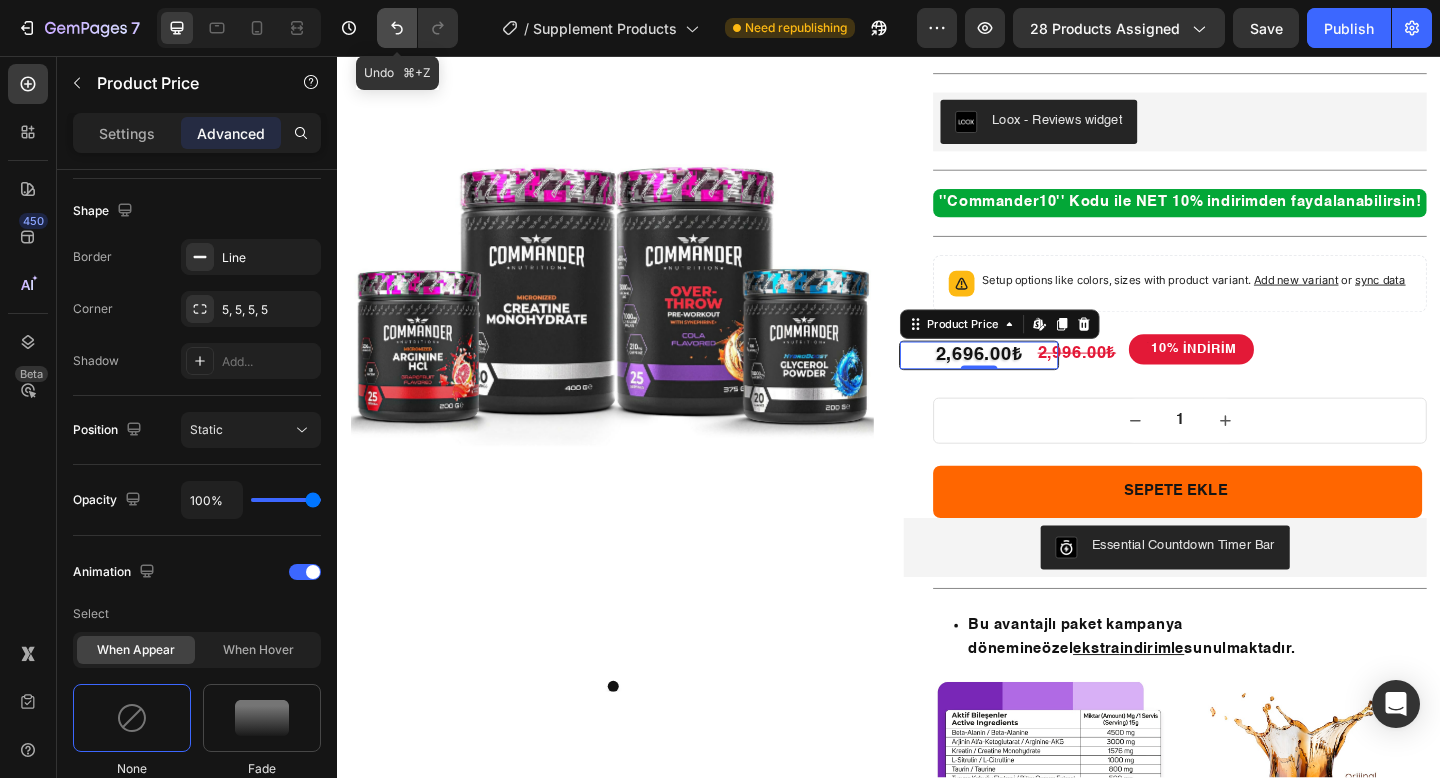 click 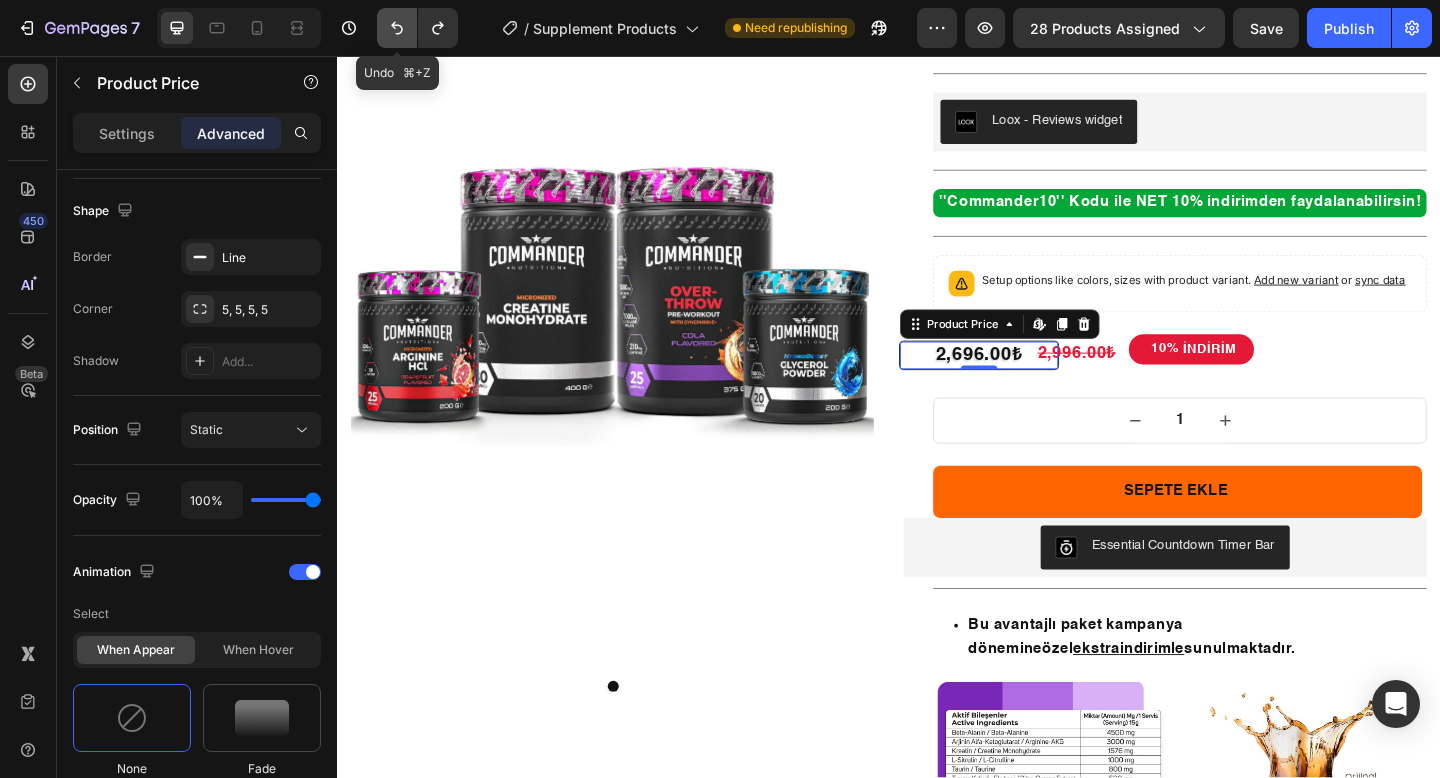 click 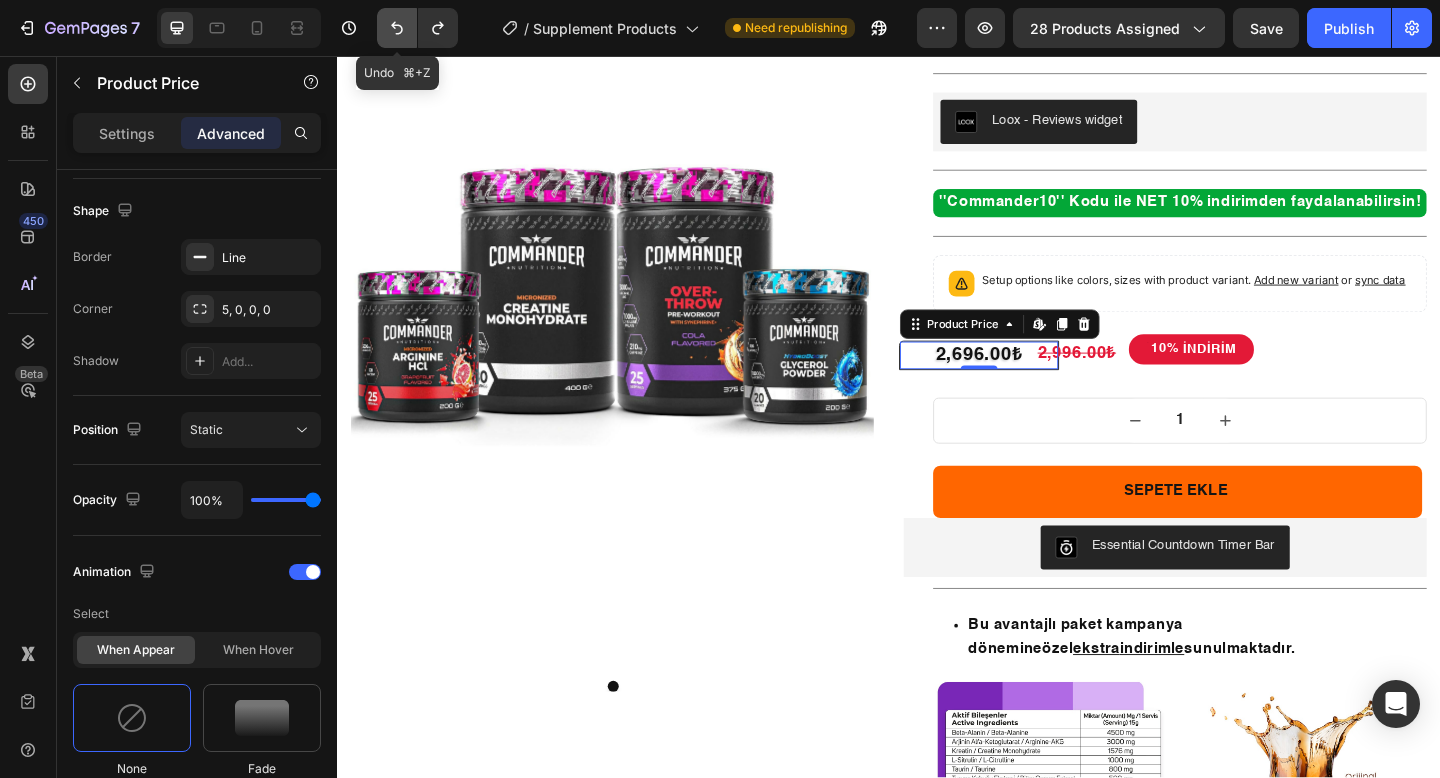 click 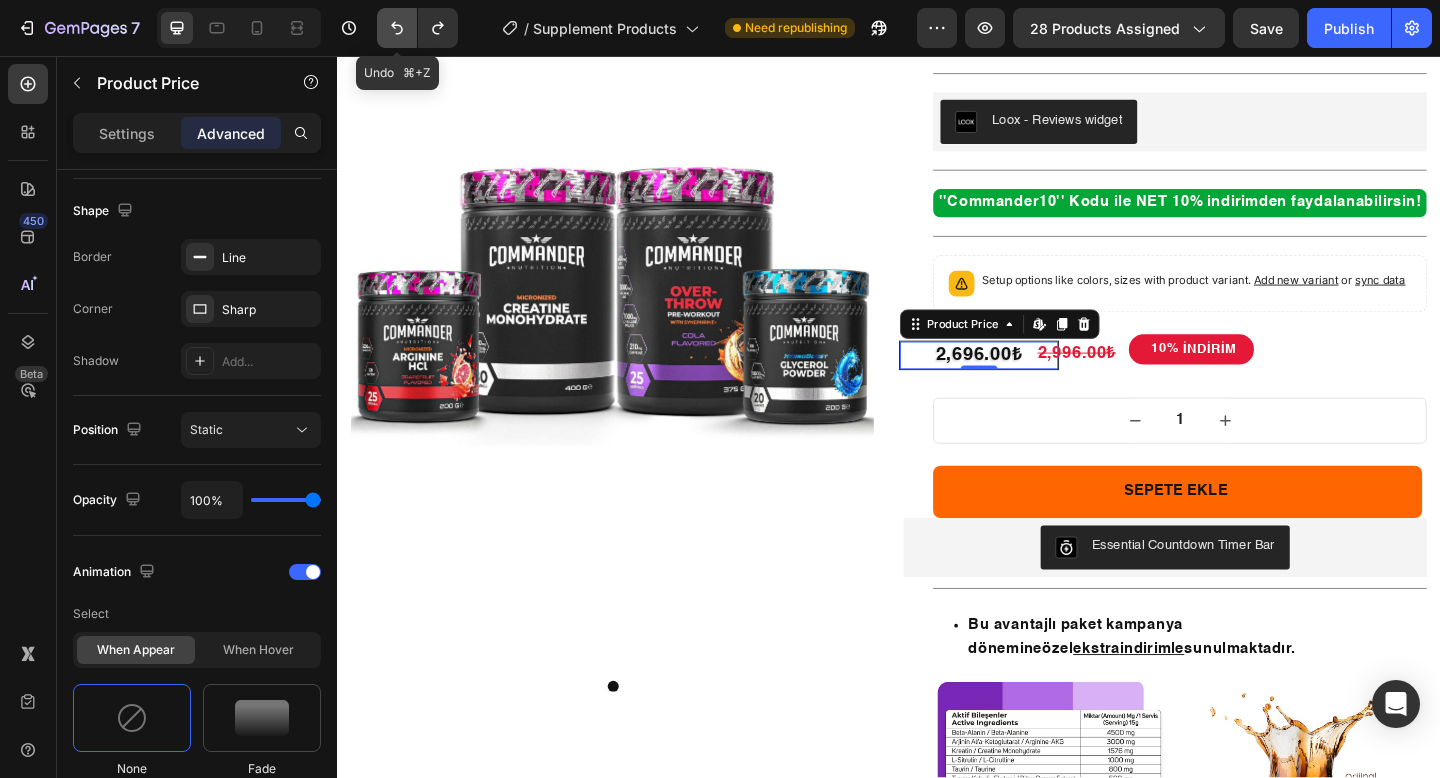 click 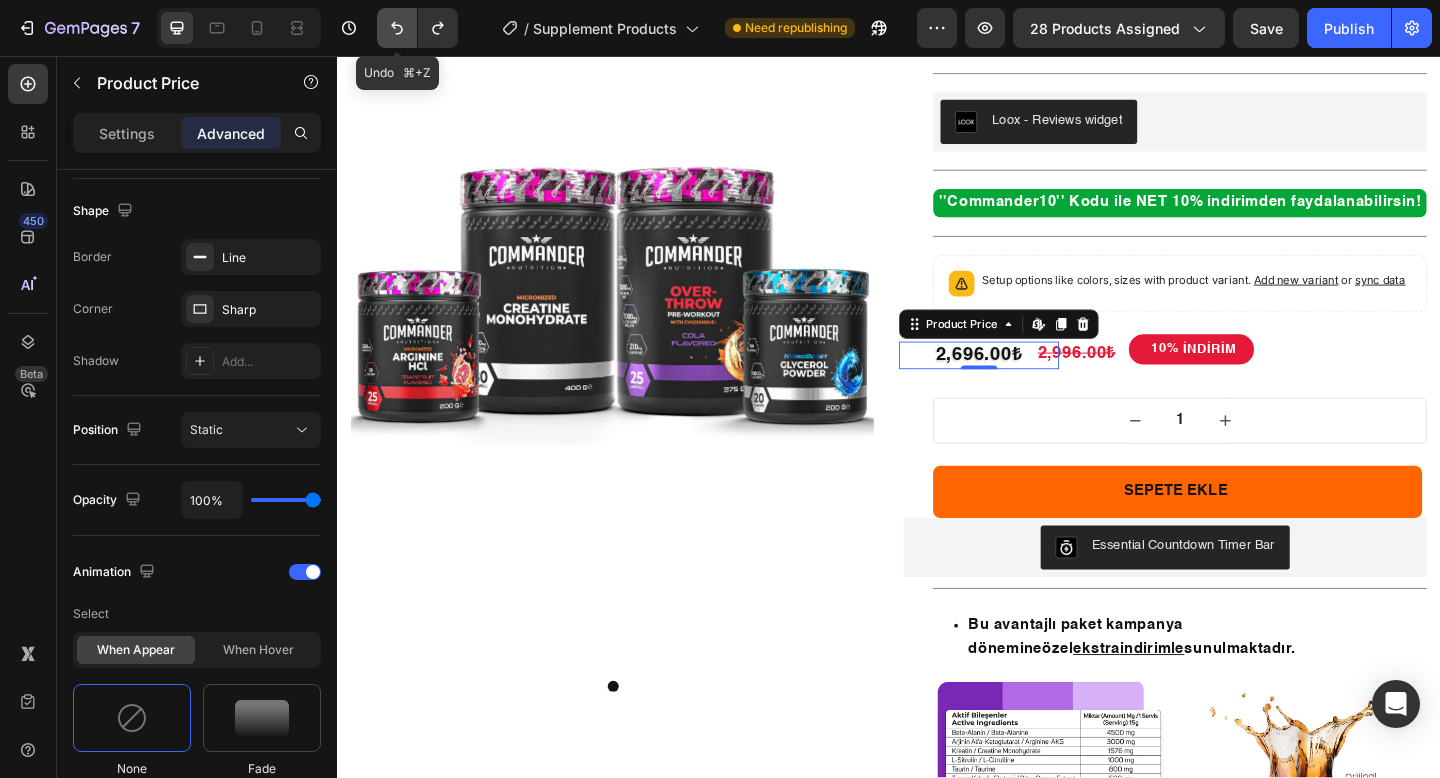 click 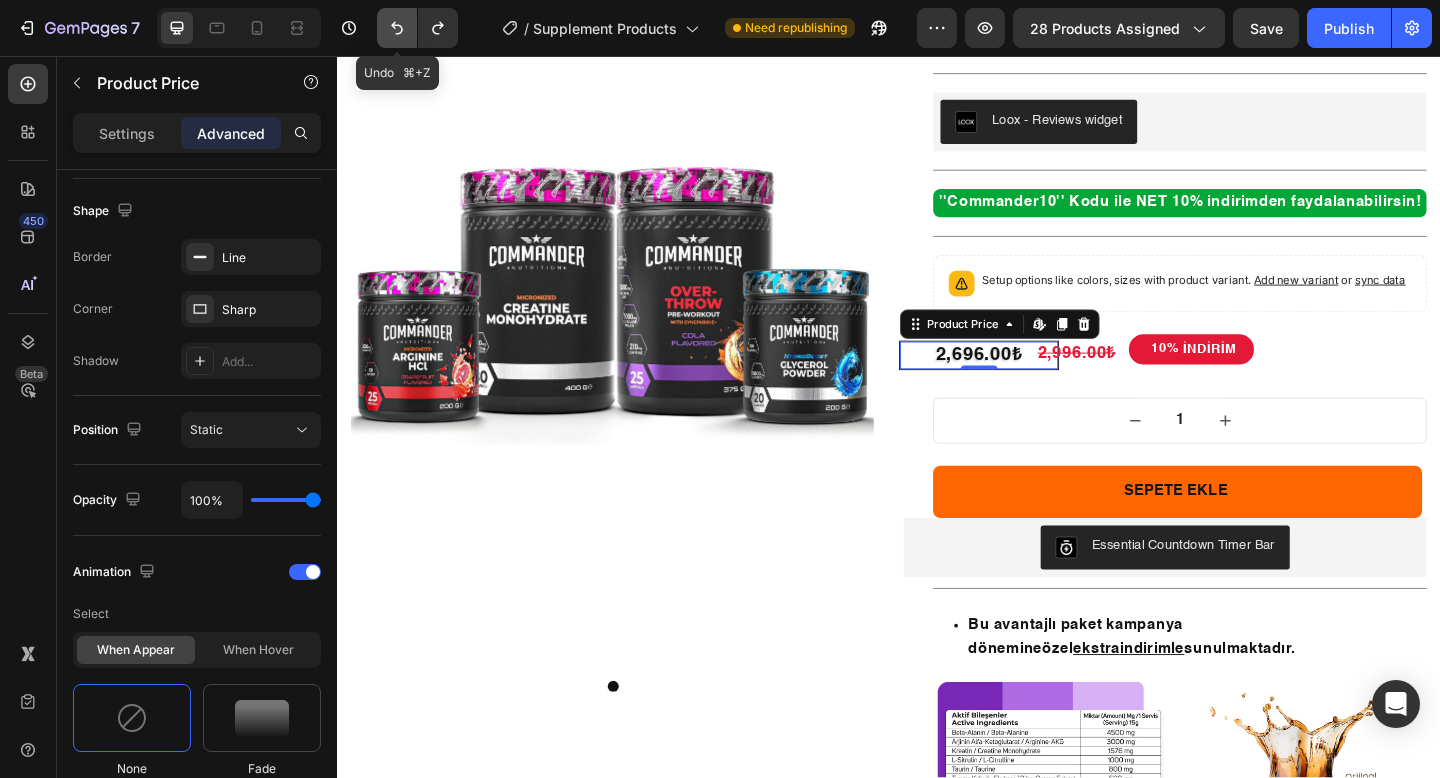 click 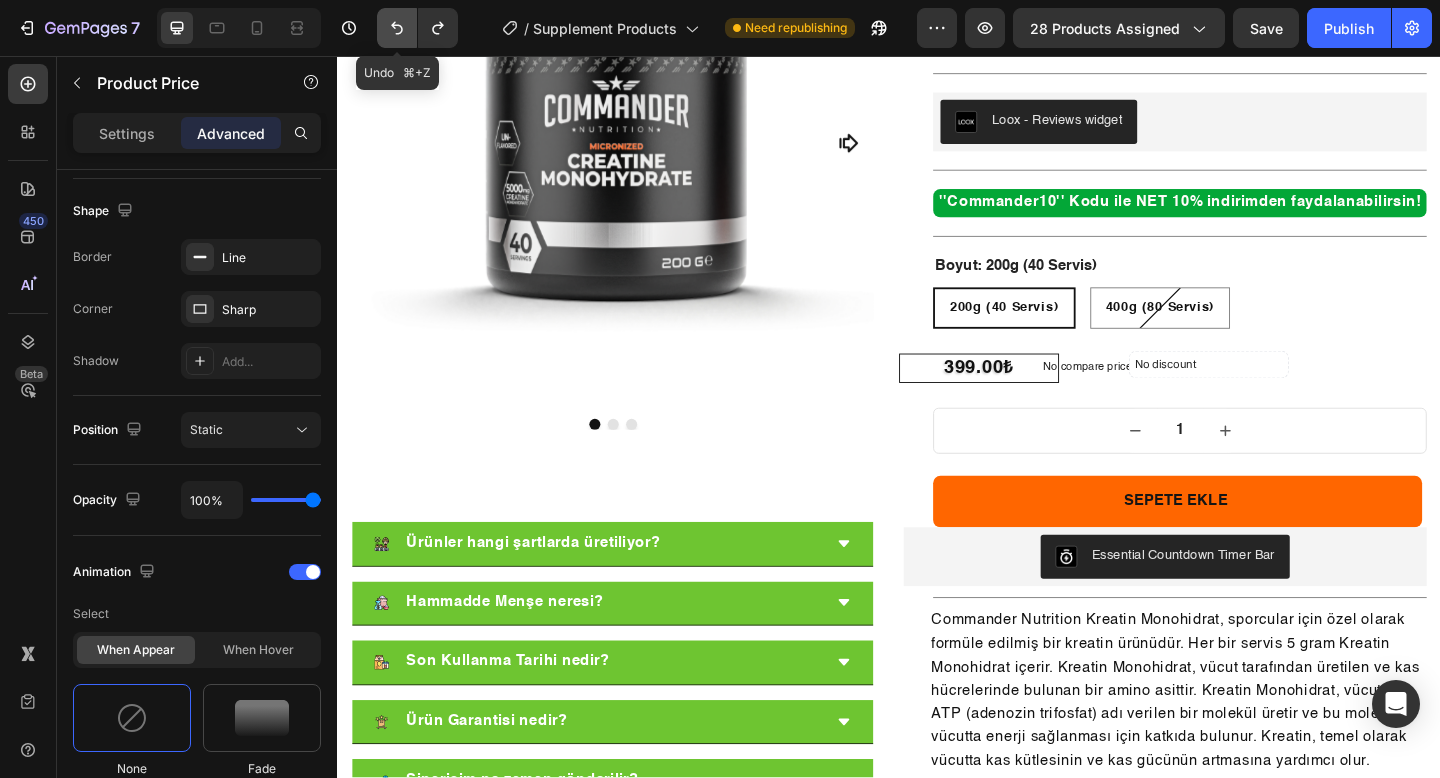 click 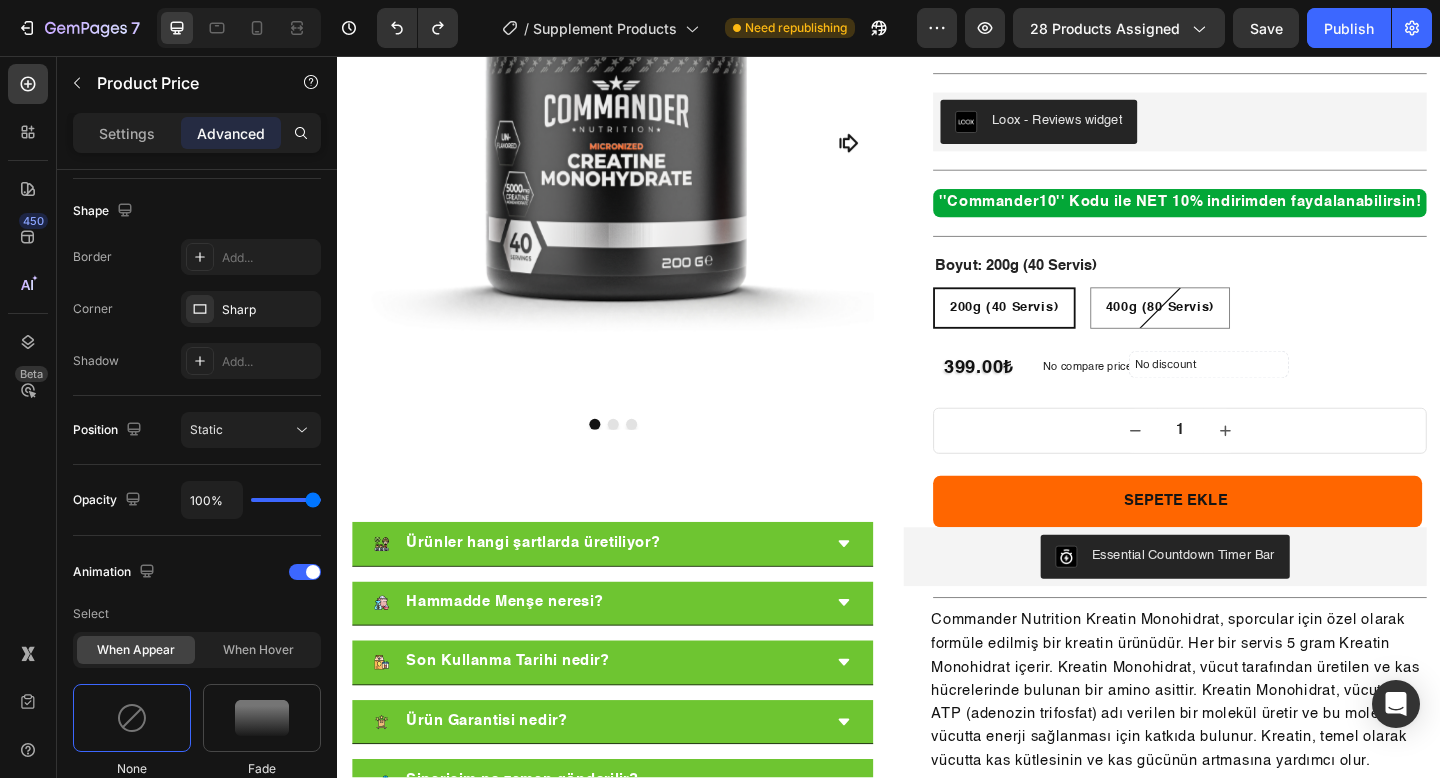 scroll, scrollTop: 0, scrollLeft: 0, axis: both 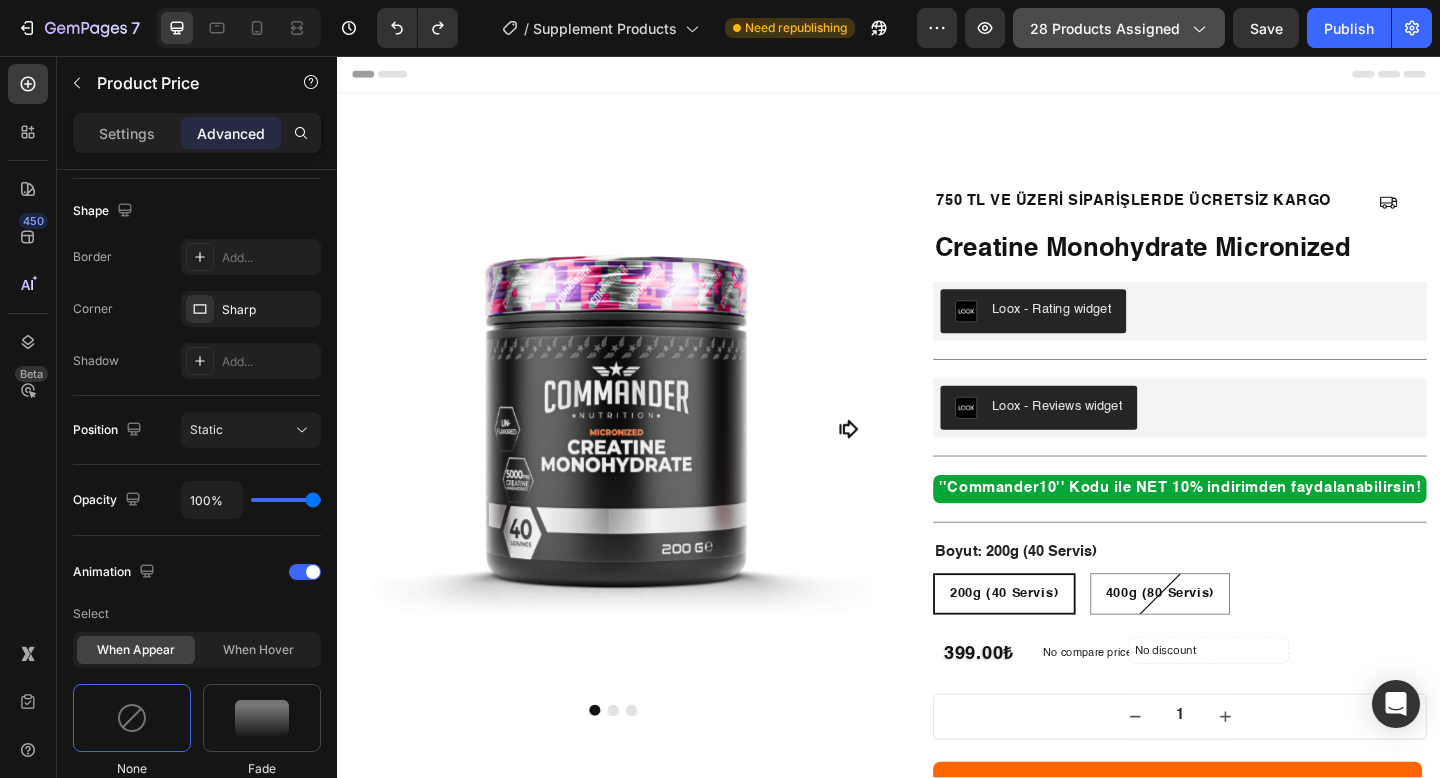 click on "[QUANTITY] products assigned" at bounding box center [1119, 28] 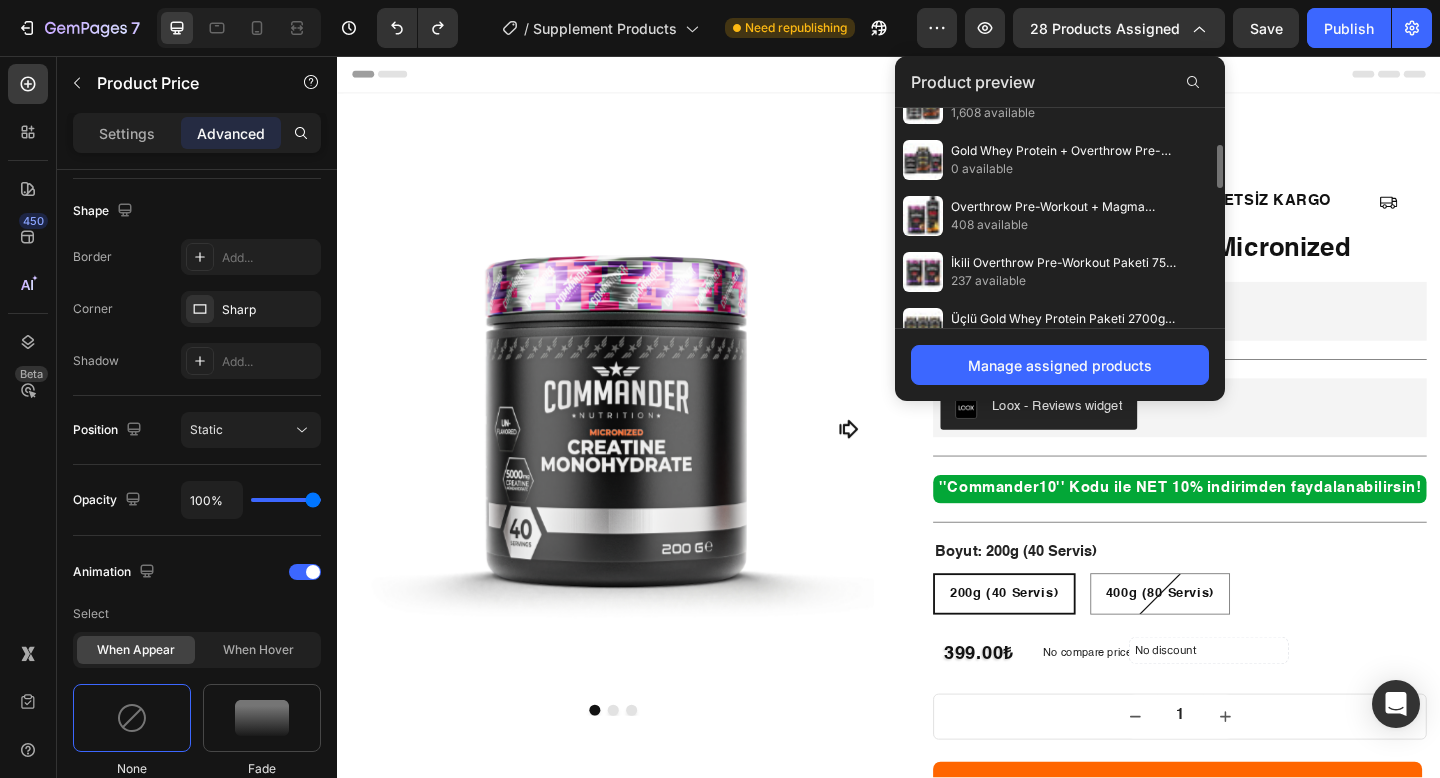 scroll, scrollTop: 919, scrollLeft: 0, axis: vertical 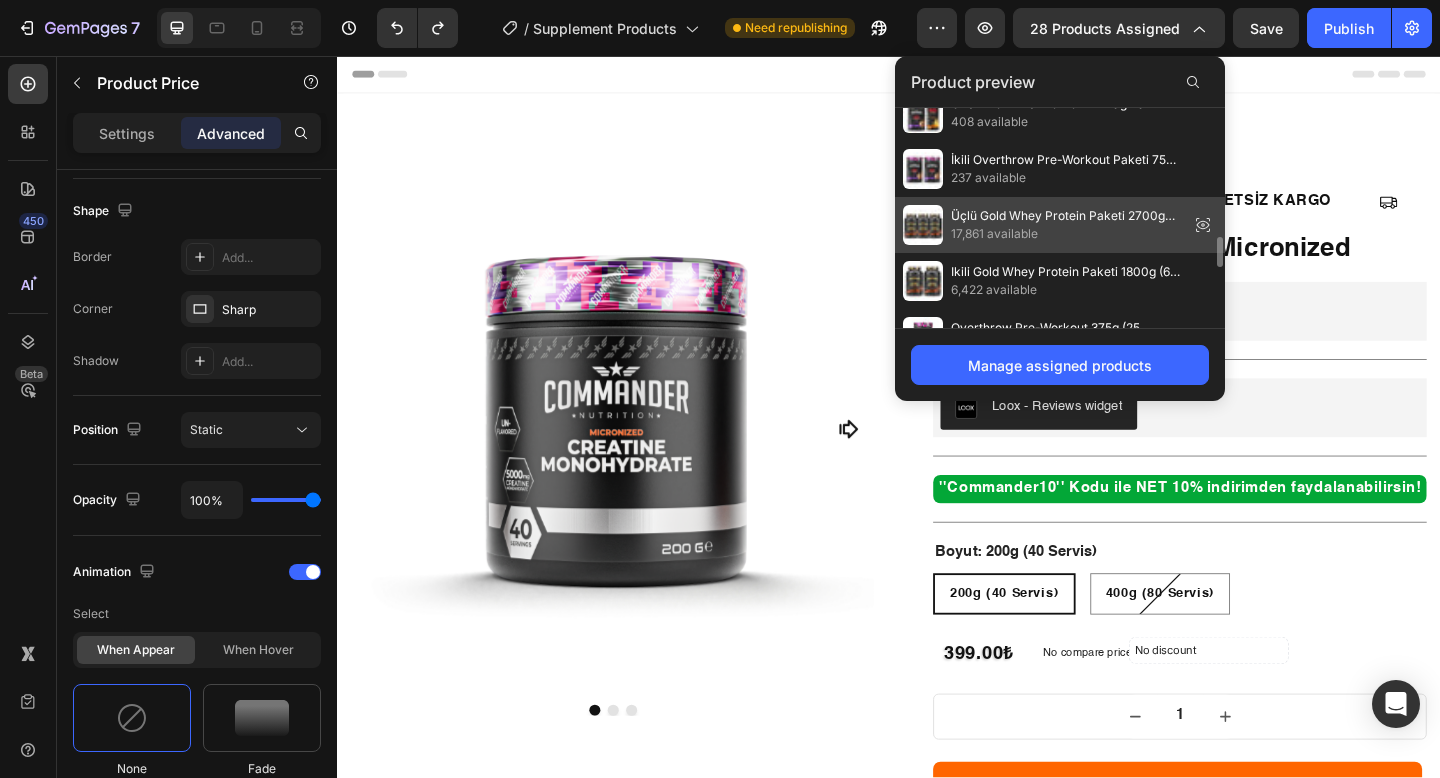 click on "Üçlü Gold Whey Protein Paketi [QUANTITY]g ([QUANTITY] Servis)" at bounding box center (1066, 216) 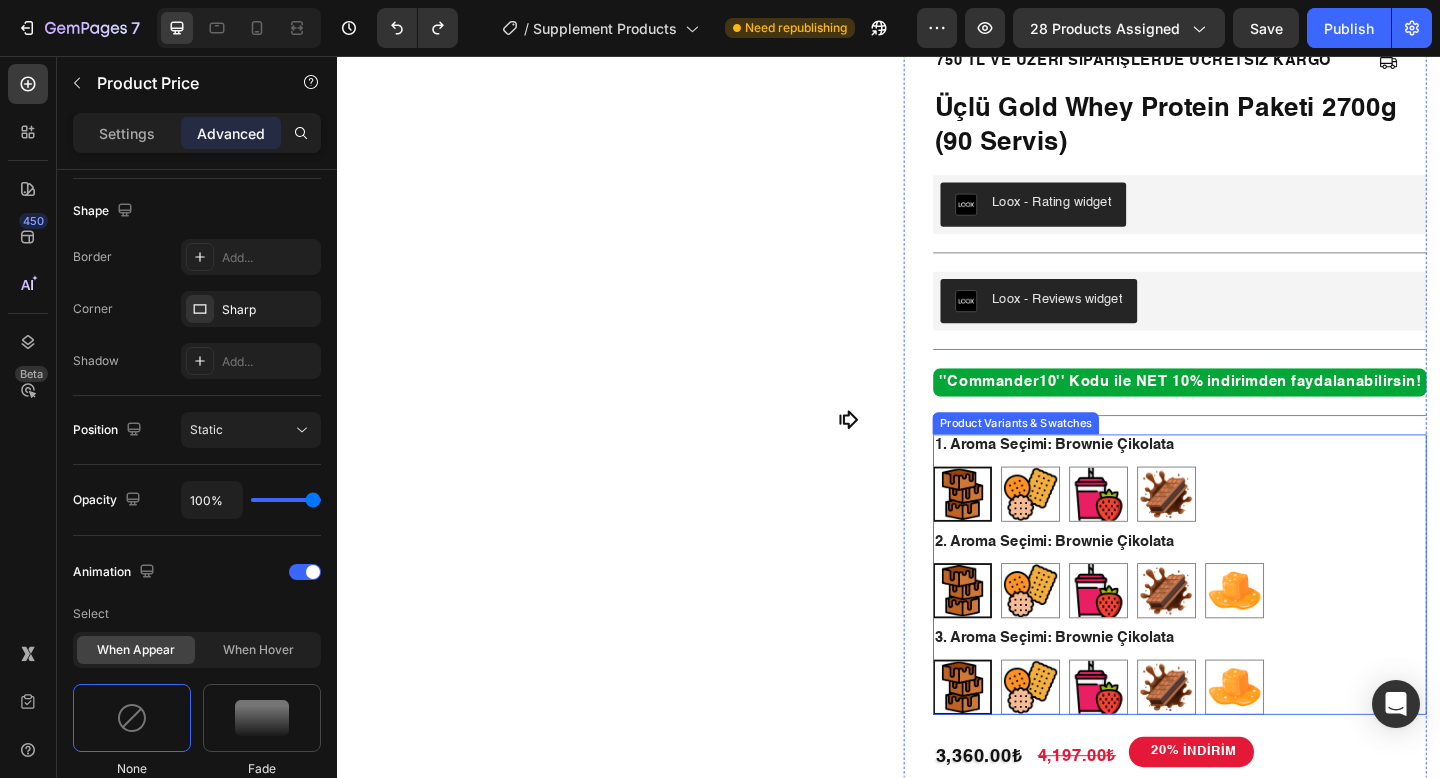 scroll, scrollTop: 498, scrollLeft: 0, axis: vertical 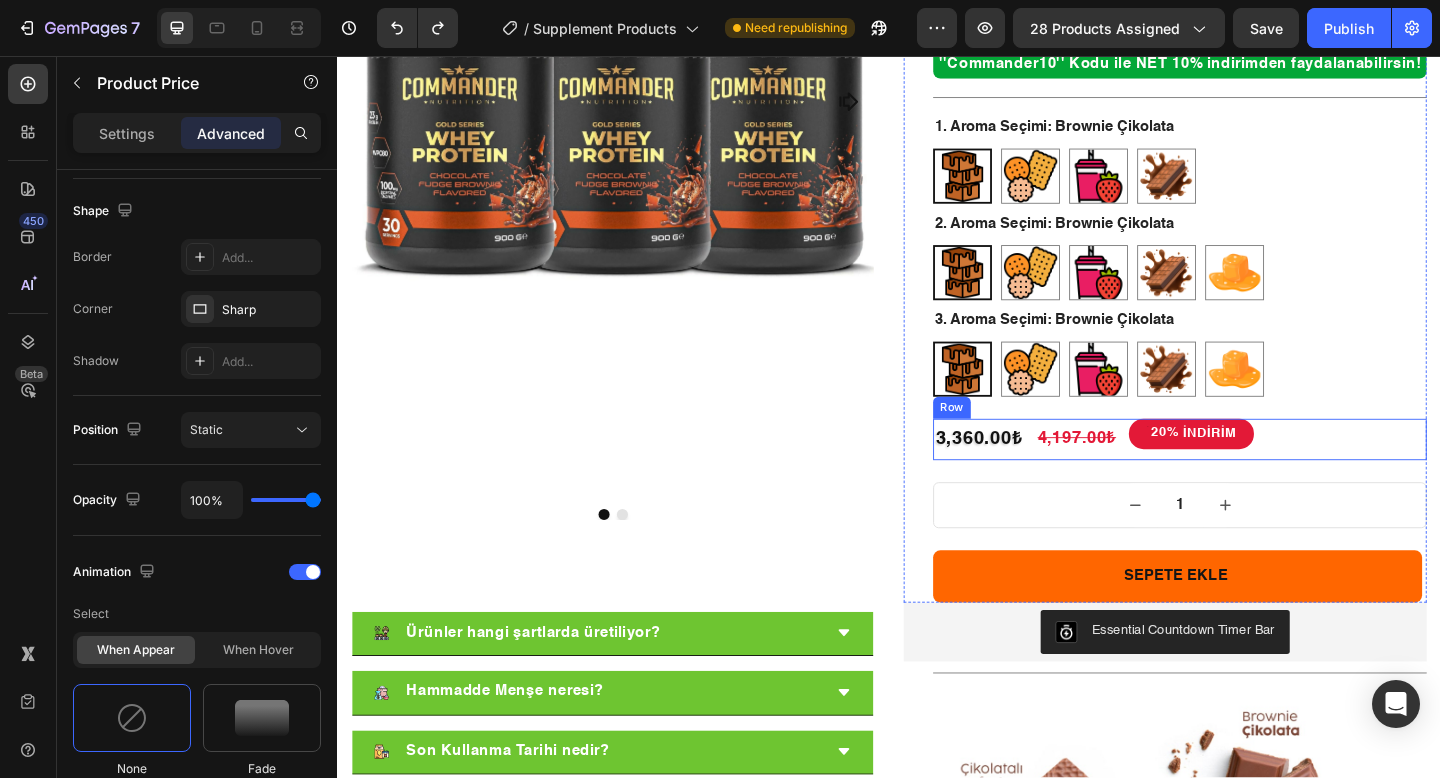 click on "[PERCENTAGE]% İNDİRİM Discount Tag" at bounding box center [1435, 474] 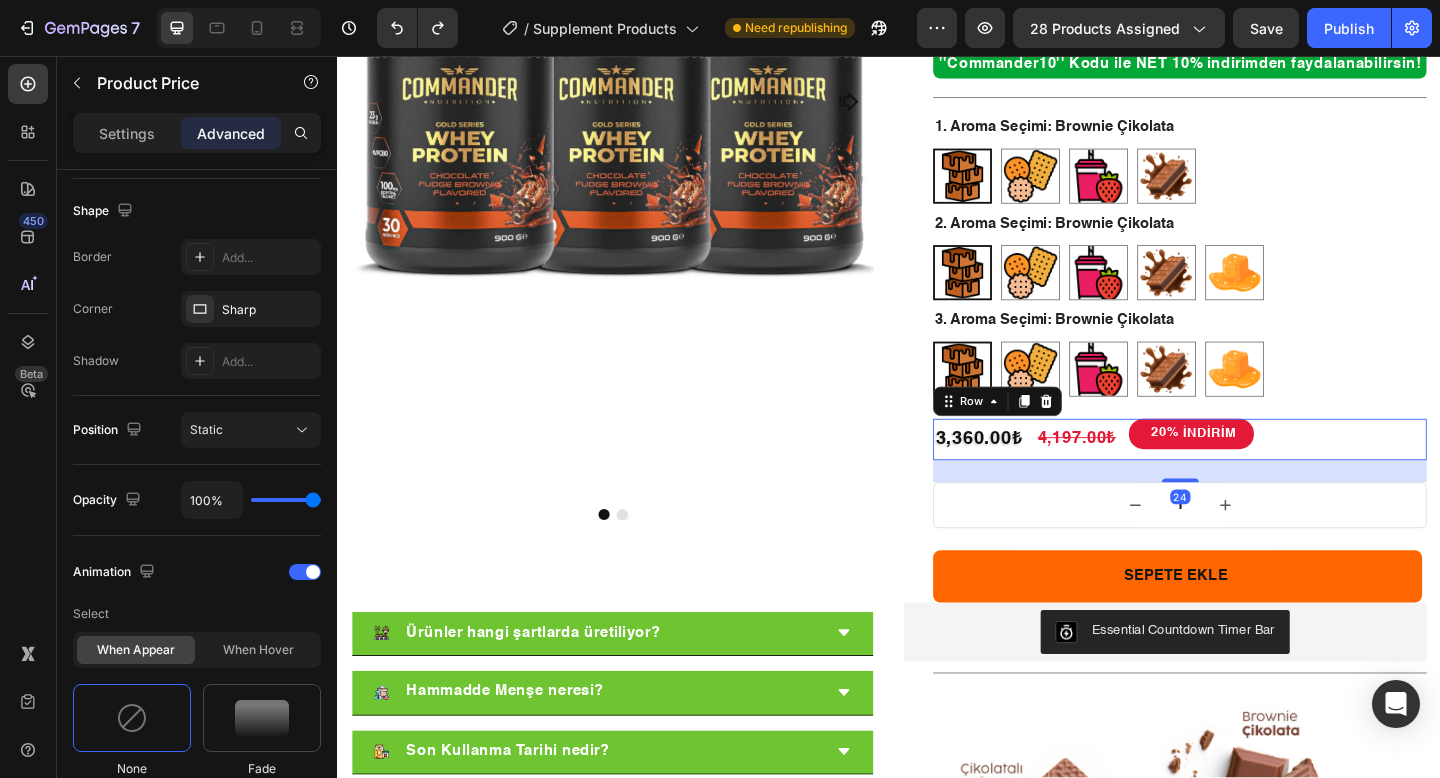 scroll, scrollTop: 0, scrollLeft: 0, axis: both 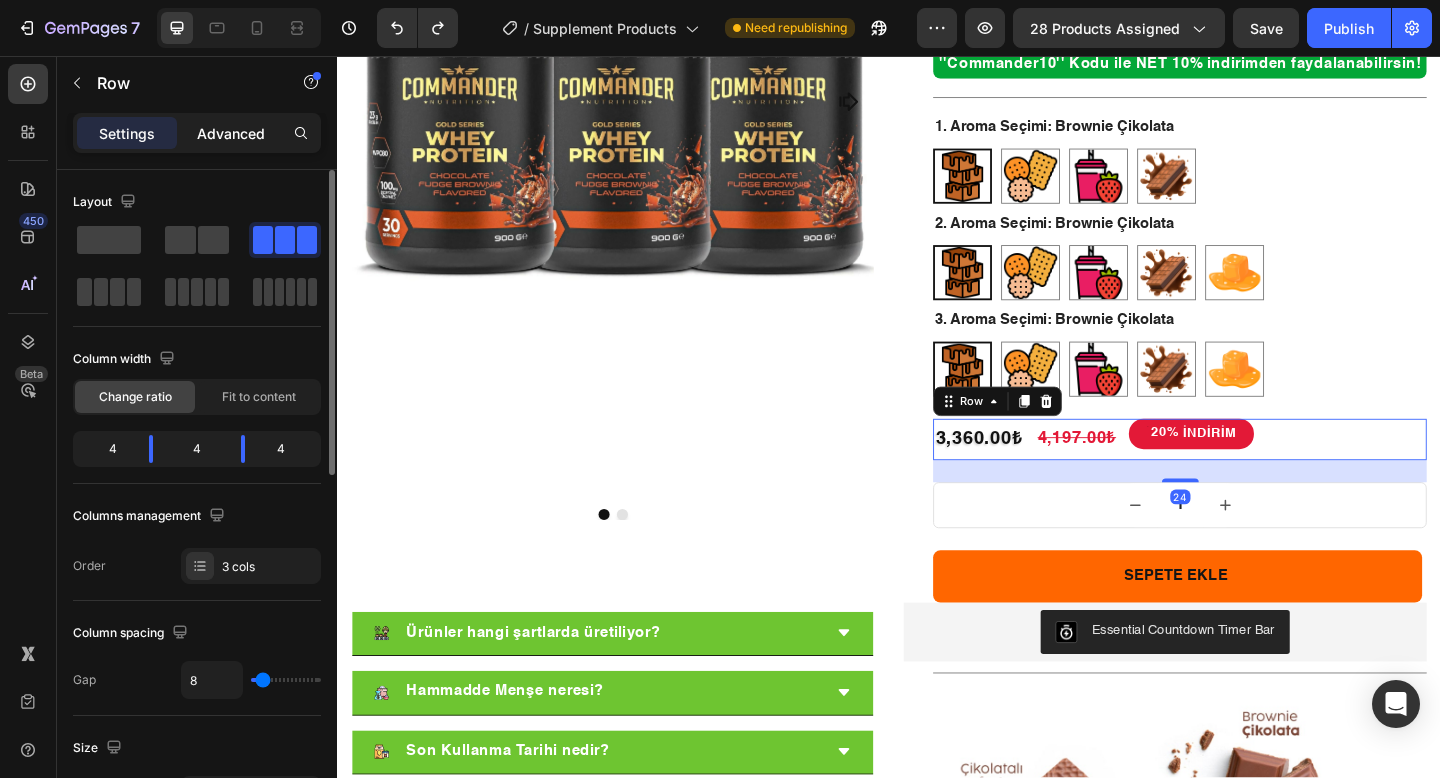click on "Advanced" at bounding box center [231, 133] 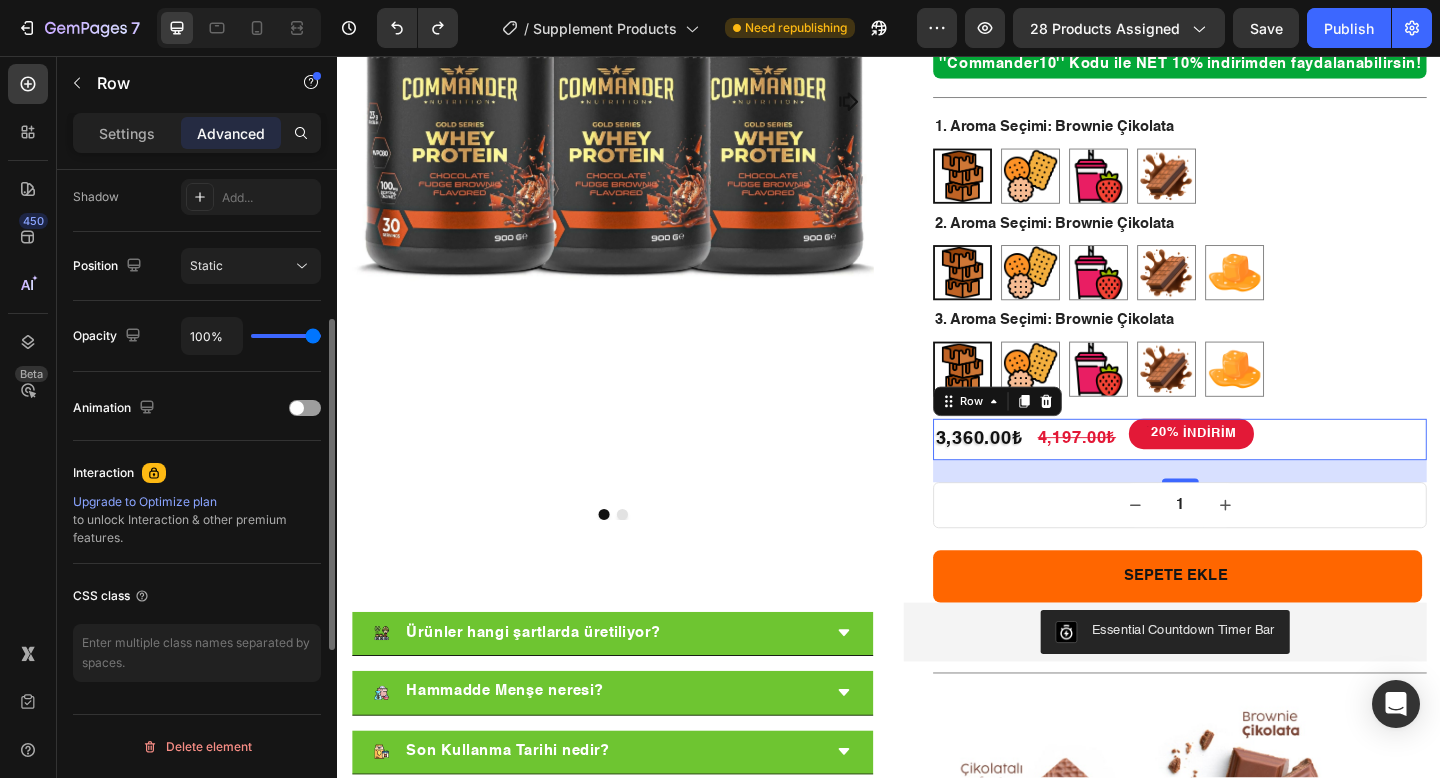 scroll, scrollTop: 546, scrollLeft: 0, axis: vertical 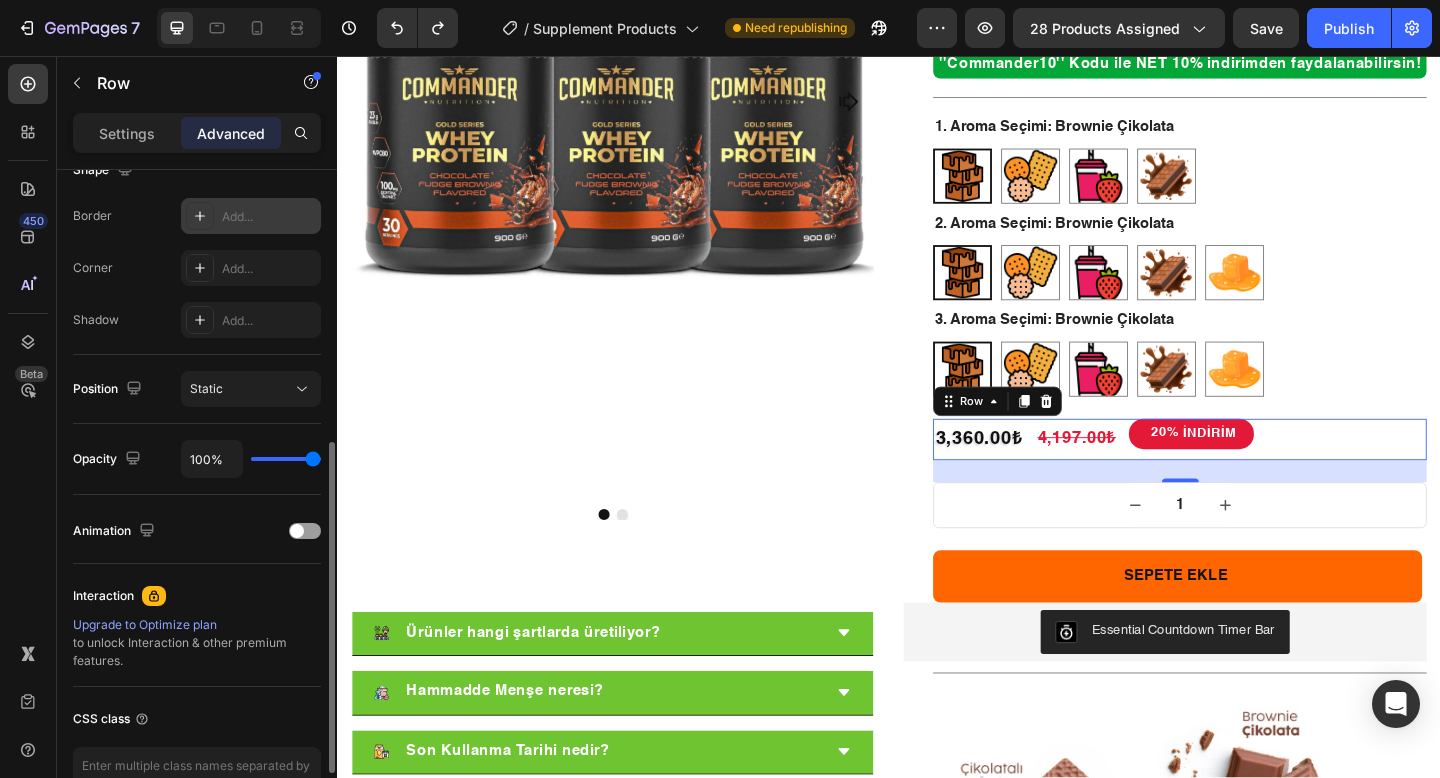 click on "Add..." at bounding box center (269, 217) 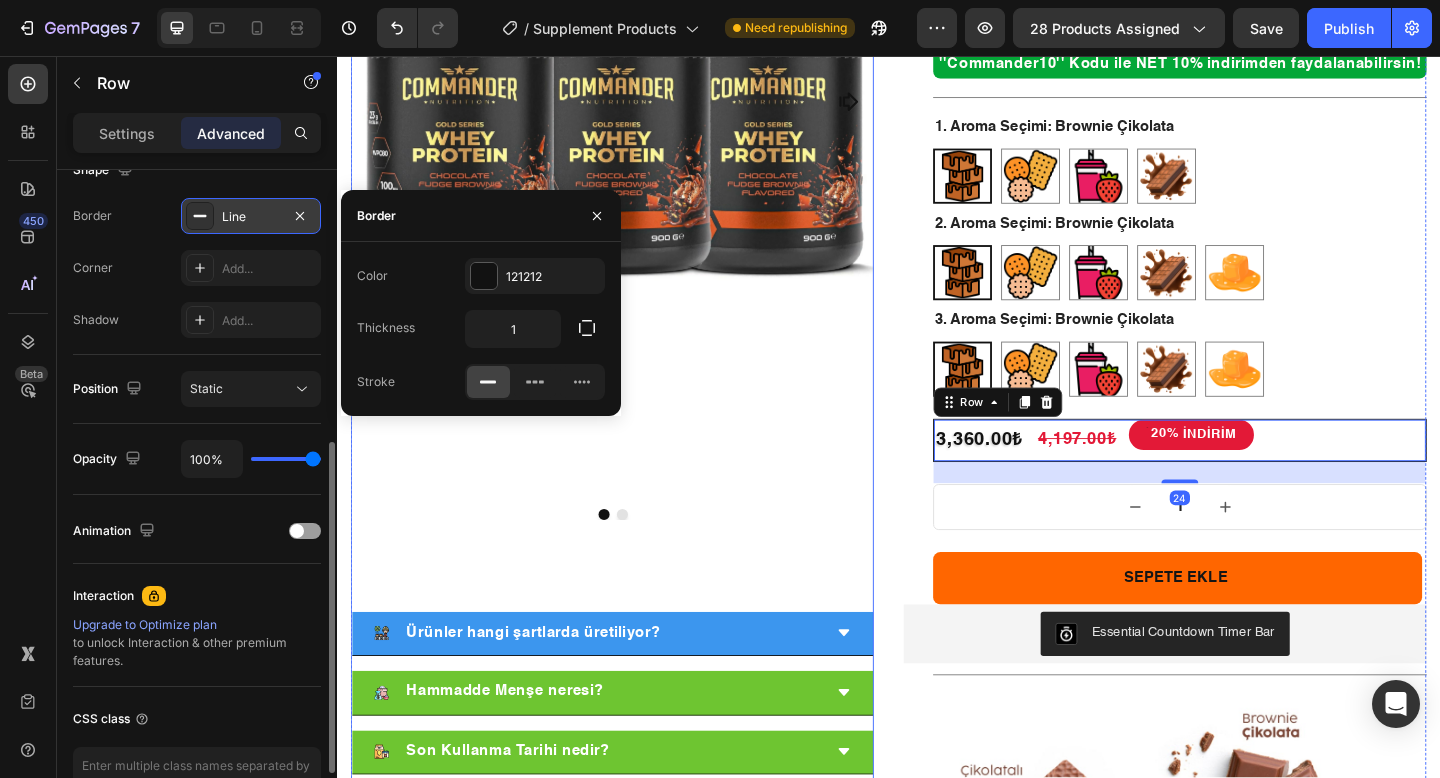click on "Ürünler hangi şartlarda üretiliyor?
Hammadde Menşe neresi?
Son Kullanma Tarihi nedir?
Ürün Garantisi nedir?
Siparişim ne zaman gönderilir? Accordion" at bounding box center [636, 685] 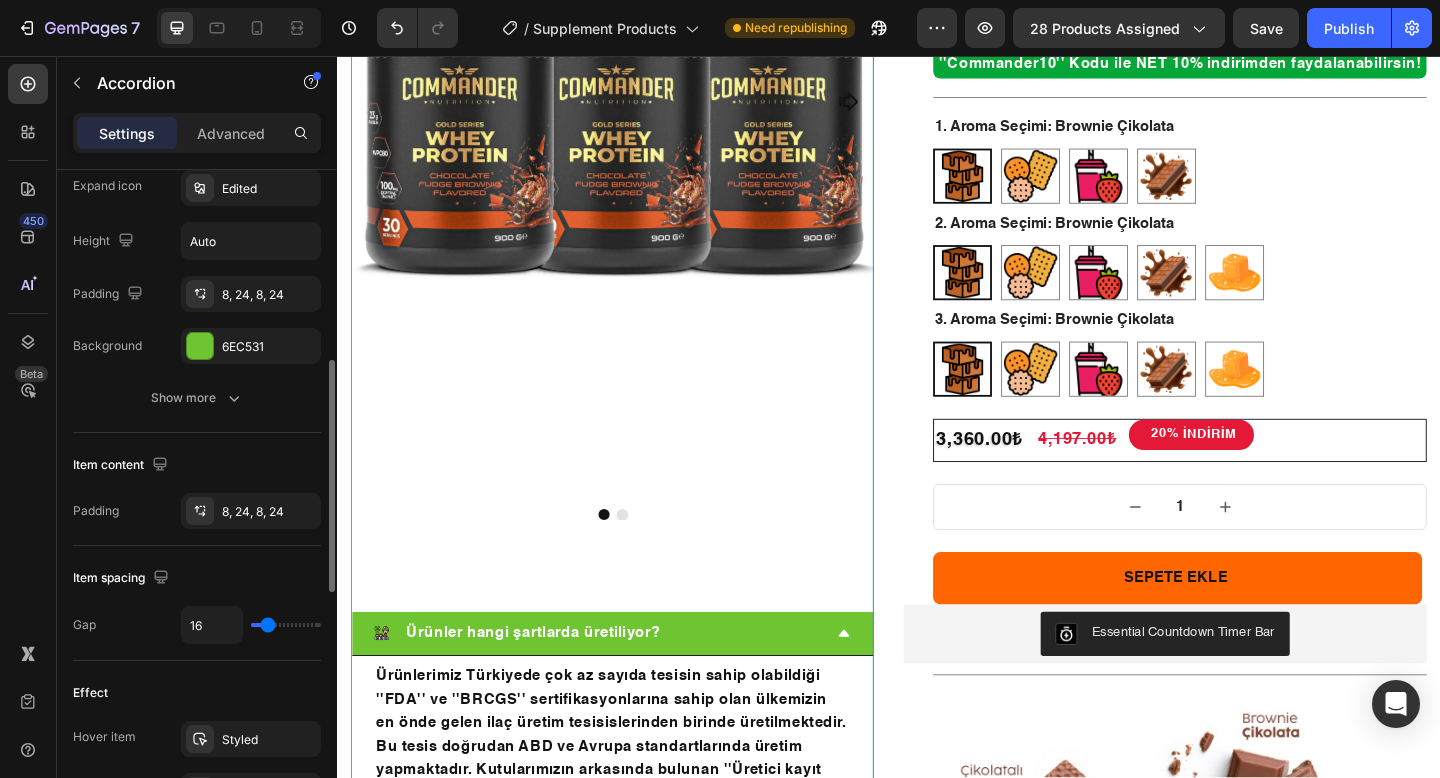 scroll, scrollTop: 0, scrollLeft: 0, axis: both 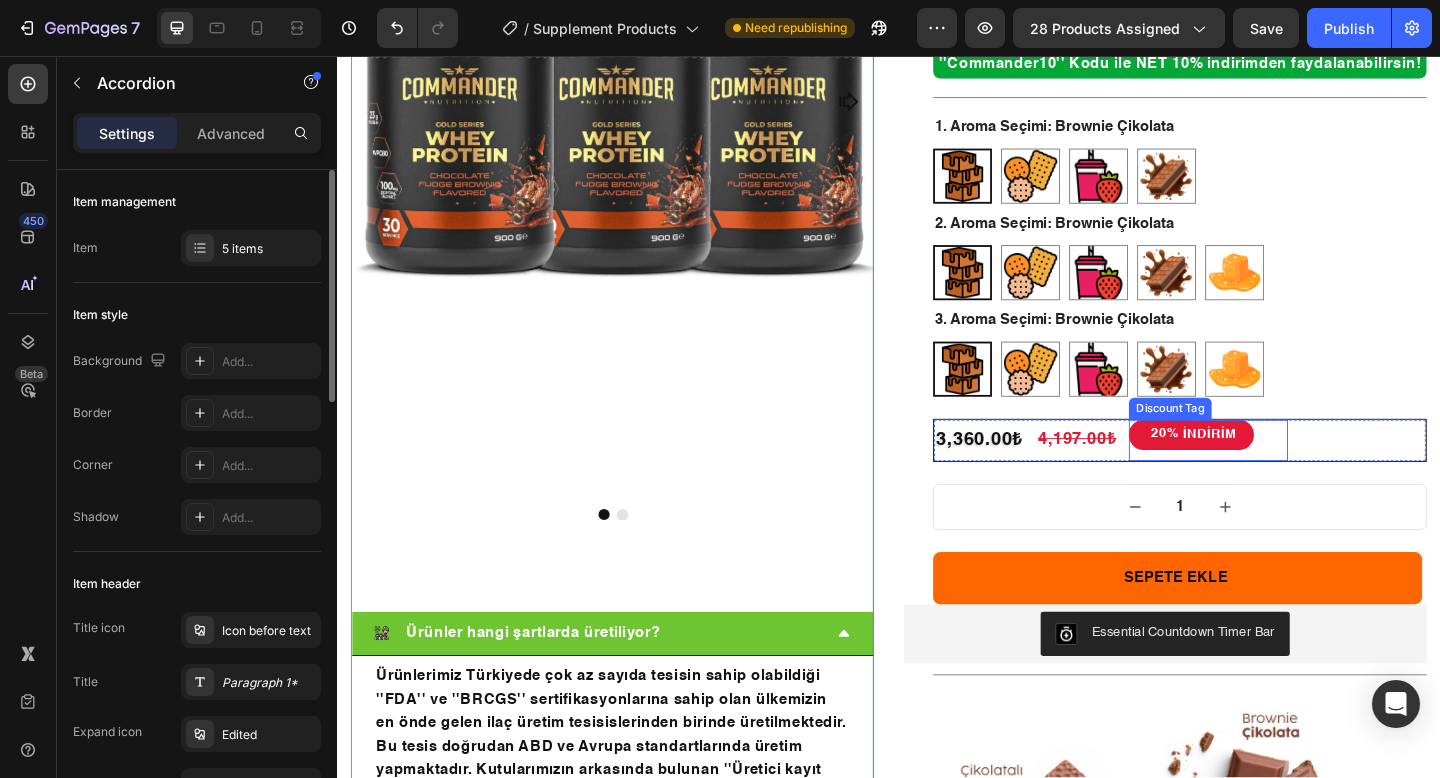 click on "20% İNDİRİM" at bounding box center [1266, 469] 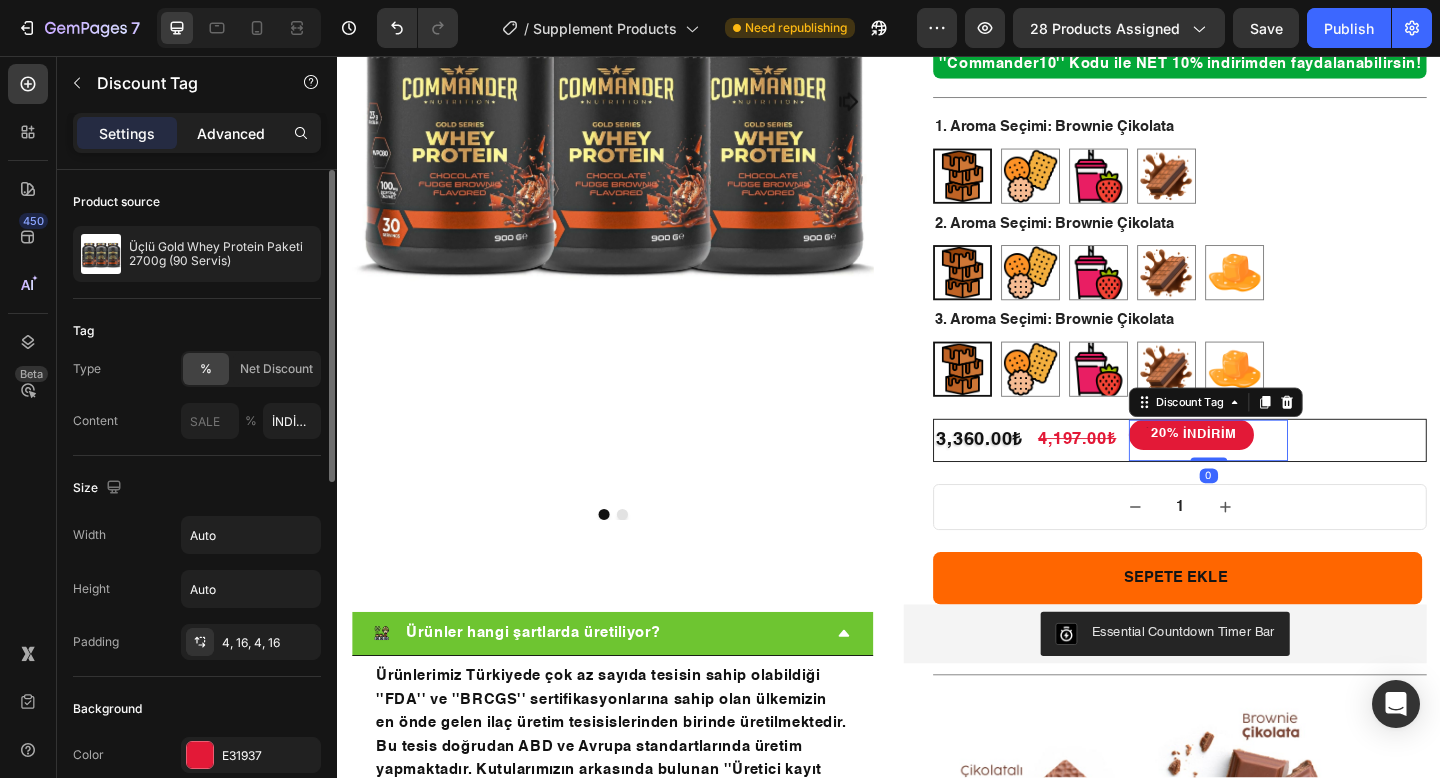click on "Advanced" at bounding box center (231, 133) 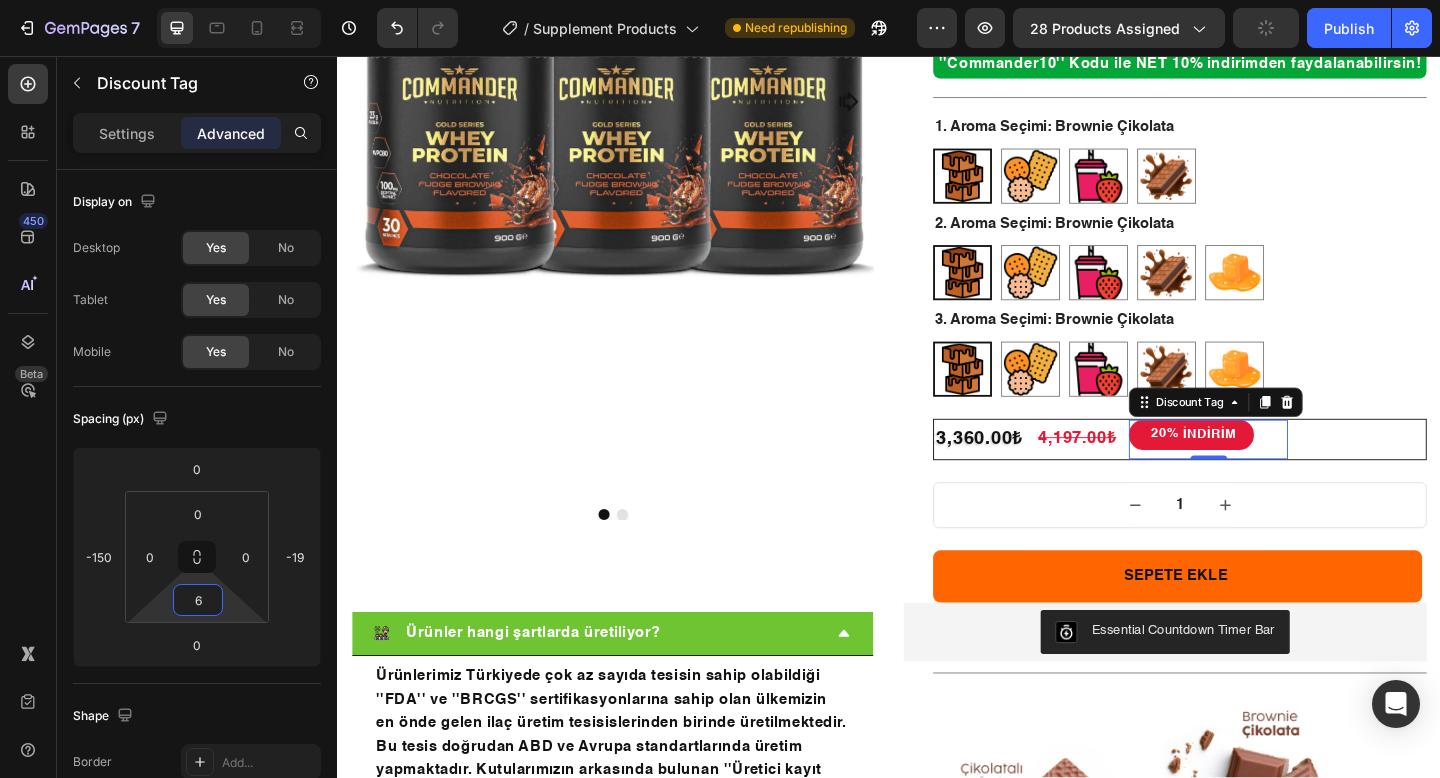 type on "8" 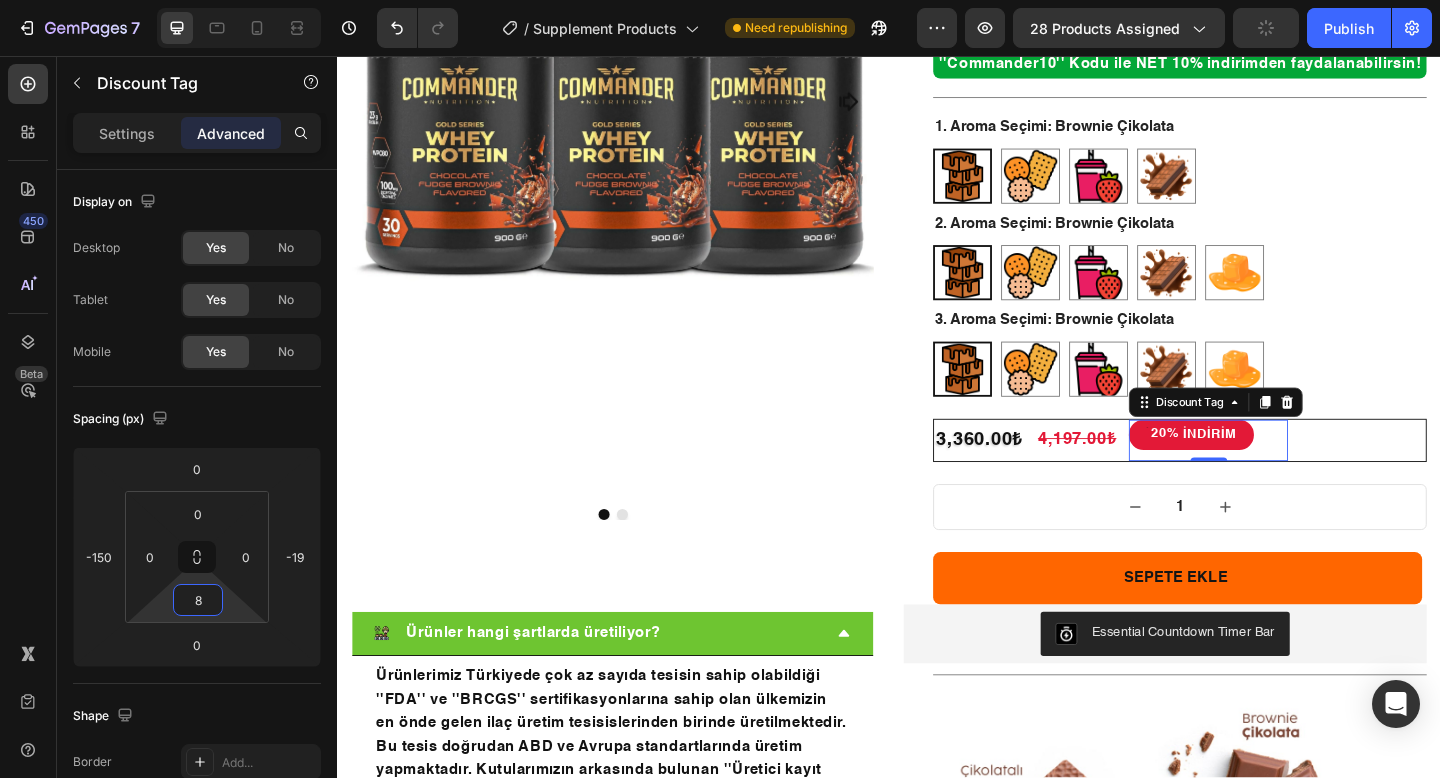 click on "7  Version history  /  Supplement Products Need republishing Preview 28 products assigned  Publish  450 Beta Sections(18) Elements(84) Section Element Hero Section Product Detail Brands Trusted Badges Guarantee Product Breakdown How to use Testimonials Compare Bundle FAQs Social Proof Brand Story Product List Collection Blog List Contact Sticky Add to Cart Custom Footer Browse Library 450 Layout
Row
Row
Row
Row Text
Heading
Text Block Button
Button
Button Media
Image
Image
Video" at bounding box center (720, 0) 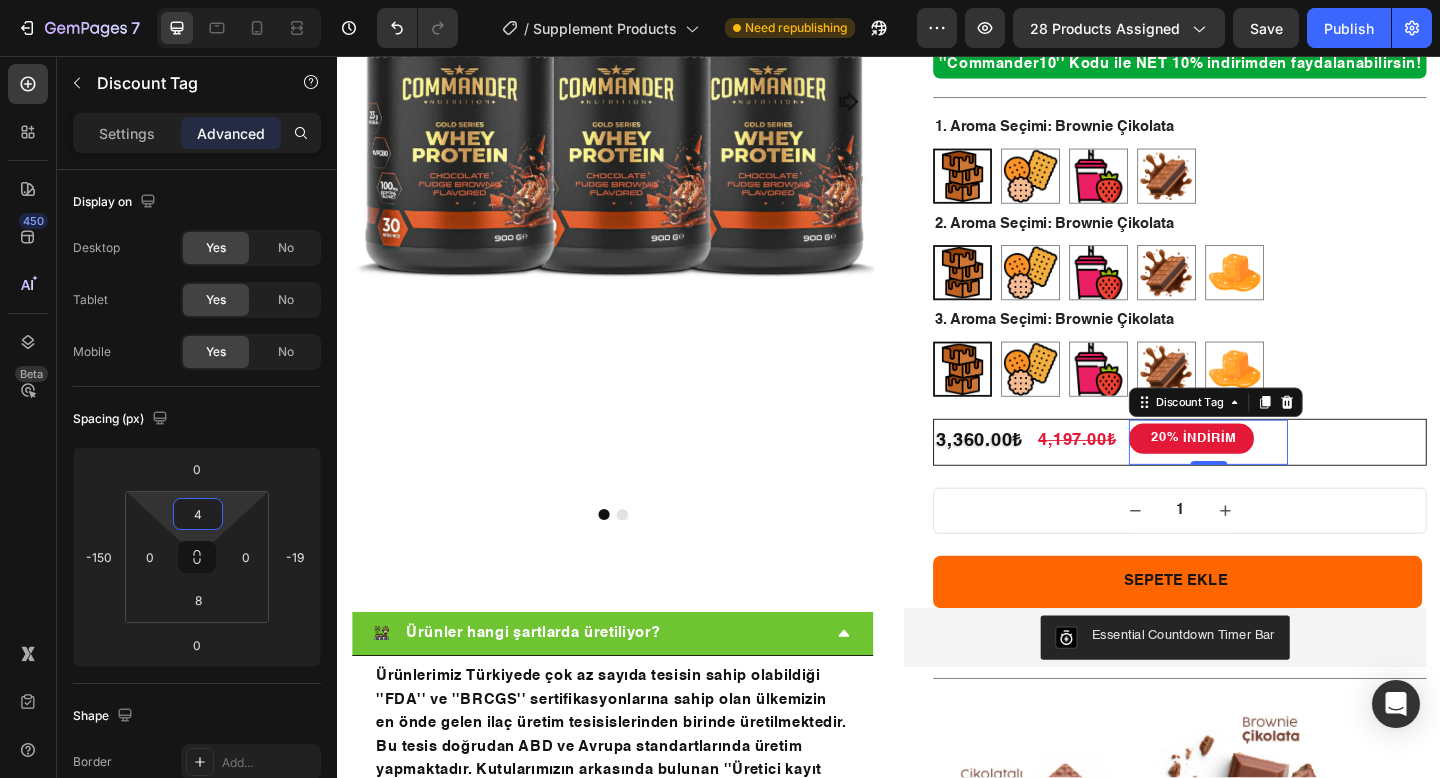 type on "6" 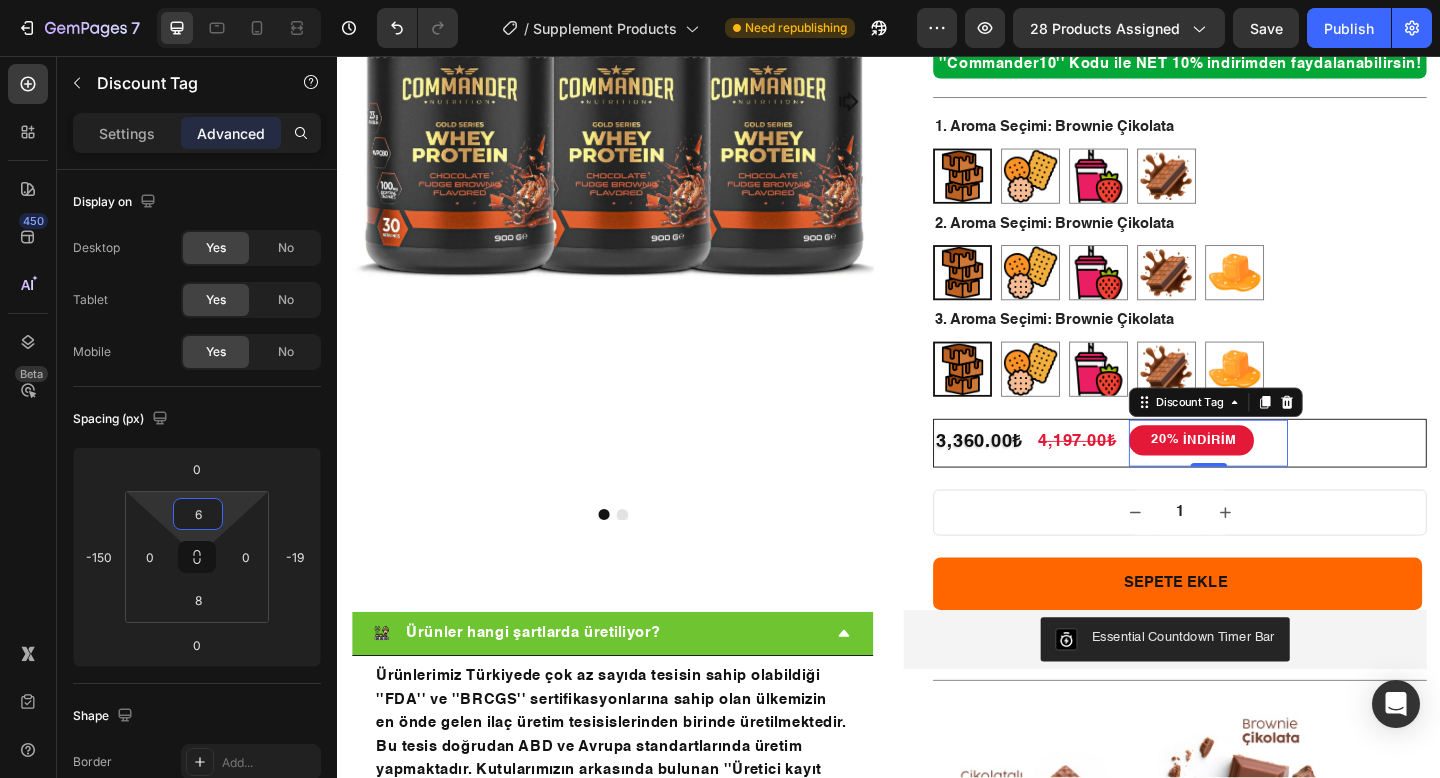 click on "7  Version history  /  Supplement Products Need republishing Preview 28 products assigned  Save   Publish  450 Beta Sections(18) Elements(84) Section Element Hero Section Product Detail Brands Trusted Badges Guarantee Product Breakdown How to use Testimonials Compare Bundle FAQs Social Proof Brand Story Product List Collection Blog List Contact Sticky Add to Cart Custom Footer Browse Library 450 Layout
Row
Row
Row
Row Text
Heading
Text Block Button
Button
Button Media
Image
Image" at bounding box center [720, 0] 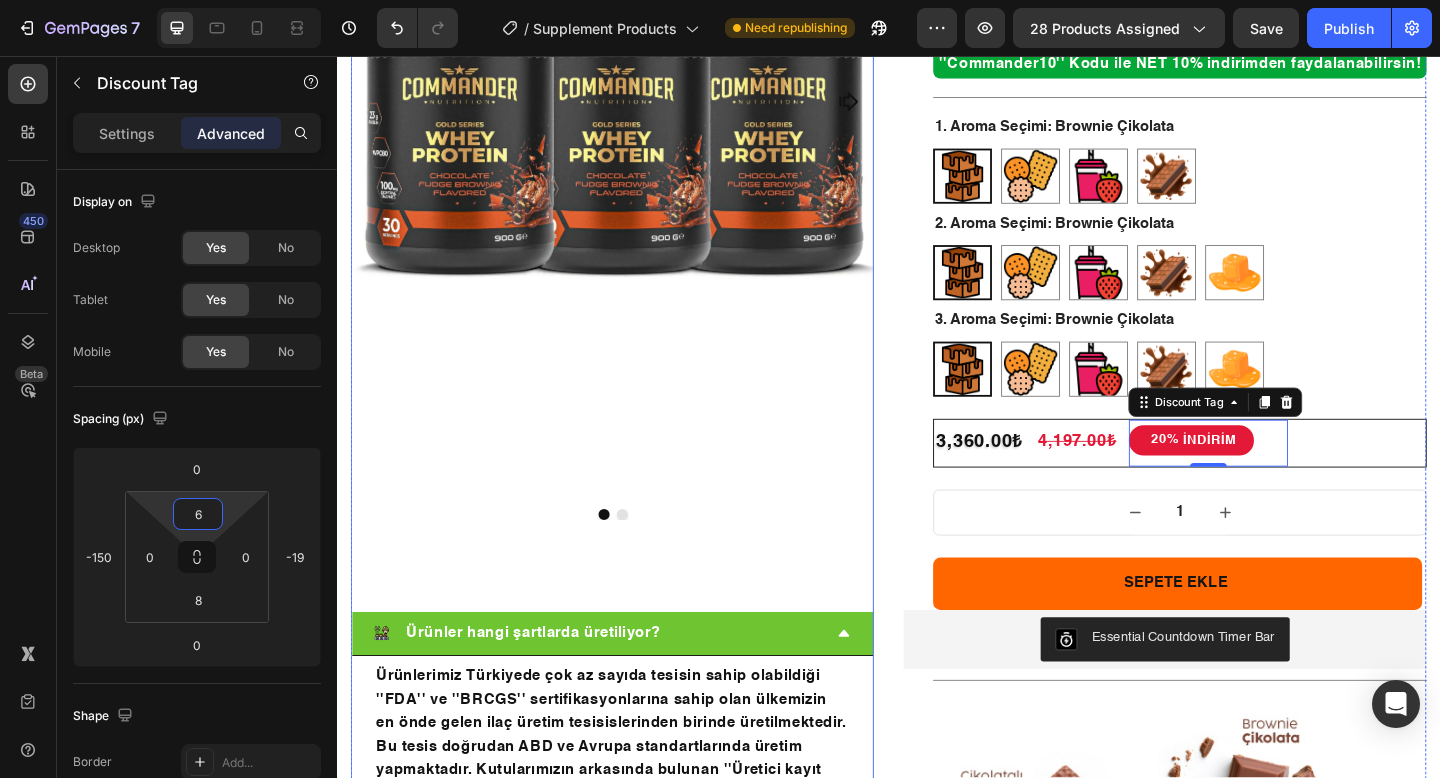 click at bounding box center [636, 120] 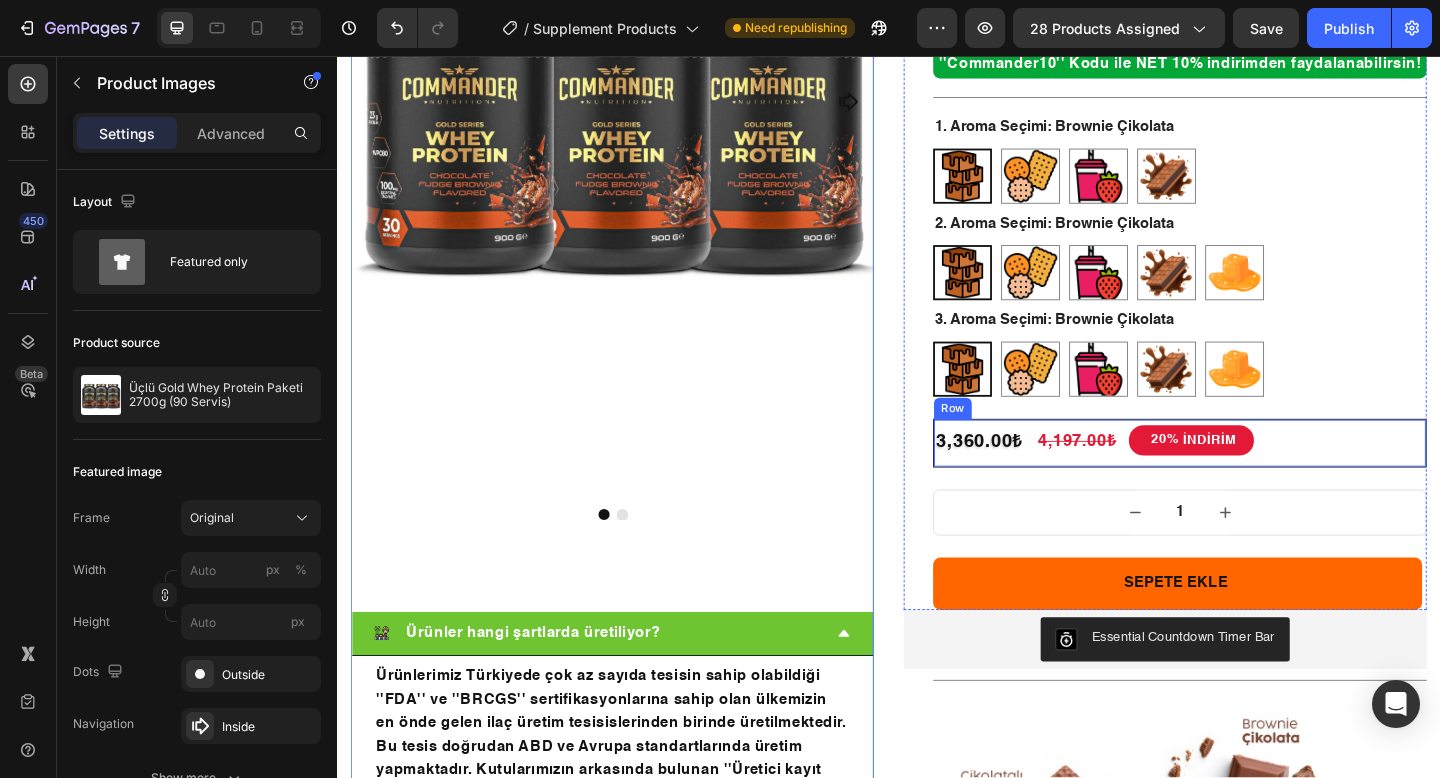 click on "[PERCENTAGE]% İNDİRİM Discount Tag" at bounding box center (1434, 478) 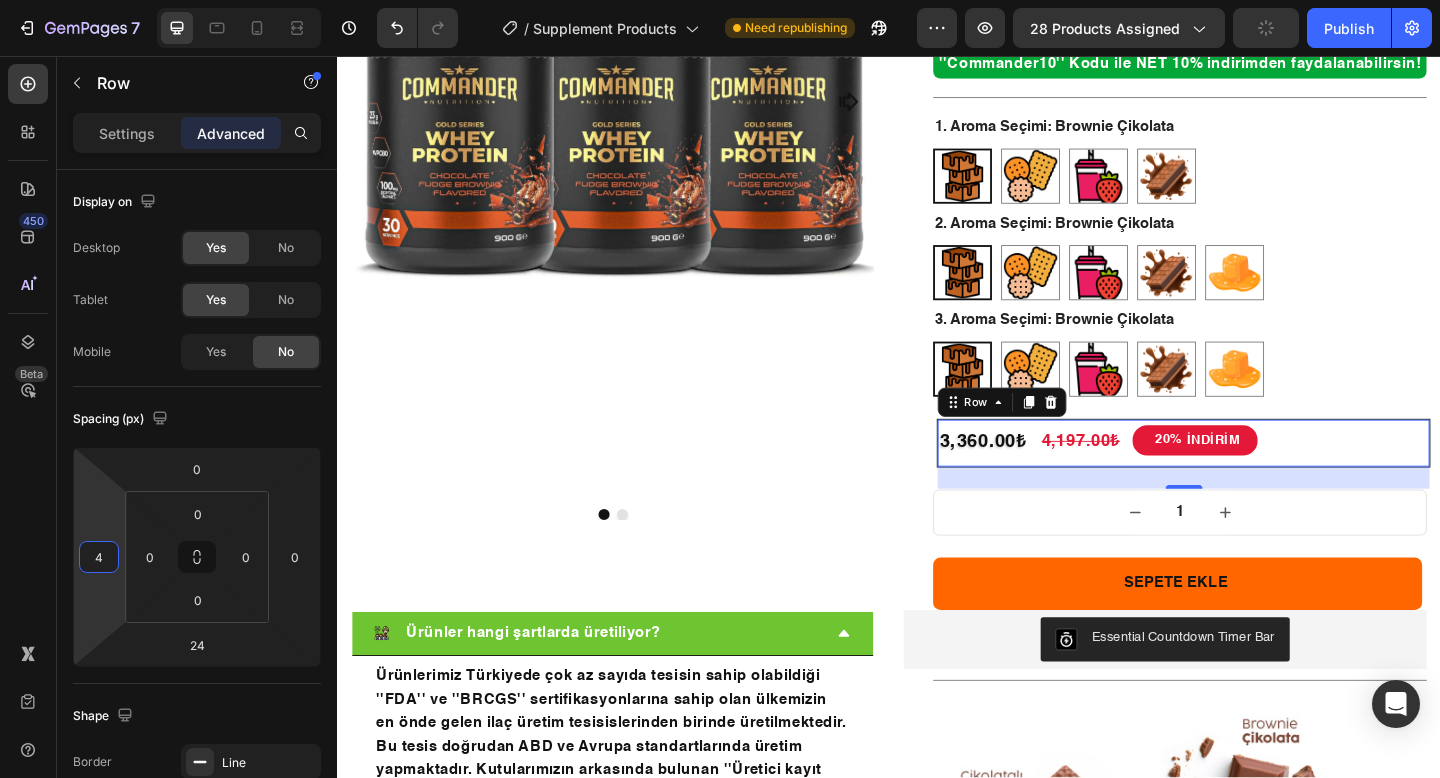 type on "0" 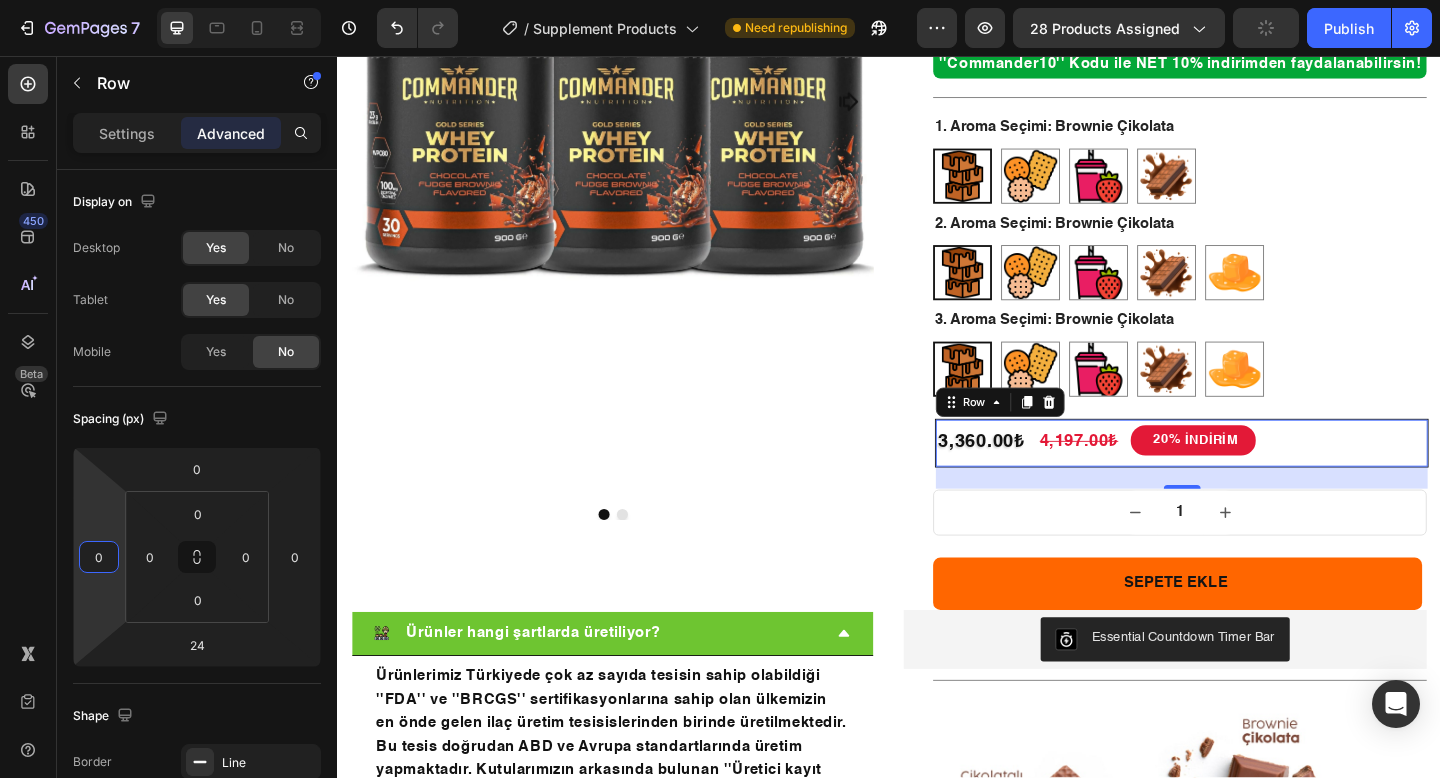 click on "7  Version history  /  Supplement Products Need republishing Preview 28 products assigned  Publish  450 Beta Sections(18) Elements(84) Section Element Hero Section Product Detail Brands Trusted Badges Guarantee Product Breakdown How to use Testimonials Compare Bundle FAQs Social Proof Brand Story Product List Collection Blog List Contact Sticky Add to Cart Custom Footer Browse Library 450 Layout
Row
Row
Row
Row Text
Heading
Text Block Button
Button
Button Media
Image
Image
Video" at bounding box center (720, 0) 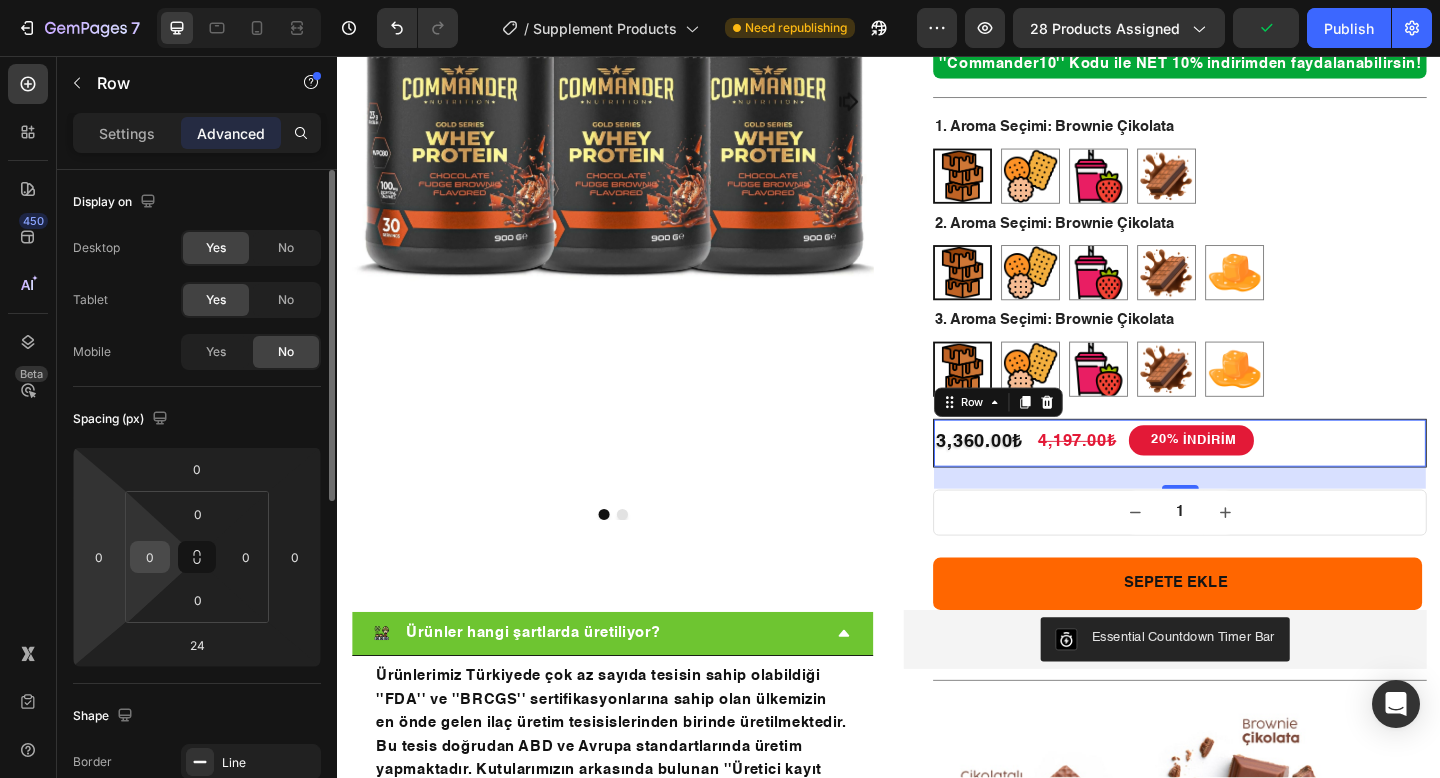 click on "0" at bounding box center [150, 557] 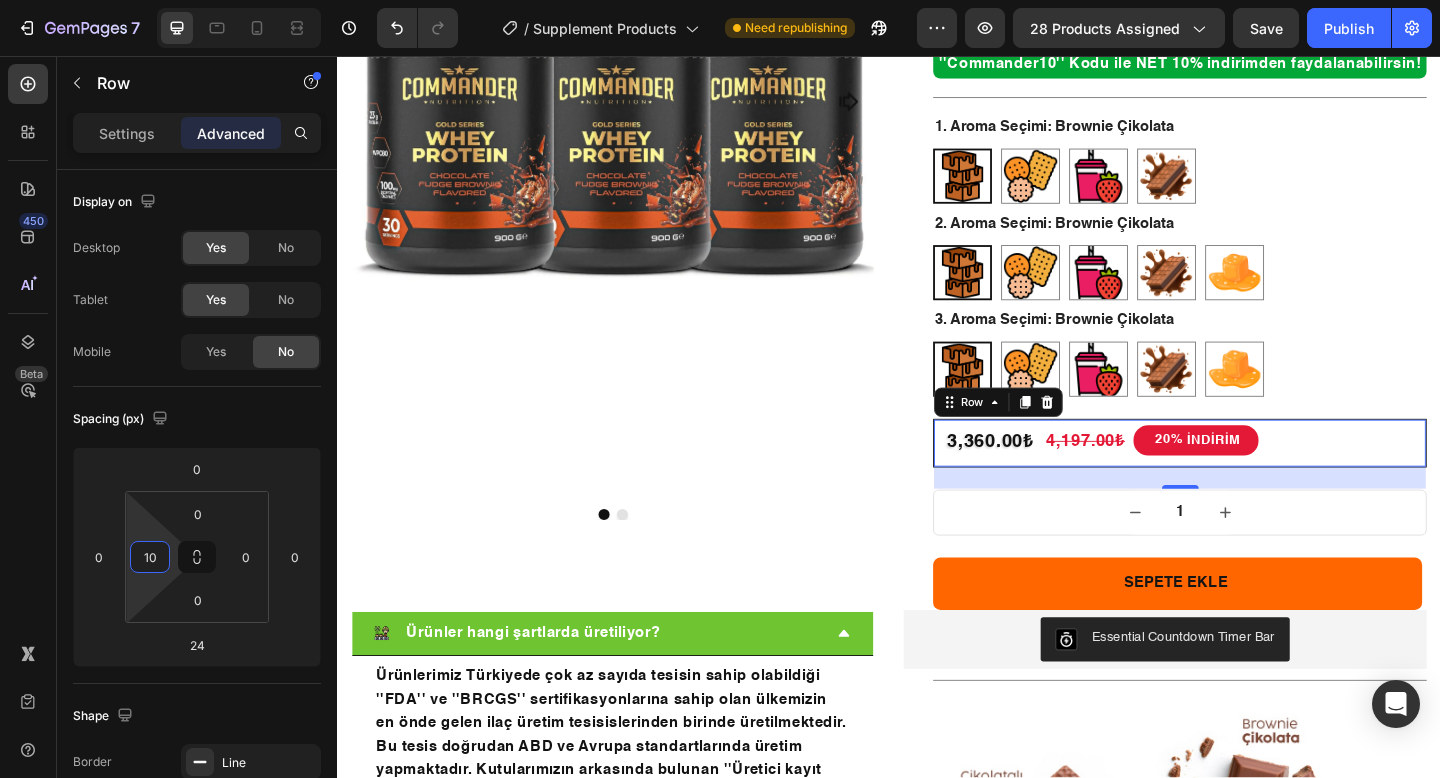 type on "8" 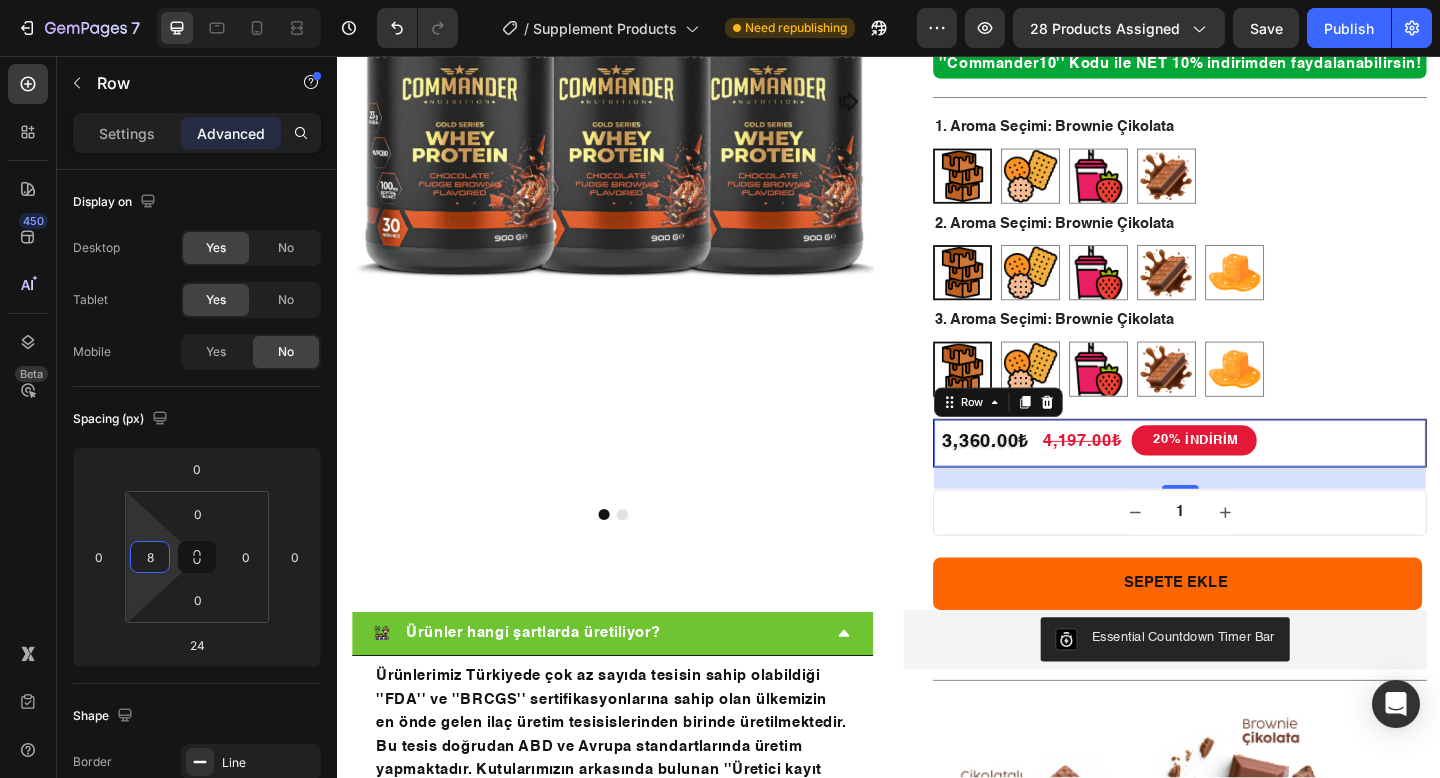 click on "7  Version history  /  Supplement Products Need republishing Preview 28 products assigned  Save   Publish  450 Beta Sections(18) Elements(84) Section Element Hero Section Product Detail Brands Trusted Badges Guarantee Product Breakdown How to use Testimonials Compare Bundle FAQs Social Proof Brand Story Product List Collection Blog List Contact Sticky Add to Cart Custom Footer Browse Library 450 Layout
Row
Row
Row
Row Text
Heading
Text Block Button
Button
Button Media
Image
Image" at bounding box center (720, 0) 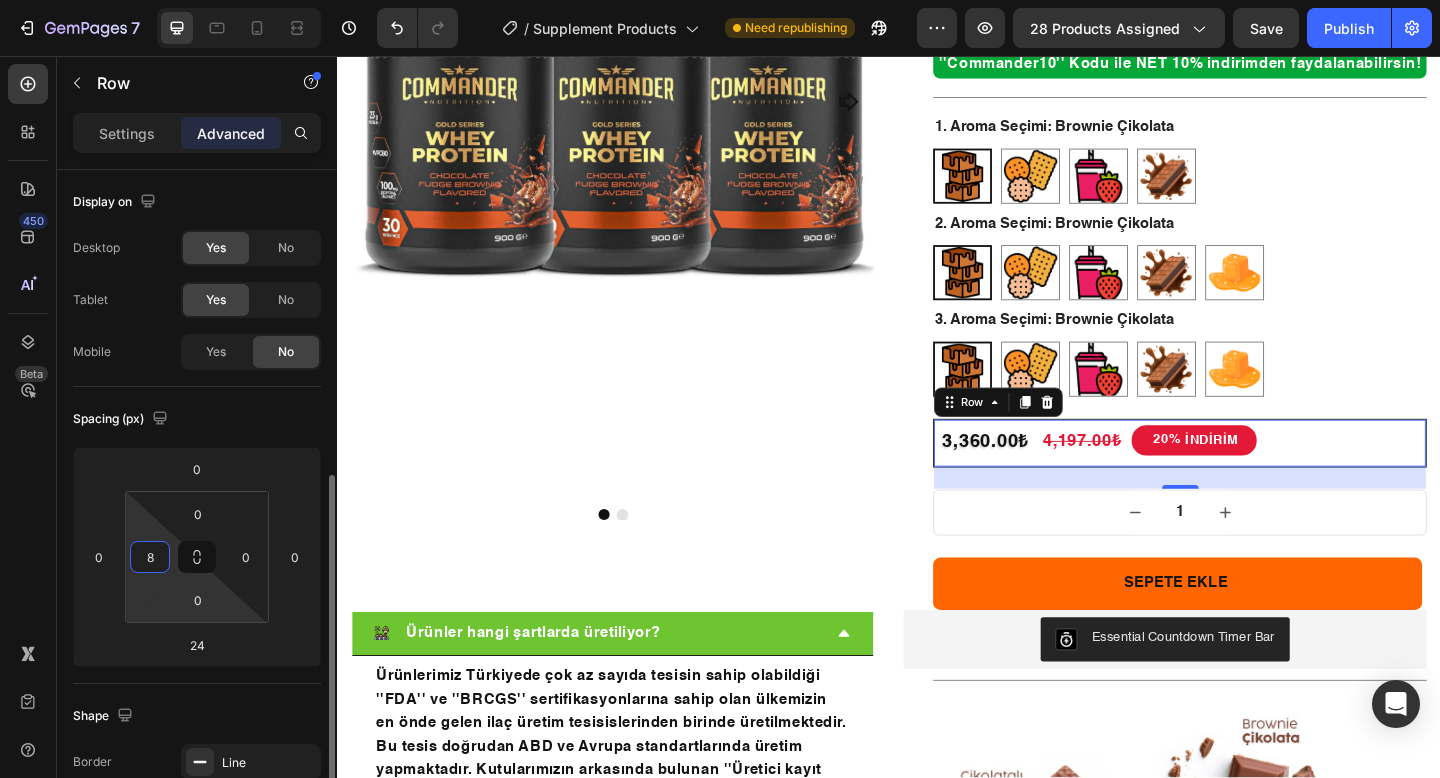 scroll, scrollTop: 307, scrollLeft: 0, axis: vertical 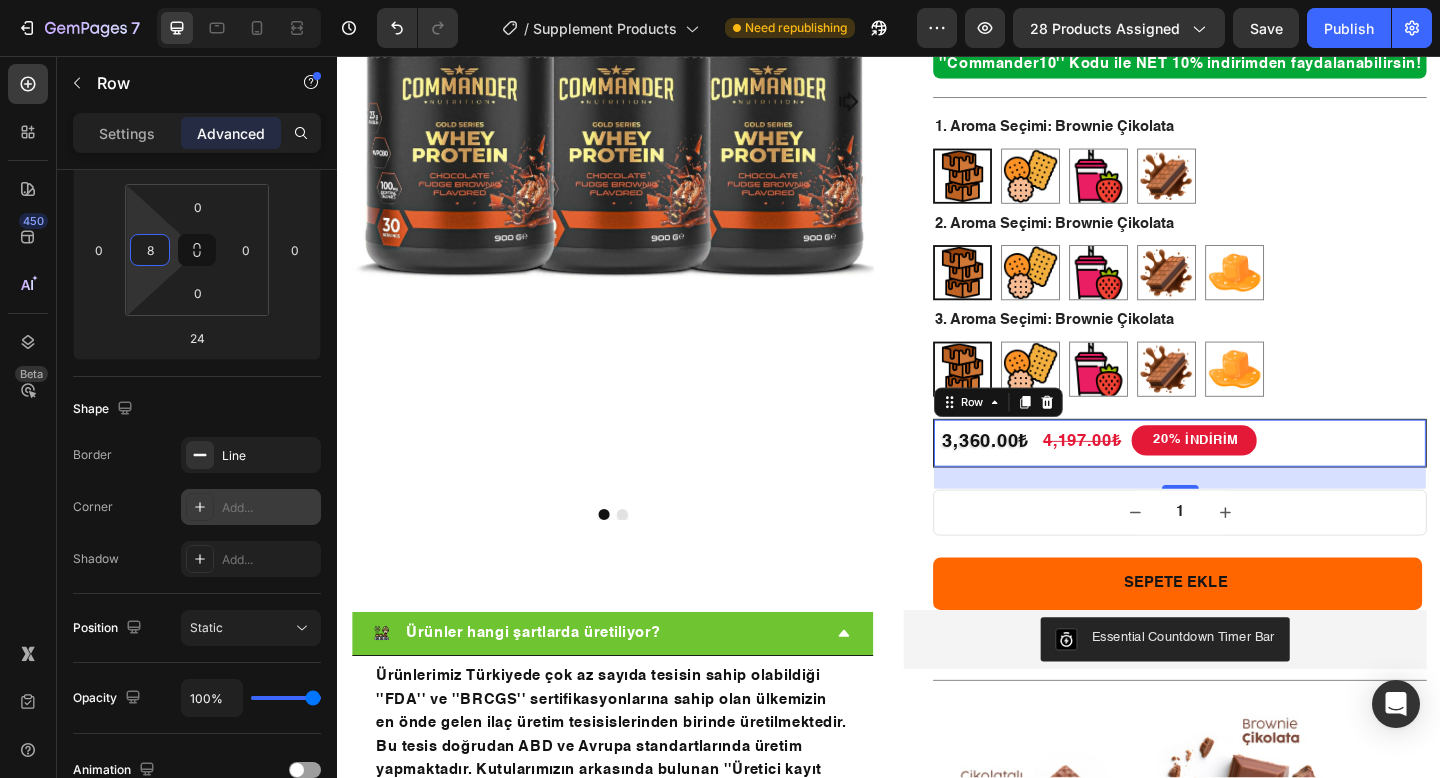 click on "Add..." at bounding box center (269, 508) 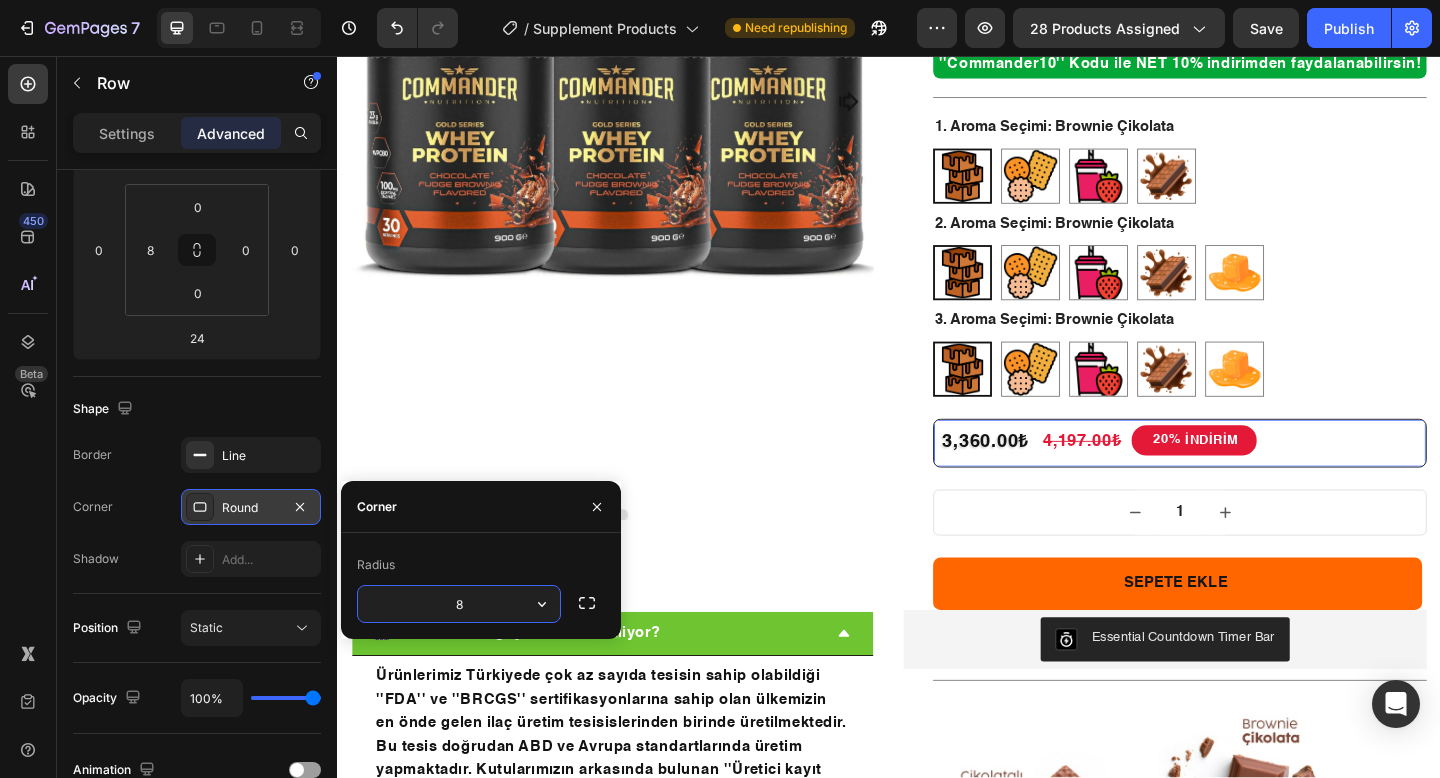 type on "6" 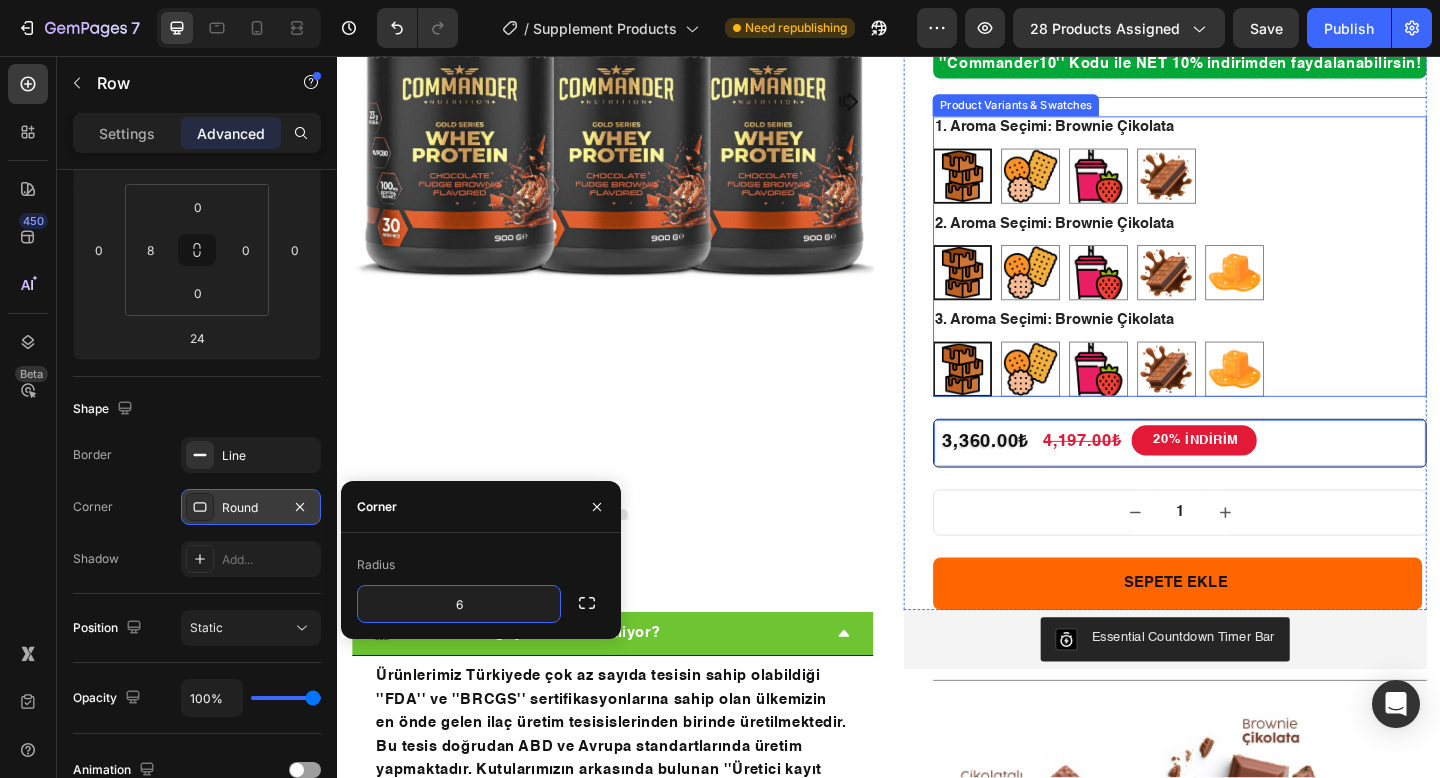 click on "Brownie Çikolata Brownie Çikolata Bisküvi Bisküvi Çilek Çilek Çikolatalı Gofret Çikolatalı Gofret Tuzlu Karamel Tuzlu Karamel" at bounding box center [1253, 292] 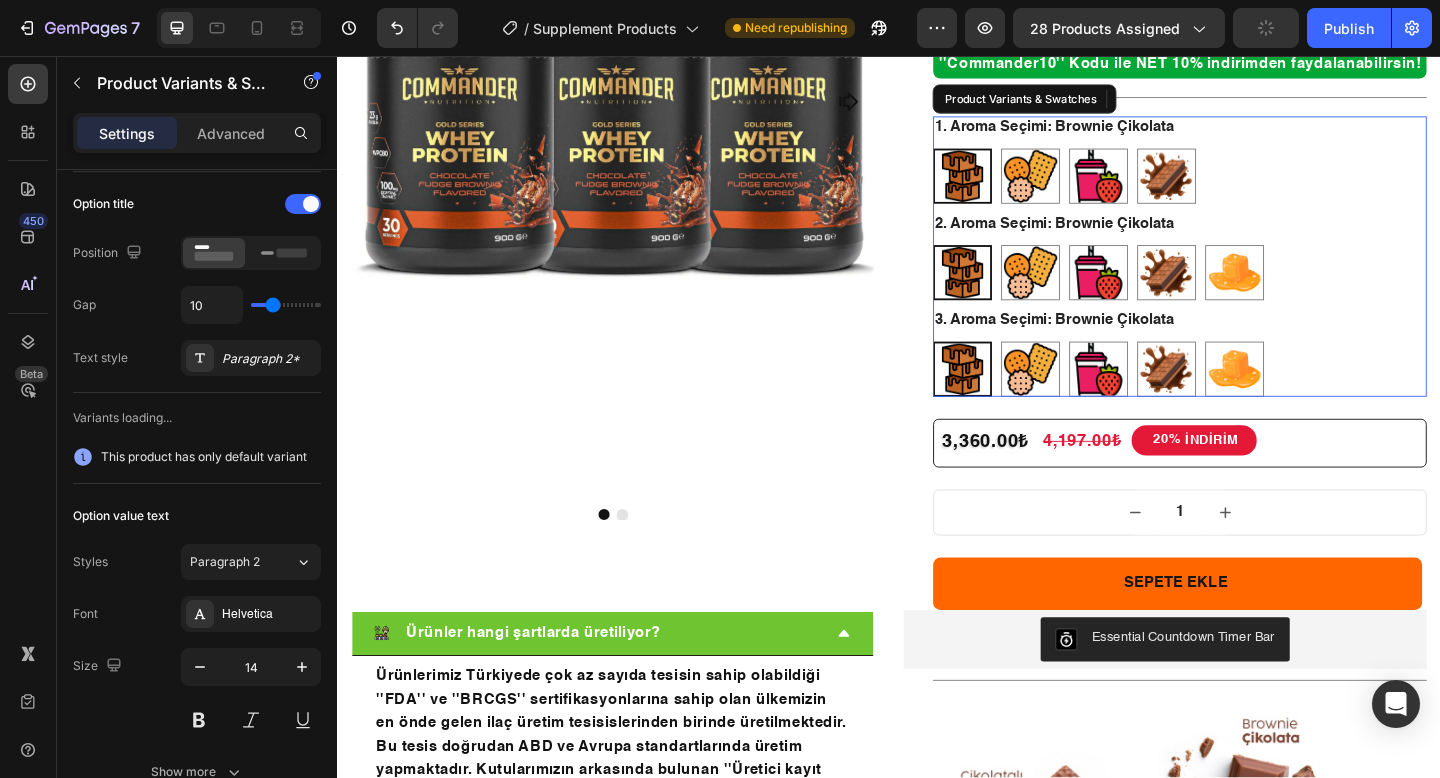 scroll, scrollTop: 0, scrollLeft: 0, axis: both 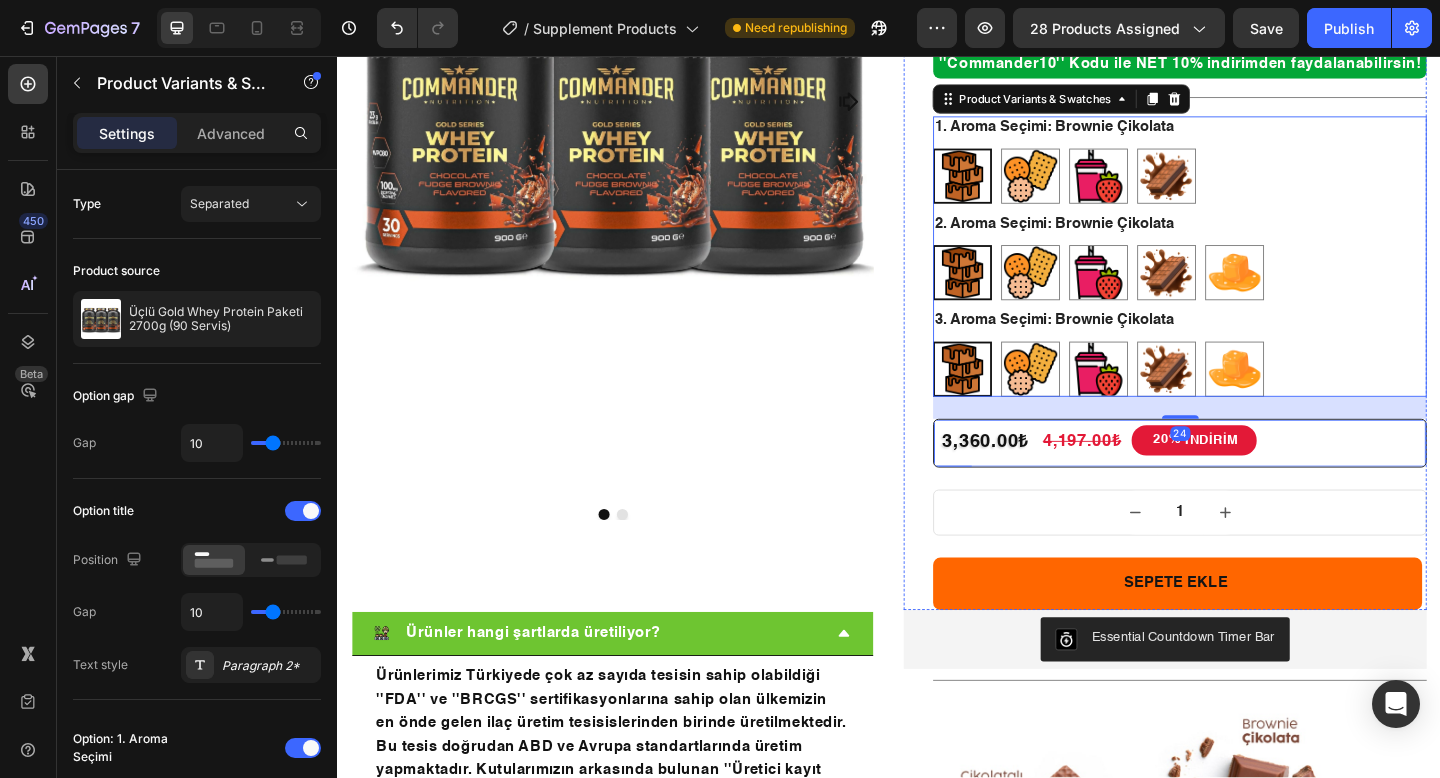 click on "[PERCENTAGE]% İNDİRİM Discount Tag" at bounding box center (1436, 478) 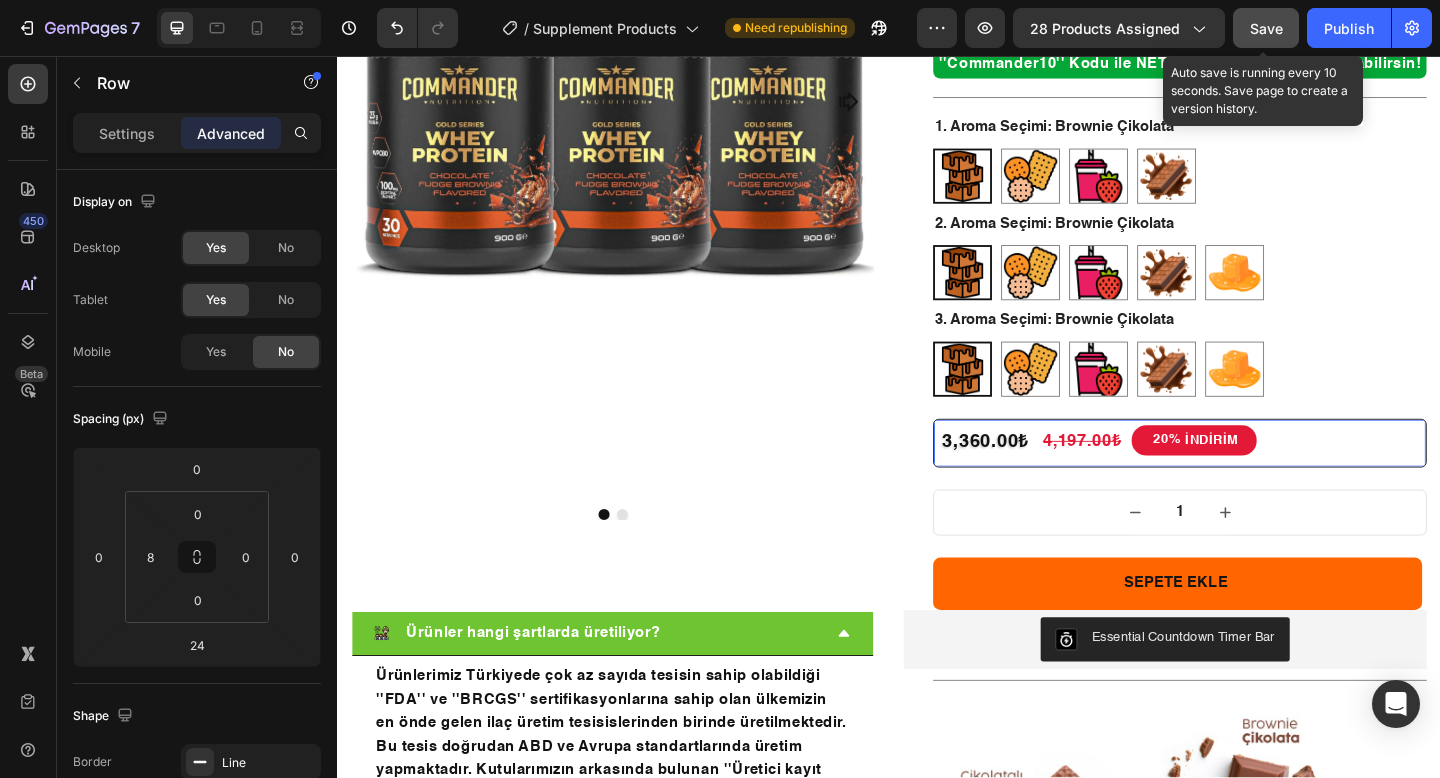 click on "Save" 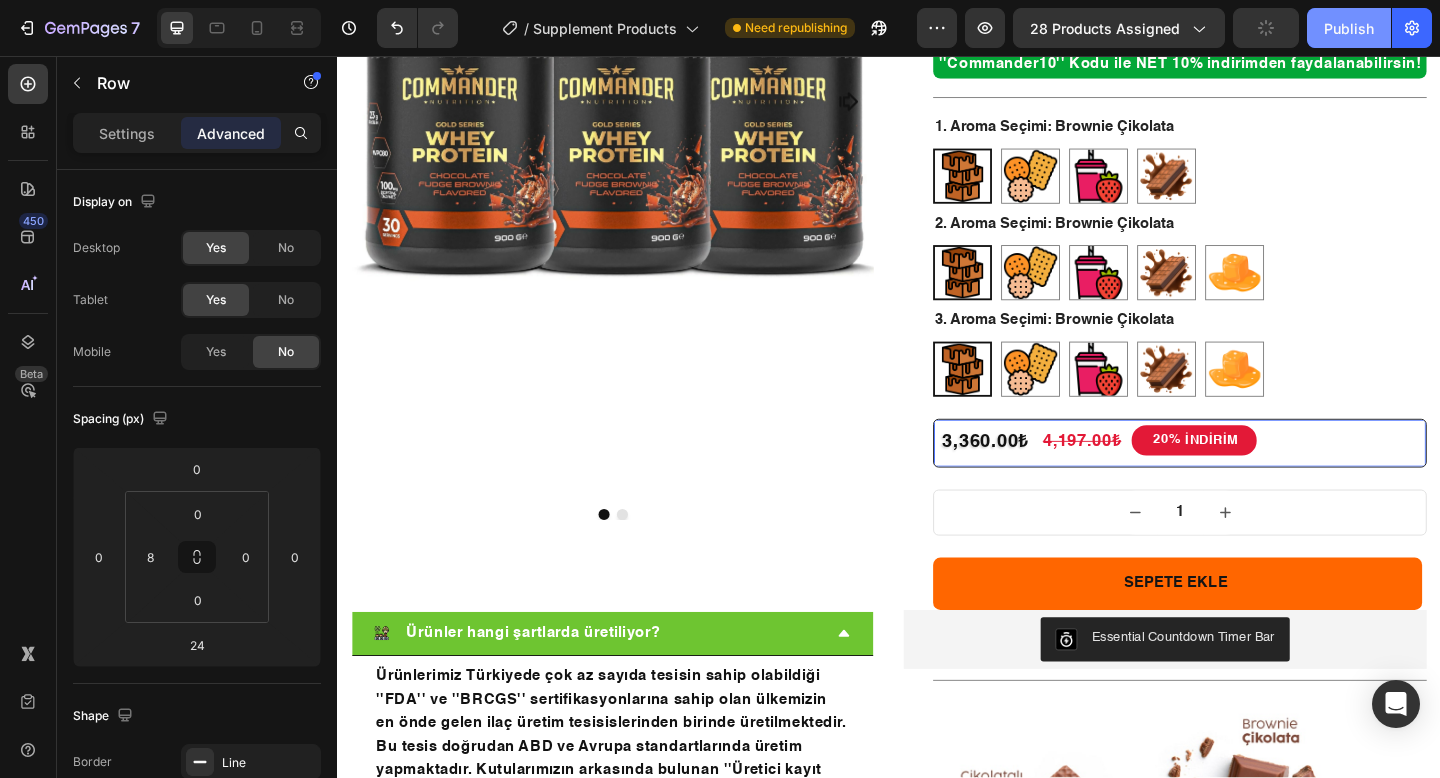 click on "Publish" 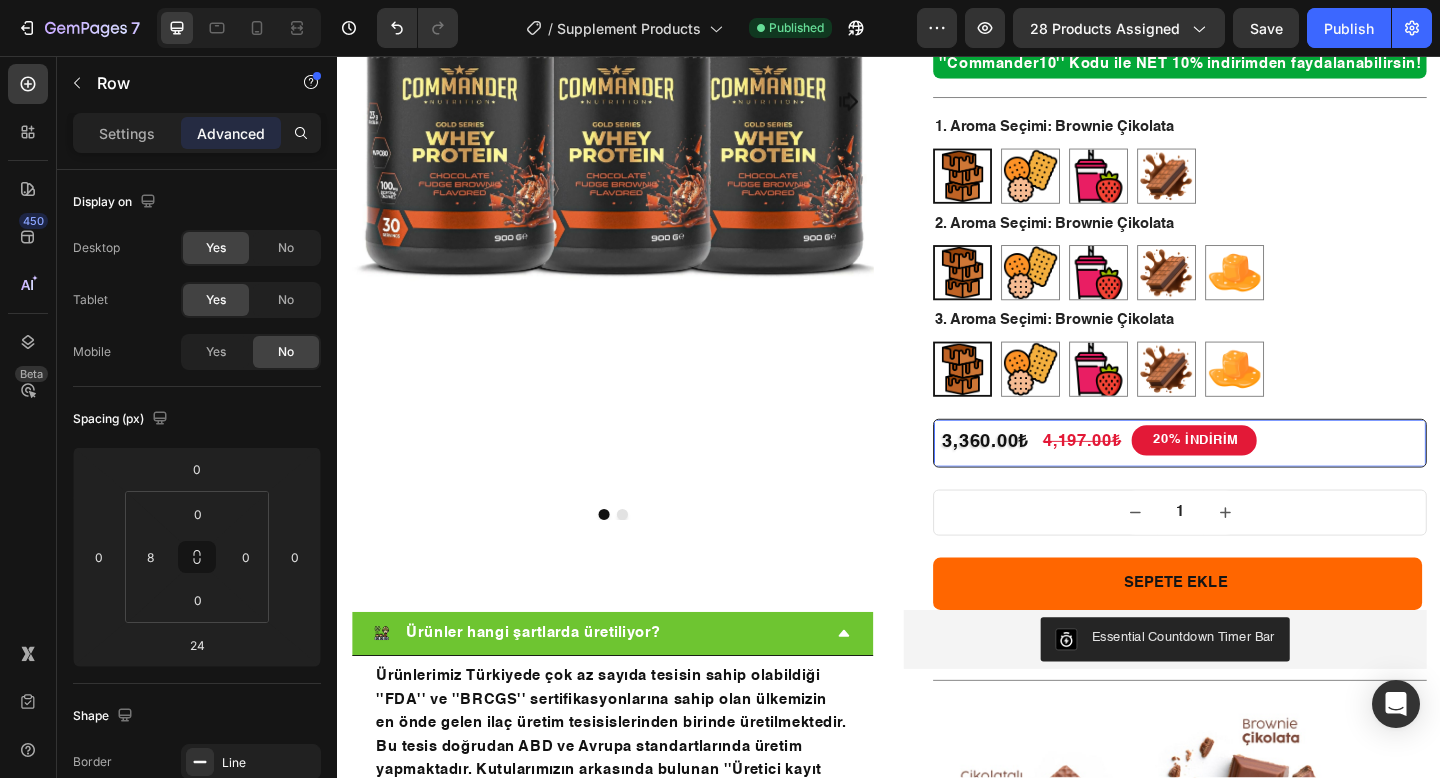 click on "7  Version history  /  Supplement Products Published Preview 28 products assigned  Save   Publish" 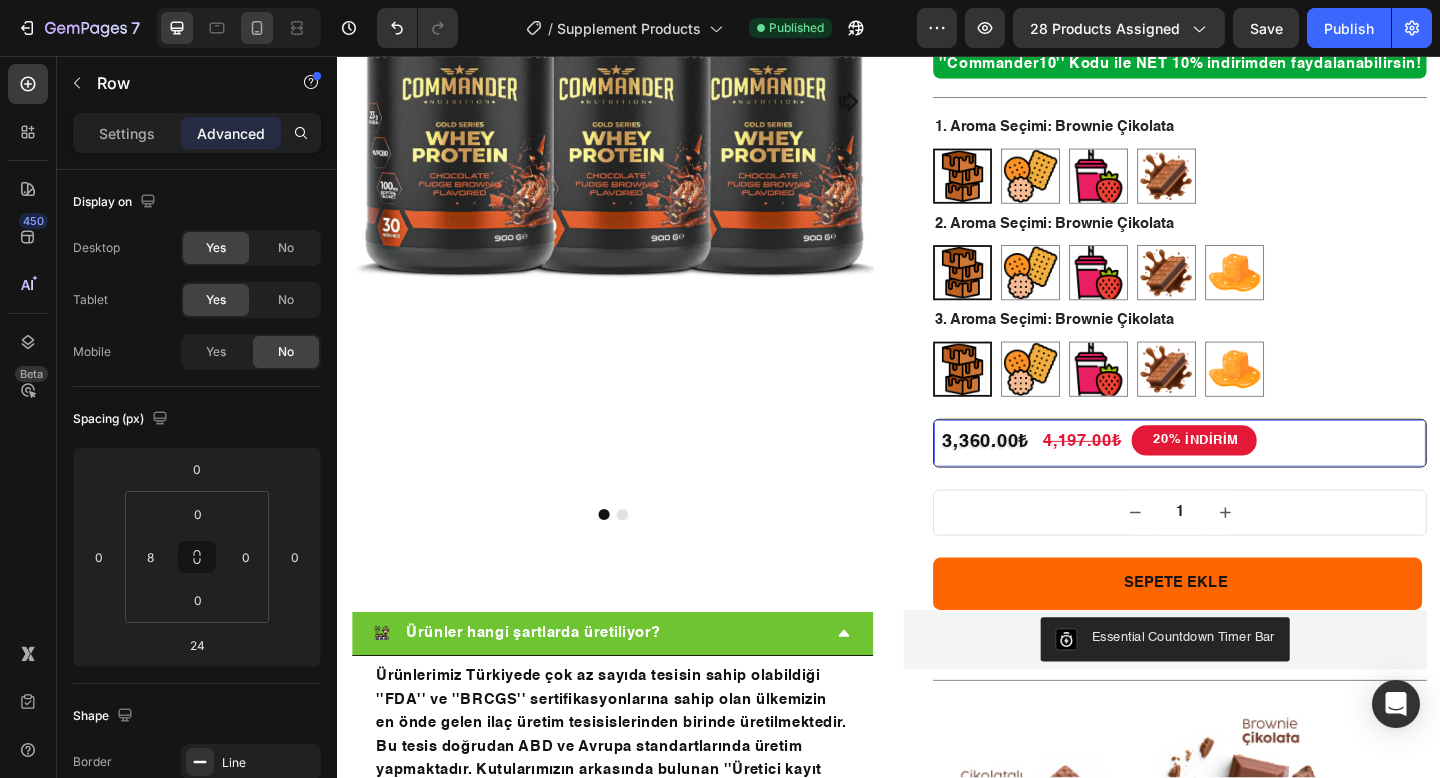 click 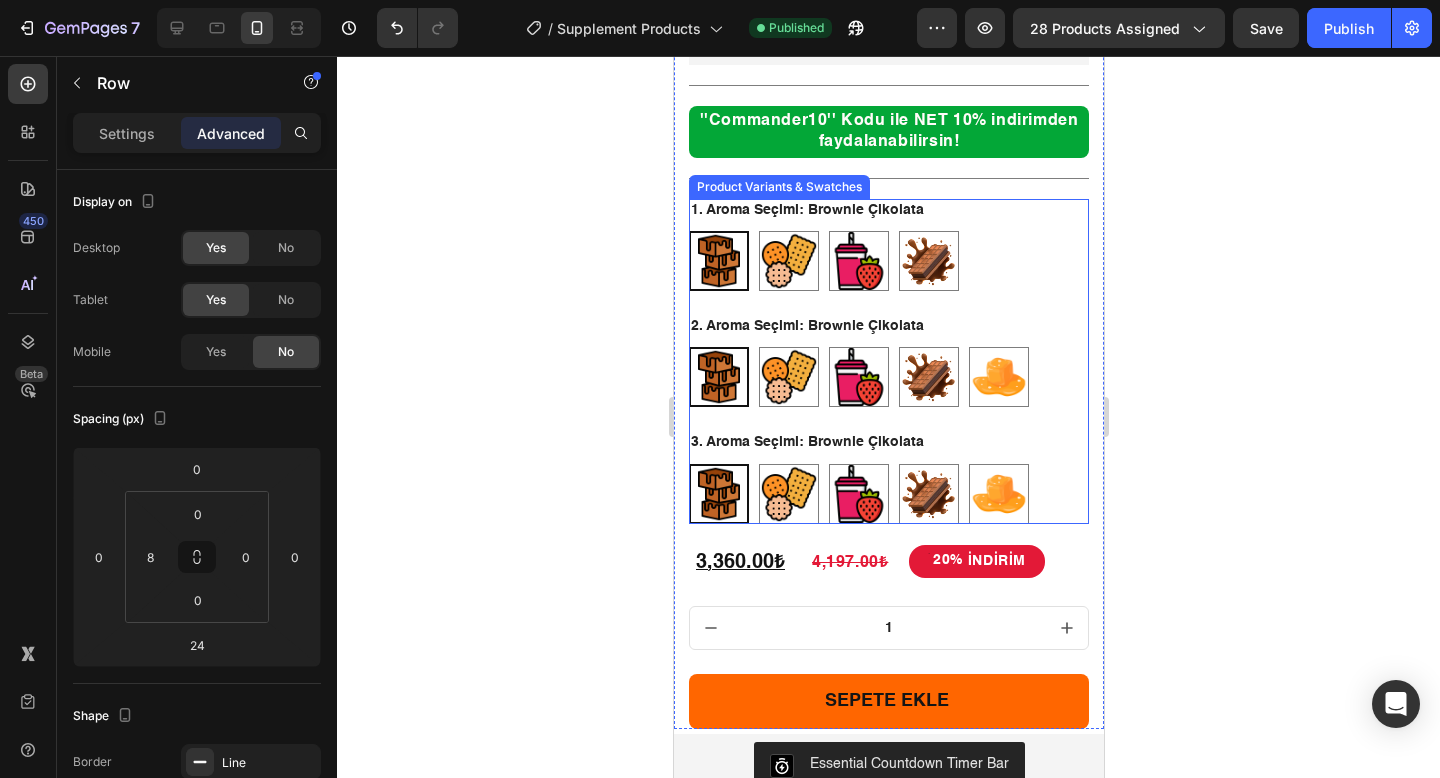 scroll, scrollTop: 1107, scrollLeft: 0, axis: vertical 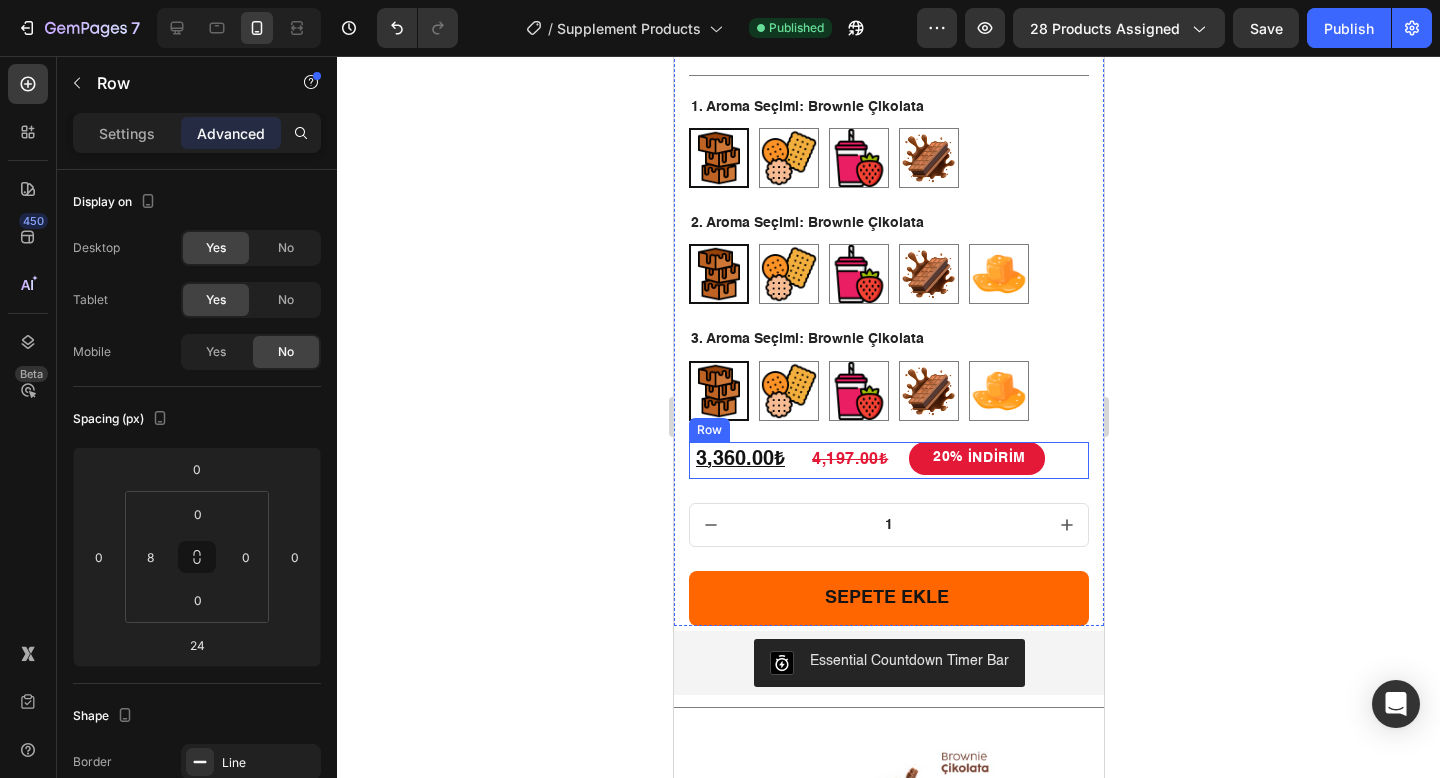 click on "[PERCENTAGE]% İNDİRİM Discount Tag" at bounding box center (1008, 461) 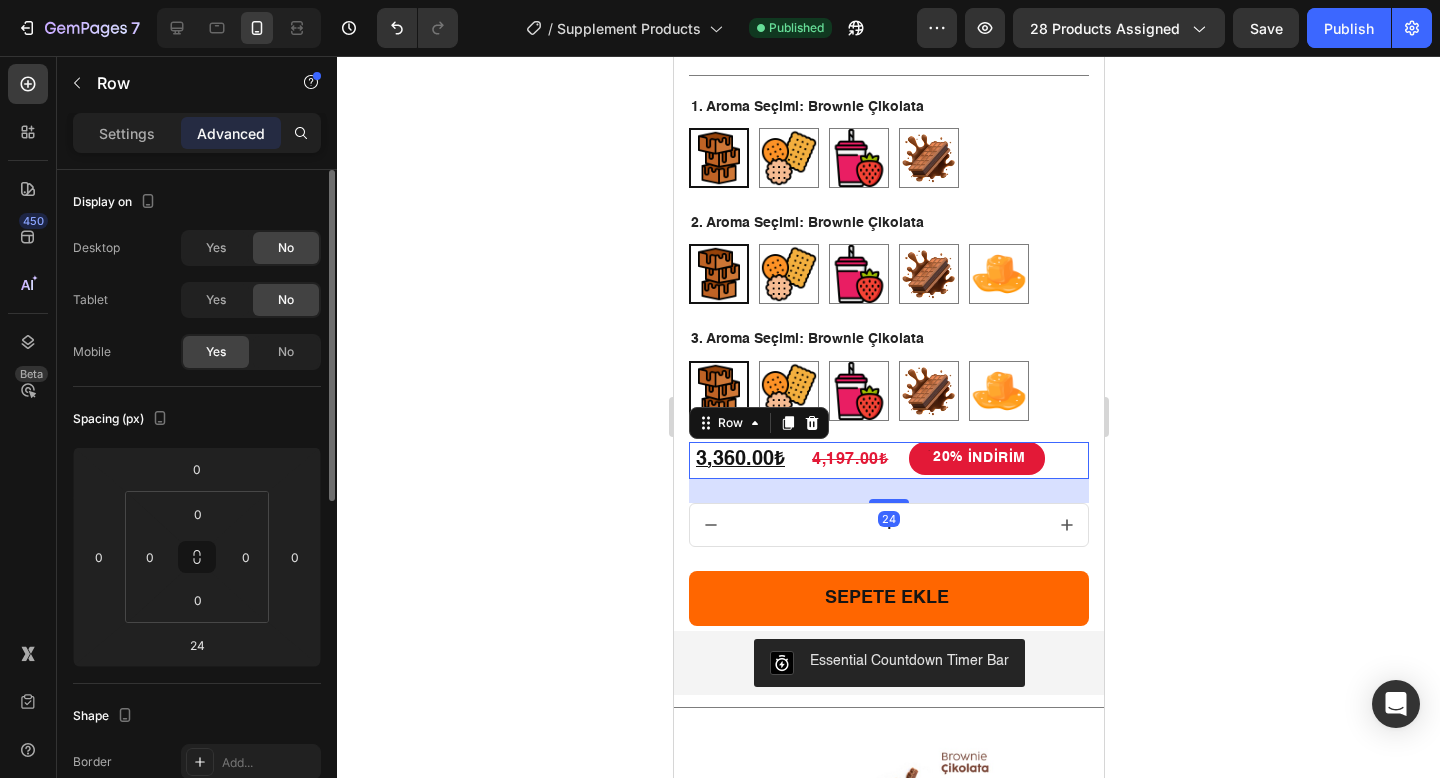 scroll, scrollTop: 449, scrollLeft: 0, axis: vertical 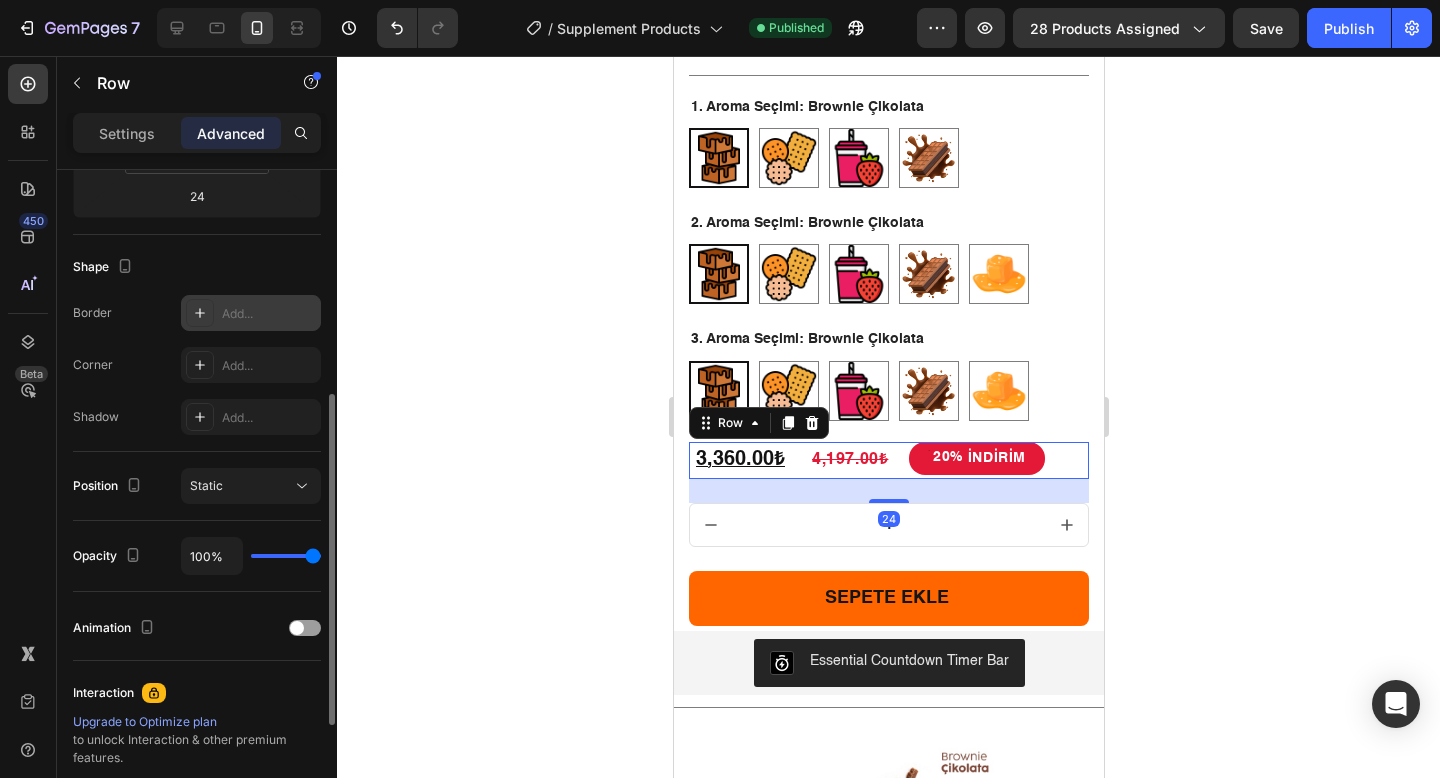 click on "Add..." at bounding box center [251, 313] 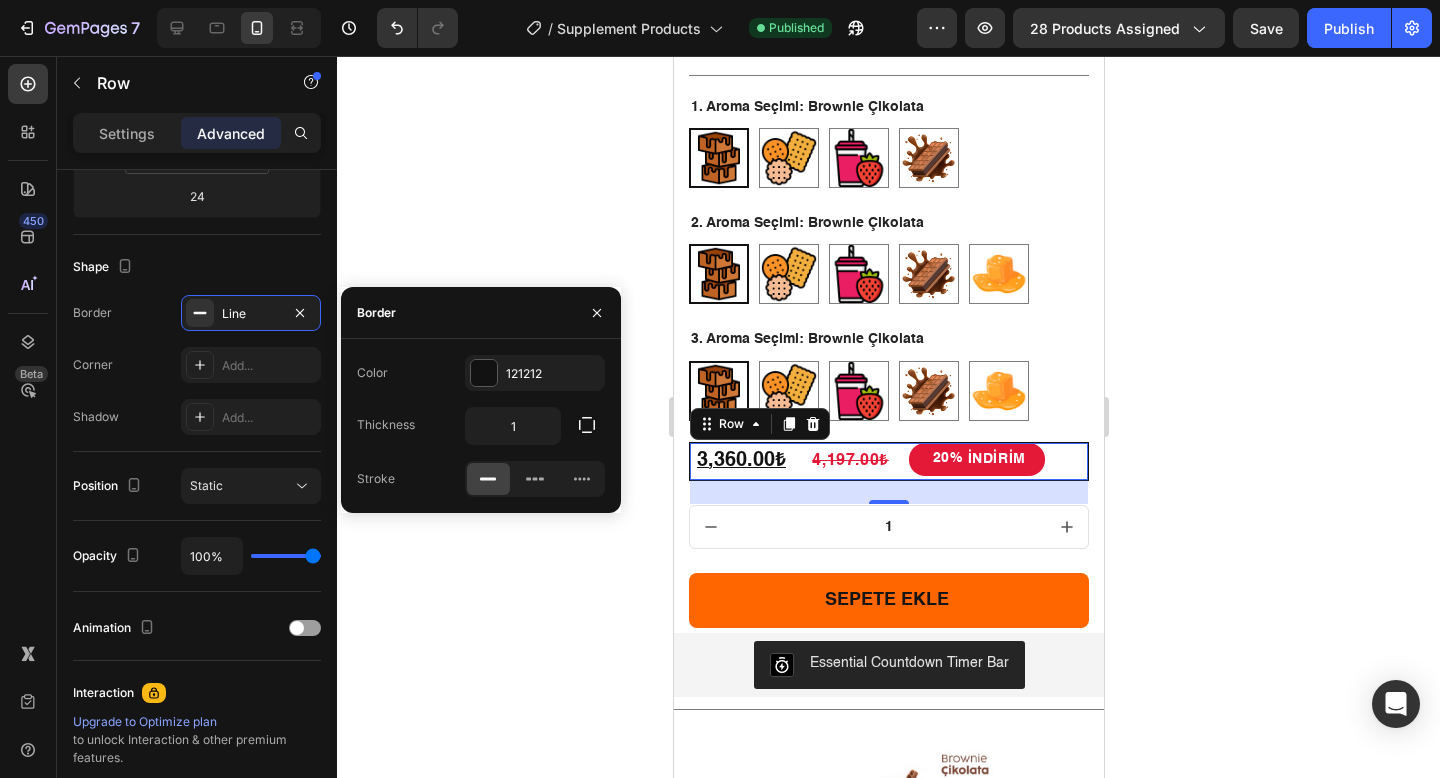 click on "Shadow Add..." at bounding box center (197, 417) 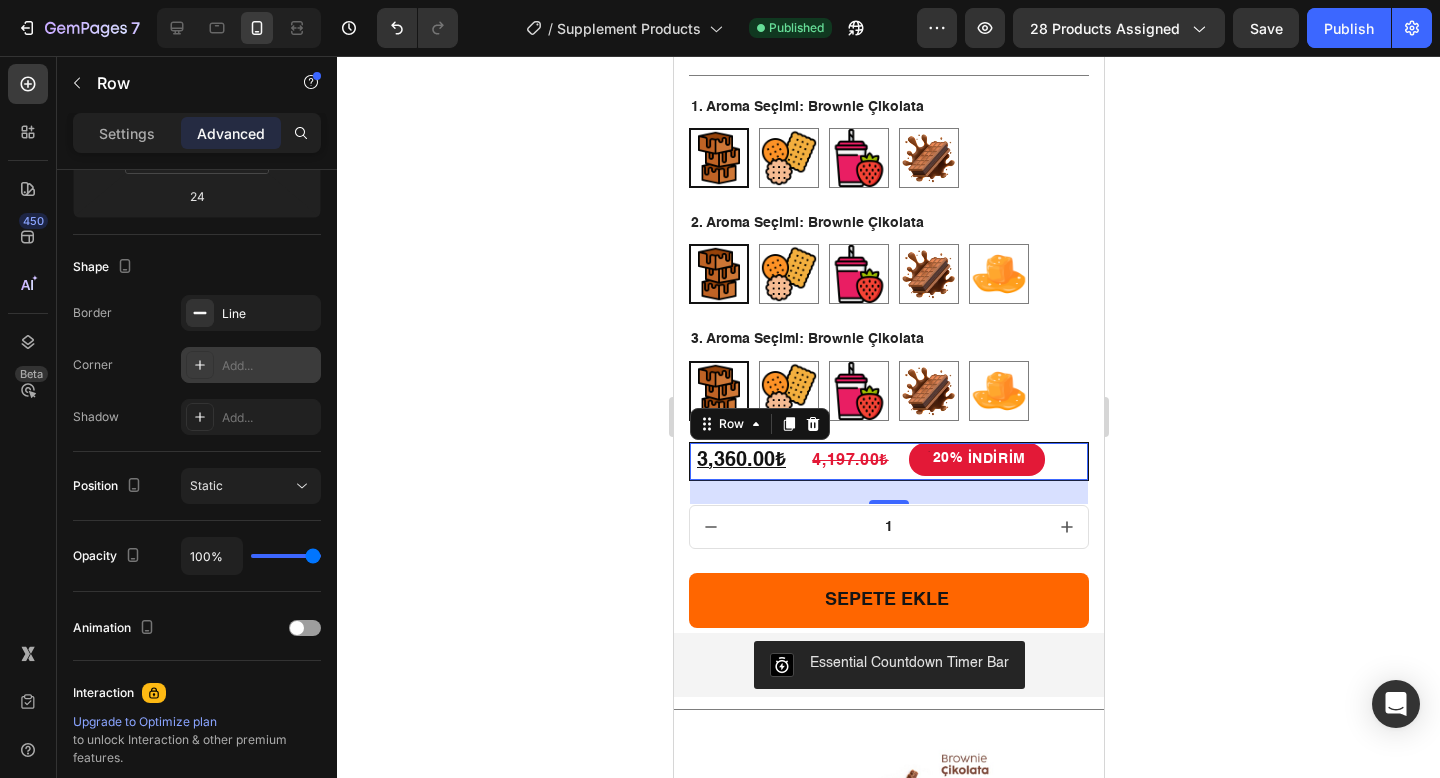 click on "Add..." at bounding box center [269, 366] 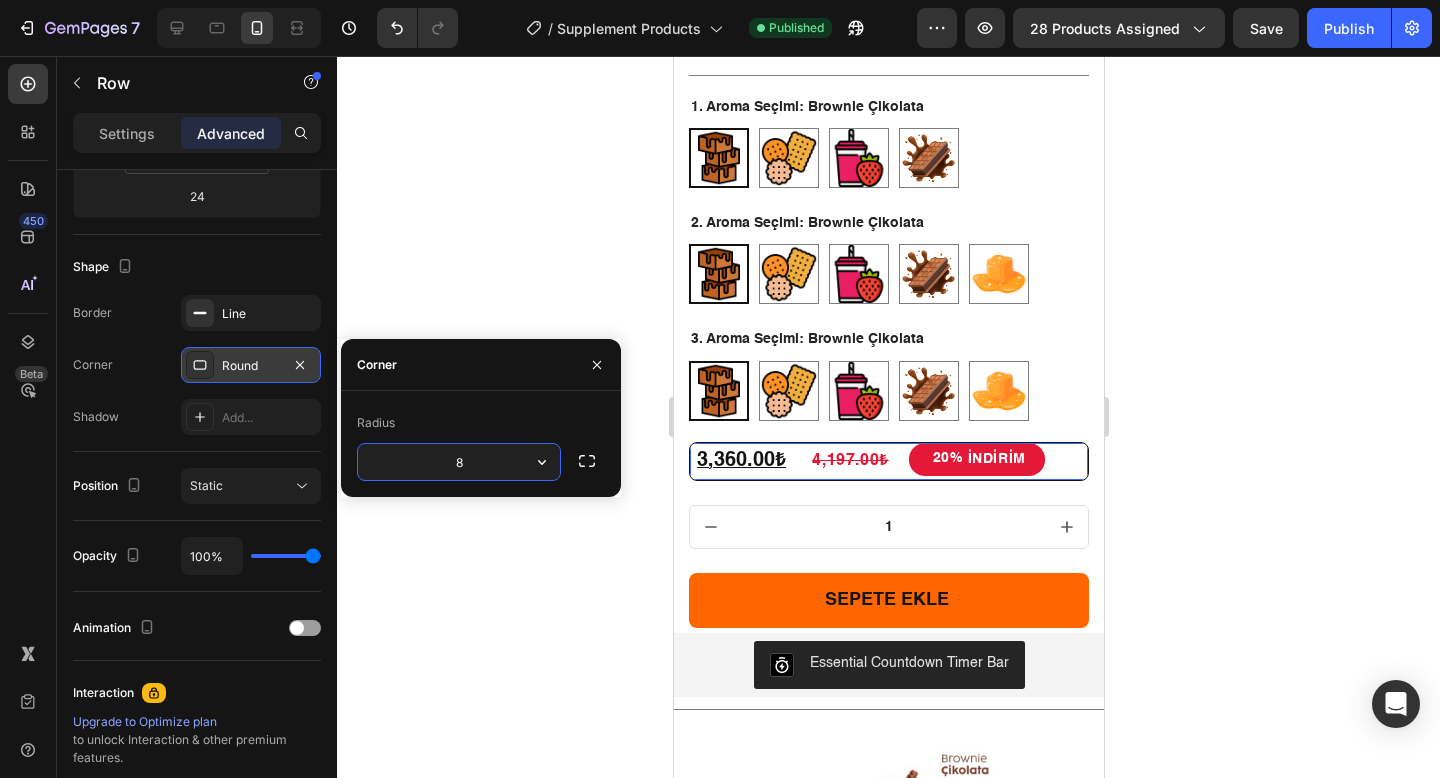 type on "6" 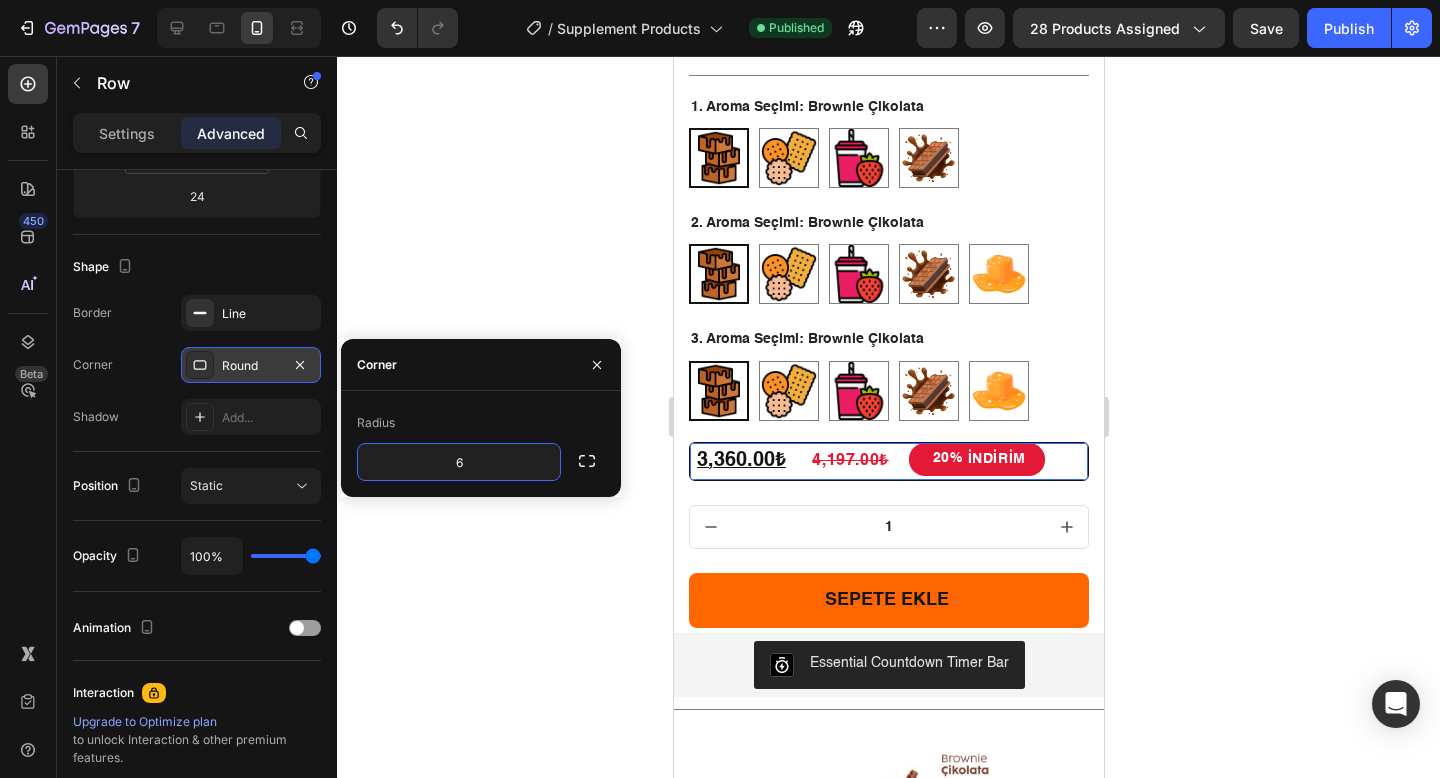 click on "Shadow Add..." at bounding box center [197, 417] 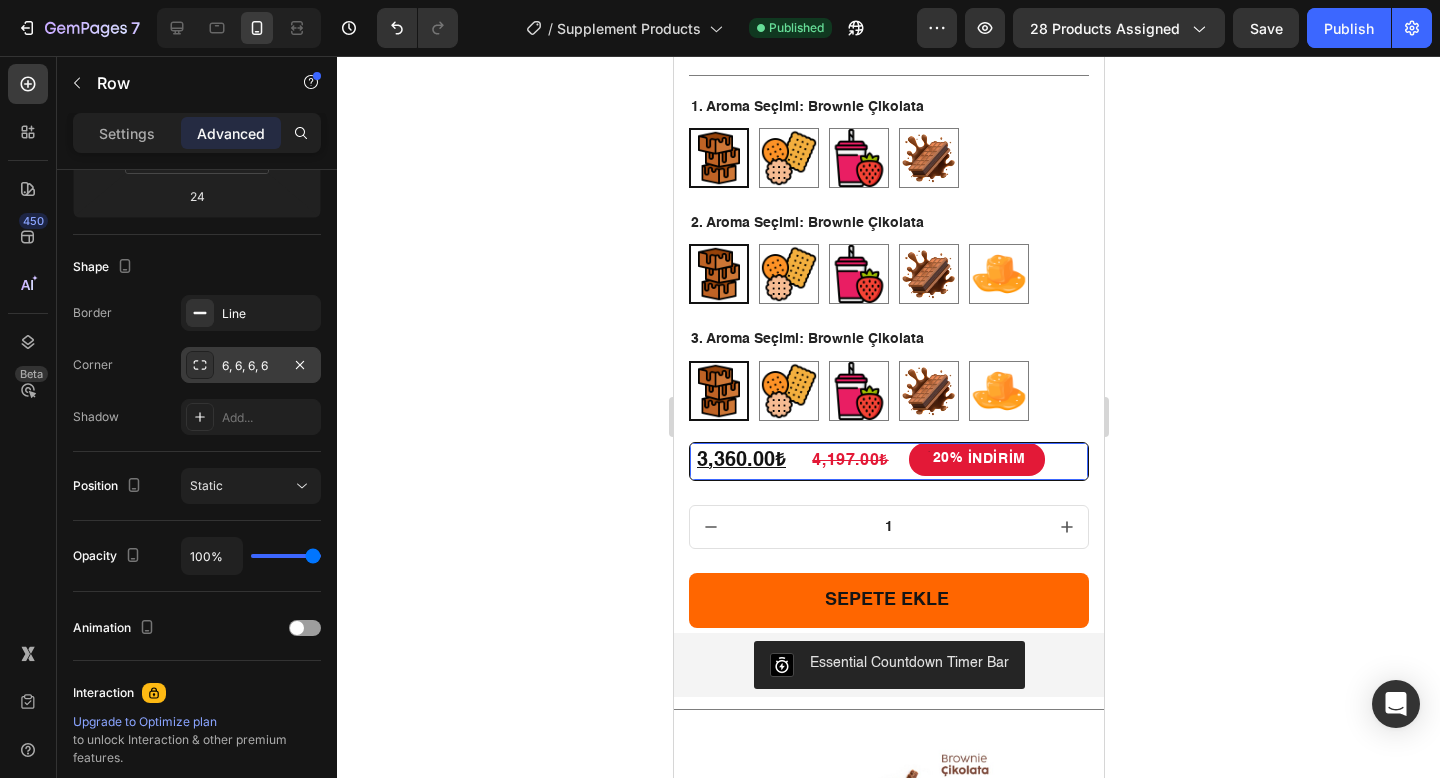 click 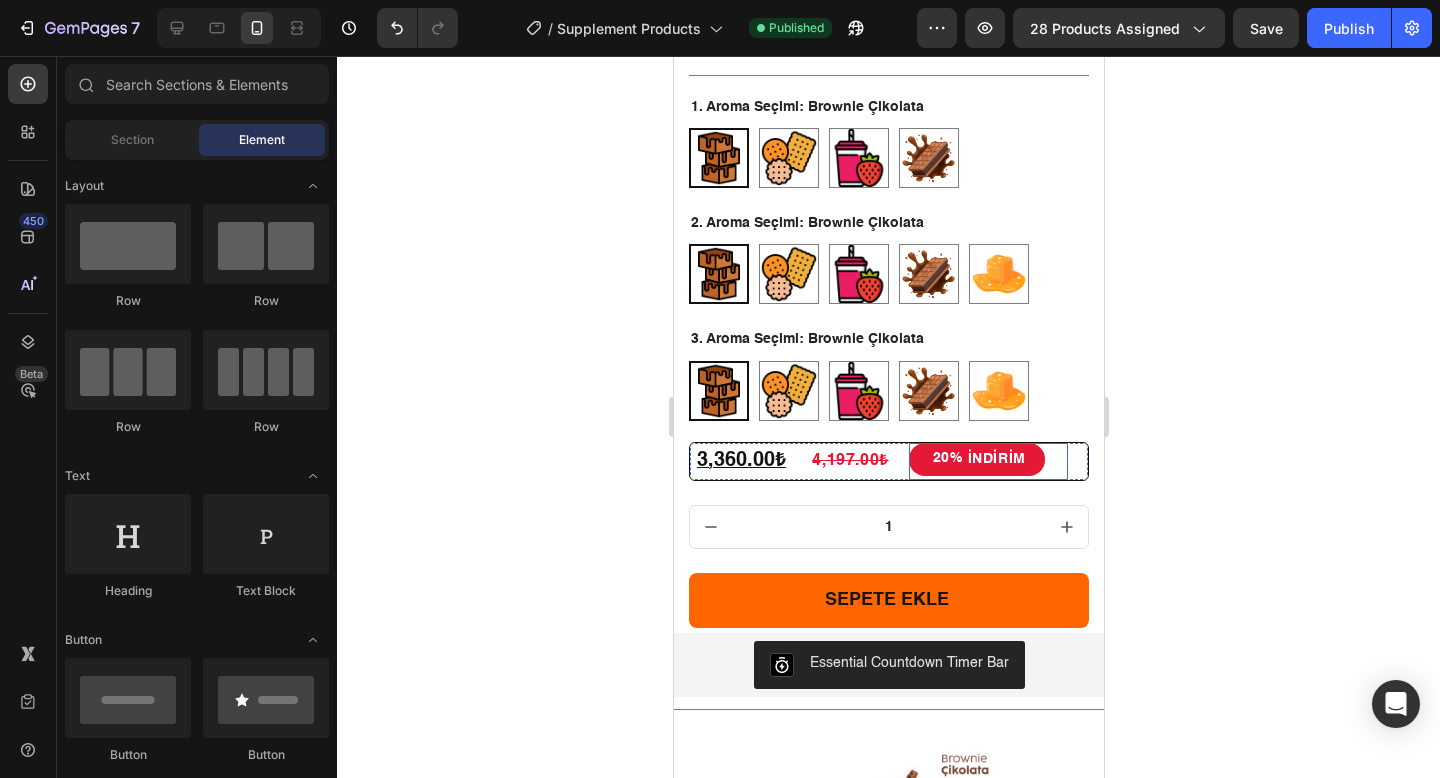 click on "İNDİRİM" at bounding box center [996, 460] 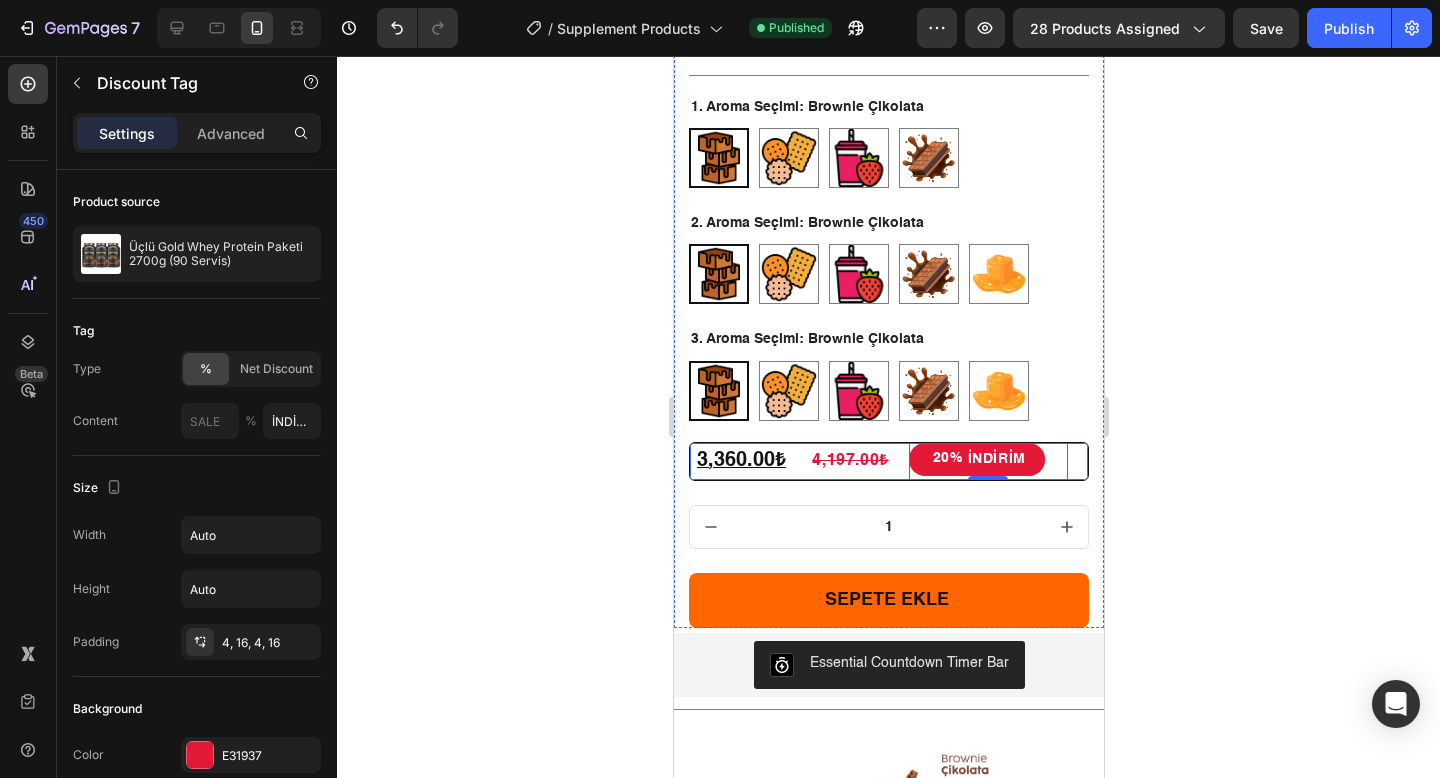 click on "20% İNDİRİM Discount Tag   0" at bounding box center (1007, 462) 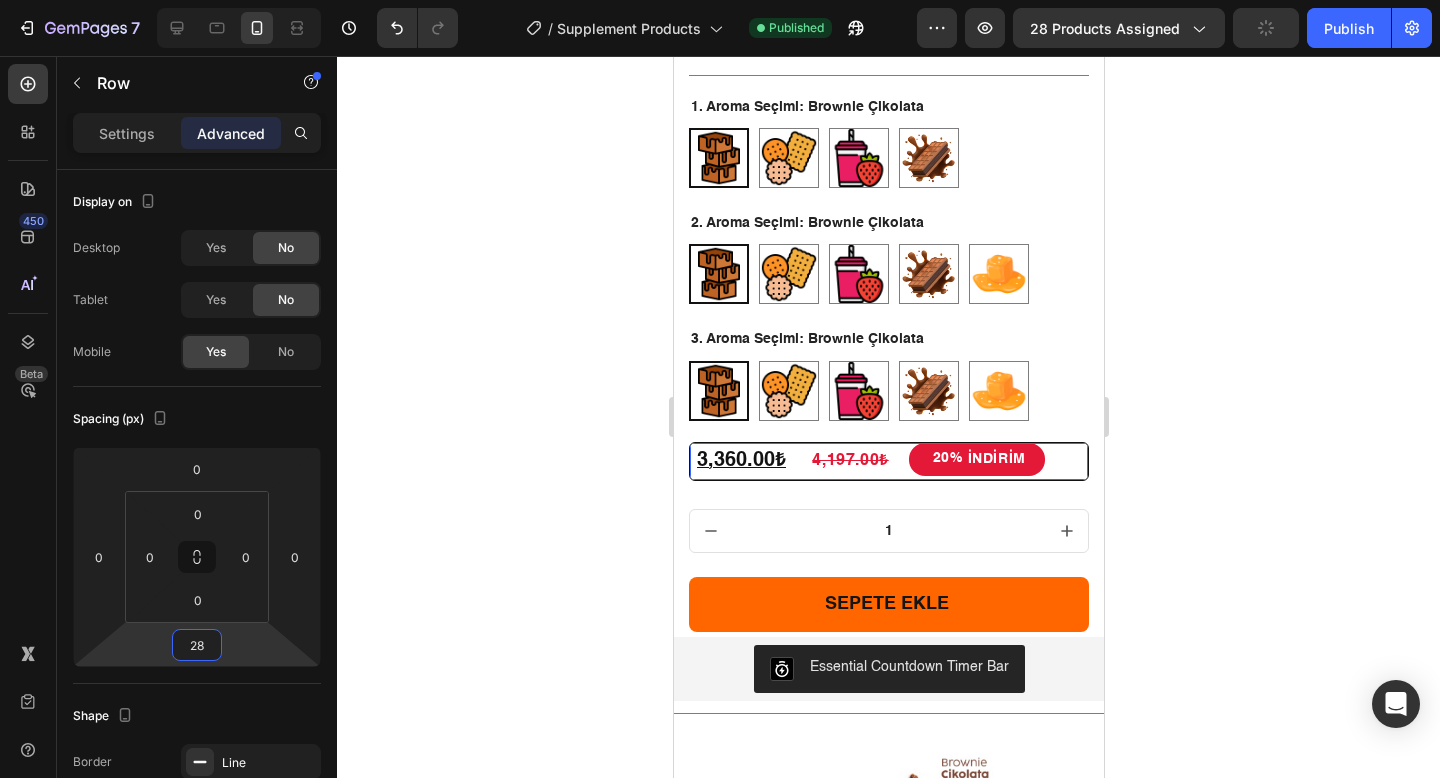 type on "26" 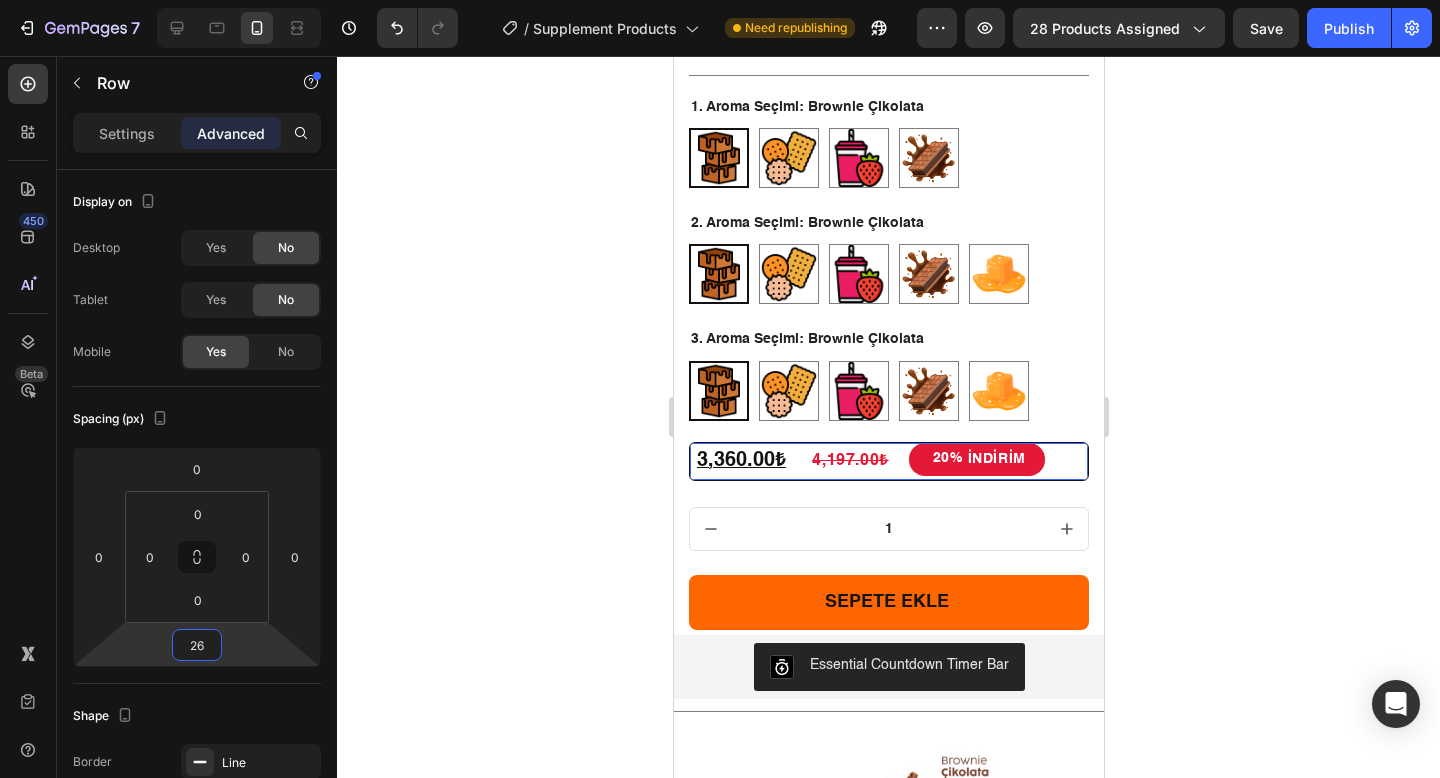 click on "7  Version history  /  Supplement Products Need republishing Preview 28 products assigned  Save   Publish  450 Beta Sections(18) Elements(84) Section Element Hero Section Product Detail Brands Trusted Badges Guarantee Product Breakdown How to use Testimonials Compare Bundle FAQs Social Proof Brand Story Product List Collection Blog List Contact Sticky Add to Cart Custom Footer Browse Library 450 Layout
Row
Row
Row
Row Text
Heading
Text Block Button
Button
Button Media
Image
Image" at bounding box center (720, 0) 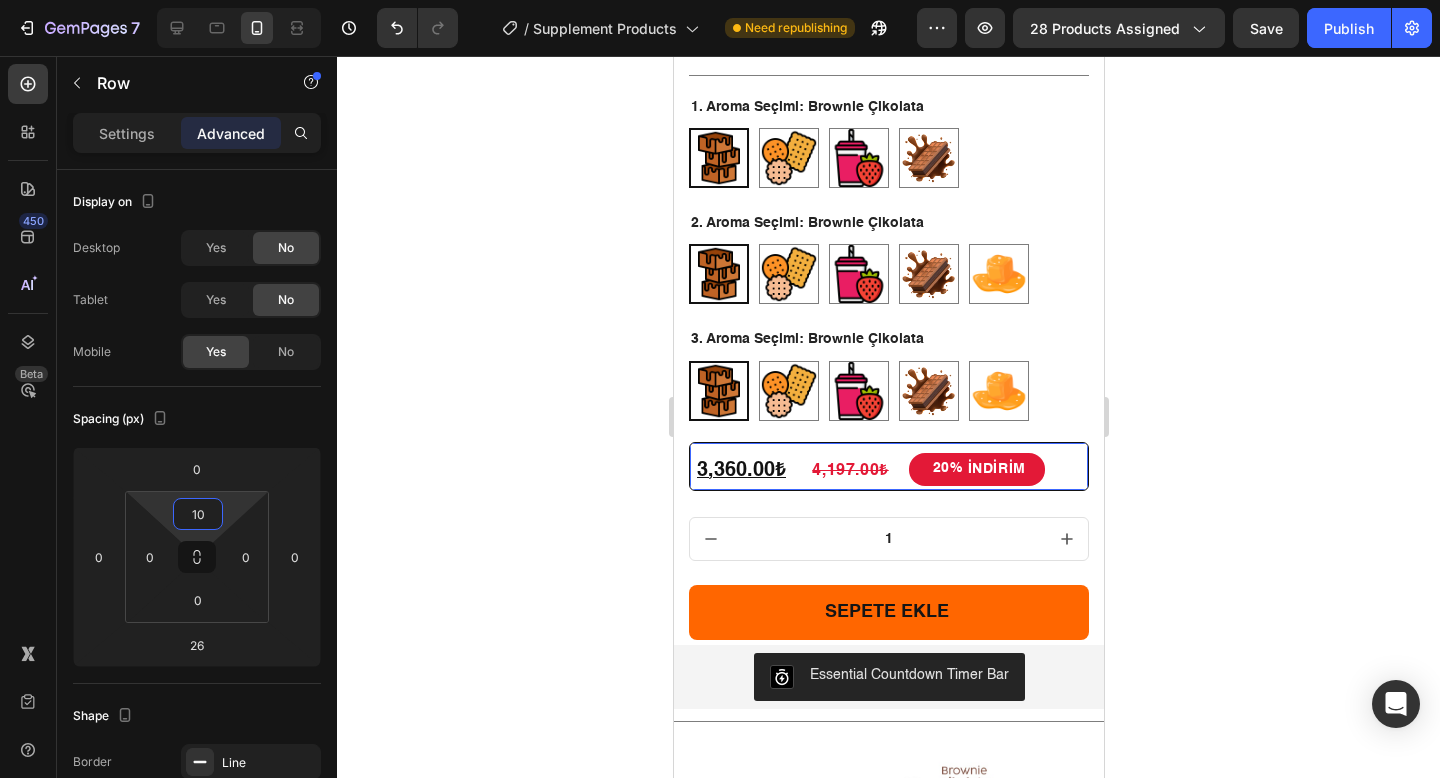 type on "6" 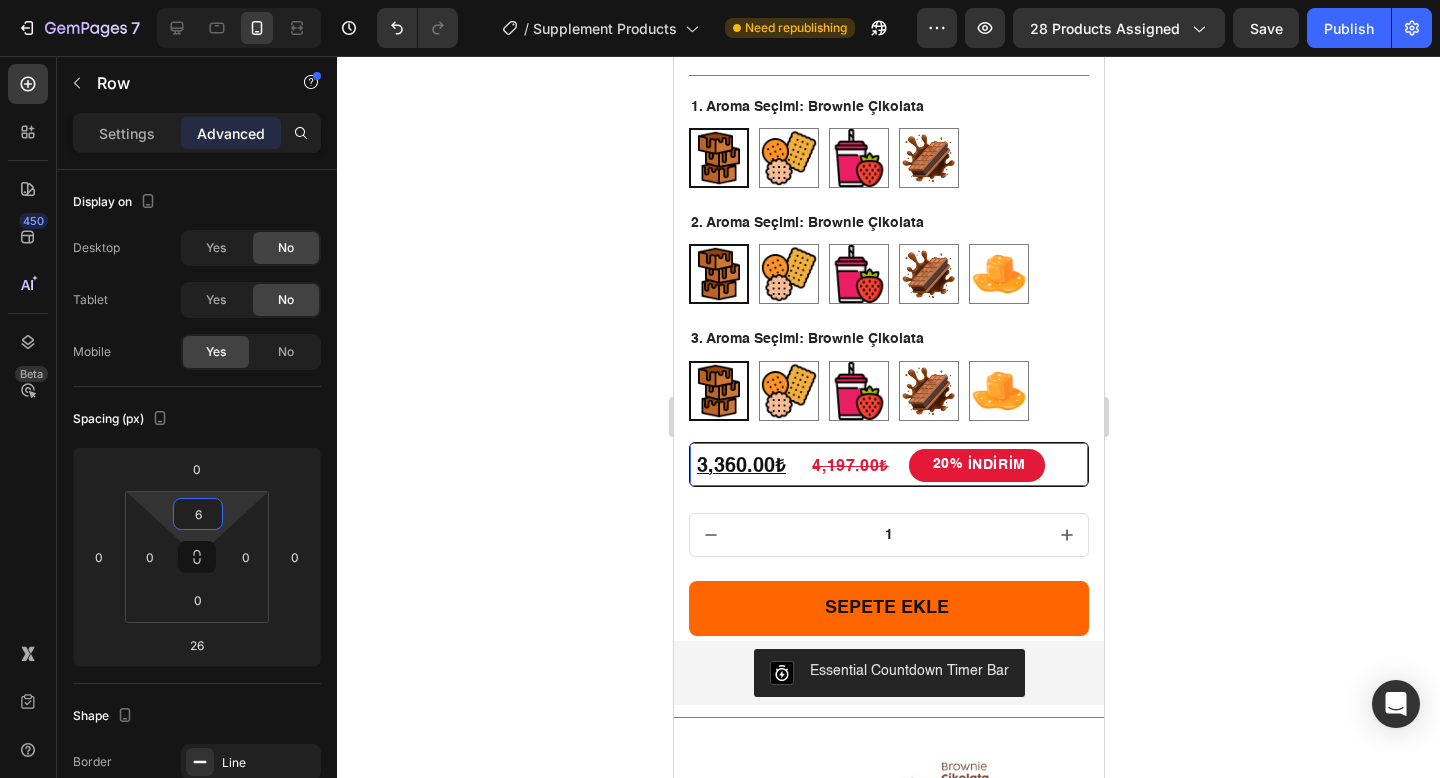 click on "7  Version history  /  Supplement Products Need republishing Preview 28 products assigned  Save   Publish  450 Beta Sections(18) Elements(84) Section Element Hero Section Product Detail Brands Trusted Badges Guarantee Product Breakdown How to use Testimonials Compare Bundle FAQs Social Proof Brand Story Product List Collection Blog List Contact Sticky Add to Cart Custom Footer Browse Library 450 Layout
Row
Row
Row
Row Text
Heading
Text Block Button
Button
Button Media
Image
Image" at bounding box center (720, 0) 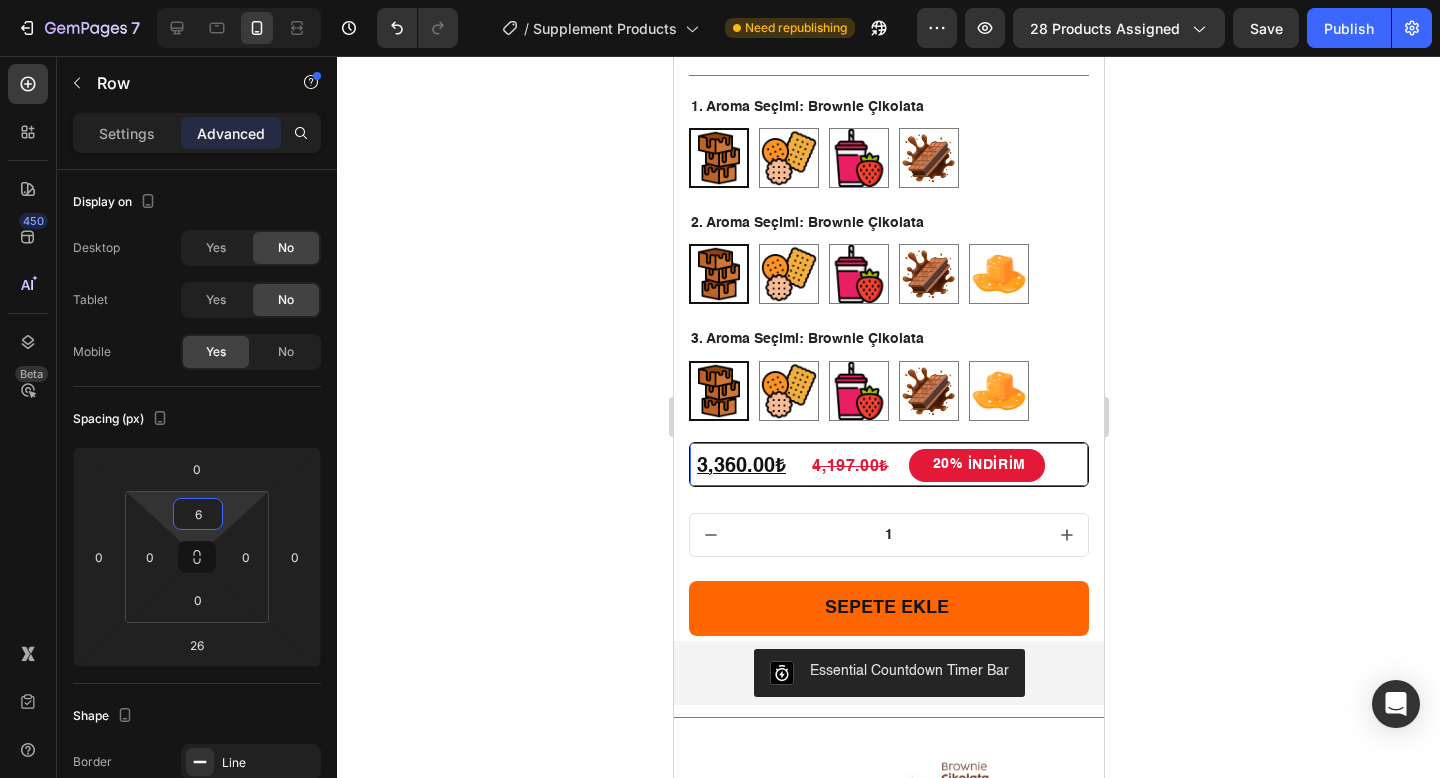 click 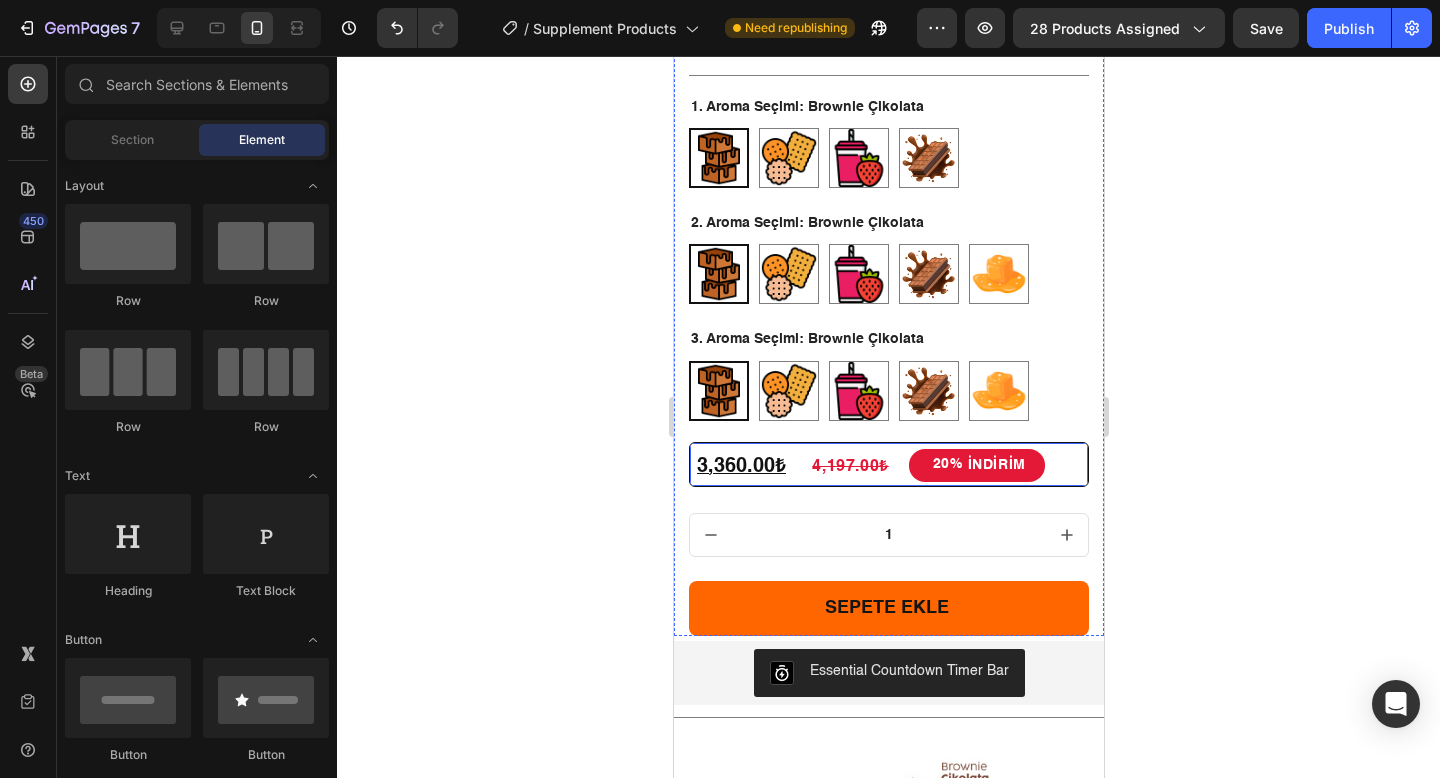 click on "[PERCENTAGE]% İNDİRİM Discount Tag" at bounding box center (1007, 468) 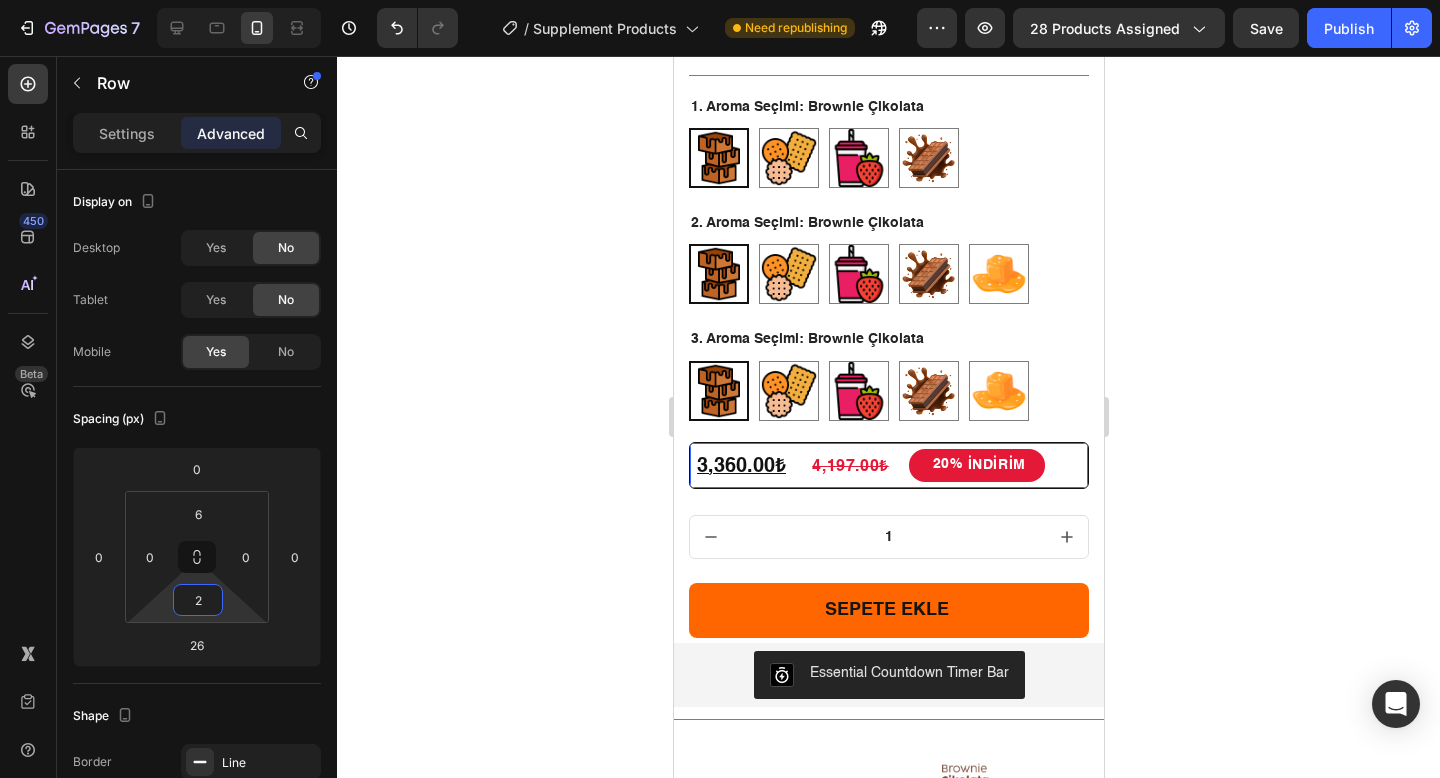 click on "7  Version history  /  Supplement Products Need republishing Preview 28 products assigned  Save   Publish  450 Beta Sections(18) Elements(84) Section Element Hero Section Product Detail Brands Trusted Badges Guarantee Product Breakdown How to use Testimonials Compare Bundle FAQs Social Proof Brand Story Product List Collection Blog List Contact Sticky Add to Cart Custom Footer Browse Library 450 Layout
Row
Row
Row
Row Text
Heading
Text Block Button
Button
Button Media
Image
Image" at bounding box center [720, 0] 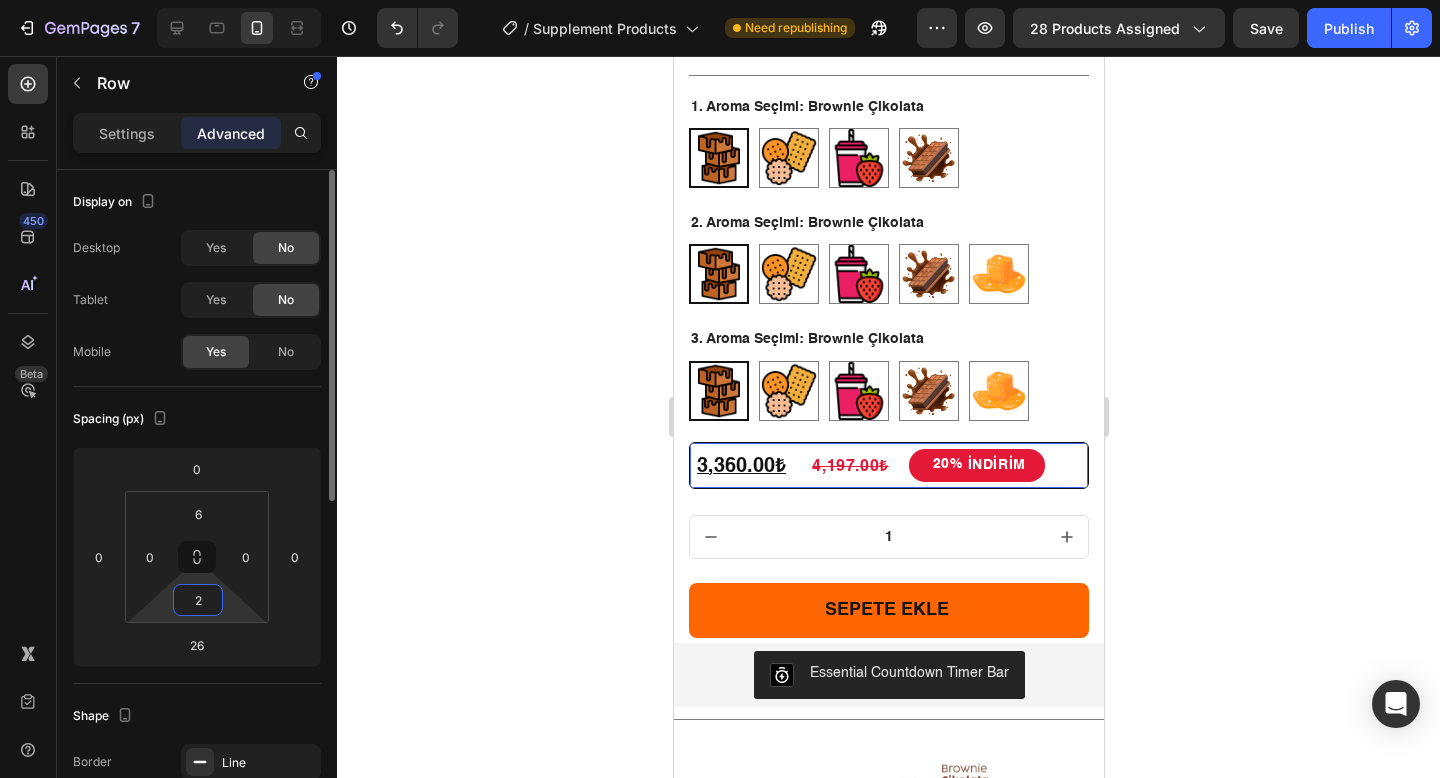 drag, startPoint x: 204, startPoint y: 601, endPoint x: 188, endPoint y: 600, distance: 16.03122 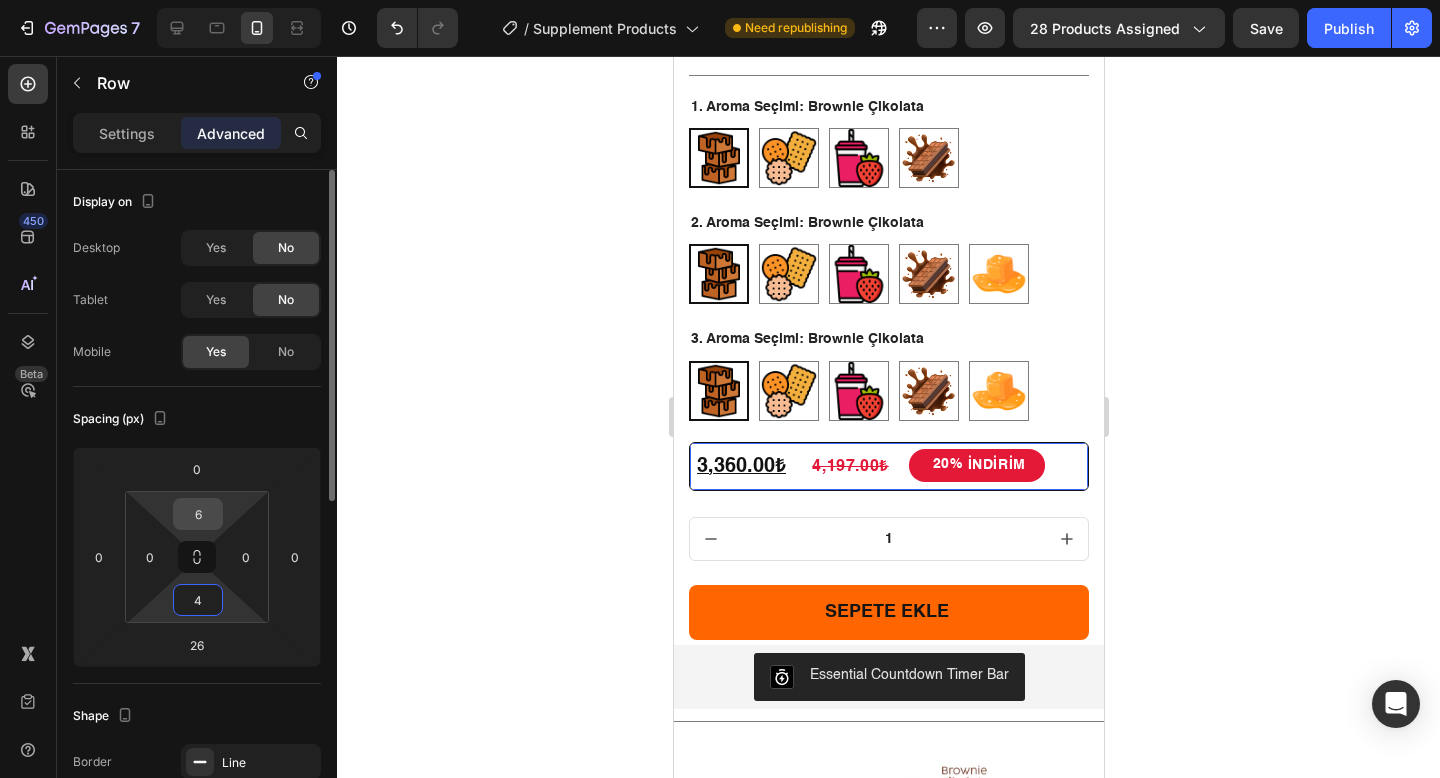 type on "4" 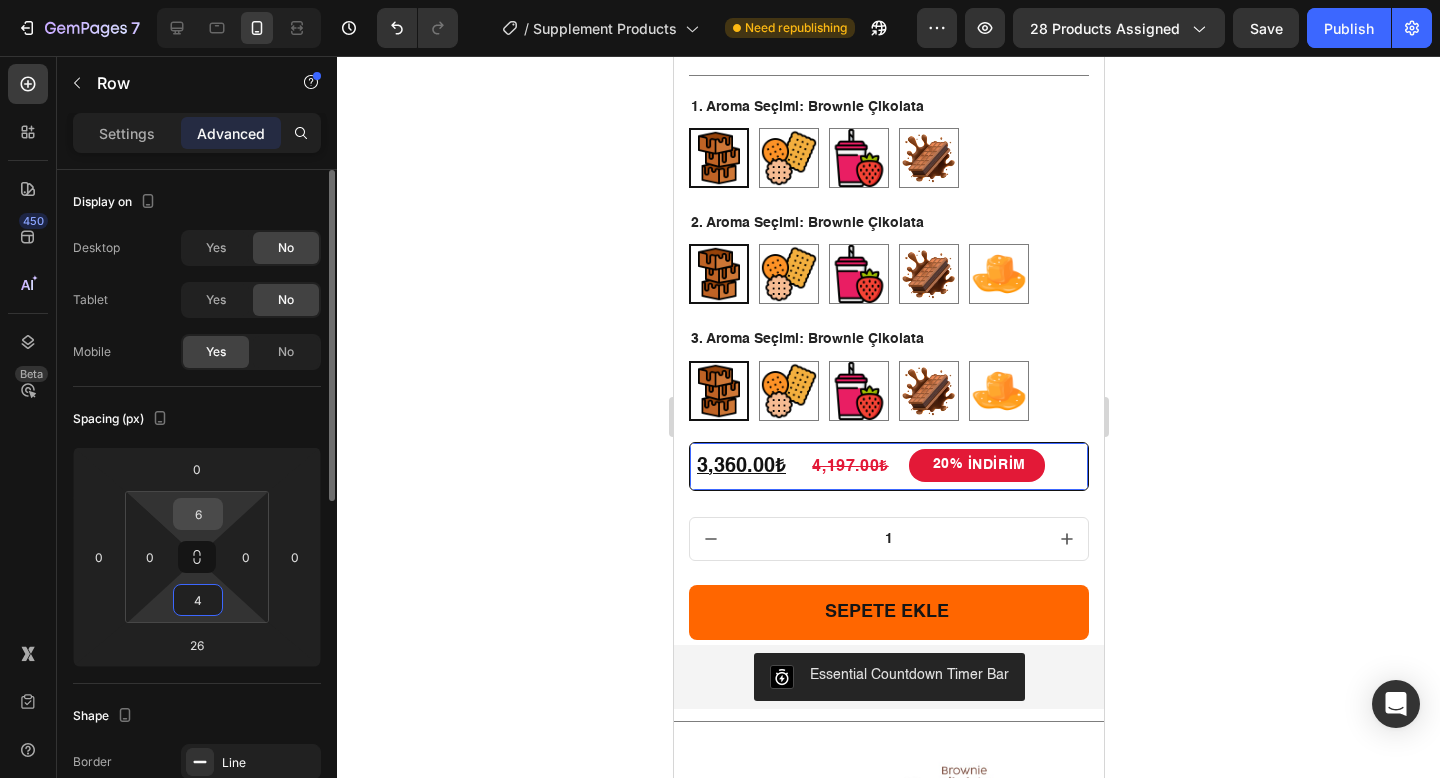 click on "6" at bounding box center [198, 514] 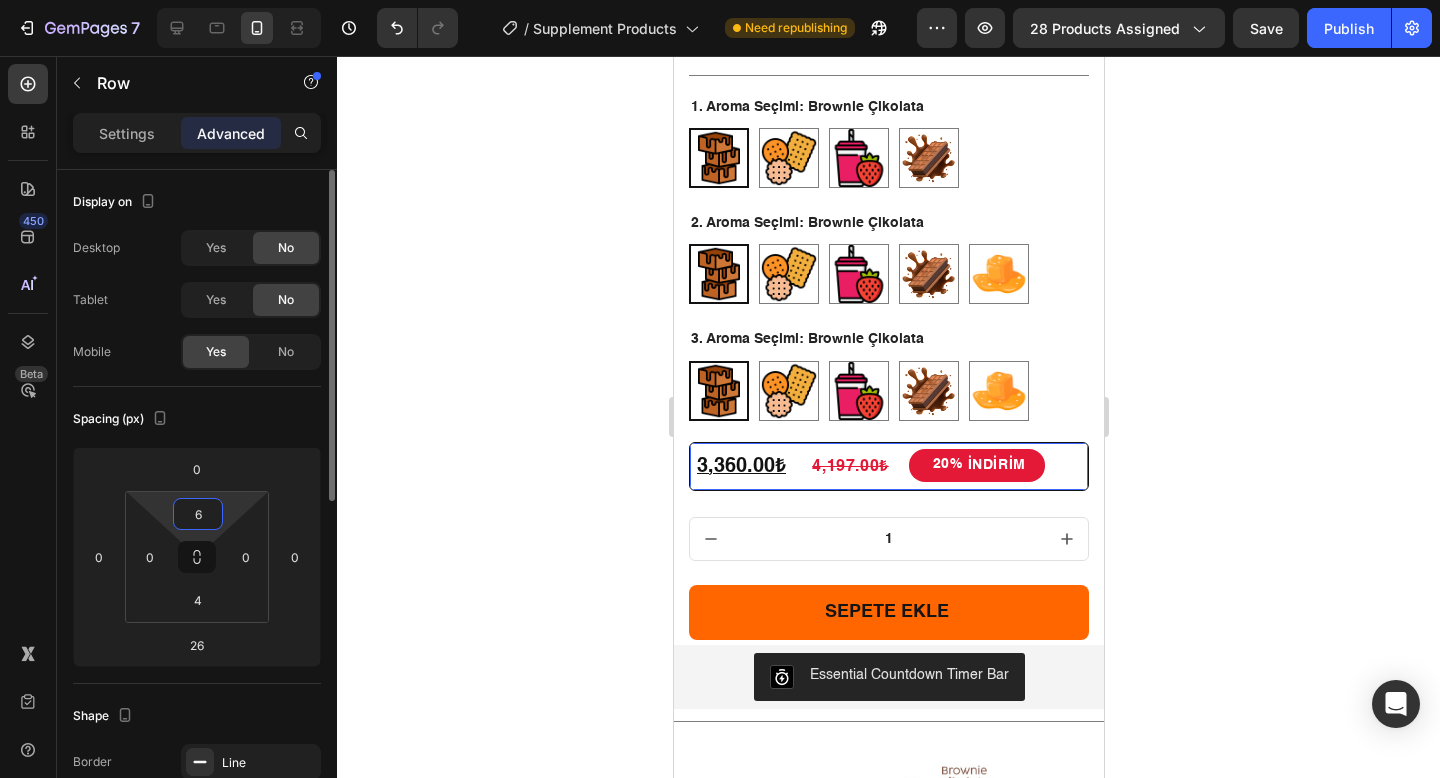 click on "6" at bounding box center (198, 514) 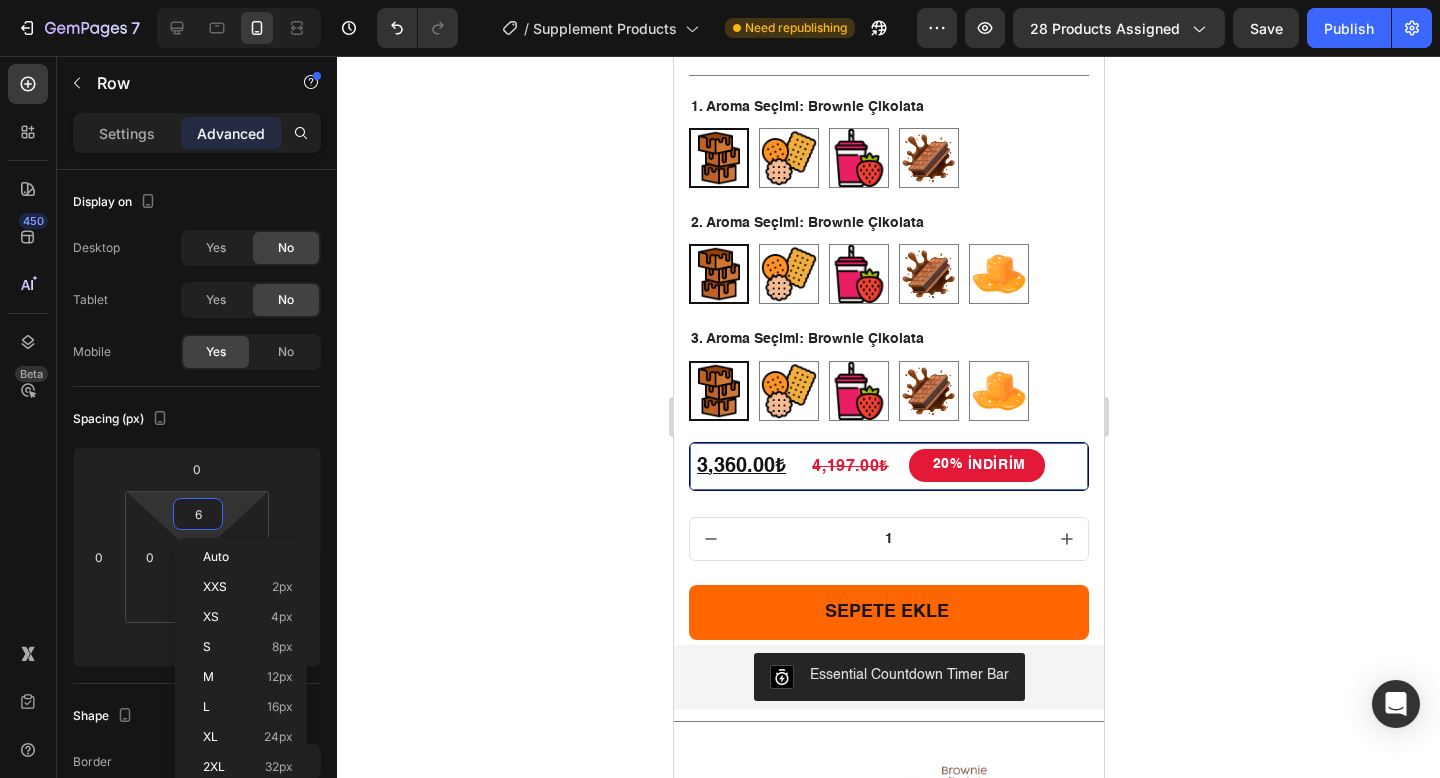 type on "4" 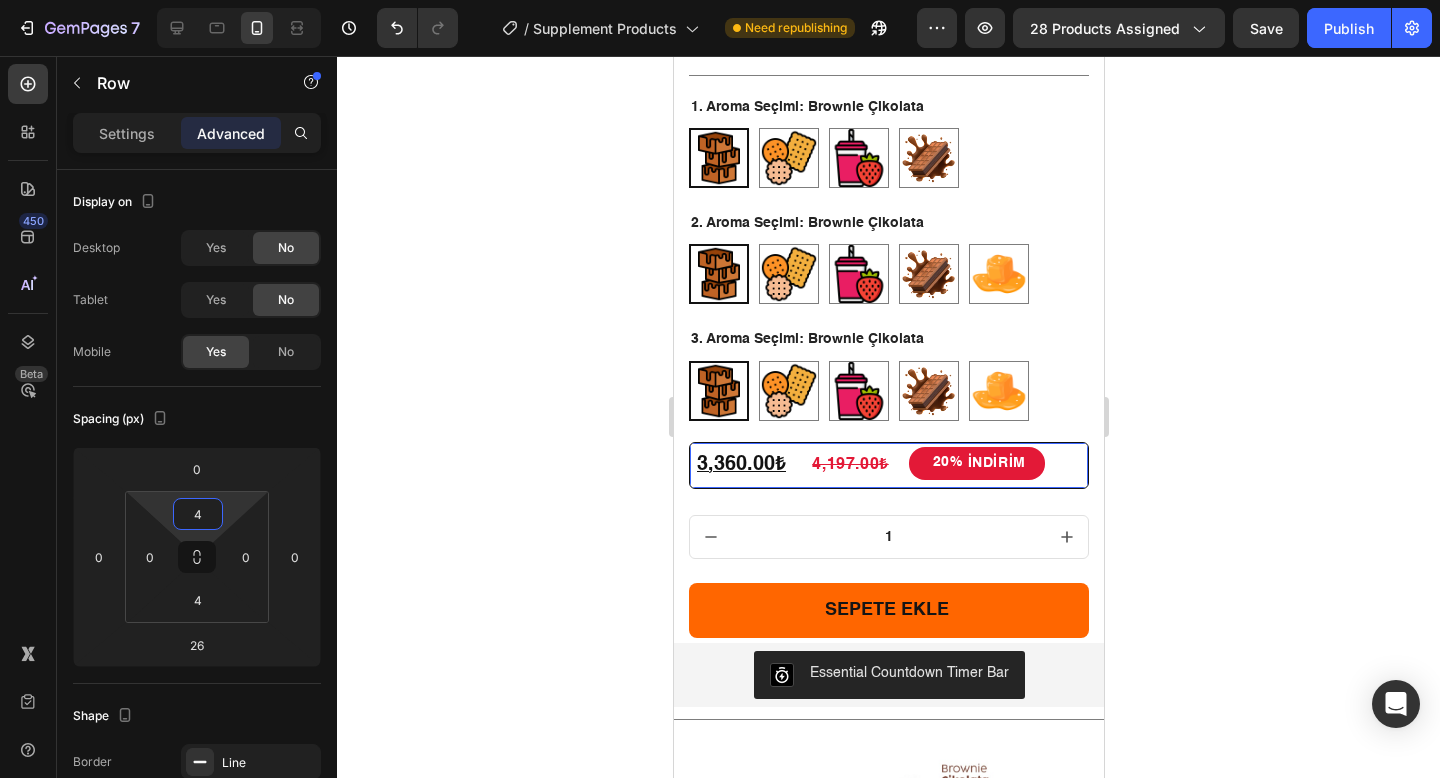 click 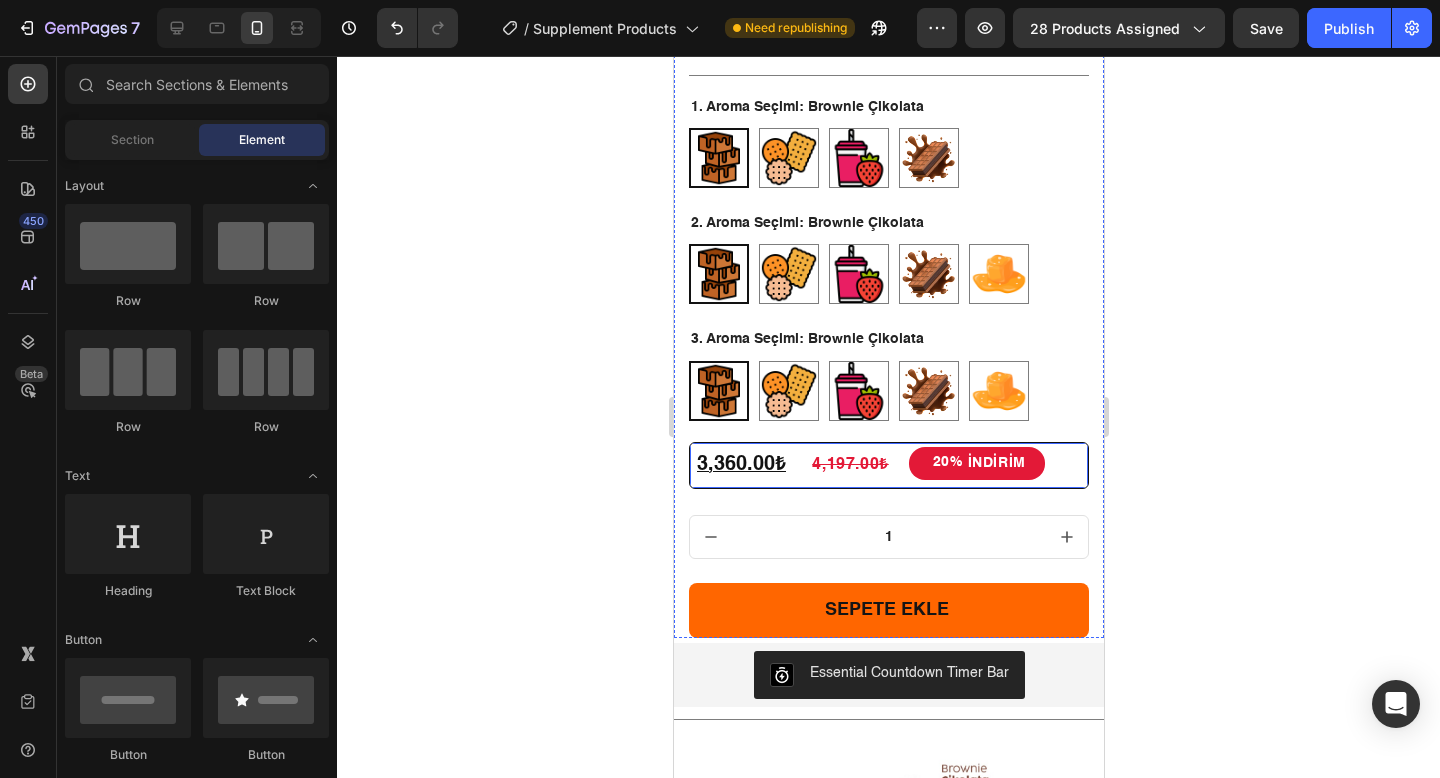 click on "[PERCENTAGE]% İNDİRİM Discount Tag" at bounding box center (1007, 466) 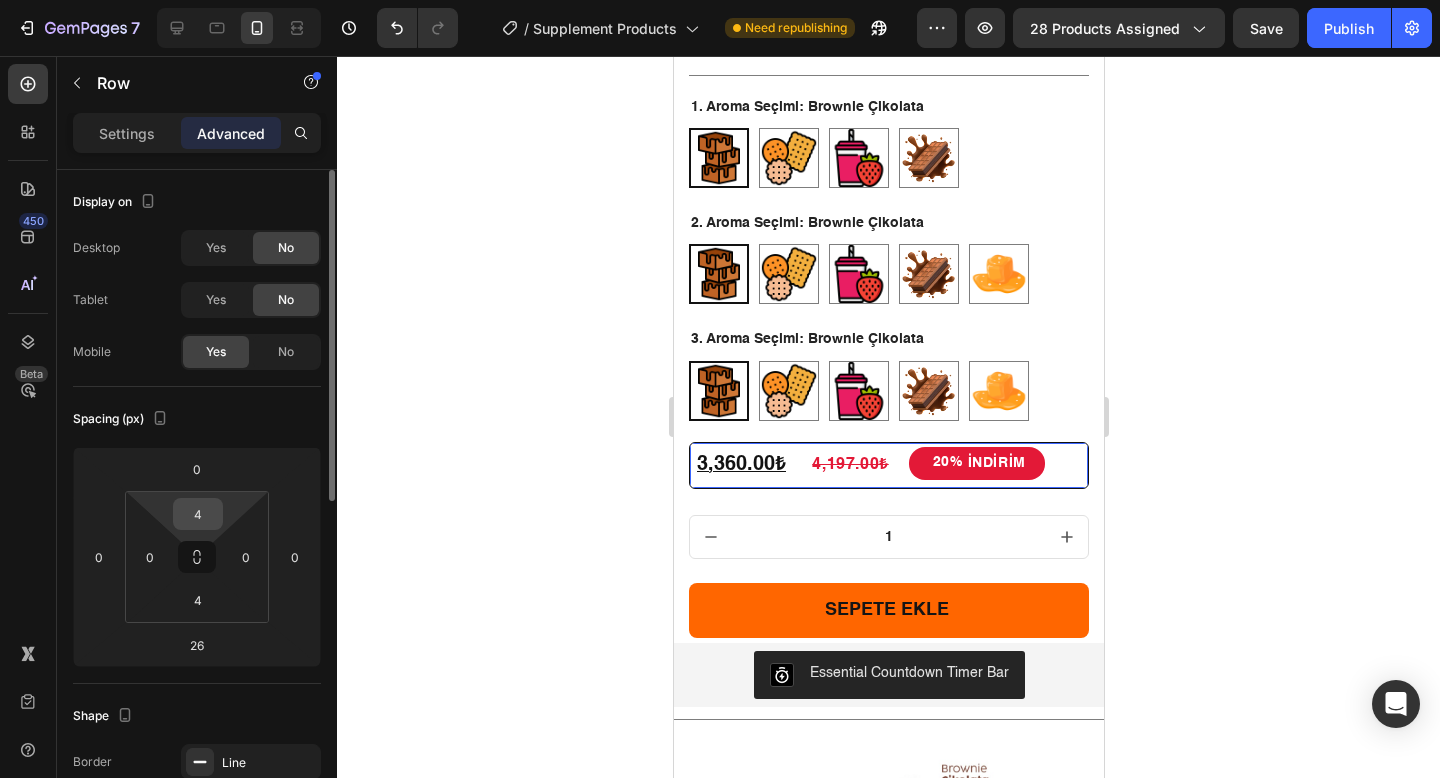 click on "4" at bounding box center [198, 514] 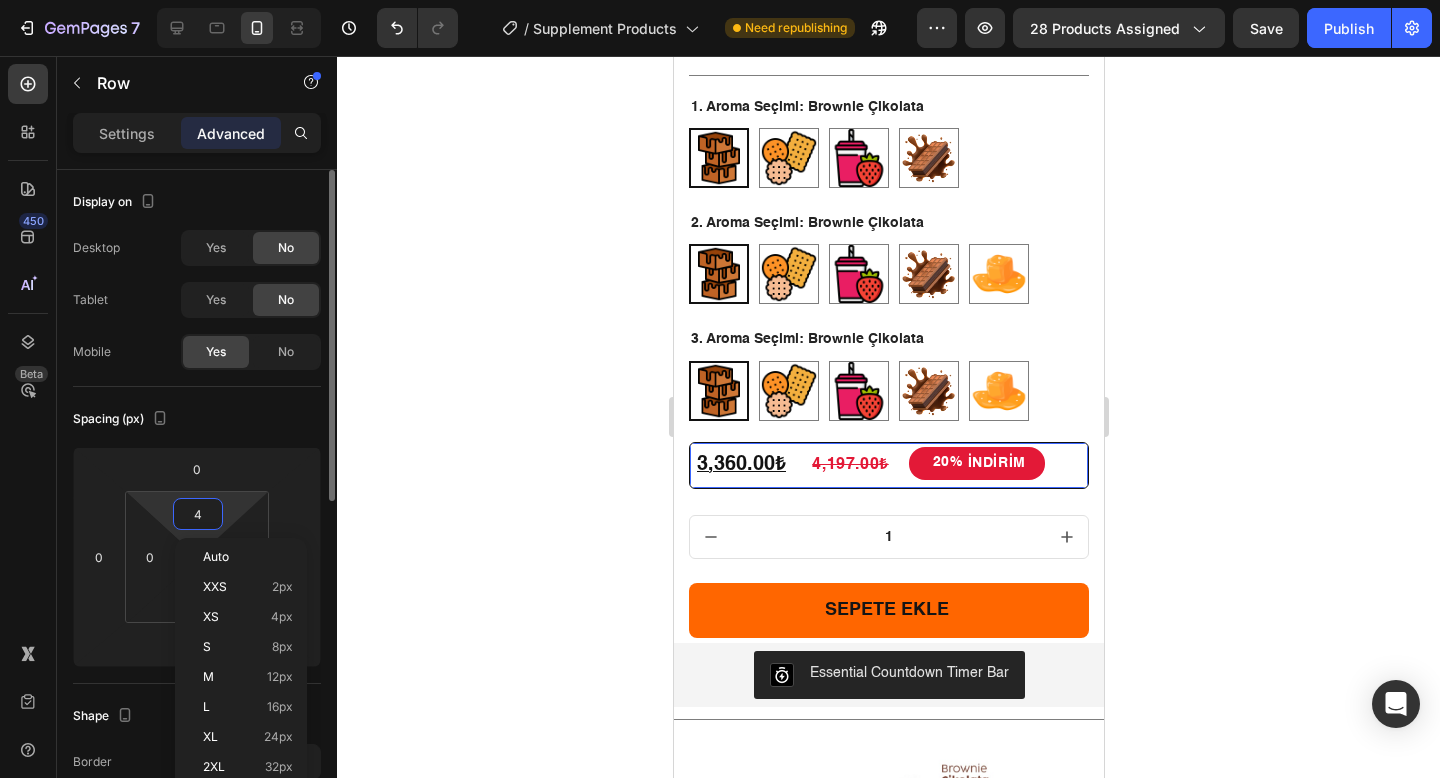 click on "4" at bounding box center [198, 514] 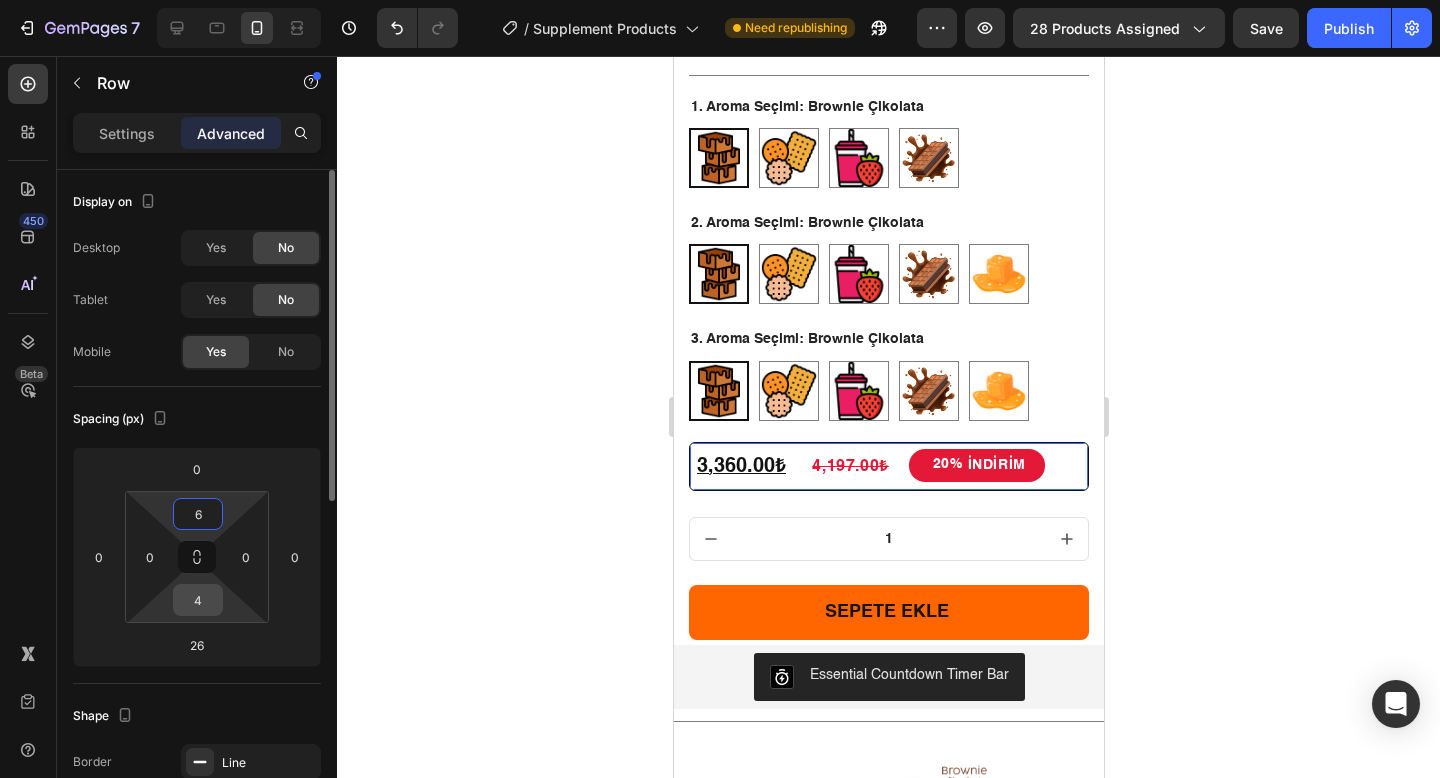 type on "6" 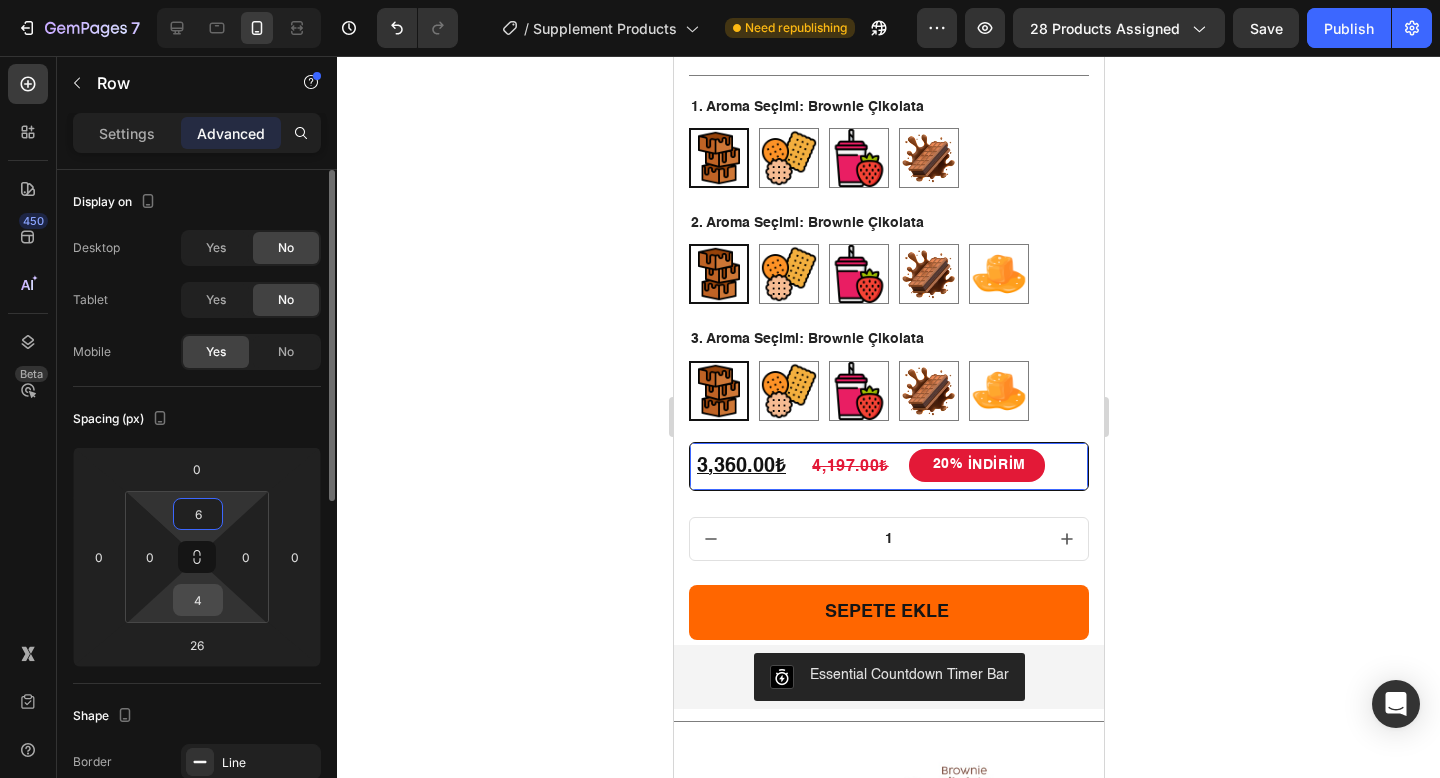 click on "4" at bounding box center [198, 600] 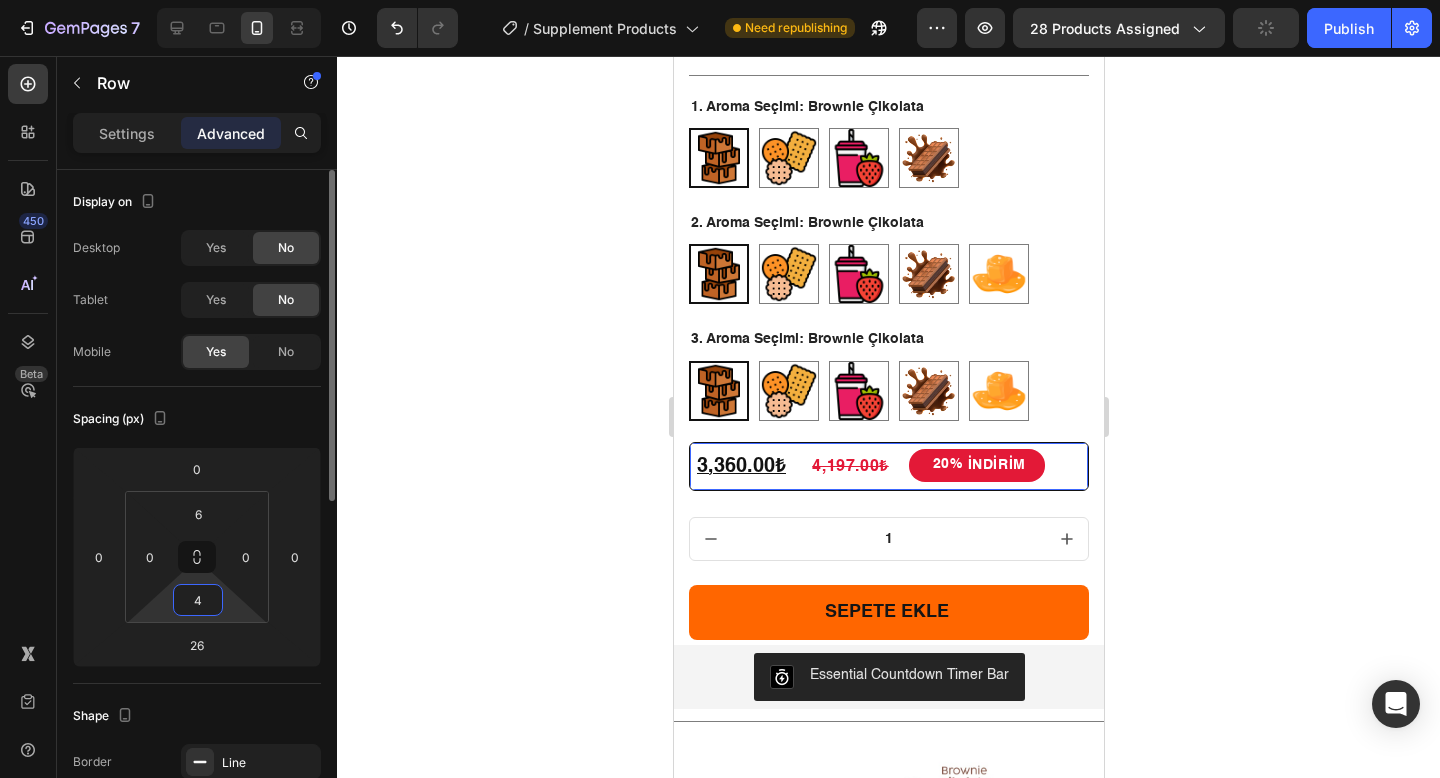 click on "4" at bounding box center [198, 600] 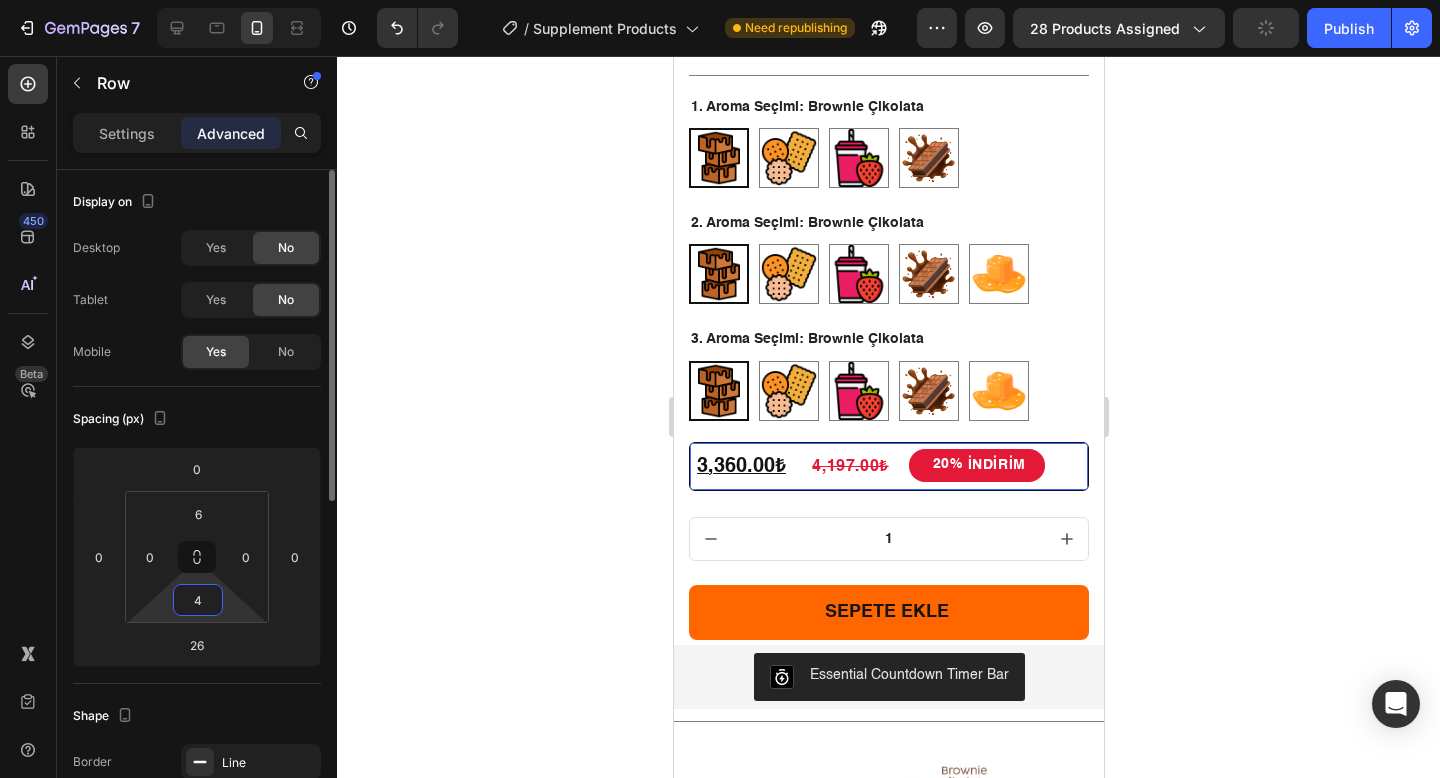 type on "6" 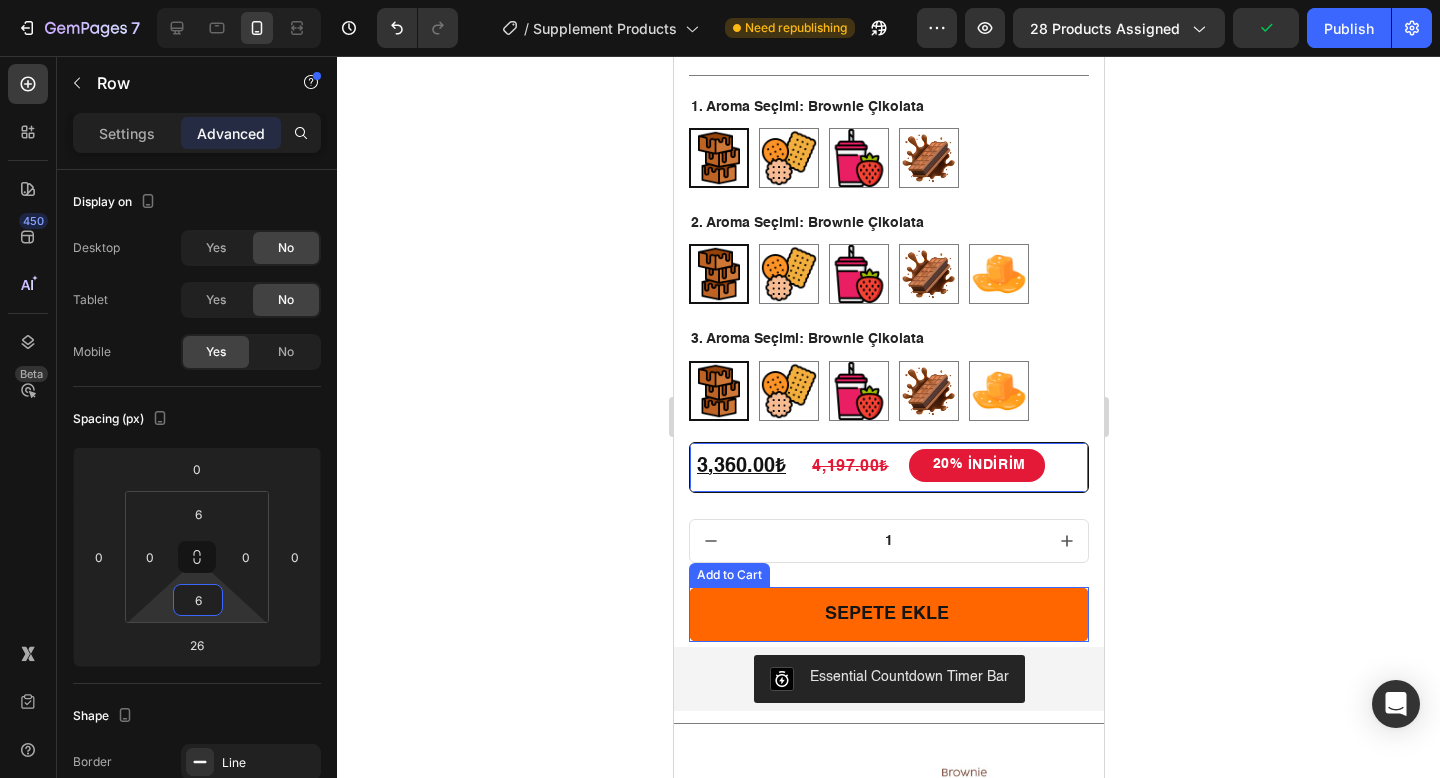 click 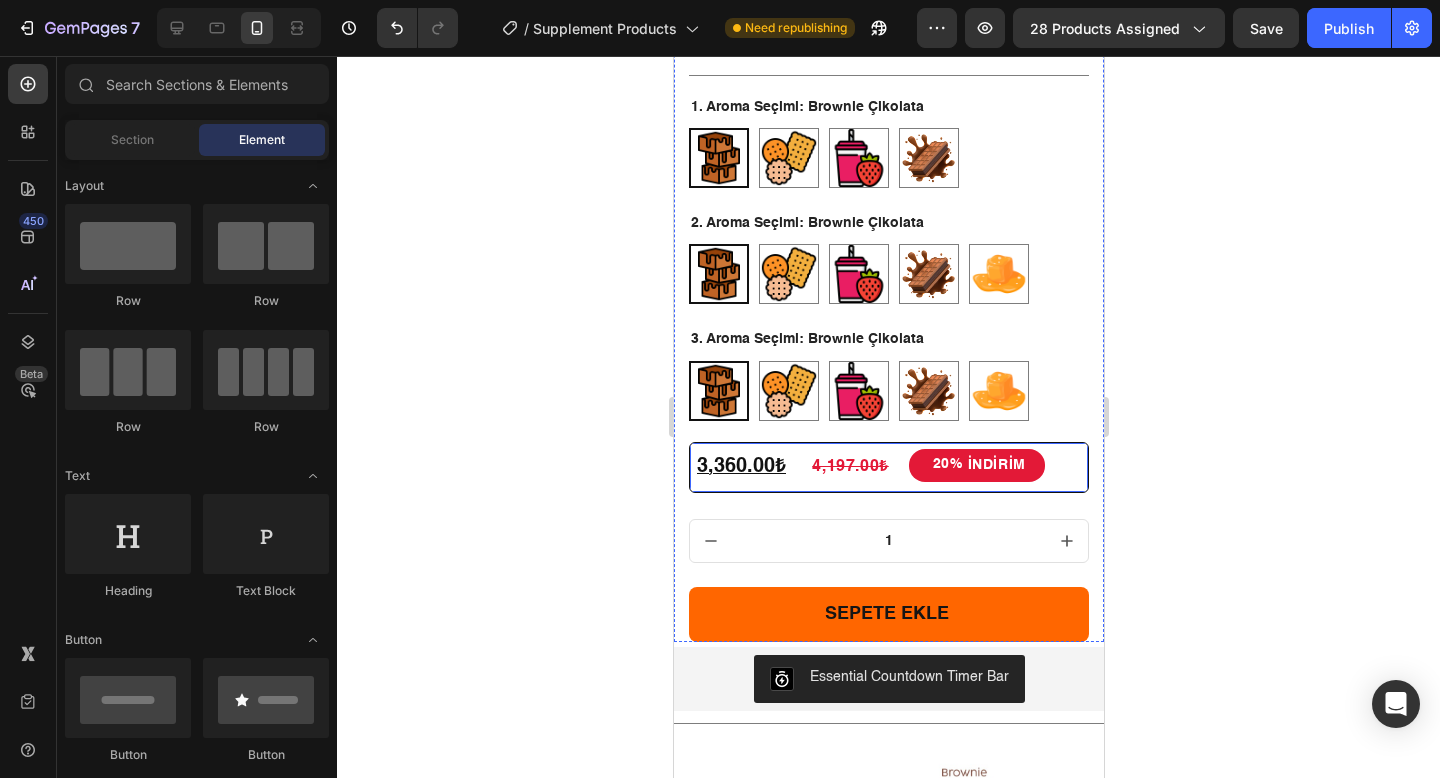 click on "[PERCENTAGE]% İNDİRİM Discount Tag" at bounding box center (1007, 468) 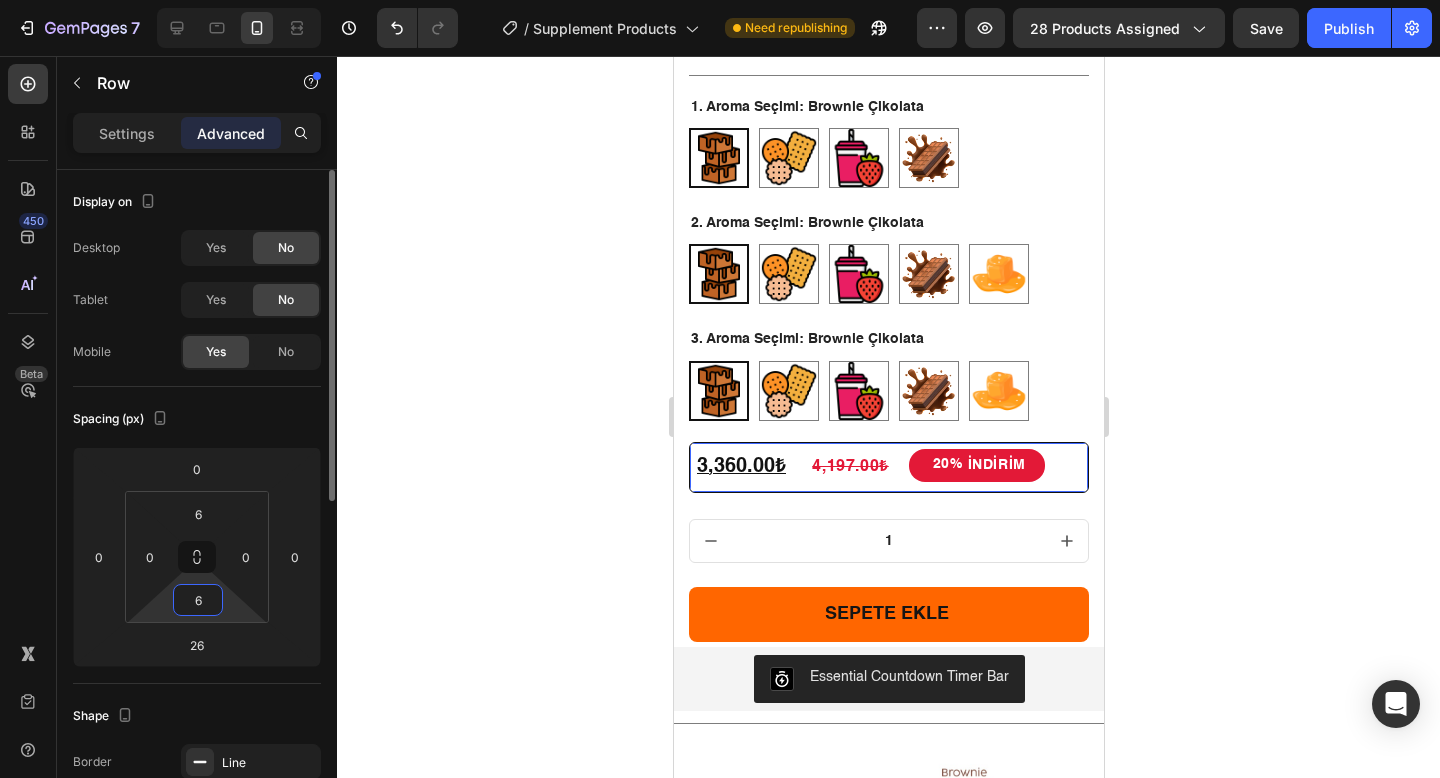click on "6" at bounding box center [198, 600] 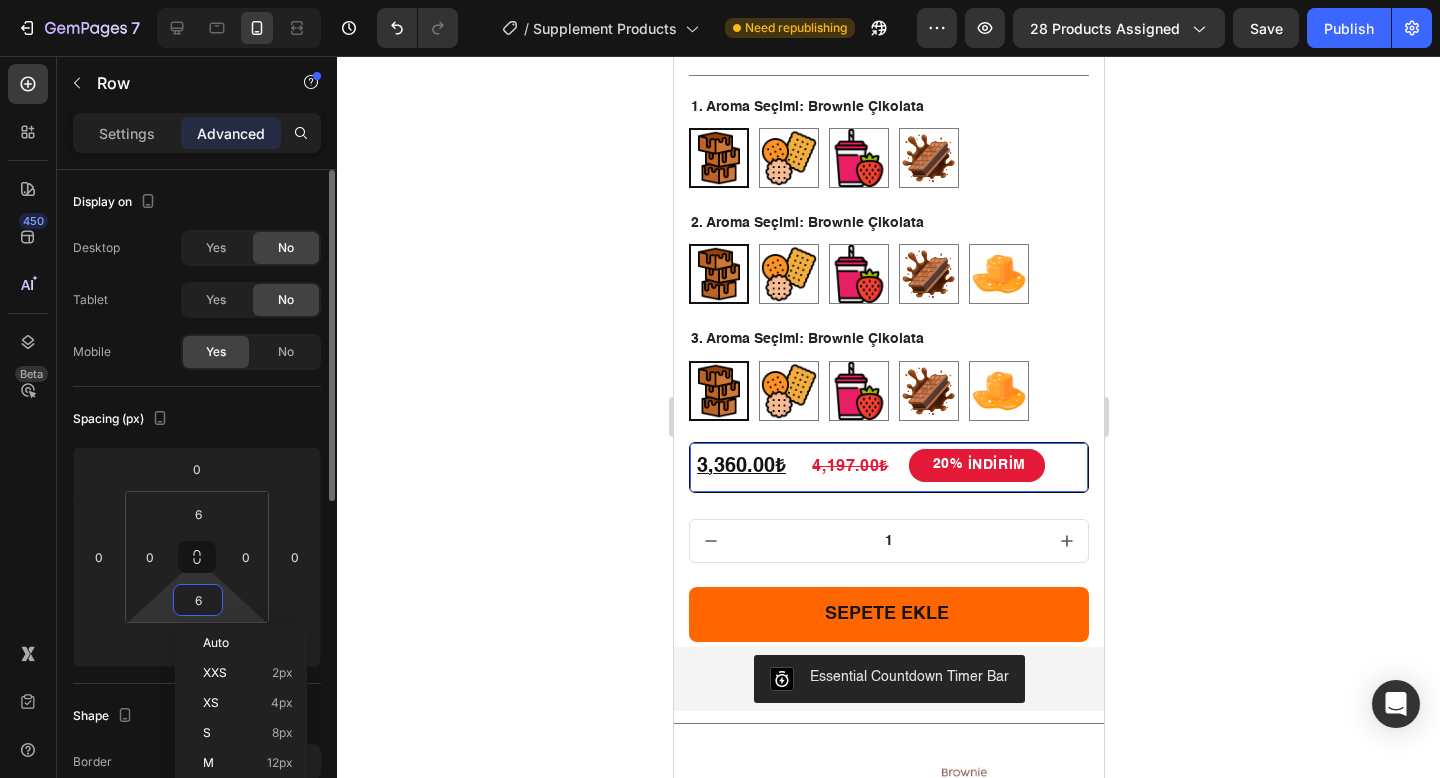 type on "5" 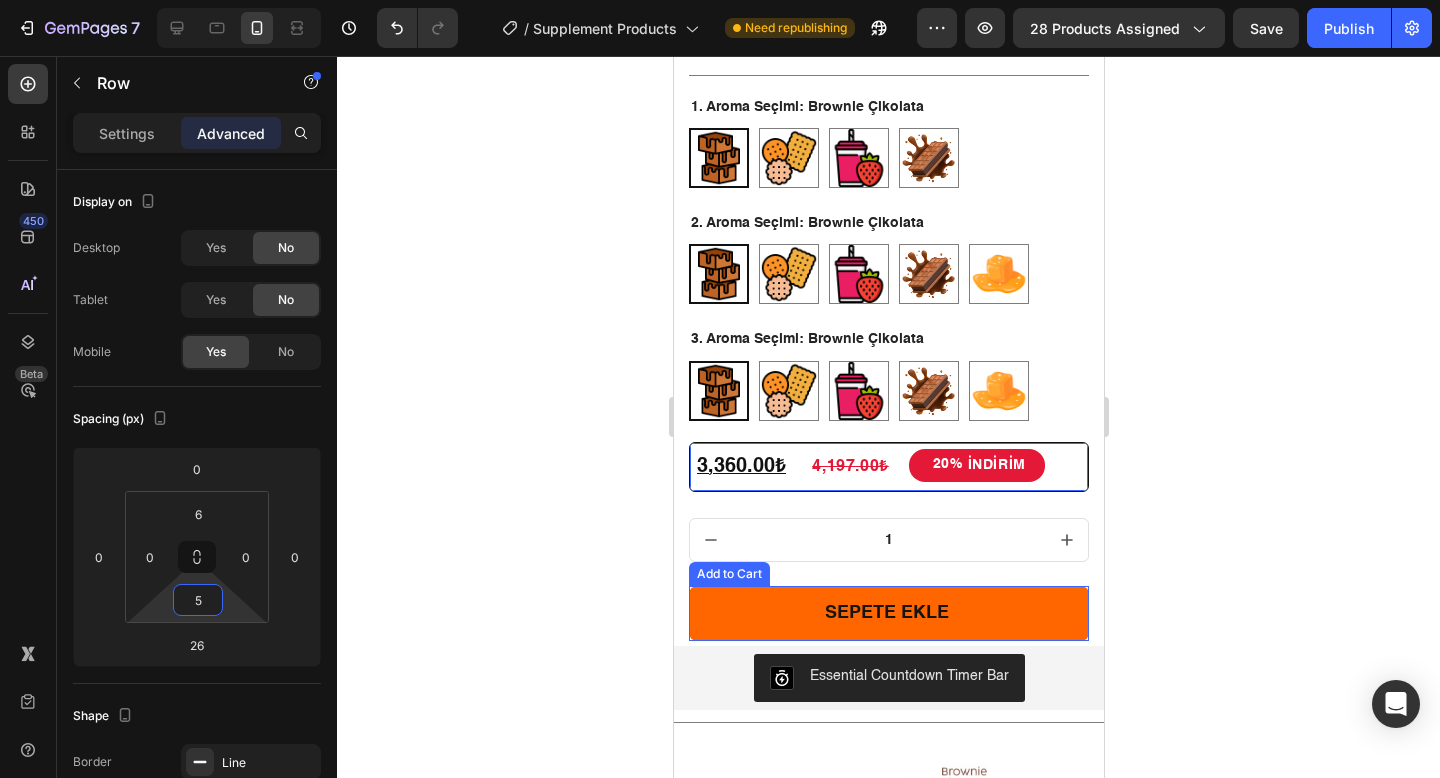 click 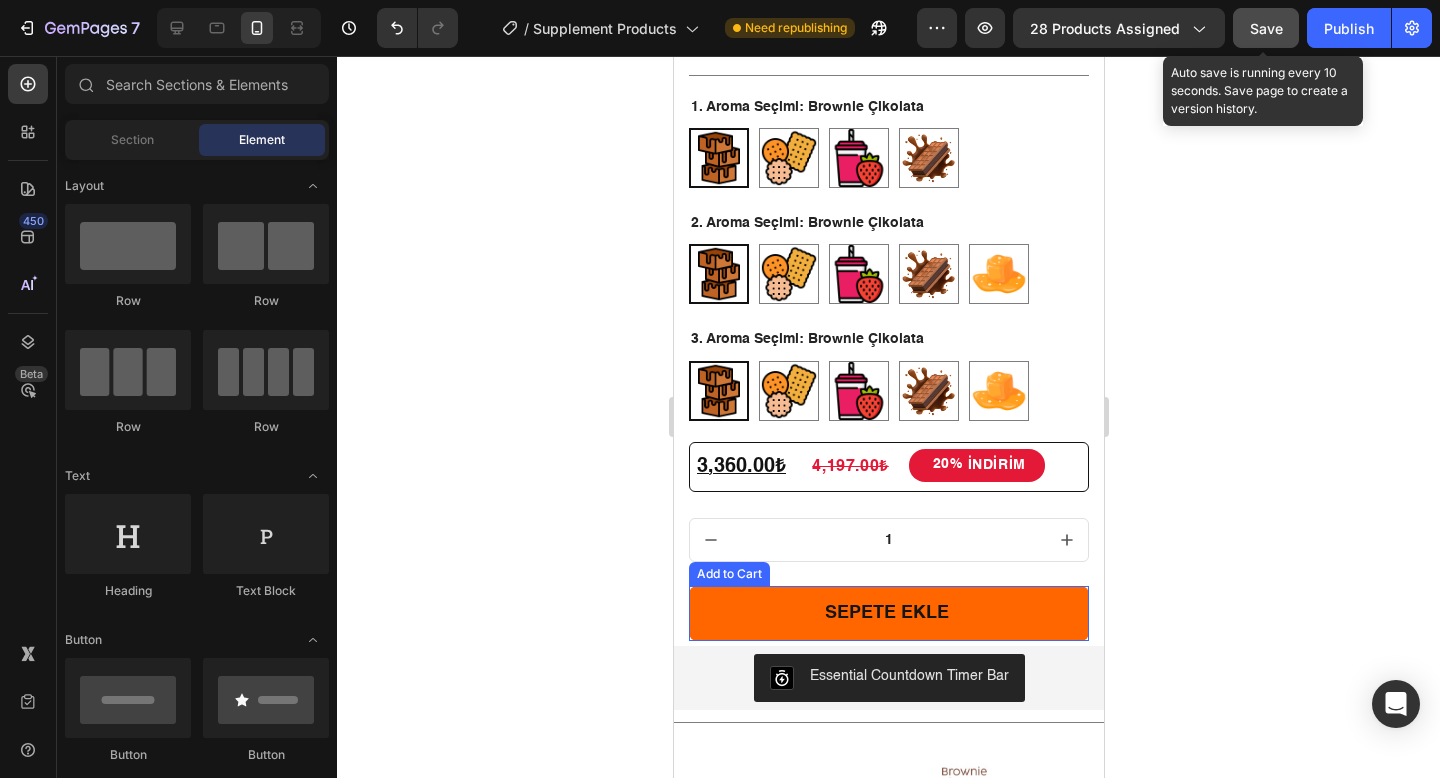 click on "Save" 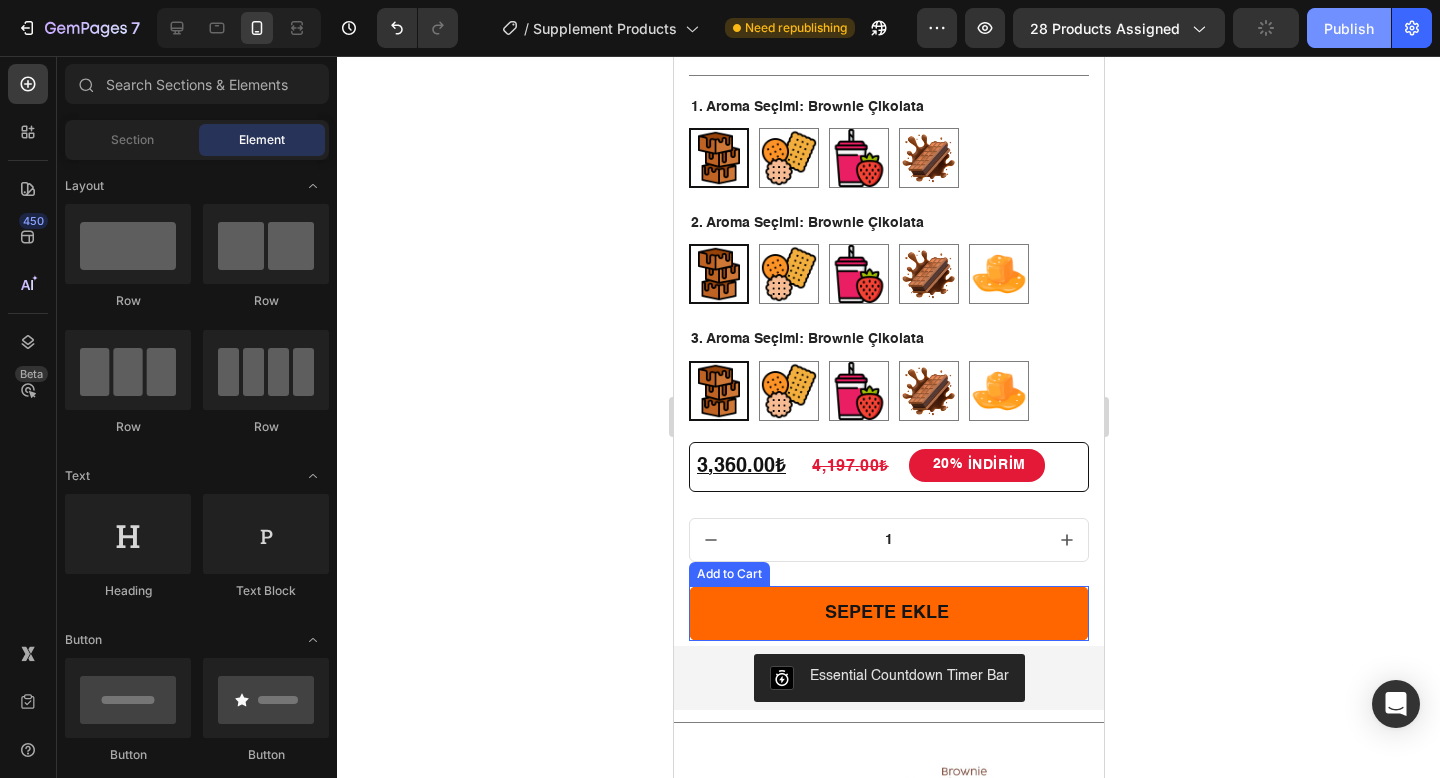 click on "Publish" 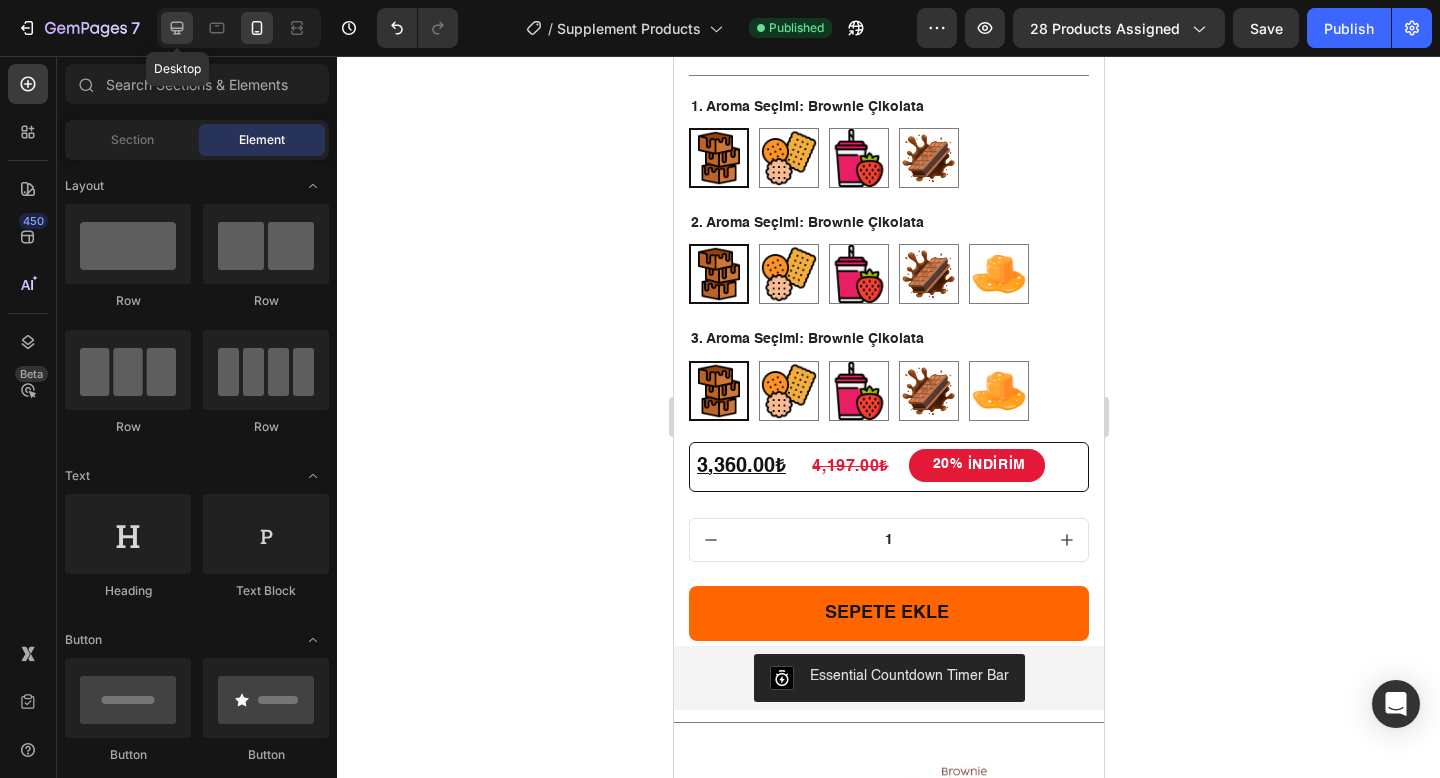 click 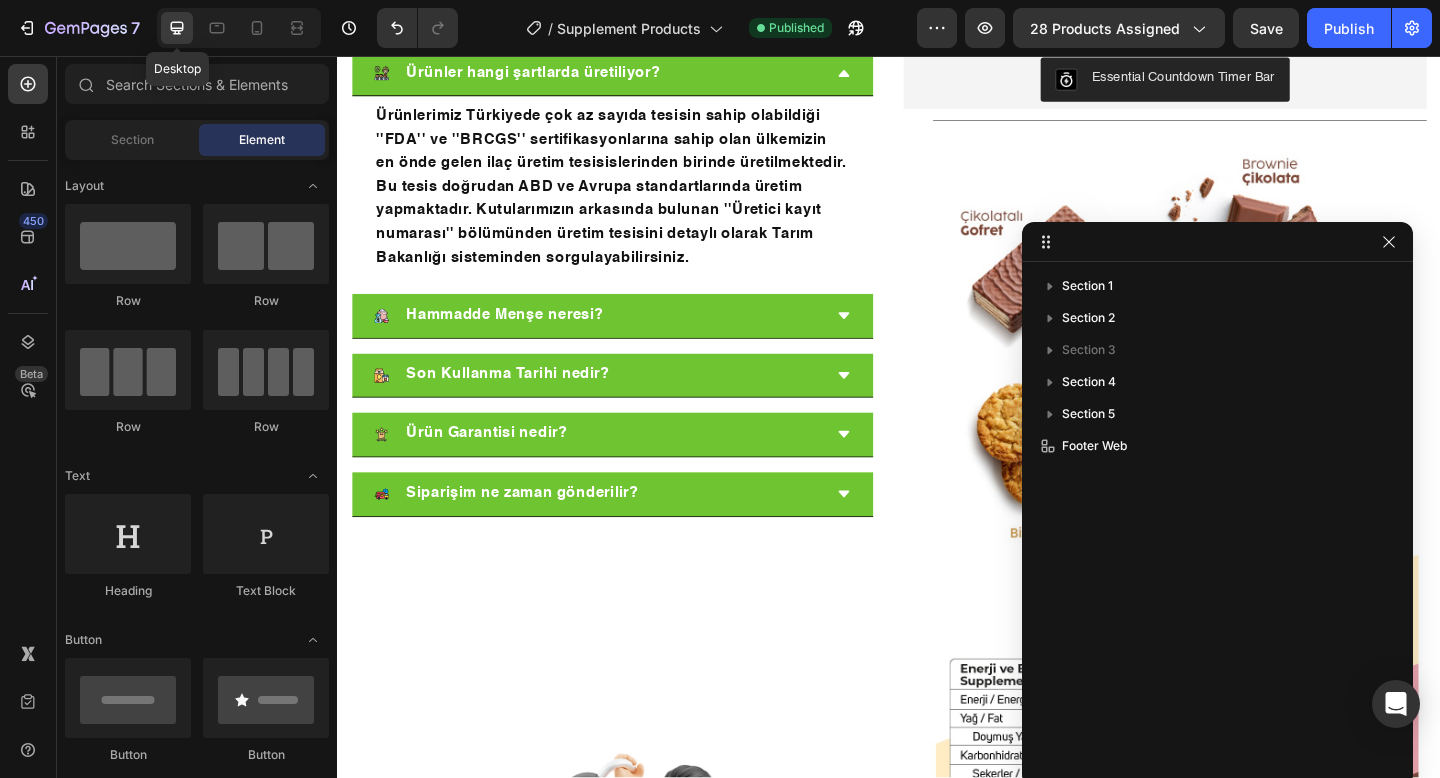 scroll, scrollTop: 1573, scrollLeft: 0, axis: vertical 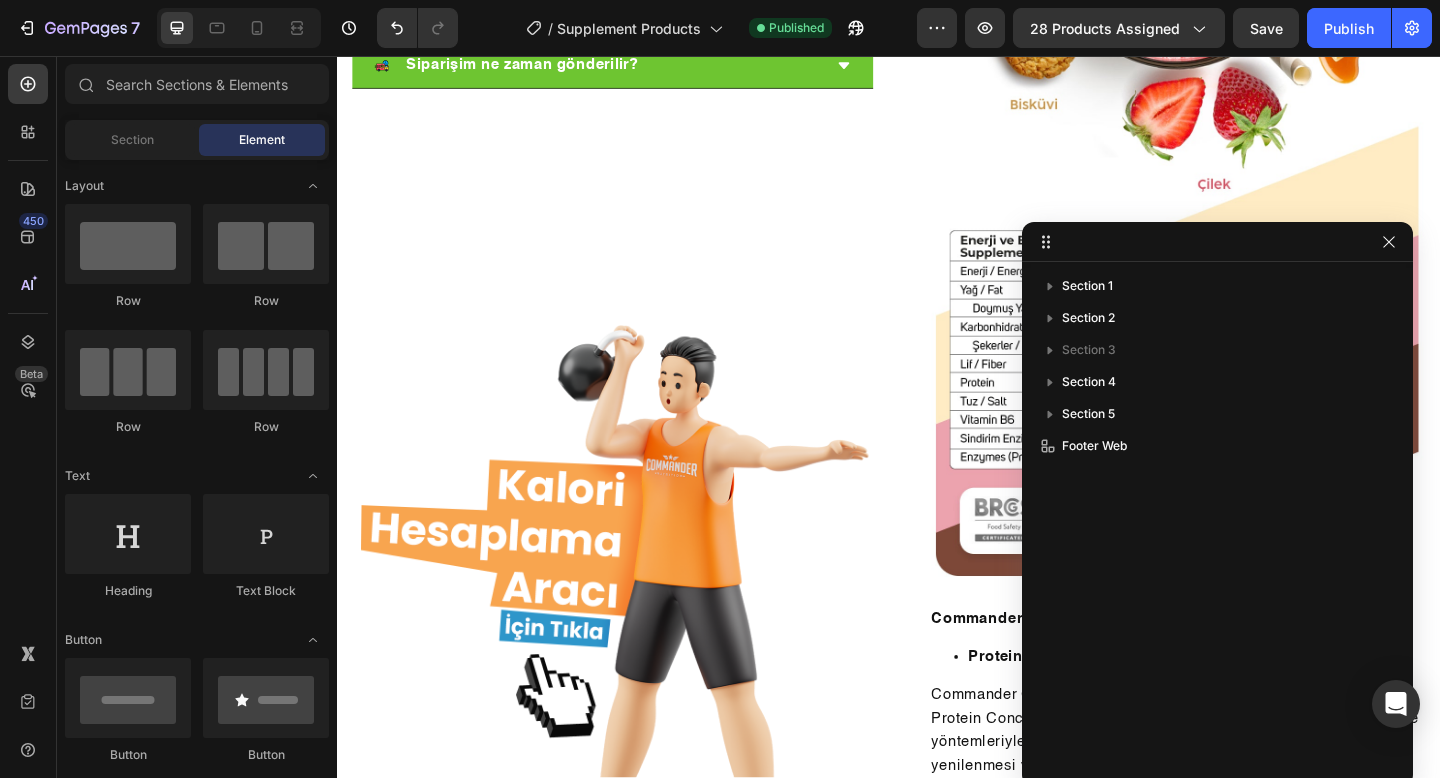 click at bounding box center [239, 28] 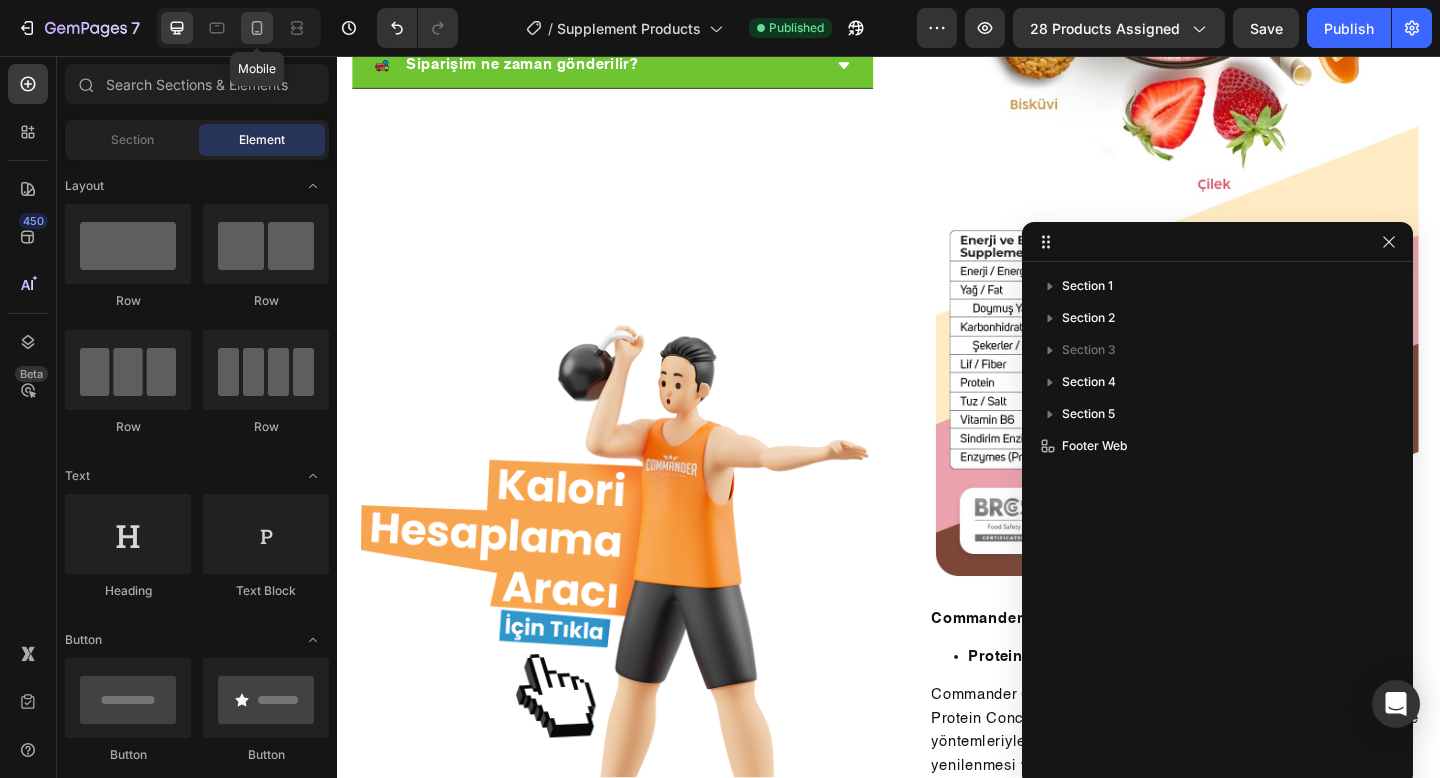 drag, startPoint x: 259, startPoint y: 39, endPoint x: 293, endPoint y: 276, distance: 239.42639 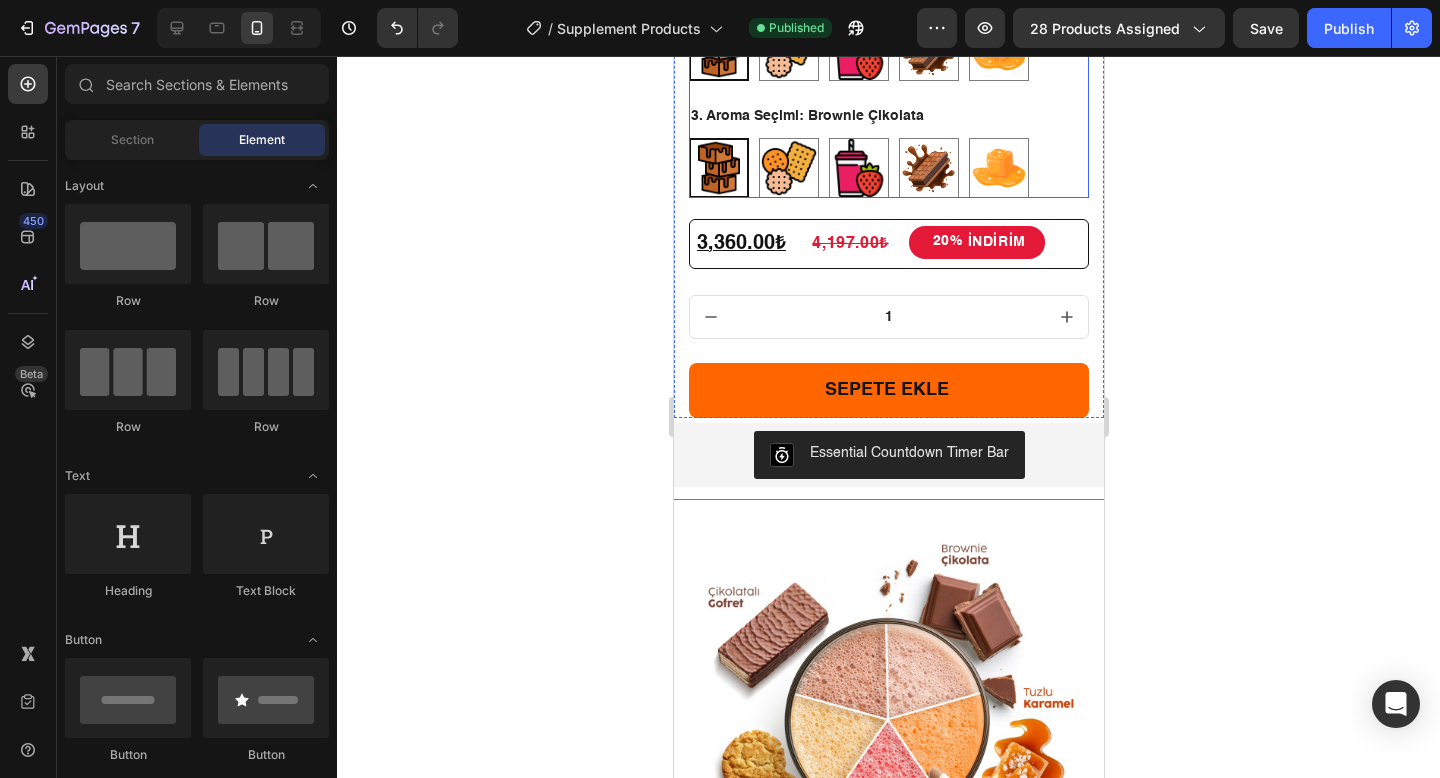 scroll, scrollTop: 907, scrollLeft: 0, axis: vertical 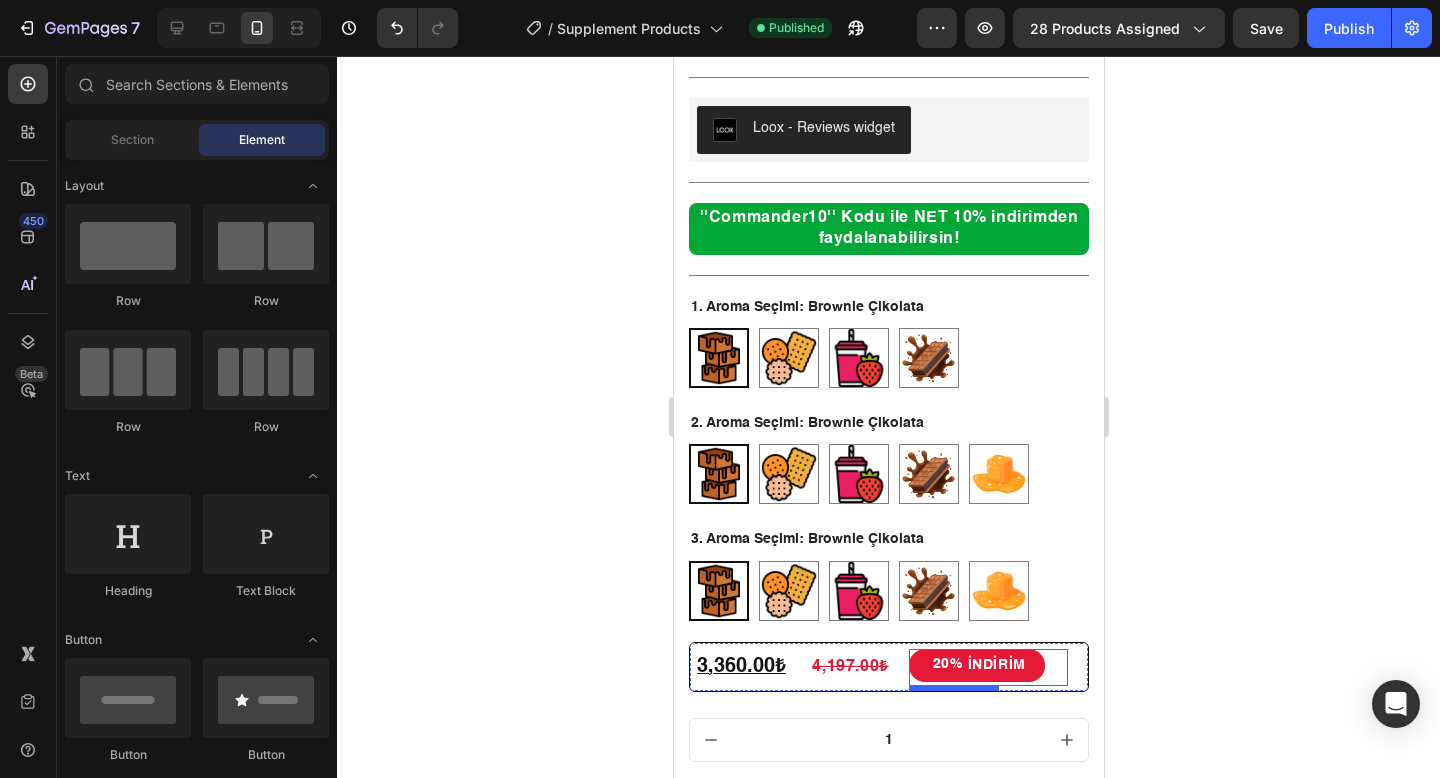 click on "20% İNDİRİM" at bounding box center (976, 666) 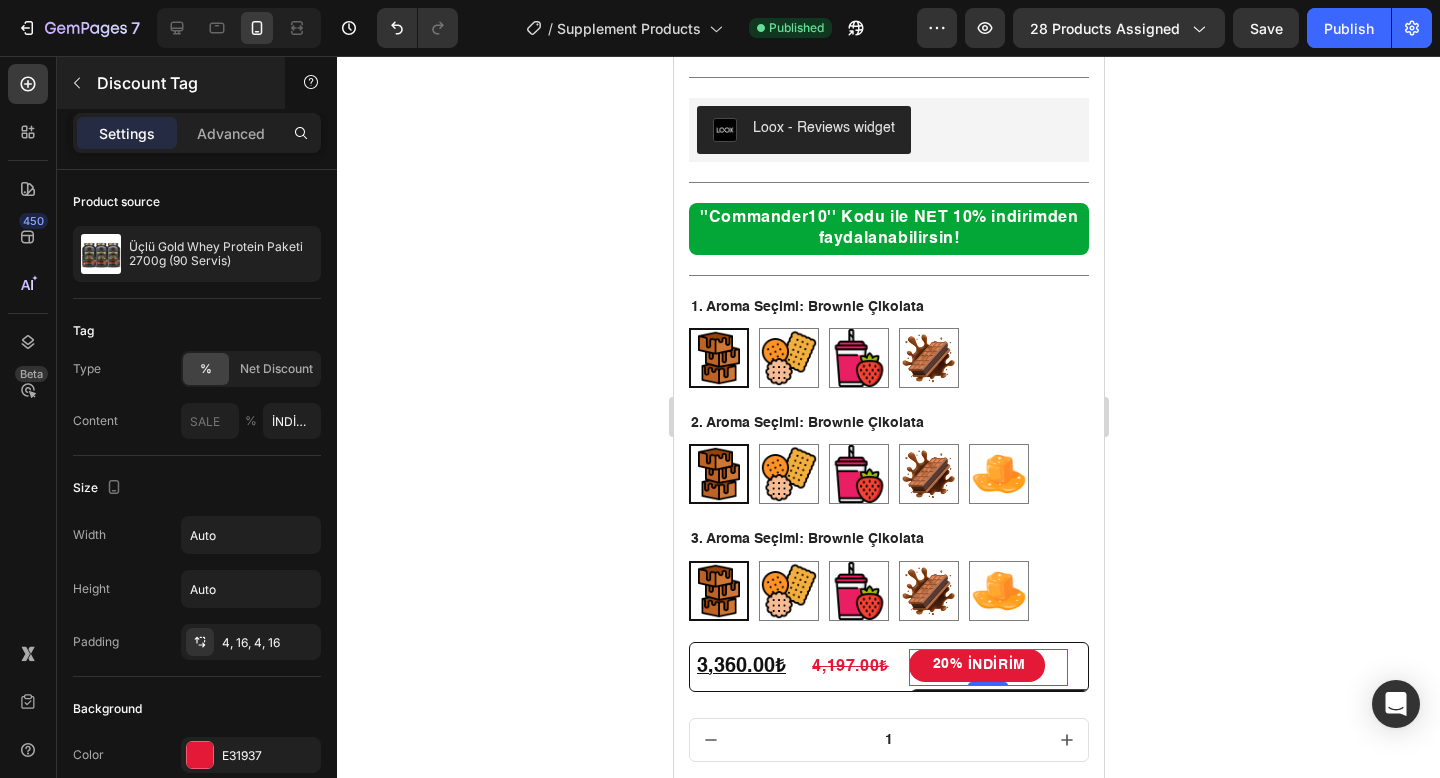 click on "Discount Tag" at bounding box center [171, 83] 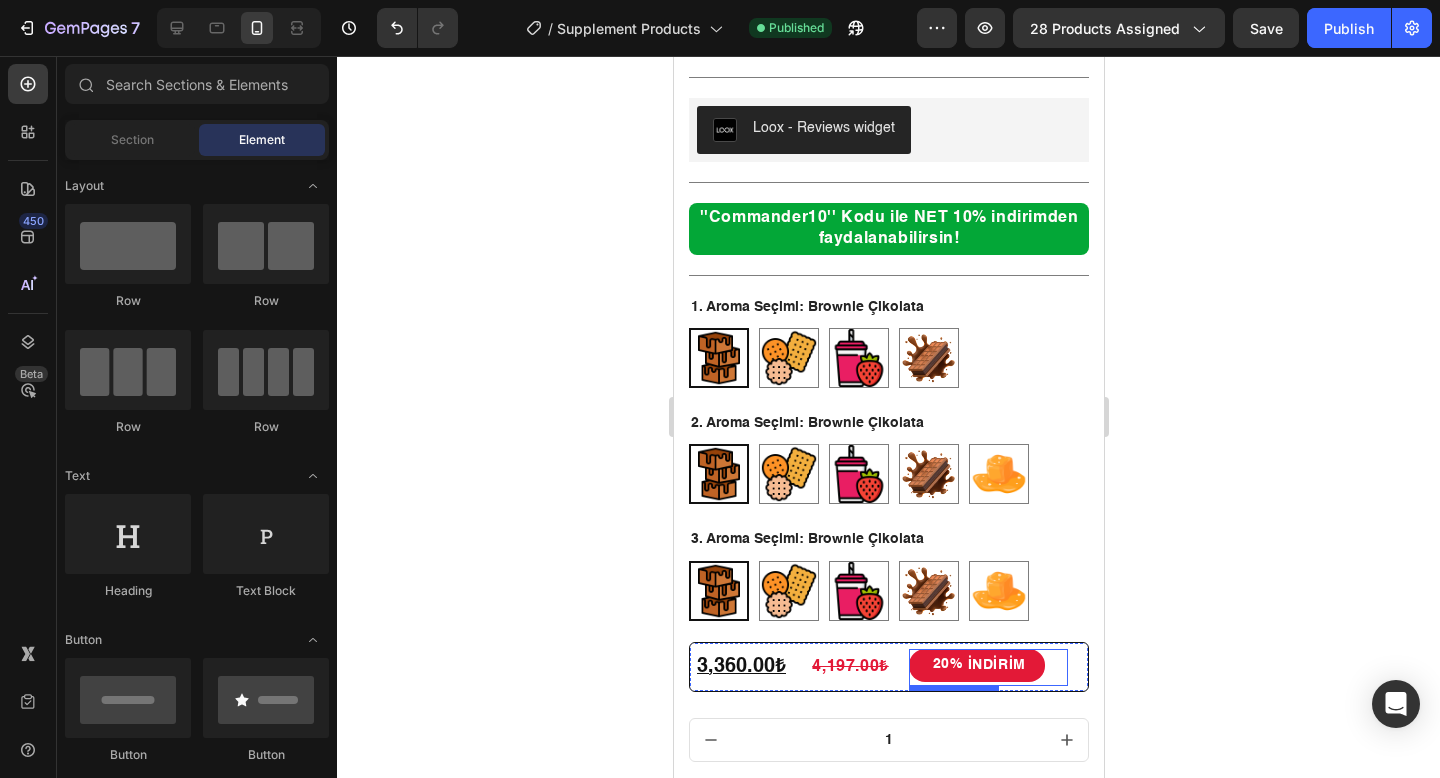 click on "20% İNDİRİM" at bounding box center (976, 666) 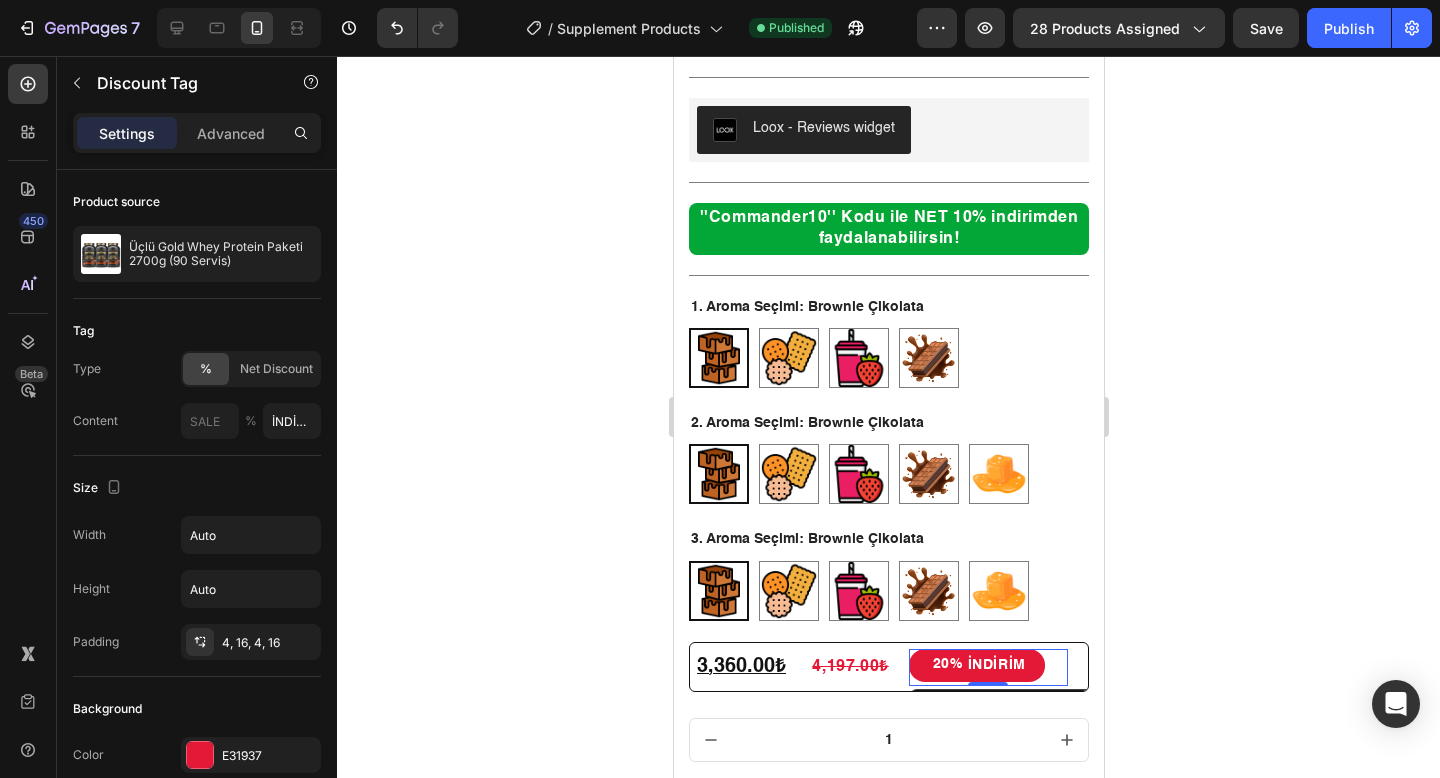 click on "Advanced" at bounding box center (231, 133) 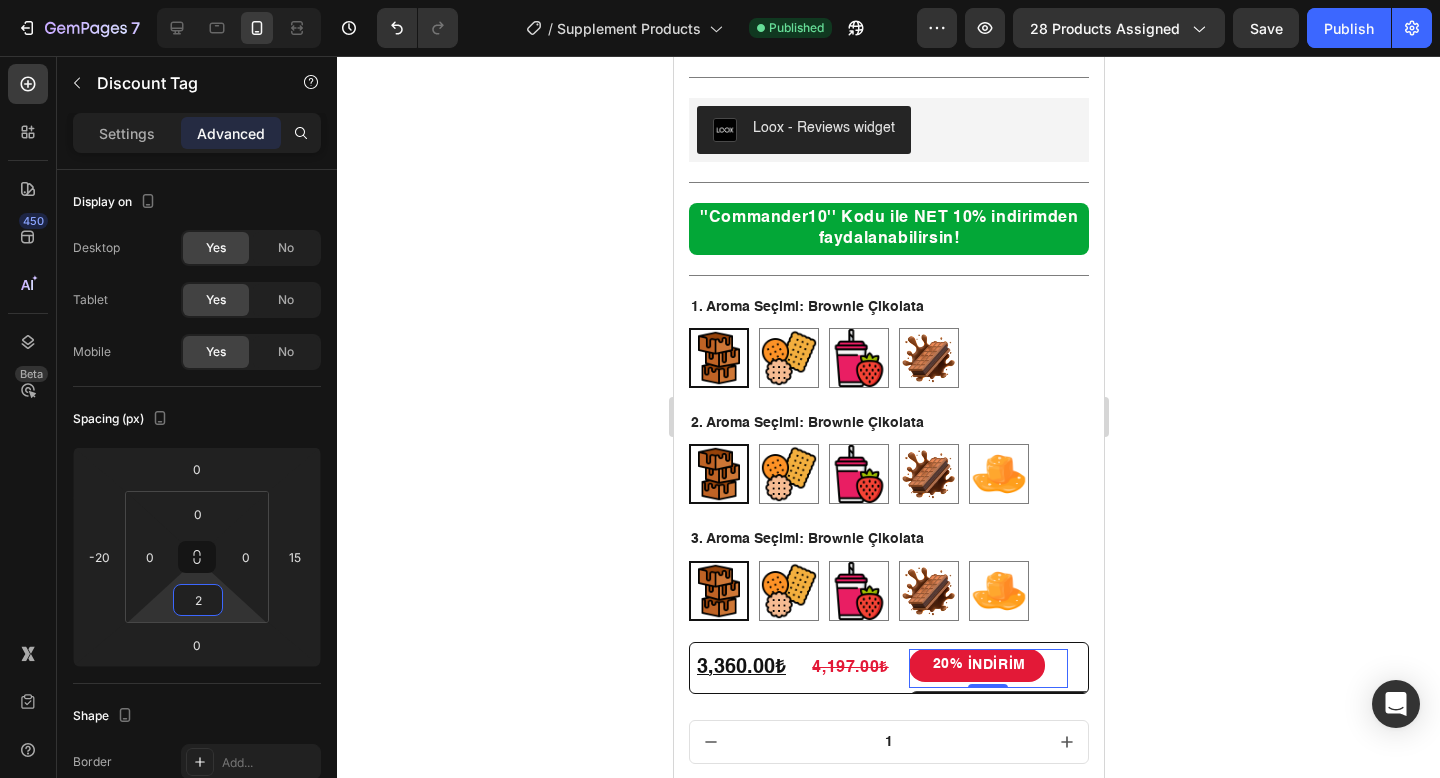type on "0" 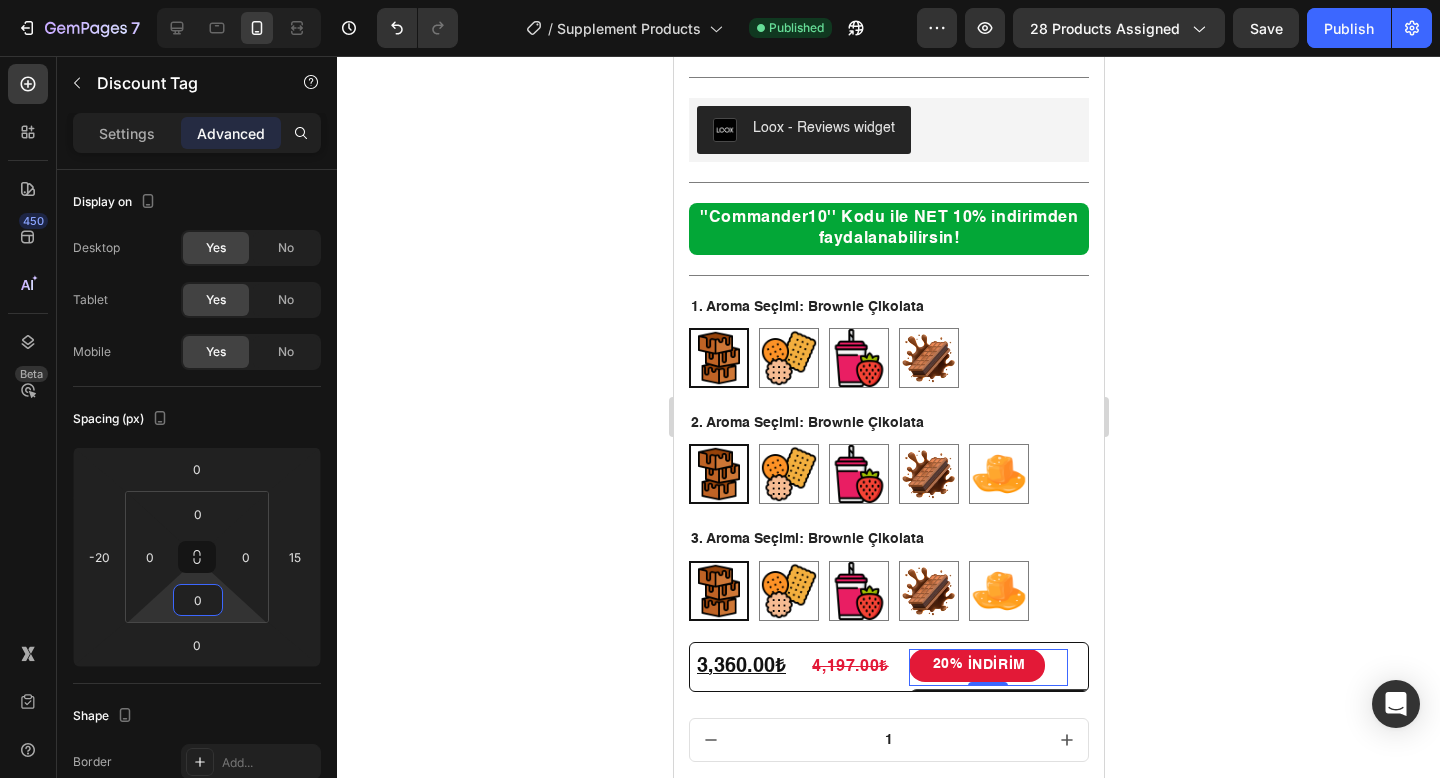 click on "7  Version history  /  Supplement Products Published Preview 28 products assigned  Save   Publish  450 Beta Sections(18) Elements(84) Section Element Hero Section Product Detail Brands Trusted Badges Guarantee Product Breakdown How to use Testimonials Compare Bundle FAQs Social Proof Brand Story Product List Collection Blog List Contact Sticky Add to Cart Custom Footer Browse Library 450 Layout
Row
Row
Row
Row Text
Heading
Text Block Button
Button
Button Media
Image
Image
Video" at bounding box center (720, 0) 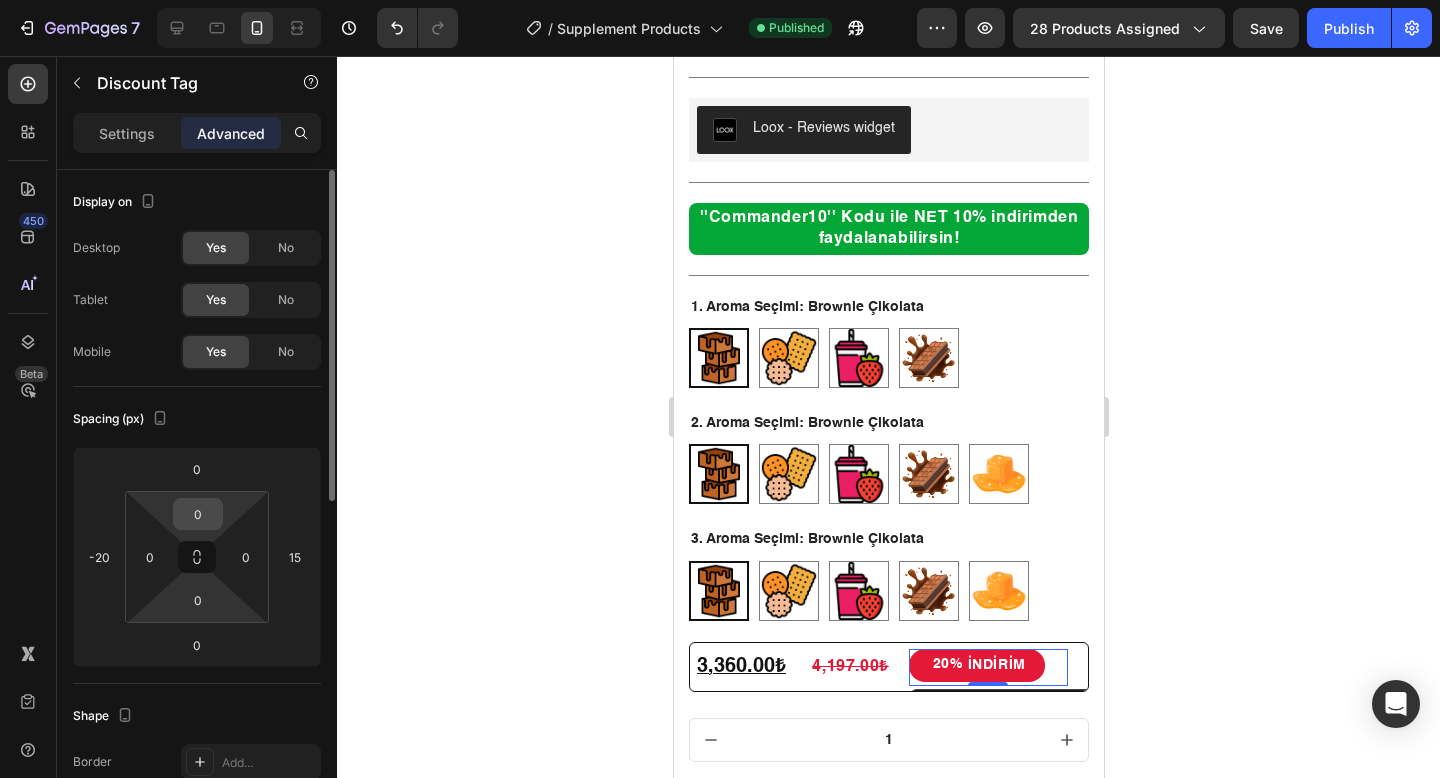click on "0" at bounding box center [198, 514] 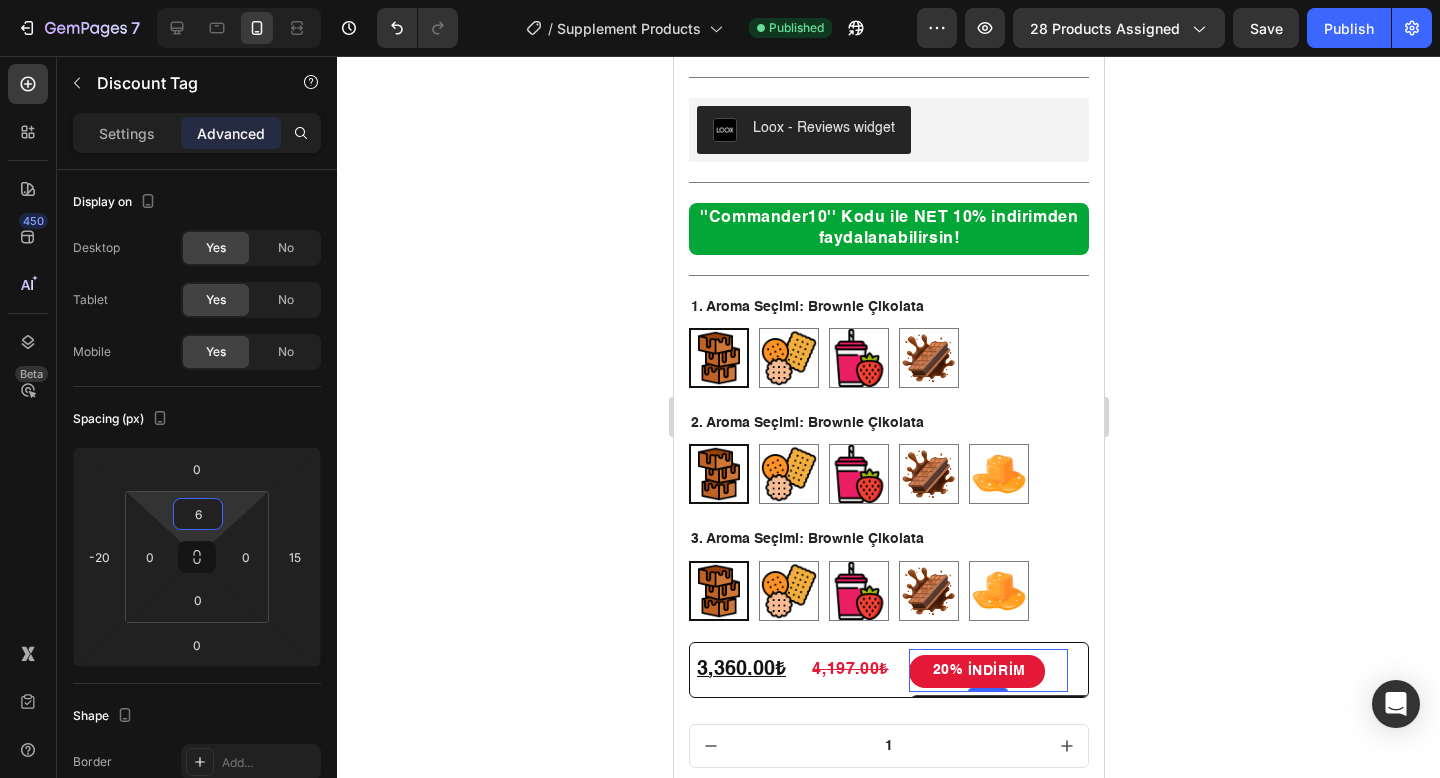 type on "0" 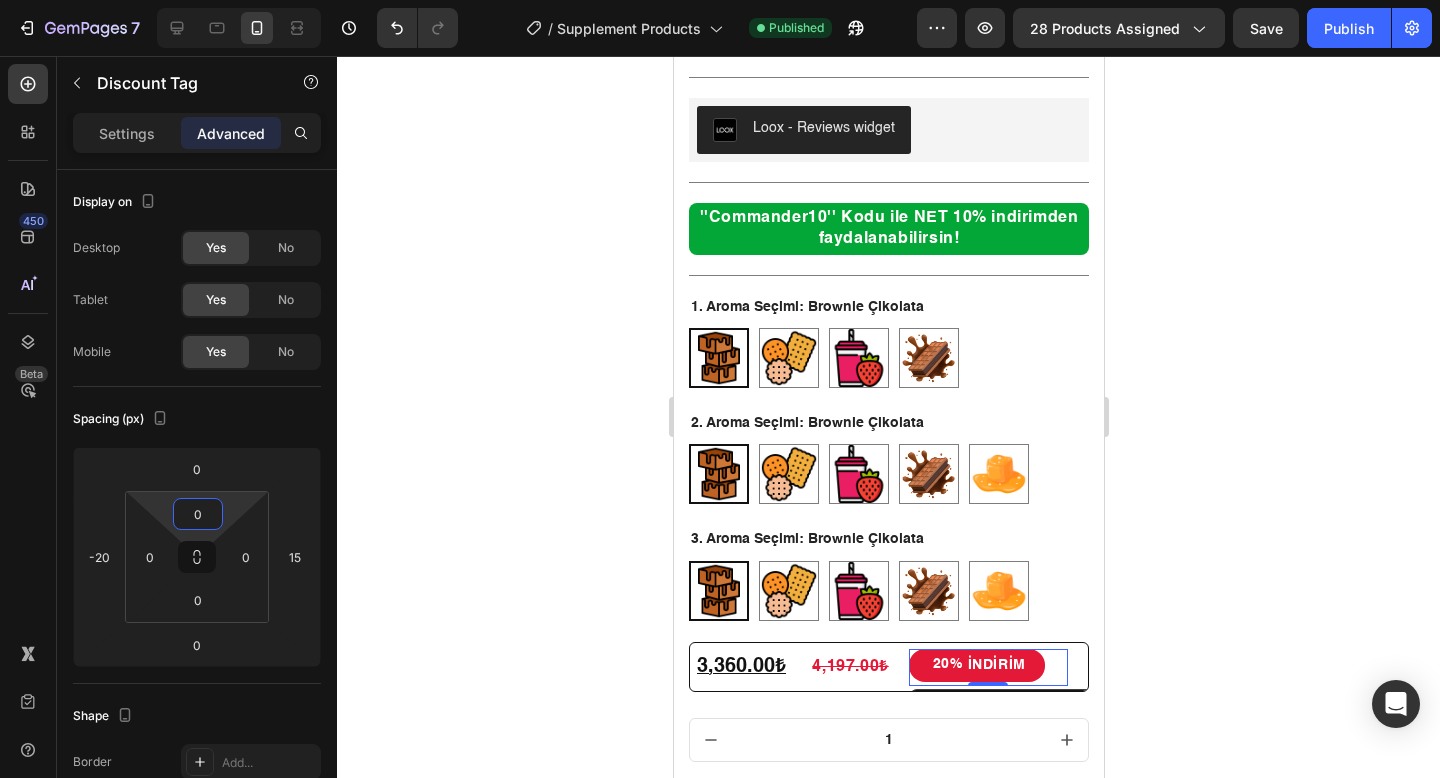 click on "7  Version history  /  Supplement Products Published Preview 28 products assigned  Save   Publish  450 Beta Sections(18) Elements(84) Section Element Hero Section Product Detail Brands Trusted Badges Guarantee Product Breakdown How to use Testimonials Compare Bundle FAQs Social Proof Brand Story Product List Collection Blog List Contact Sticky Add to Cart Custom Footer Browse Library 450 Layout
Row
Row
Row
Row Text
Heading
Text Block Button
Button
Button Media
Image
Image
Video" at bounding box center [720, 0] 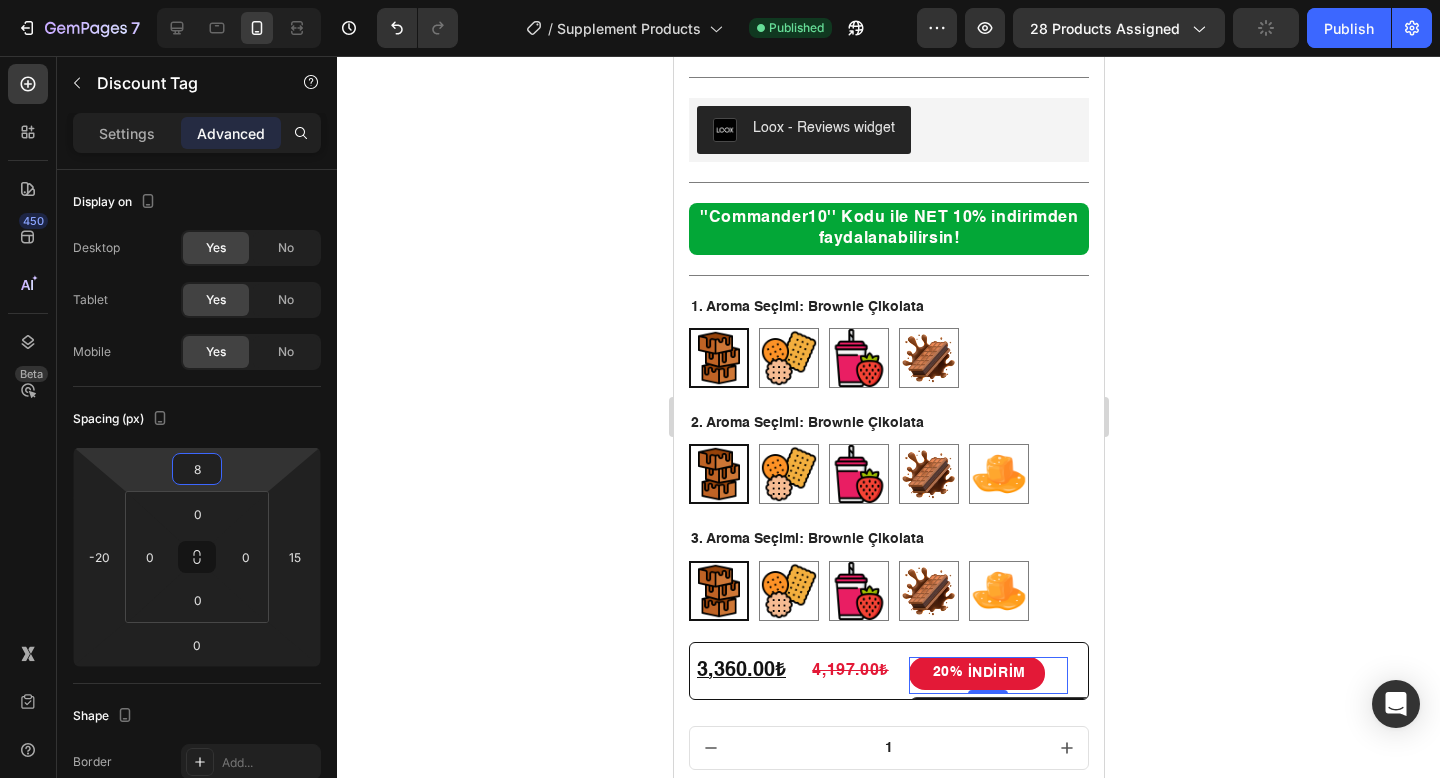 click on "7  Version history  /  Supplement Products Published Preview 28 products assigned  Publish  450 Beta Sections(18) Elements(84) Section Element Hero Section Product Detail Brands Trusted Badges Guarantee Product Breakdown How to use Testimonials Compare Bundle FAQs Social Proof Brand Story Product List Collection Blog List Contact Sticky Add to Cart Custom Footer Browse Library 450 Layout
Row
Row
Row
Row Text
Heading
Text Block Button
Button
Button Media
Image
Image" at bounding box center [720, 0] 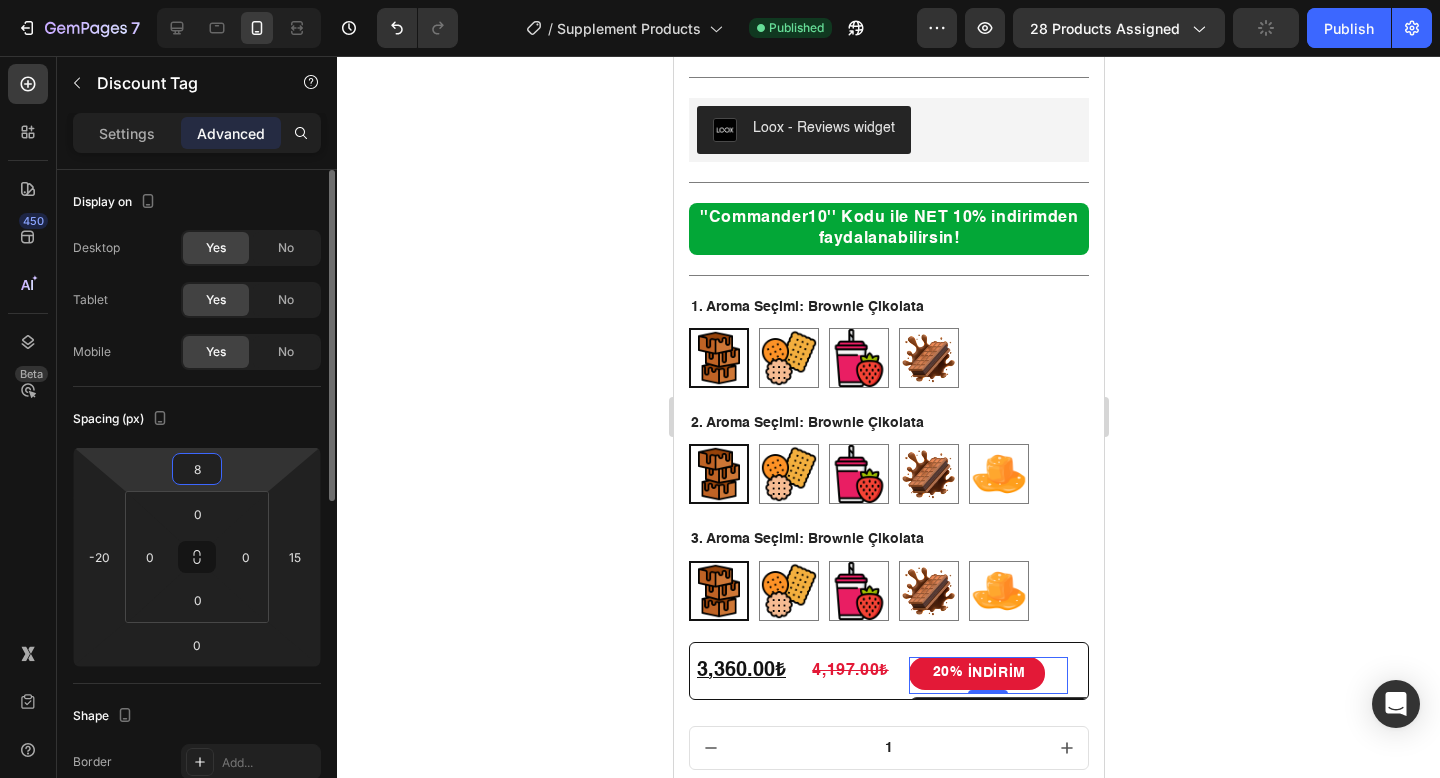 click on "8" at bounding box center (197, 469) 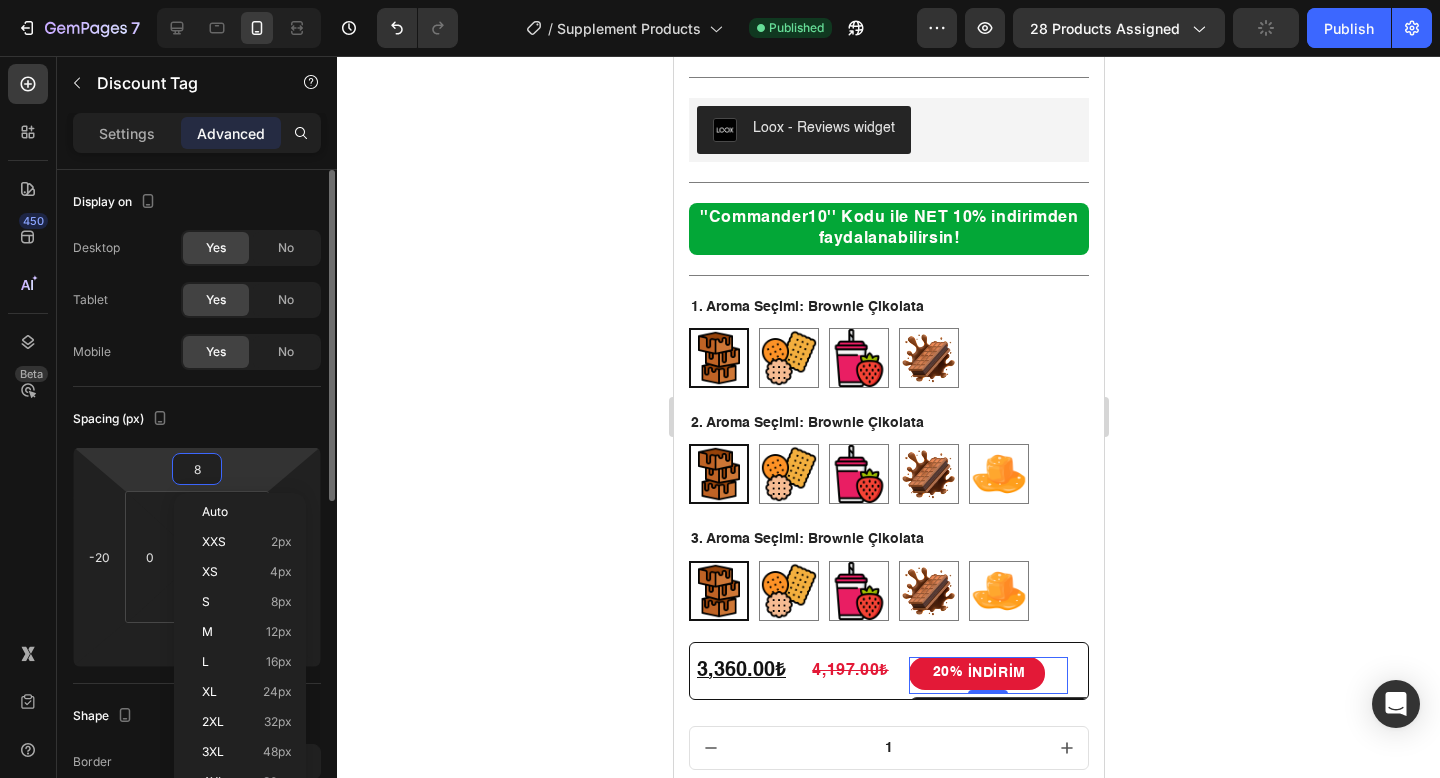 click on "8" at bounding box center [197, 469] 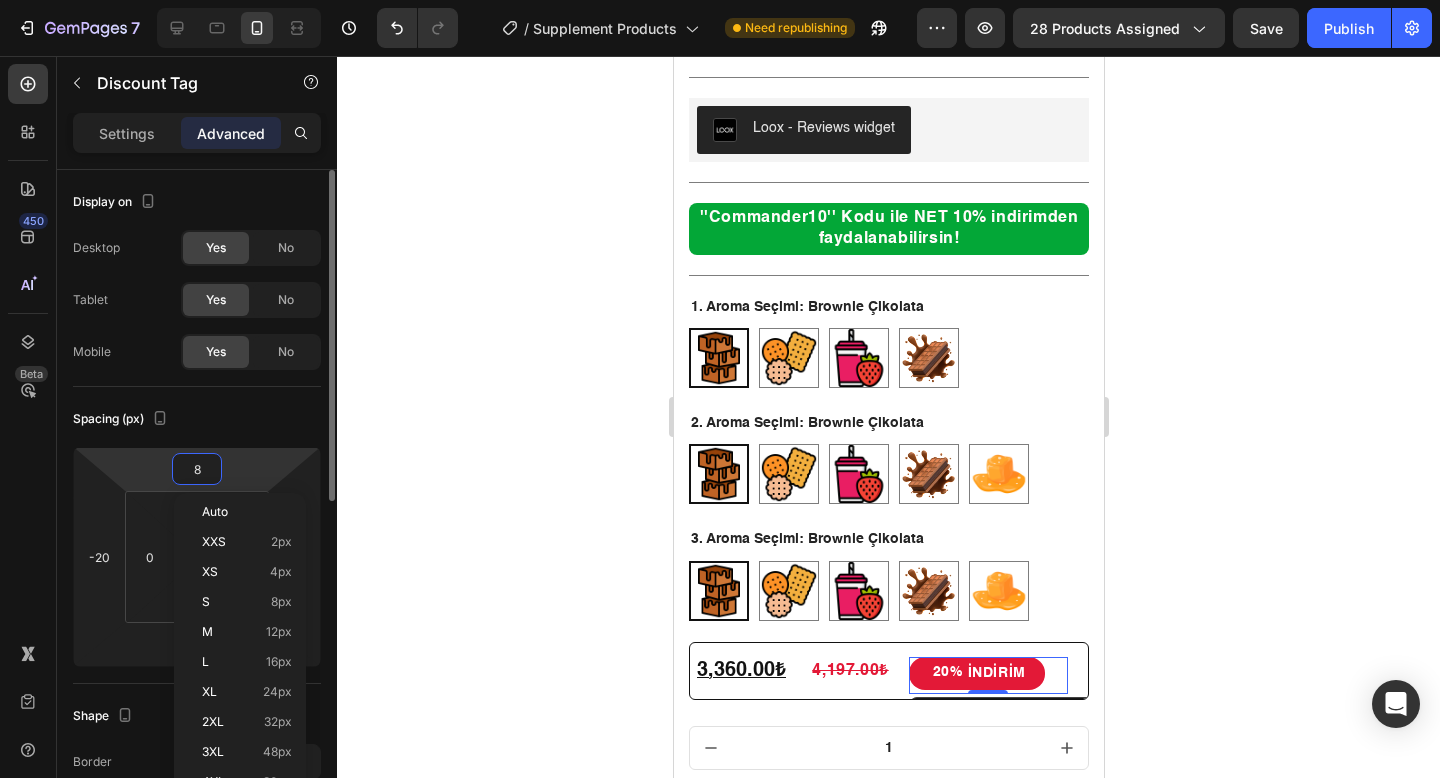 type on "0" 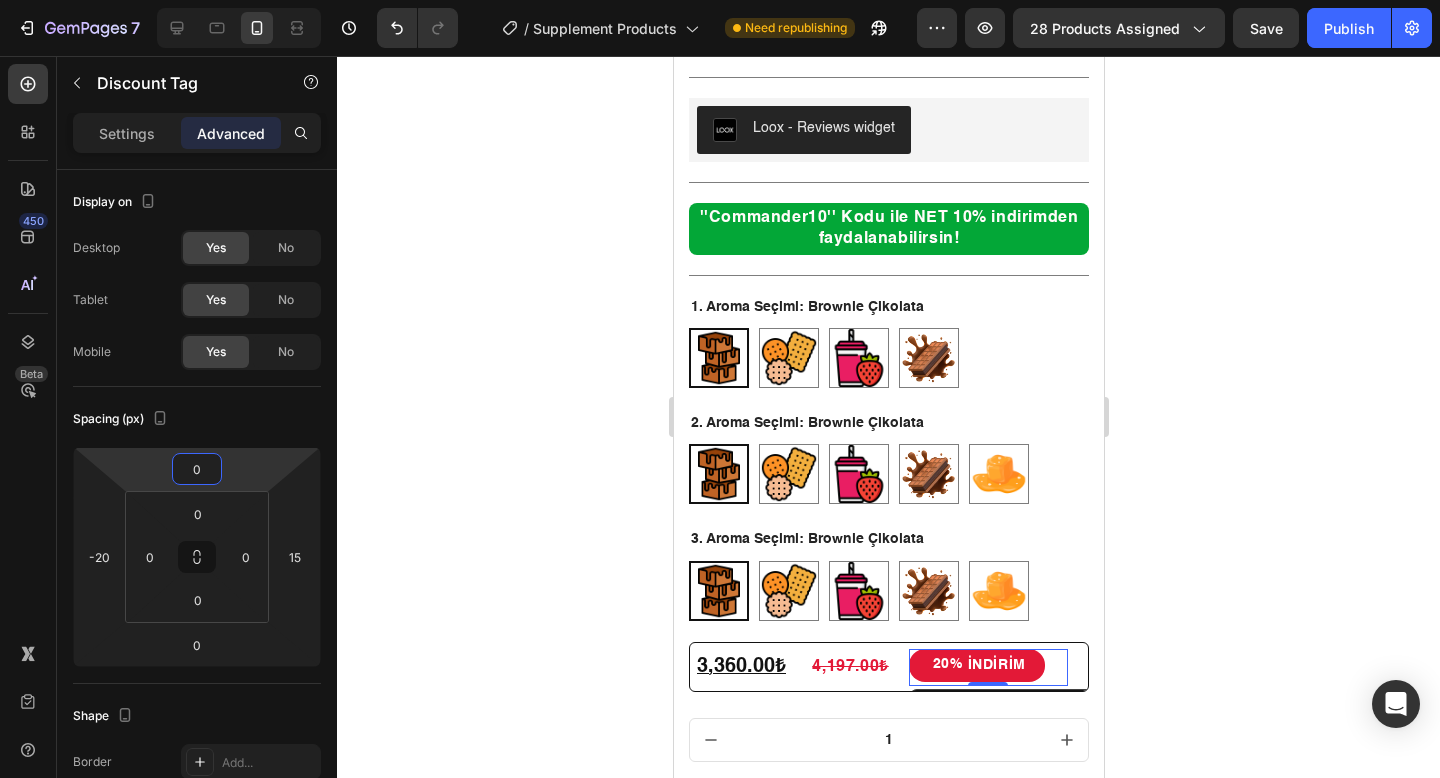 click 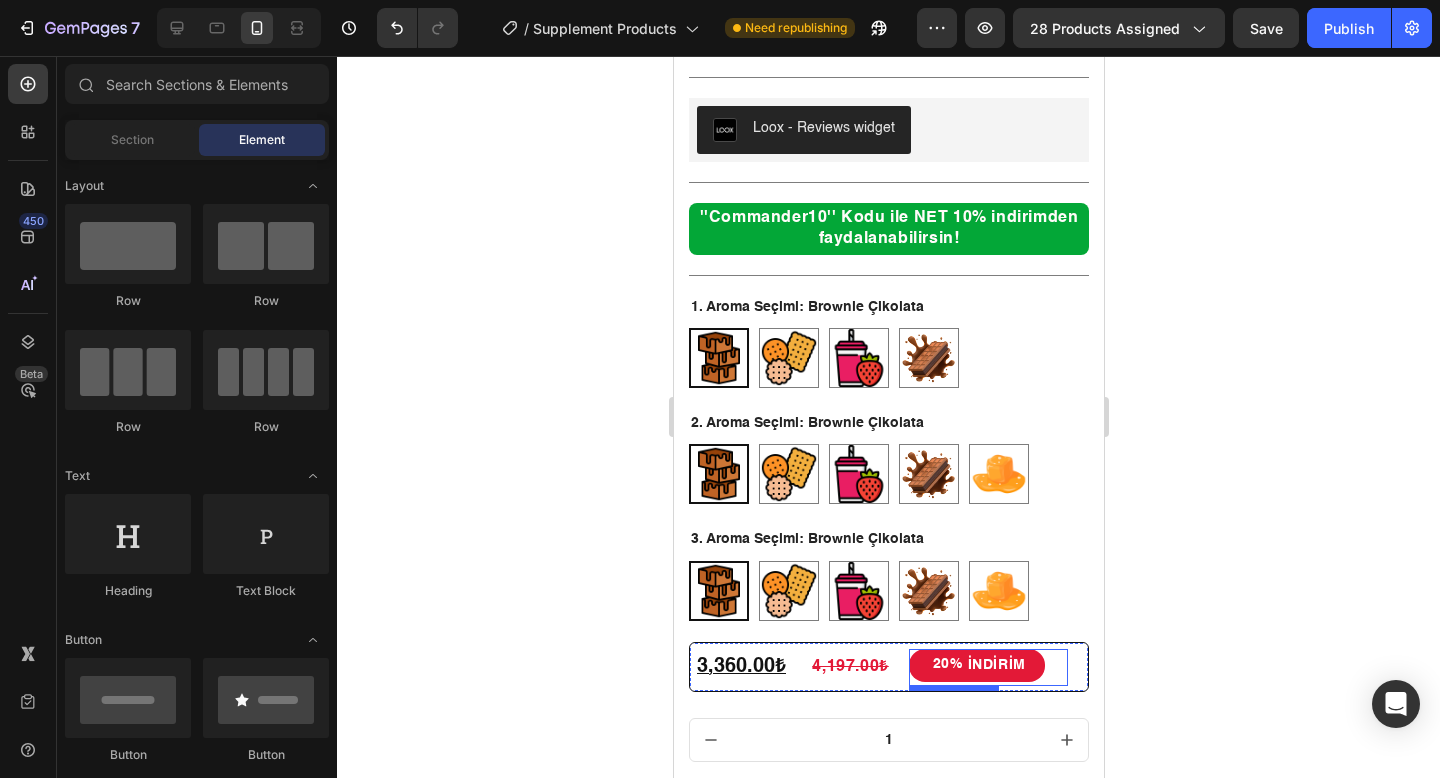 click on "İNDİRİM" at bounding box center [996, 666] 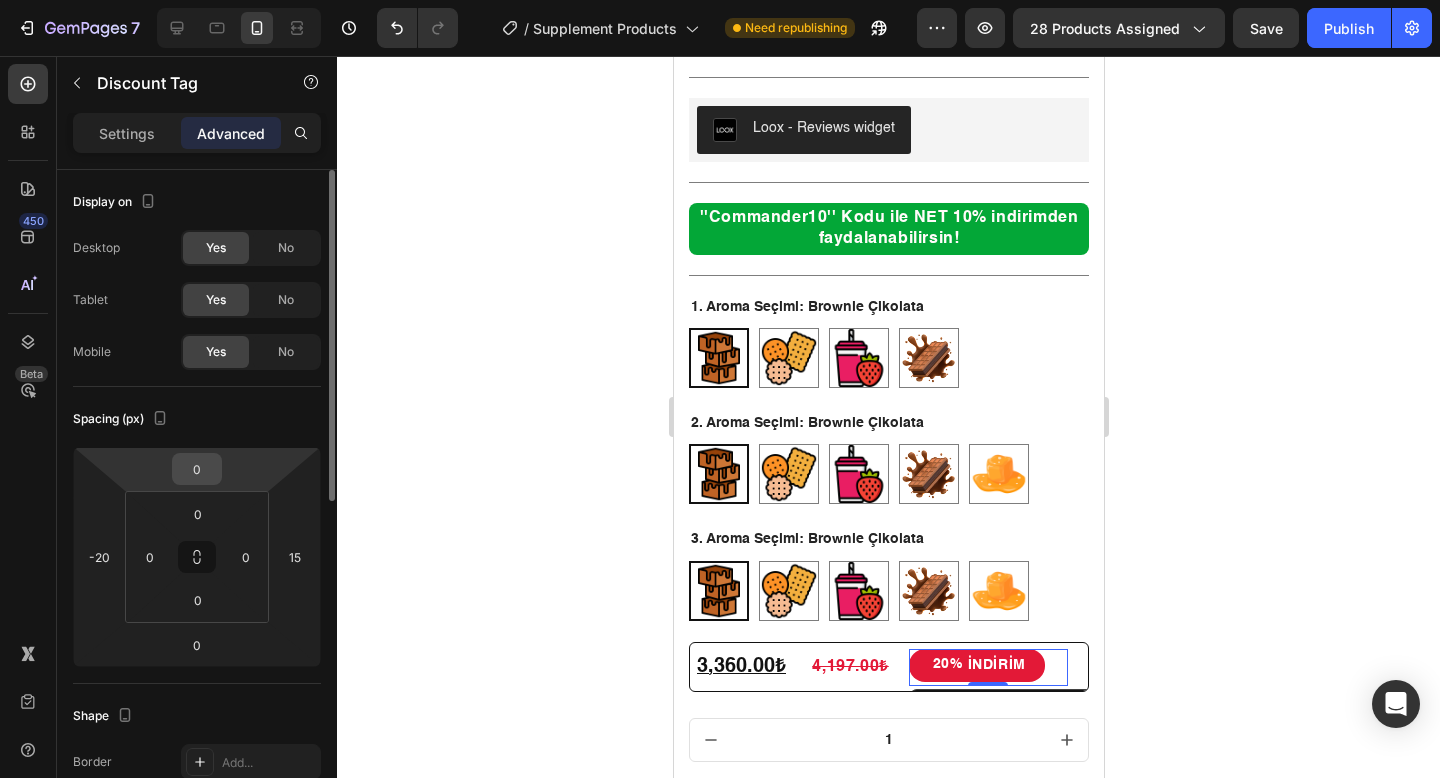 click on "0" at bounding box center [197, 469] 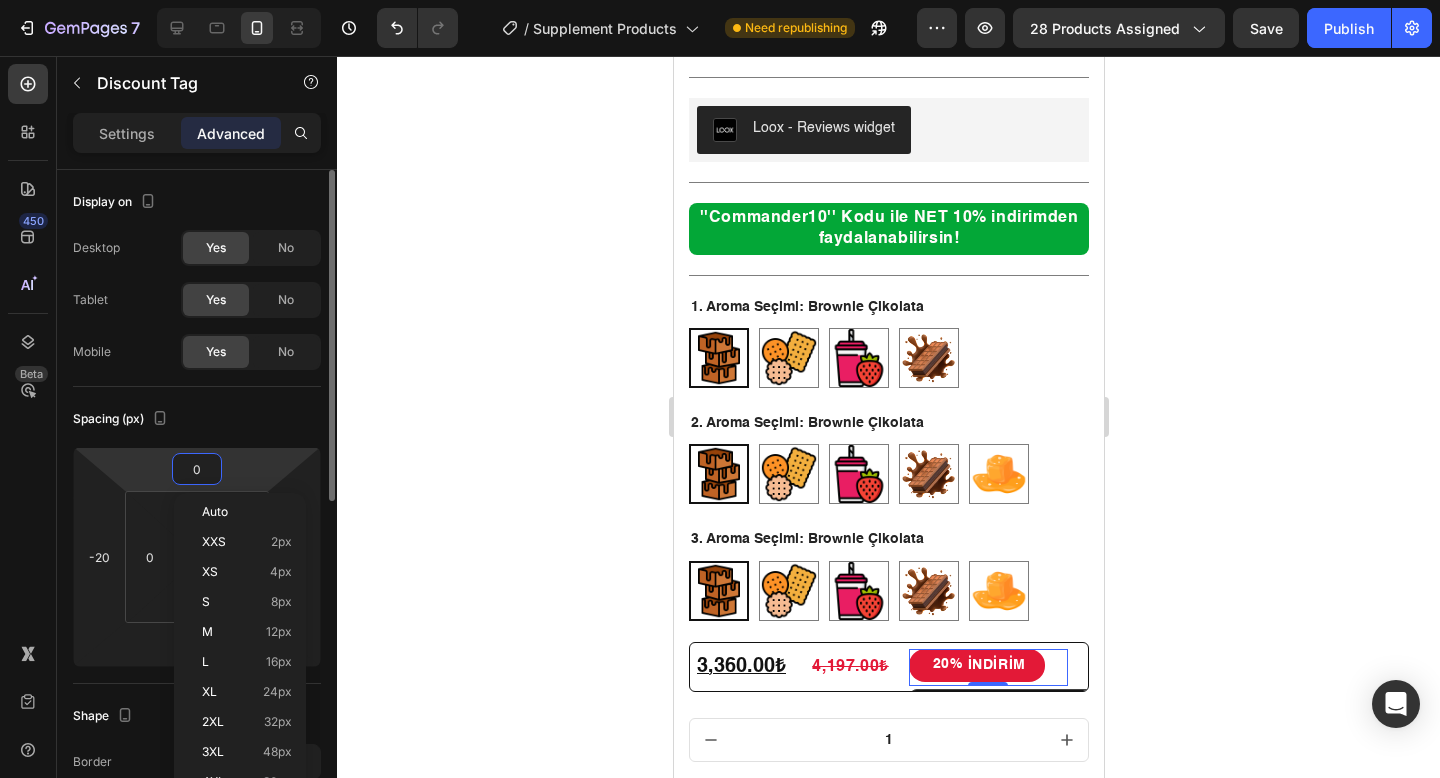 type on "1" 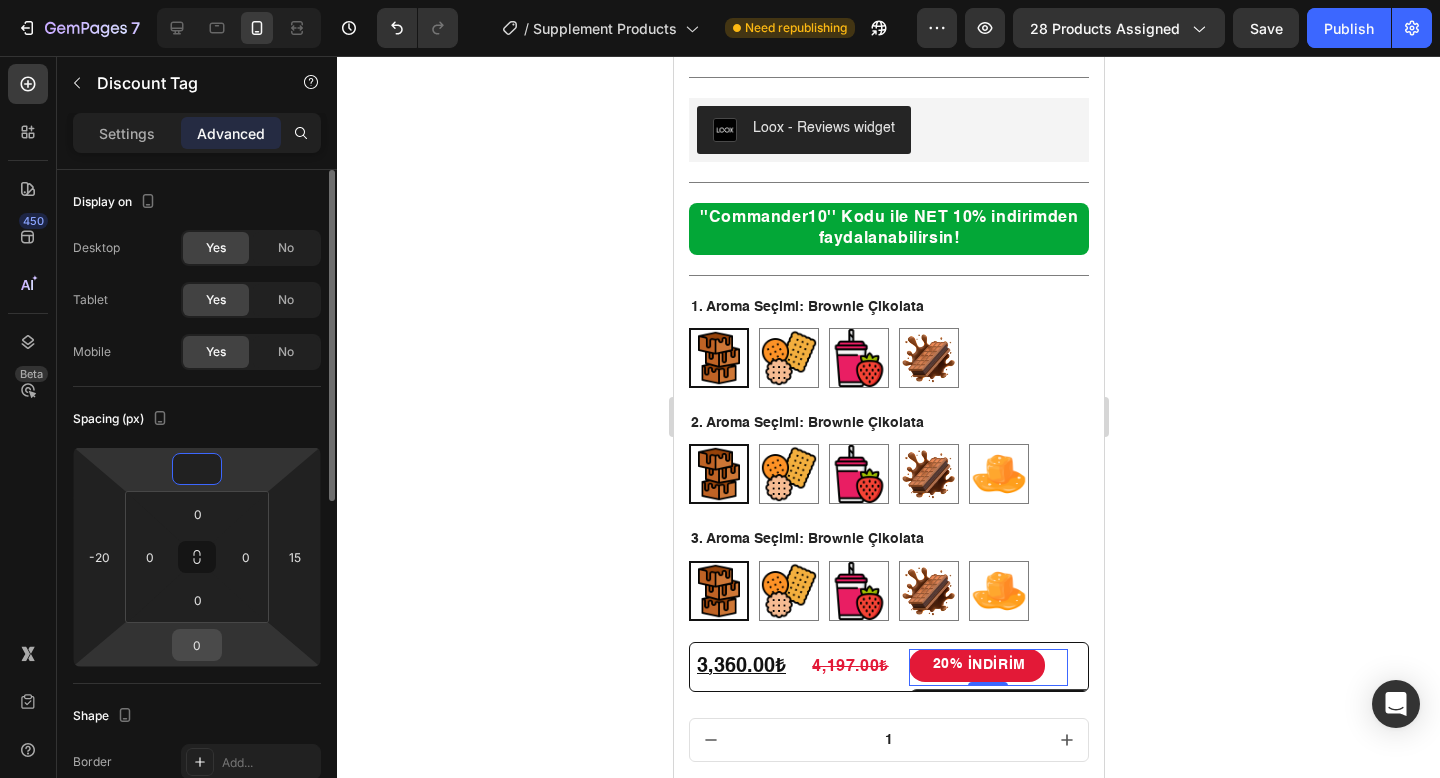 click on "0" at bounding box center (197, 645) 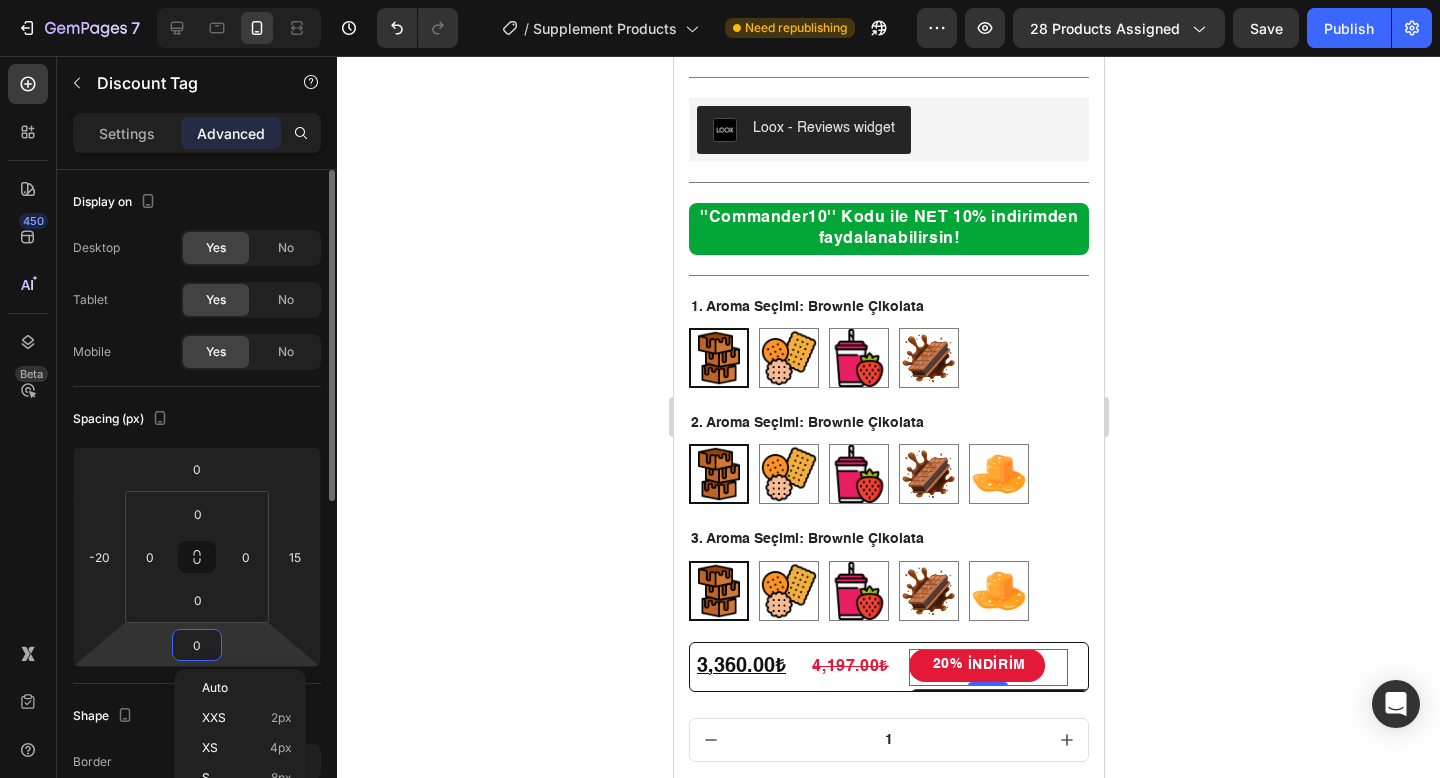 click on "0" at bounding box center [197, 645] 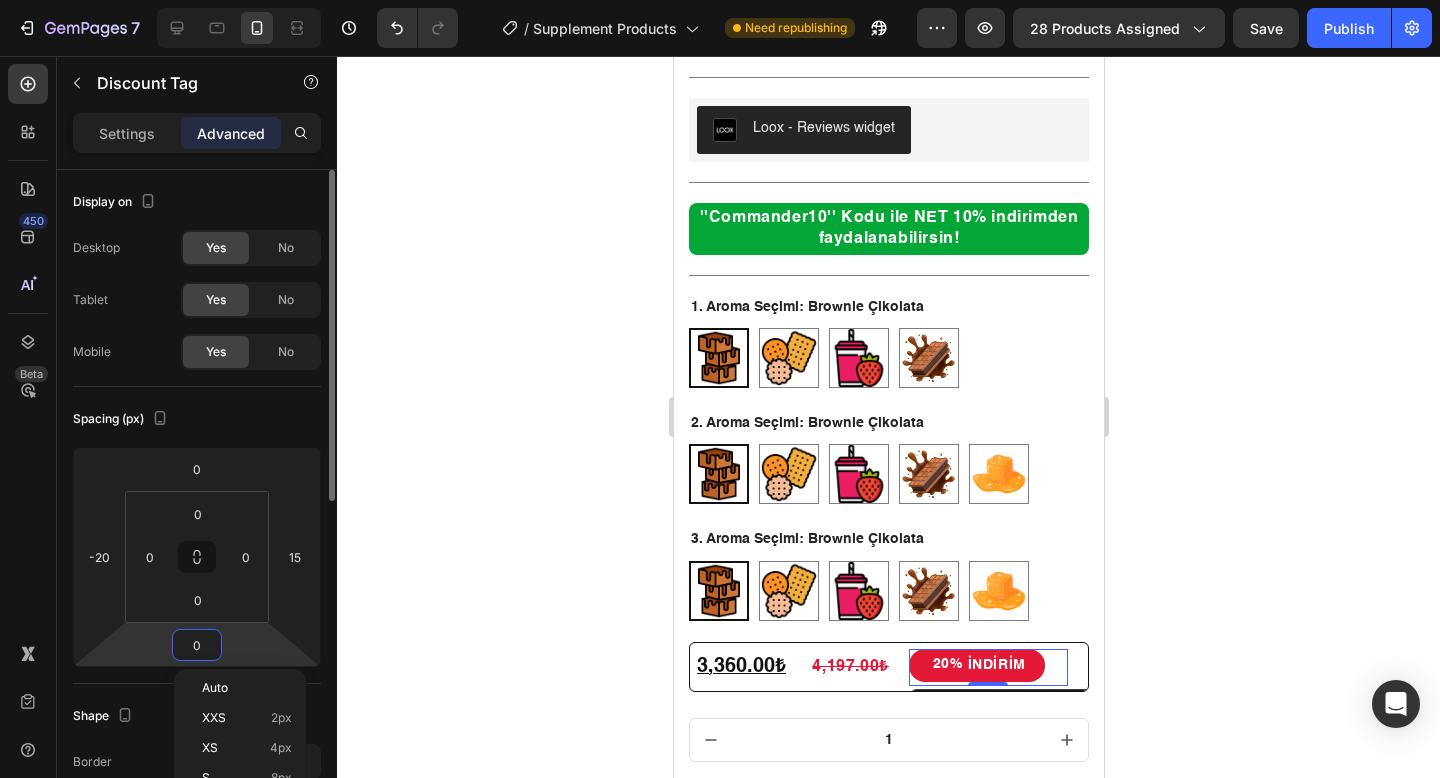 type on "1" 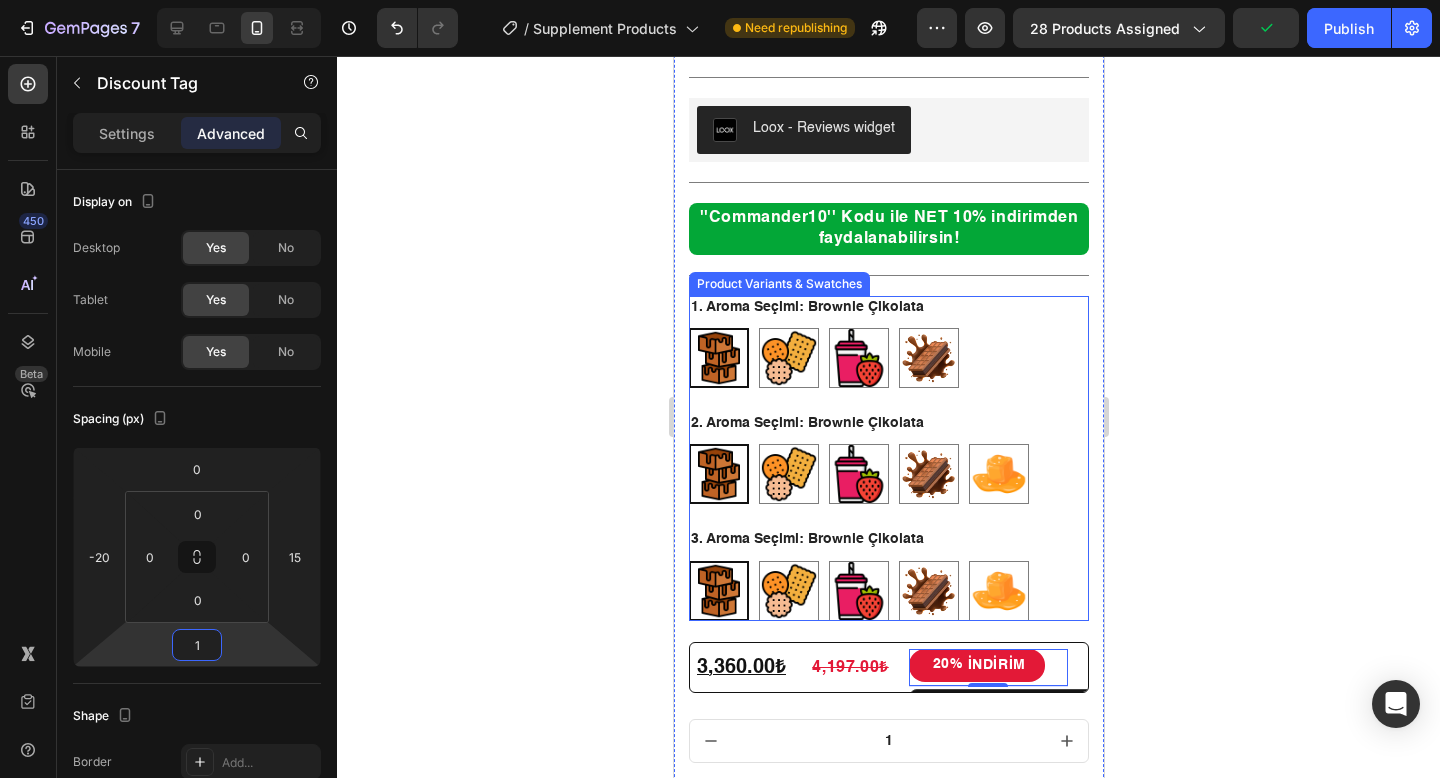 click 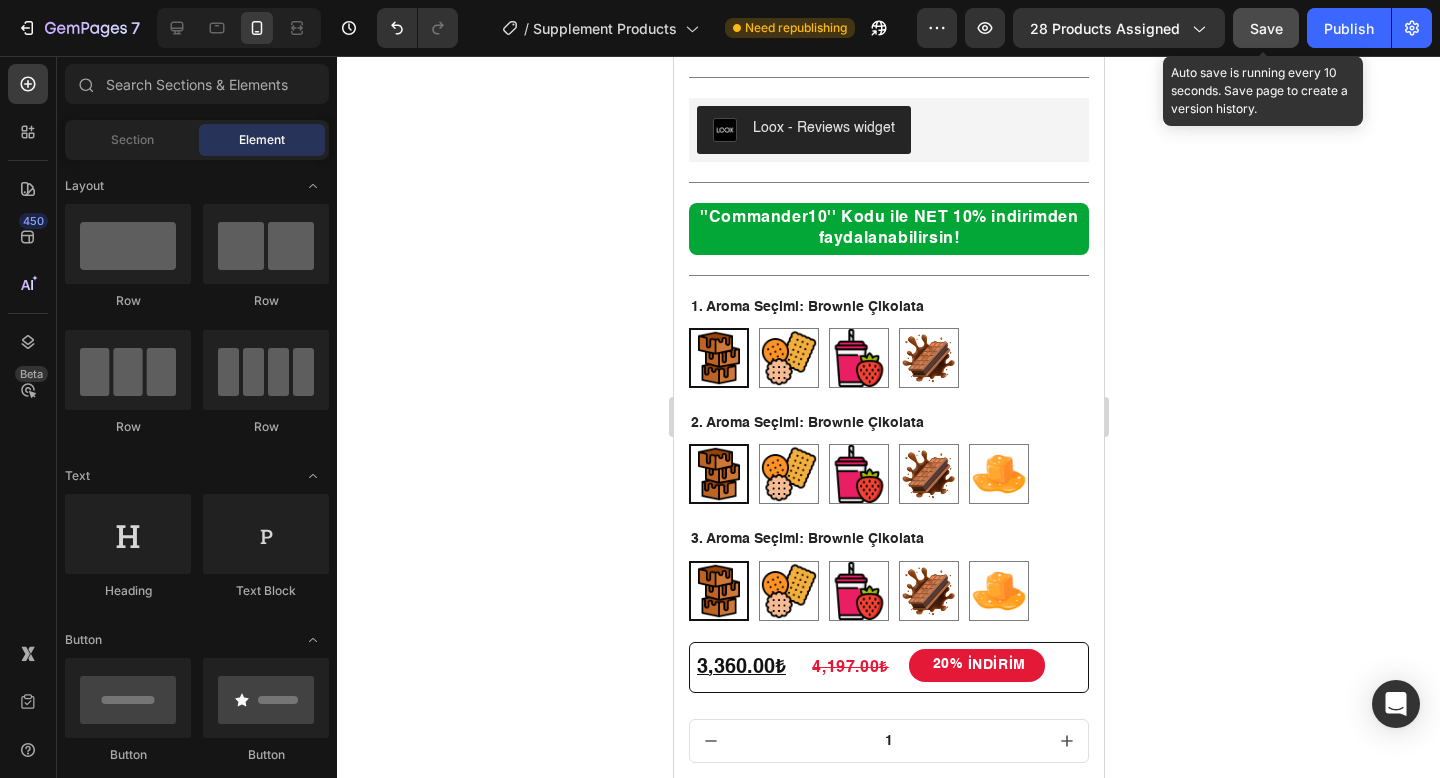 click on "Save" 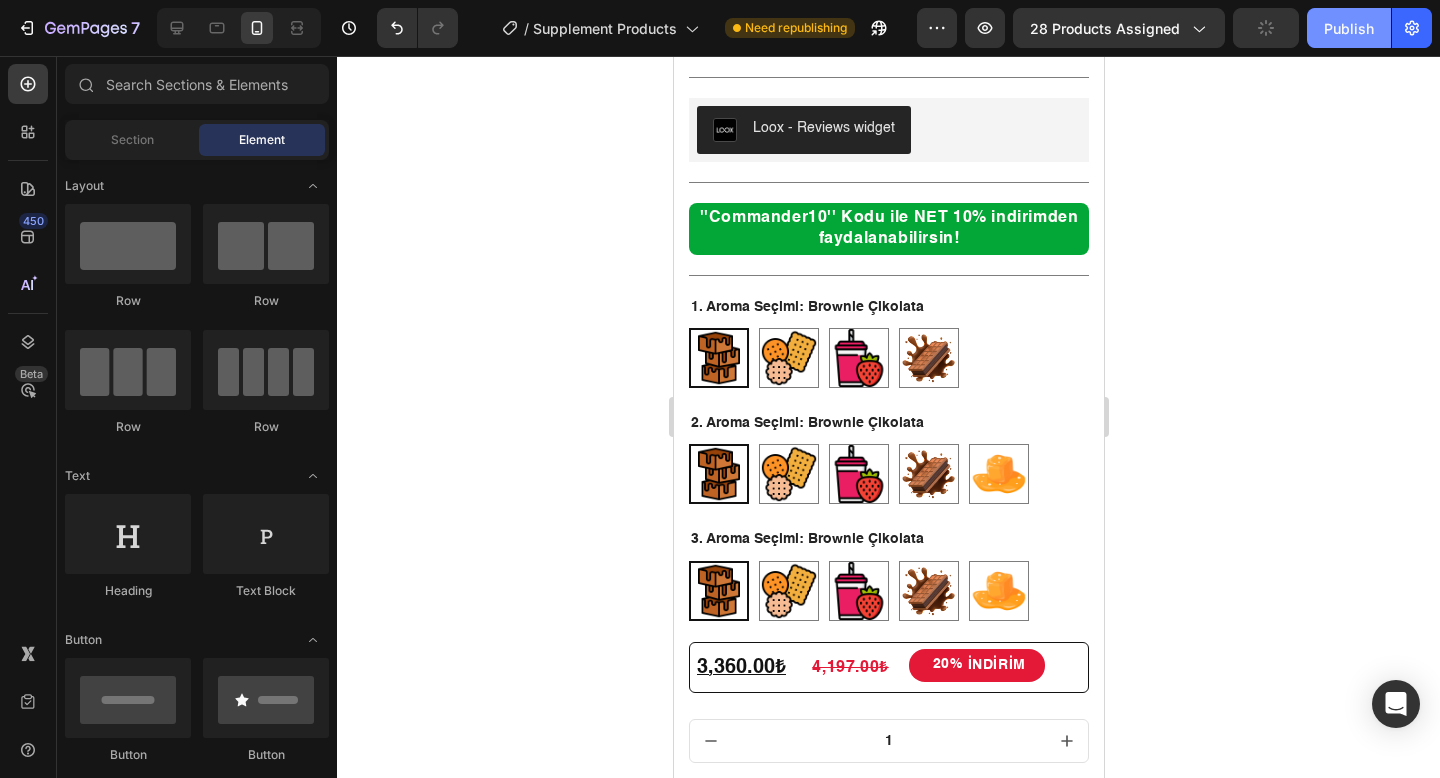 click on "Publish" 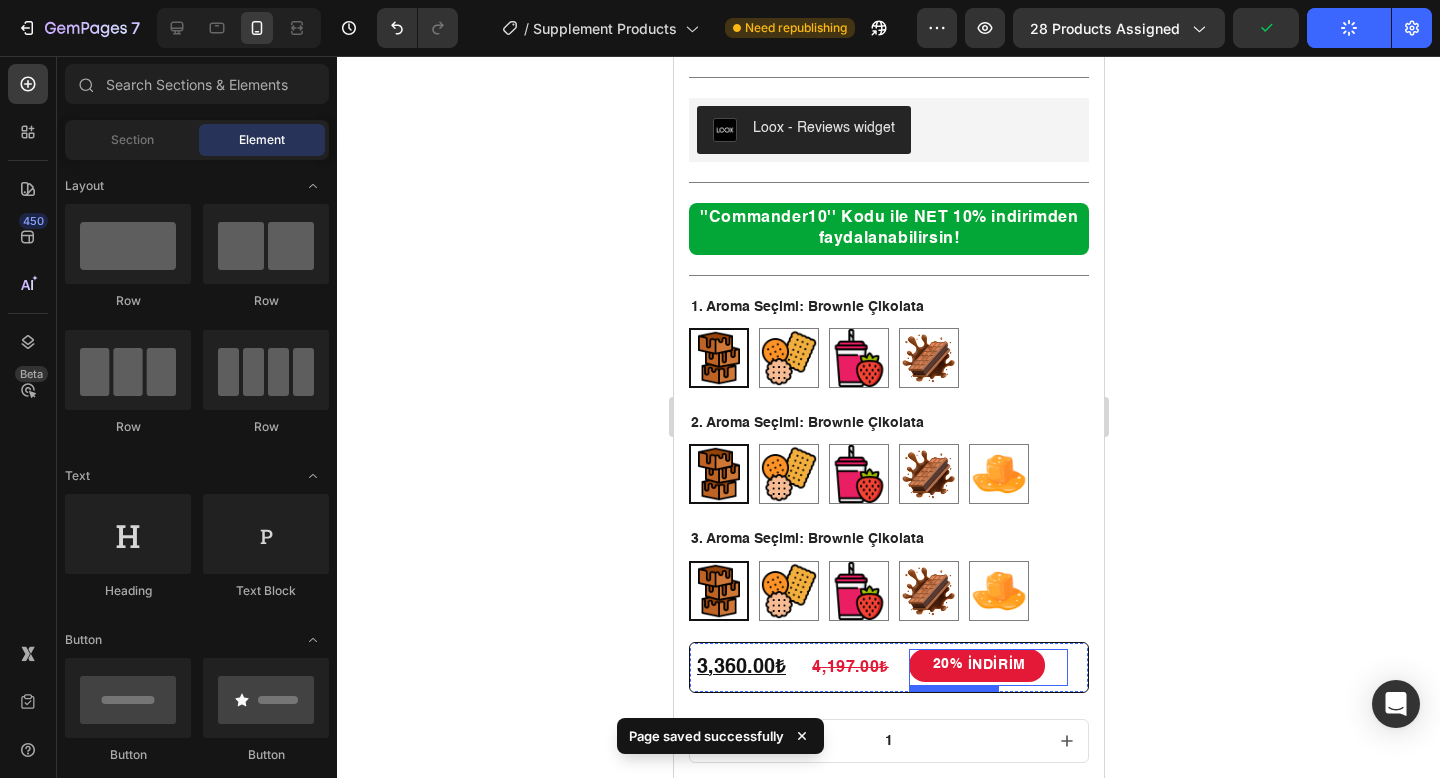 click on "20%" at bounding box center [947, 665] 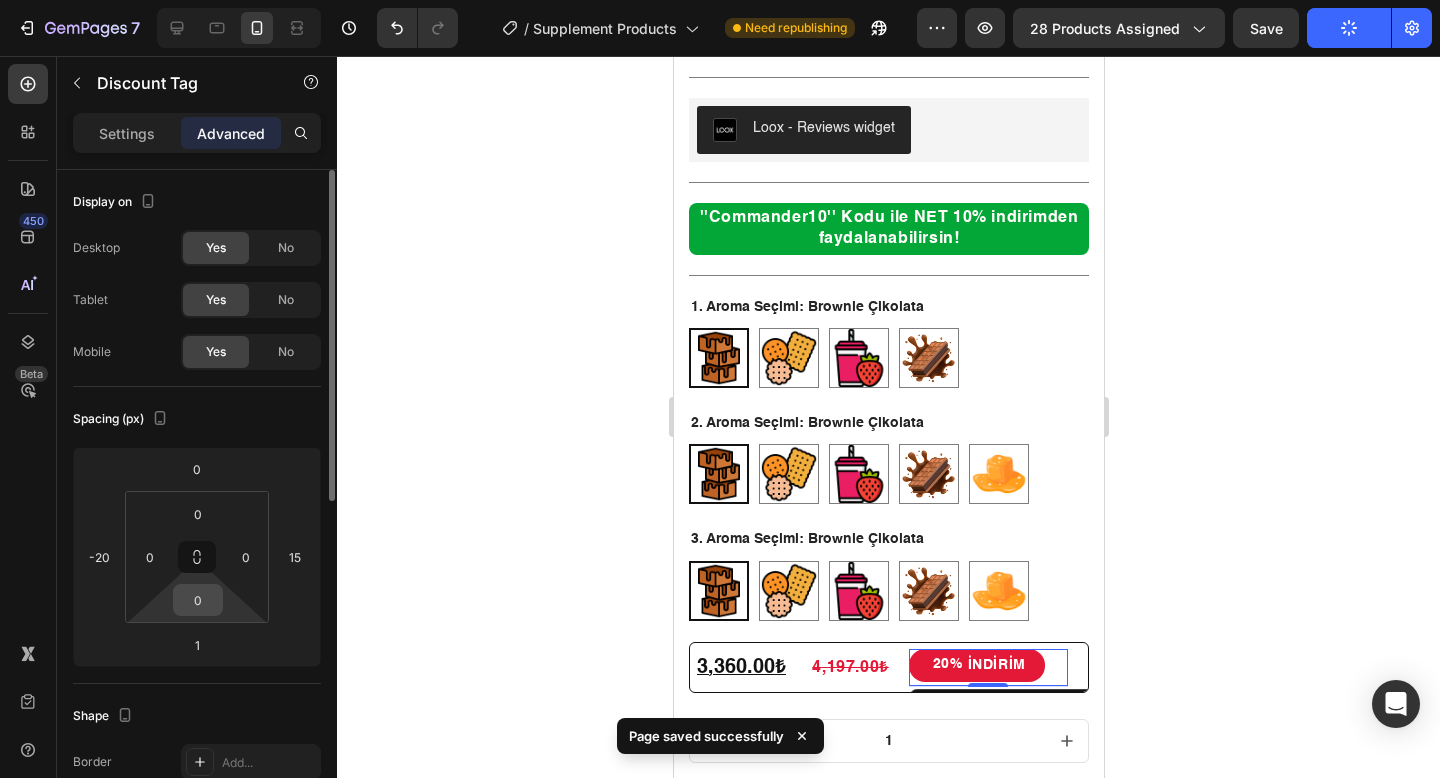 click on "0" at bounding box center (198, 600) 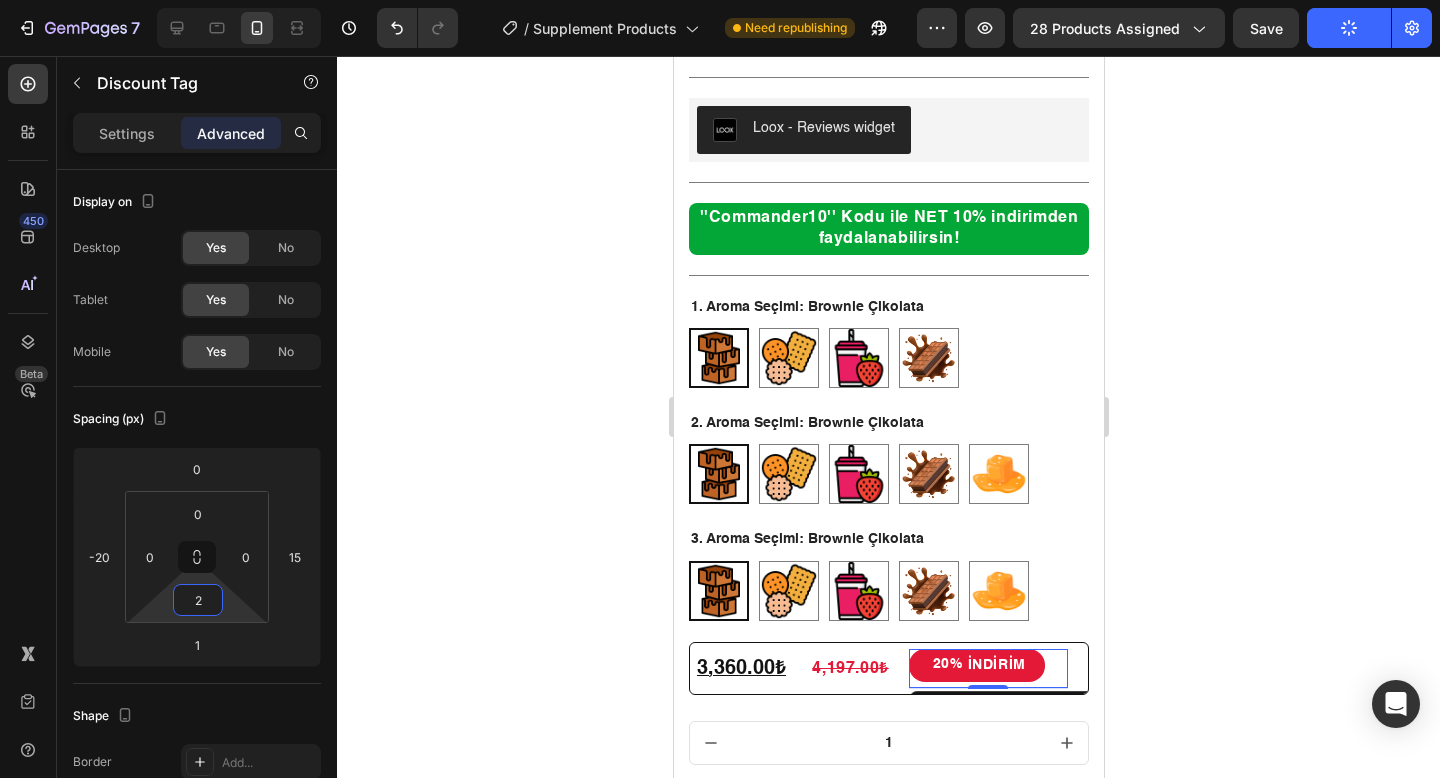 type on "0" 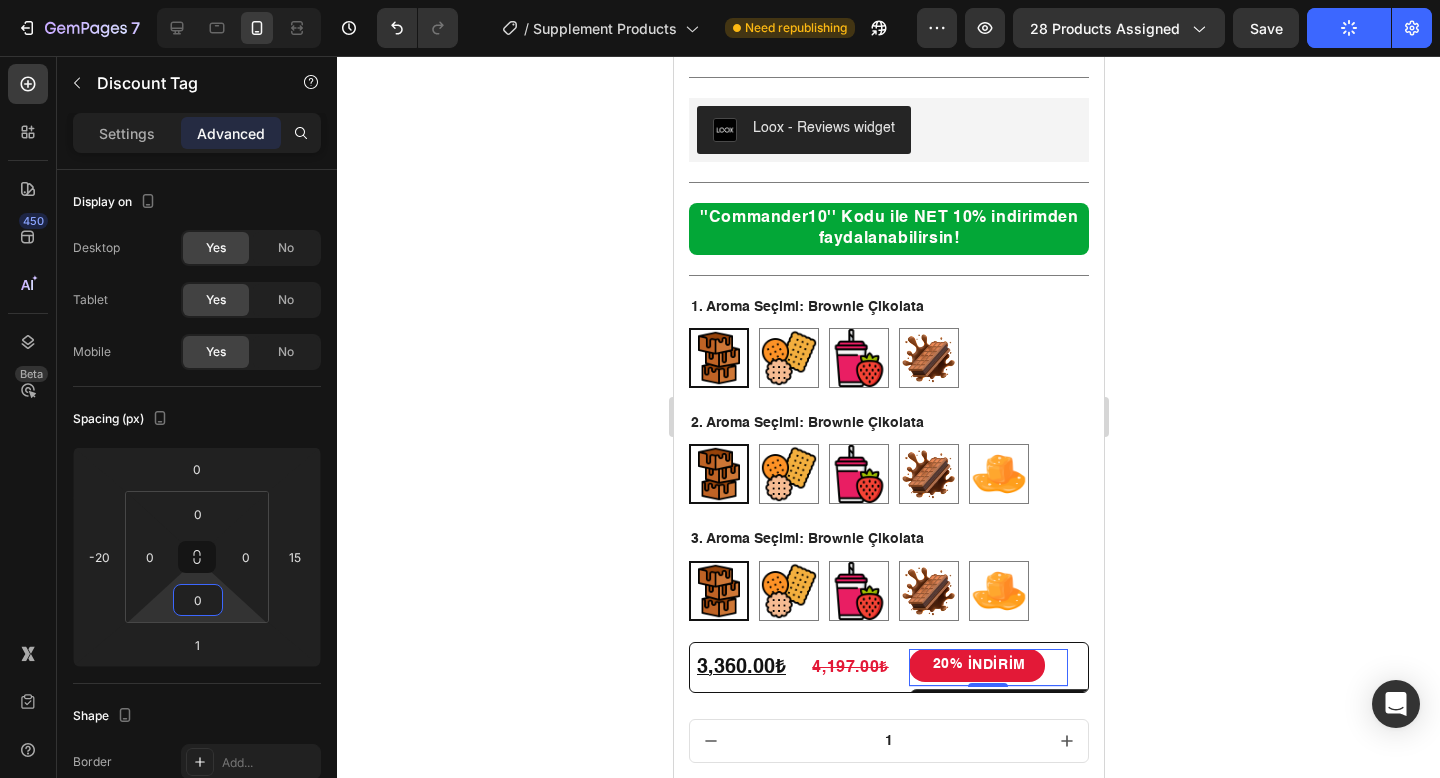 click on "7  Version history  /  Supplement Products Need republishing Preview 28 products assigned  Save   Publish  450 Beta Sections(18) Elements(84) Section Element Hero Section Product Detail Brands Trusted Badges Guarantee Product Breakdown How to use Testimonials Compare Bundle FAQs Social Proof Brand Story Product List Collection Blog List Contact Sticky Add to Cart Custom Footer Browse Library 450 Layout
Row
Row
Row
Row Text
Heading
Text Block Button
Button
Button Media
Image
Image" at bounding box center [720, 0] 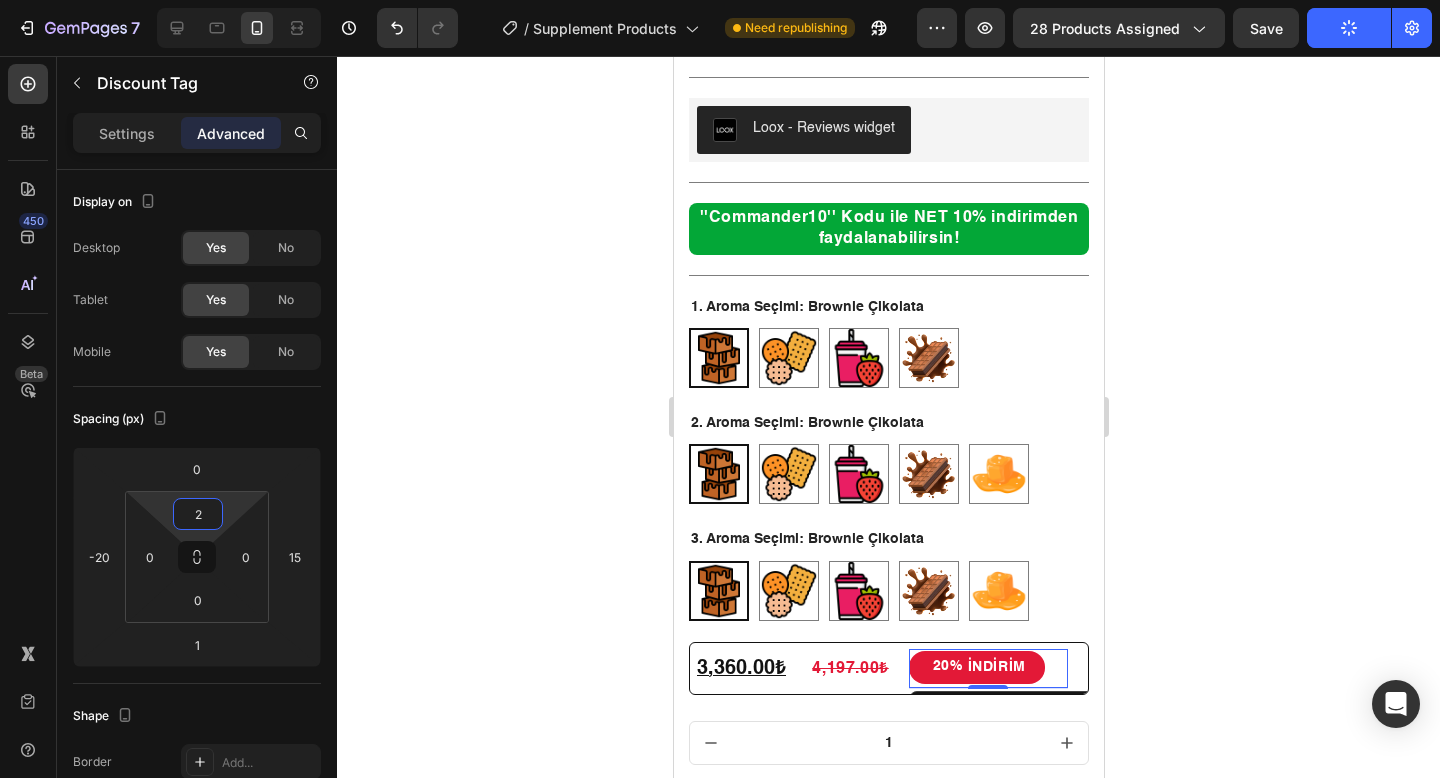 type on "0" 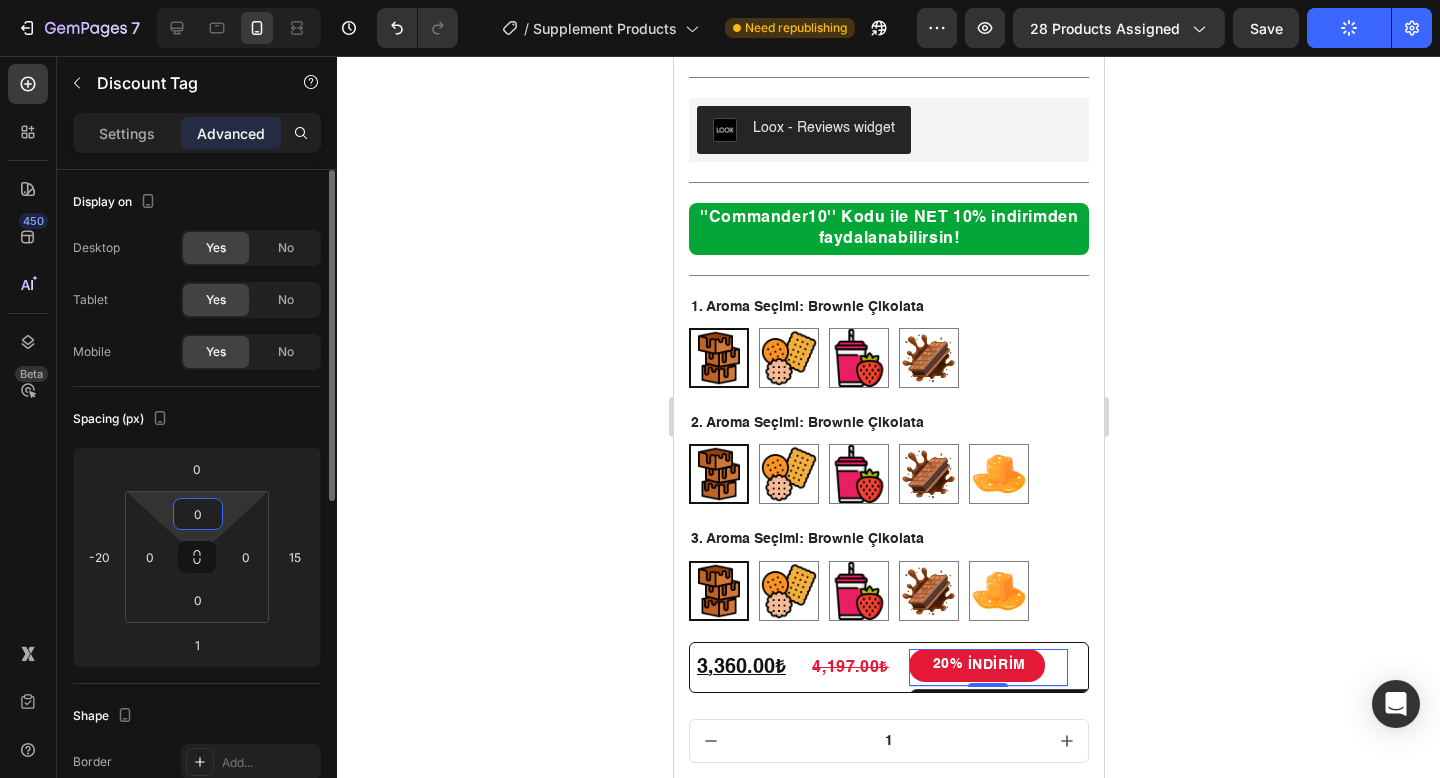 click on "7  Version history  /  Supplement Products Need republishing Preview 28 products assigned  Save   Publish  450 Beta Sections(18) Elements(84) Section Element Hero Section Product Detail Brands Trusted Badges Guarantee Product Breakdown How to use Testimonials Compare Bundle FAQs Social Proof Brand Story Product List Collection Blog List Contact Sticky Add to Cart Custom Footer Browse Library 450 Layout
Row
Row
Row
Row Text
Heading
Text Block Button
Button
Button Media
Image
Image" at bounding box center [720, 0] 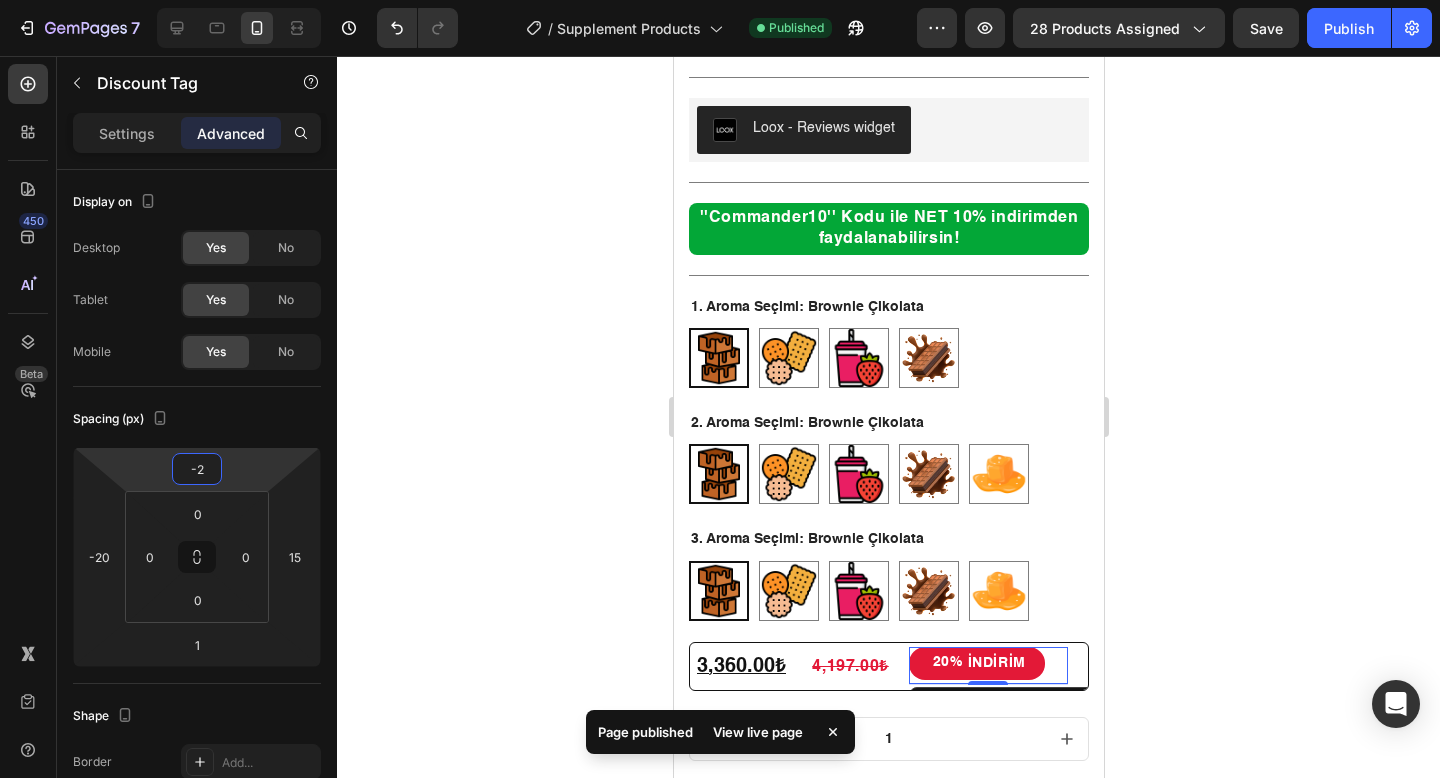type on "0" 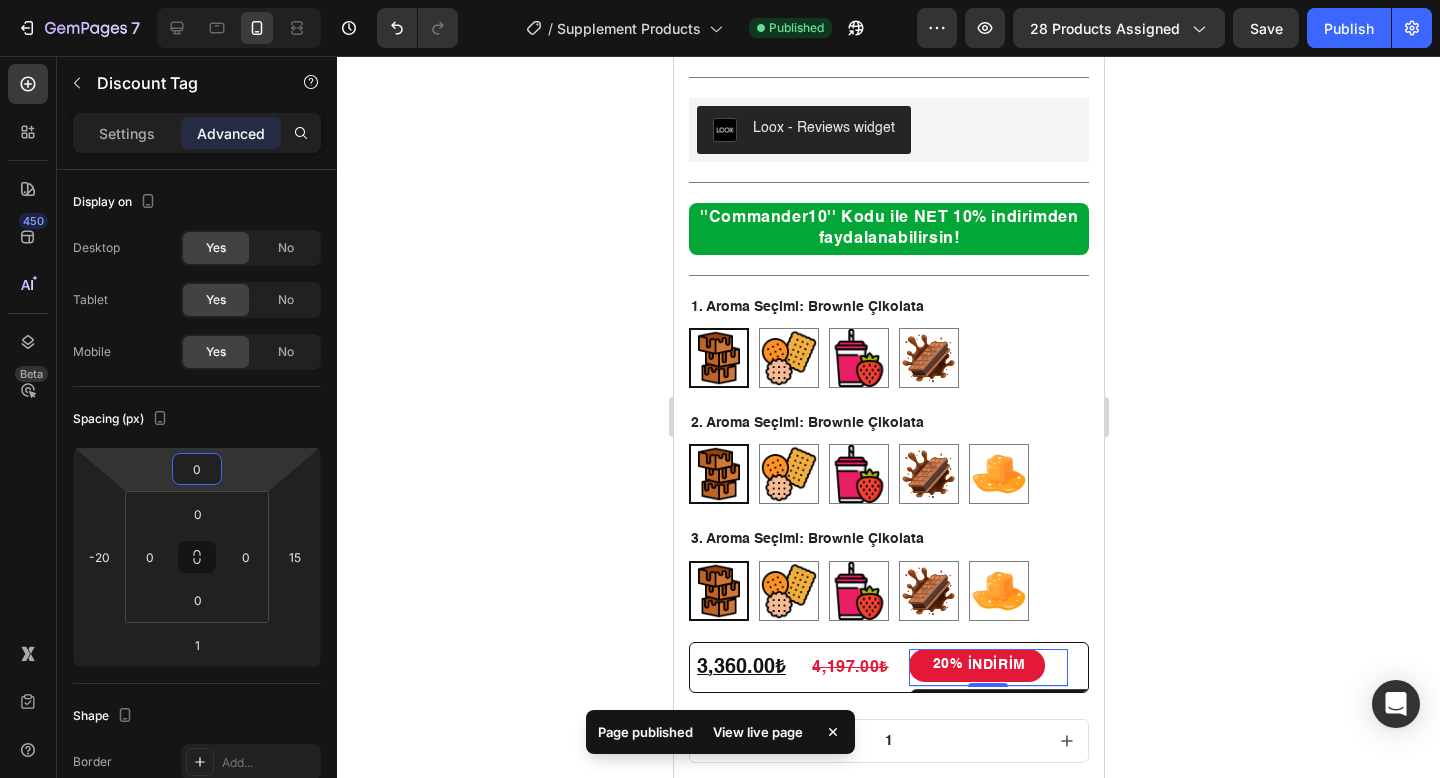 click on "7  Version history  /  Supplement Products Published Preview 28 products assigned  Save   Publish  450 Beta Sections(18) Elements(84) Section Element Hero Section Product Detail Brands Trusted Badges Guarantee Product Breakdown How to use Testimonials Compare Bundle FAQs Social Proof Brand Story Product List Collection Blog List Contact Sticky Add to Cart Custom Footer Browse Library 450 Layout
Row
Row
Row
Row Text
Heading
Text Block Button
Button
Button Media
Image
Image
Video" at bounding box center [720, 0] 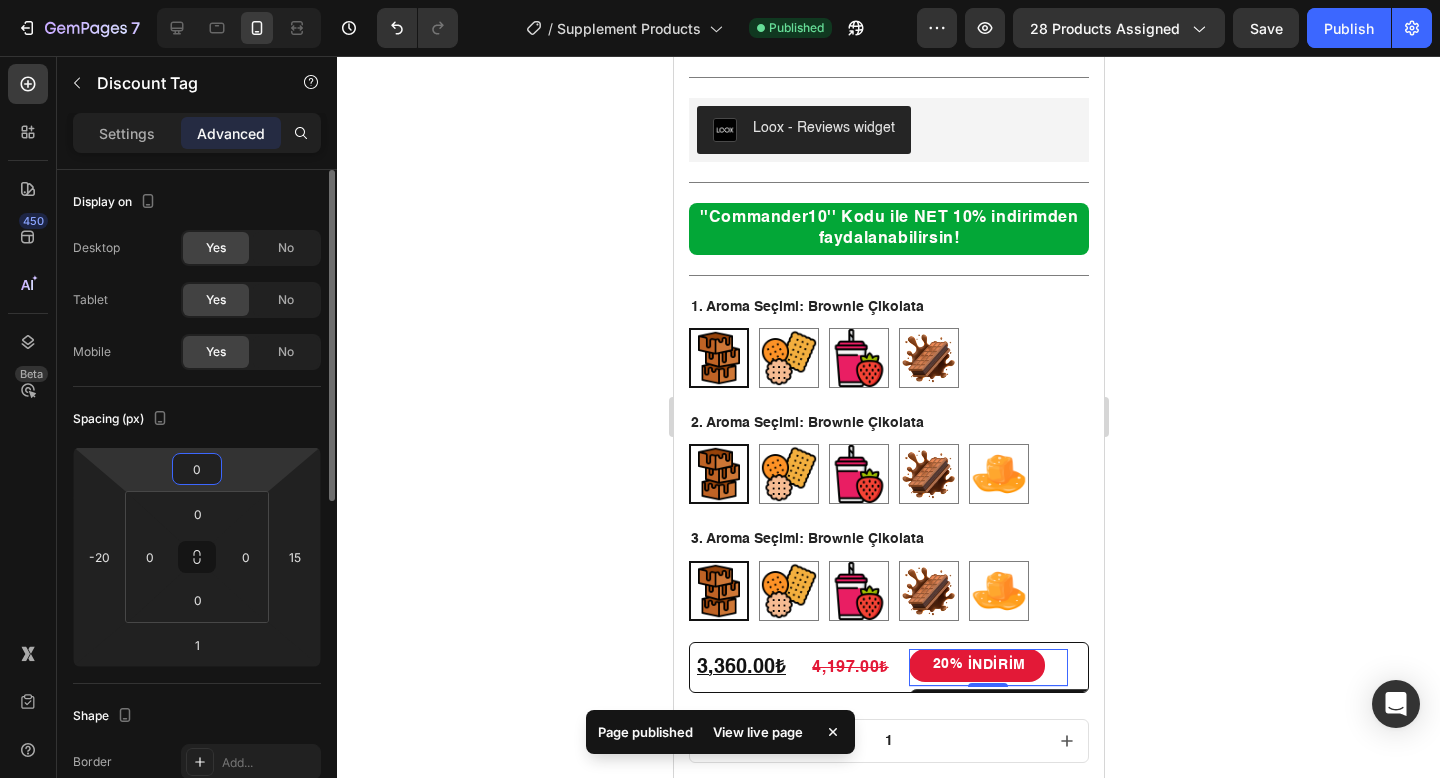 click on "0" at bounding box center (197, 469) 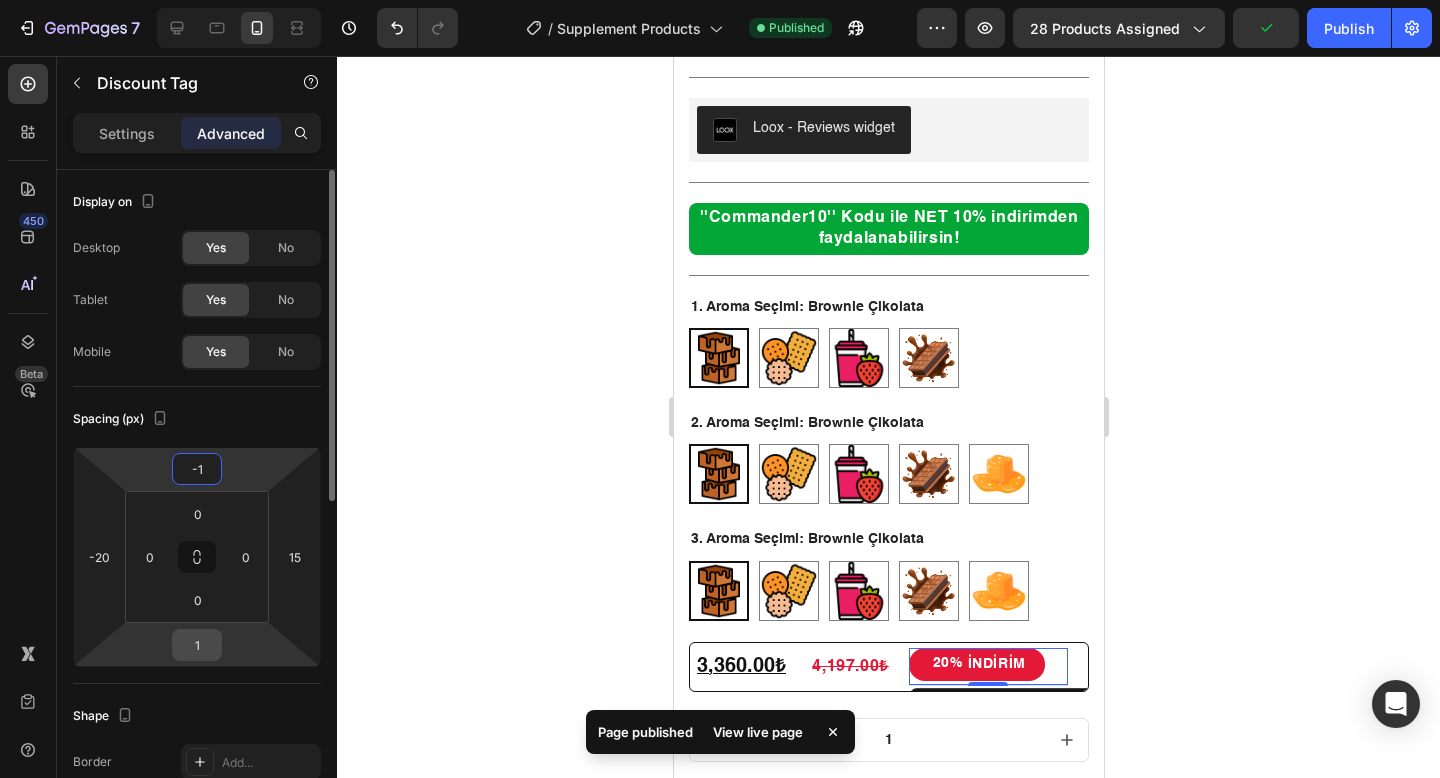 type on "-1" 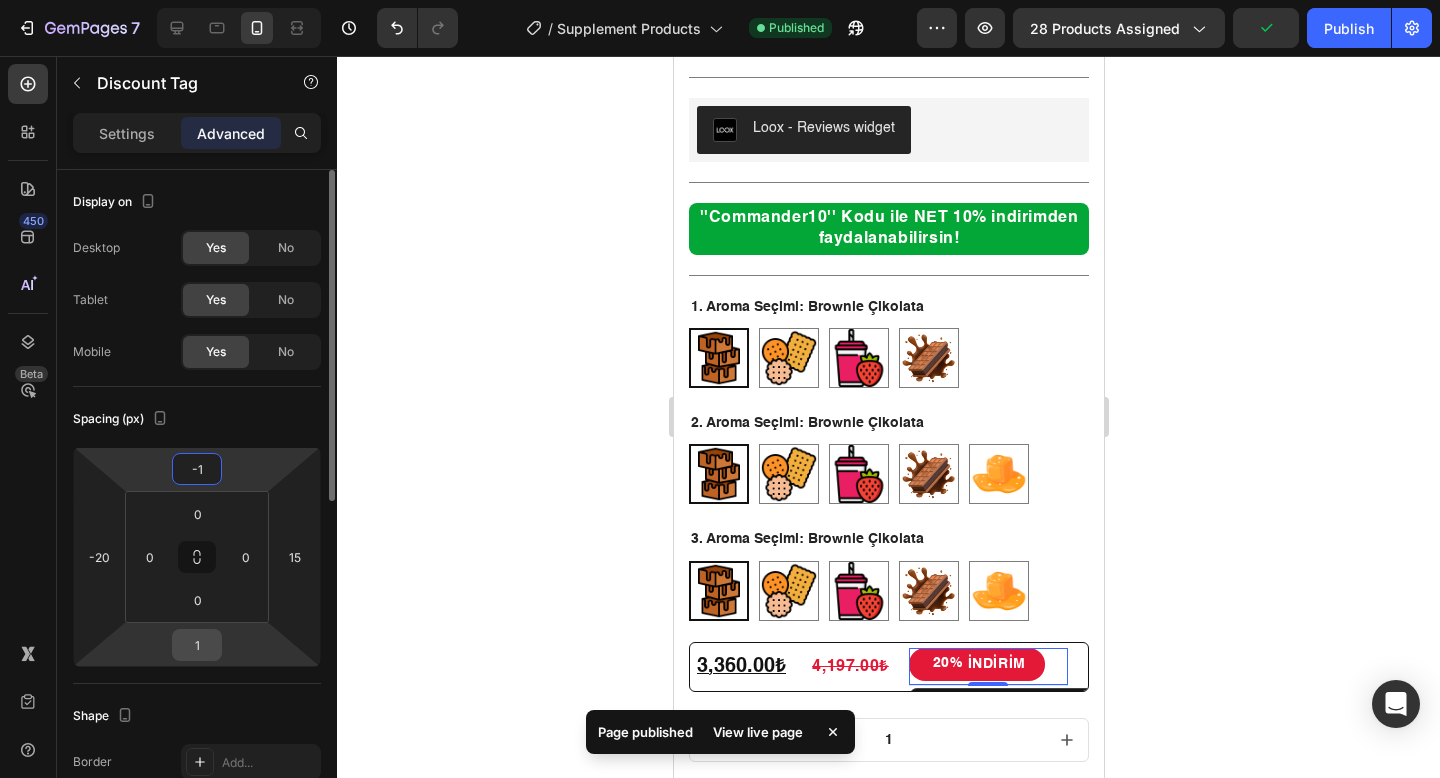 click on "1" at bounding box center (197, 645) 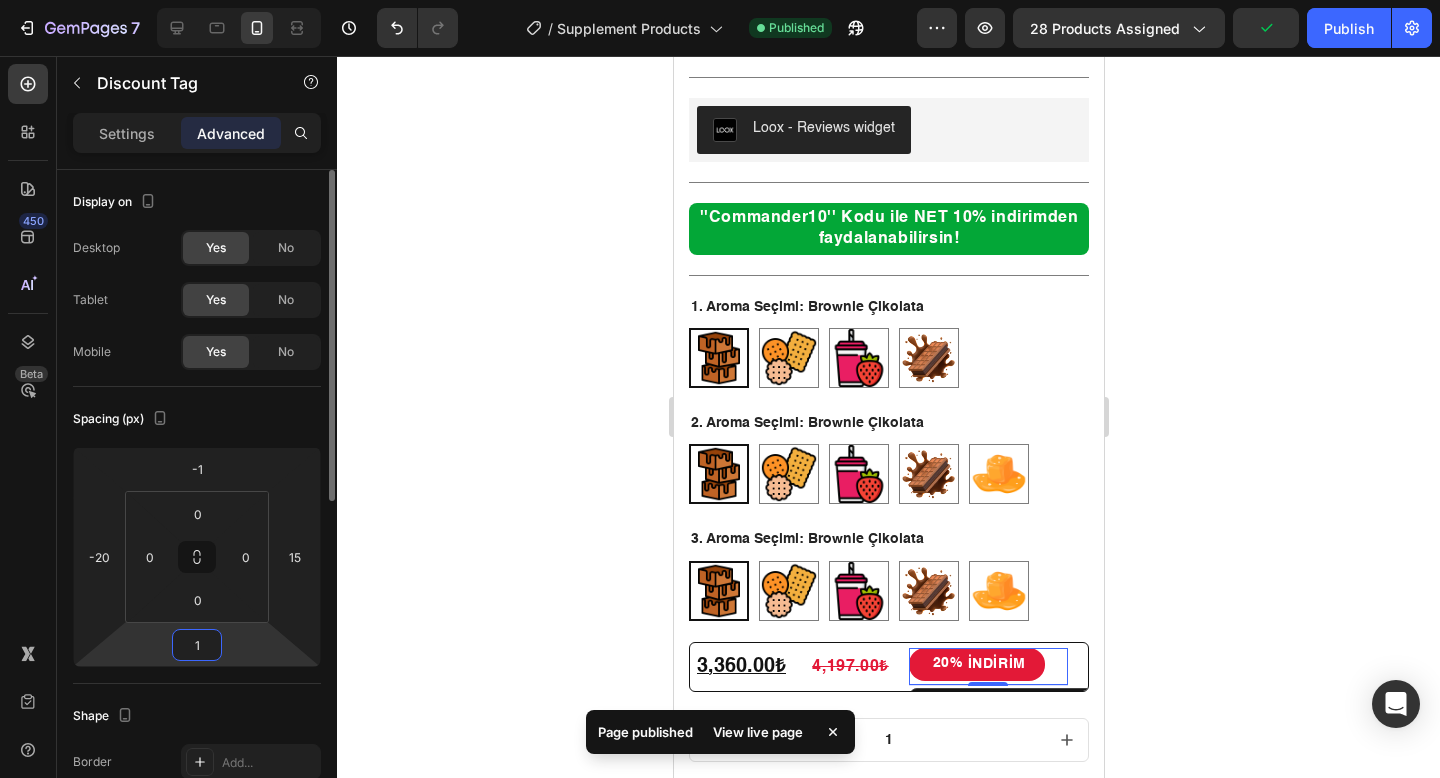 click on "1" at bounding box center [197, 645] 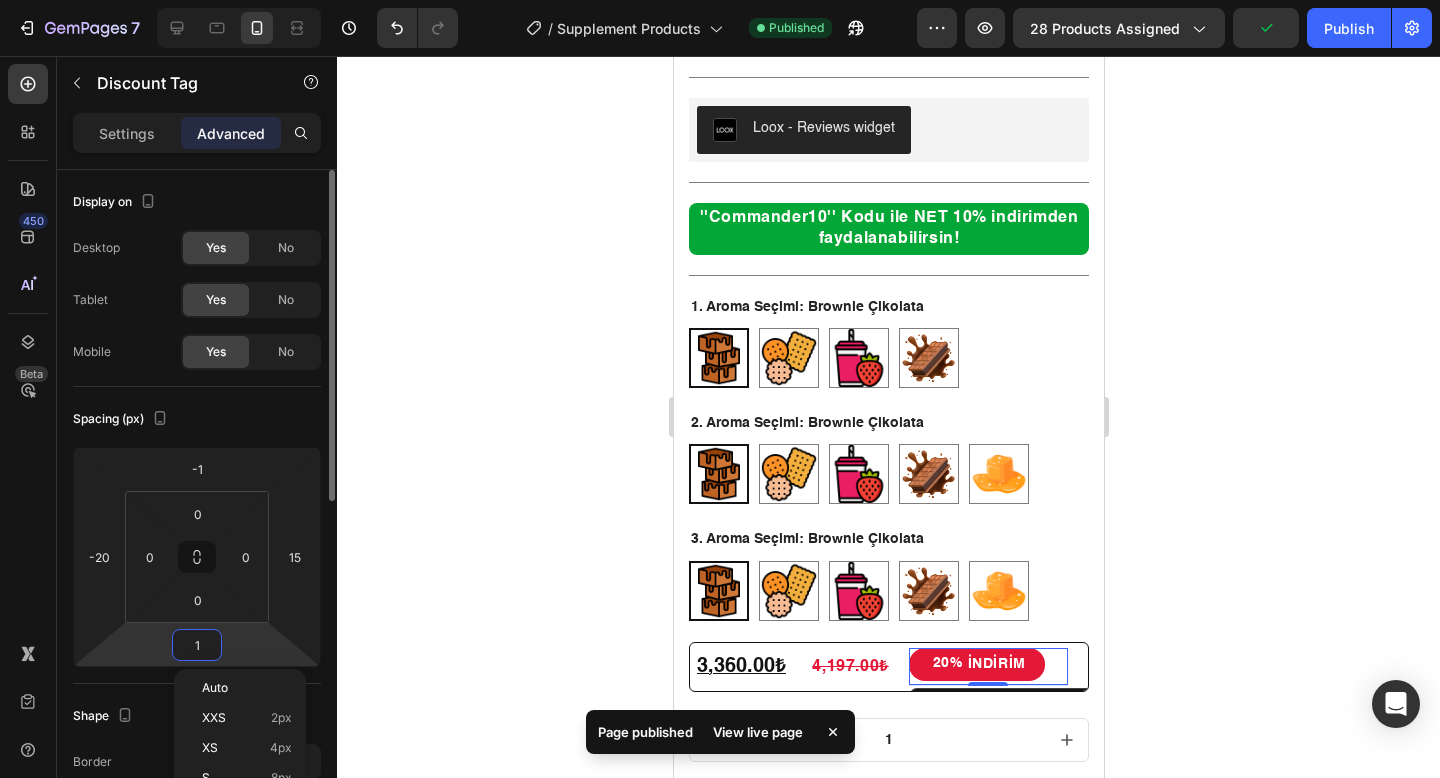 type 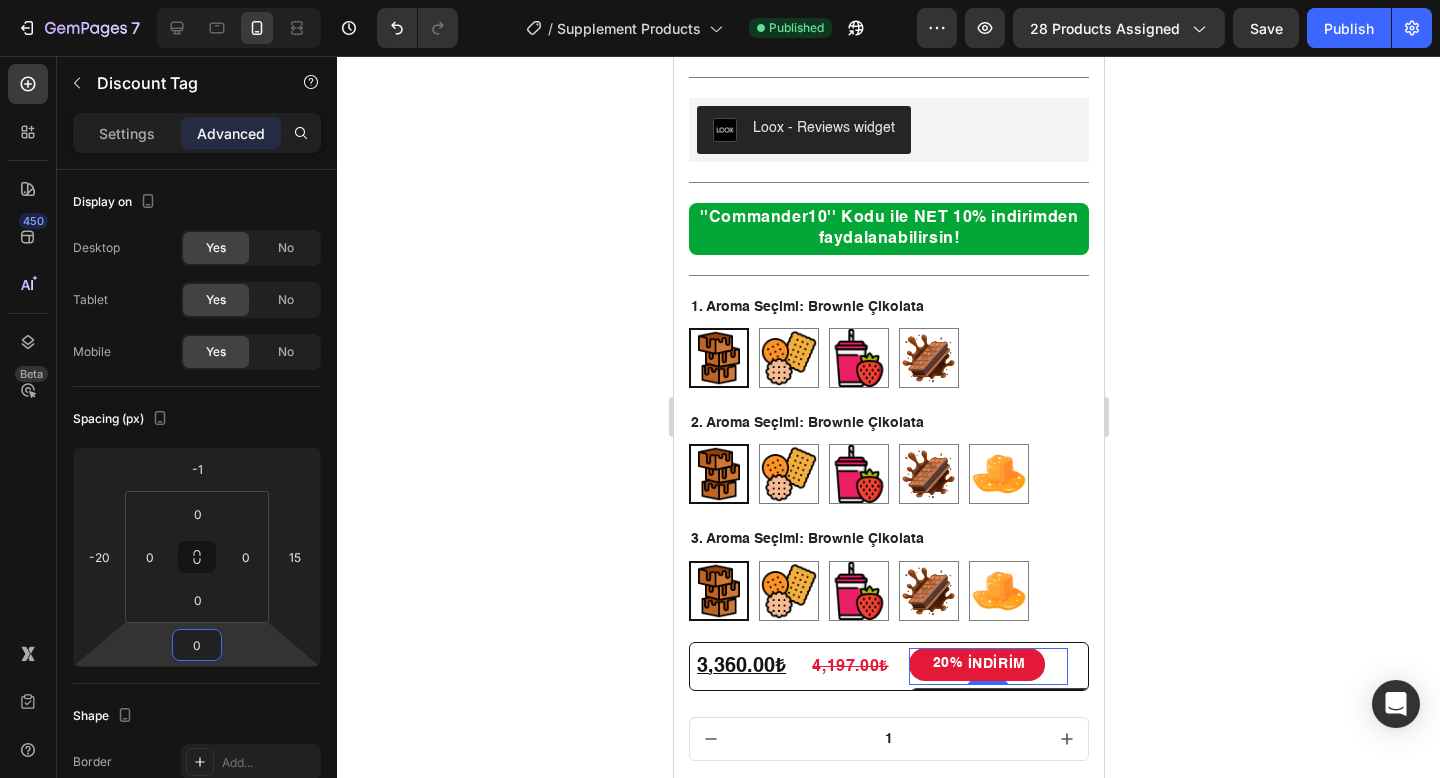 click 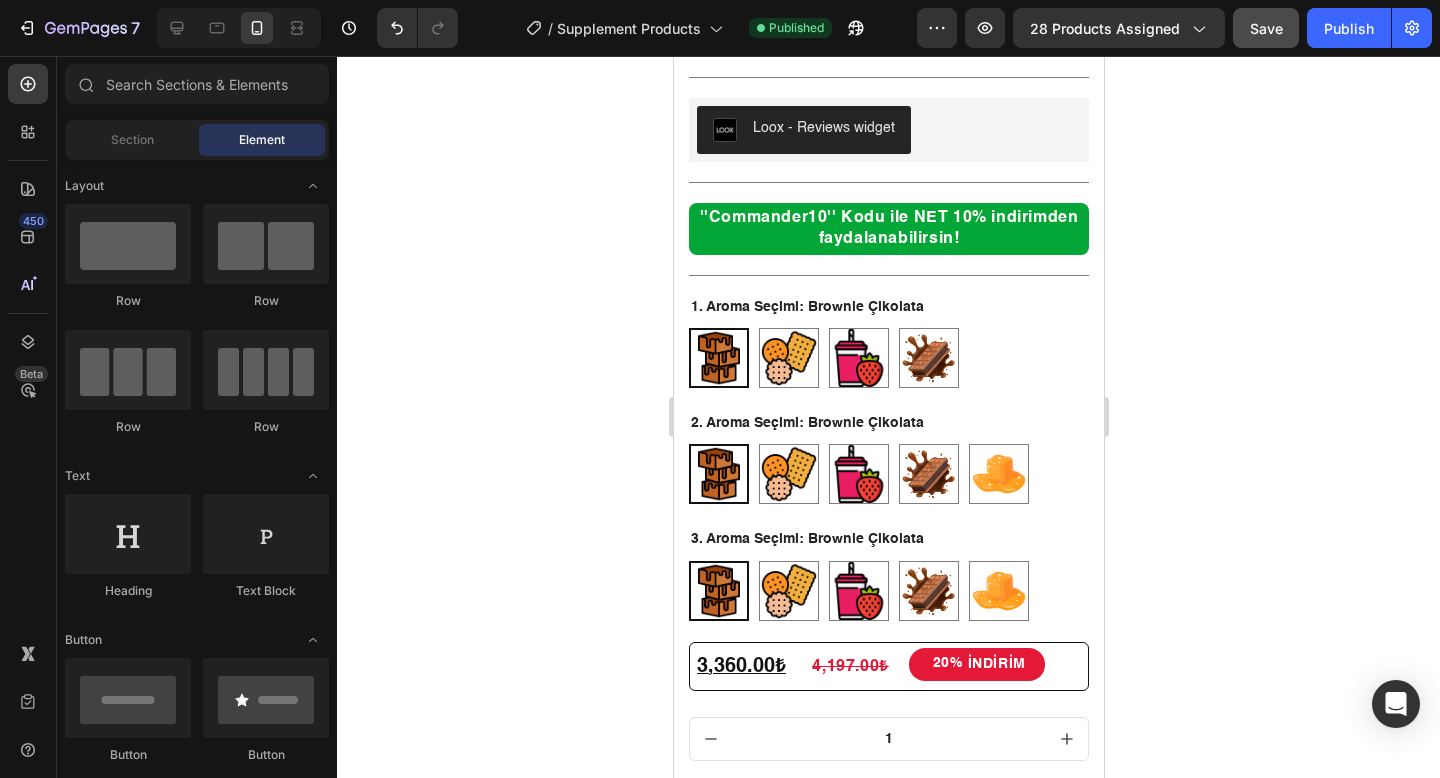 click on "Save" at bounding box center (1266, 28) 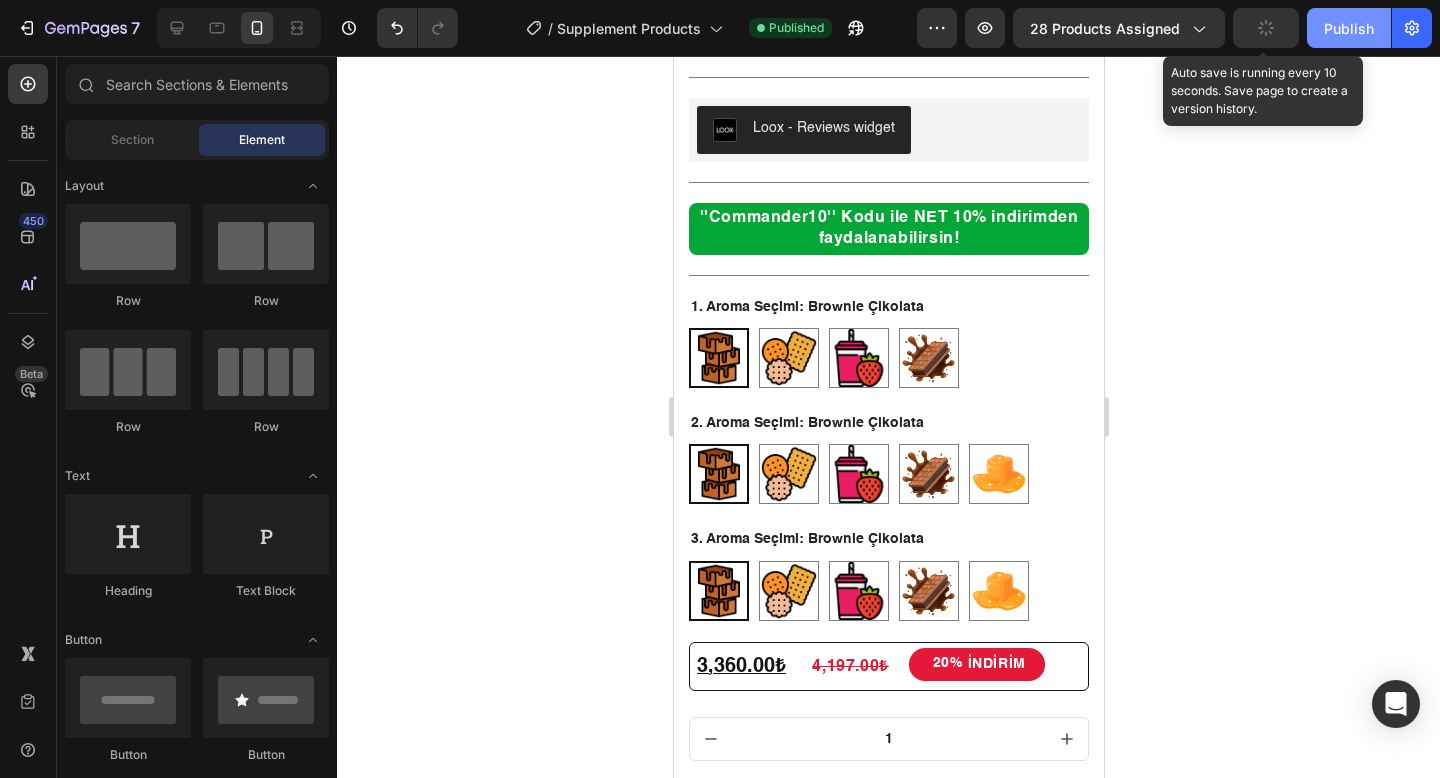 click on "Publish" at bounding box center (1349, 28) 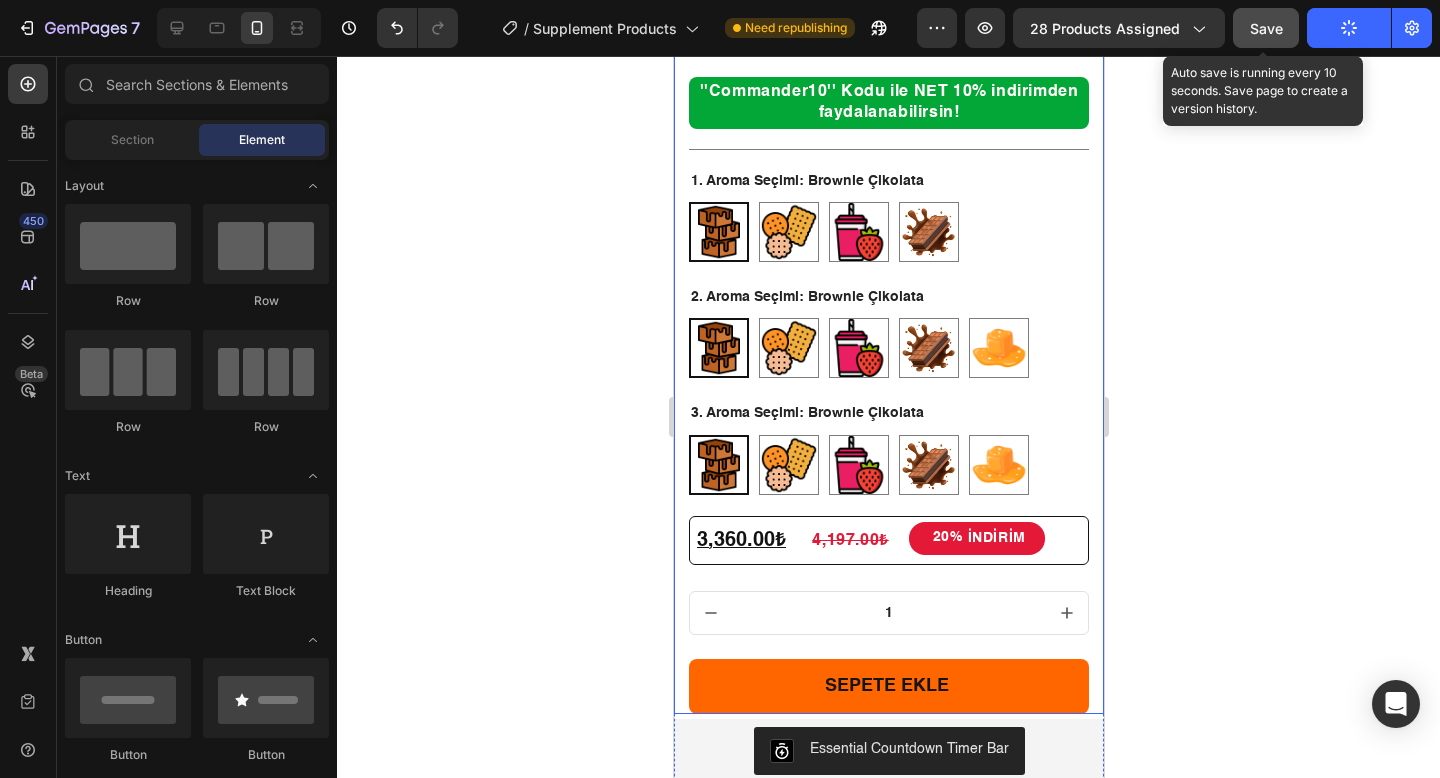 scroll, scrollTop: 1367, scrollLeft: 0, axis: vertical 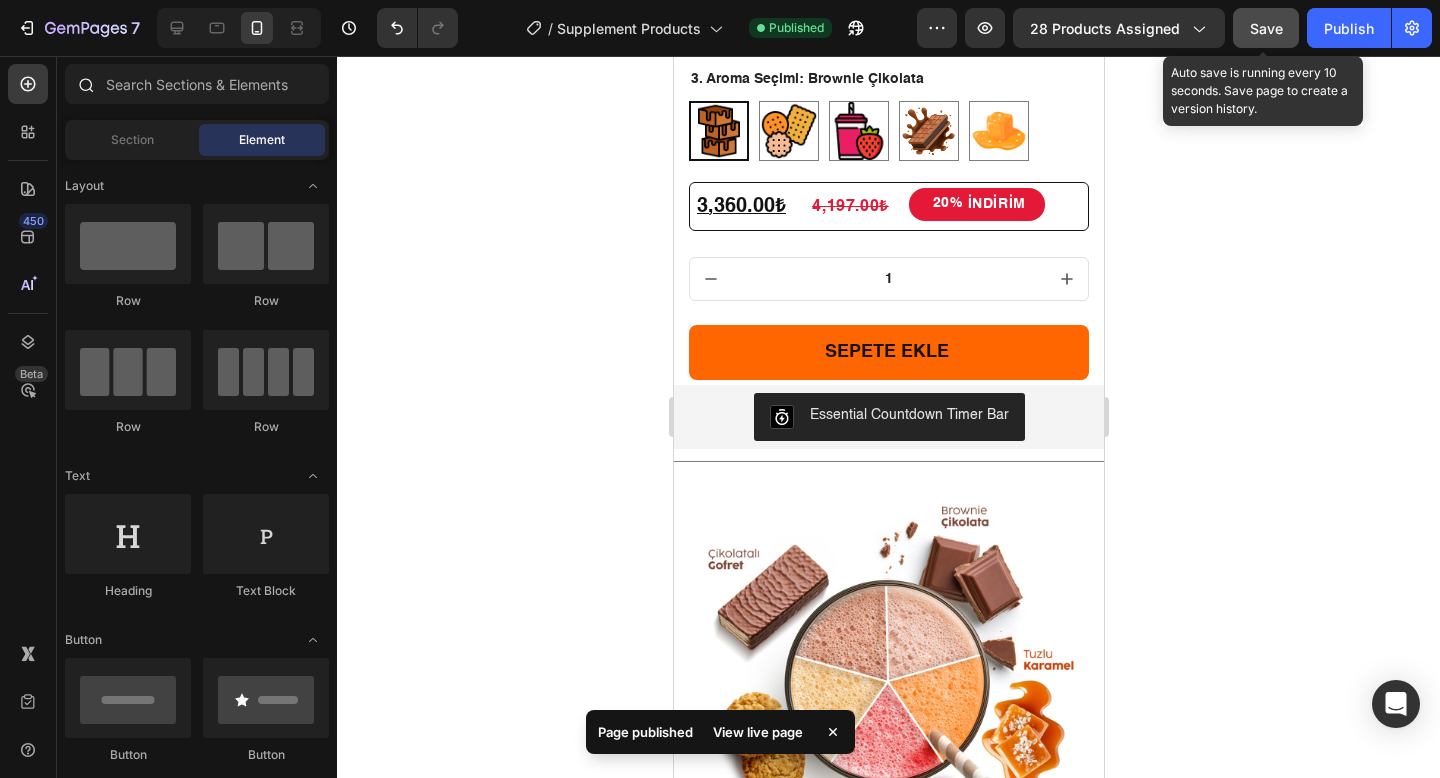 click at bounding box center (85, 84) 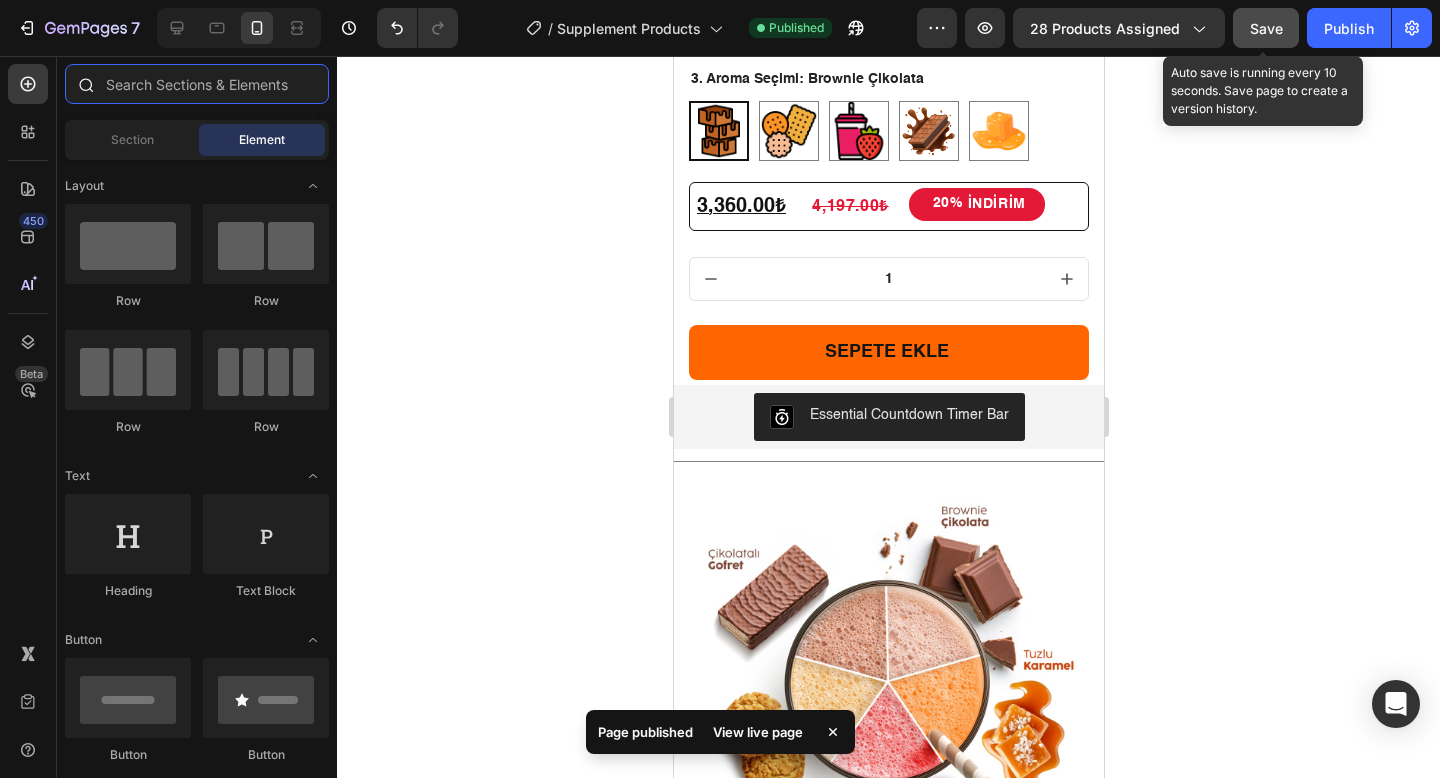 click at bounding box center (197, 84) 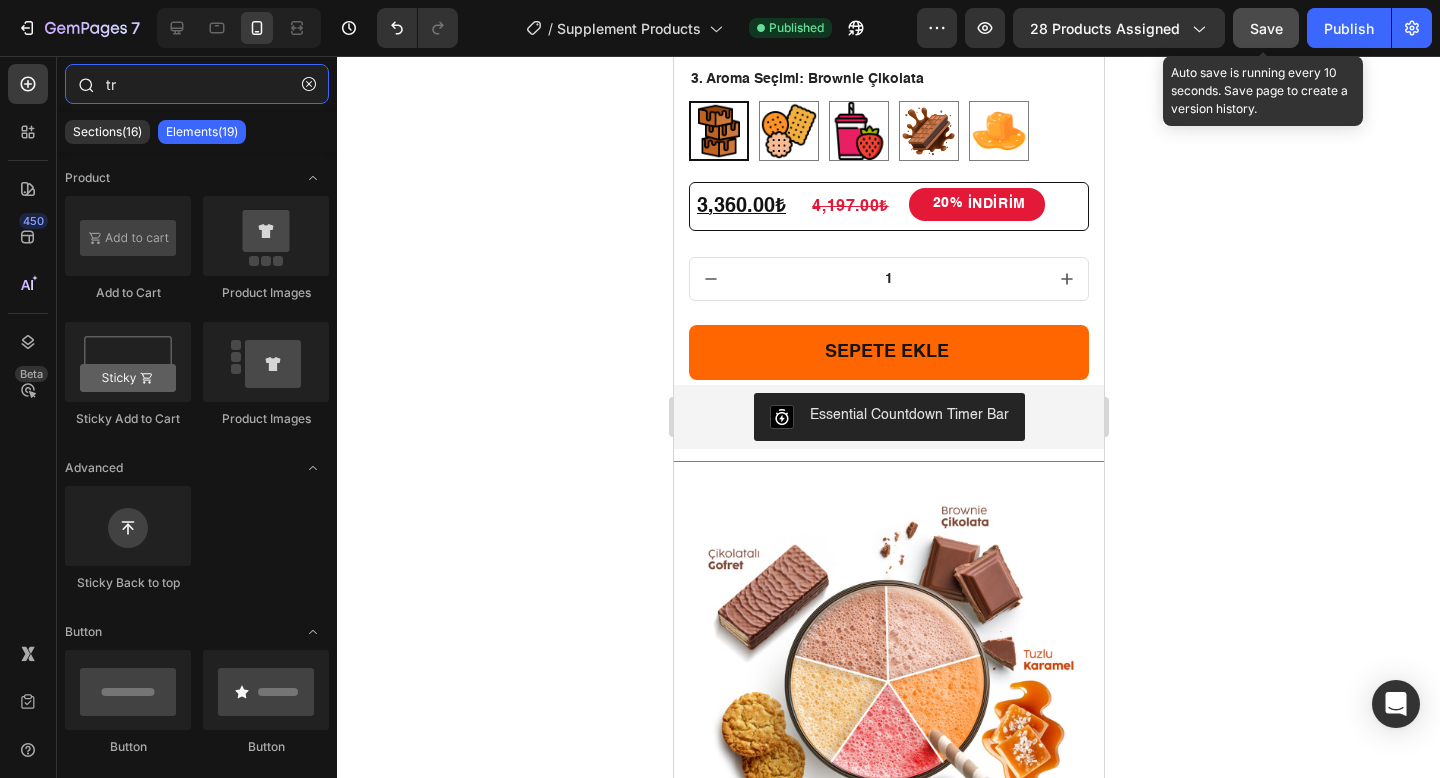 type on "t" 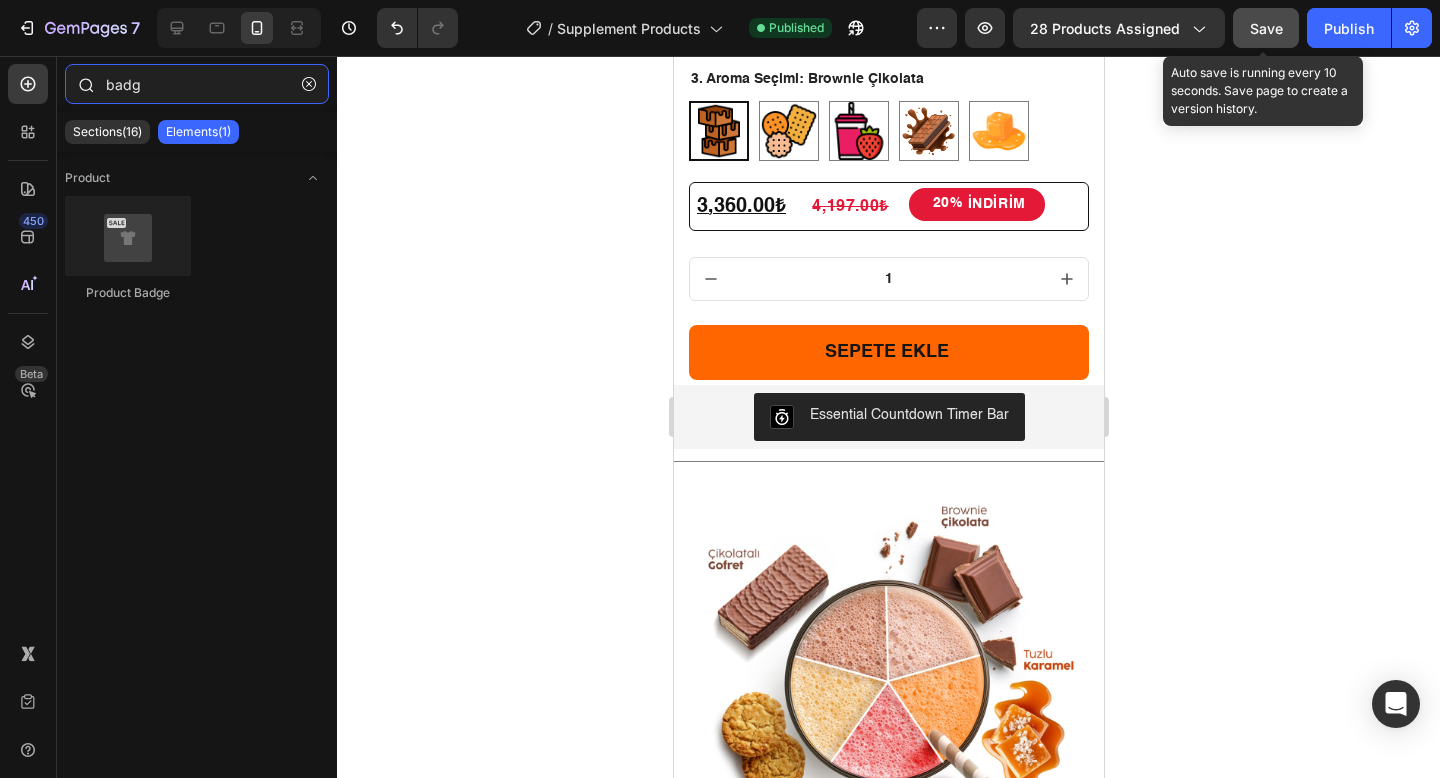 type on "badge" 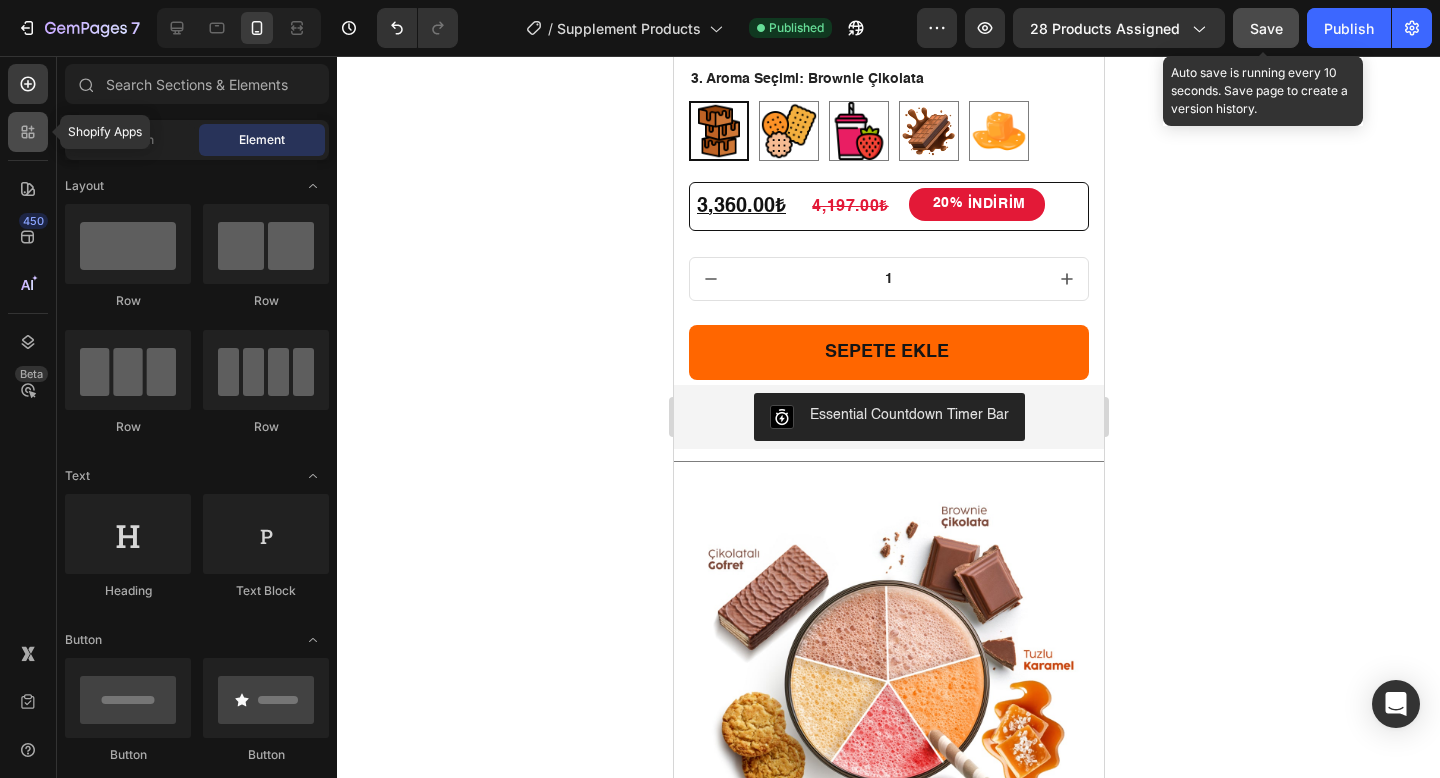 click 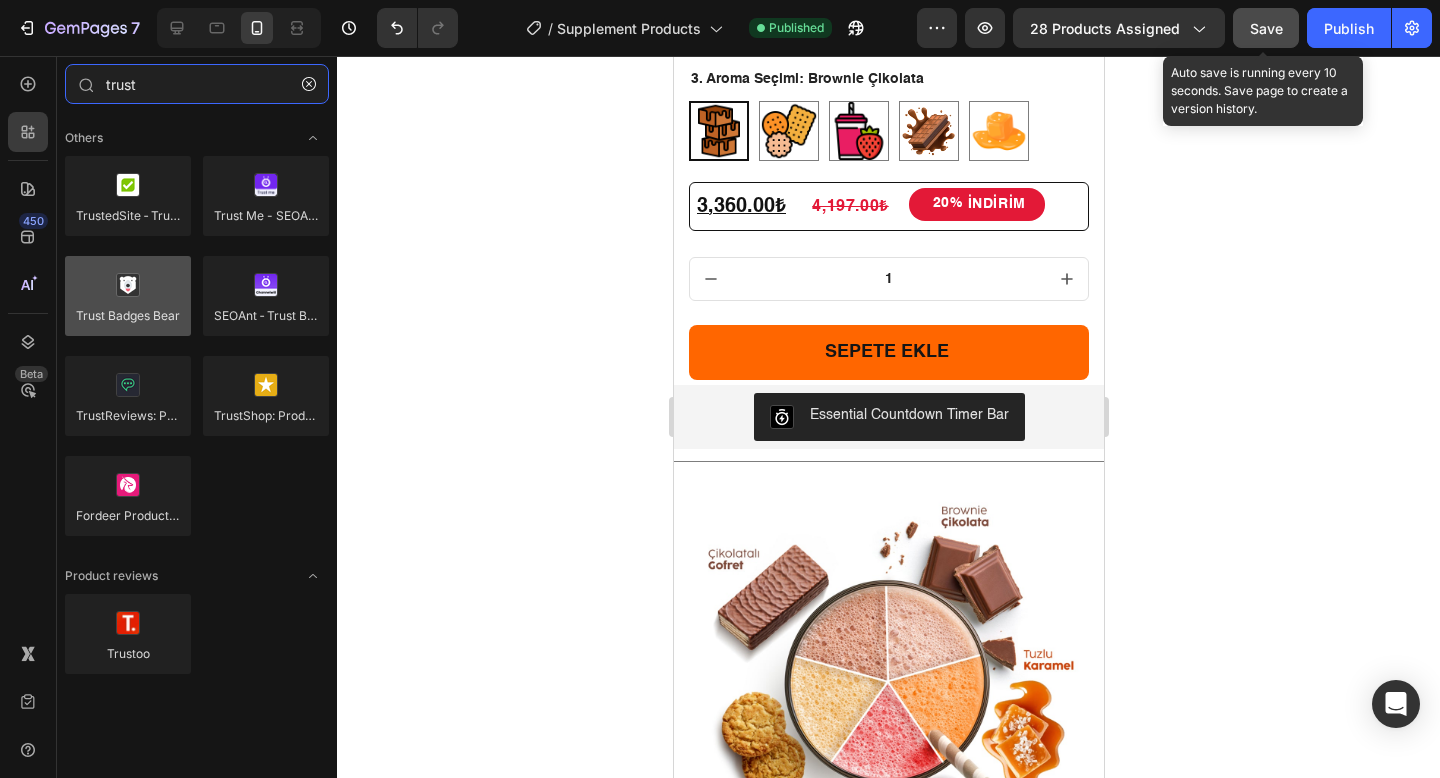 type on "trust" 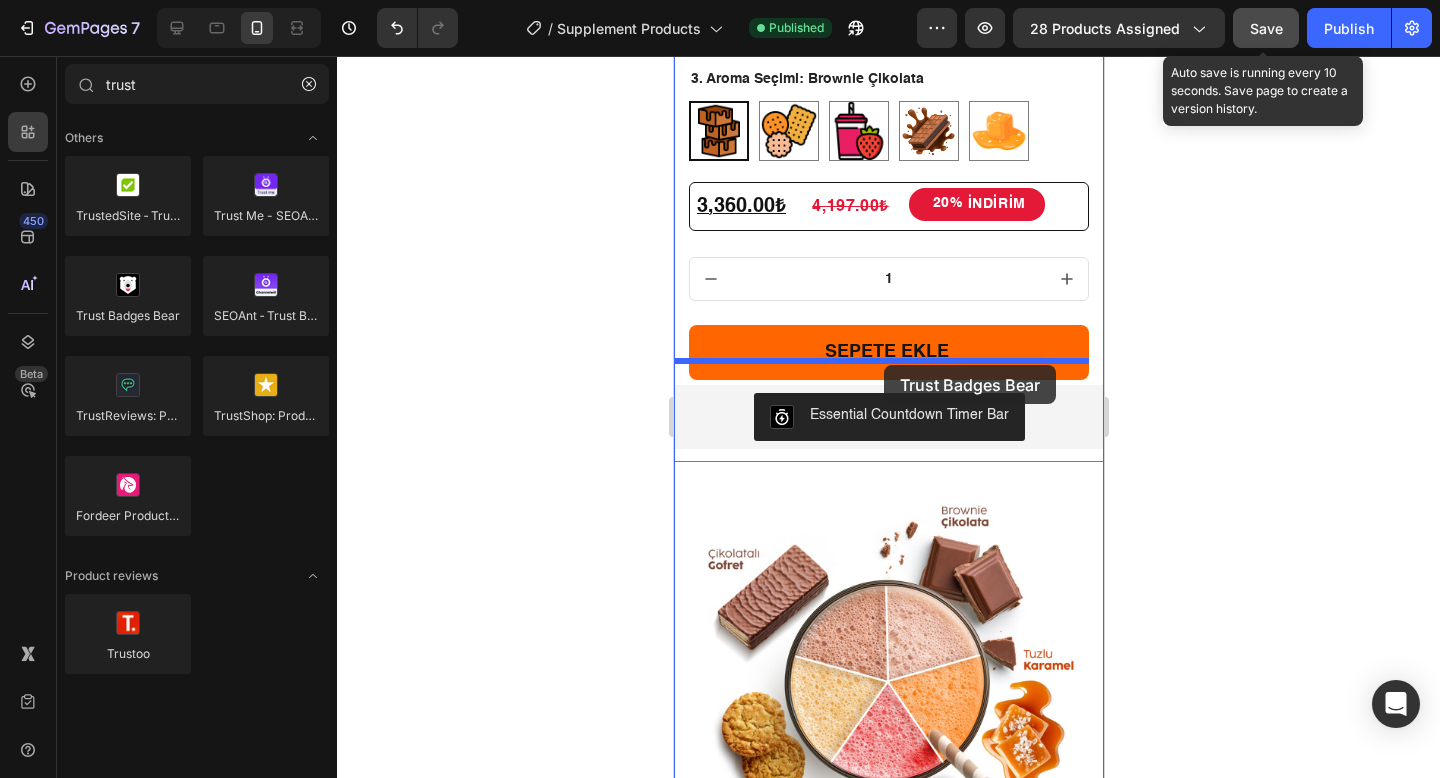 drag, startPoint x: 823, startPoint y: 354, endPoint x: 883, endPoint y: 365, distance: 61 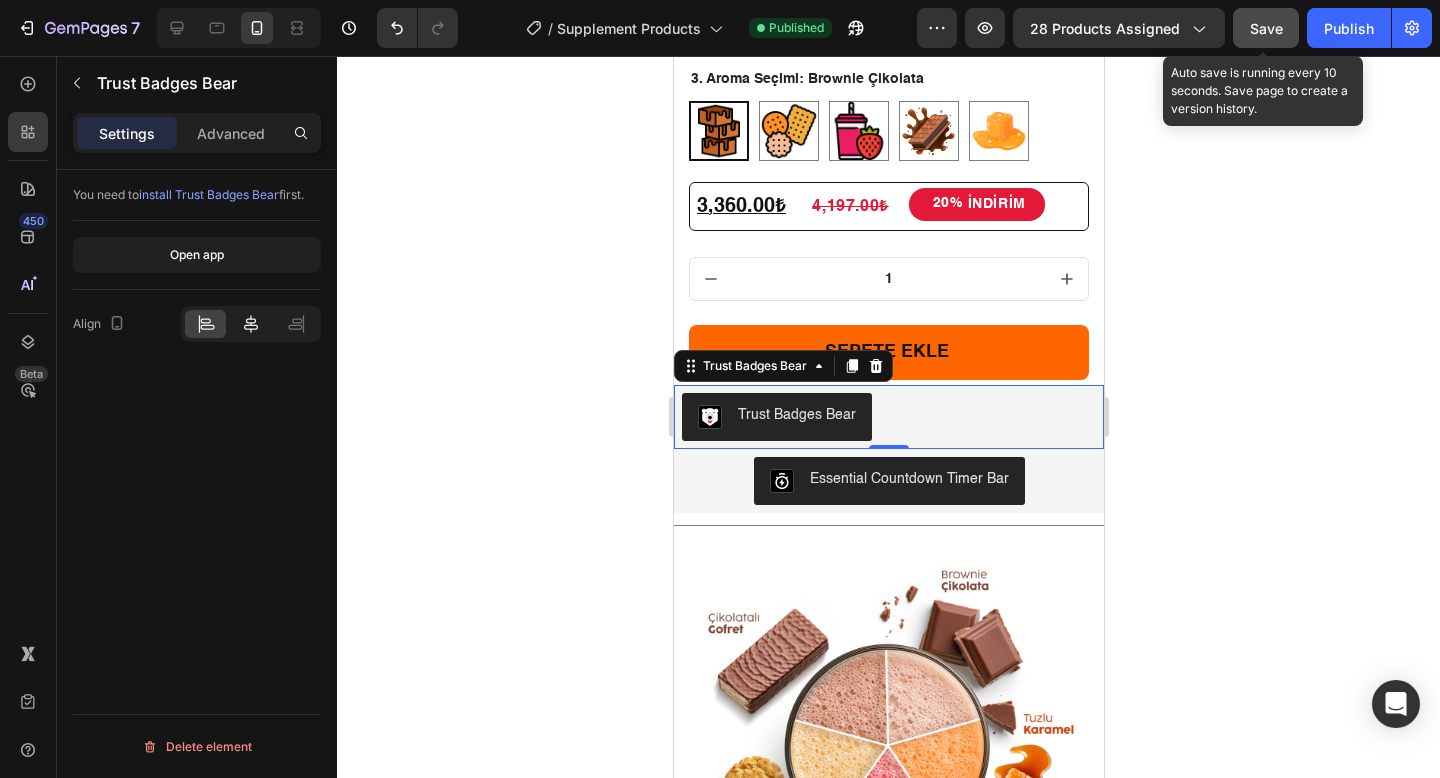 click 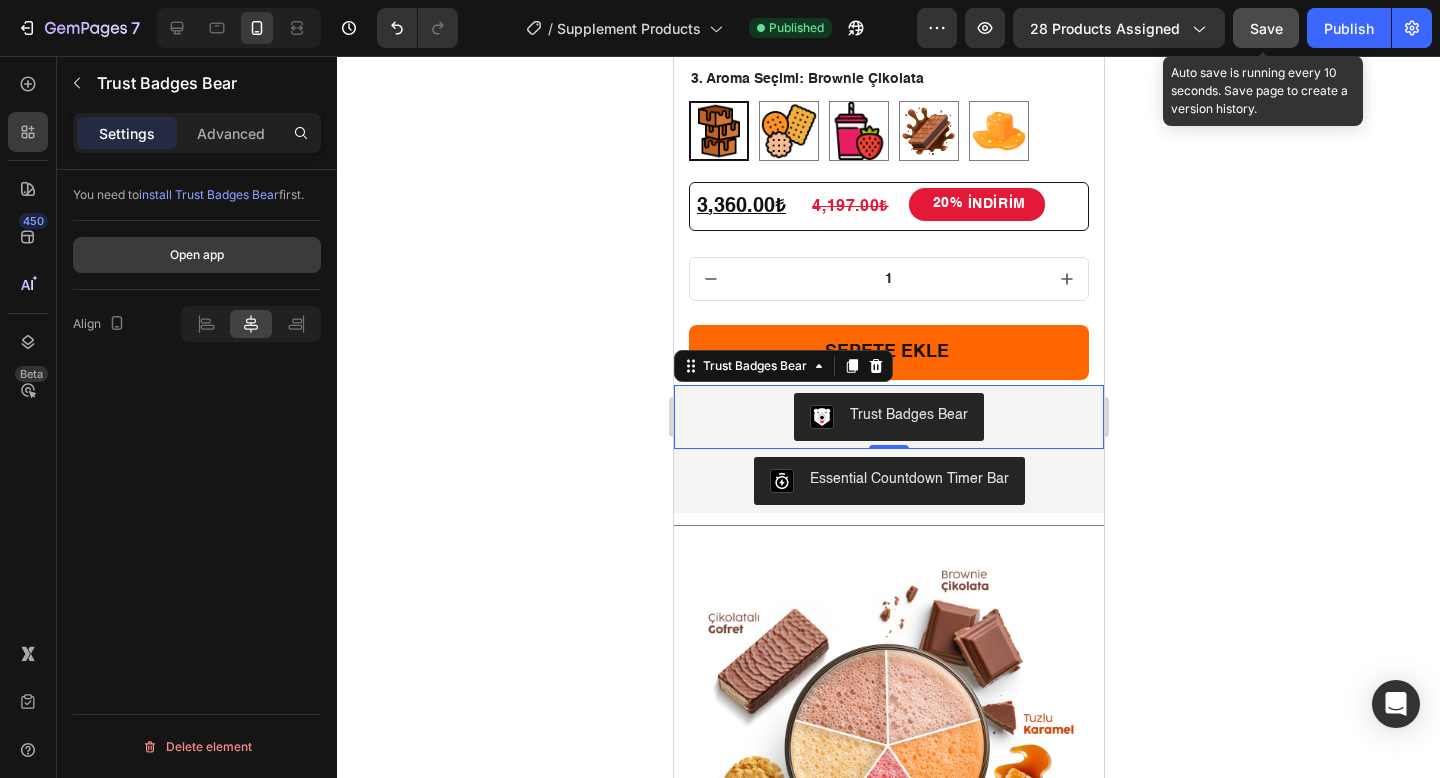 click on "Open app" at bounding box center [197, 255] 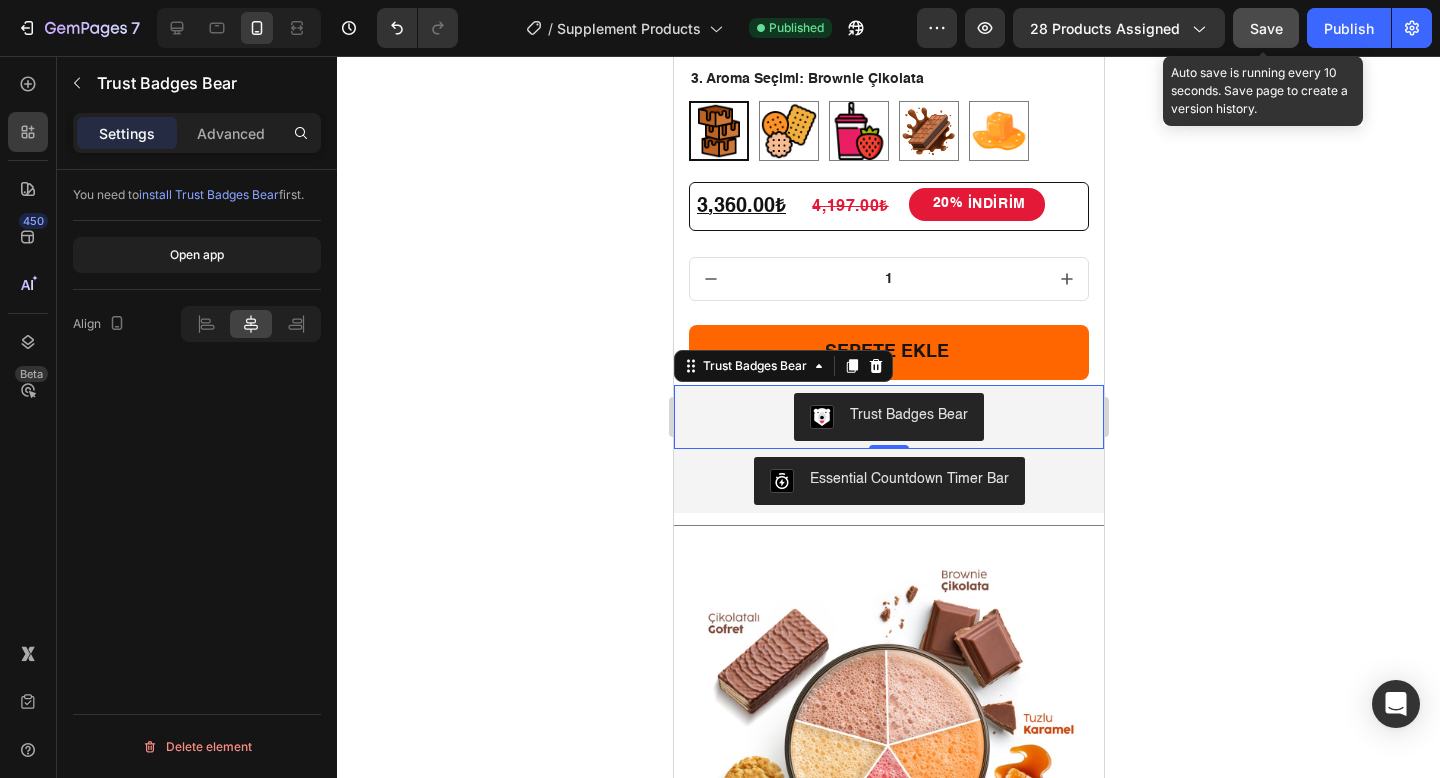 click on "Save" at bounding box center (1266, 28) 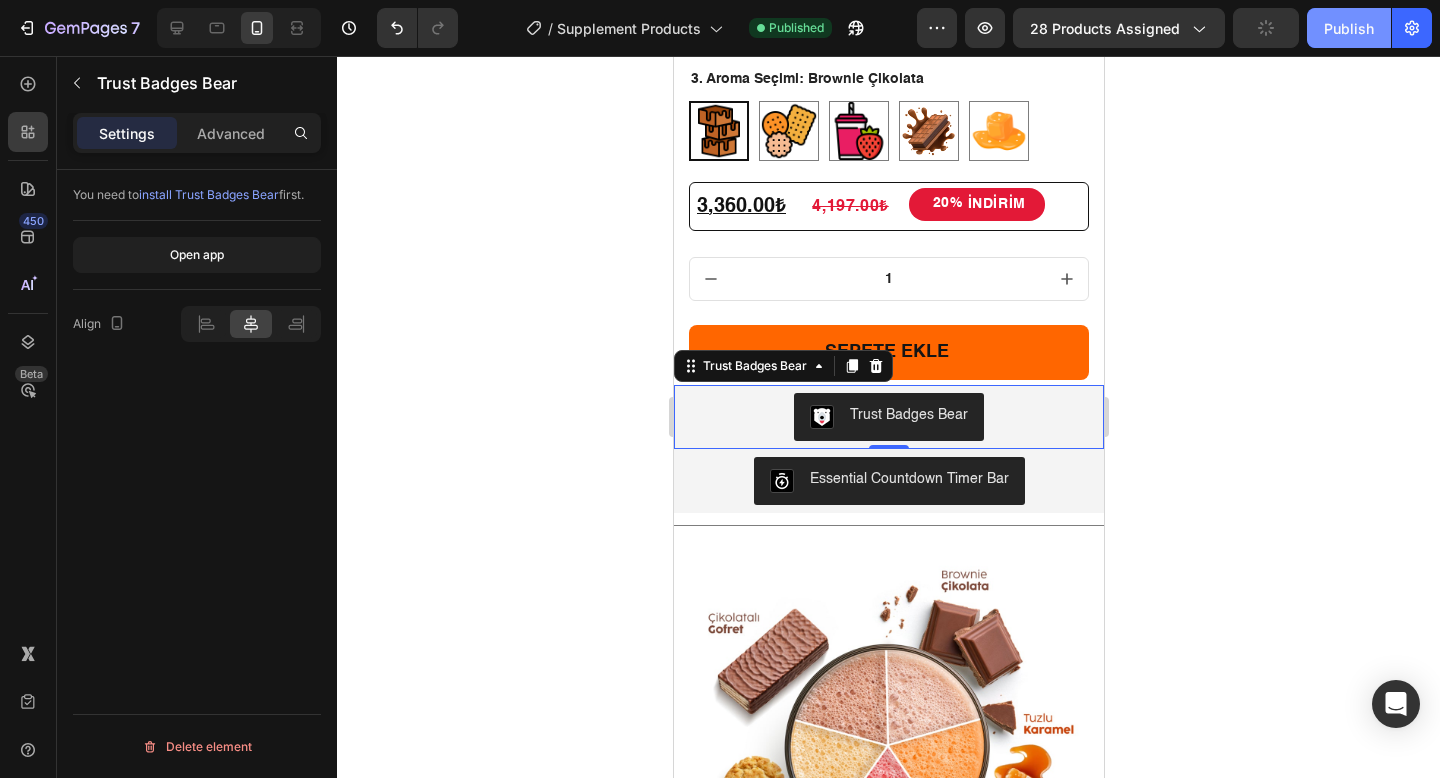 click on "Publish" at bounding box center (1349, 28) 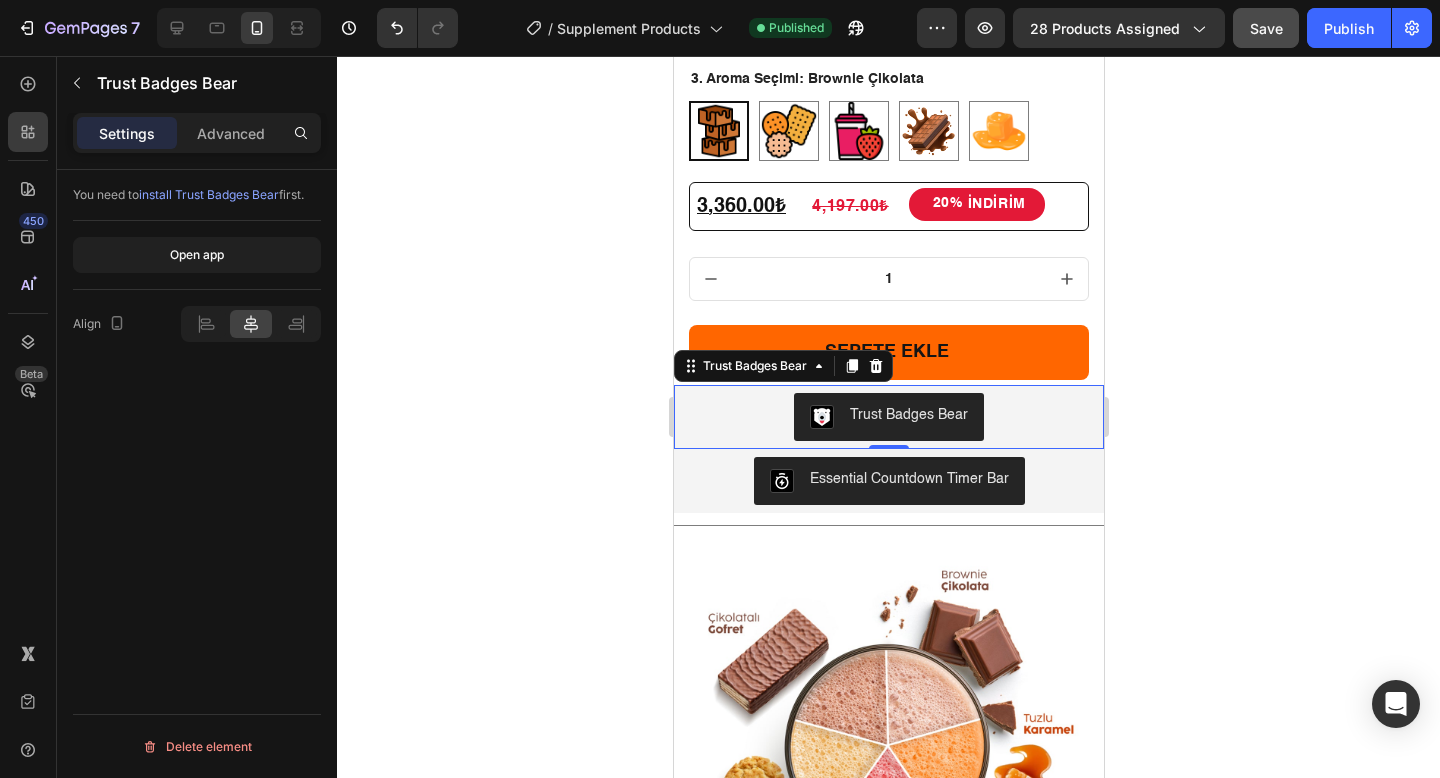 click 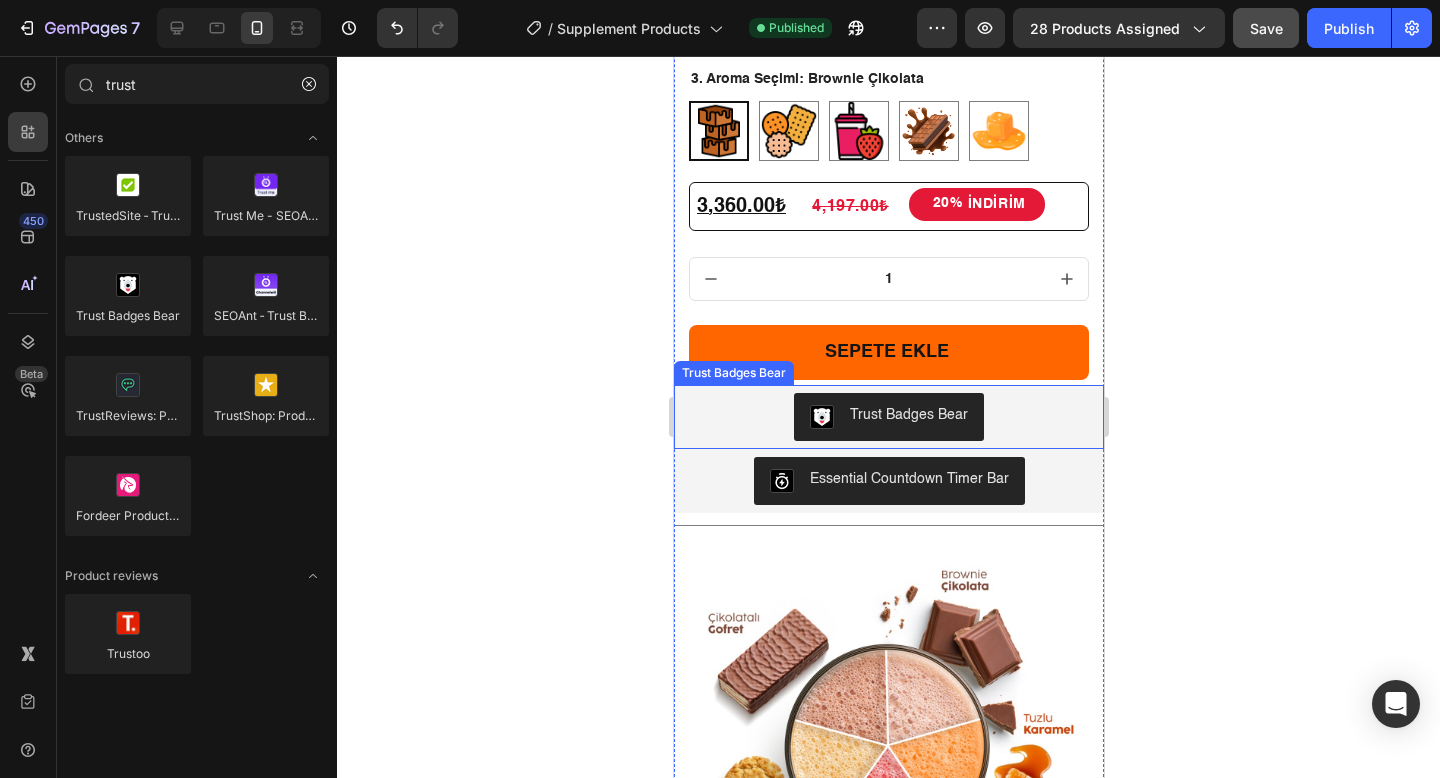 click on "Trust Badges Bear" at bounding box center [888, 417] 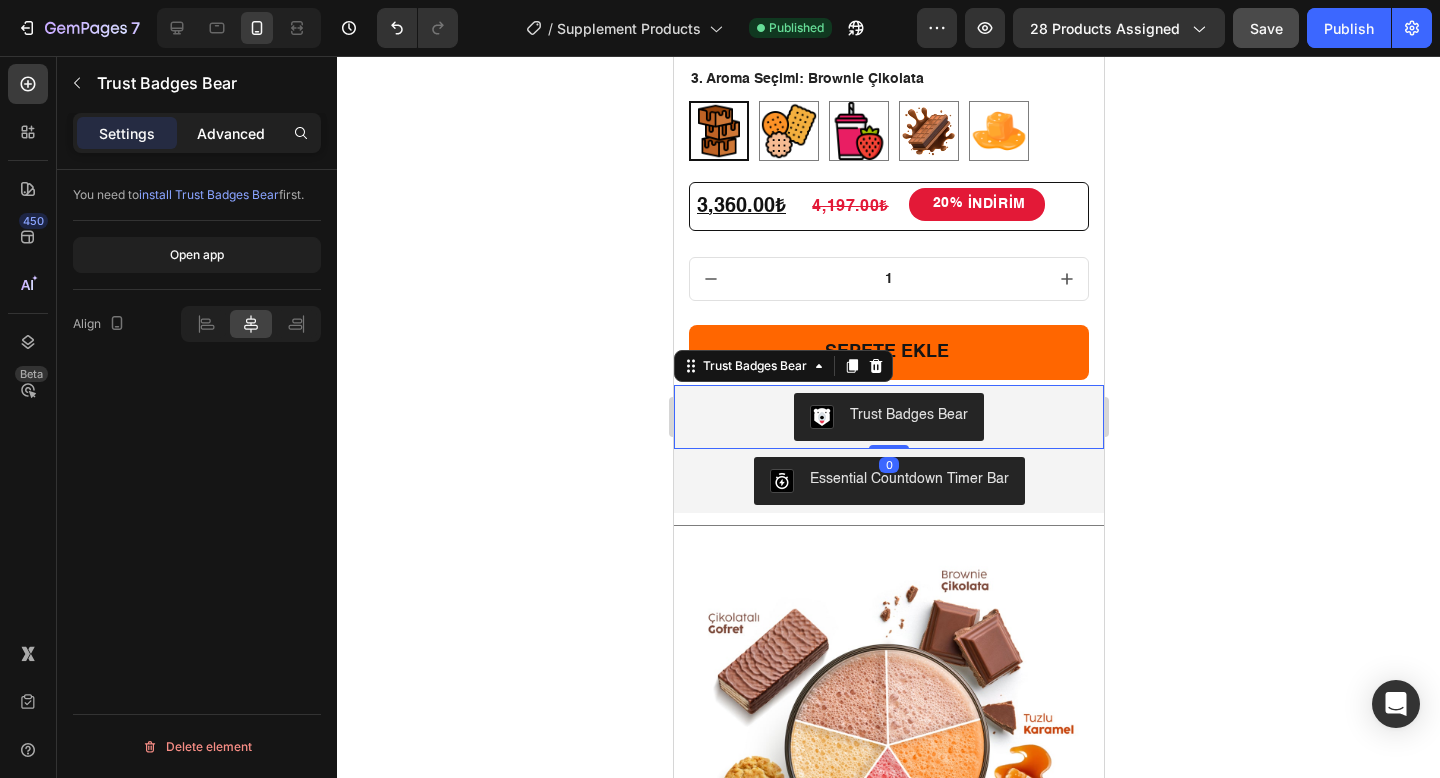 click on "Advanced" at bounding box center (231, 133) 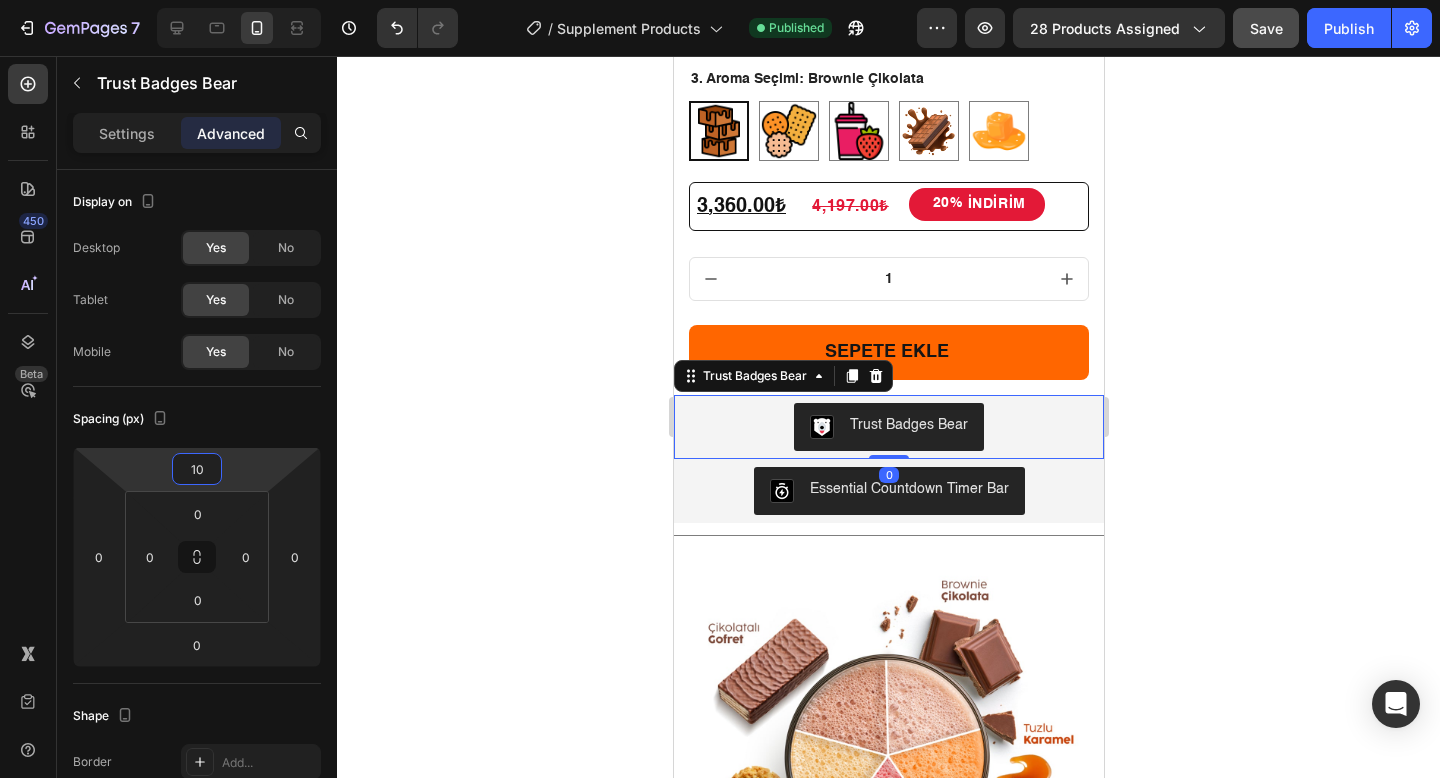 click on "7  Version history  /  Supplement Products Published Preview 28 products assigned  Save   Publish  450 Beta trust Sections(15) Elements(0)  We couldn’t find any matches for “trust” Suggestions: Check your search for any typos Try different keywords  Looking for templates? Have a look in  our libraries Trust Badges Bear Settings Advanced Display on Desktop Yes No Tablet Yes No Mobile Yes No Spacing (px) 10 0 0 0 0 0 0 0 Shape Border Add... Corner Add... Shadow Add... Position Static Opacity 100% Animation Interaction Upgrade to Optimize plan  to unlock Interaction & other premium features. CSS class Delete element 333333 100 % 333333 100 % We recommend editing on a screen 1024px+ for efficient experience. You can zoom out the browser for more working space. Save Preview View live page View history Rename page
Clone to other page type
View with current template Force Publish Download backup All" at bounding box center [720, 0] 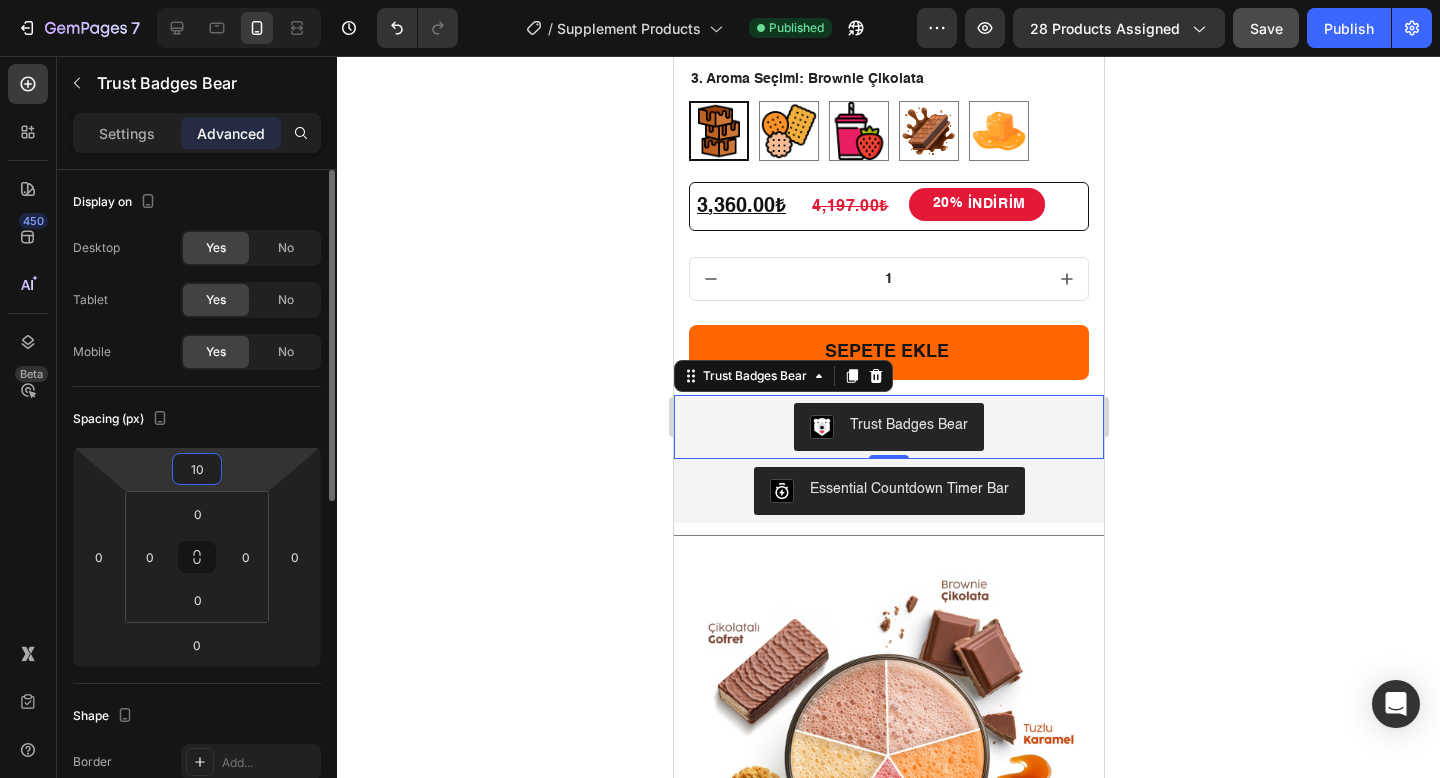 click on "10" at bounding box center (197, 469) 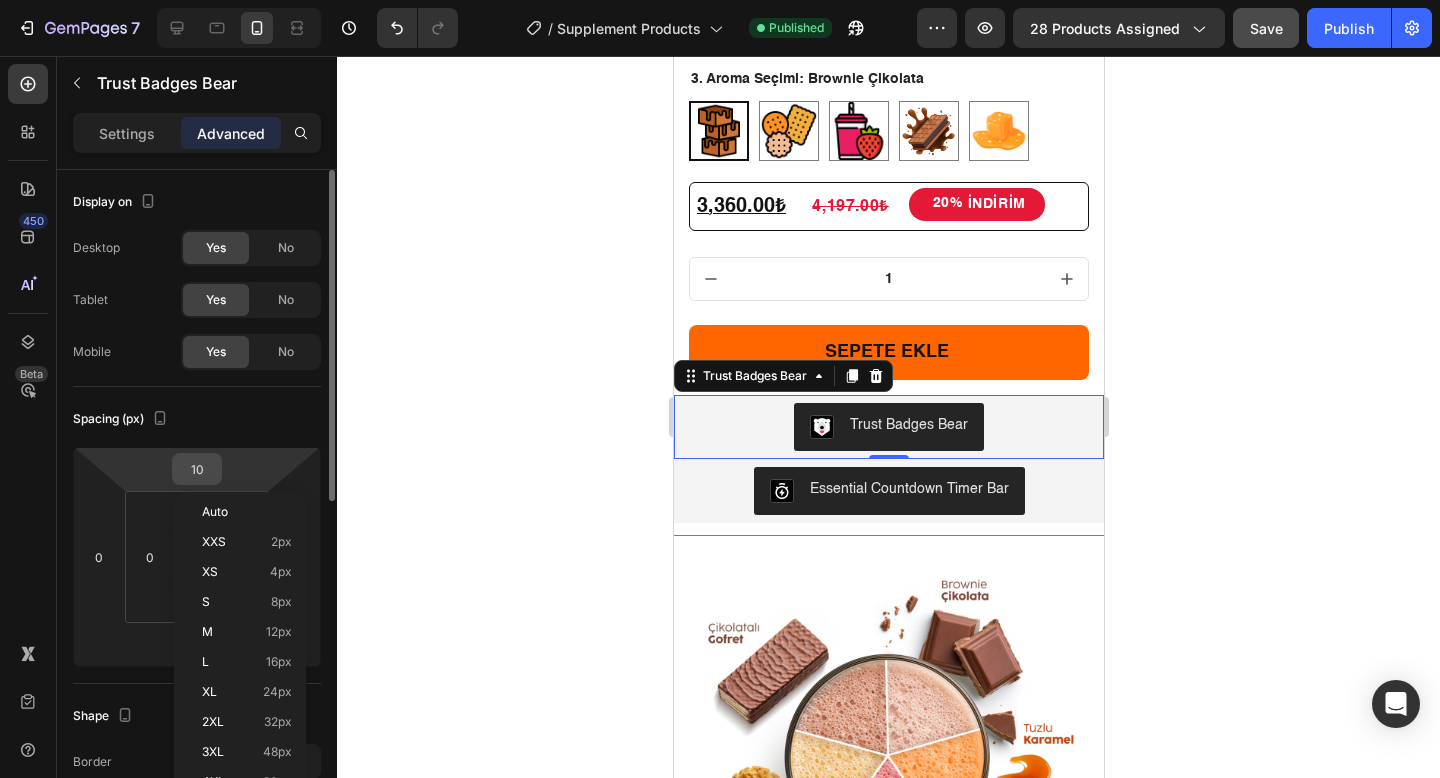 click on "10" at bounding box center [197, 469] 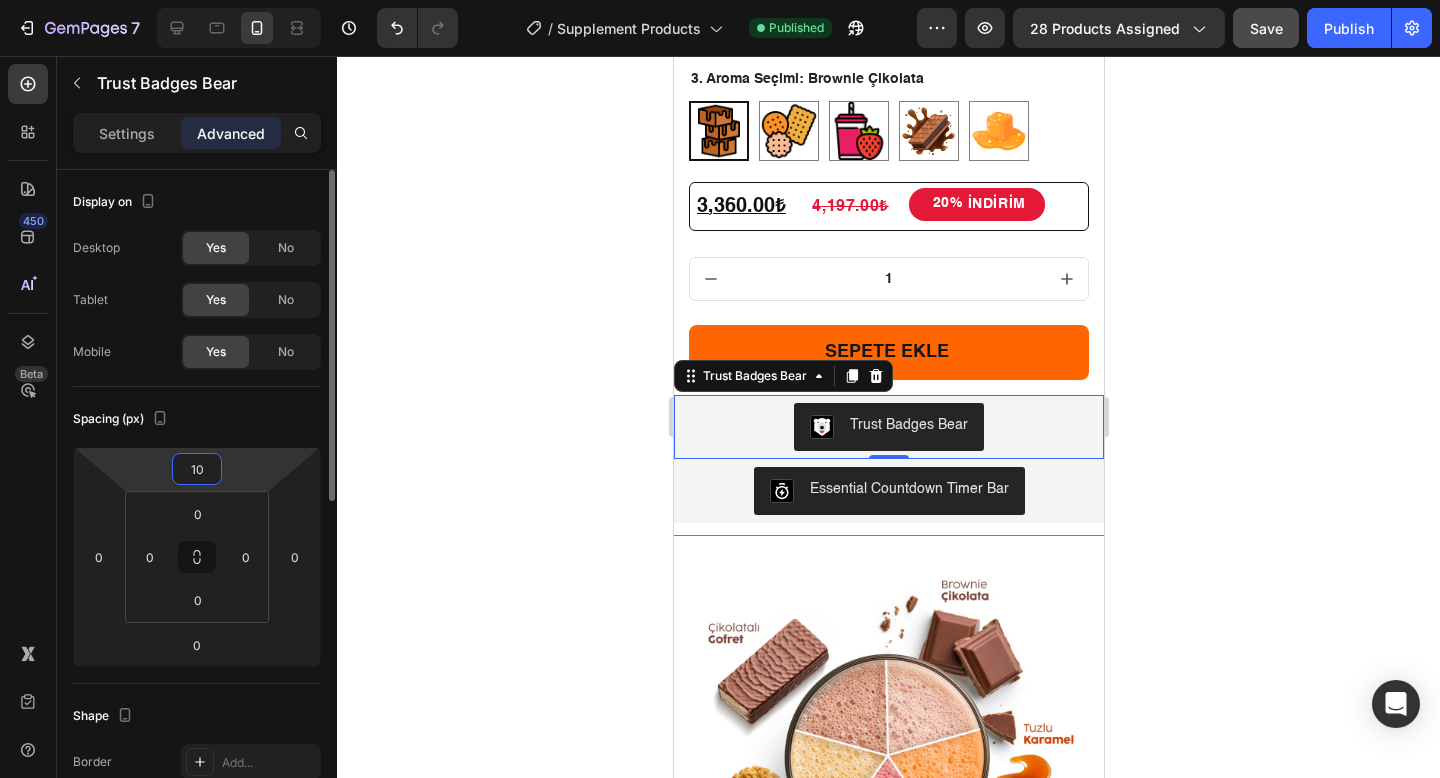 click on "10" at bounding box center [197, 469] 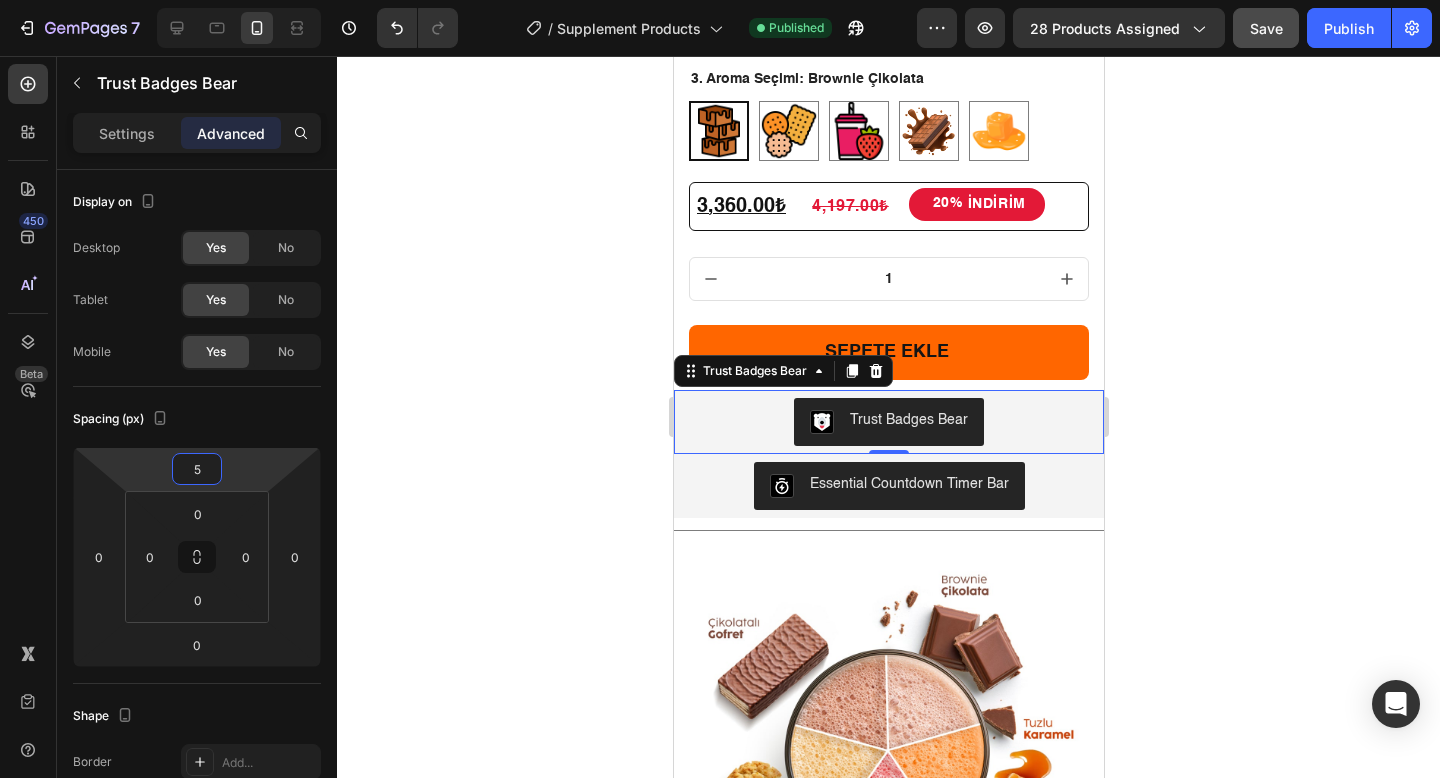 click 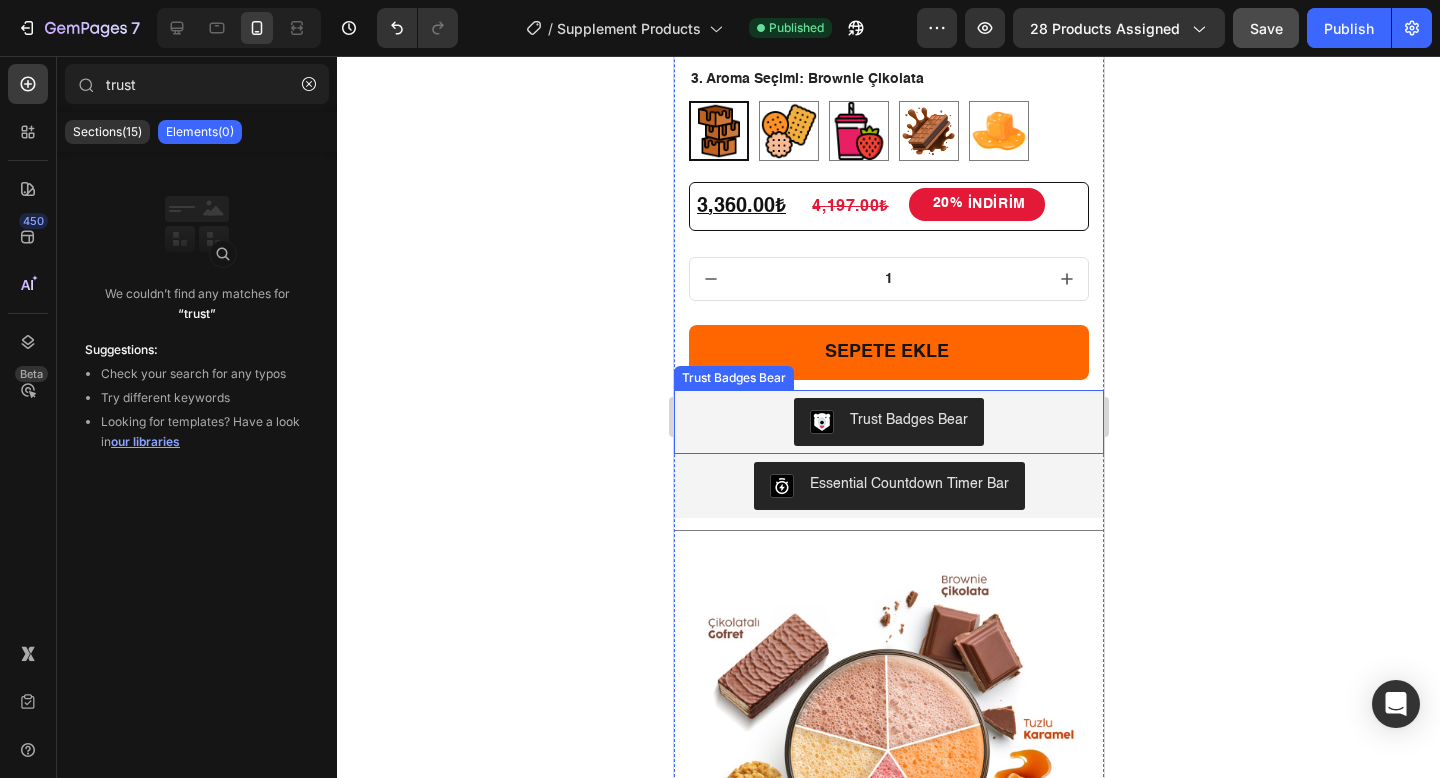 click on "Trust Badges Bear" at bounding box center [888, 422] 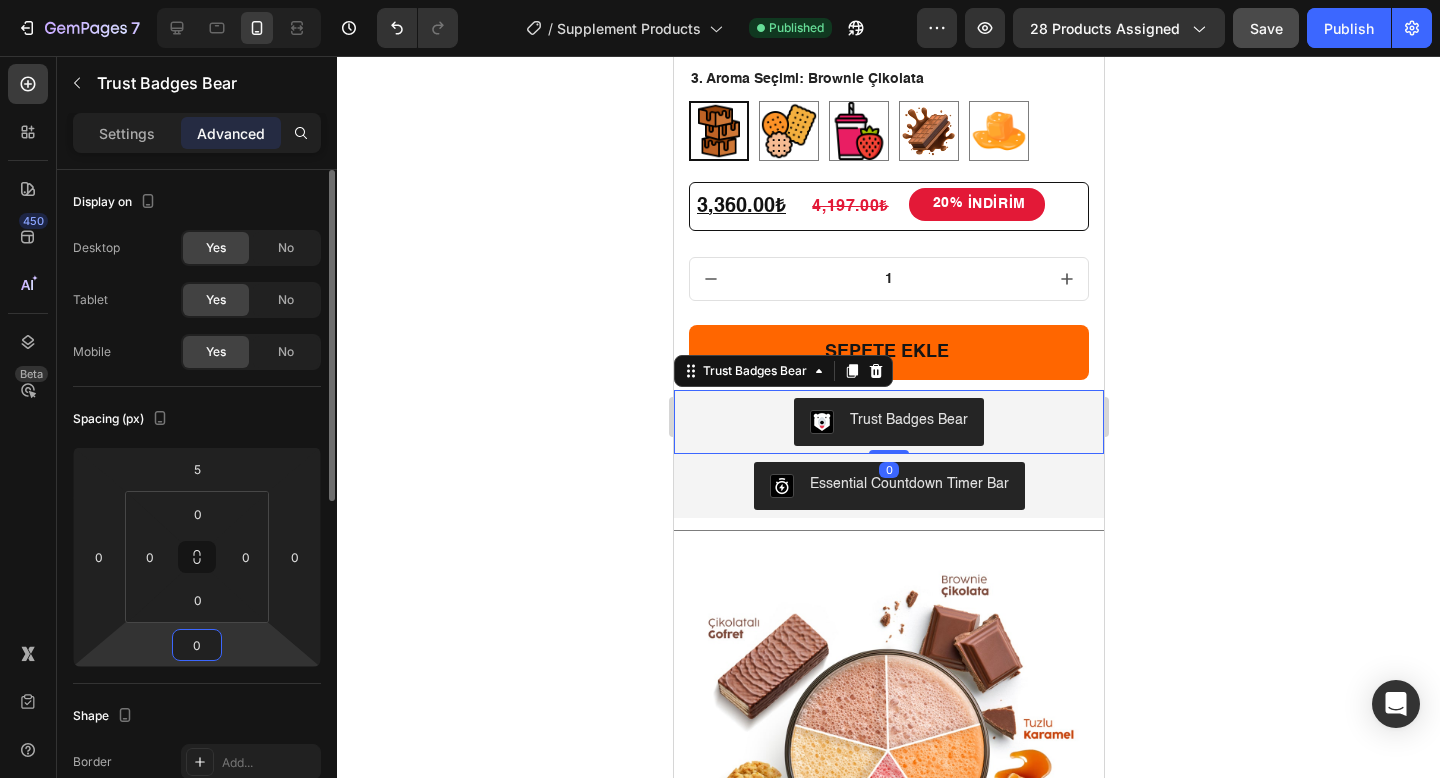 click on "0" at bounding box center [197, 645] 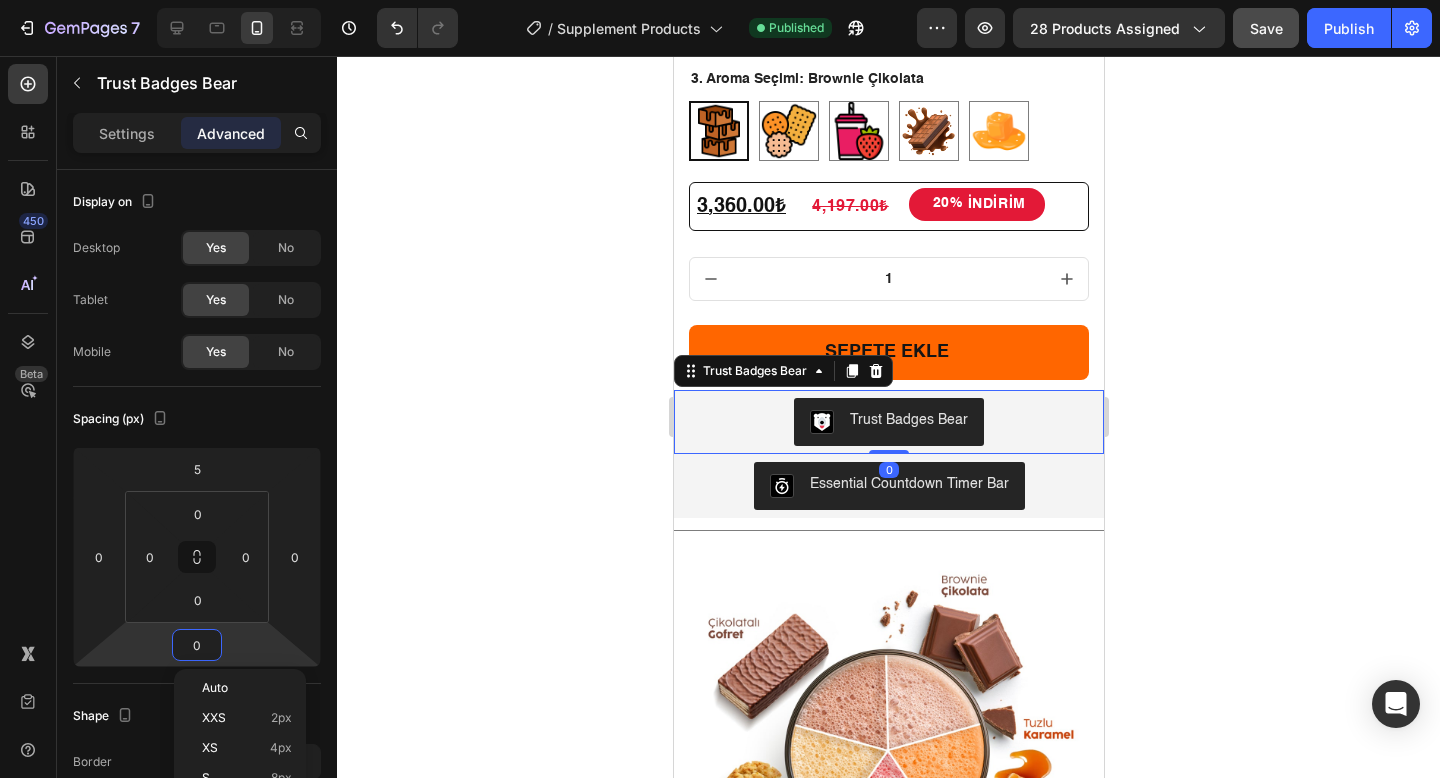 type on "6" 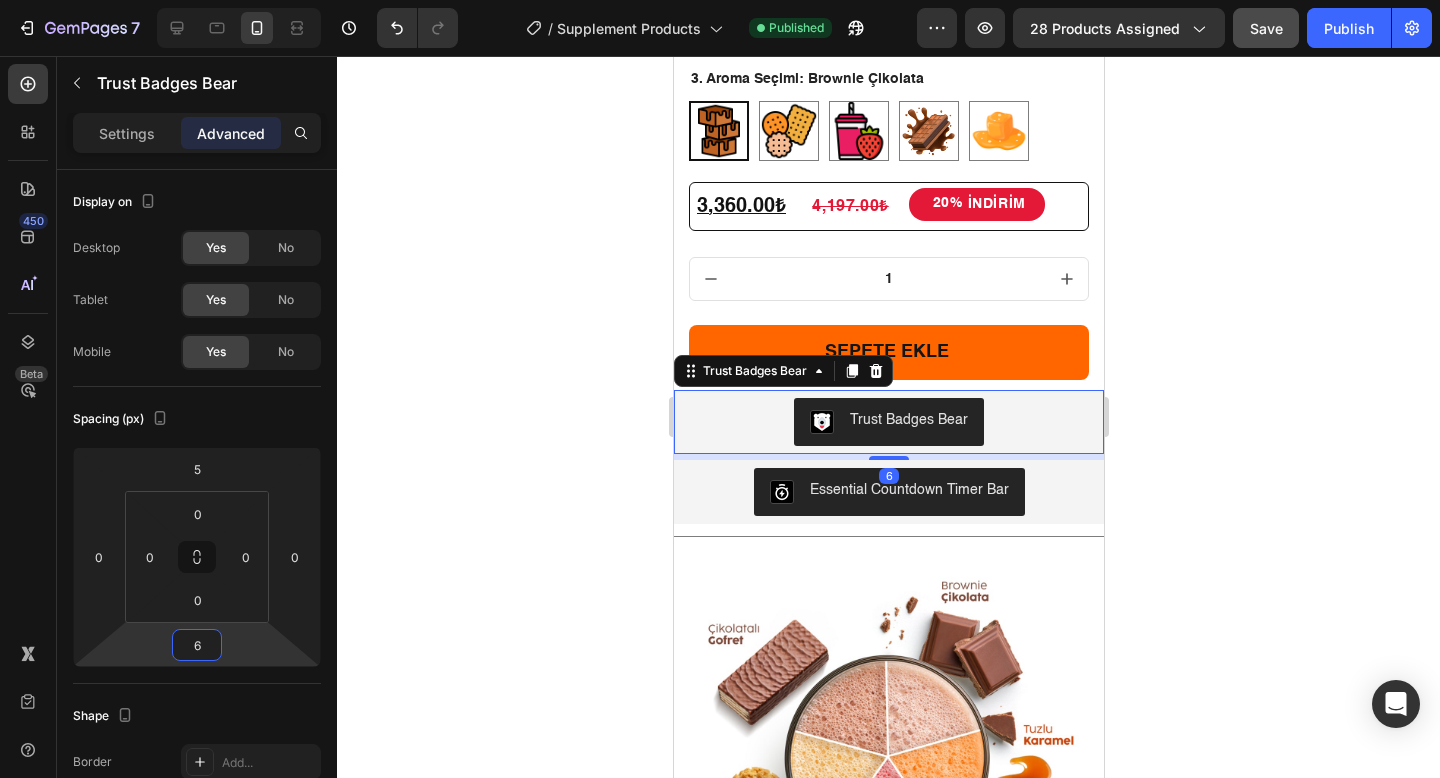 click 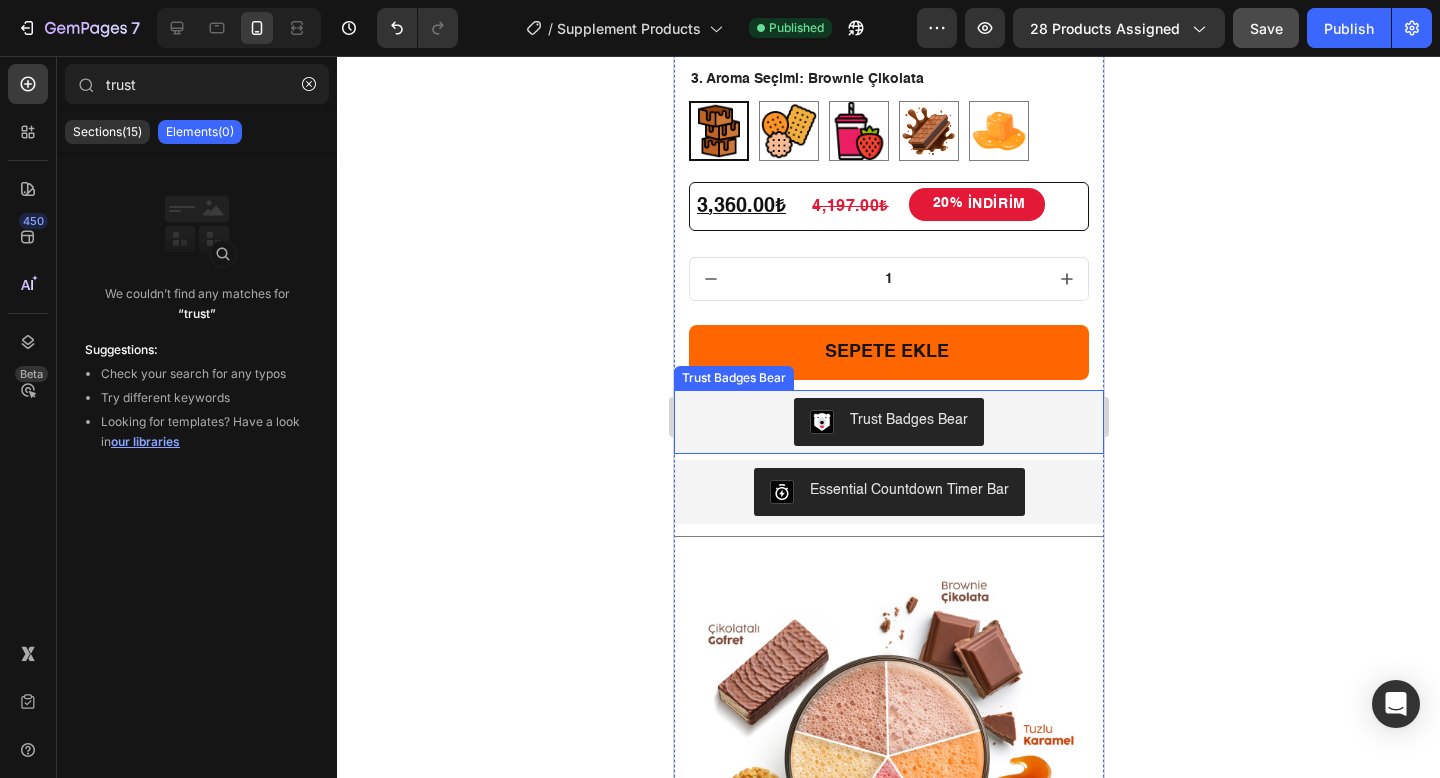click on "Trust Badges Bear" at bounding box center (888, 422) 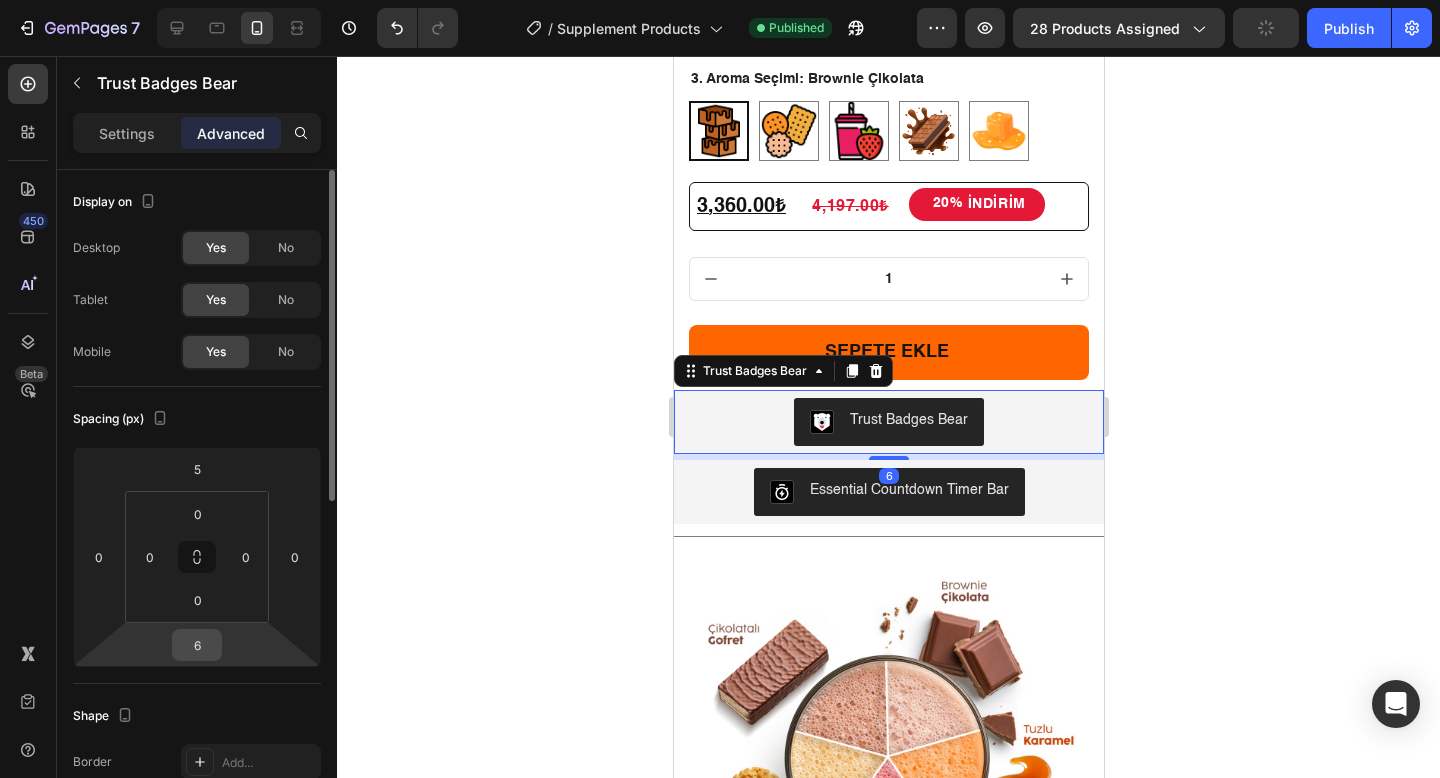 click on "6" at bounding box center (197, 645) 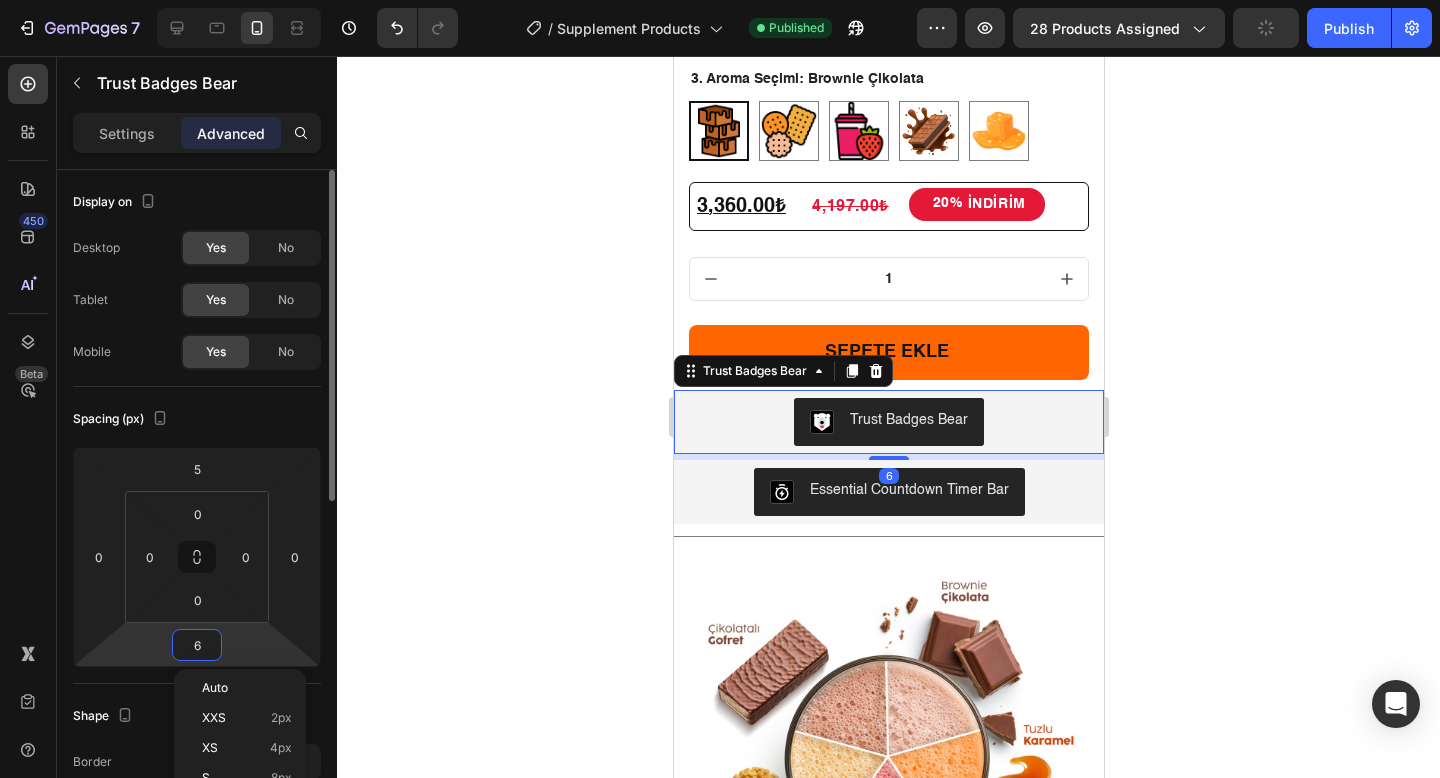 click on "6" at bounding box center [197, 645] 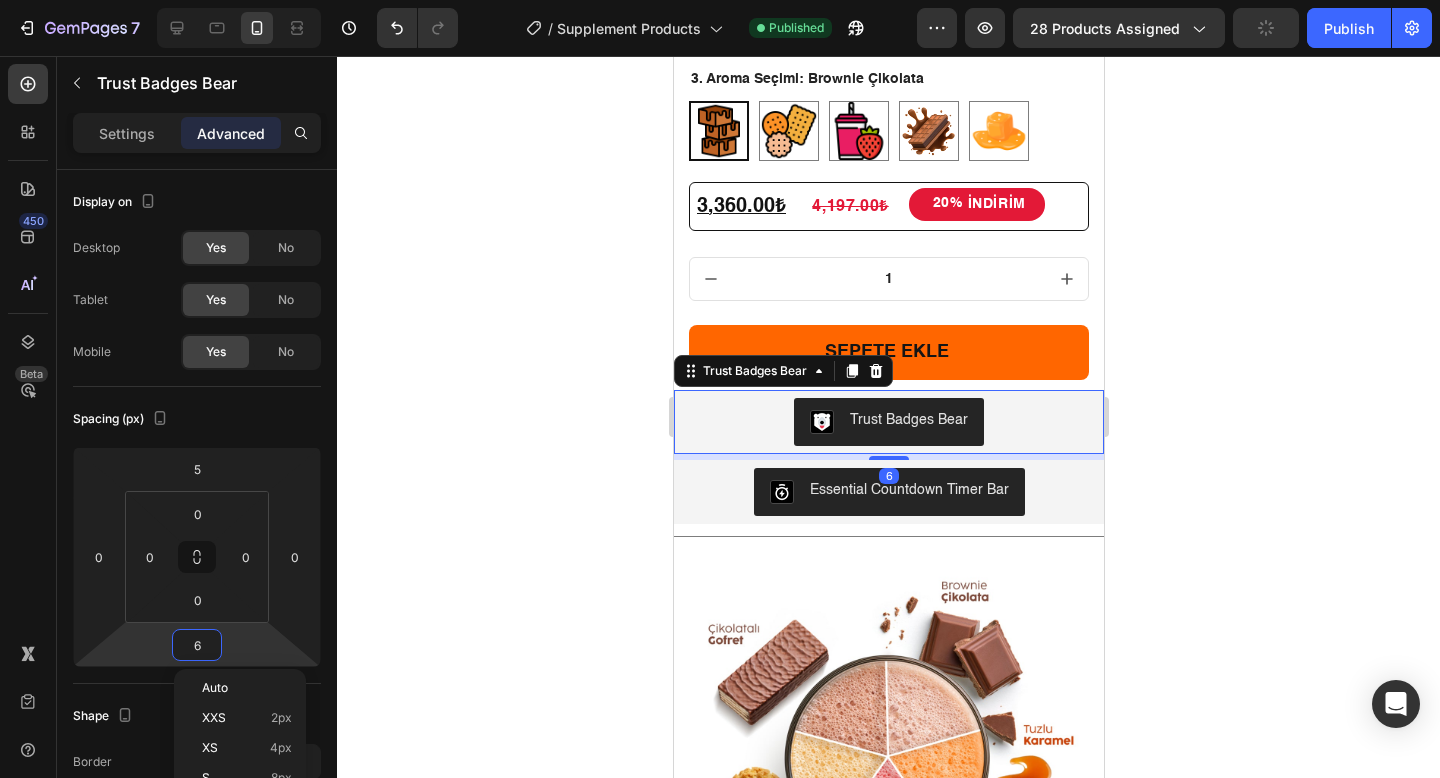 type on "5" 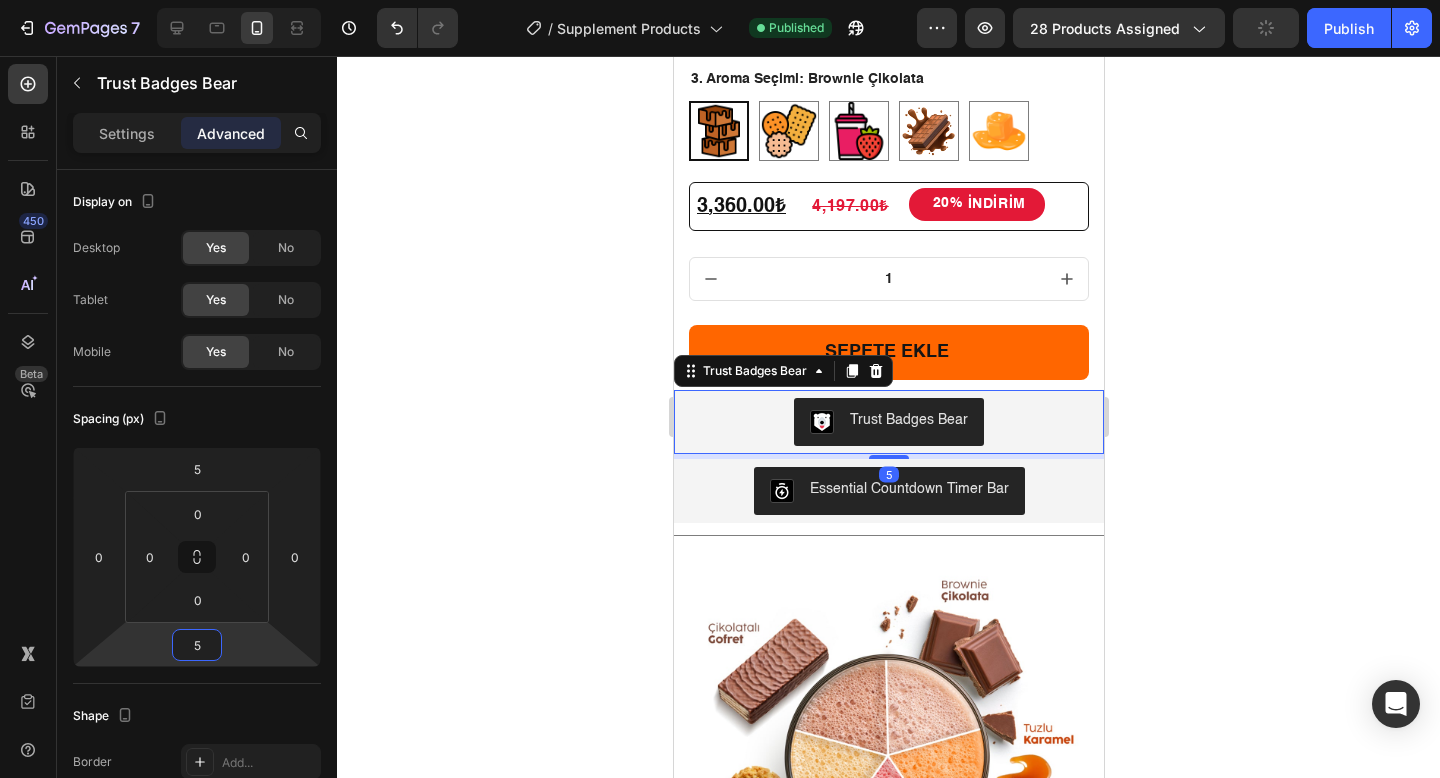 click 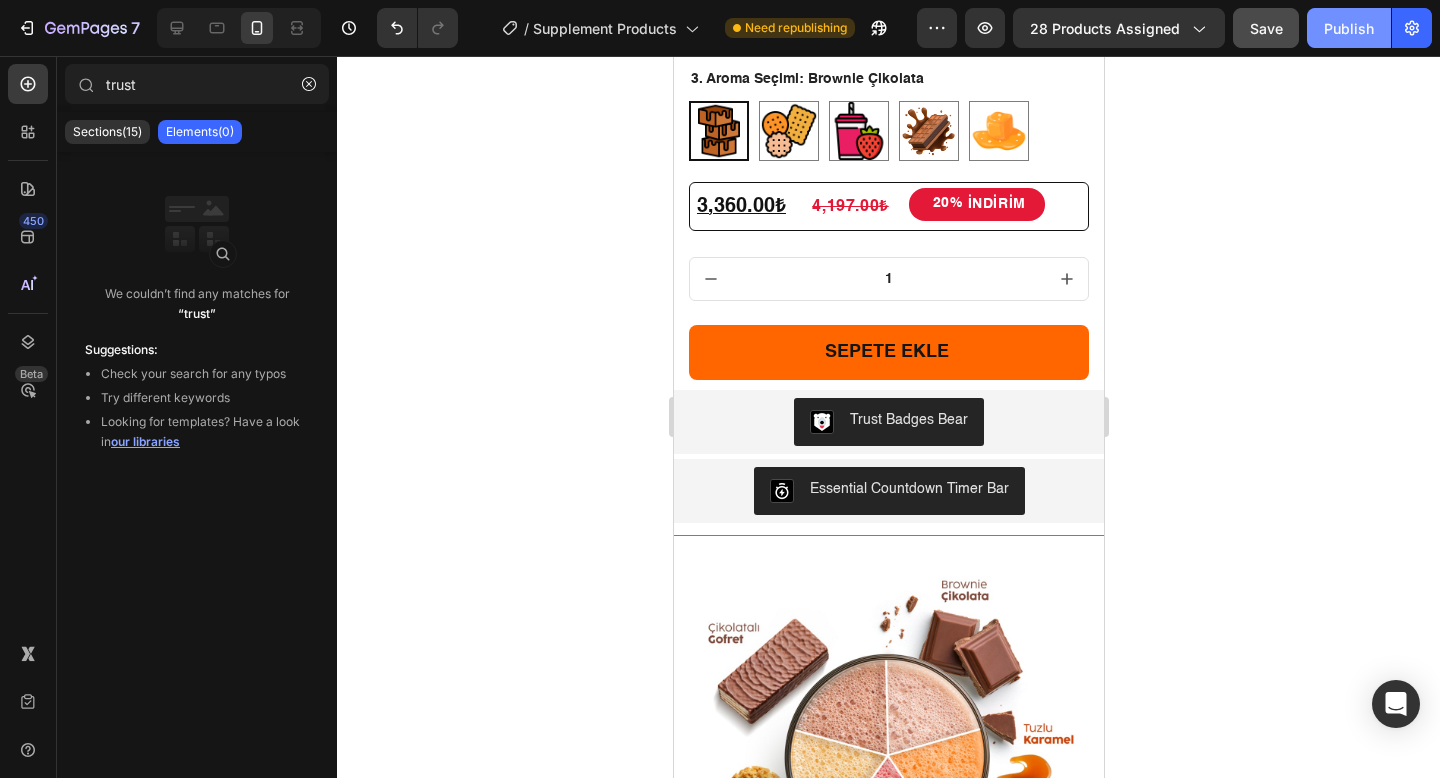 click on "Publish" 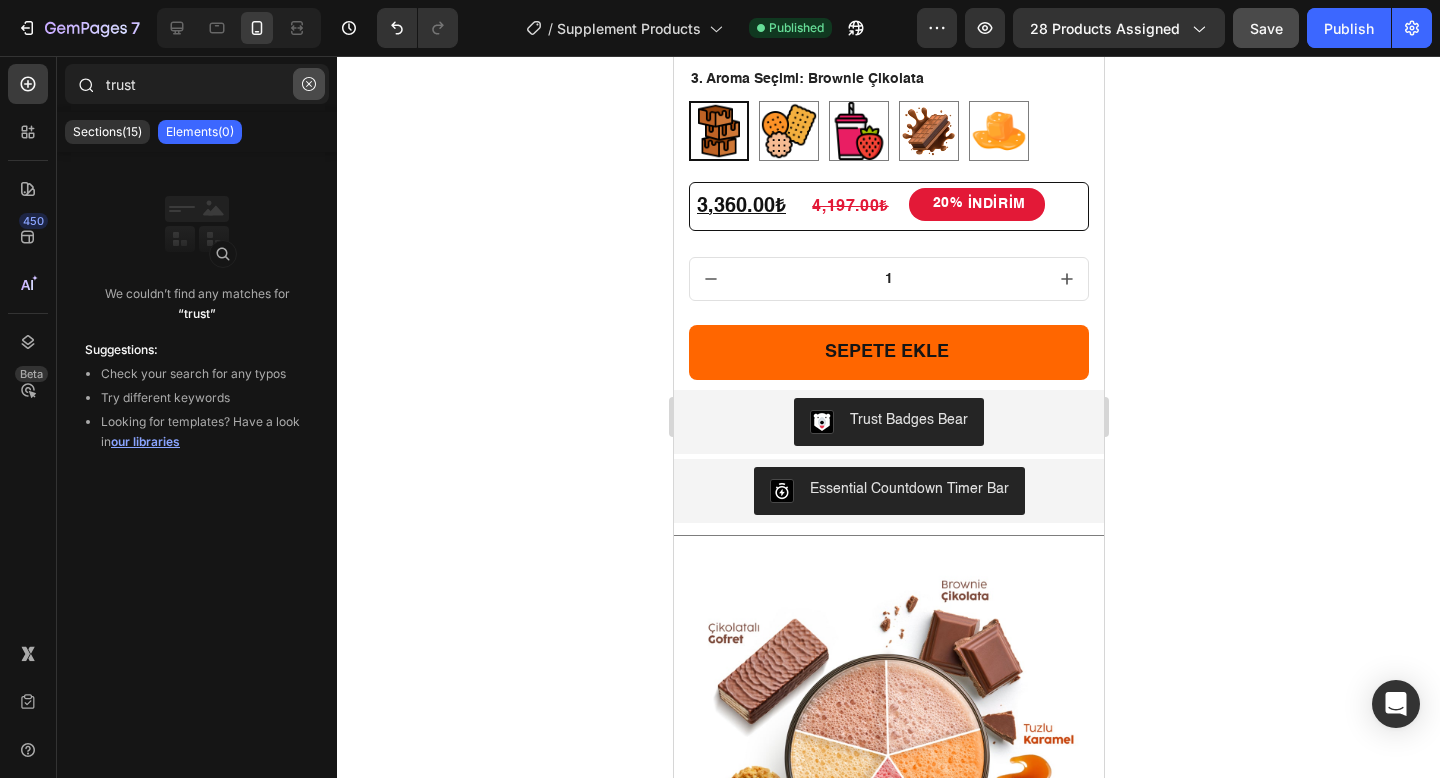 click at bounding box center (309, 84) 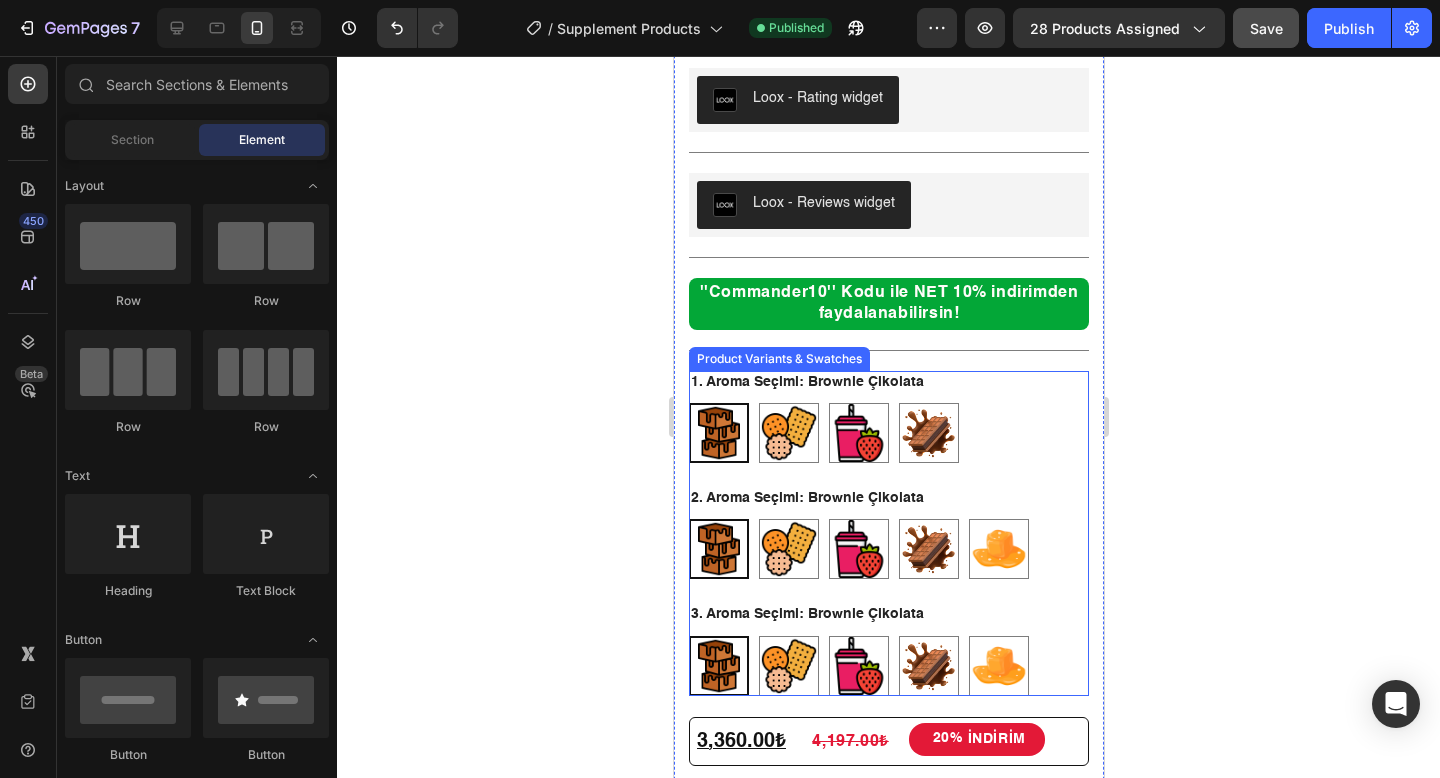 scroll, scrollTop: 0, scrollLeft: 0, axis: both 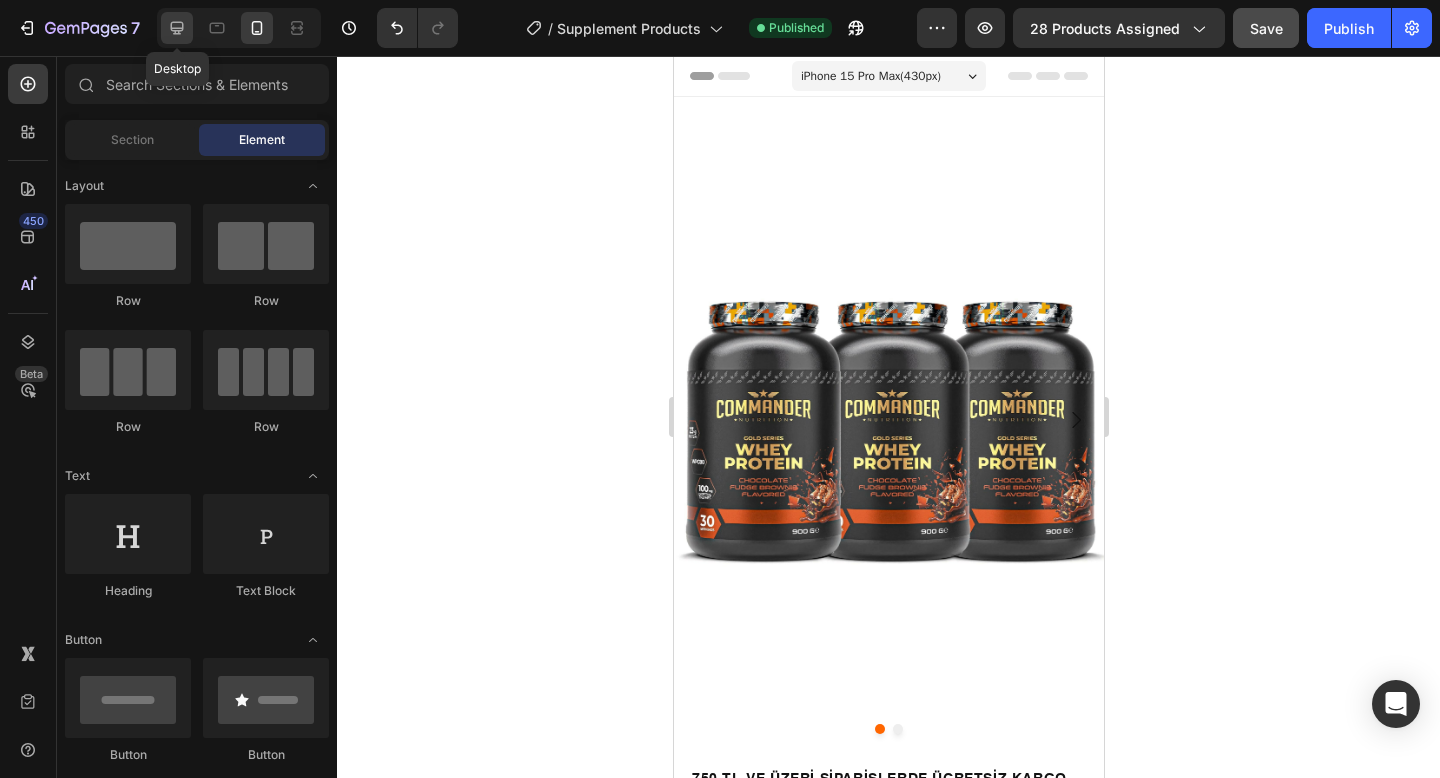 click 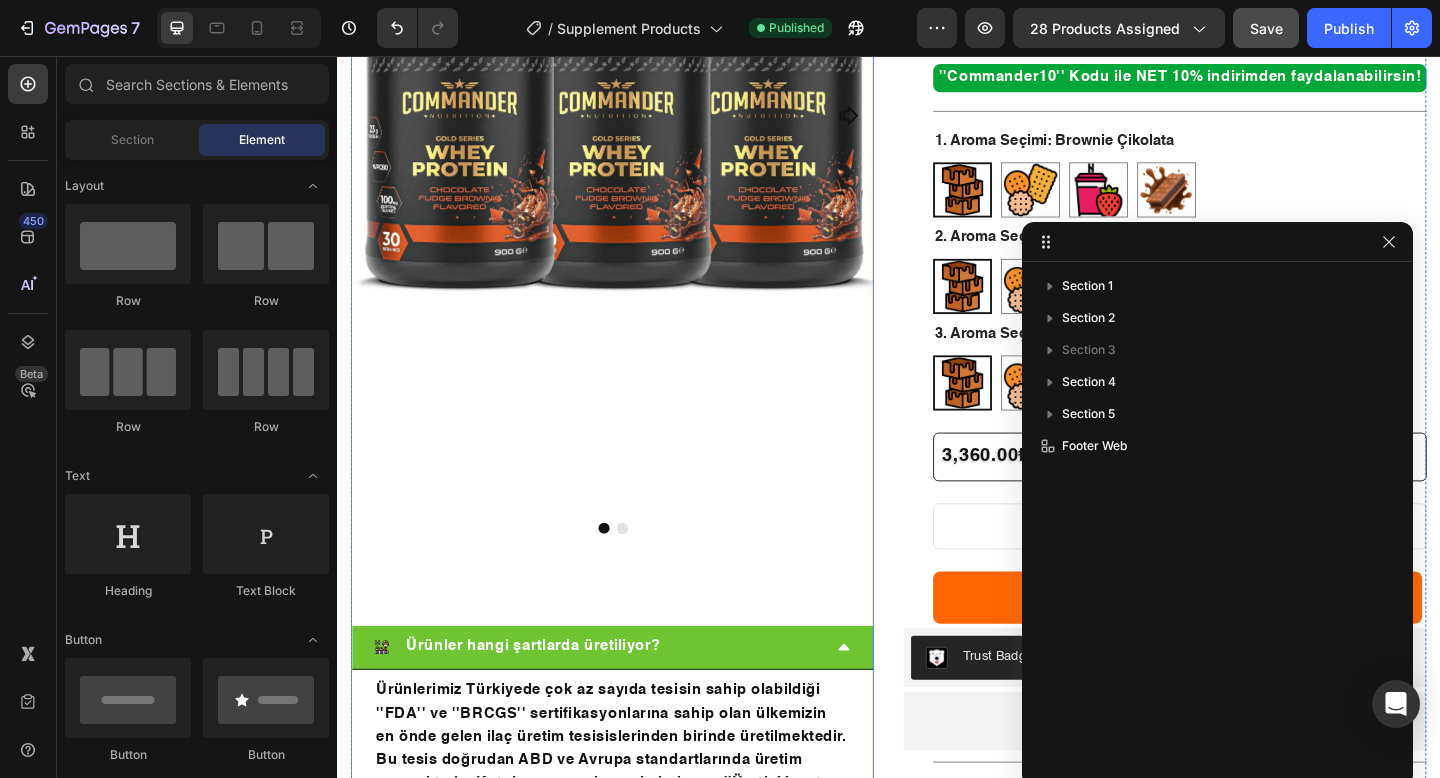 scroll, scrollTop: 928, scrollLeft: 0, axis: vertical 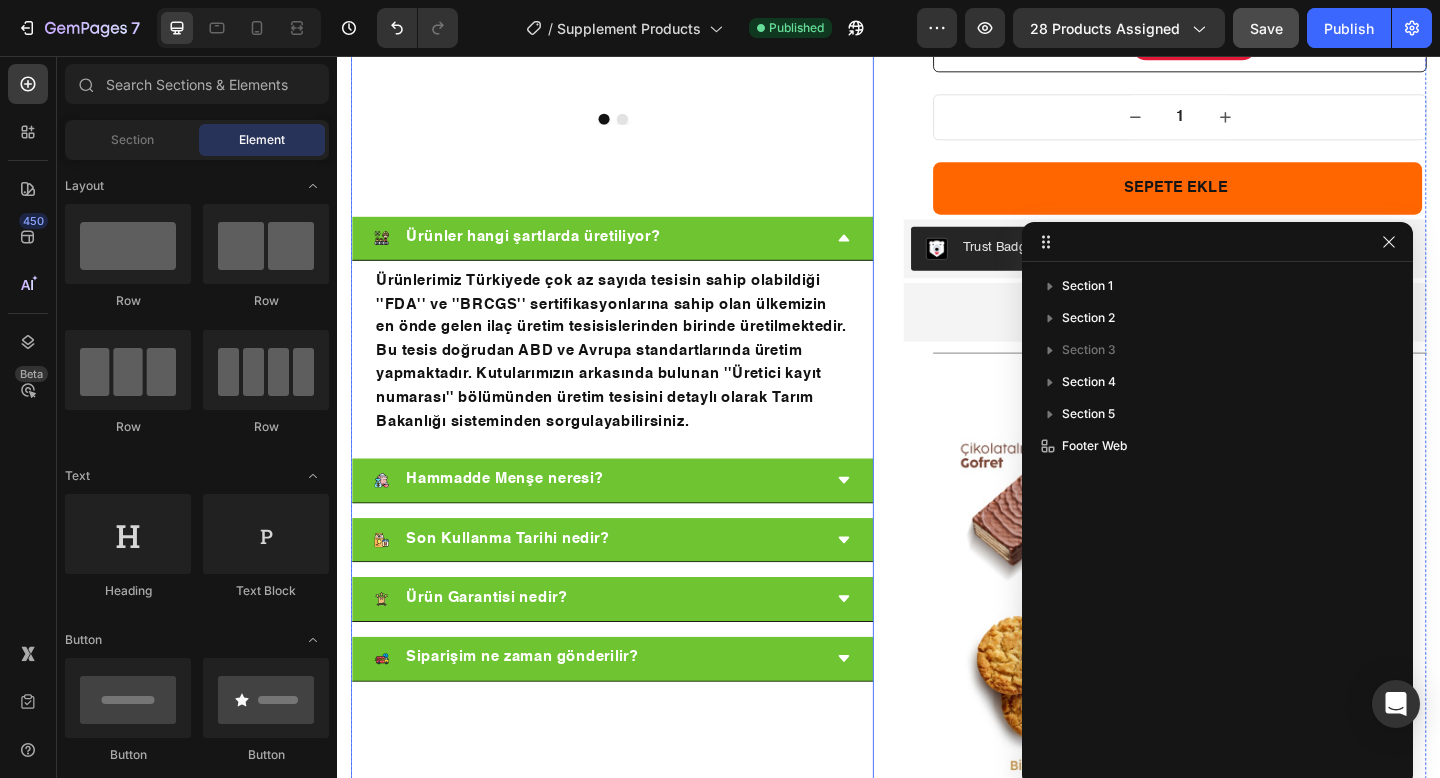 click on "Ürünler hangi şartlarda üretiliyor?
Hammadde Menşe neresi?
Son Kullanma Tarihi nedir?
Ürün Garantisi nedir?
Siparişim ne zaman gönderilir? Accordion" at bounding box center (620, 255) 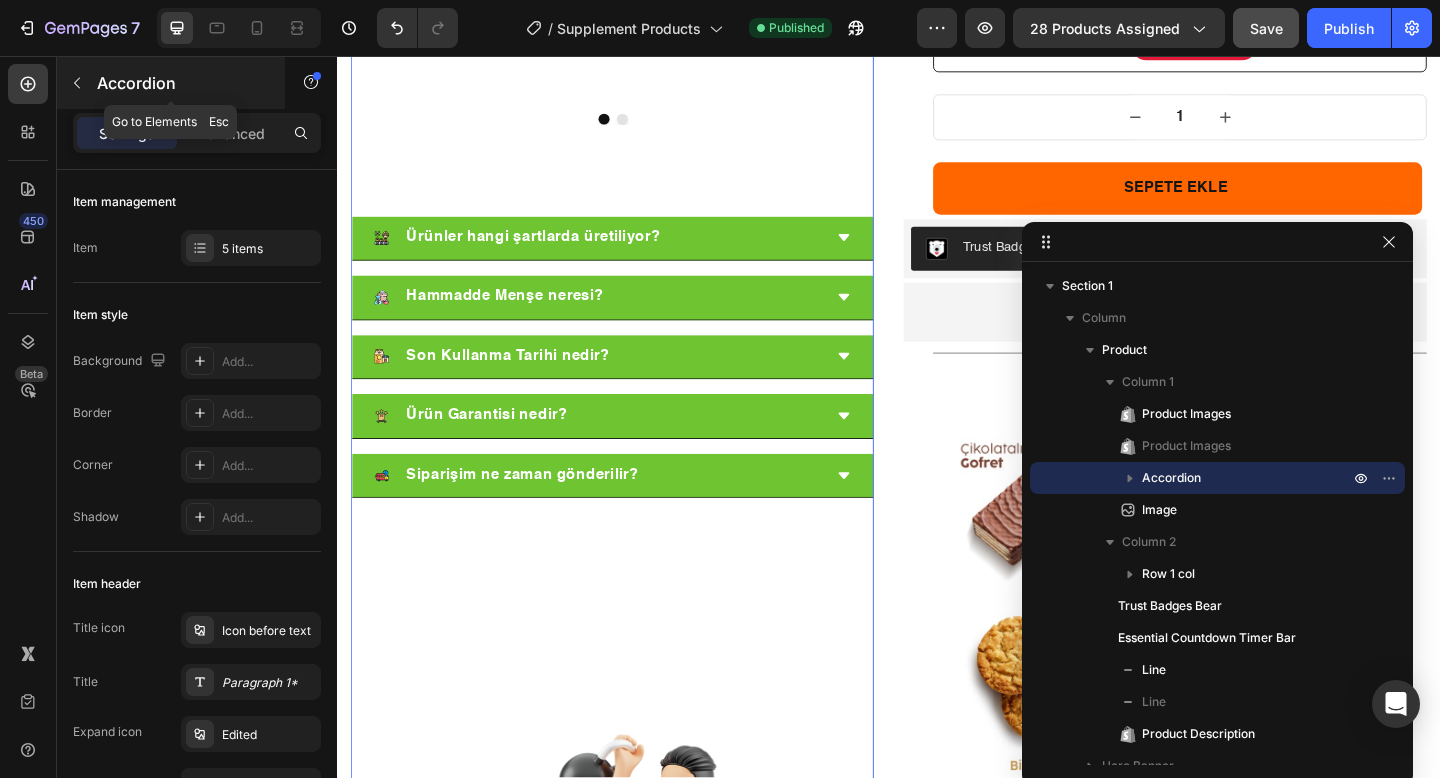 click 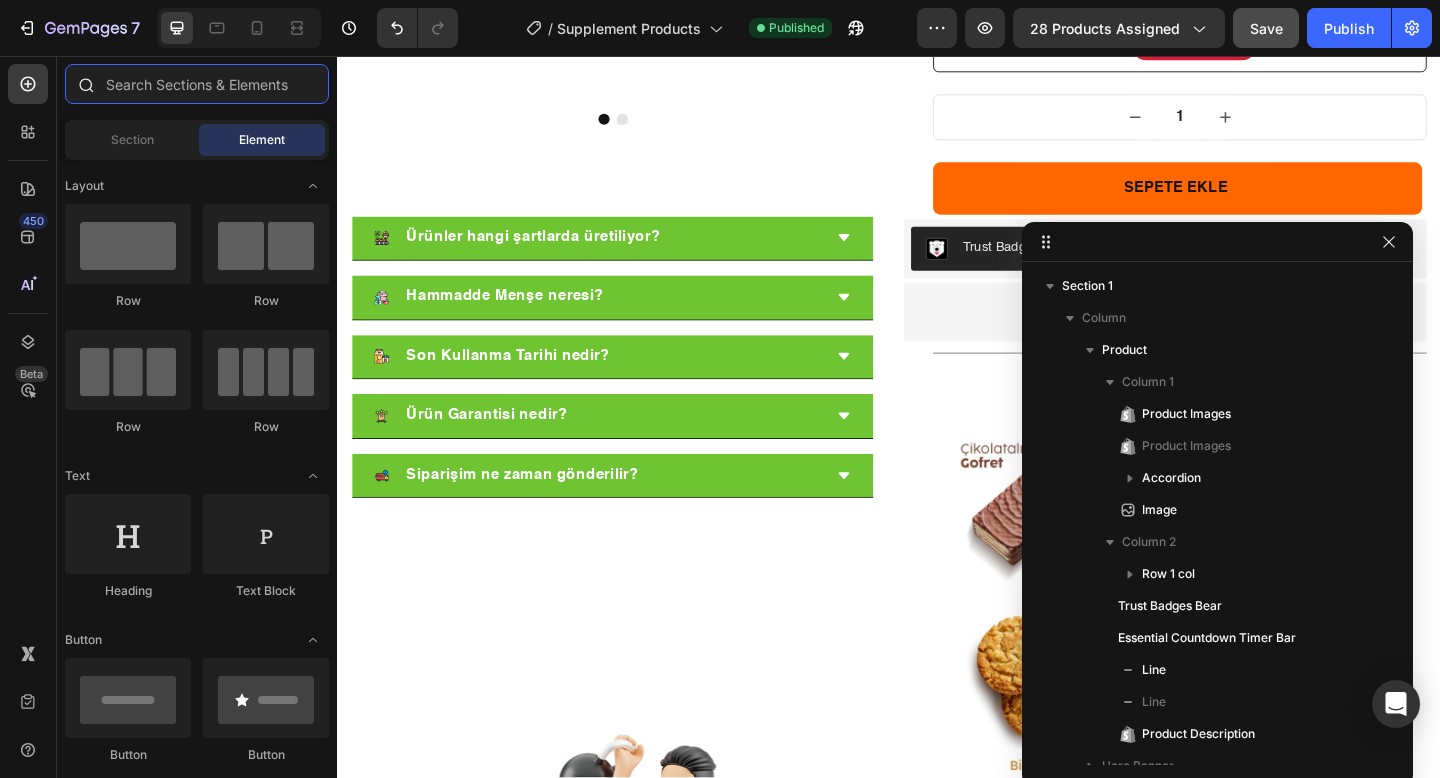 click at bounding box center [197, 84] 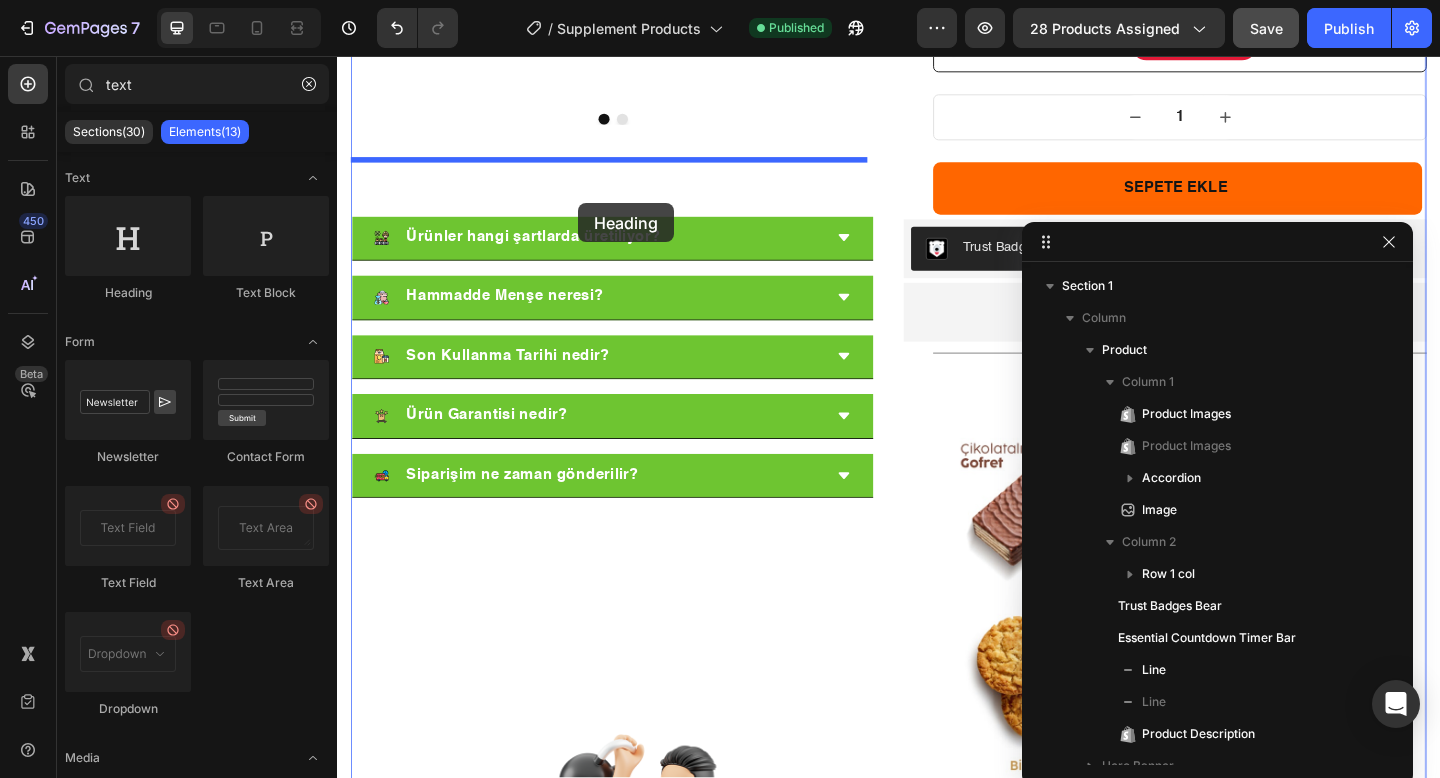 drag, startPoint x: 491, startPoint y: 300, endPoint x: 611, endPoint y: 230, distance: 138.92444 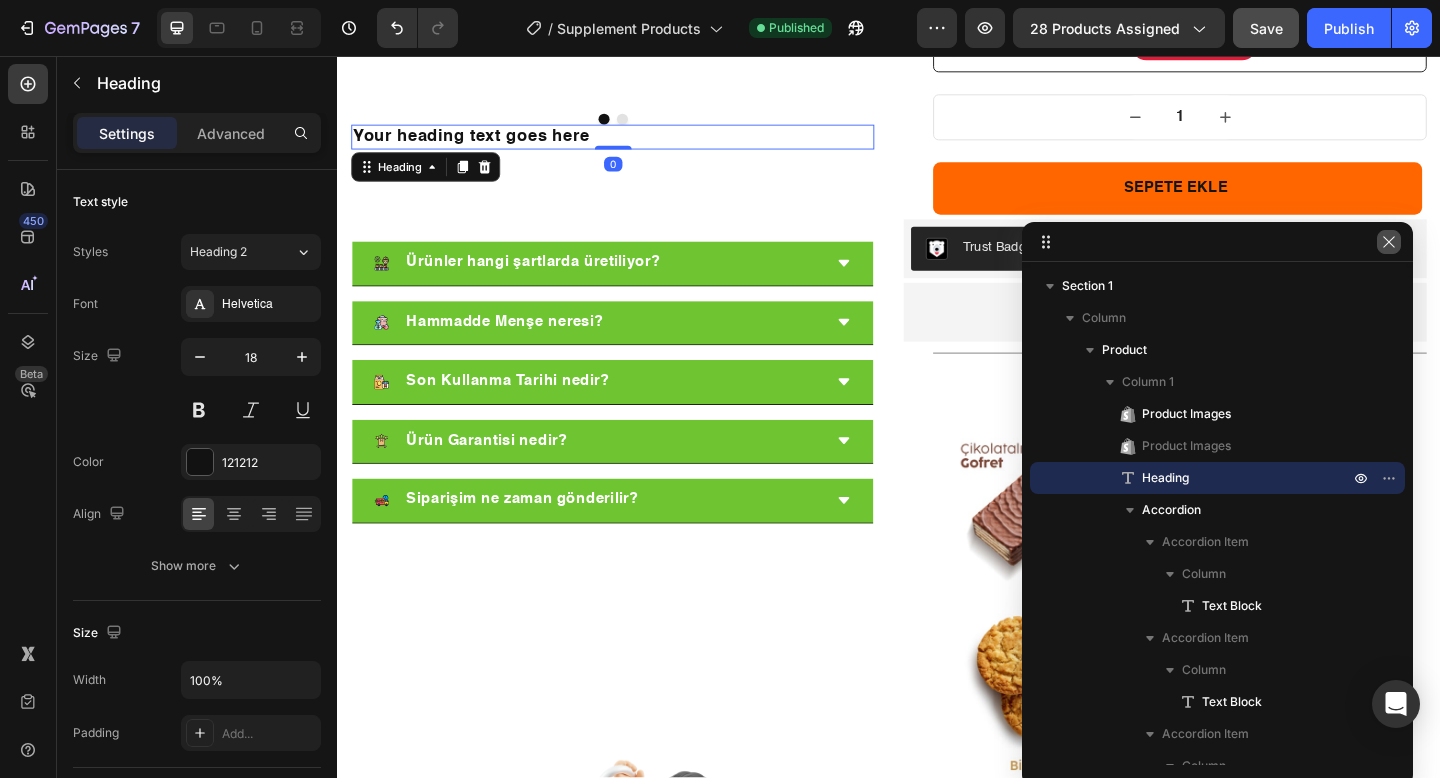 click 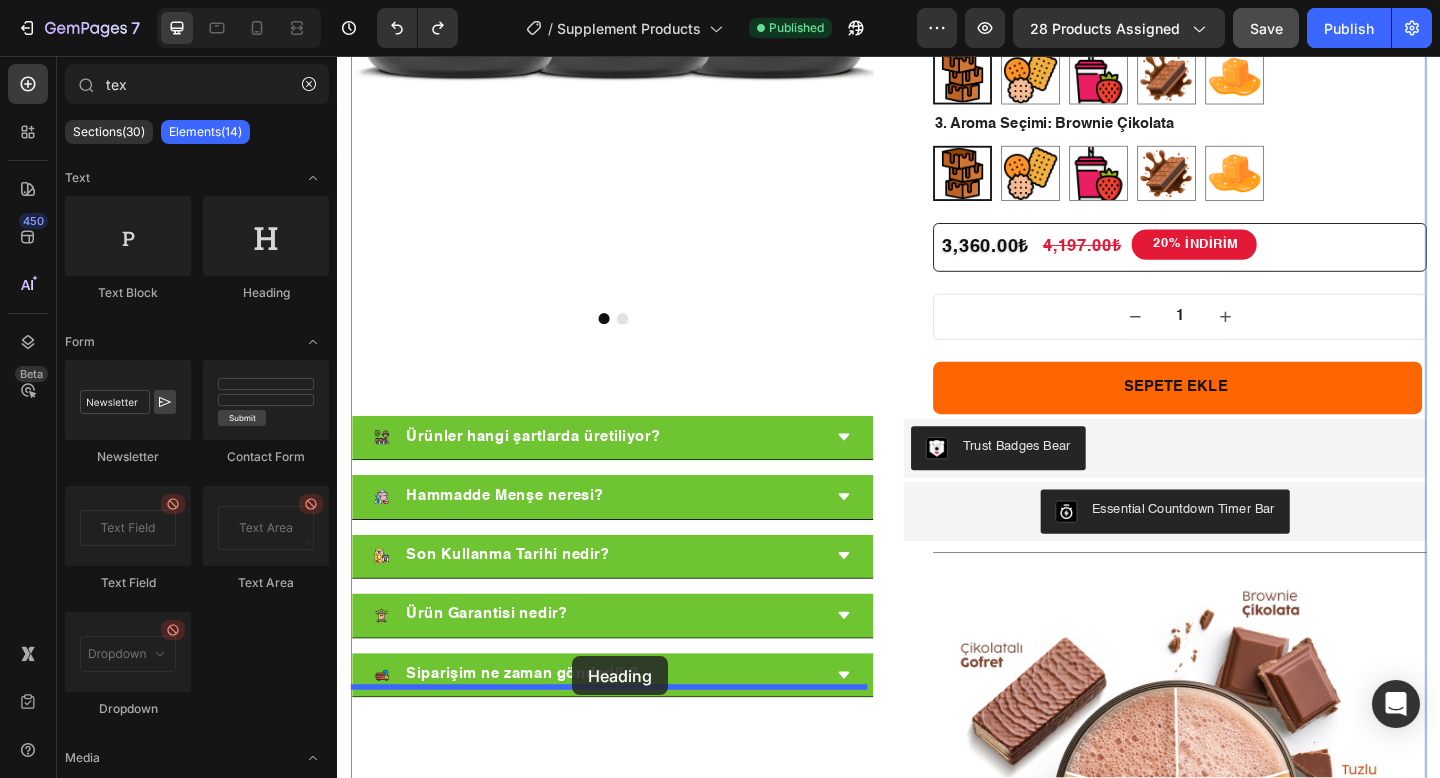 scroll, scrollTop: 734, scrollLeft: 0, axis: vertical 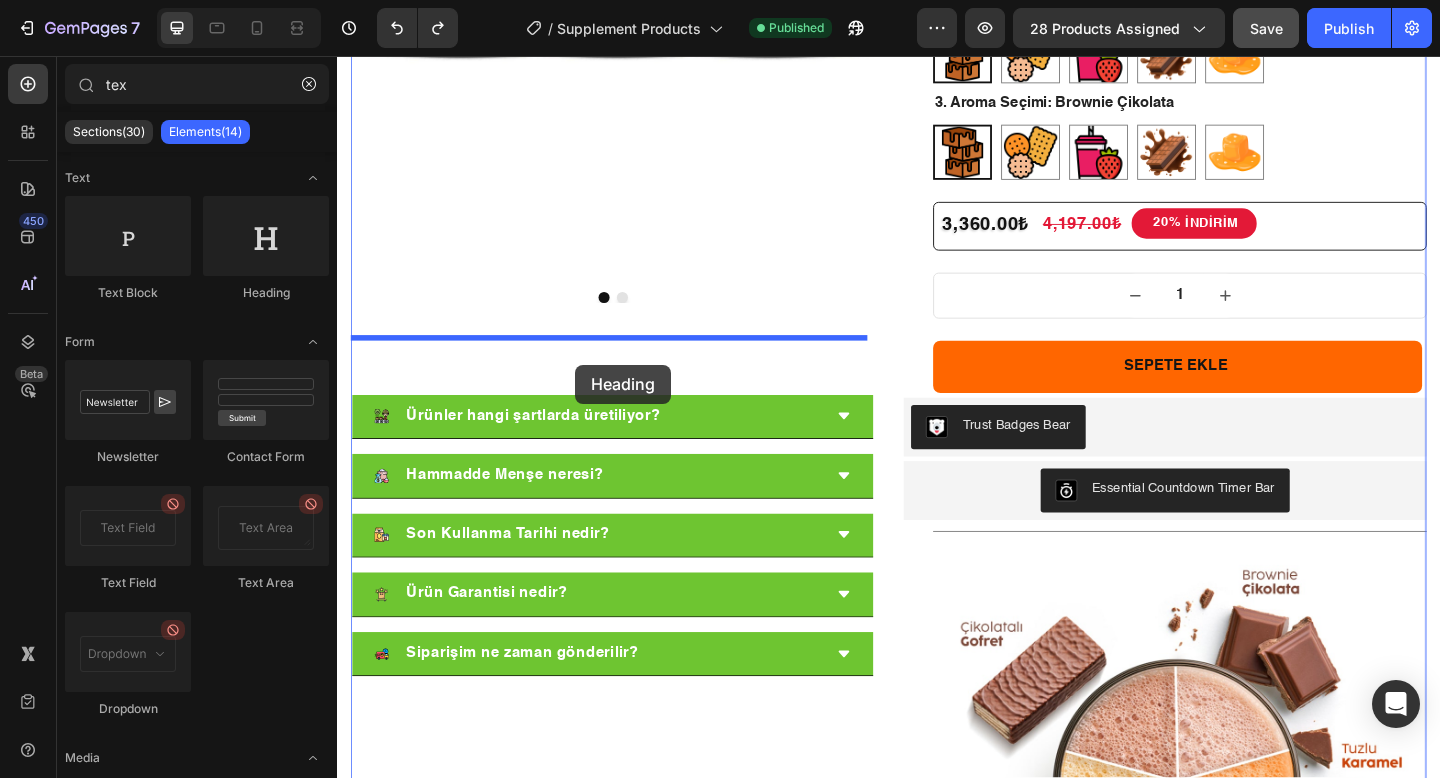 drag, startPoint x: 568, startPoint y: 297, endPoint x: 599, endPoint y: 392, distance: 99.92998 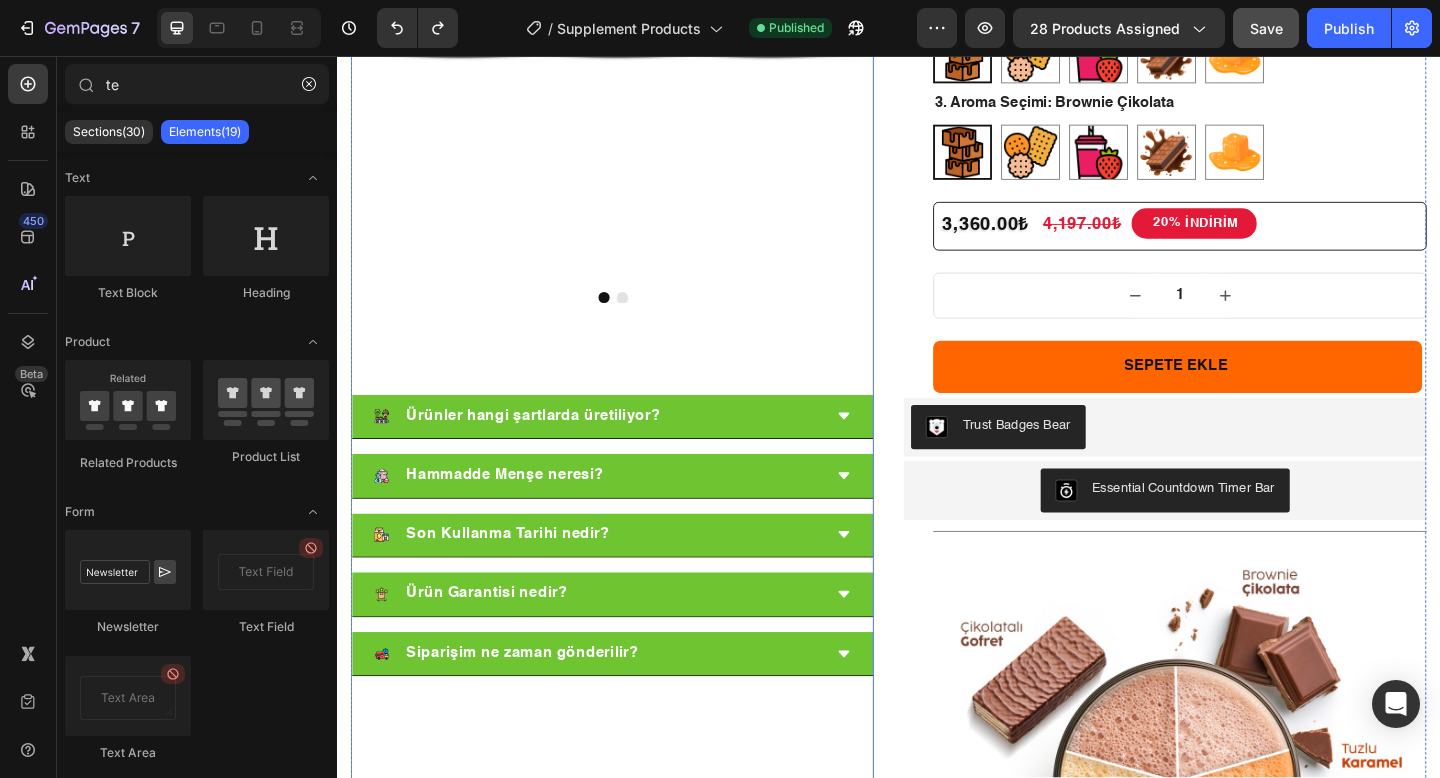 click on "Ürünler hangi şartlarda üretiliyor?
Hammadde Menşe neresi?
Son Kullanma Tarihi nedir?
Ürün Garantisi nedir?
Siparişim ne zaman gönderilir? Accordion" at bounding box center [636, 553] 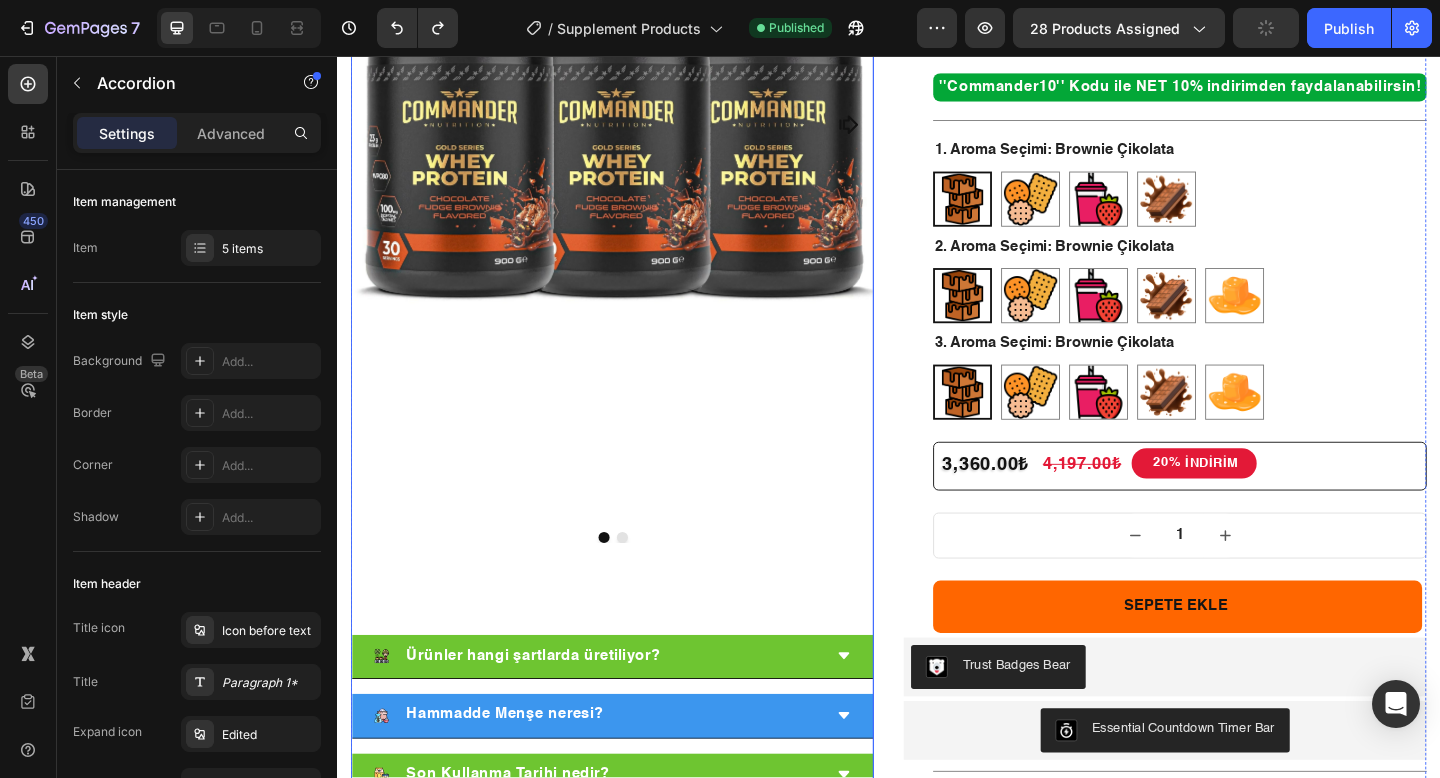 scroll, scrollTop: 679, scrollLeft: 0, axis: vertical 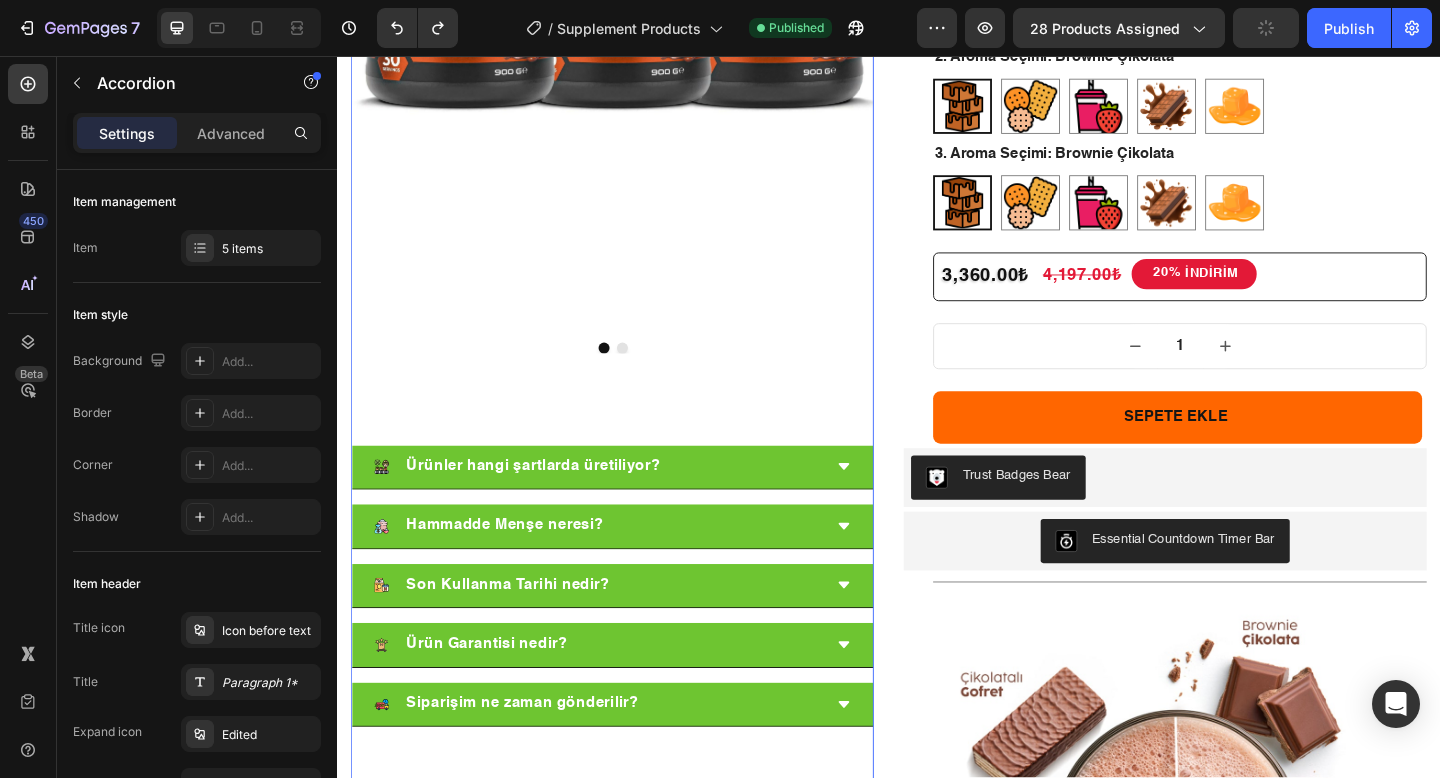 click on "Ürünler hangi şartlarda üretiliyor? Hammadde Menşe neresi? Son Kullanma Tarihi nedir? Ürün Garantisi nedir? Siparişim ne zaman gönderilir? Accordion 0" at bounding box center (636, 608) 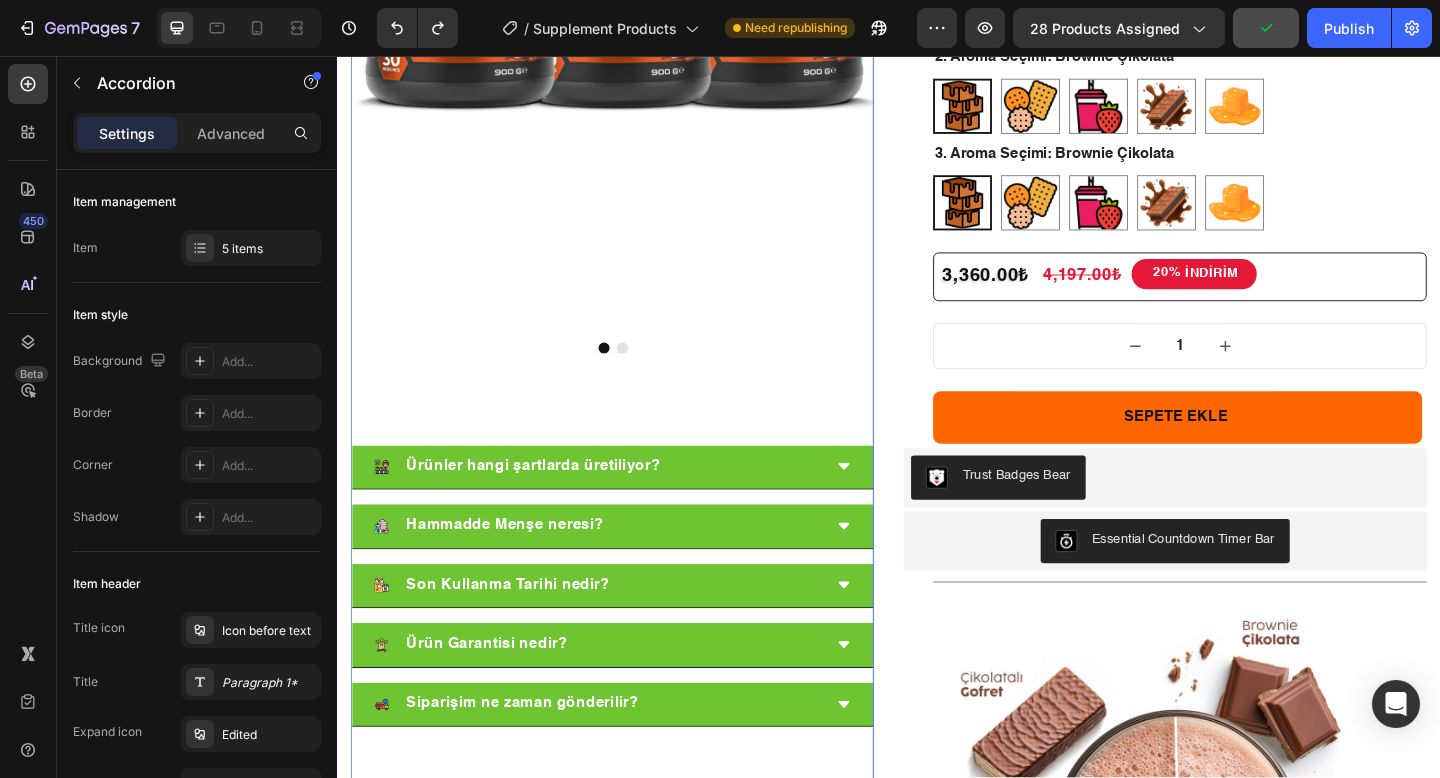 scroll, scrollTop: 897, scrollLeft: 0, axis: vertical 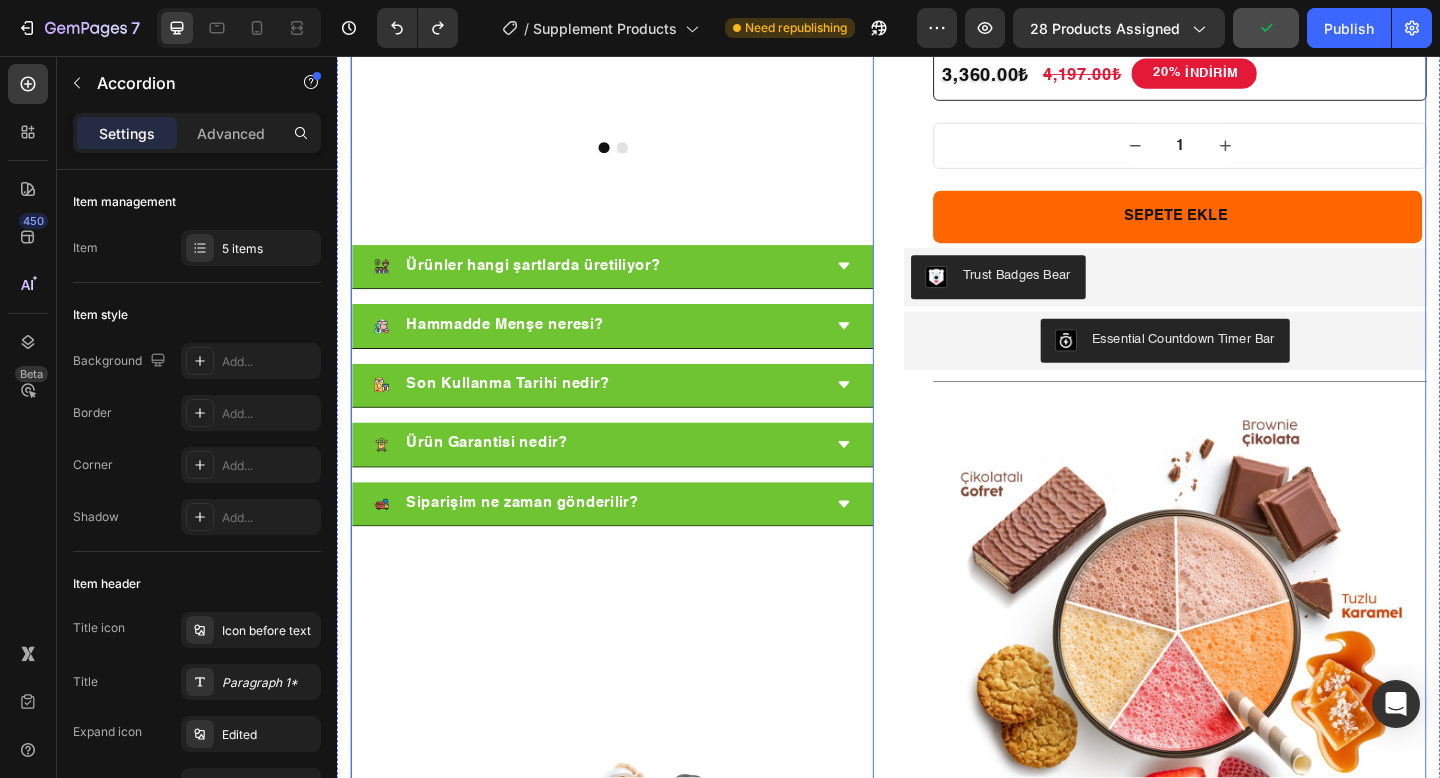 click on "Product Images Product Images
Ürünler hangi şartlarda üretiliyor?
Hammadde Menşe neresi?
Son Kullanma Tarihi nedir?
Ürün Garantisi nedir?
Siparişim ne zaman gönderilir? Accordion   0 Image" at bounding box center [636, 660] 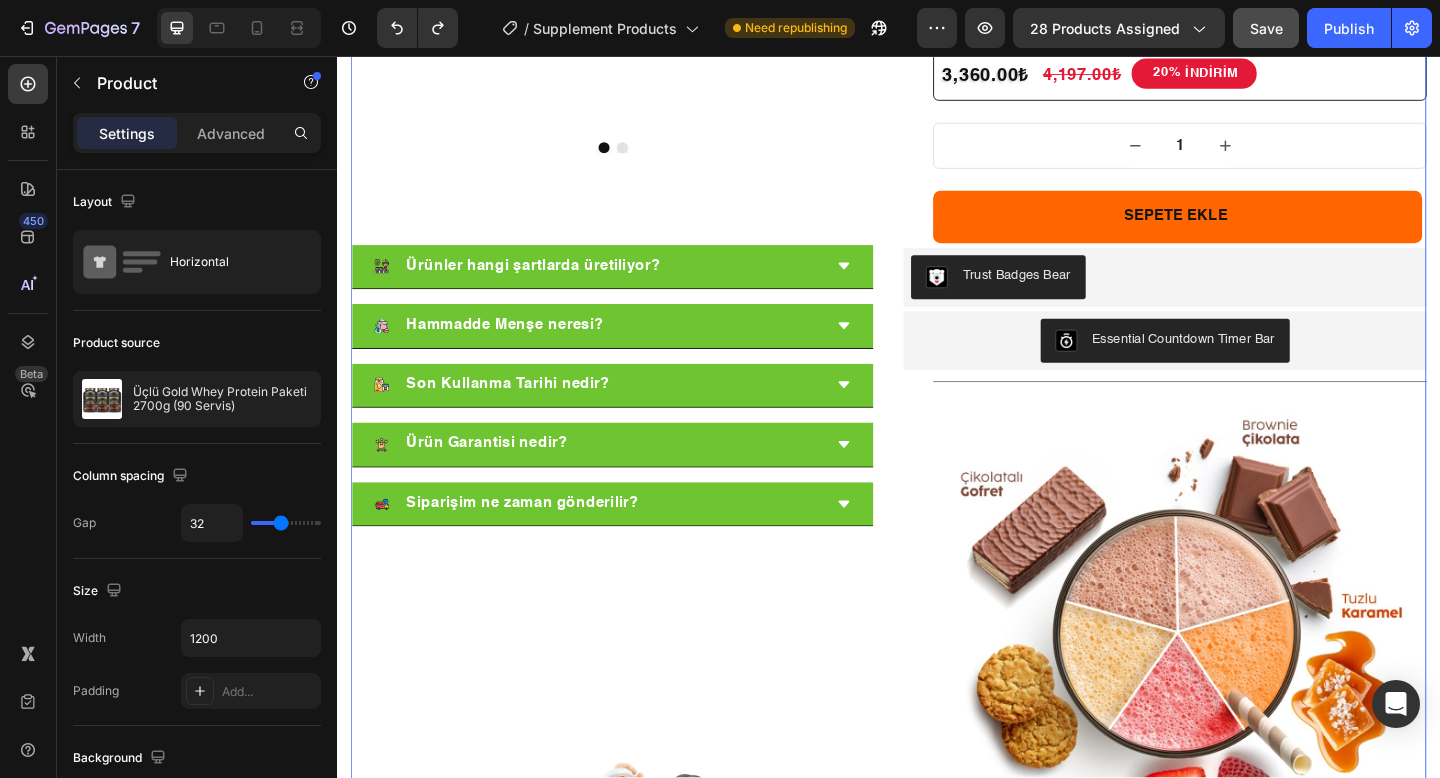 click on "Ürünler hangi şartlarda üretiliyor?
Hammadde Menşe neresi?
Son Kullanma Tarihi nedir?
Ürün Garantisi nedir?
Siparişim ne zaman gönderilir? Accordion" at bounding box center [636, 390] 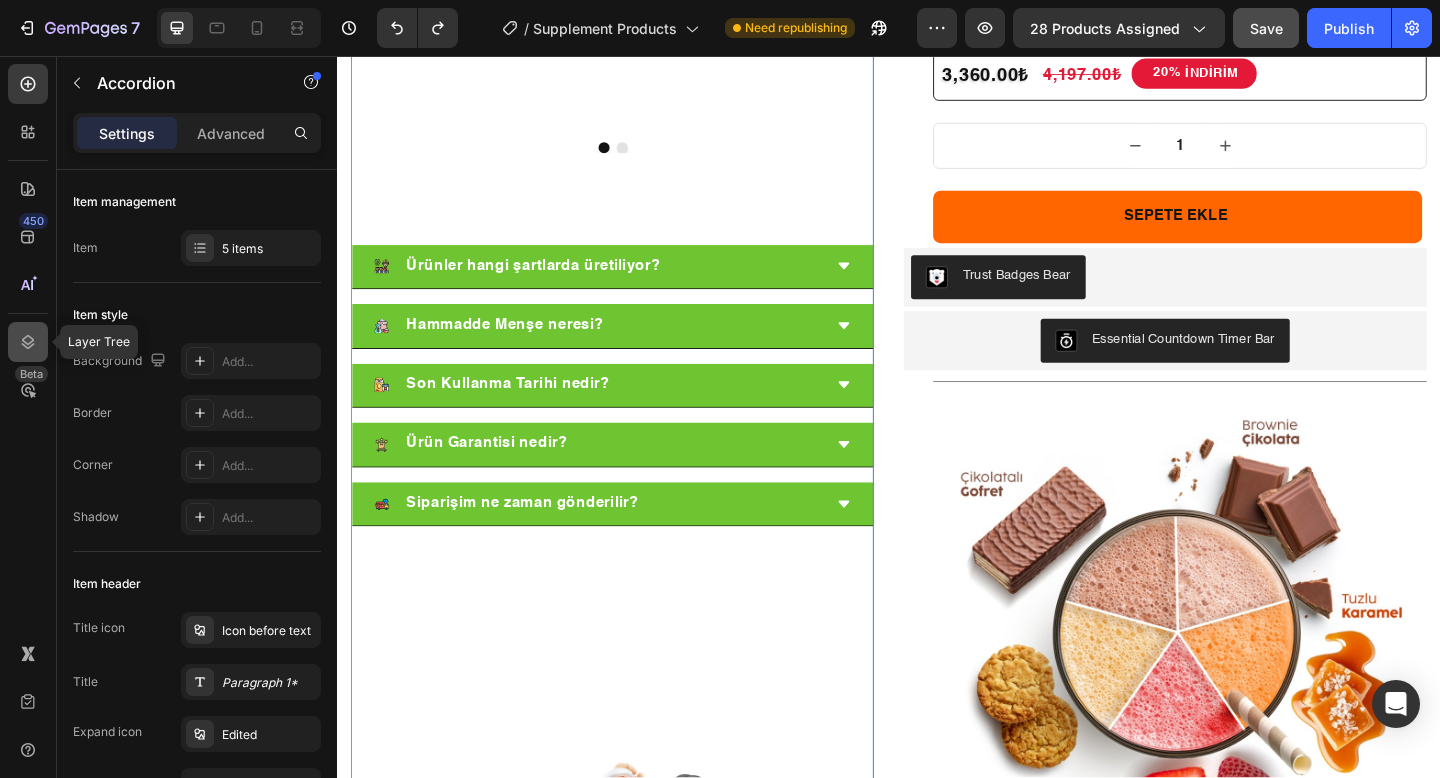 click 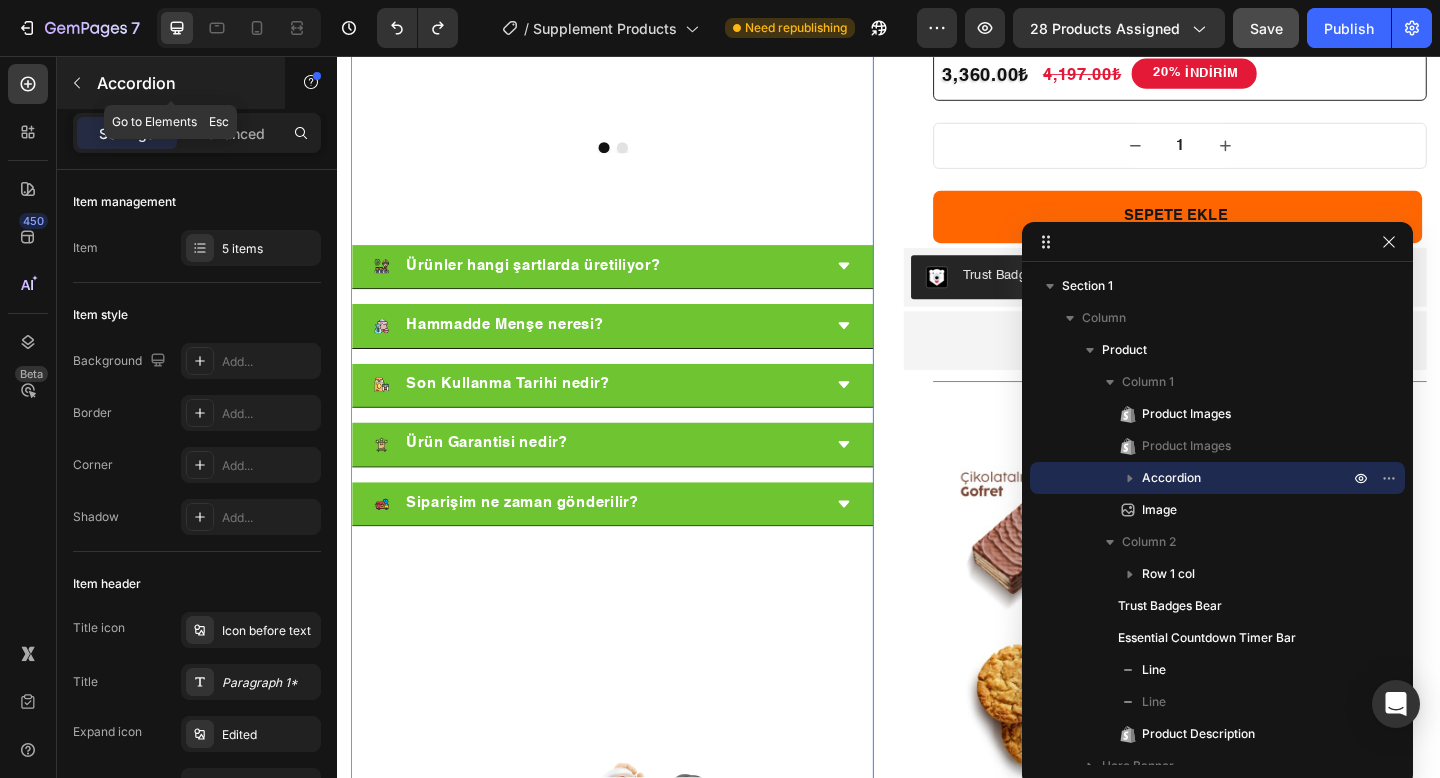 click 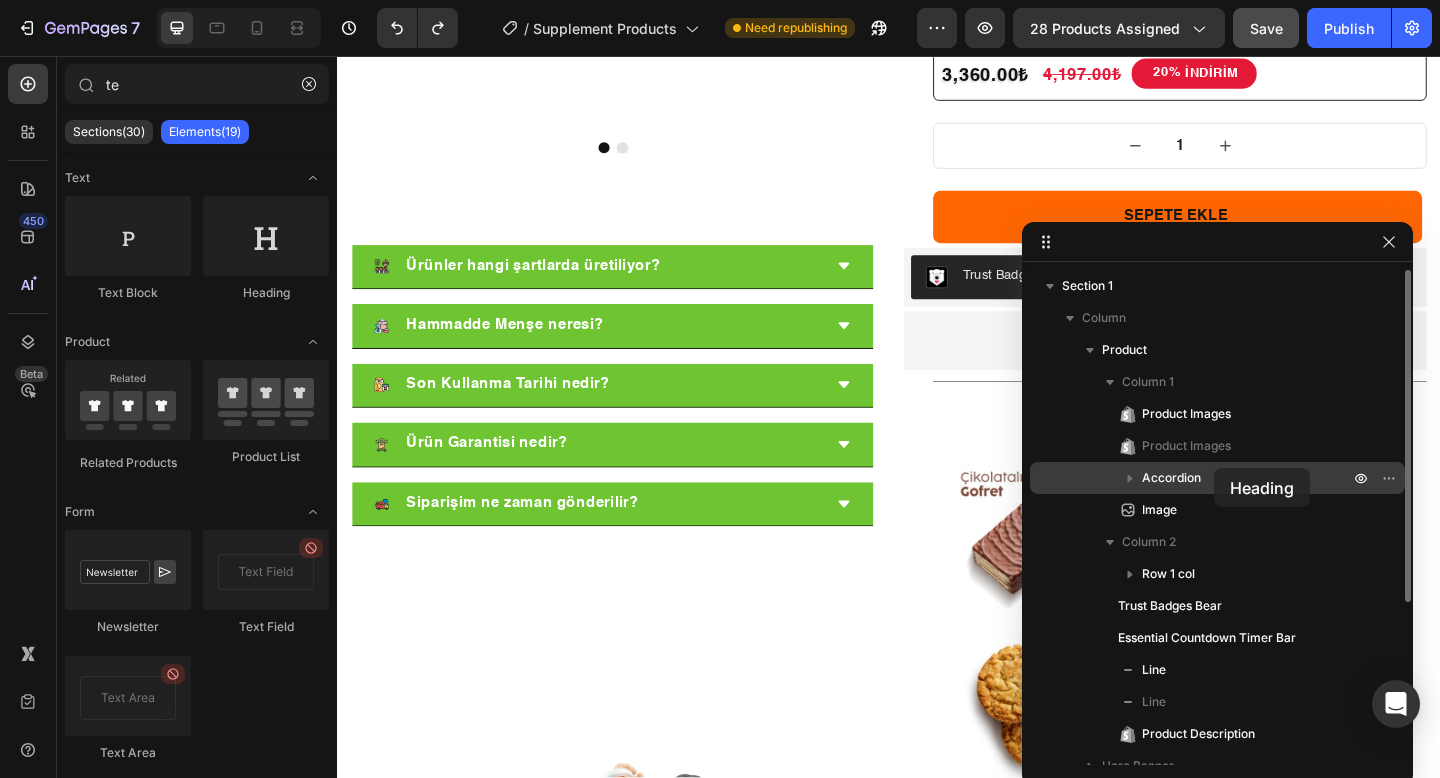 drag, startPoint x: 252, startPoint y: 238, endPoint x: 1214, endPoint y: 468, distance: 989.11273 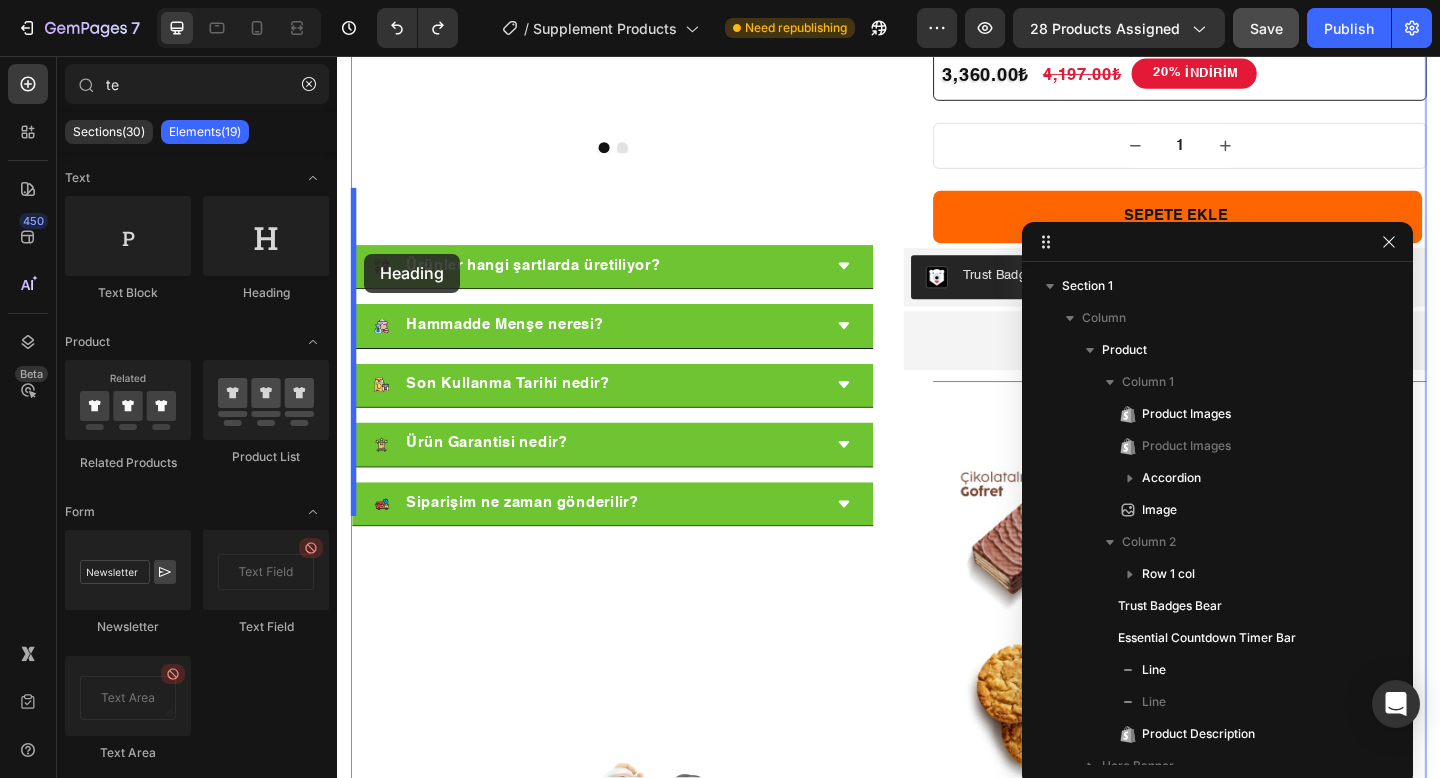 drag, startPoint x: 646, startPoint y: 305, endPoint x: 366, endPoint y: 271, distance: 282.05673 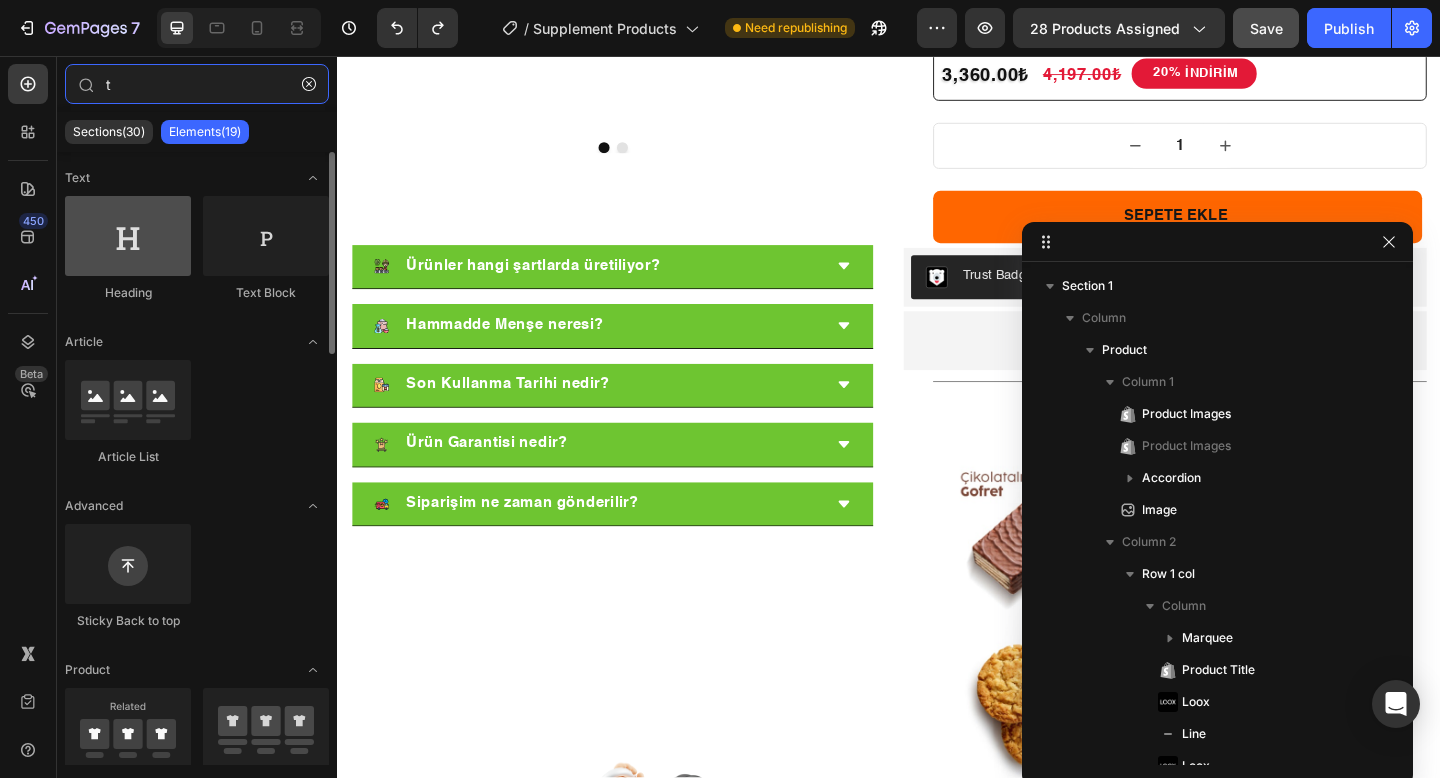 type on "t" 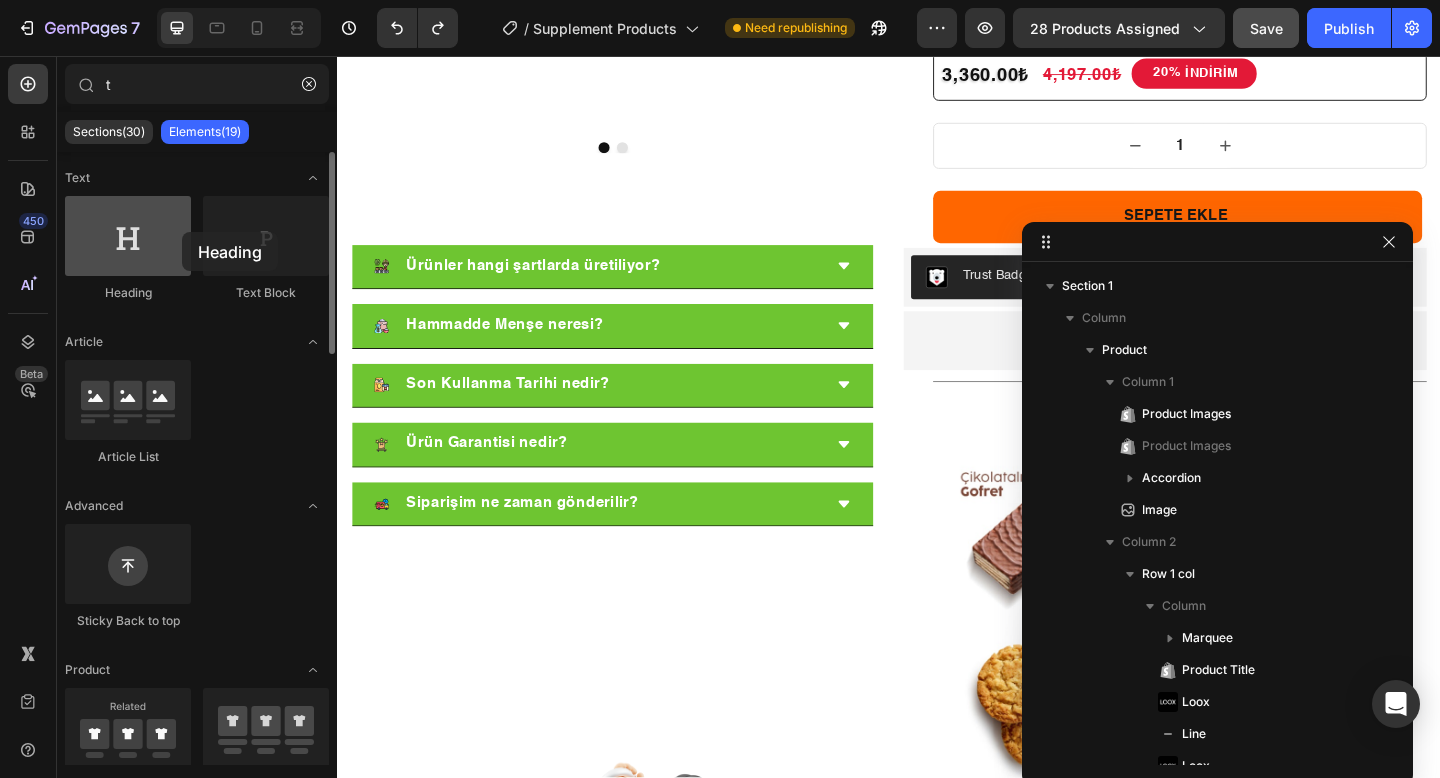 click at bounding box center [128, 236] 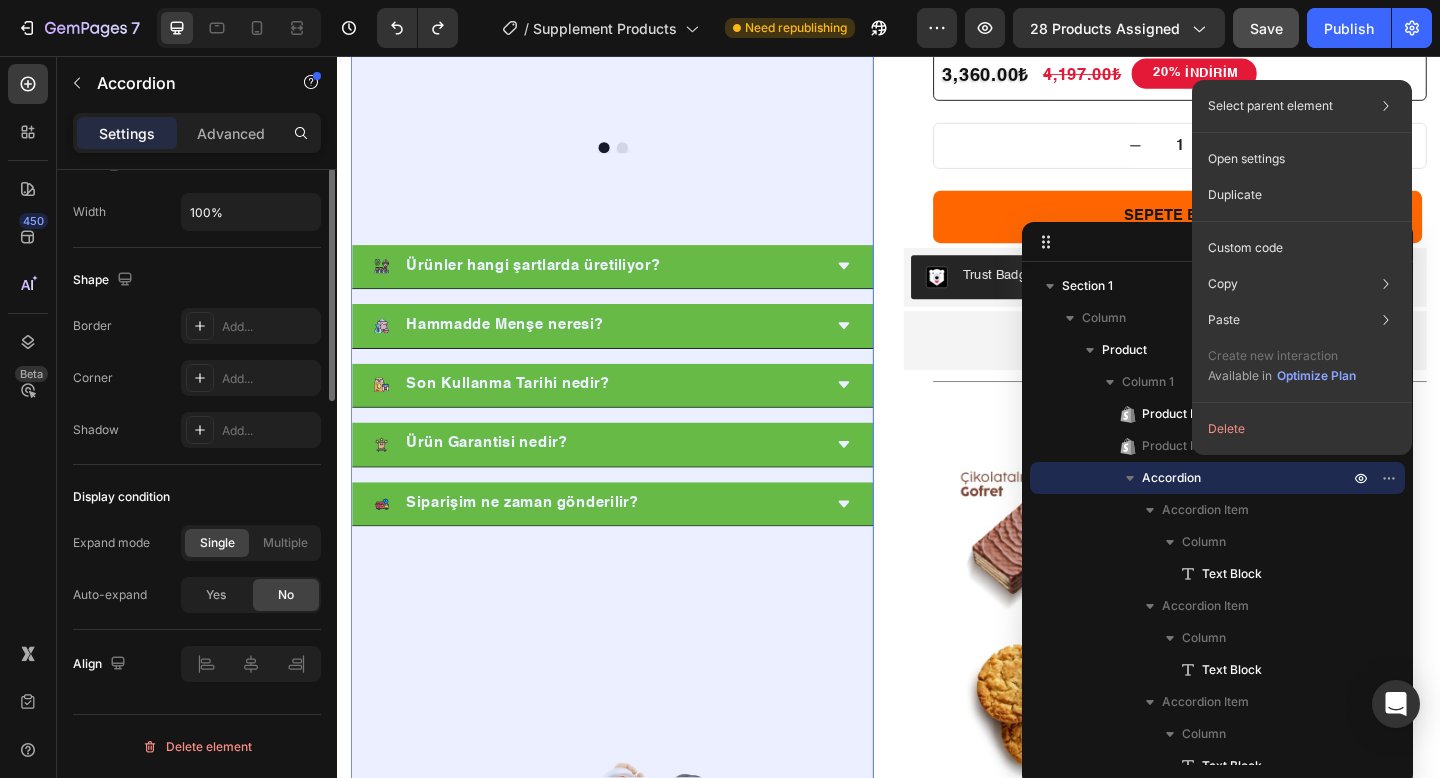 scroll, scrollTop: 405, scrollLeft: 0, axis: vertical 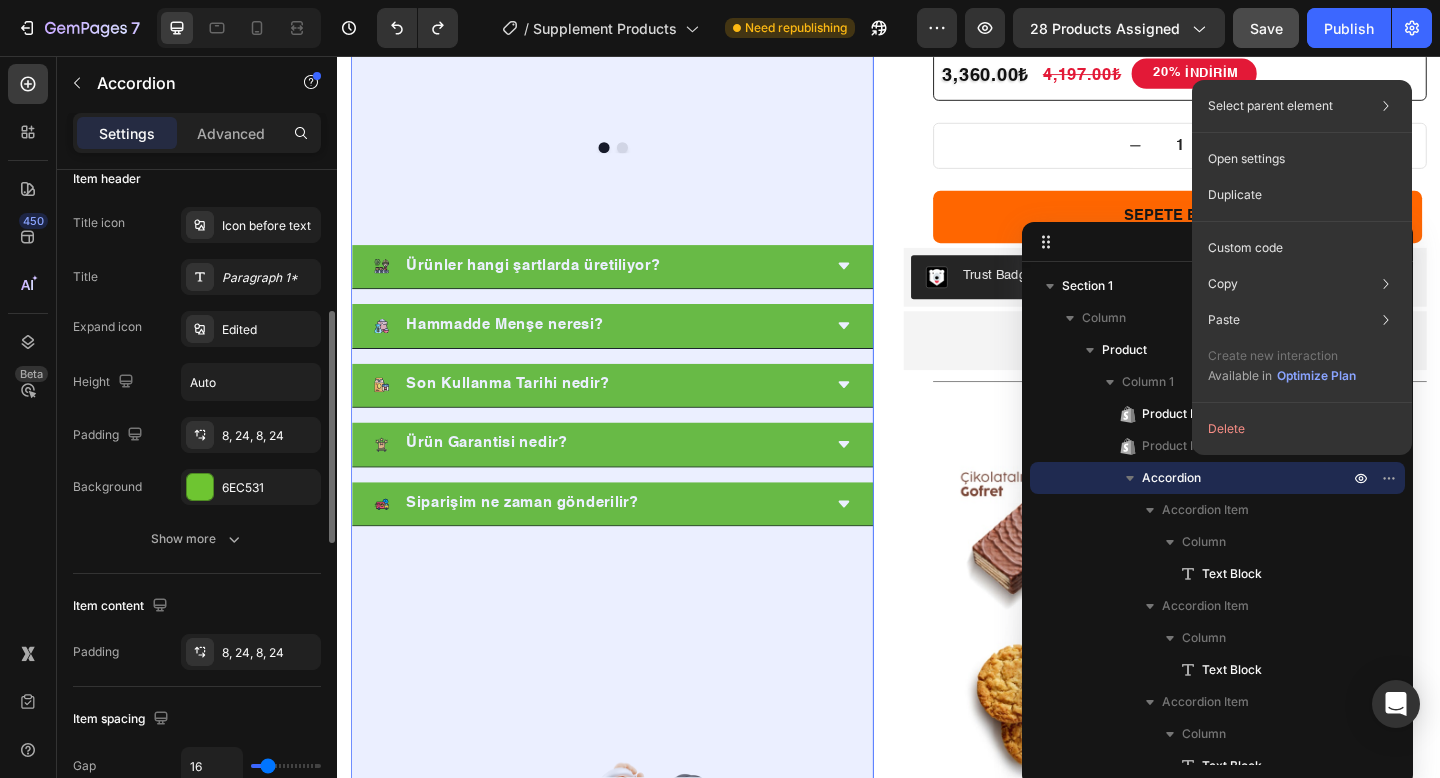 click on "Settings Advanced" at bounding box center (197, 133) 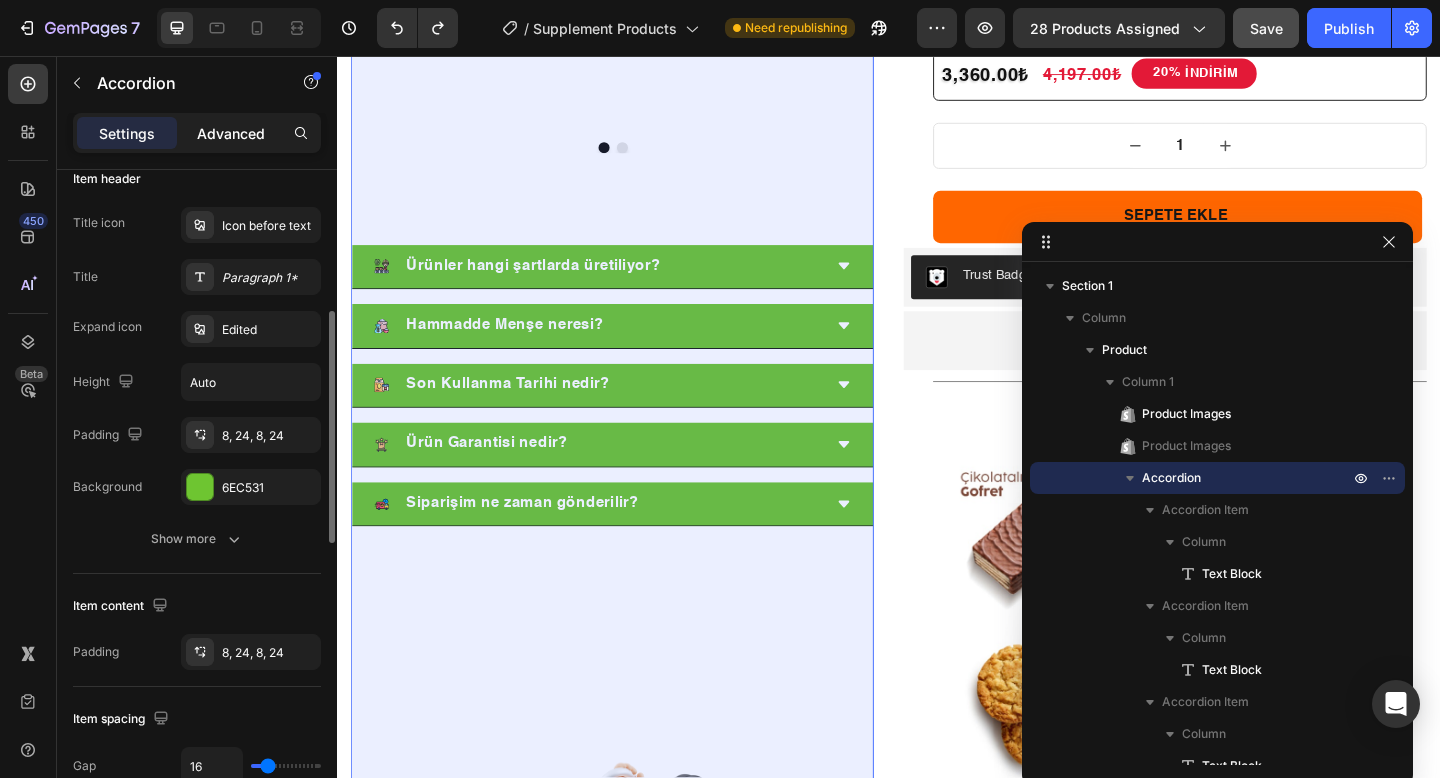 click on "Advanced" at bounding box center (231, 133) 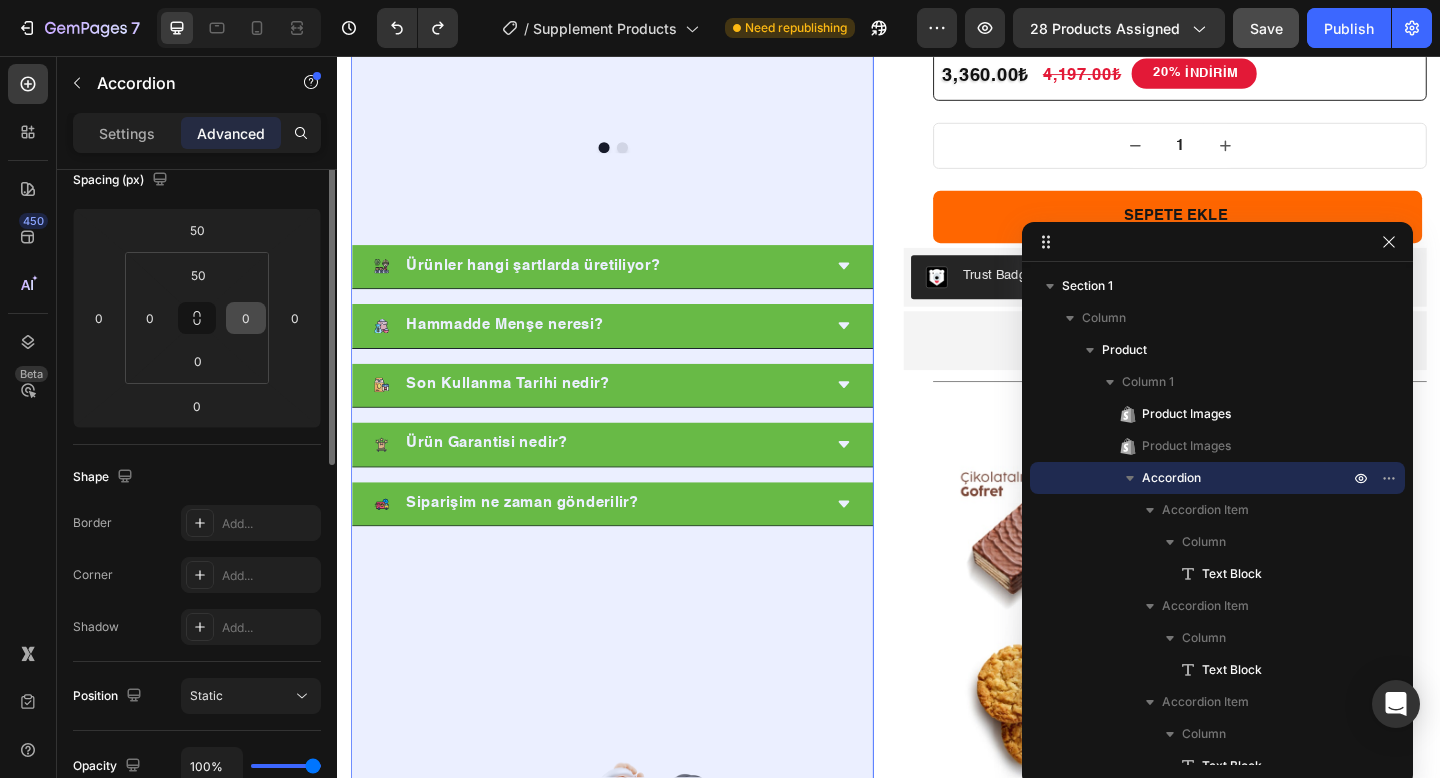 scroll, scrollTop: 0, scrollLeft: 0, axis: both 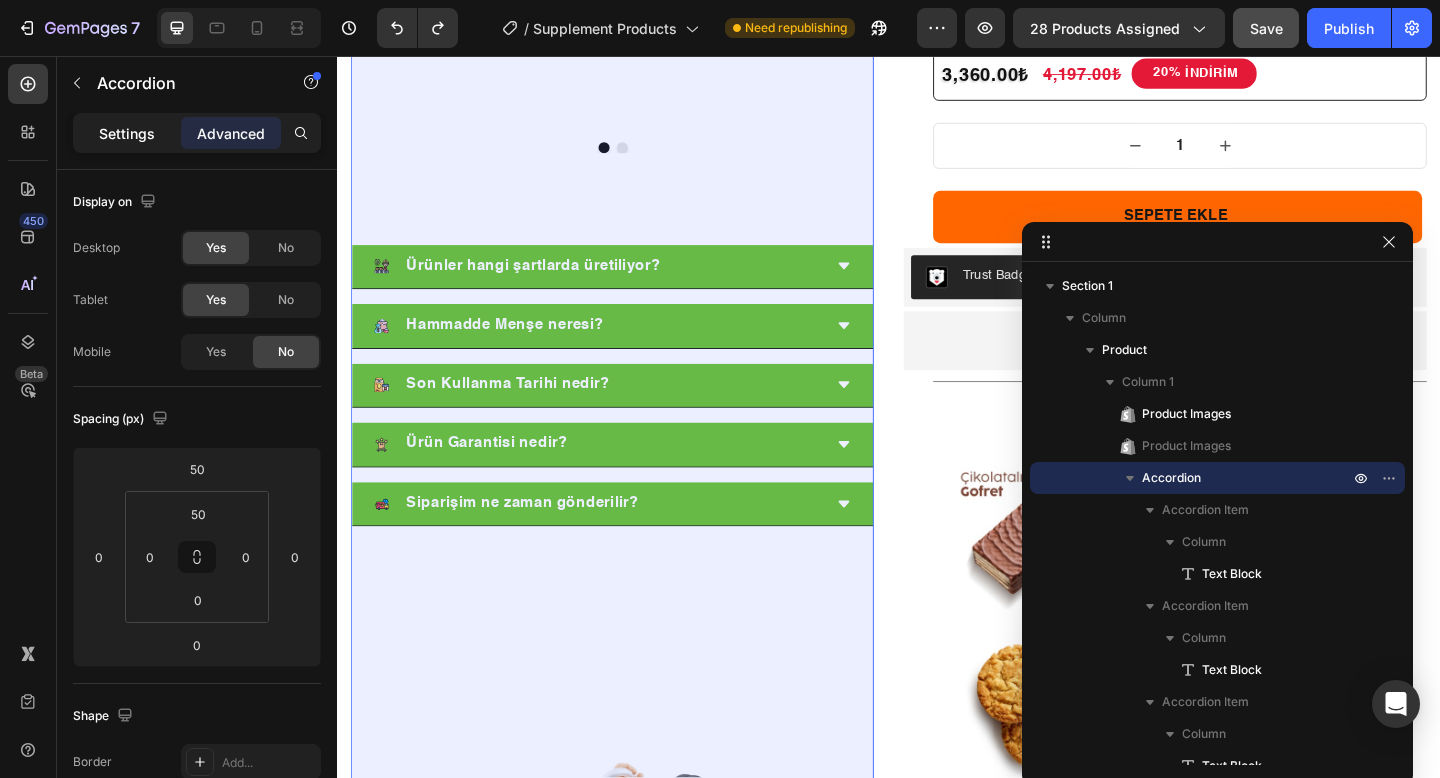 click on "Settings" at bounding box center (127, 133) 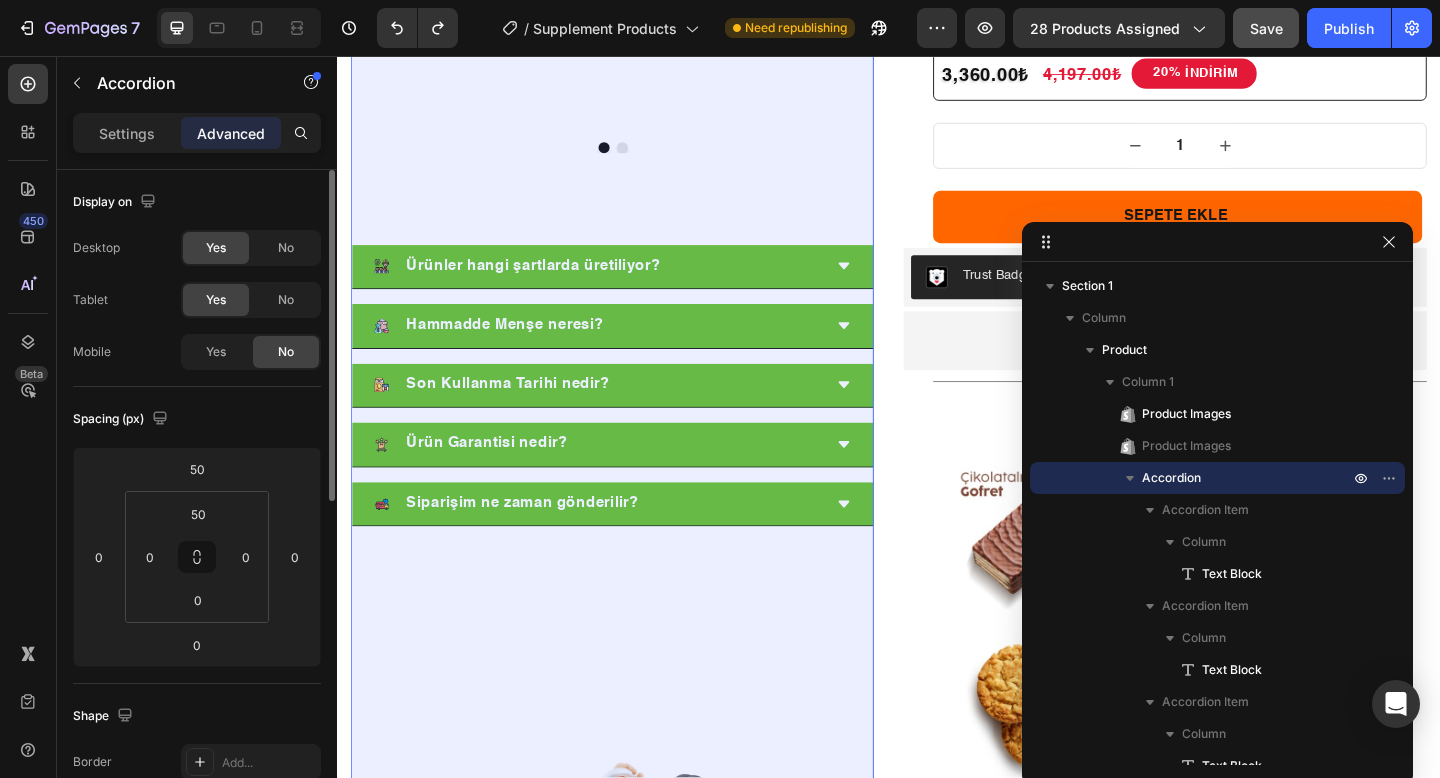 type on "16" 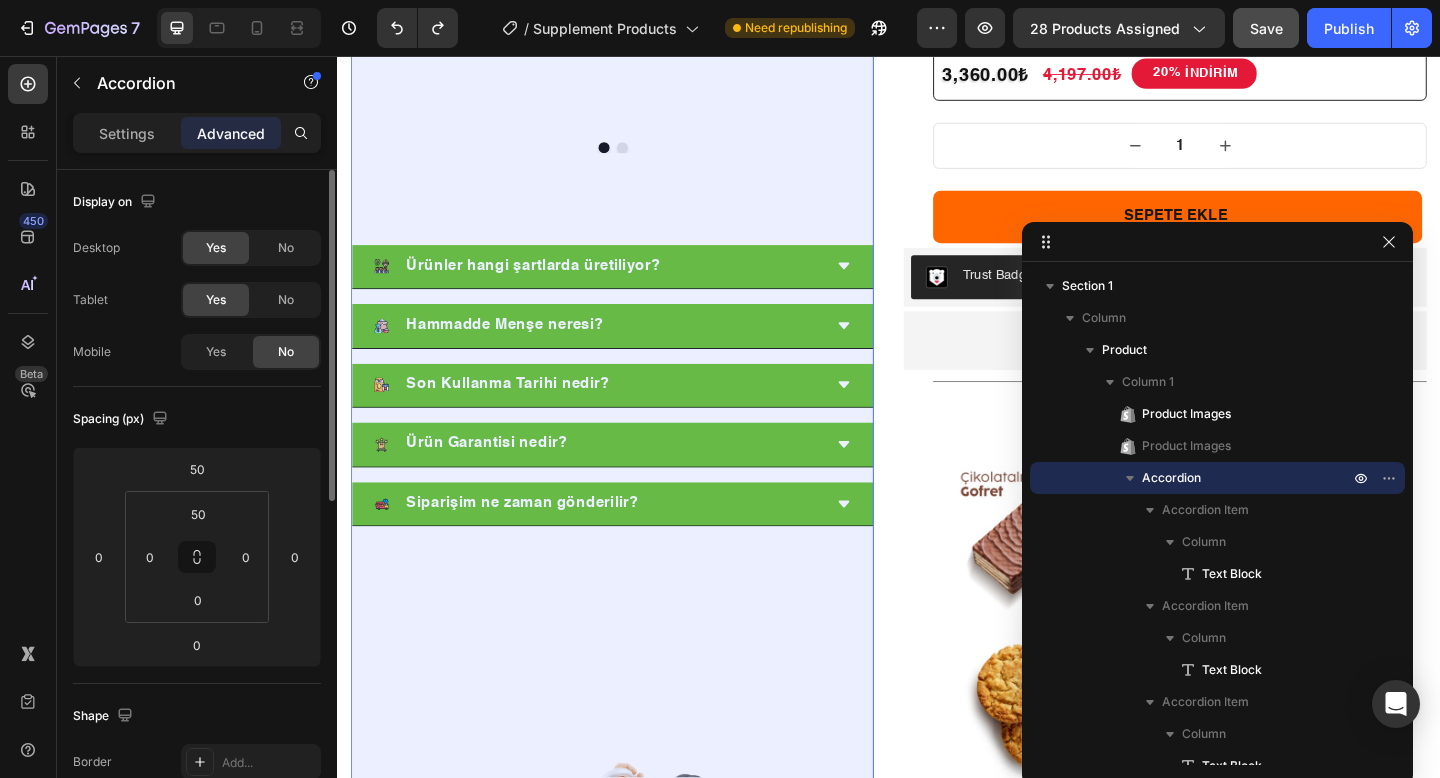type on "16" 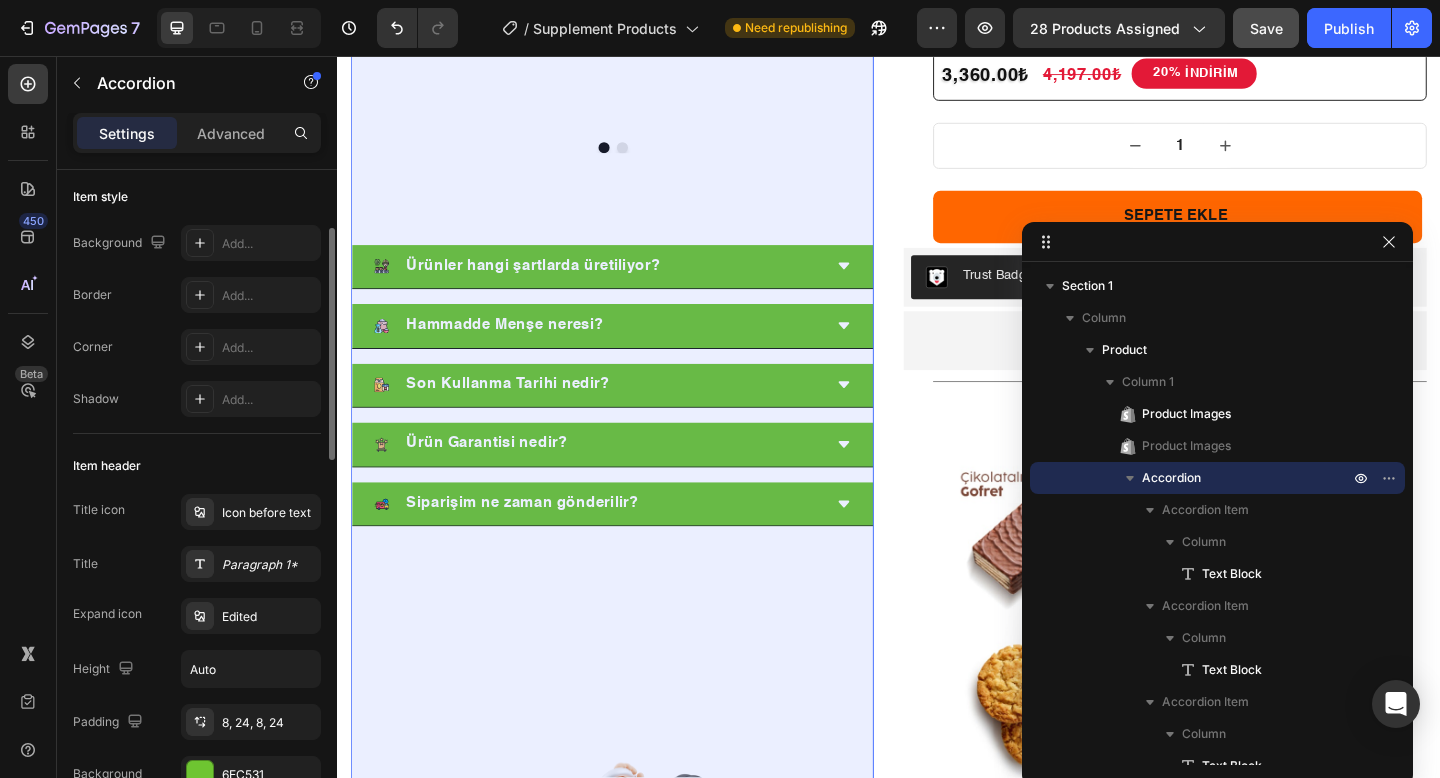 scroll, scrollTop: 131, scrollLeft: 0, axis: vertical 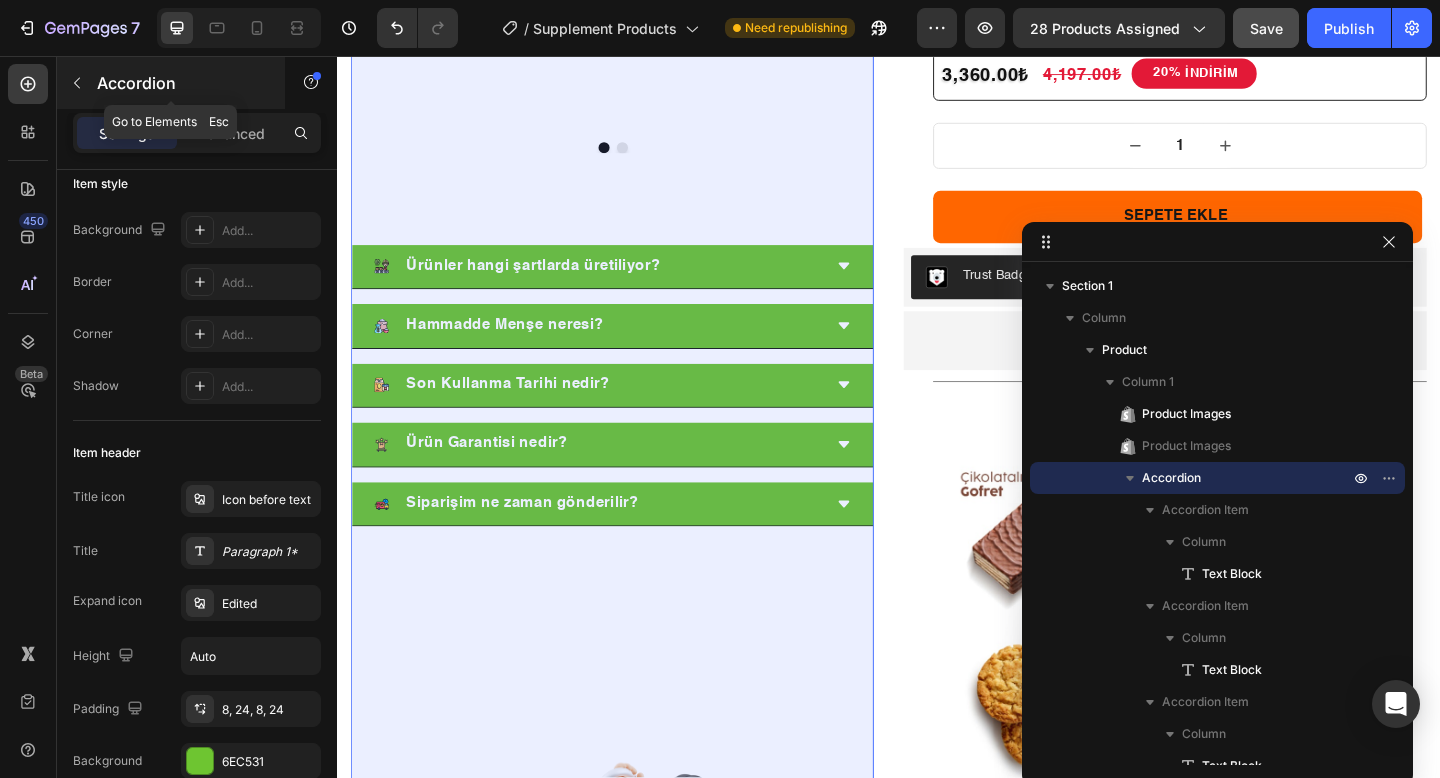 click 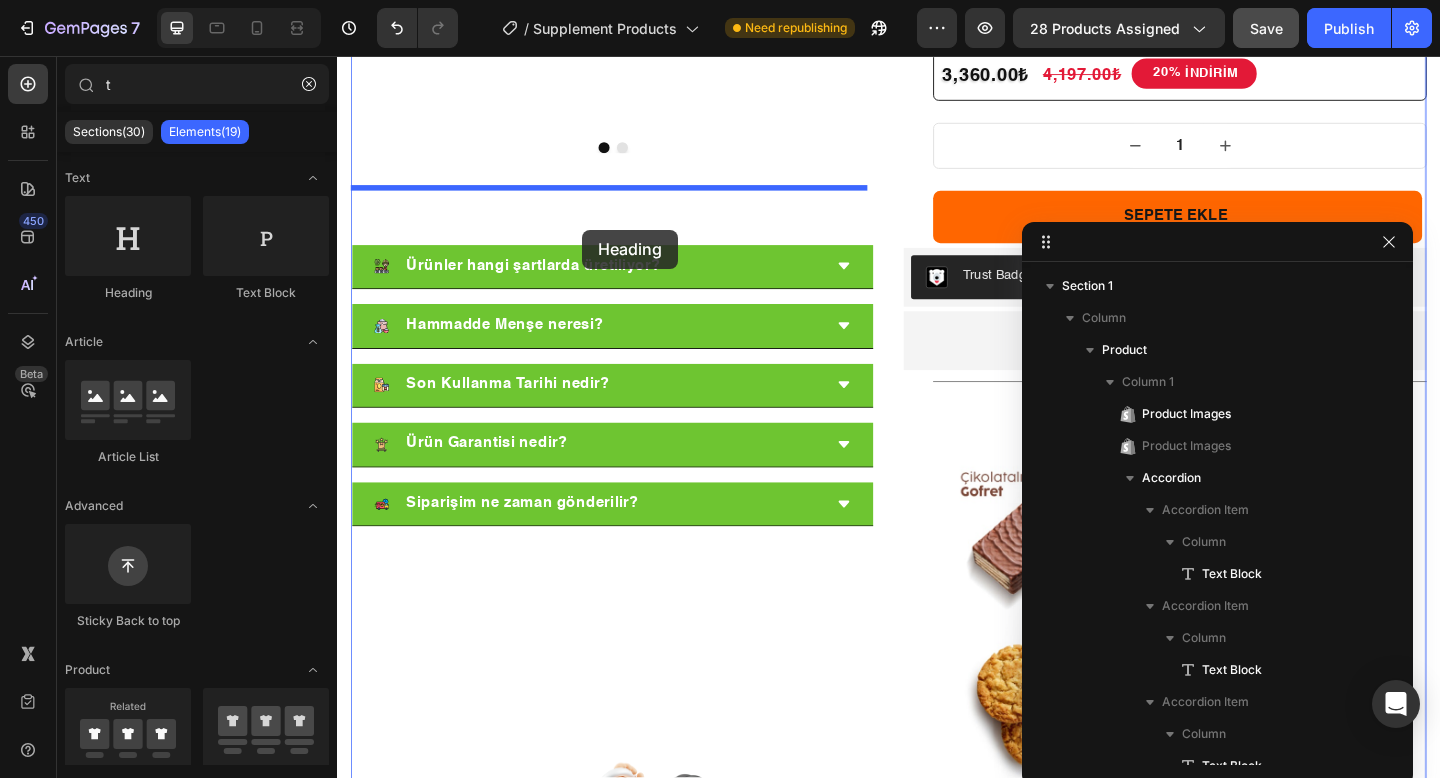 drag, startPoint x: 513, startPoint y: 309, endPoint x: 604, endPoint y: 245, distance: 111.25197 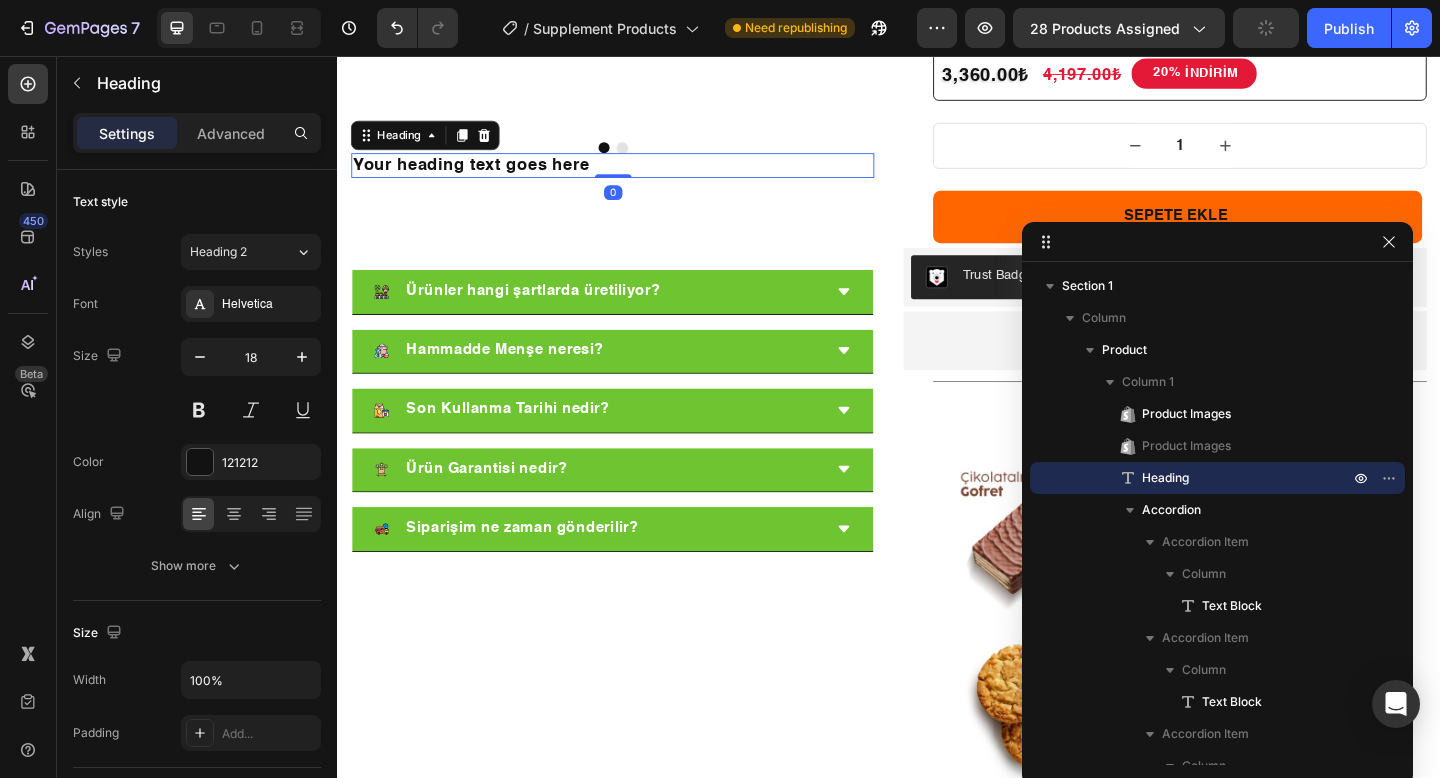 click on "Your heading text goes here" at bounding box center (636, 175) 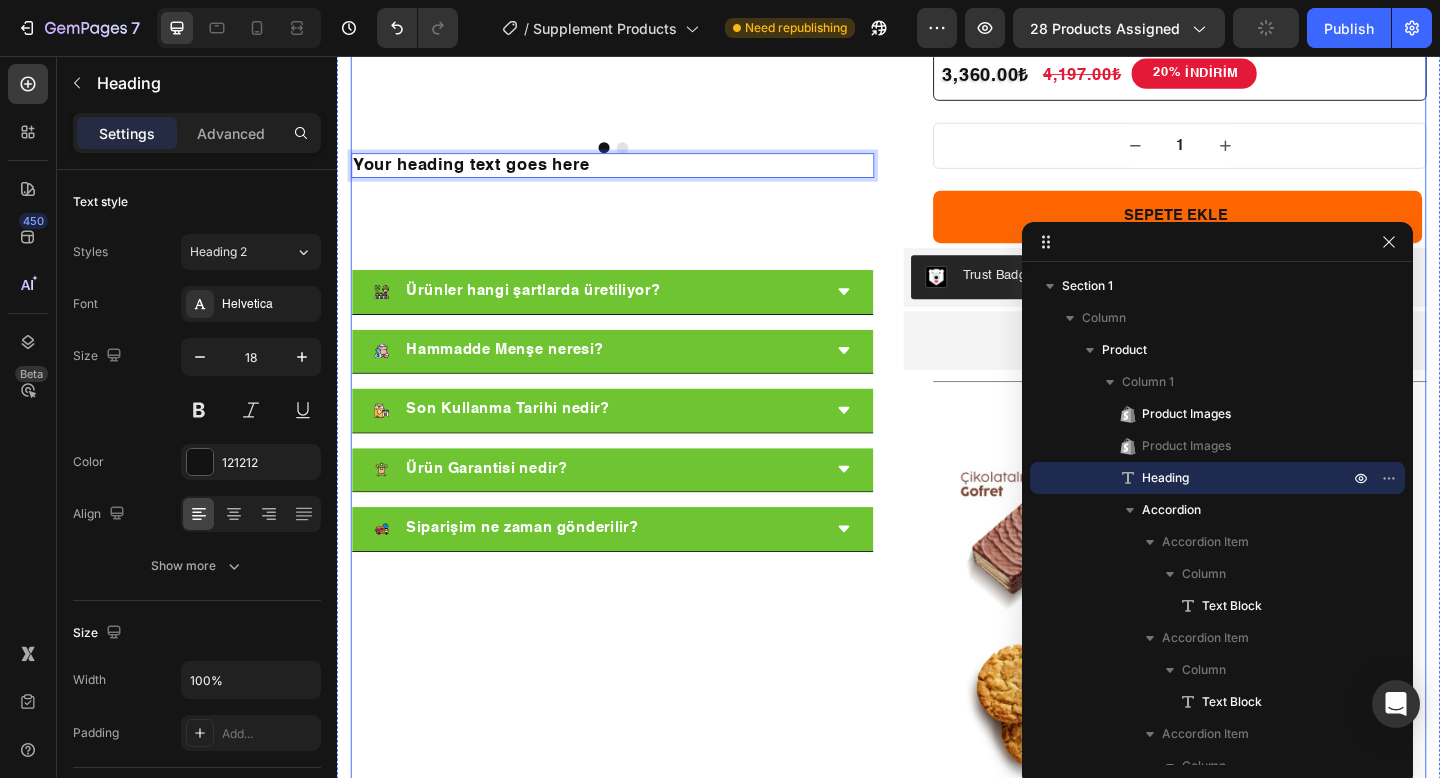 click on "Ürünler hangi şartlarda üretiliyor?
Hammadde Menşe neresi?
Son Kullanma Tarihi nedir?
Ürün Garantisi nedir?
Siparişim ne zaman gönderilir? Accordion" at bounding box center (636, 417) 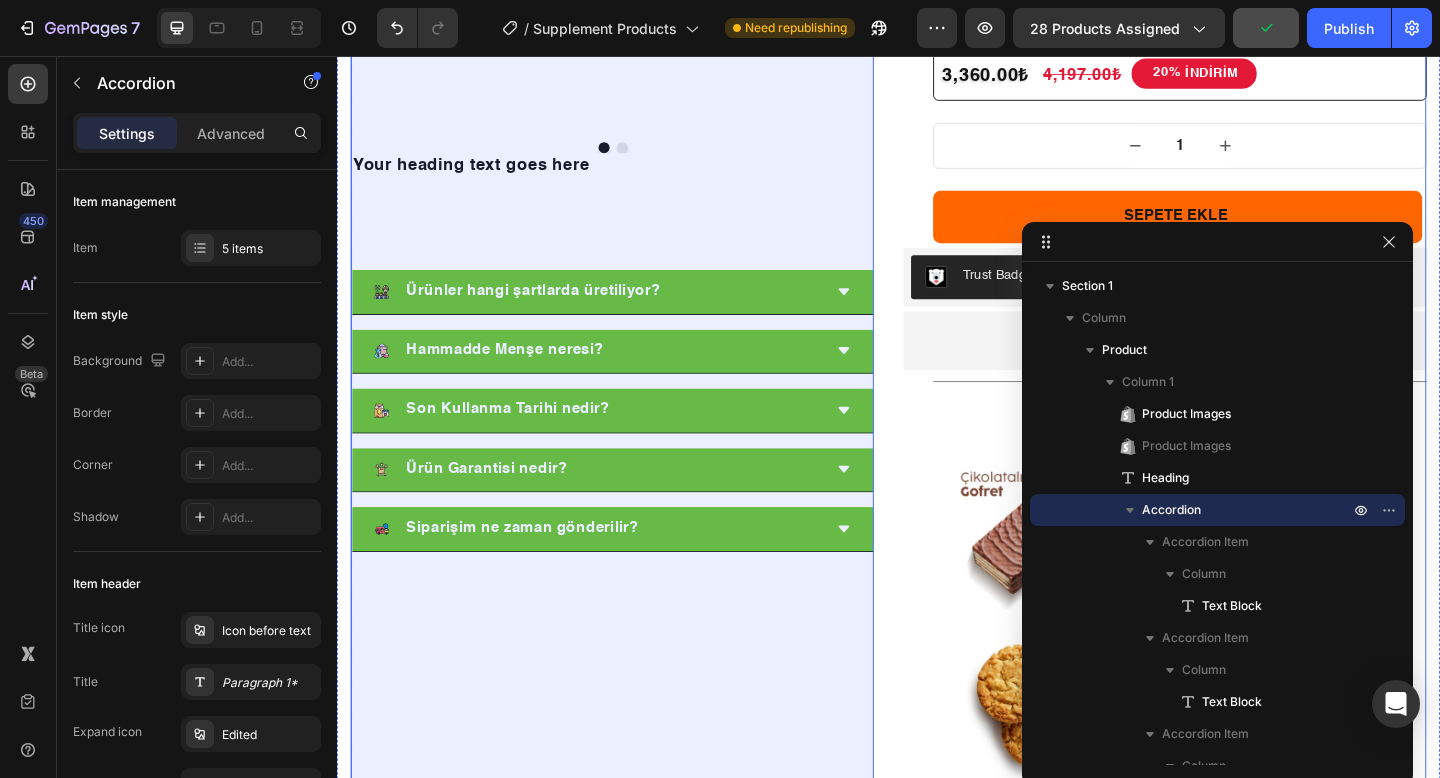 click on "Your heading text goes here" at bounding box center (636, 175) 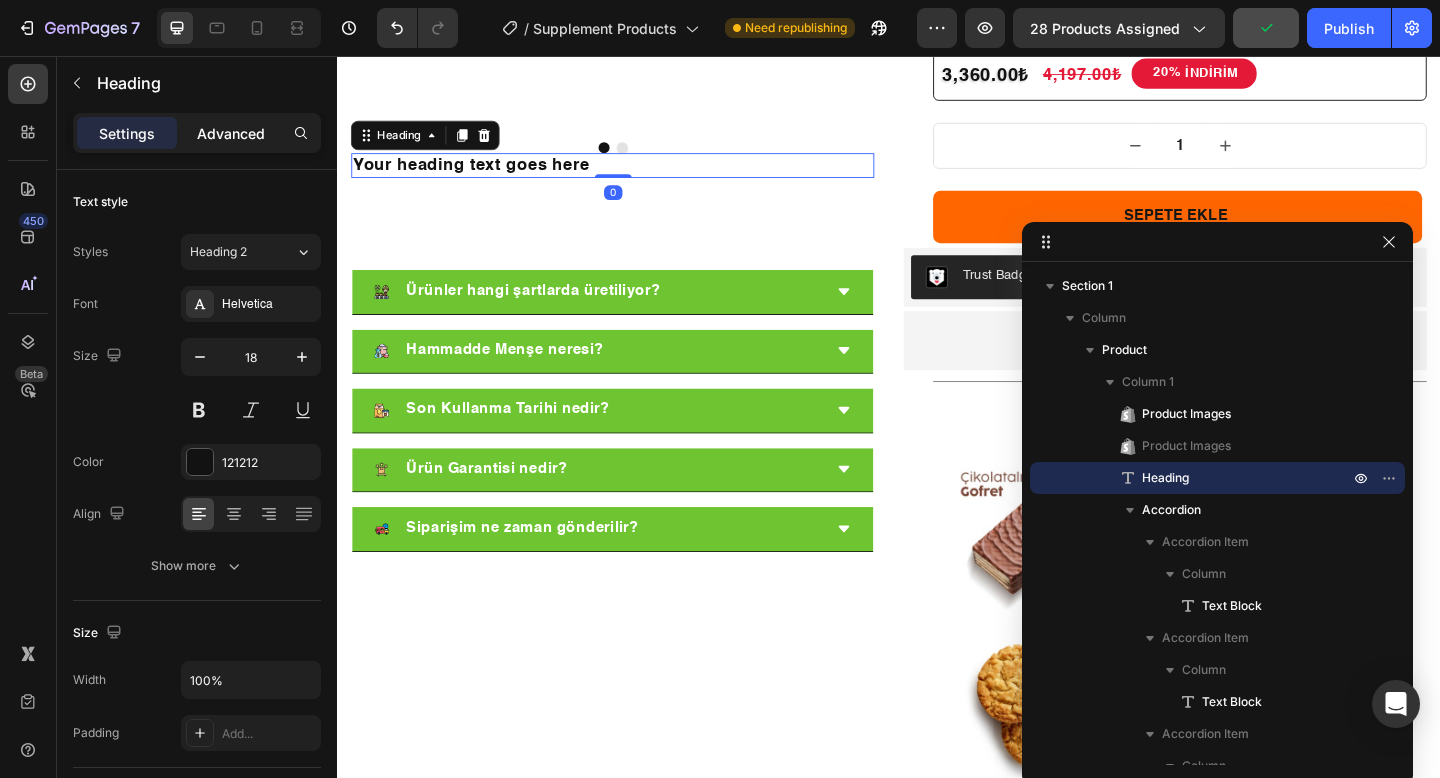 click on "Advanced" 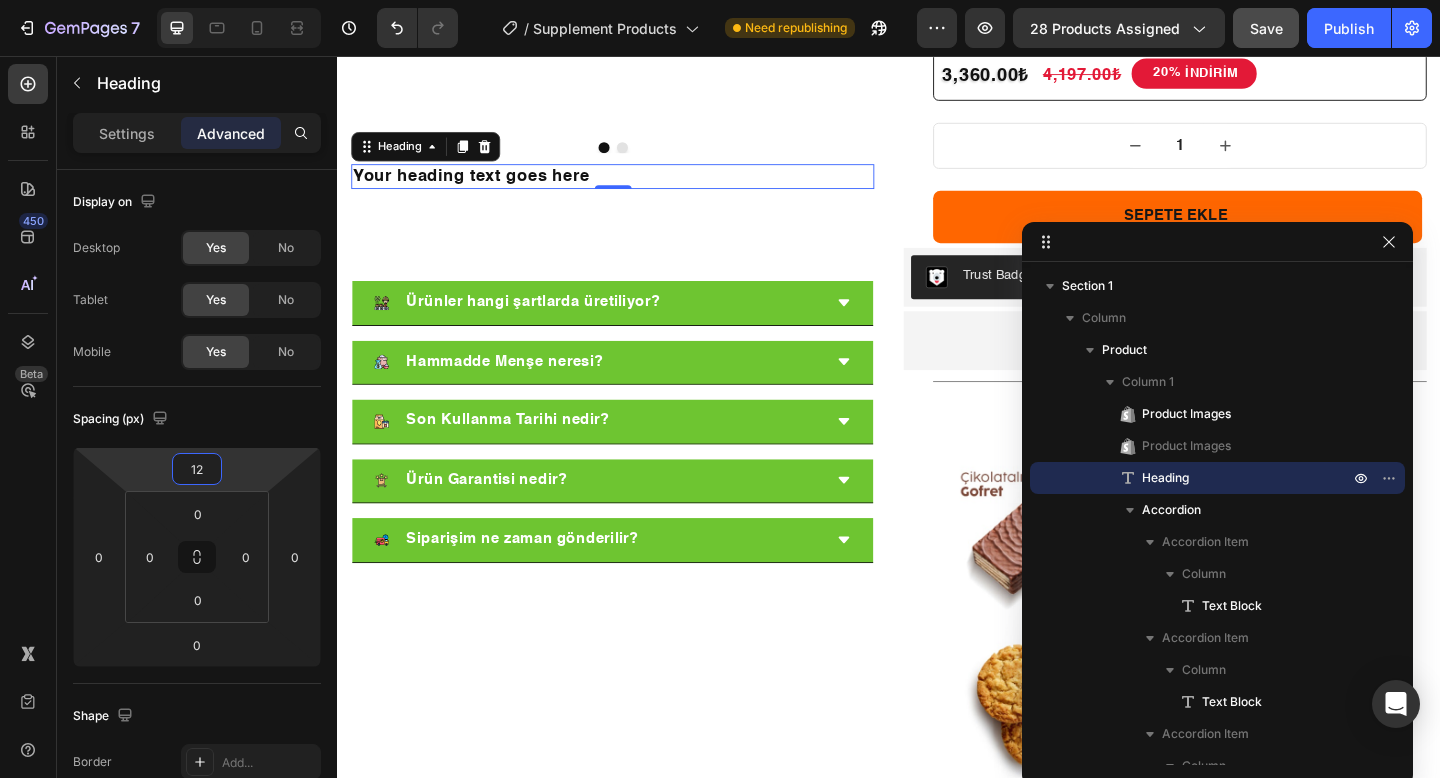 click on "[NUMBER] Version history / Supplement Products Need republishing Preview [QUANTITY] products assigned Save Publish [QUANTITY] Beta t Sections([QUANTITY]) Elements([QUANTITY]) Text Heading Text Block Article Article List Advanced Sticky Back to top Product Related Products Product List" at bounding box center [720, 0] 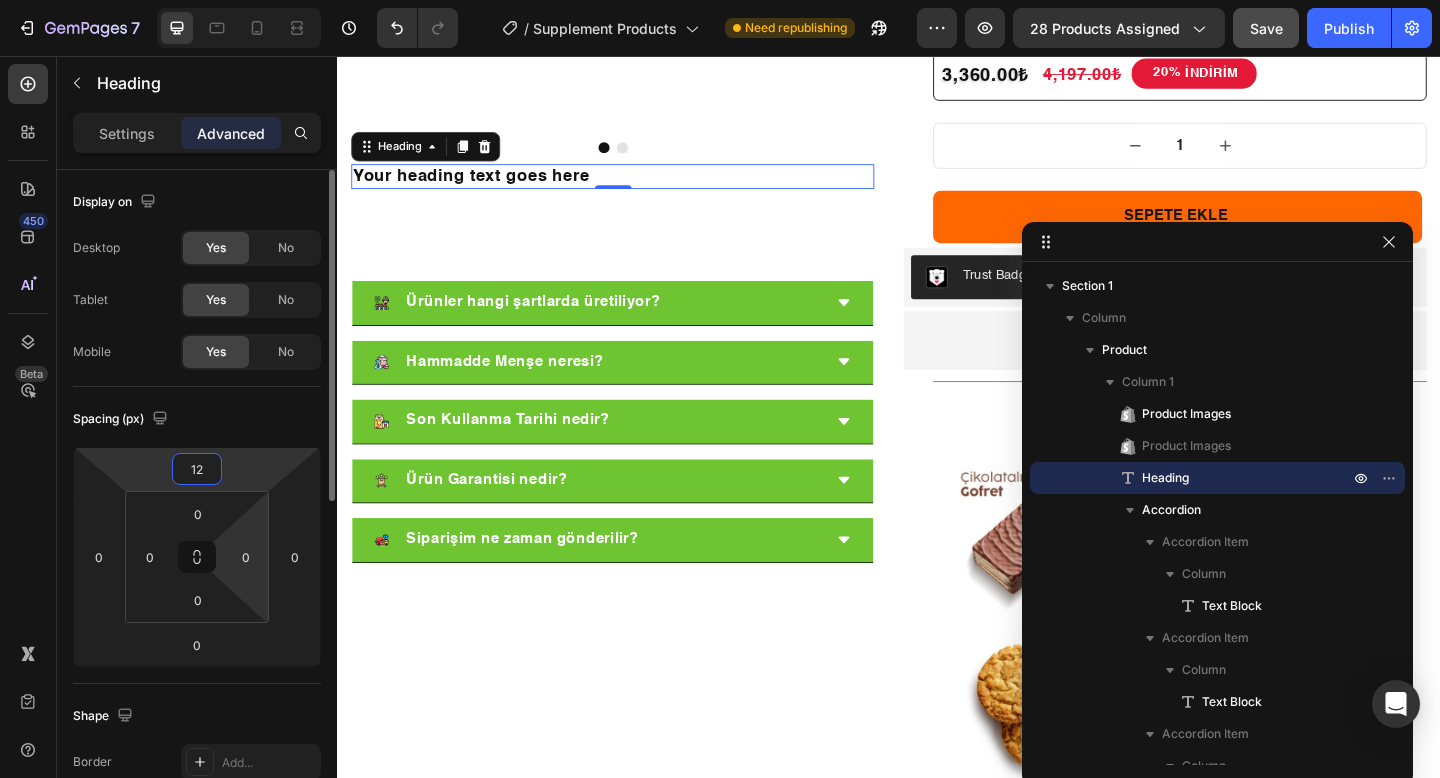 type on "0" 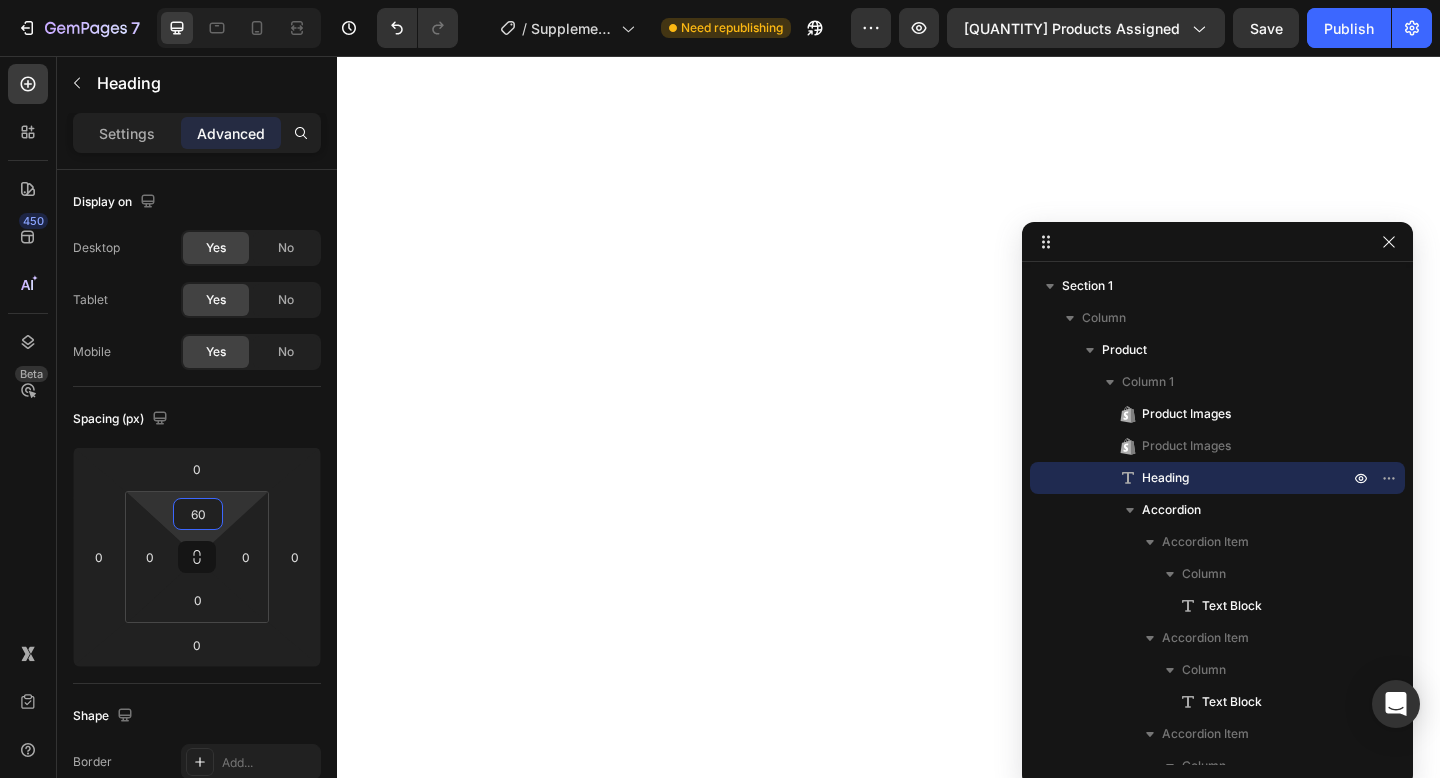 scroll, scrollTop: 0, scrollLeft: 0, axis: both 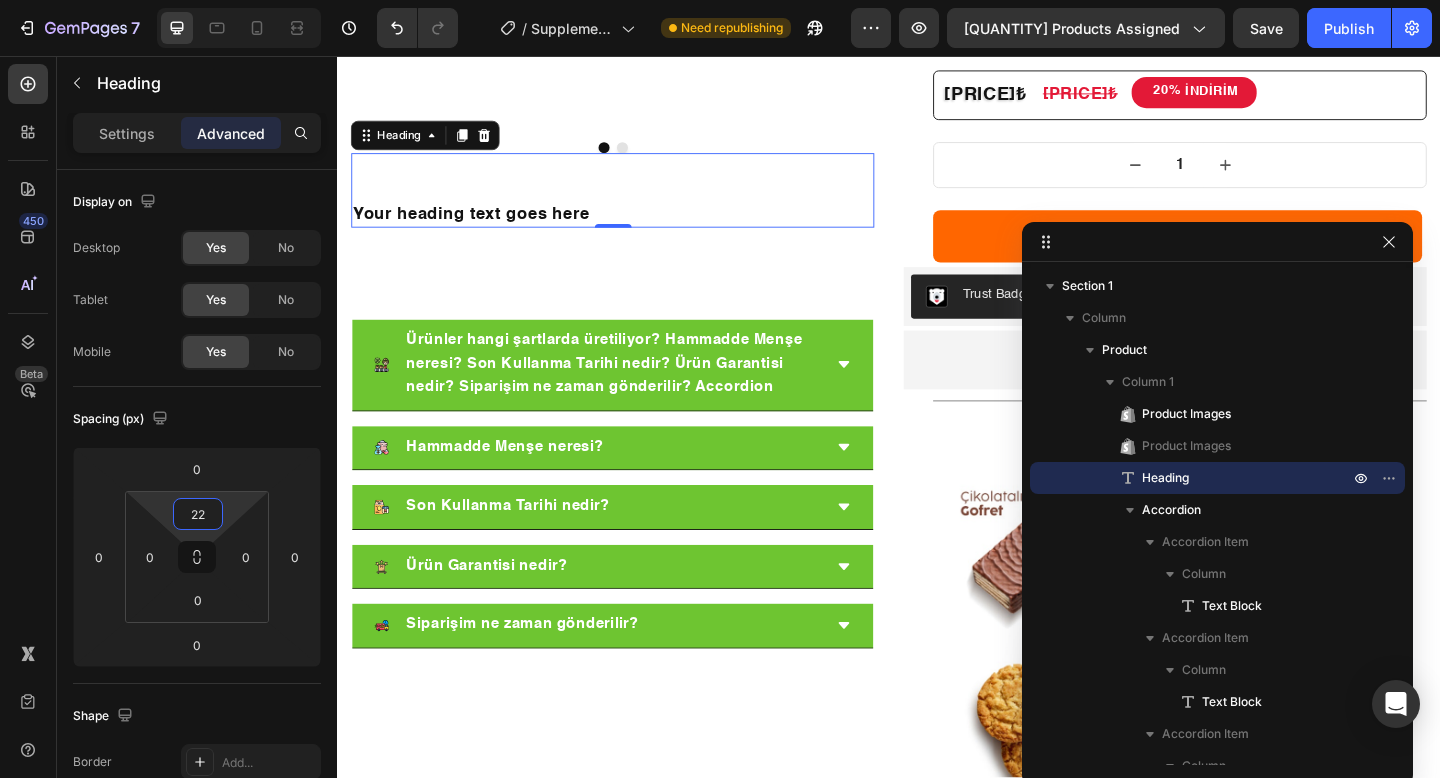 type on "0" 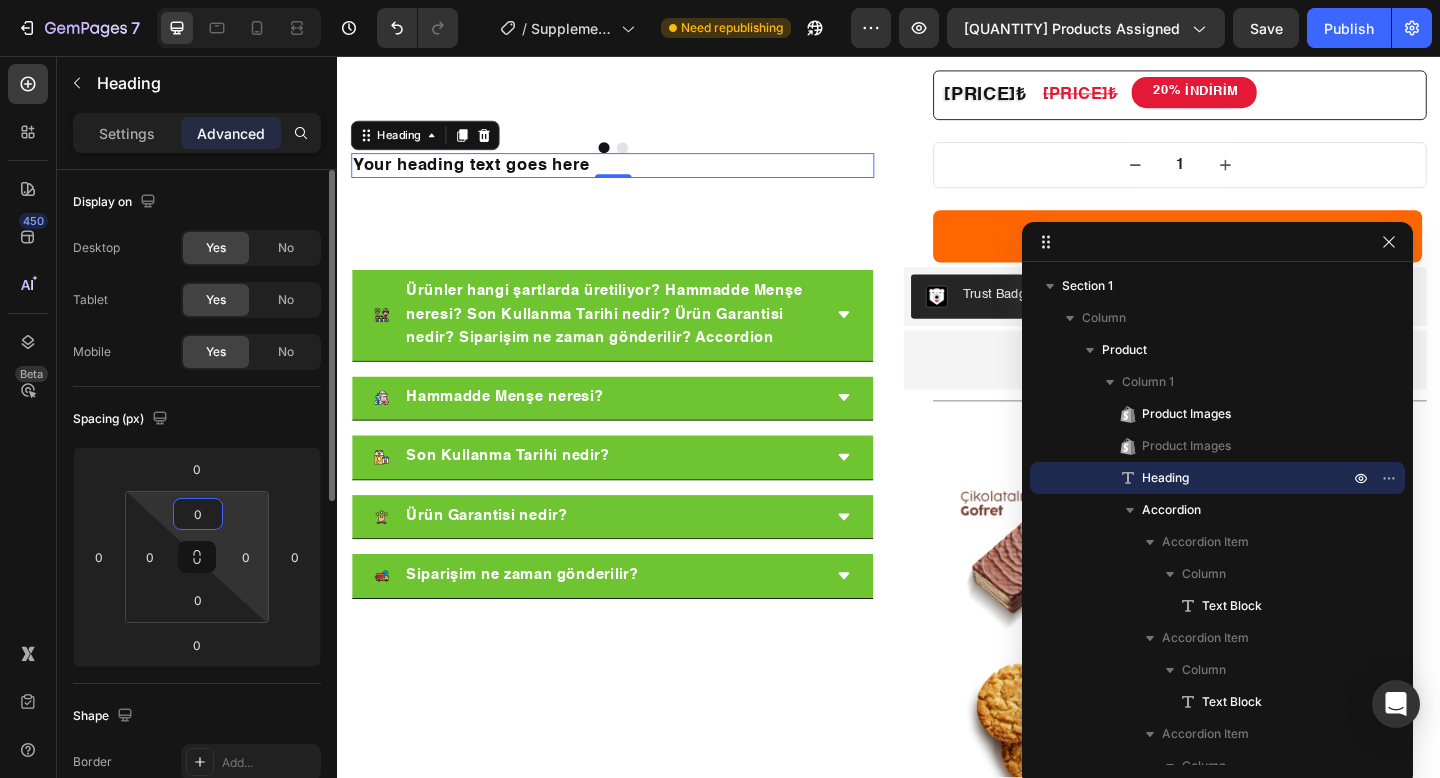 click on "[NUMBER] Version history / Supplement Products Need republishing Preview [QUANTITY] products assigned Save Publish [QUANTITY] Beta t Sections([QUANTITY]) Elements([QUANTITY]) Text Heading Text Block Article Article List Advanced Sticky Back to top Product Related Products Product List" at bounding box center (720, 0) 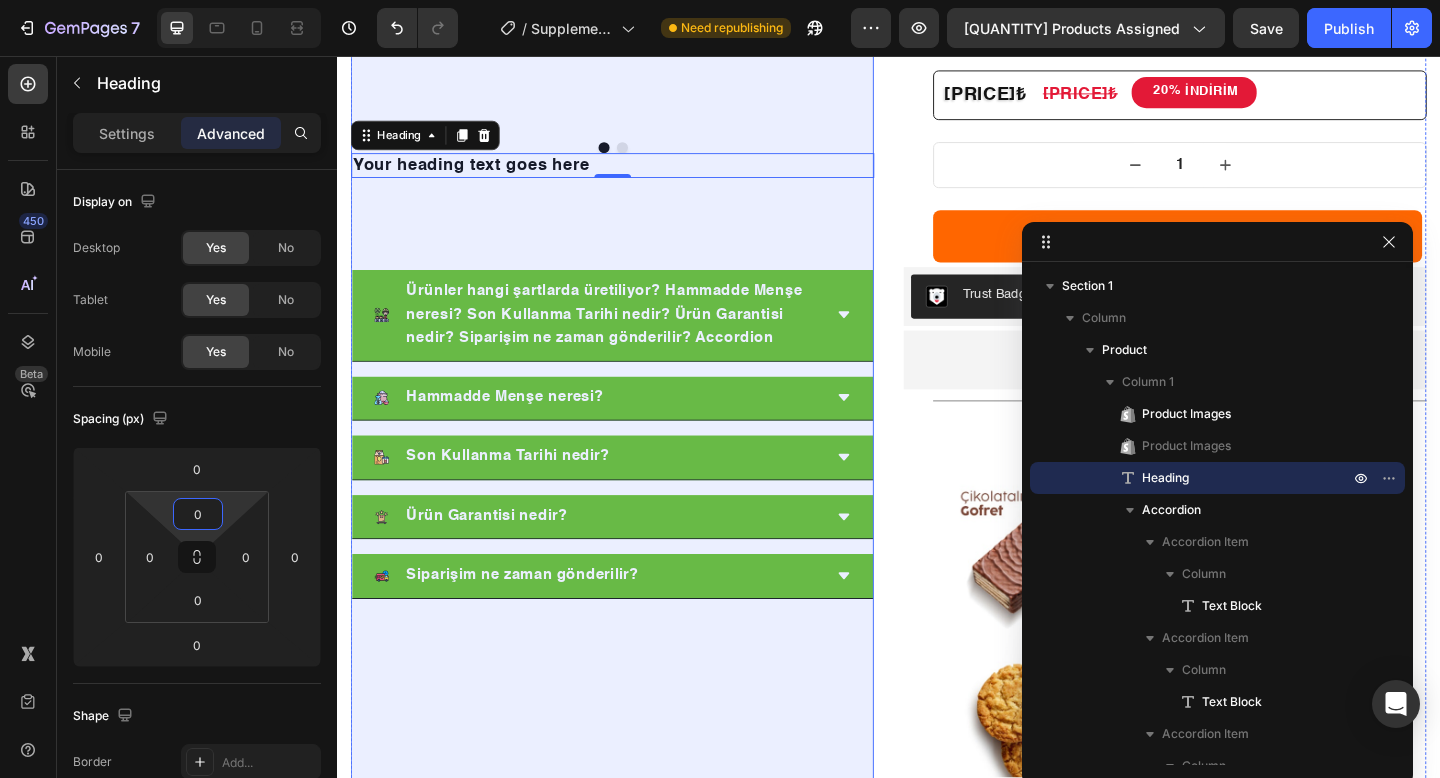 click on "Ürünler hangi şartlarda üretiliyor?
Hammadde Menşe neresi?
Son Kullanma Tarihi nedir?
Ürün Garantisi nedir?
Siparişim ne zaman gönderilir? Accordion" at bounding box center [636, 443] 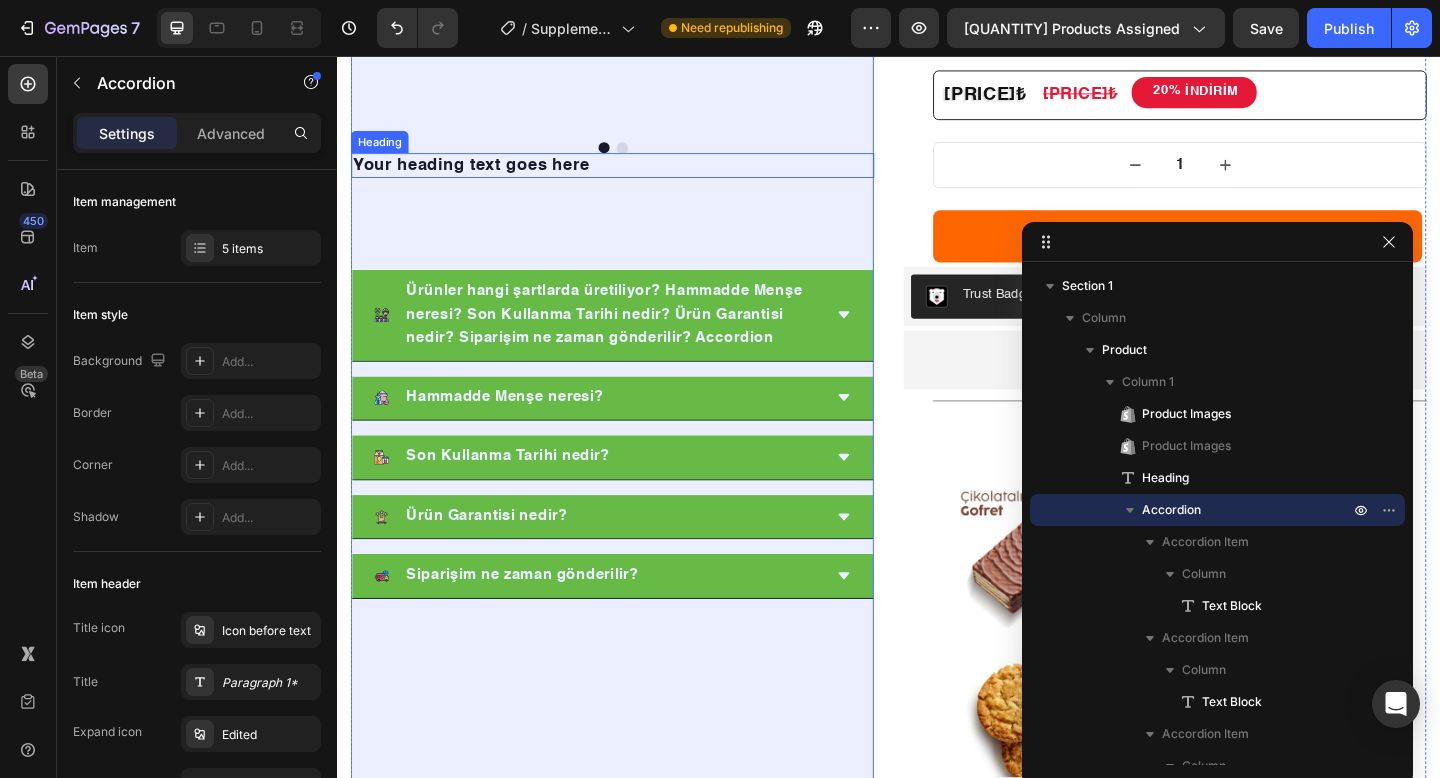 click on "Your heading text goes here" at bounding box center (636, 175) 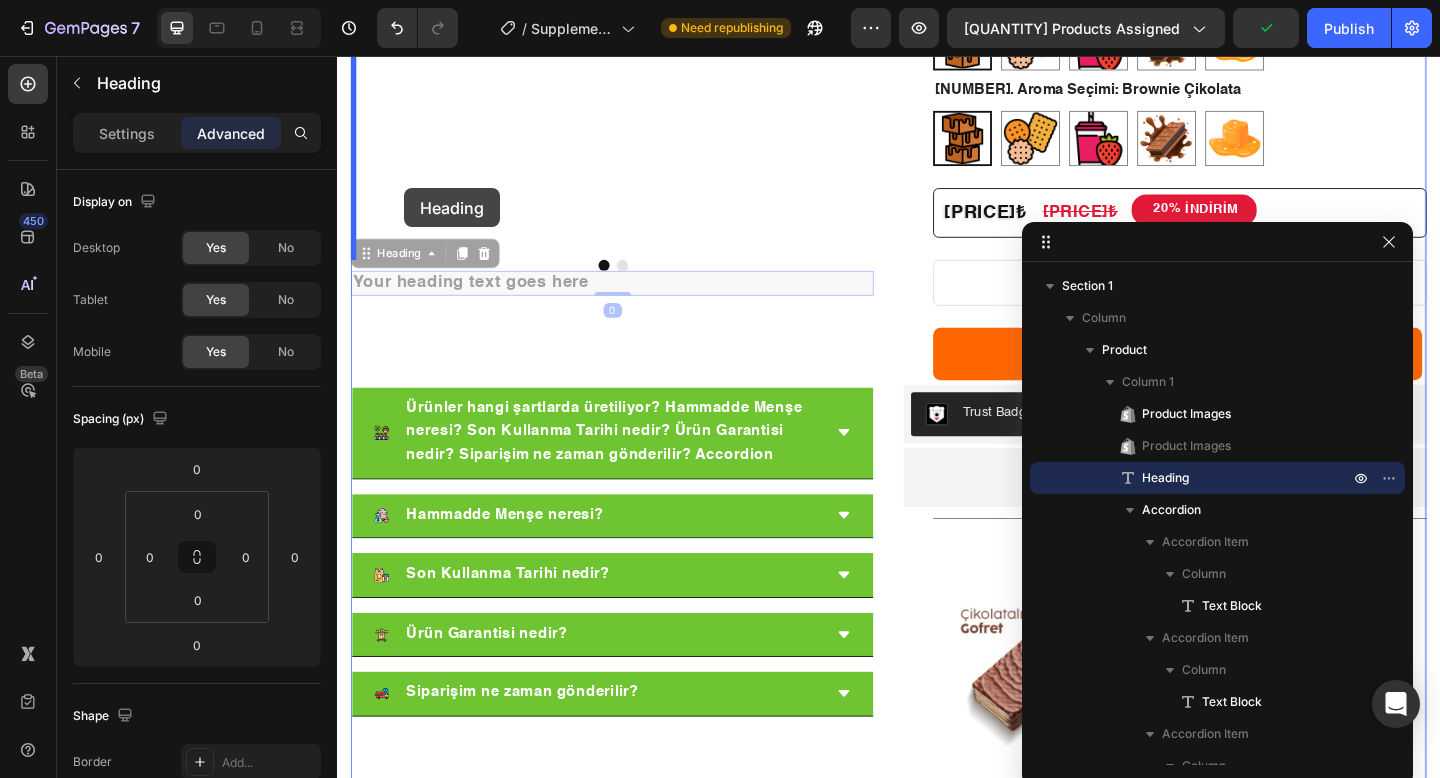 scroll, scrollTop: 757, scrollLeft: 0, axis: vertical 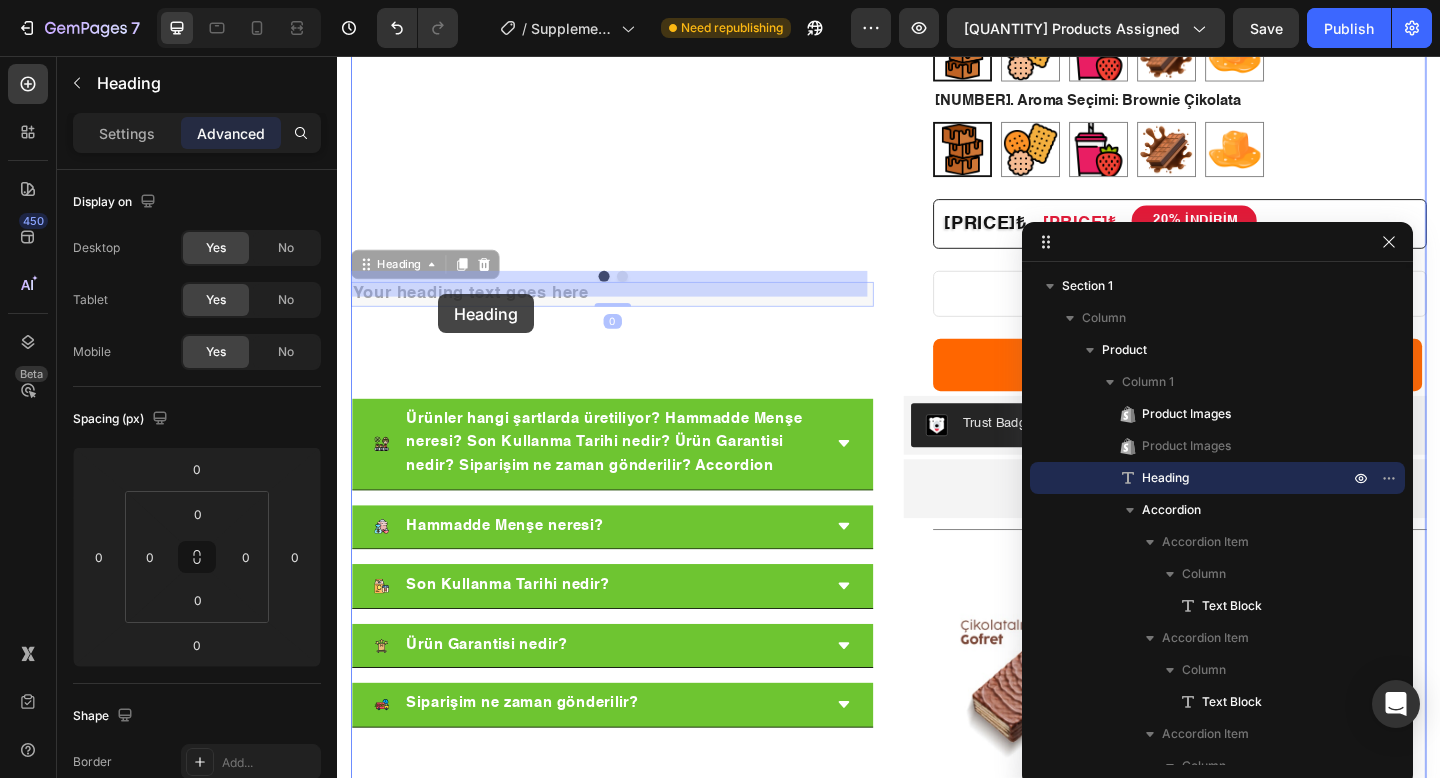 drag, startPoint x: 405, startPoint y: 138, endPoint x: 447, endPoint y: 315, distance: 181.91481 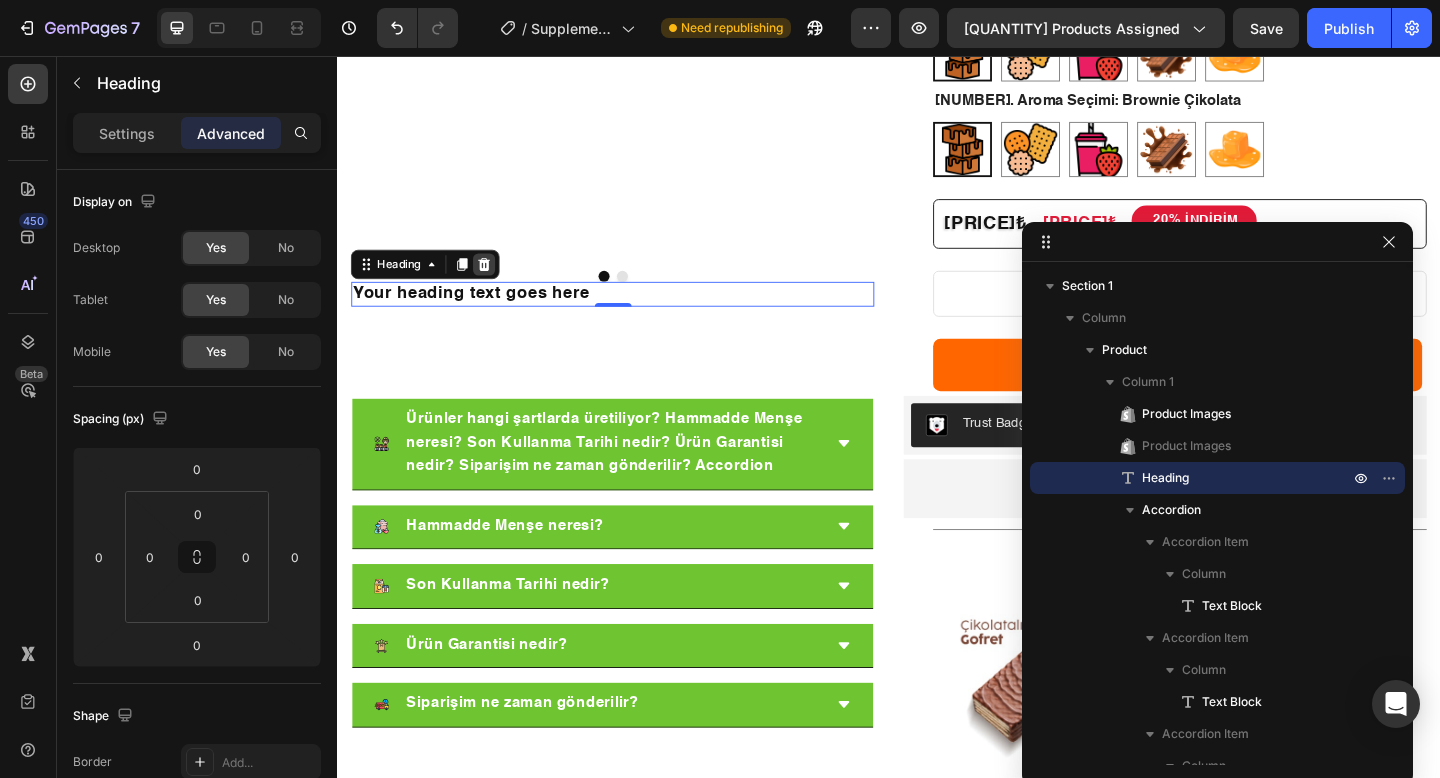 click 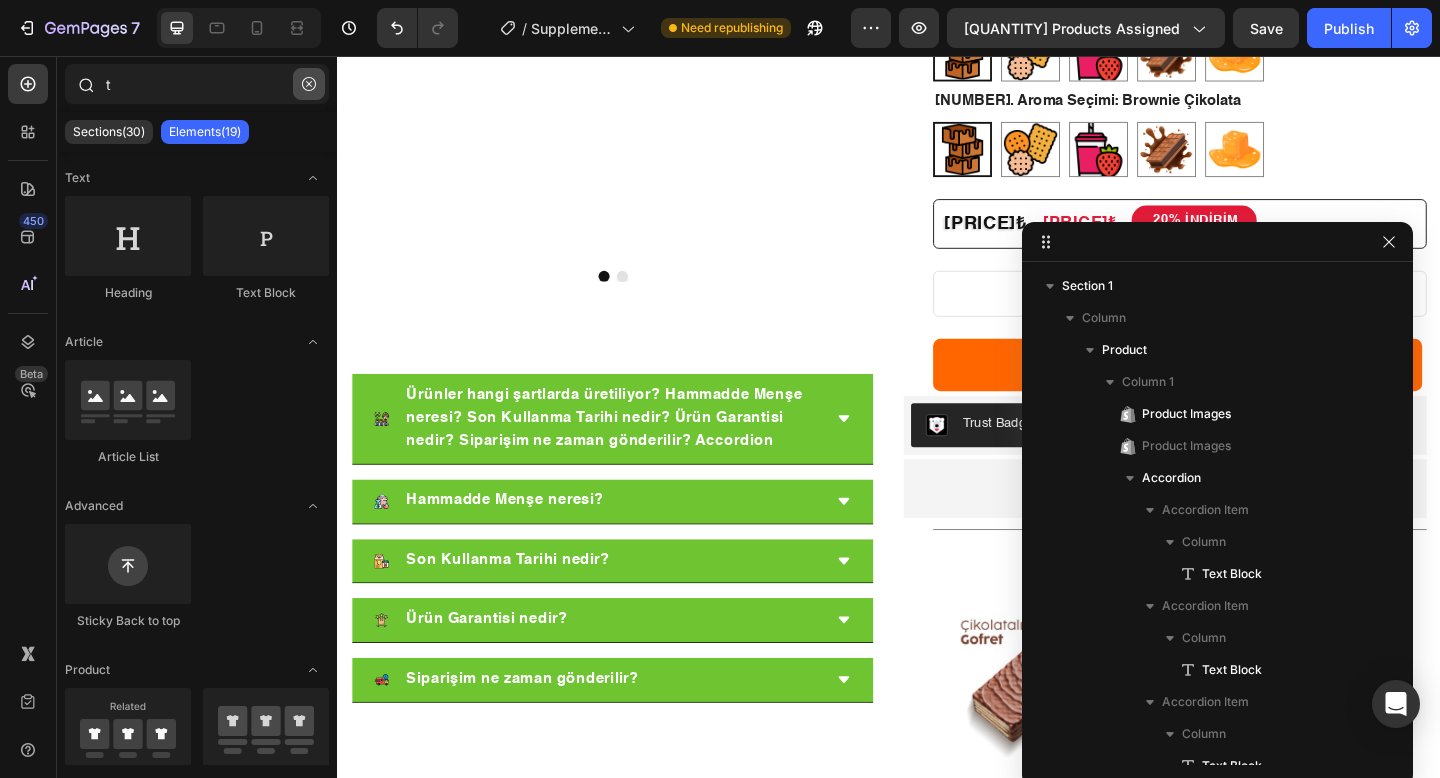 click 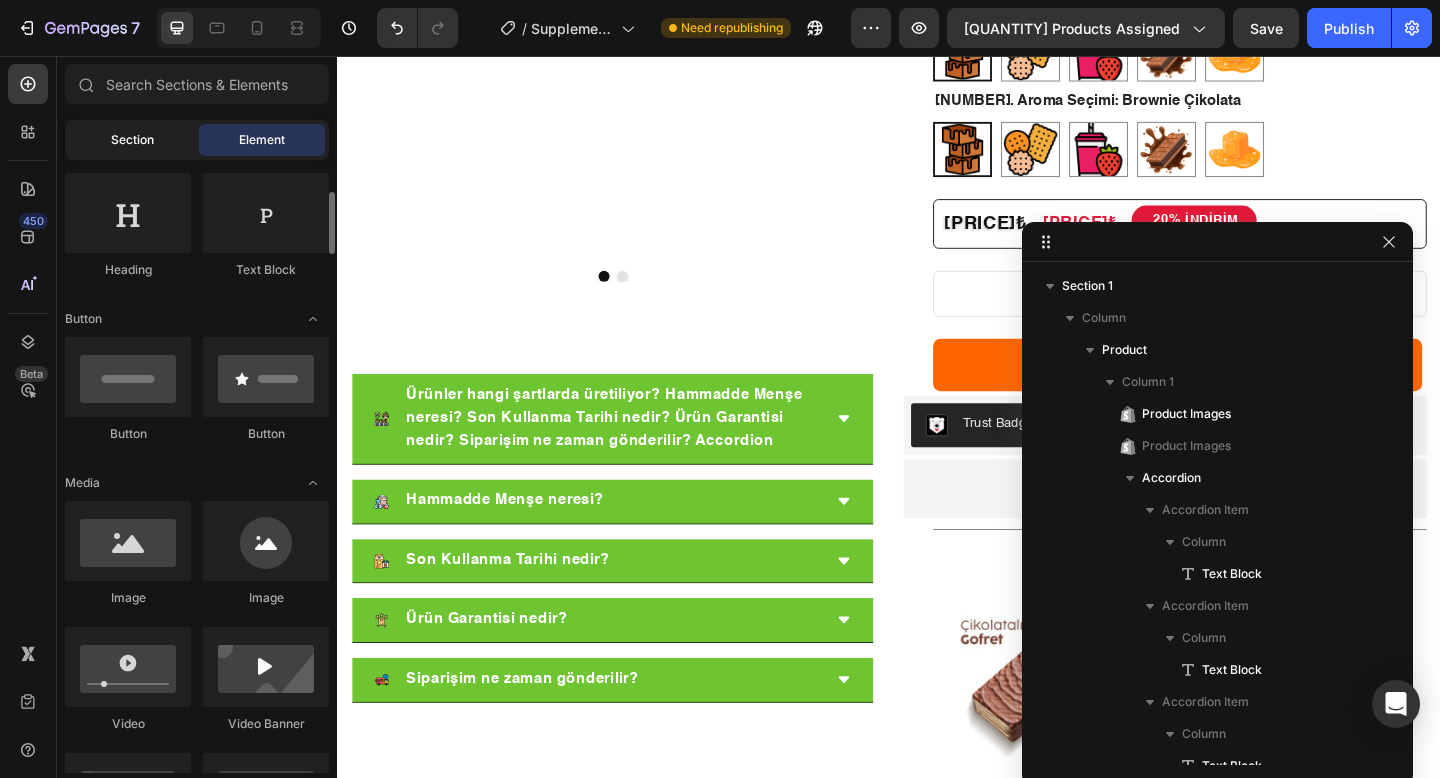 scroll, scrollTop: 0, scrollLeft: 0, axis: both 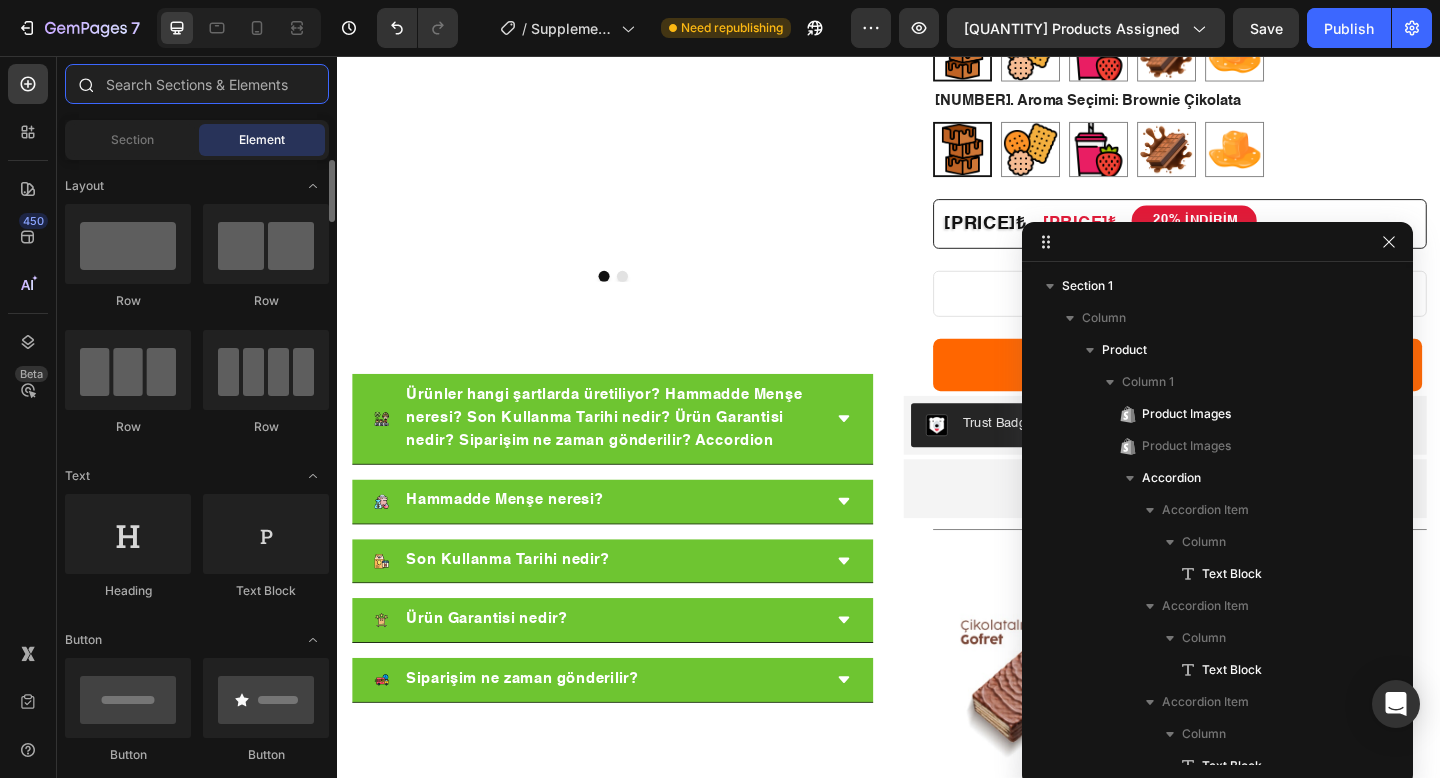 click at bounding box center [197, 84] 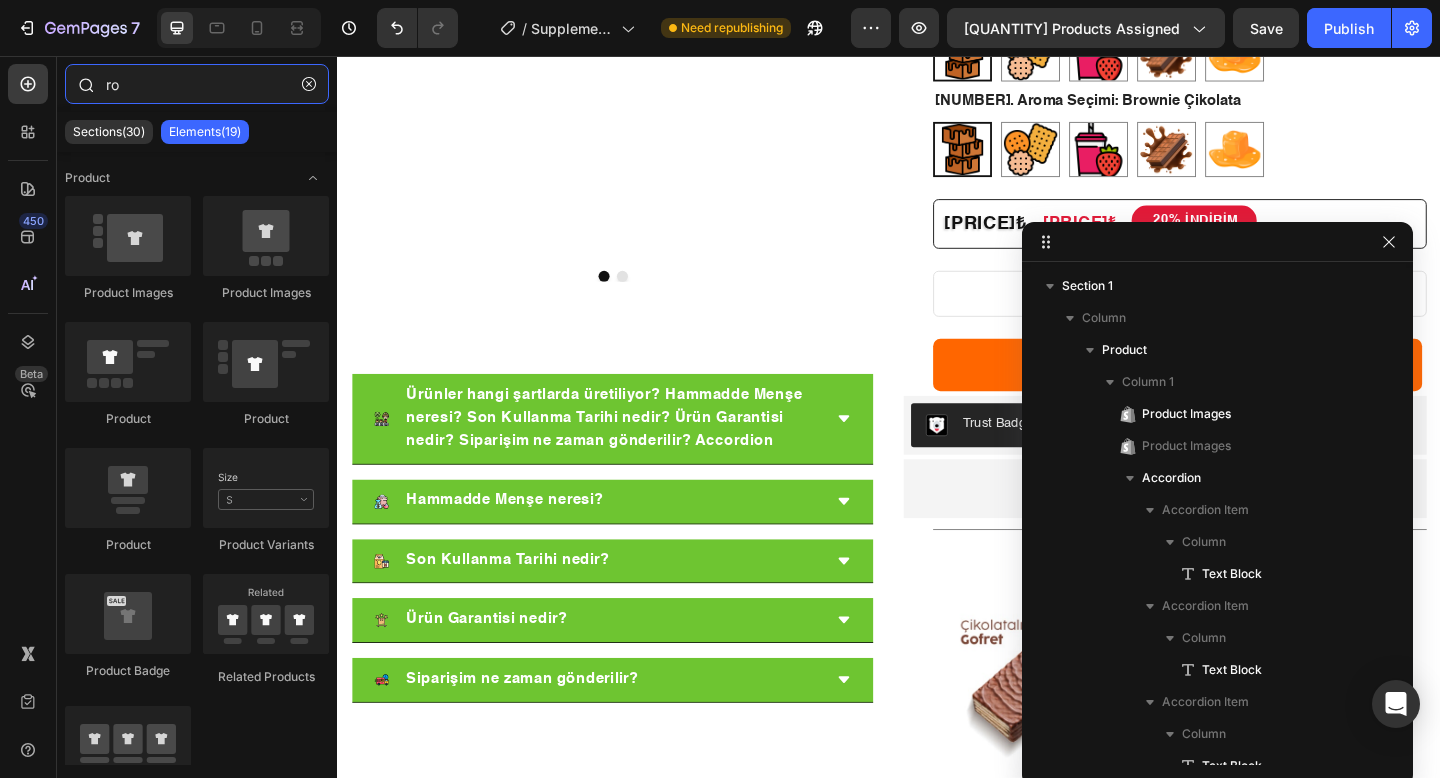 type on "row" 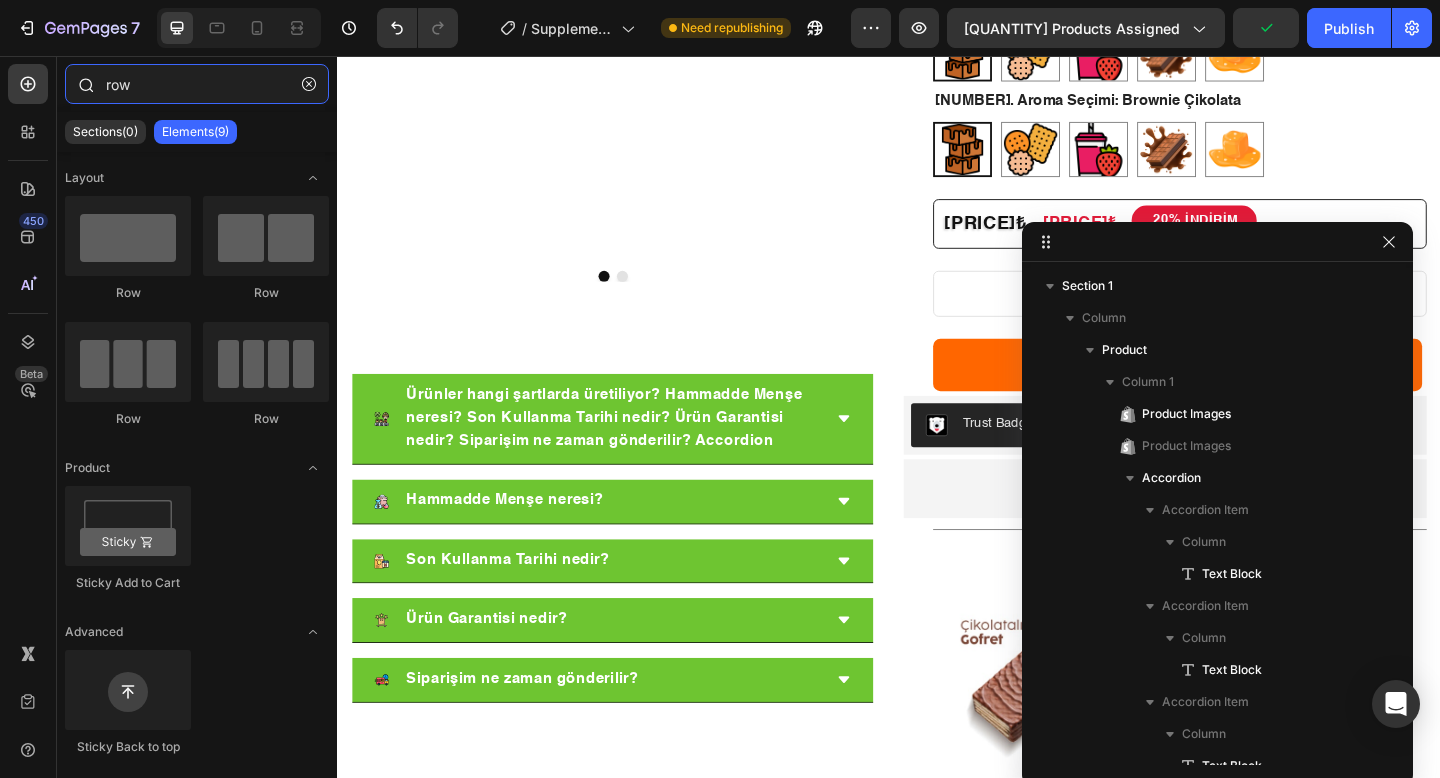 click on "row" at bounding box center (197, 84) 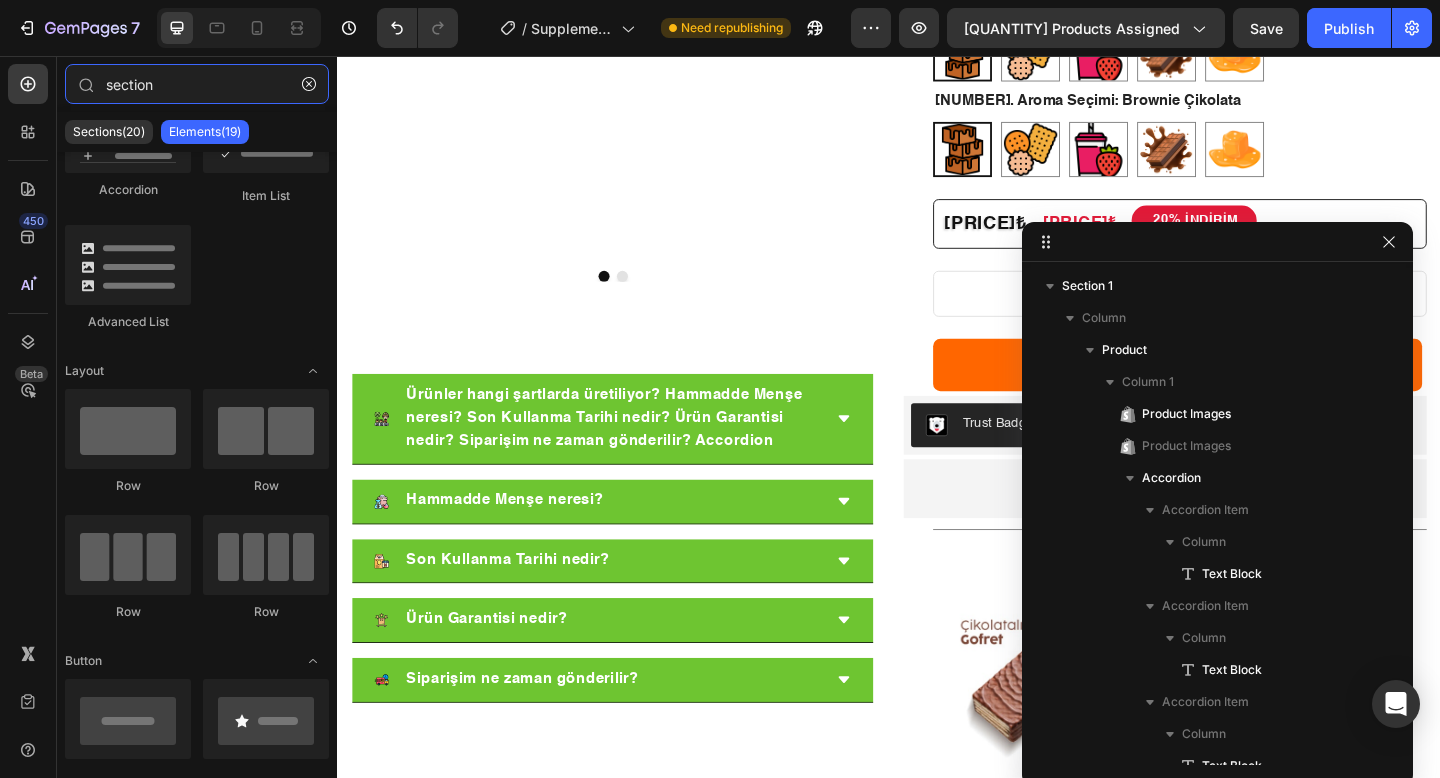 scroll, scrollTop: 0, scrollLeft: 0, axis: both 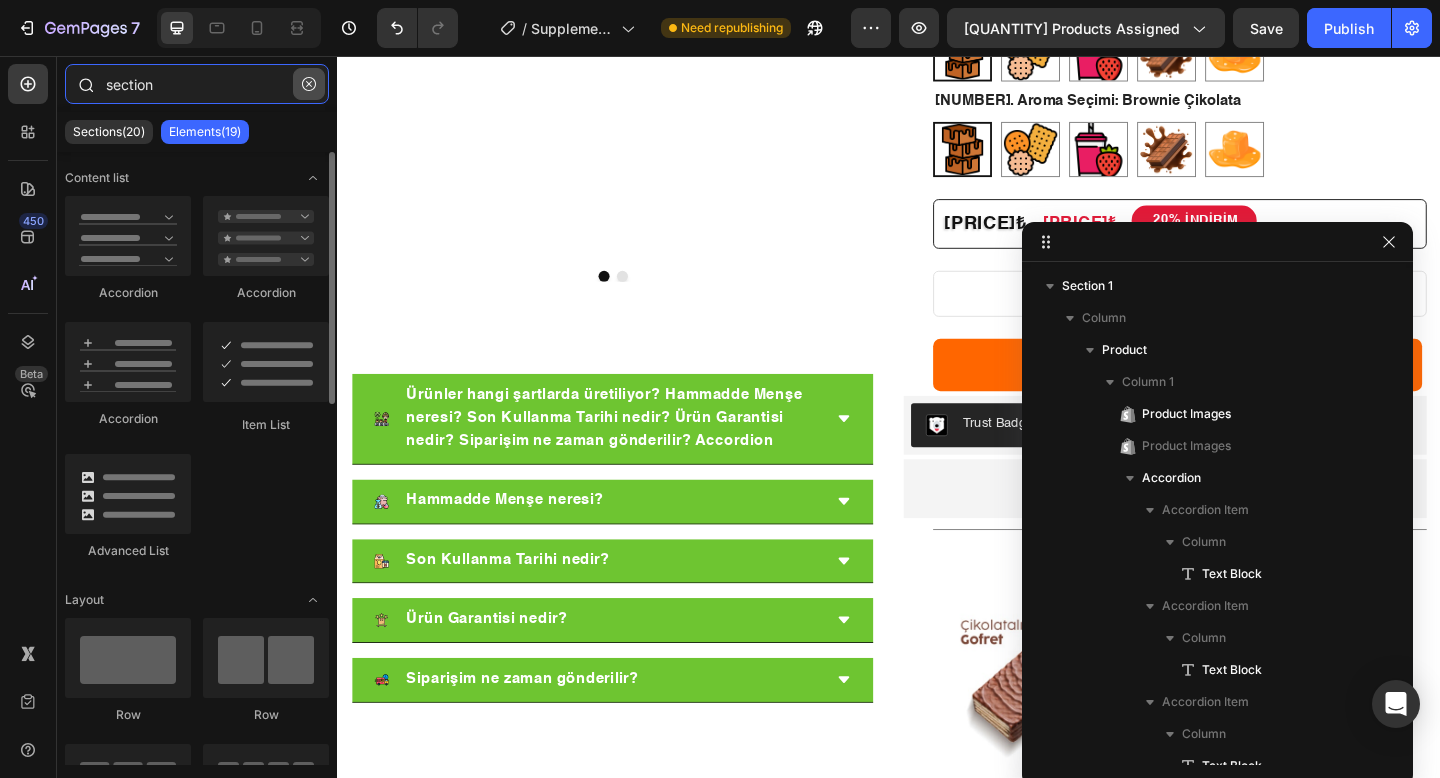 type on "section" 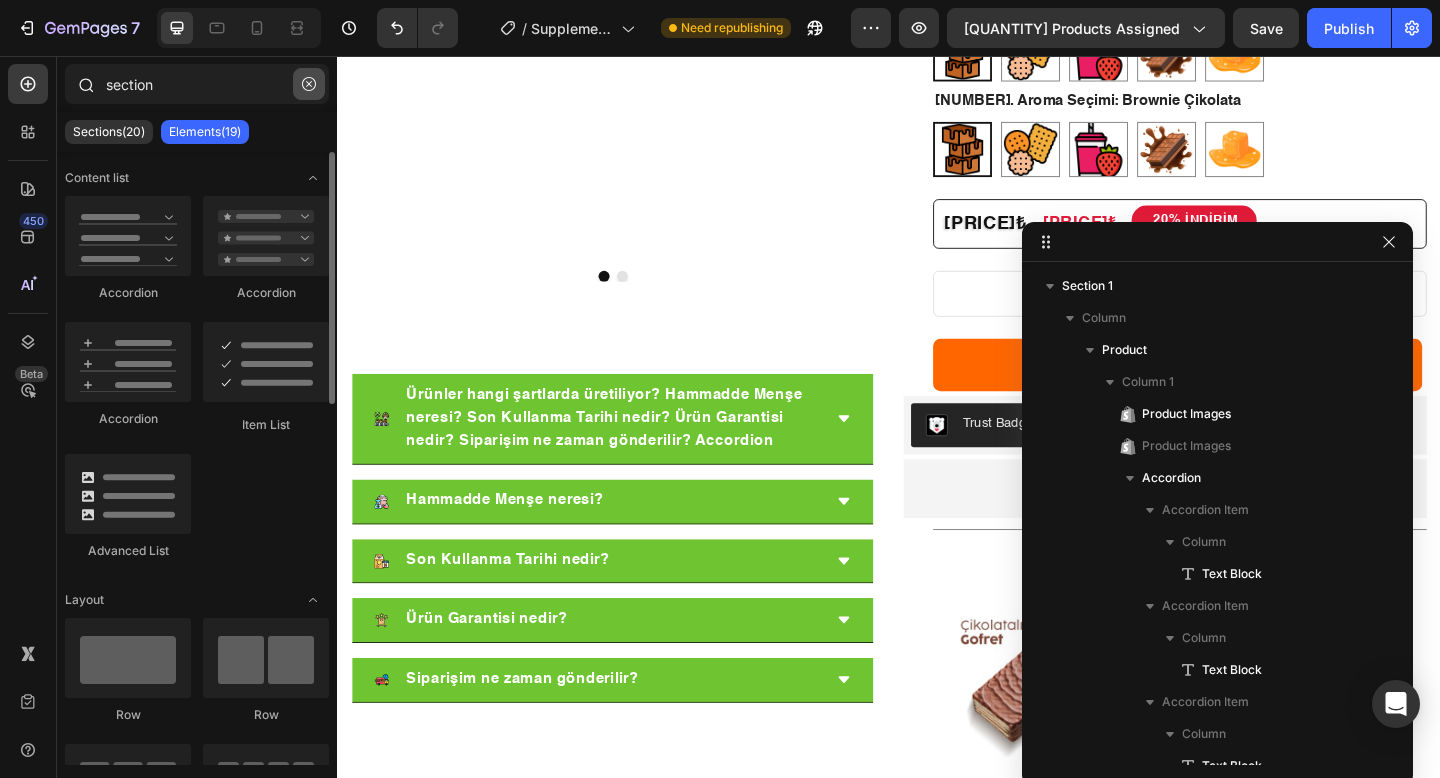 click at bounding box center [309, 84] 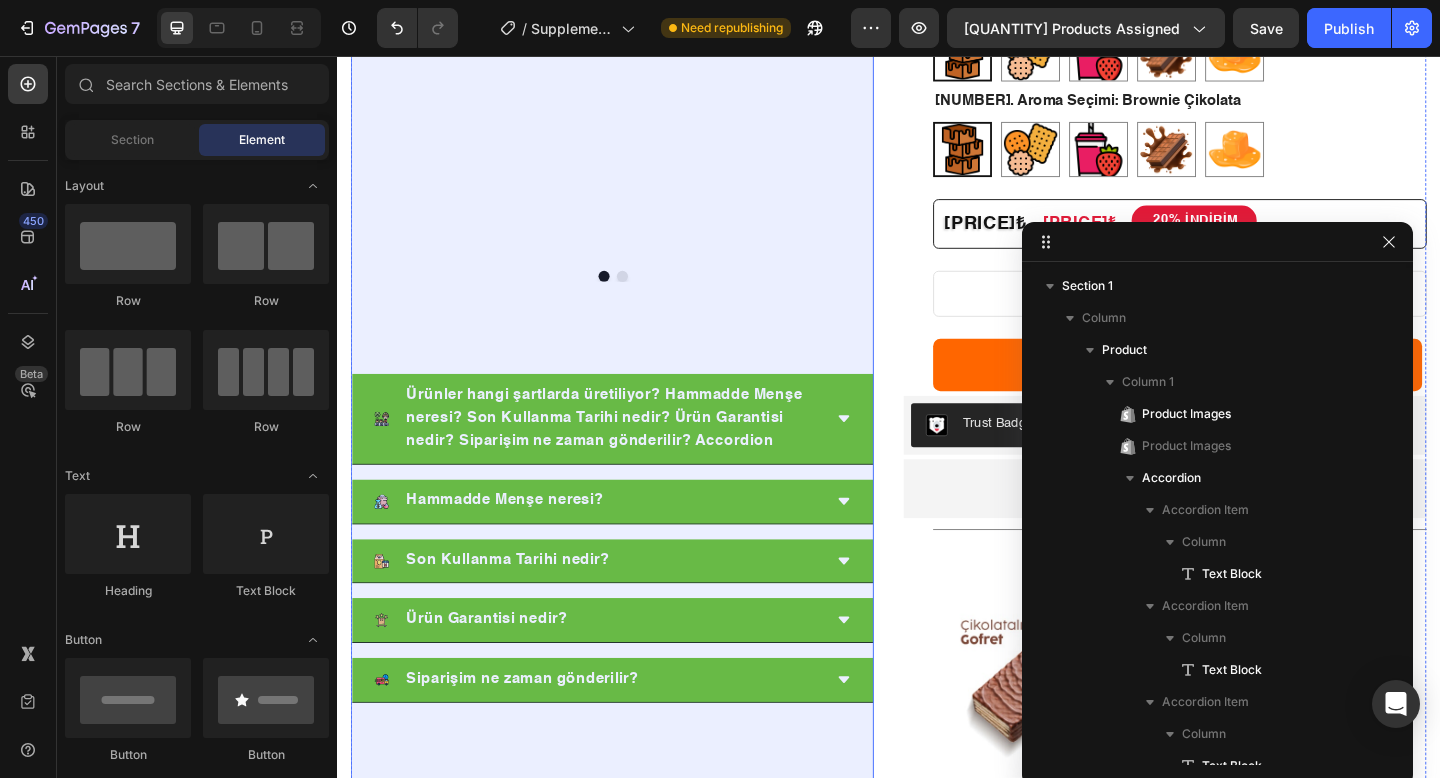 click on "Ürünler hangi şartlarda üretiliyor?
Hammadde Menşe neresi?
Son Kullanma Tarihi nedir?
Ürün Garantisi nedir?
Siparişim ne zaman gönderilir? Accordion" at bounding box center (636, 556) 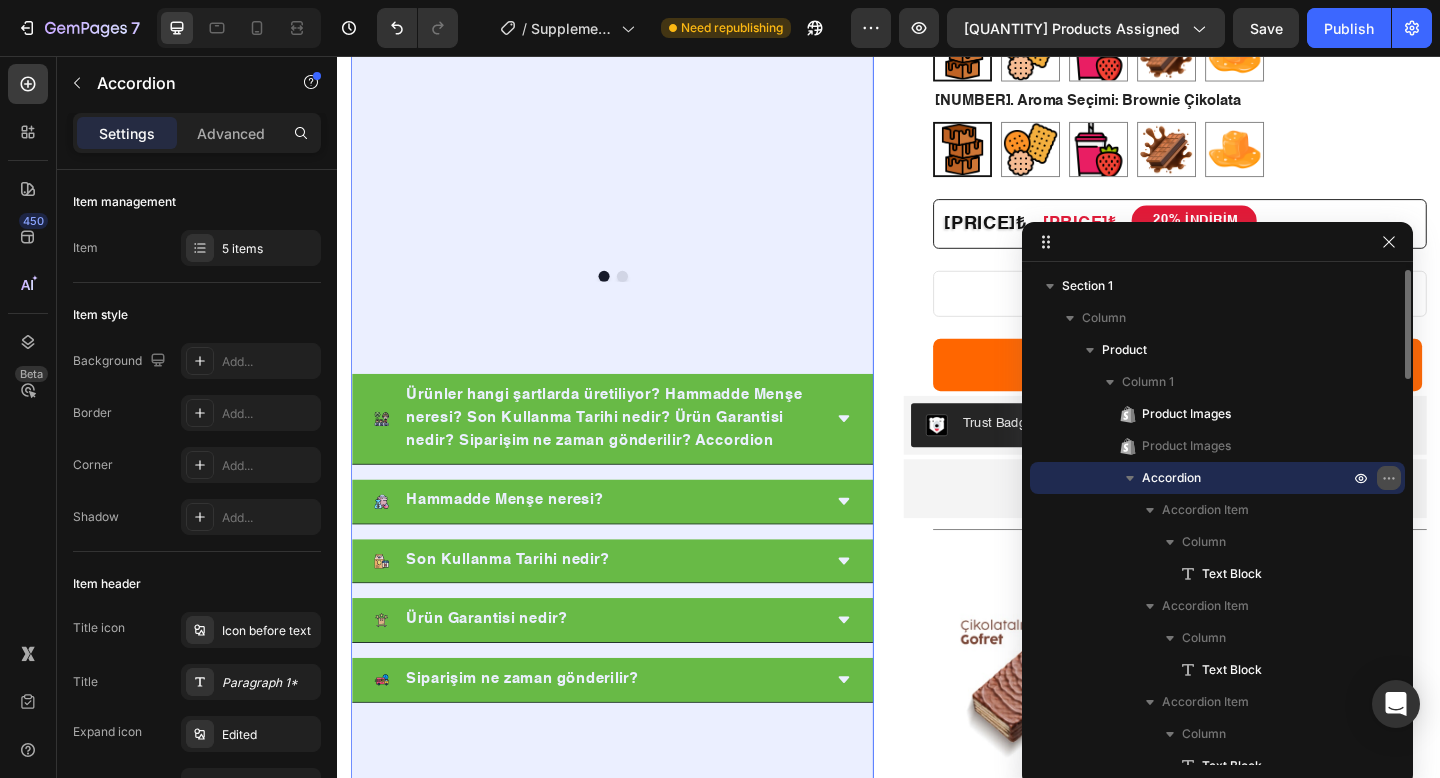 click 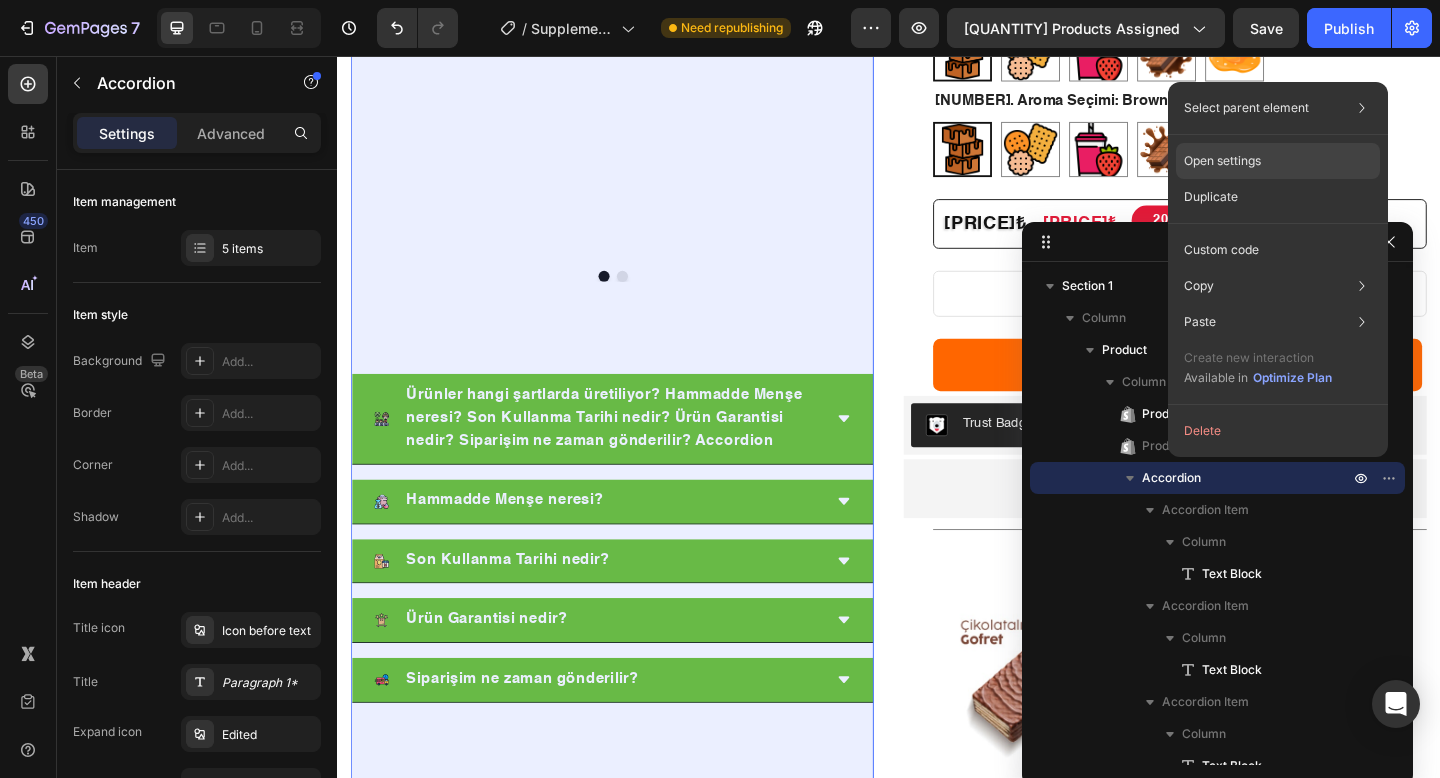 click on "Open settings" 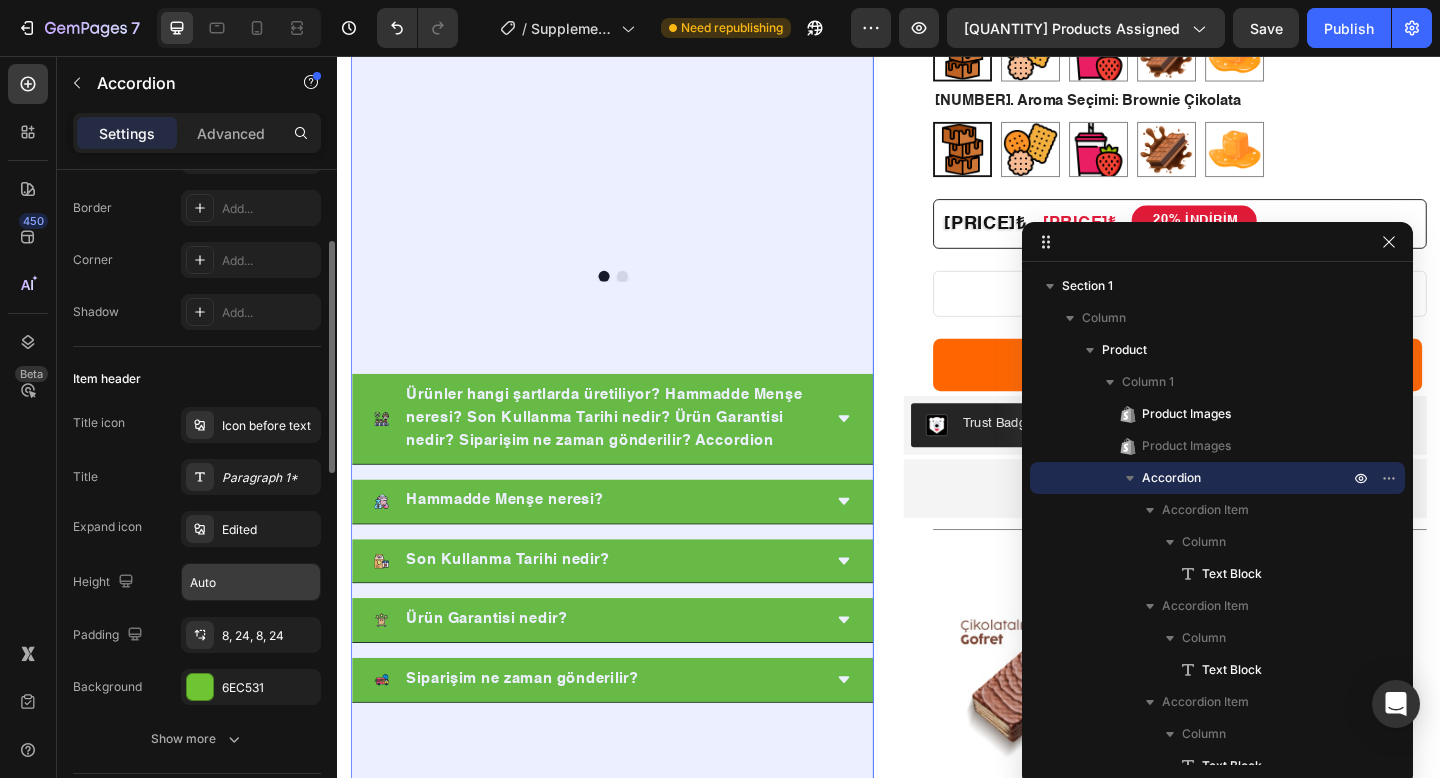 scroll, scrollTop: 218, scrollLeft: 0, axis: vertical 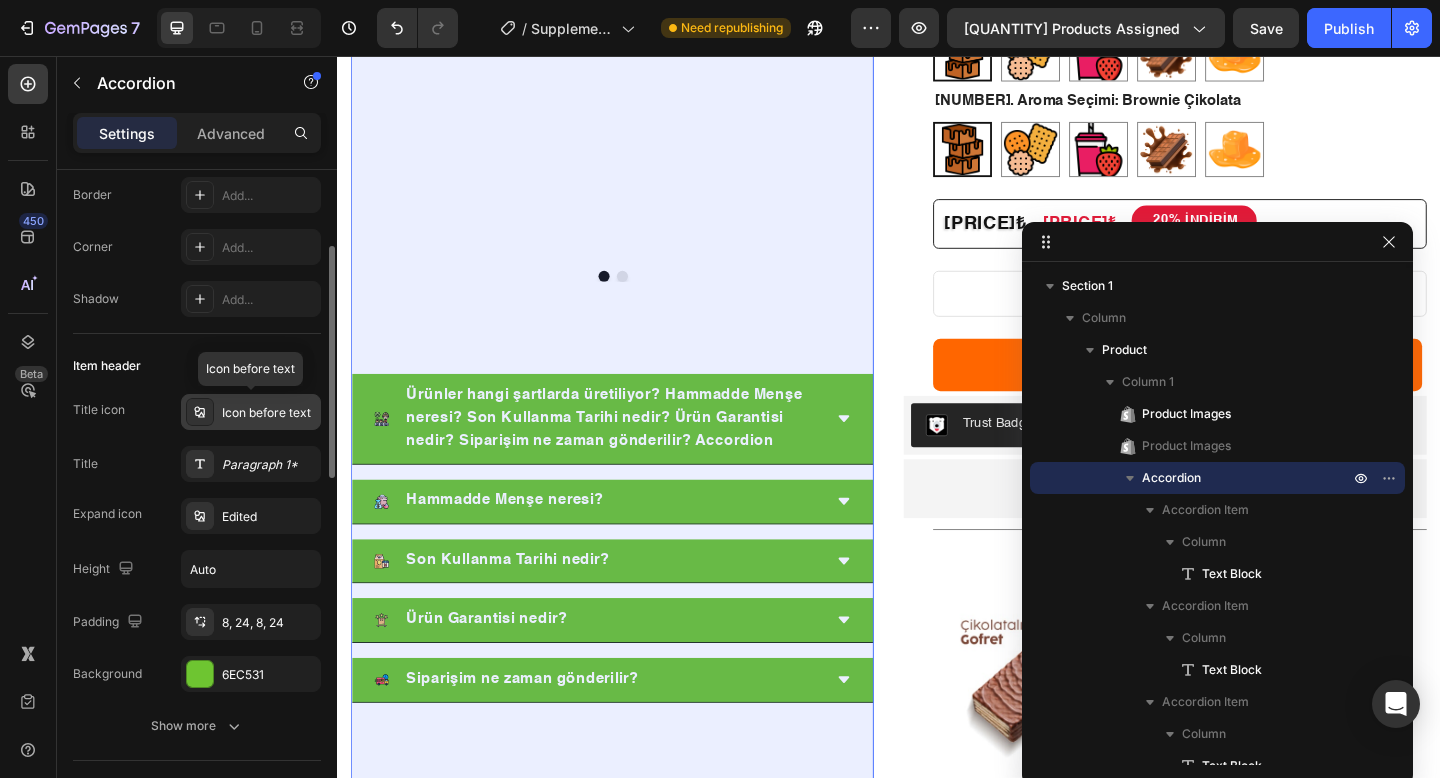 click on "Icon before text" at bounding box center [269, 413] 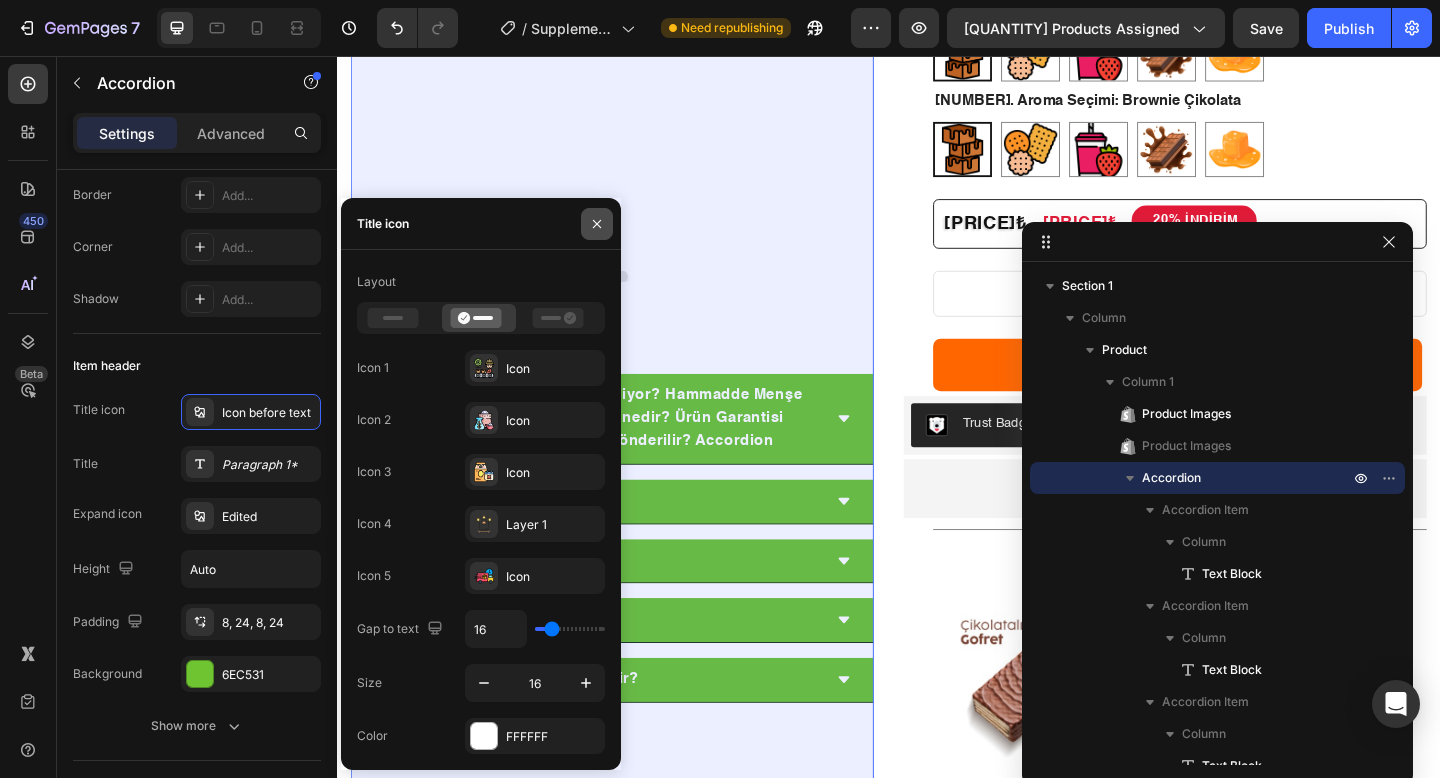 click 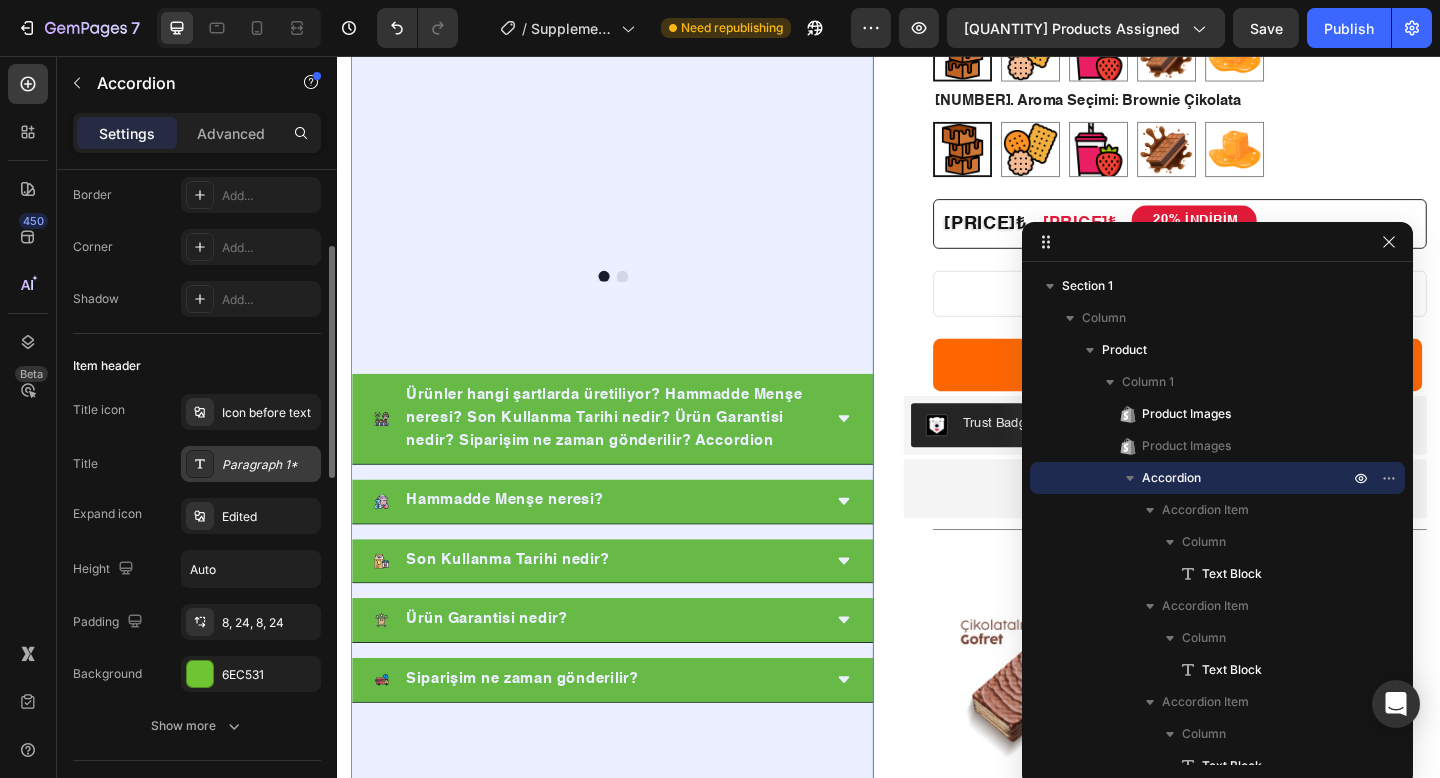 click on "Paragraph 1*" at bounding box center [269, 465] 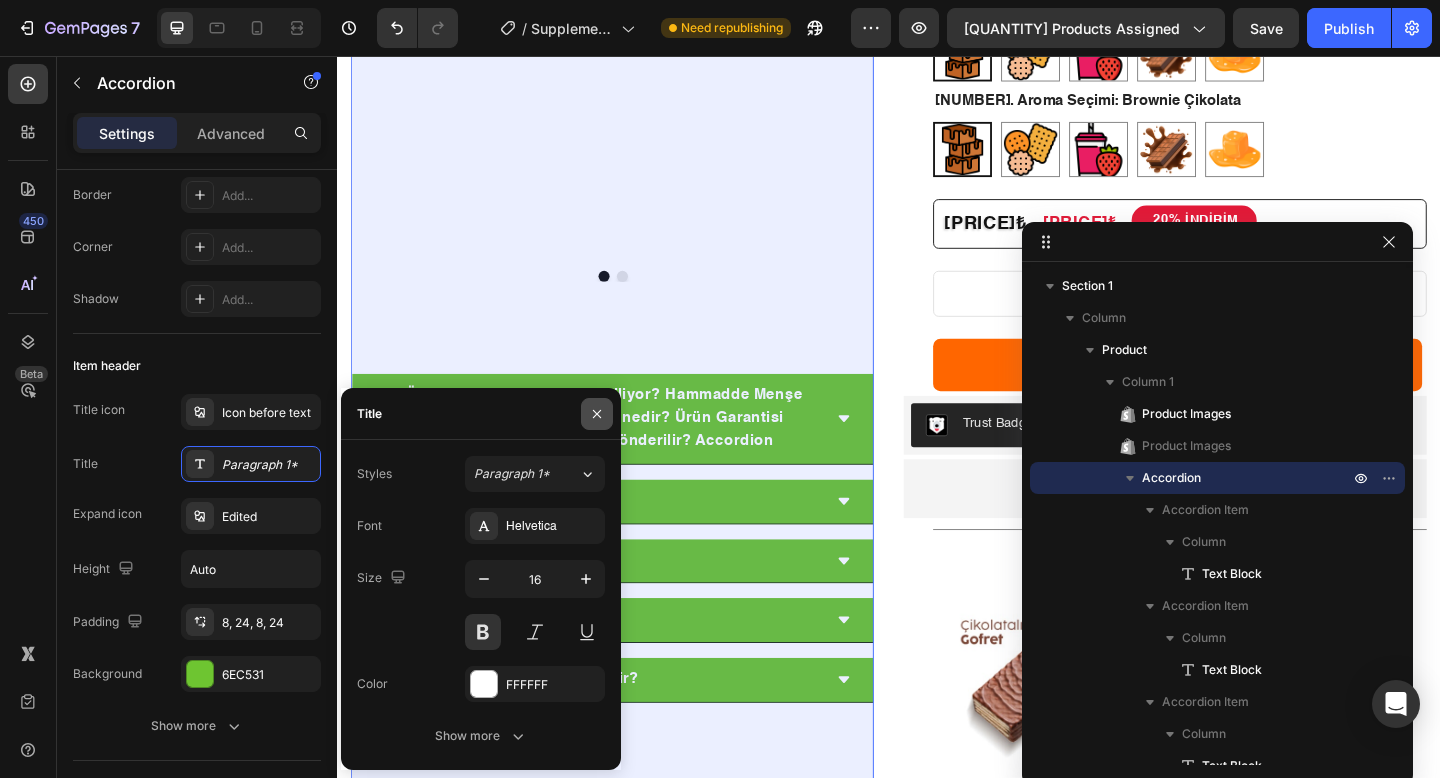 click at bounding box center (597, 414) 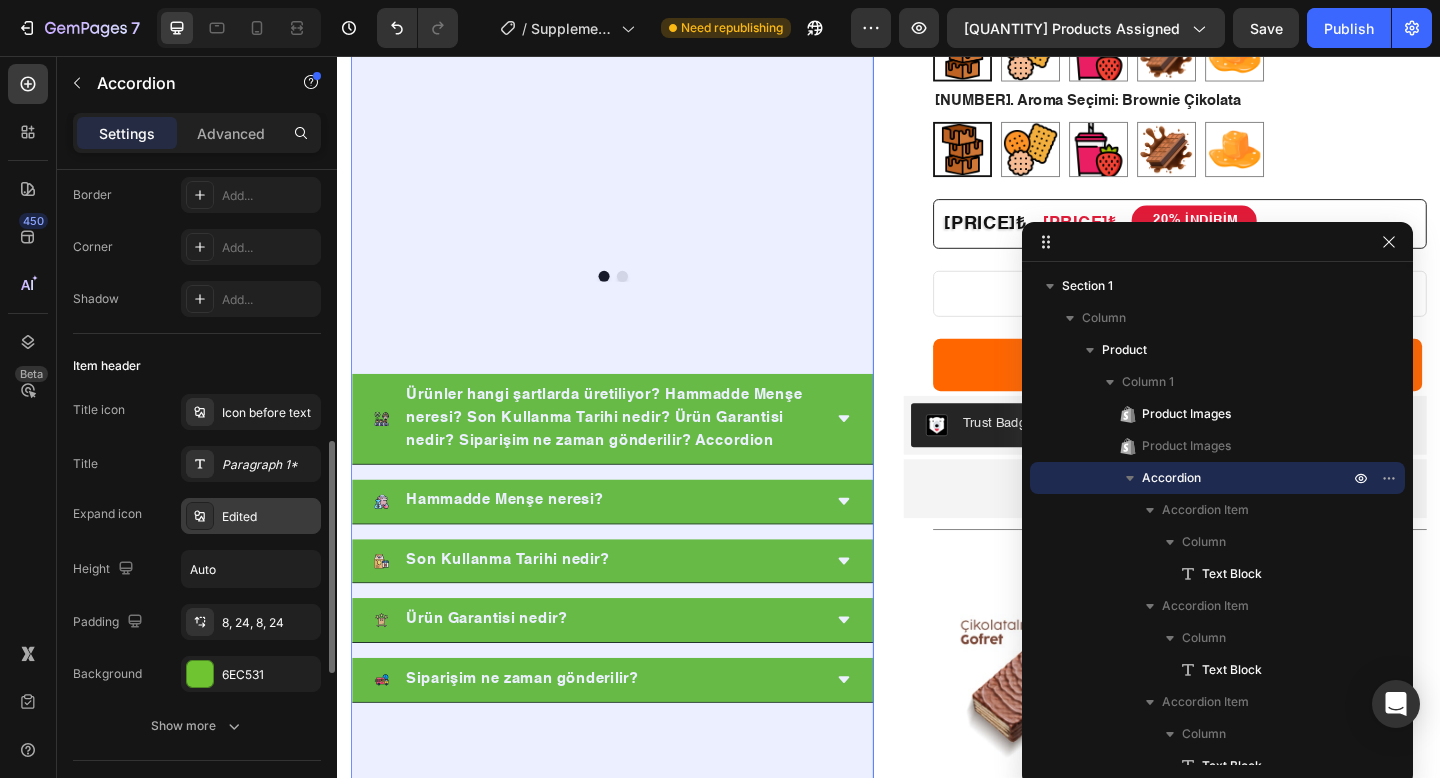 scroll, scrollTop: 363, scrollLeft: 0, axis: vertical 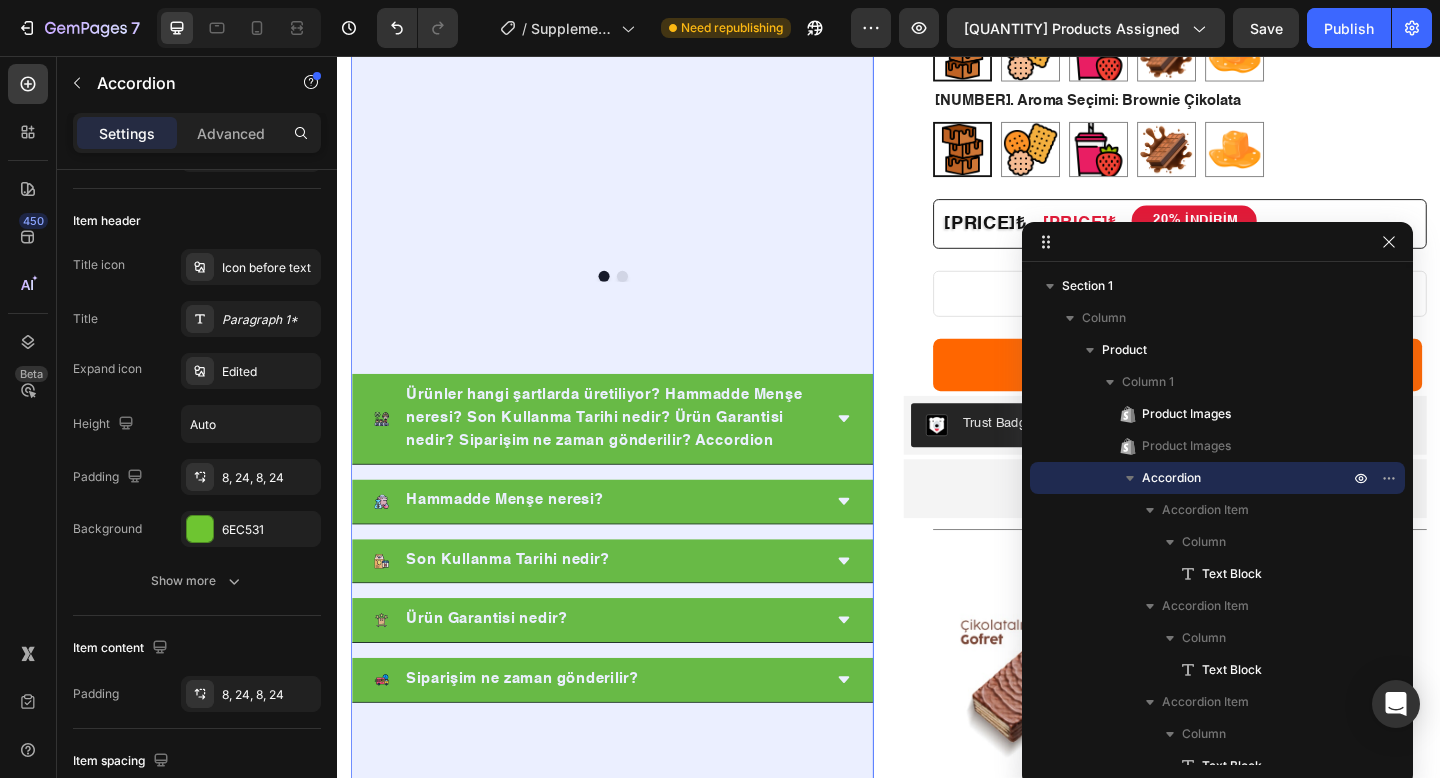 click on "Ürünler hangi şartlarda üretiliyor? Hammadde Menşe neresi? Son Kullanma Tarihi nedir? Ürün Garantisi nedir? Siparişim ne zaman gönderilir? Accordion 0" at bounding box center (636, 556) 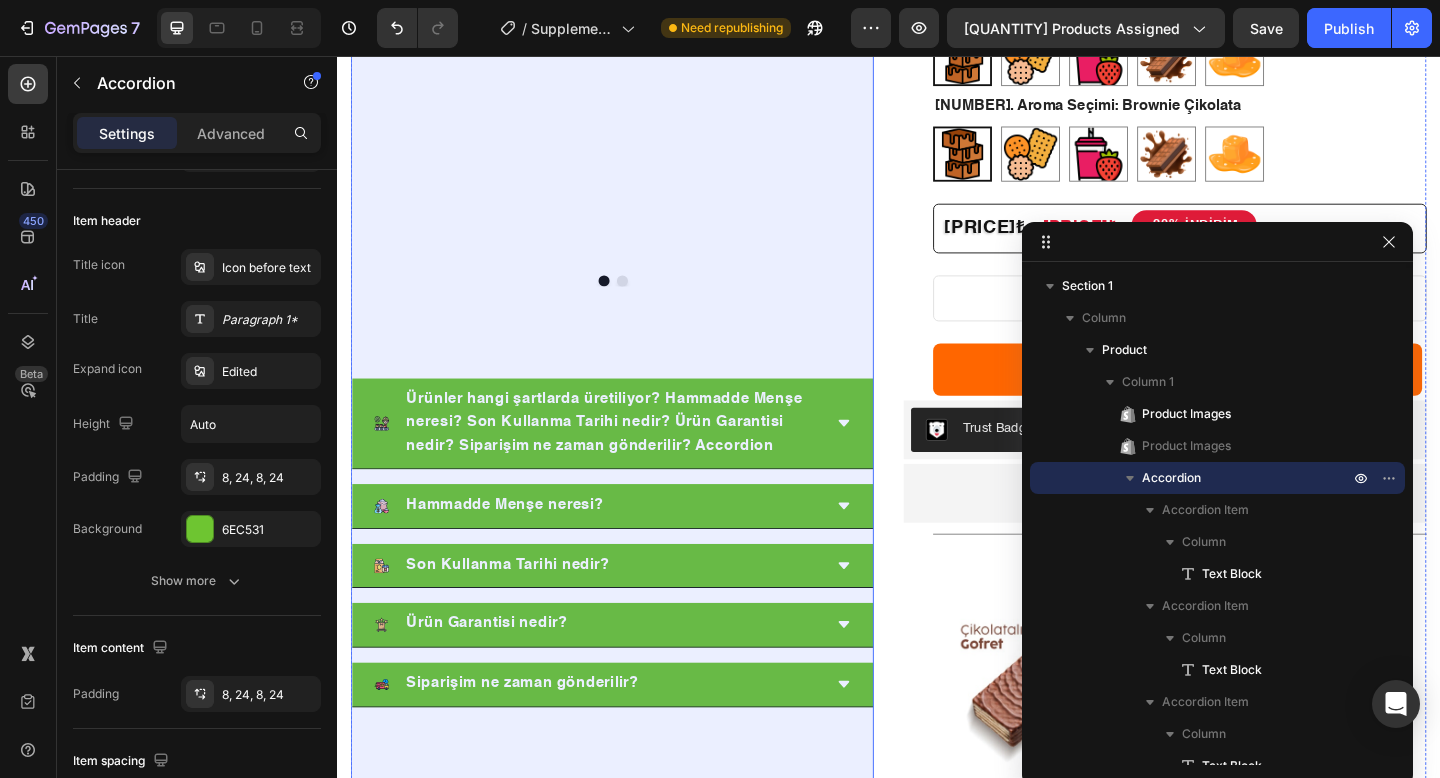 scroll, scrollTop: 1409, scrollLeft: 0, axis: vertical 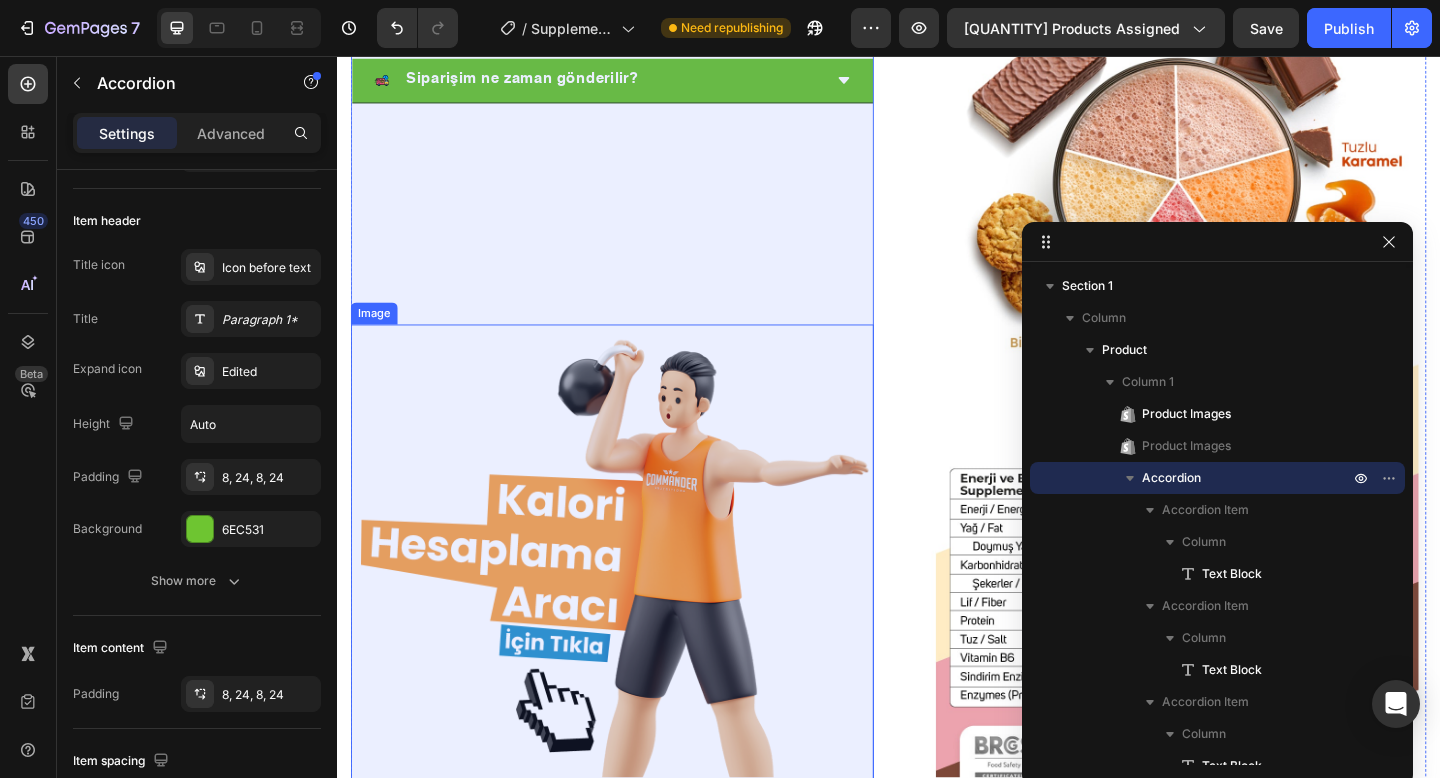click at bounding box center (636, 674) 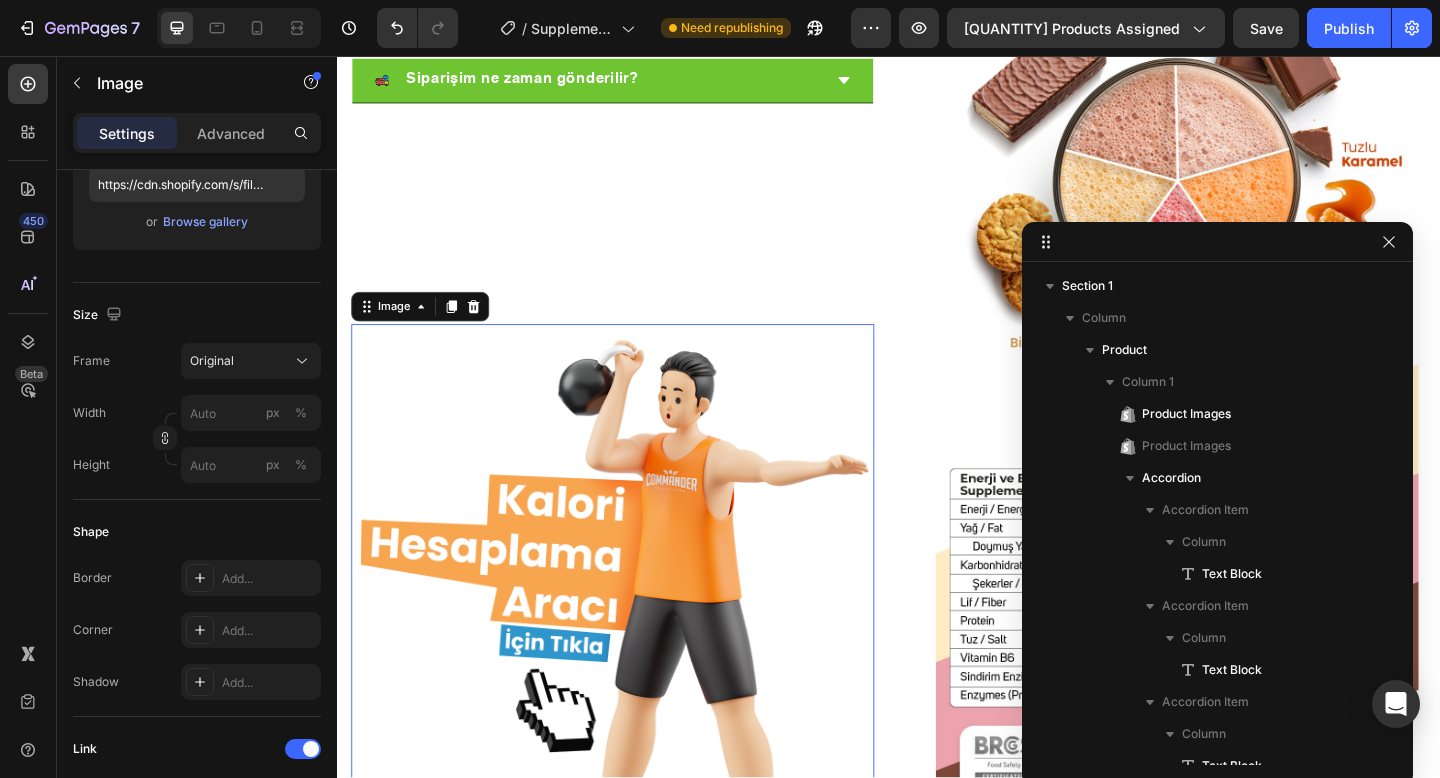 scroll, scrollTop: 515, scrollLeft: 0, axis: vertical 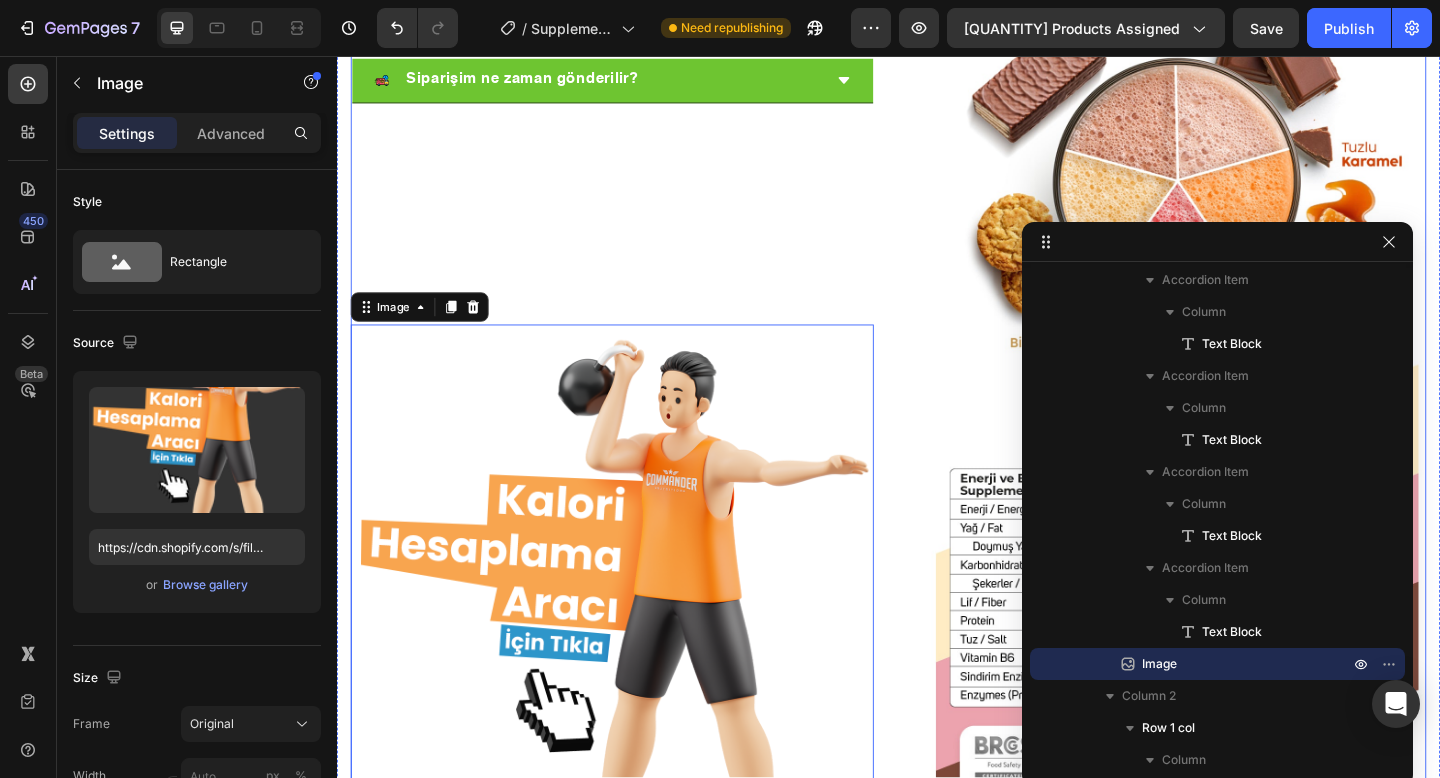 click on "Product Images Product Images Ürünler hangi şartlarda üretiliyor? Hammadde Menşe neresi? Son Kullanma Tarihi nedir? Ürün Garantisi nedir? Siparişim ne zaman gönderilir? Accordion Image 0" at bounding box center (636, 171) 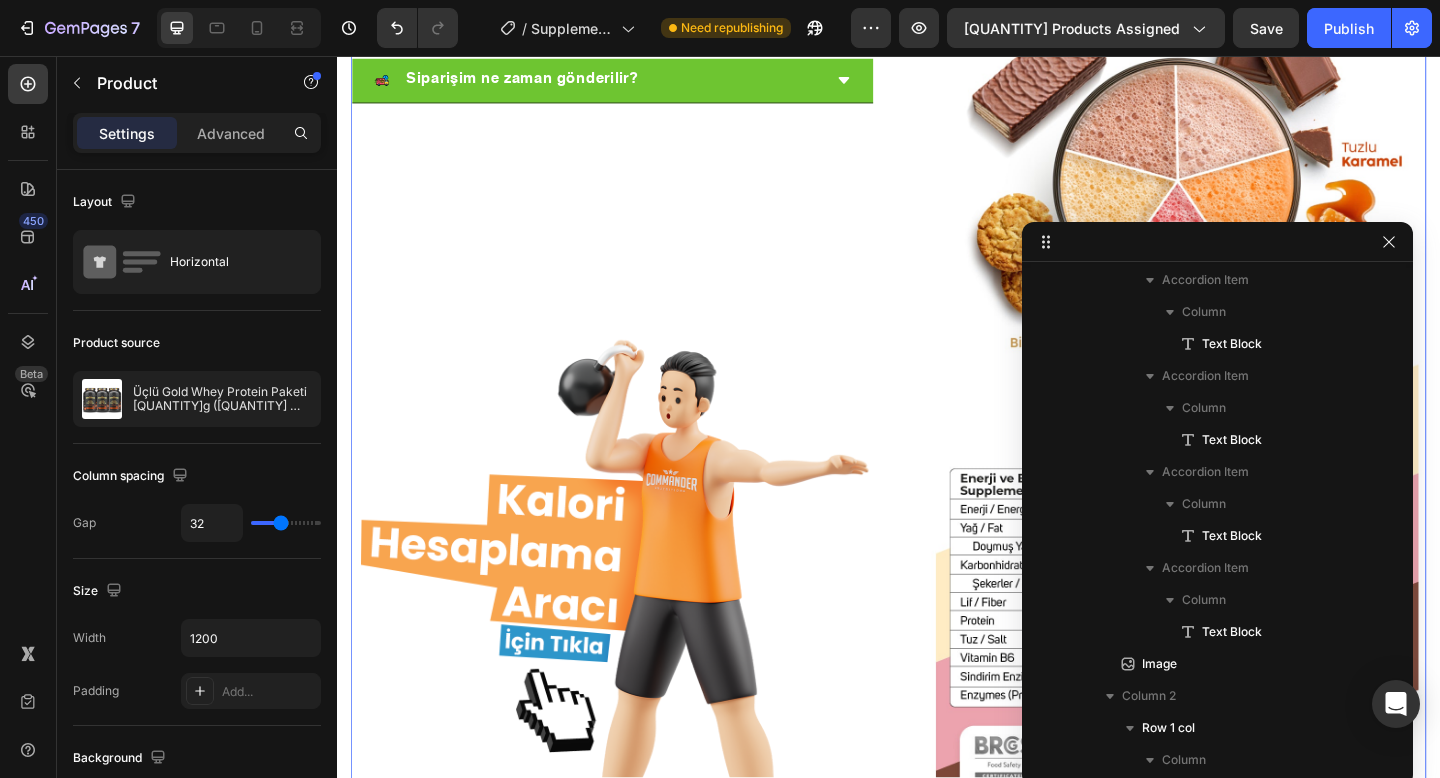 scroll, scrollTop: 0, scrollLeft: 0, axis: both 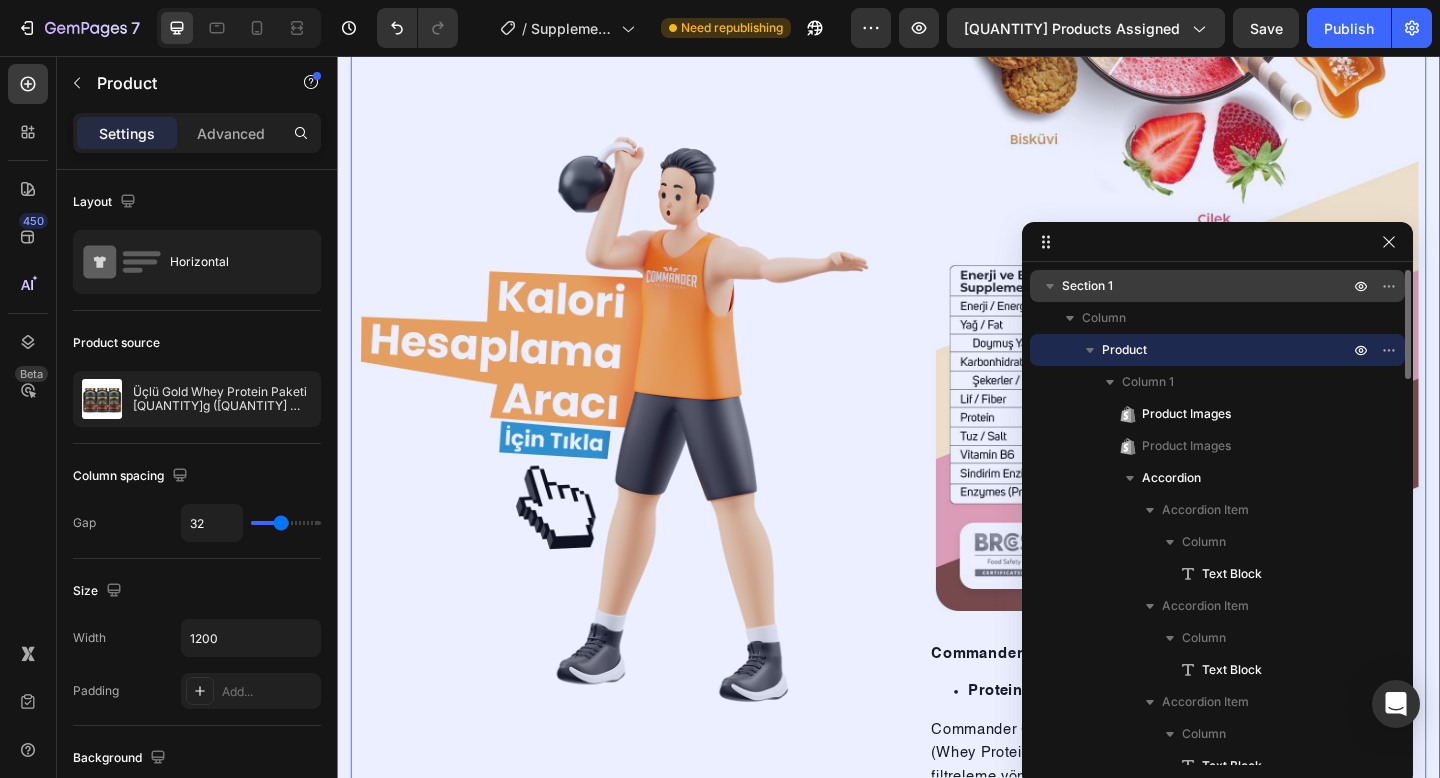 click on "Section 1" at bounding box center (1207, 286) 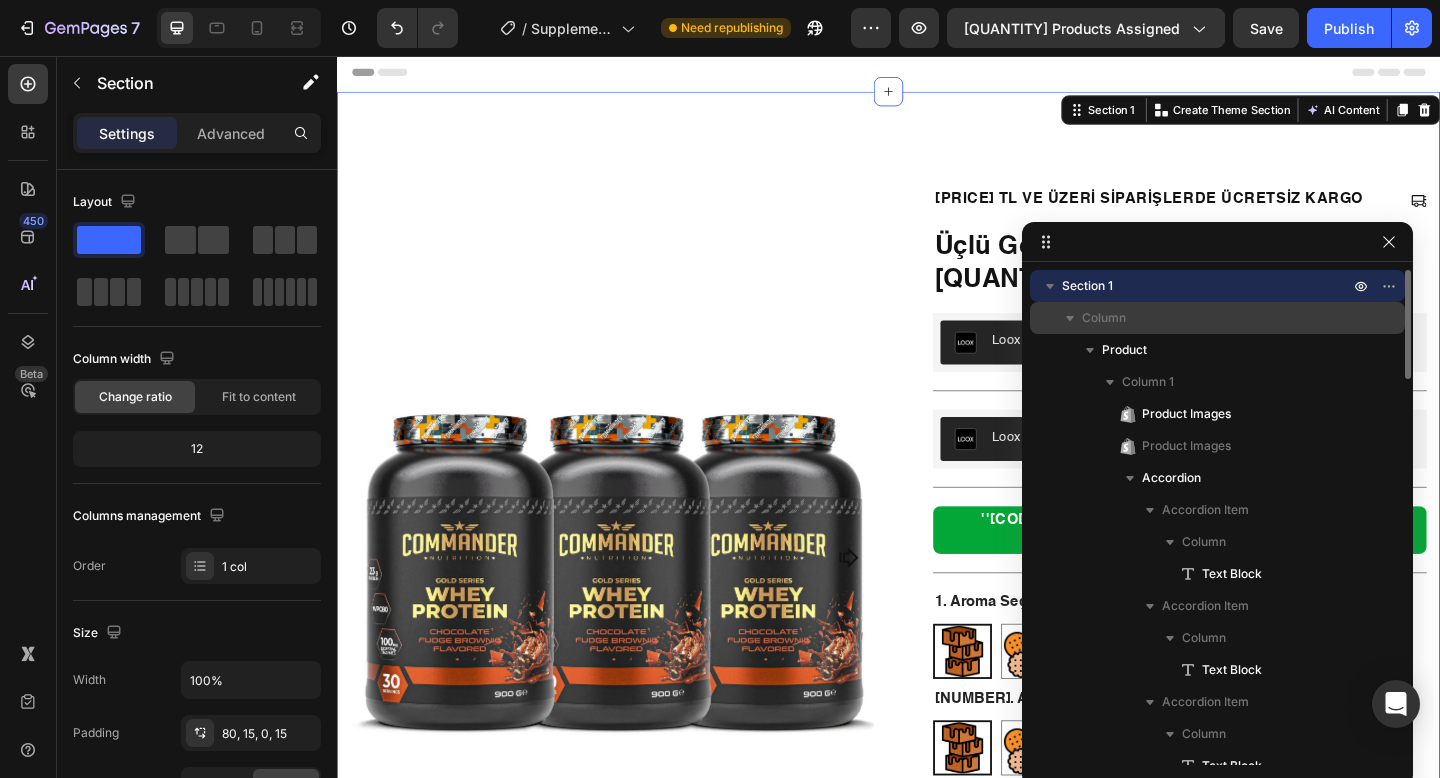 scroll, scrollTop: 0, scrollLeft: 0, axis: both 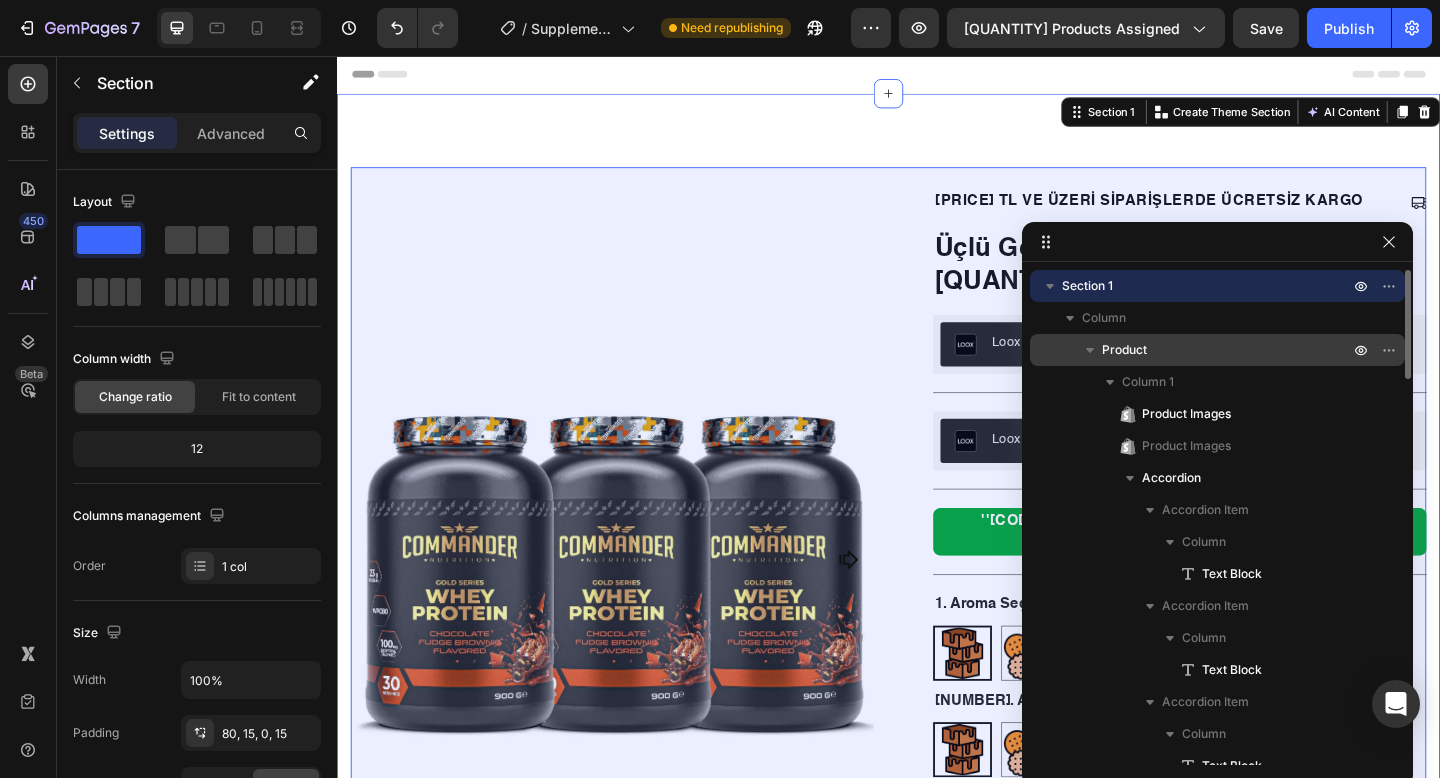 click on "Product" at bounding box center (1227, 350) 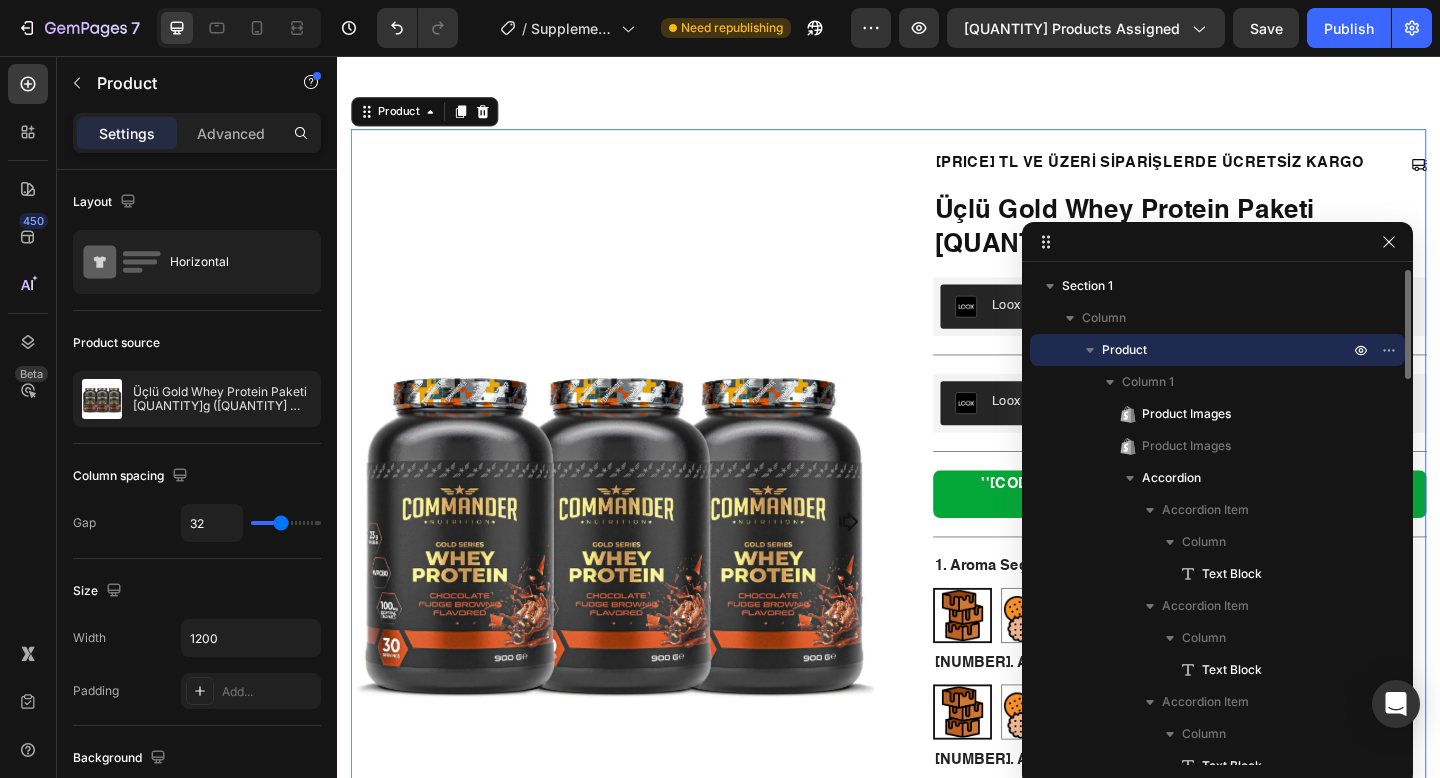 scroll, scrollTop: 51, scrollLeft: 0, axis: vertical 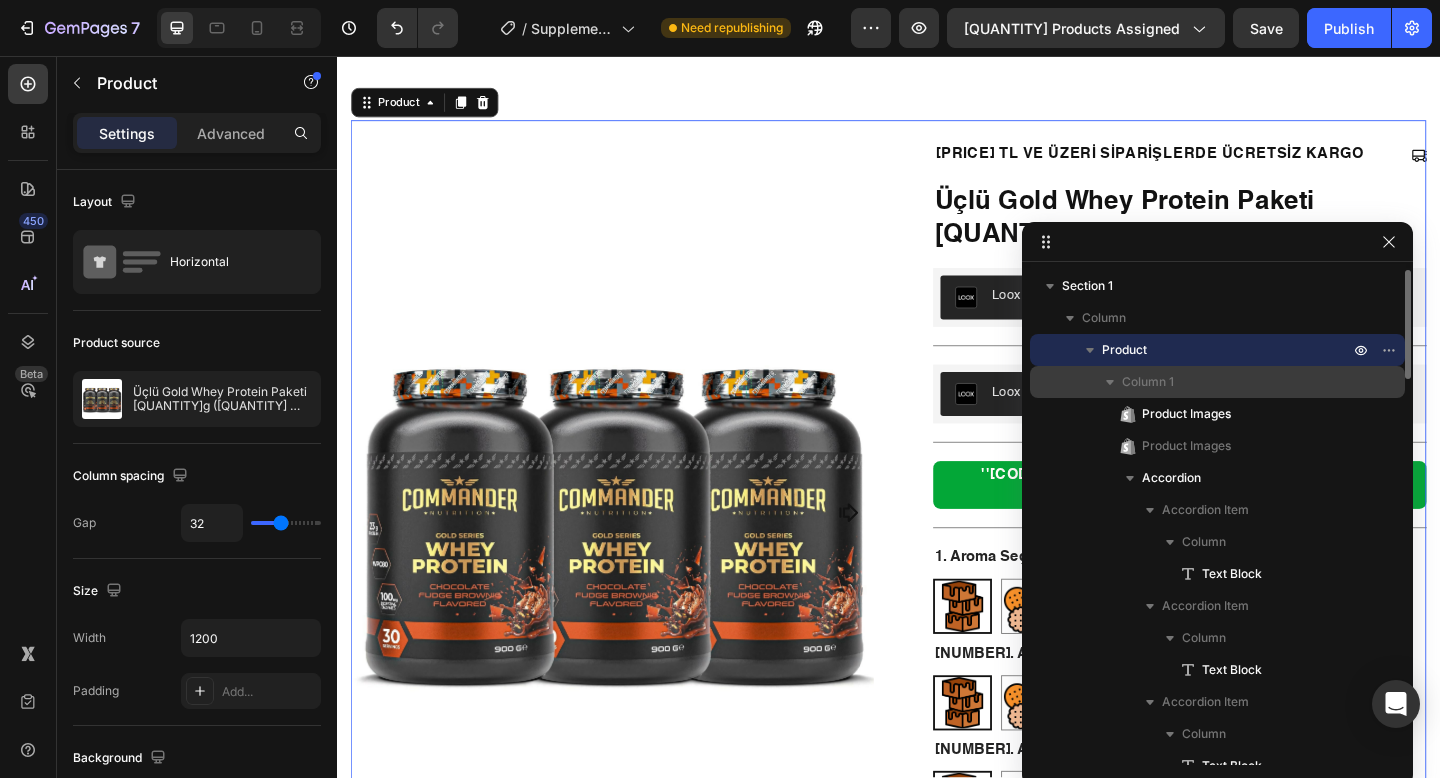 click on "Column 1" at bounding box center [1148, 382] 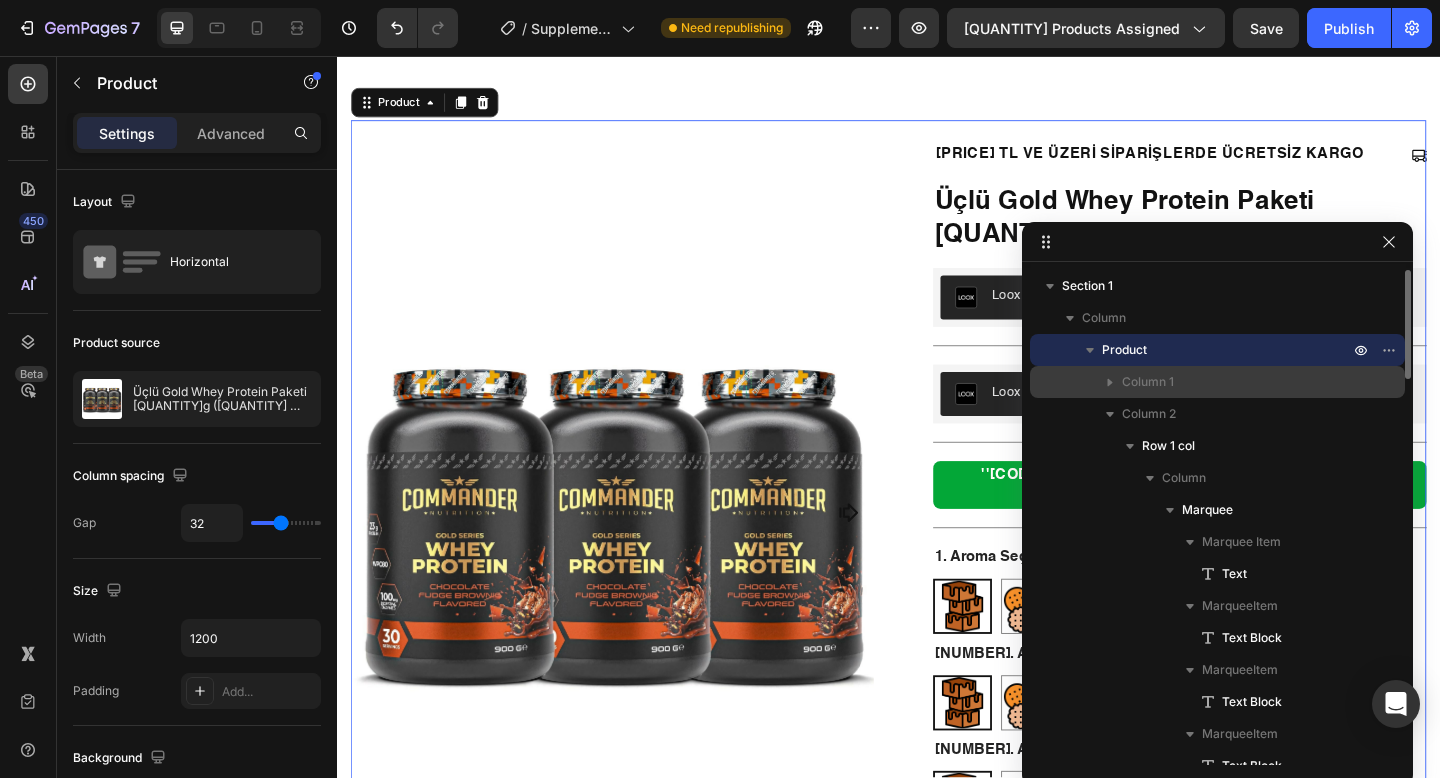 click on "Column 1" at bounding box center (1148, 382) 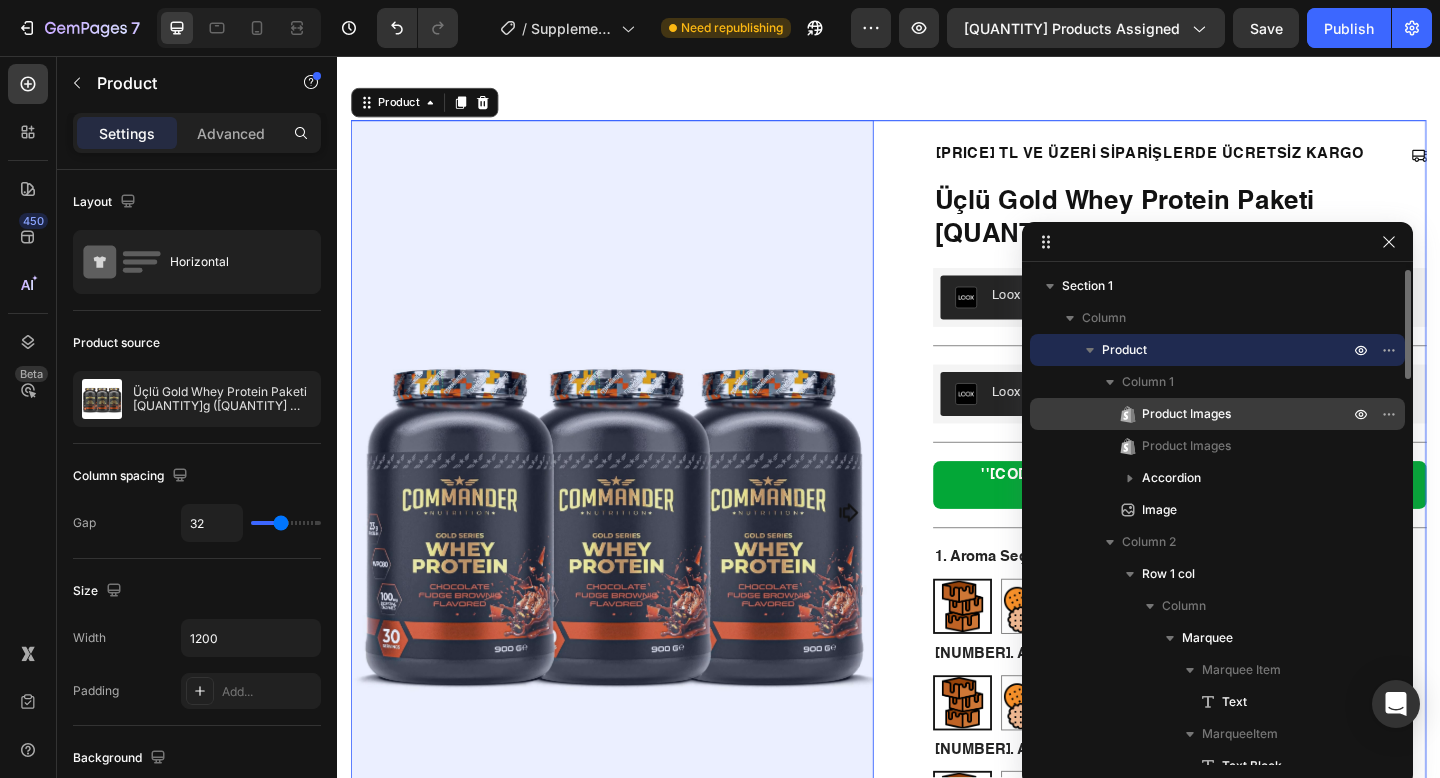 click on "Product Images" at bounding box center (1186, 414) 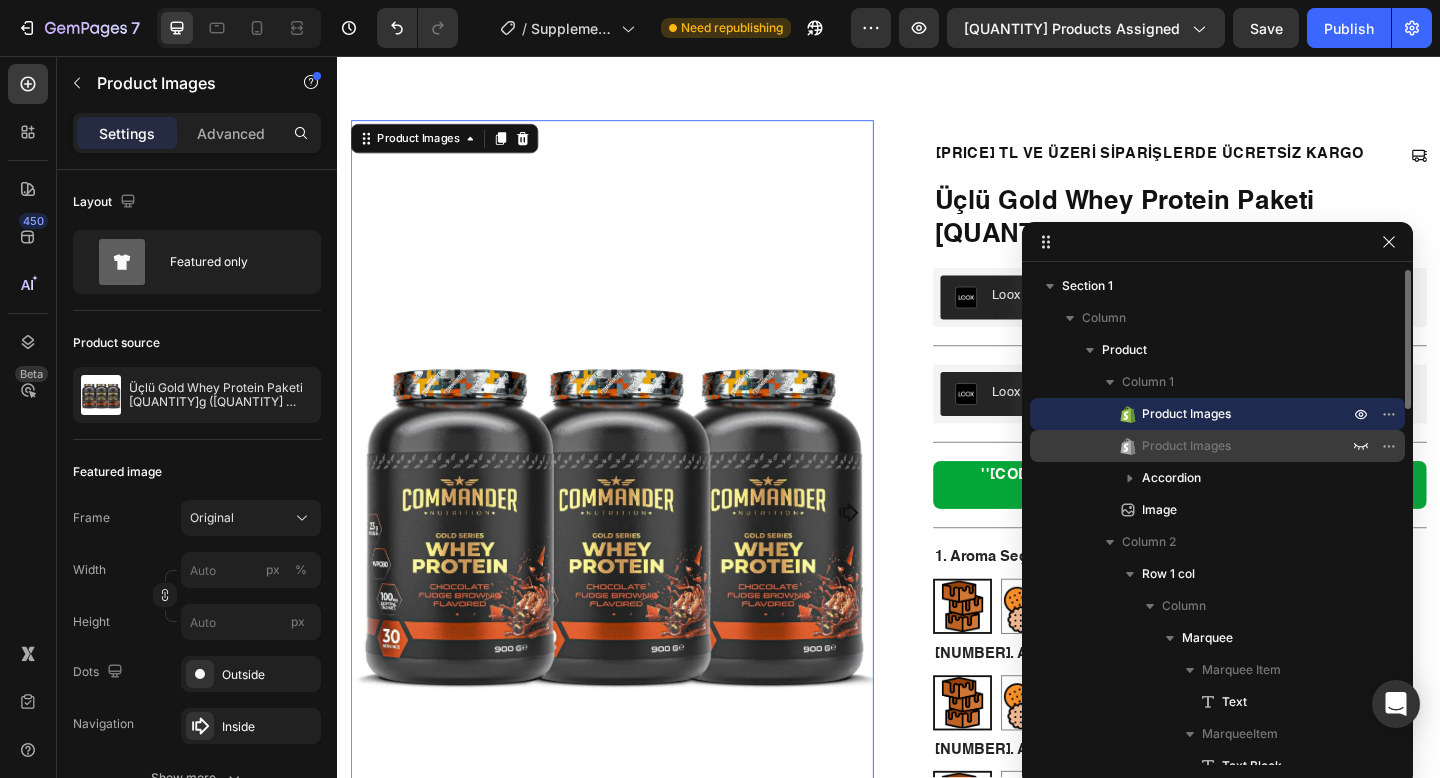 click on "Product Images" at bounding box center [1186, 446] 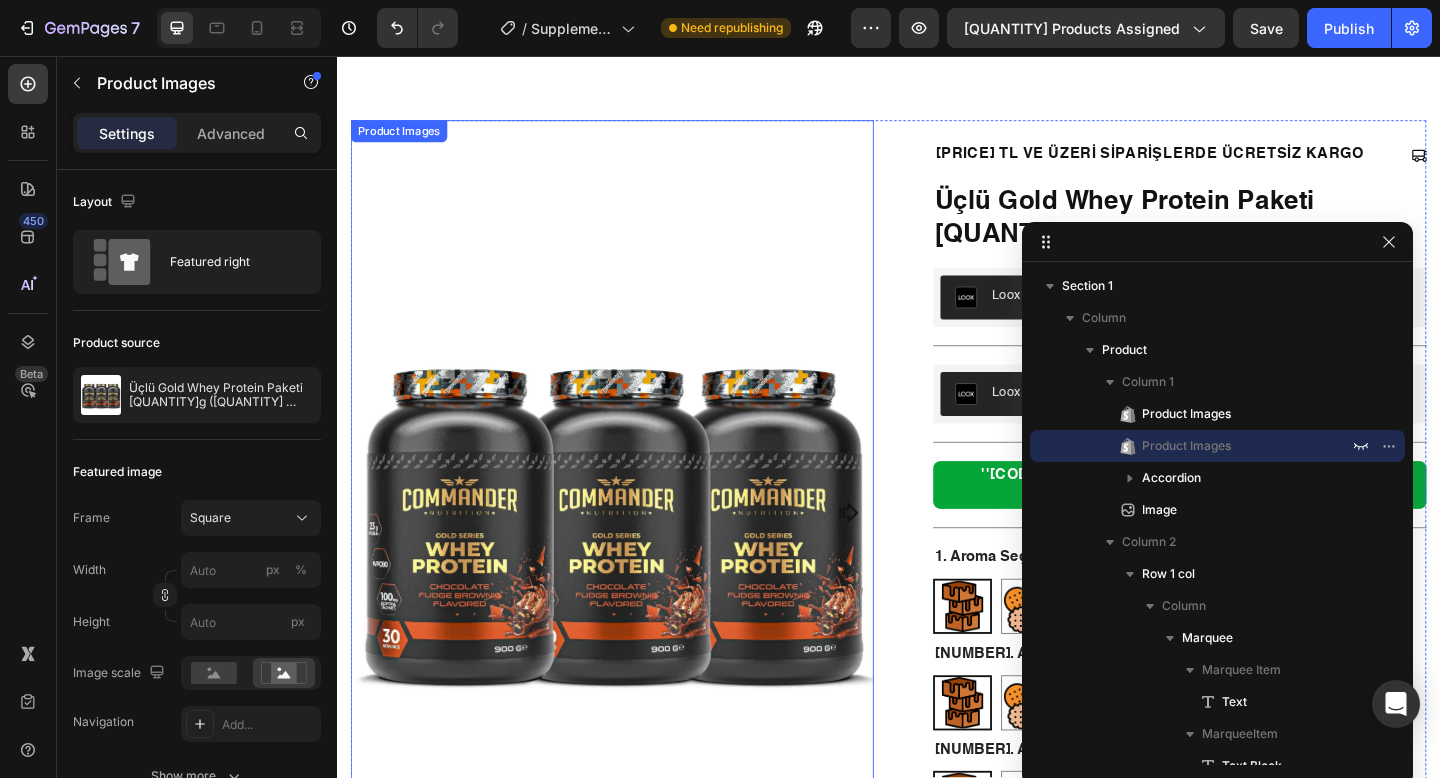scroll, scrollTop: 577, scrollLeft: 0, axis: vertical 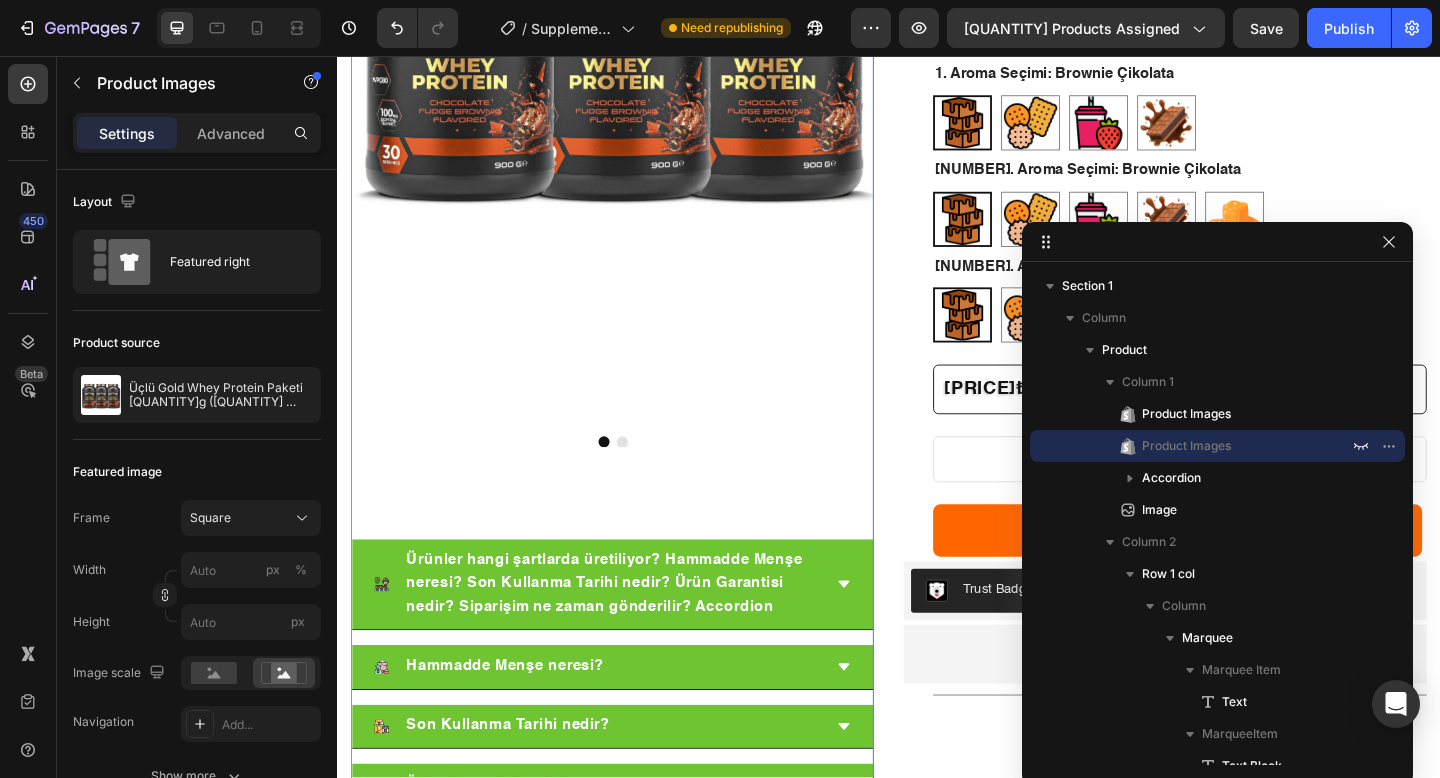 click at bounding box center (636, 27) 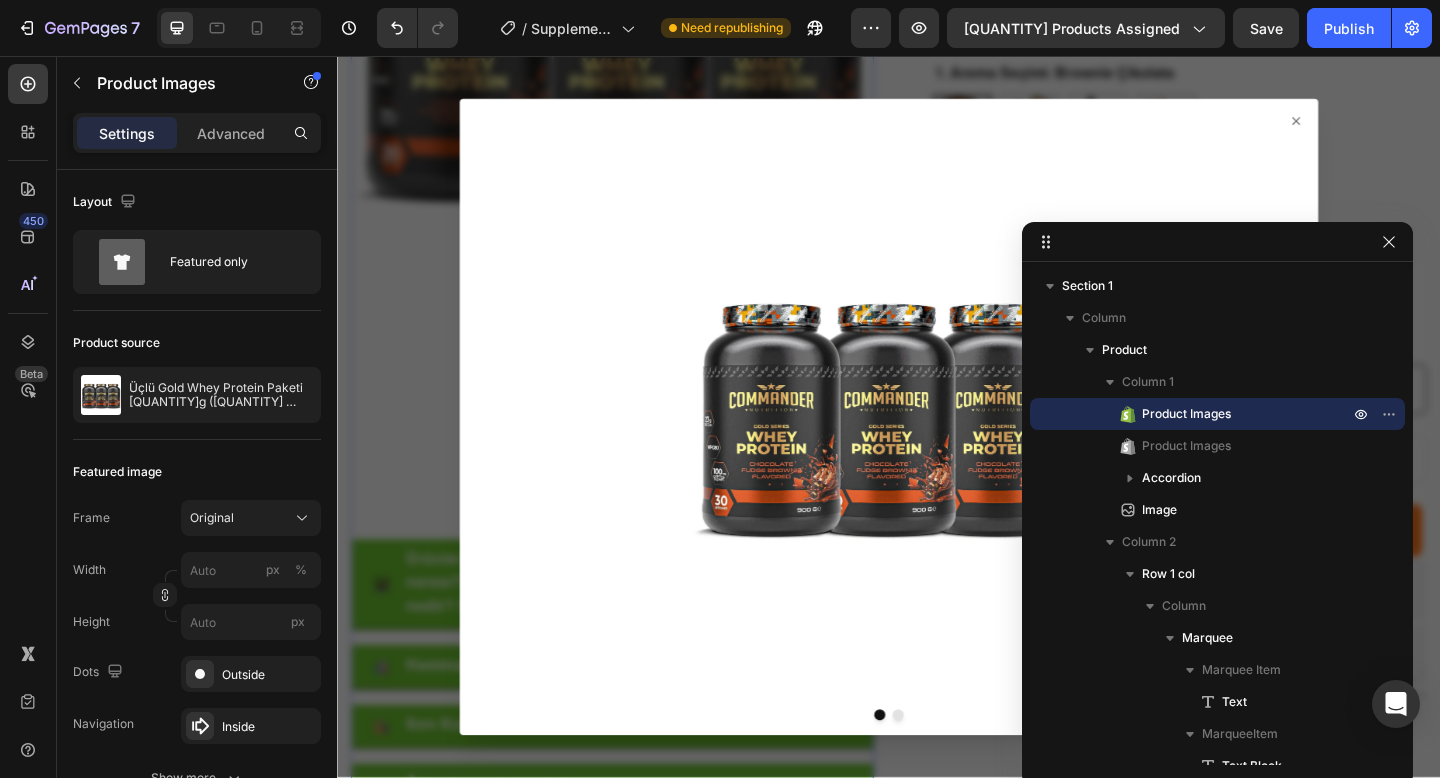 click at bounding box center (937, 448) 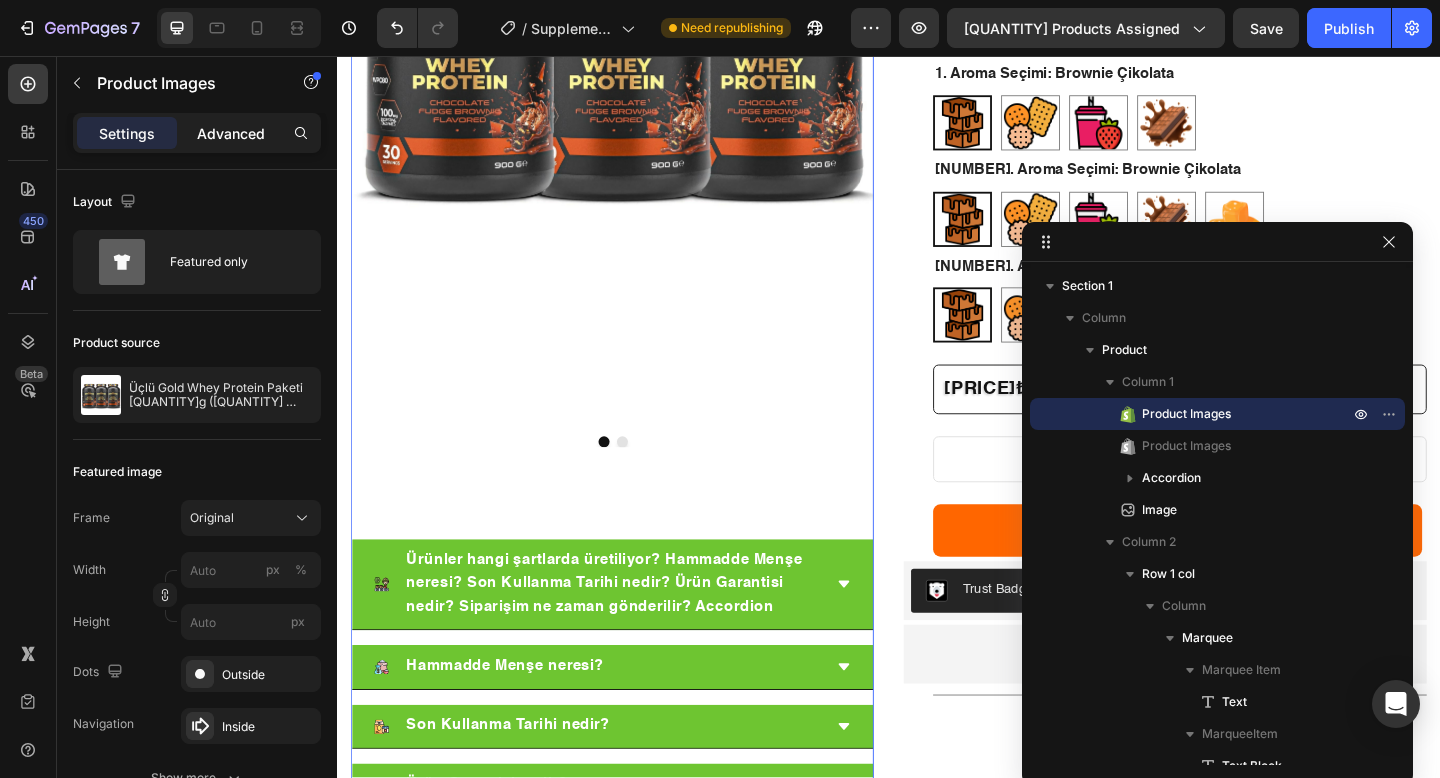 click on "Advanced" at bounding box center (231, 133) 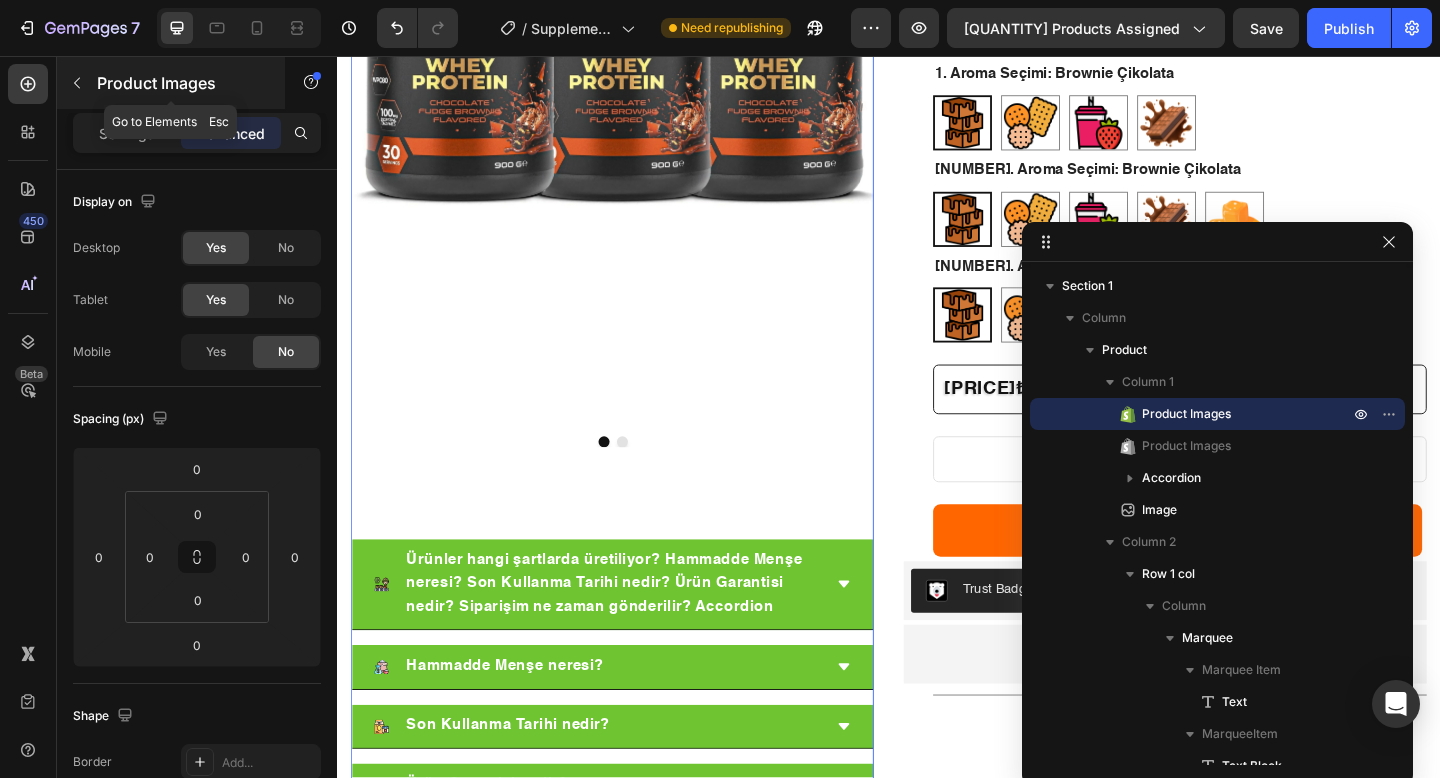 click 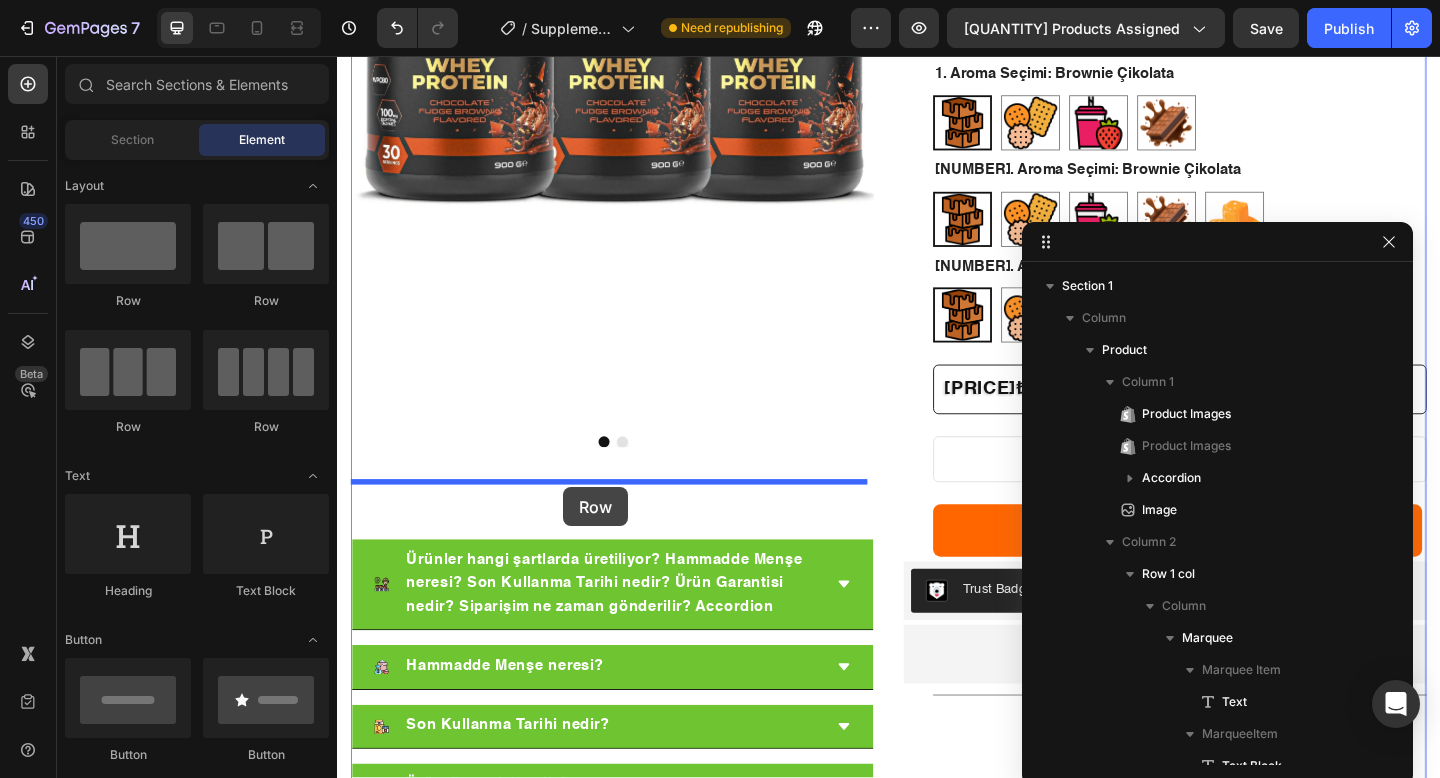 drag, startPoint x: 593, startPoint y: 309, endPoint x: 583, endPoint y: 525, distance: 216.23135 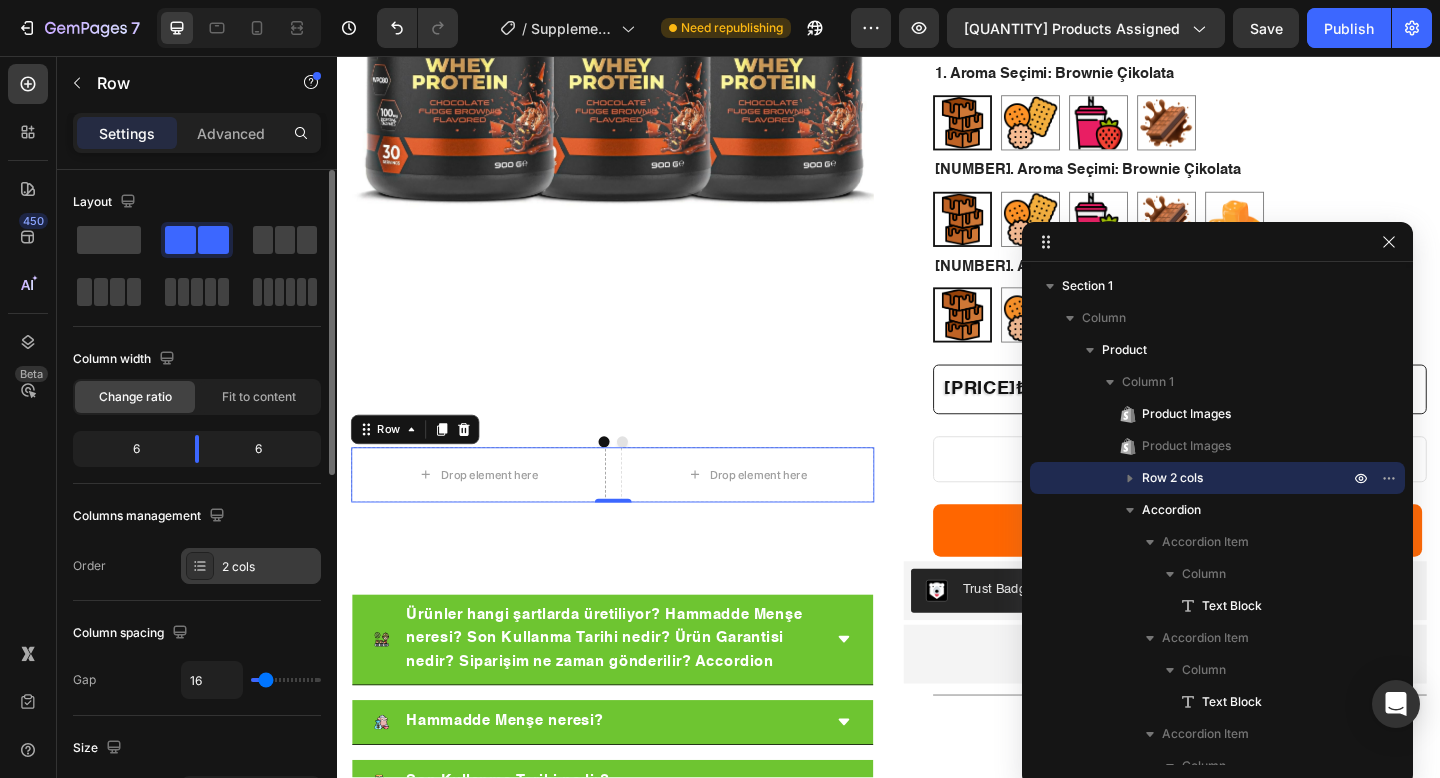 click at bounding box center (200, 566) 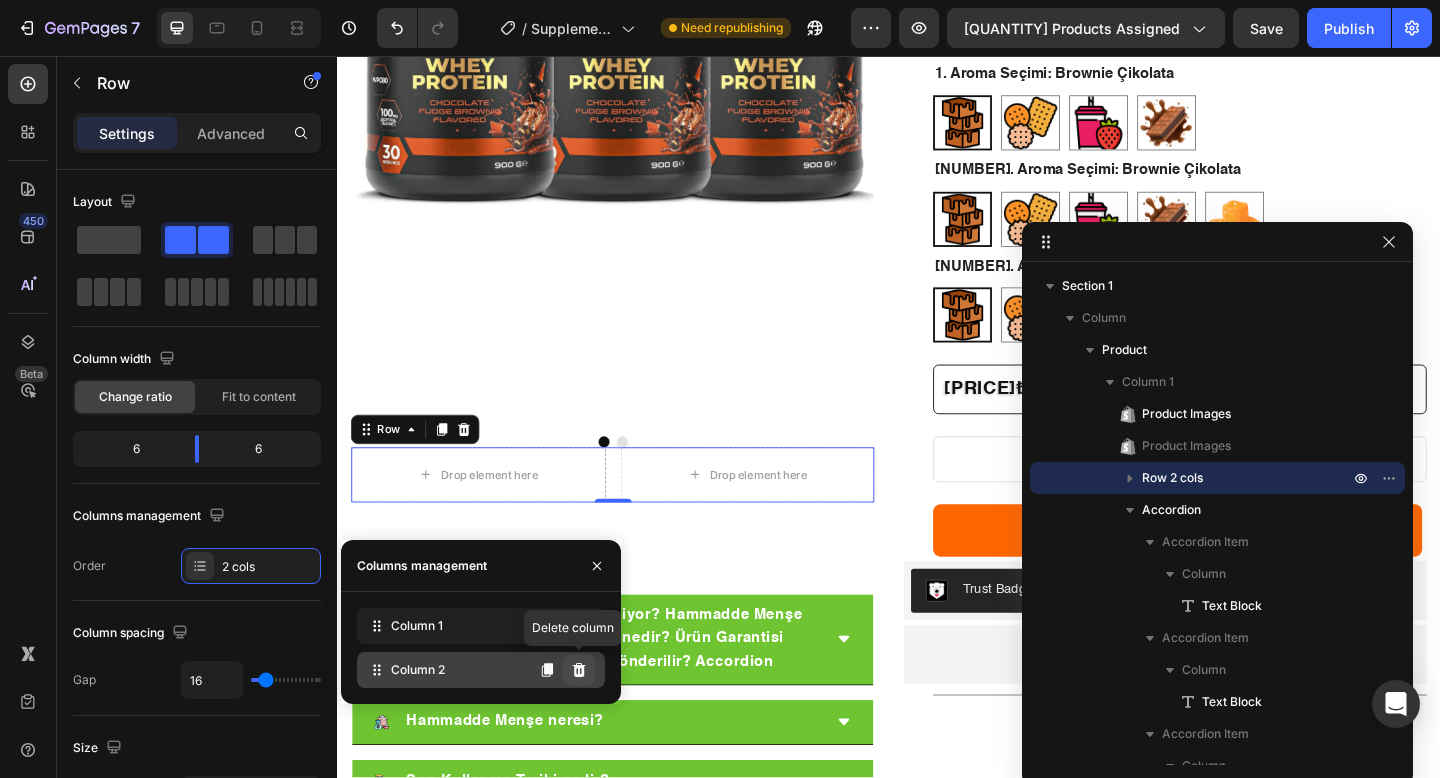 click 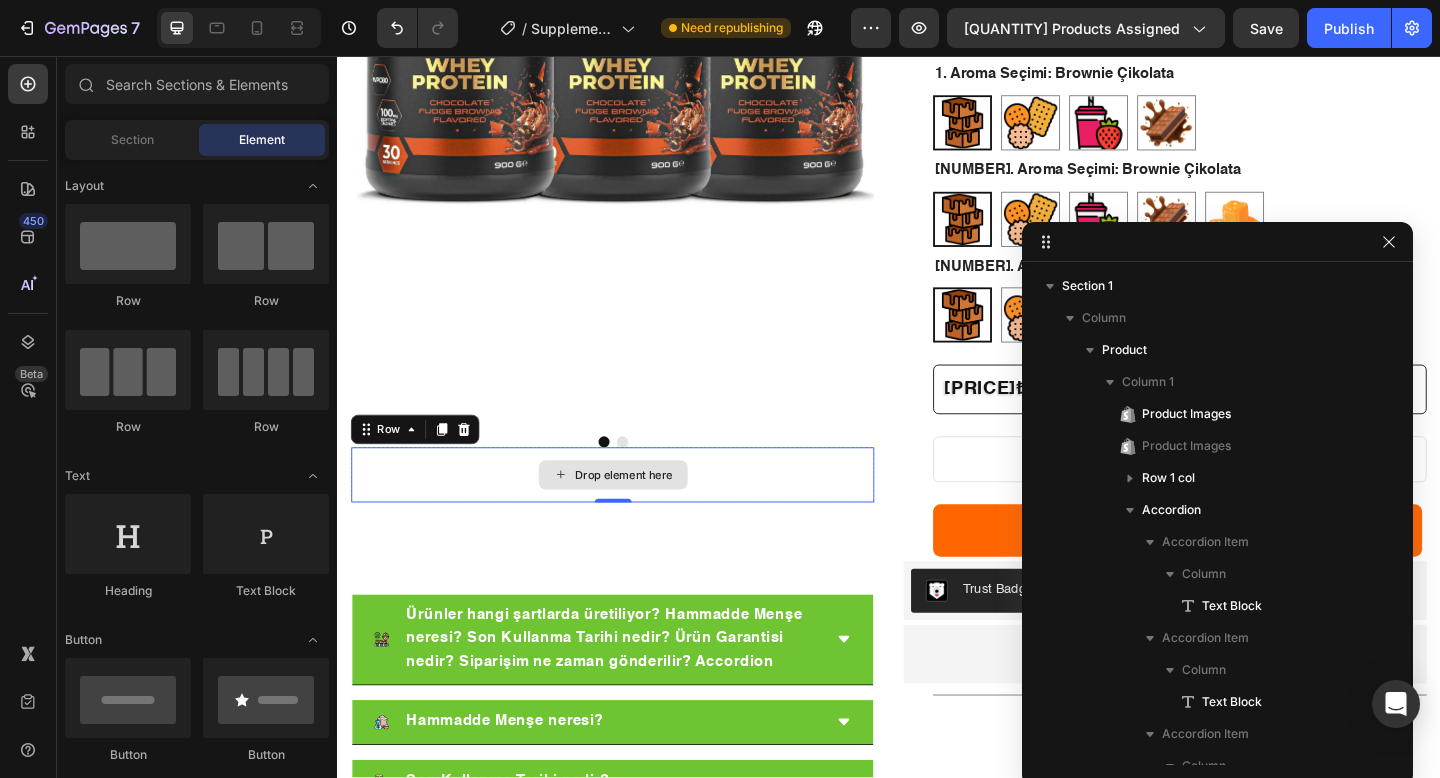 click on "Drop element here" at bounding box center (649, 512) 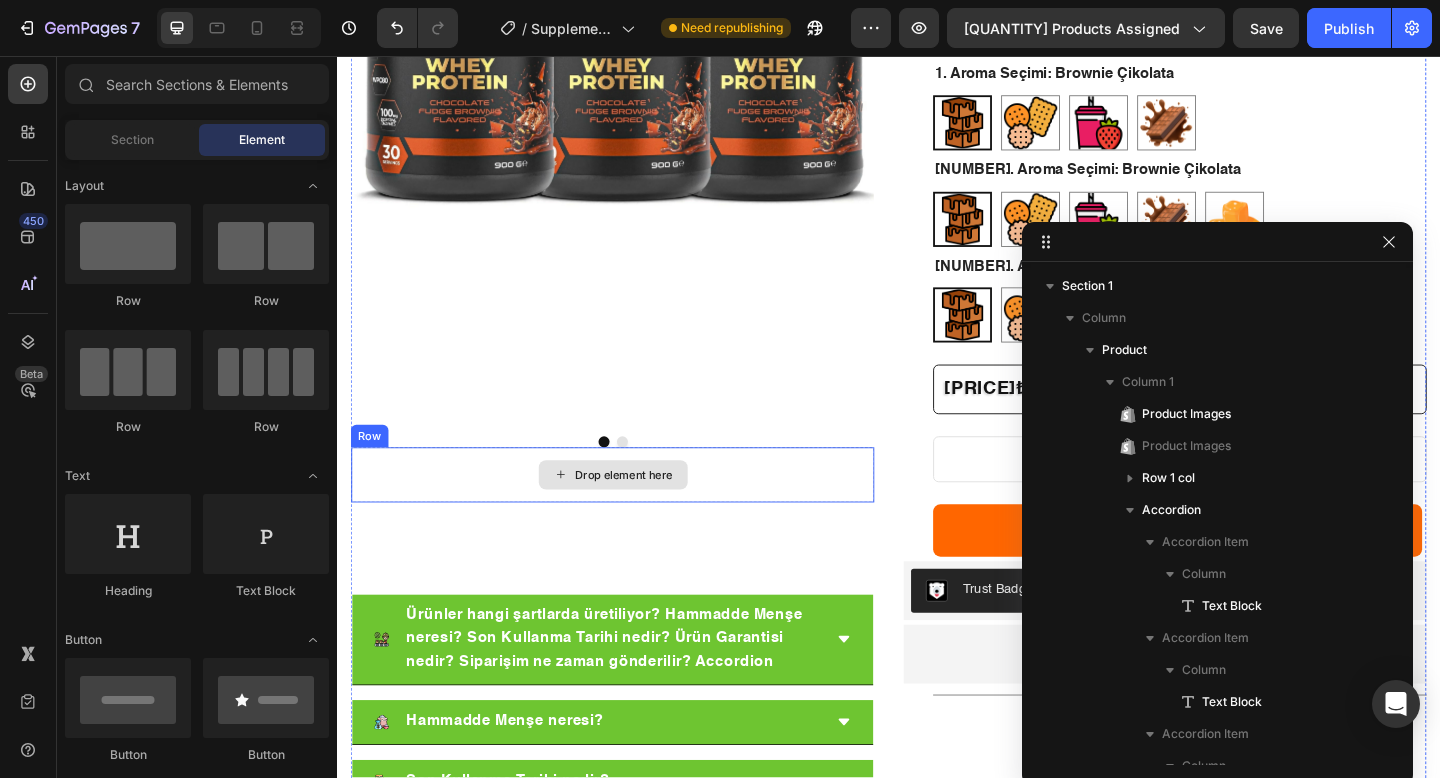 click on "Drop element here" at bounding box center [636, 512] 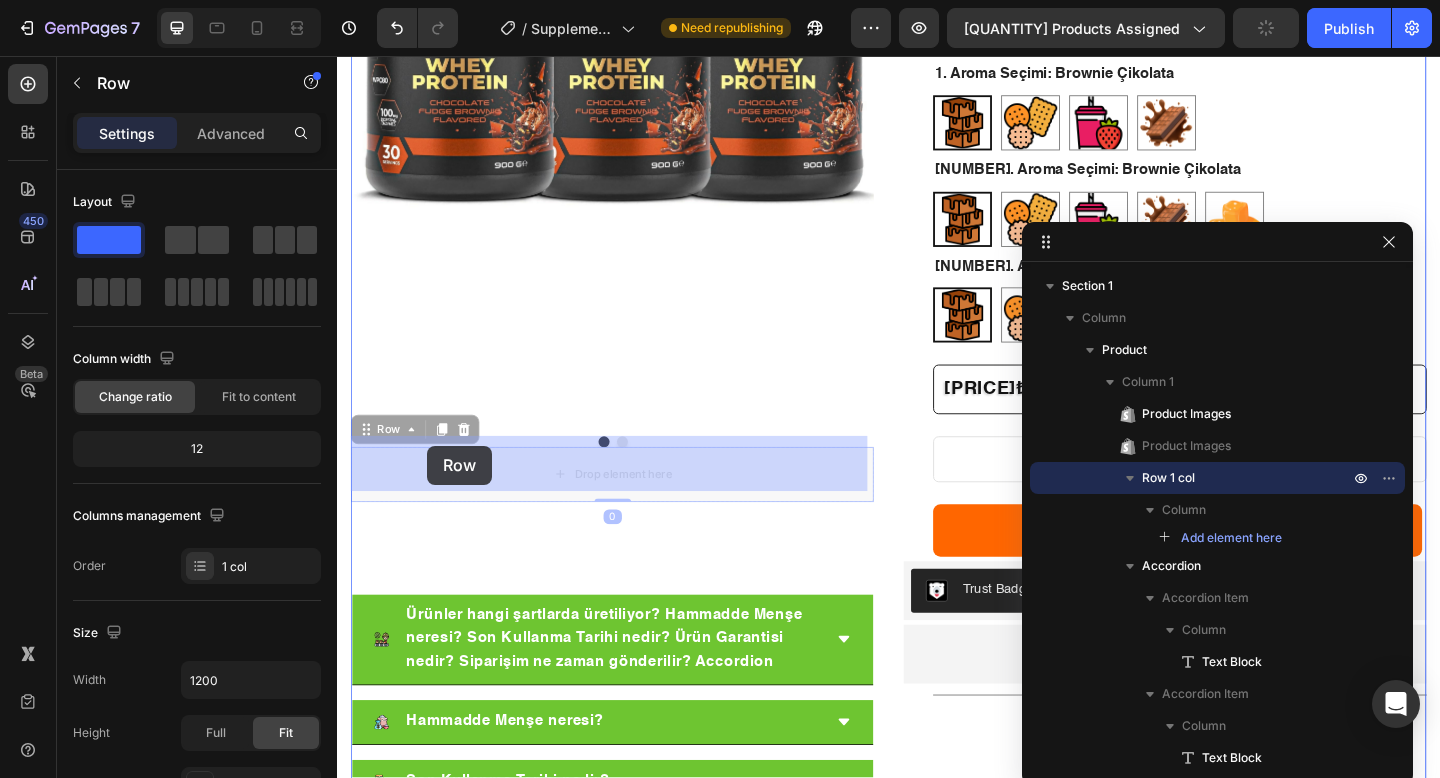 drag, startPoint x: 476, startPoint y: 484, endPoint x: 438, endPoint y: 499, distance: 40.853397 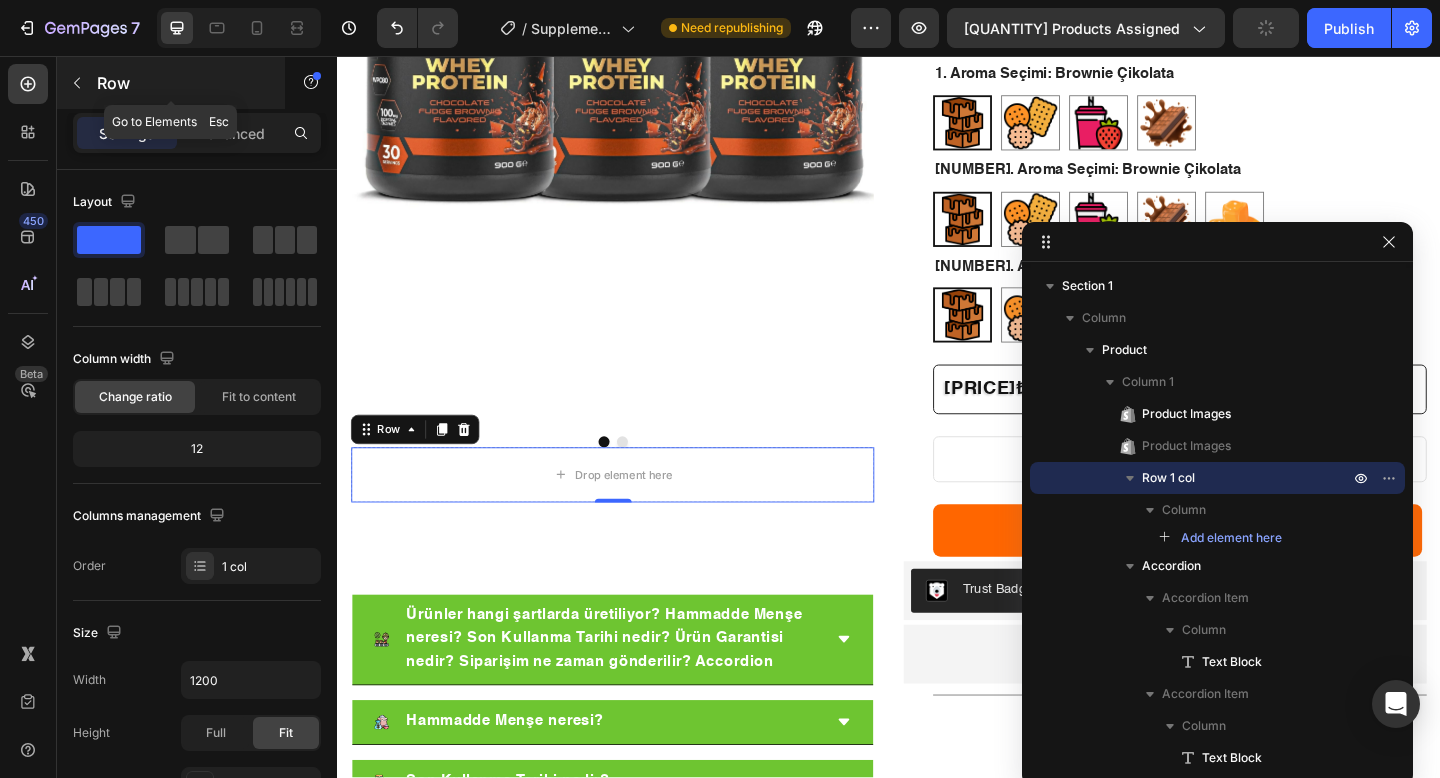 click 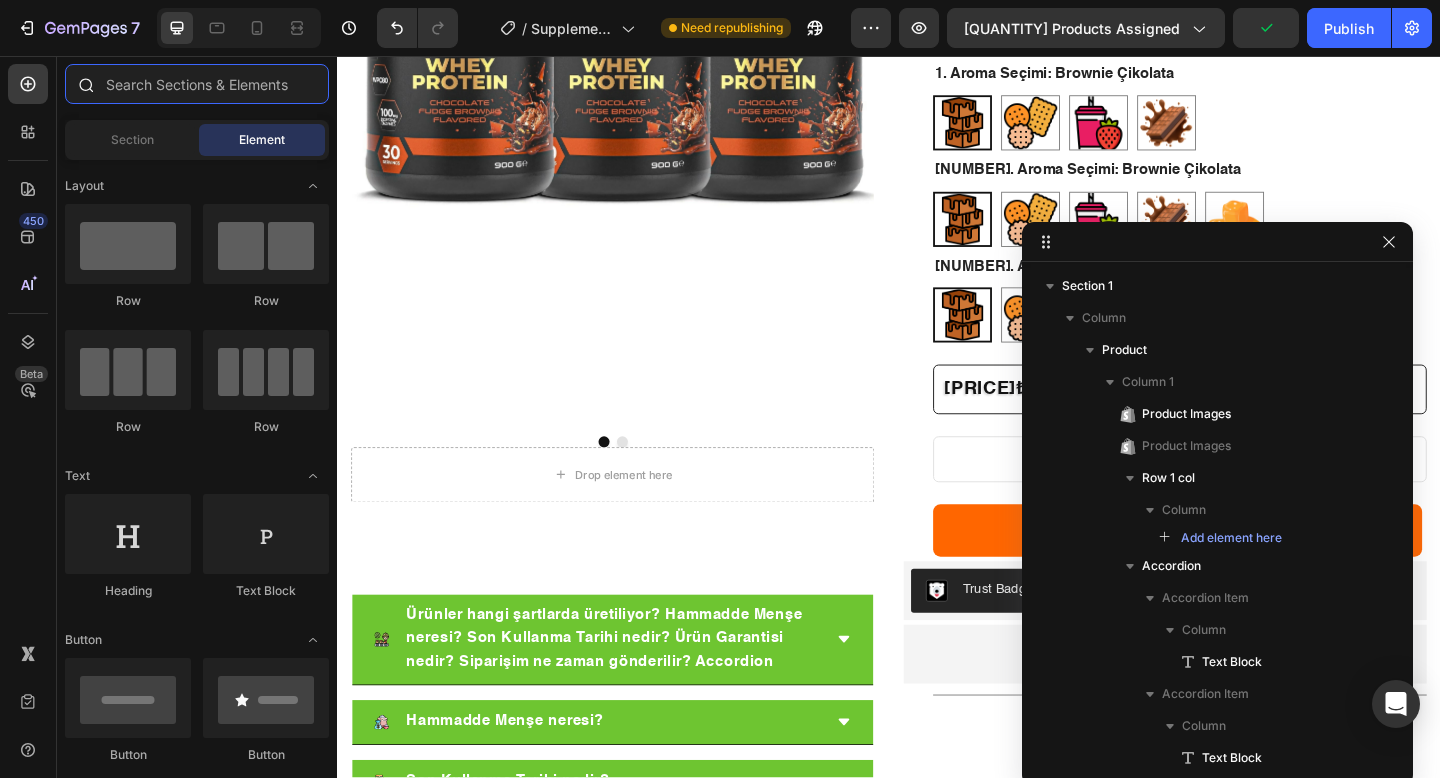 click at bounding box center [197, 84] 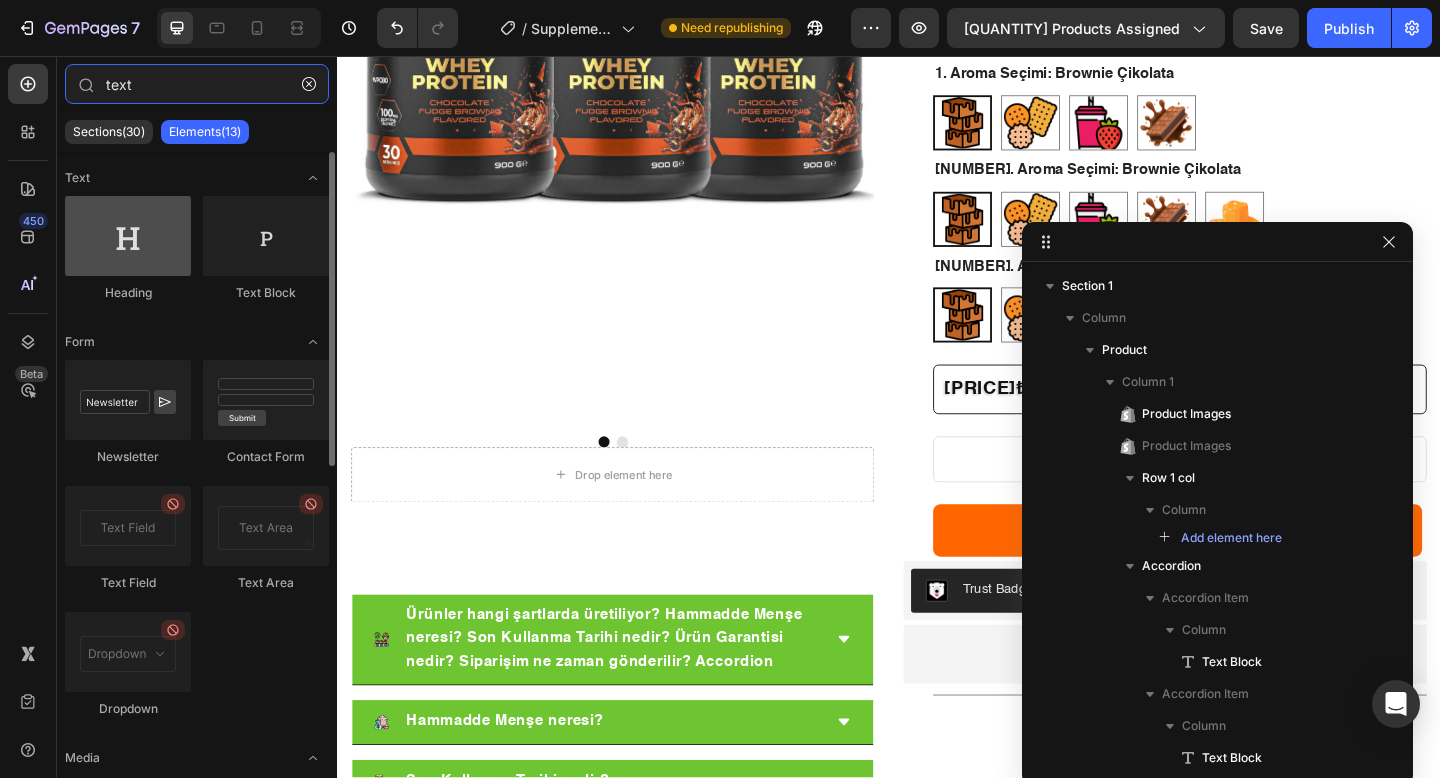 type on "text" 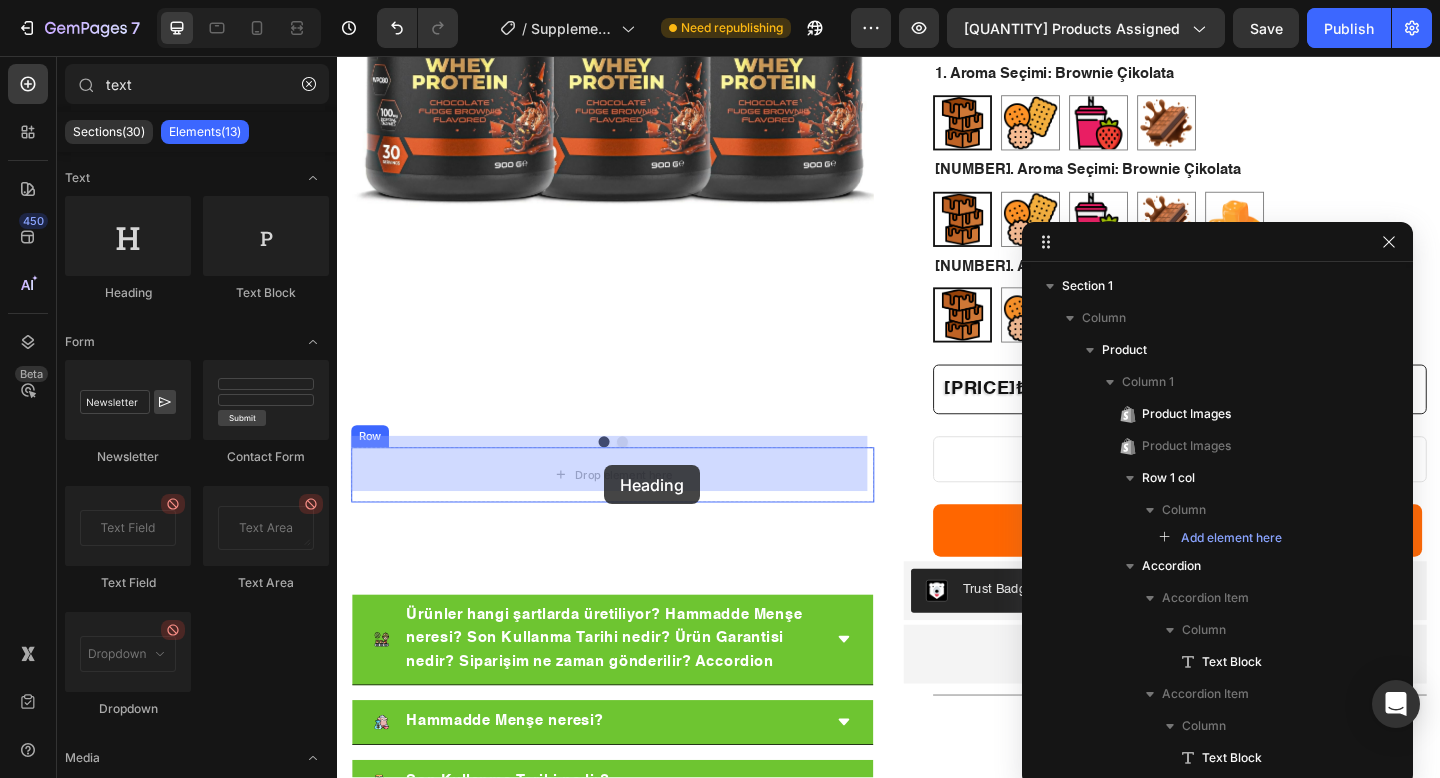drag, startPoint x: 513, startPoint y: 305, endPoint x: 514, endPoint y: 475, distance: 170.00294 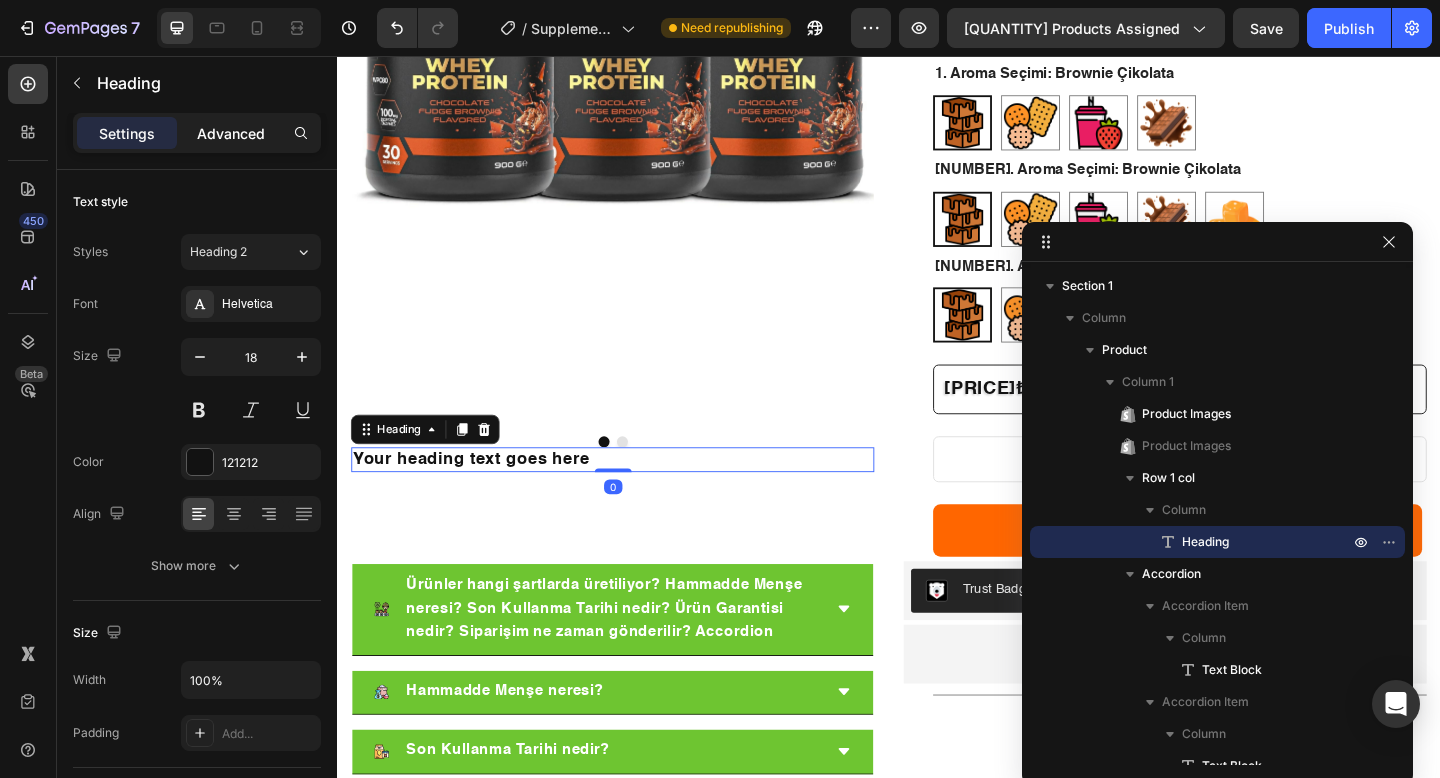 drag, startPoint x: 253, startPoint y: 133, endPoint x: 144, endPoint y: 271, distance: 175.85506 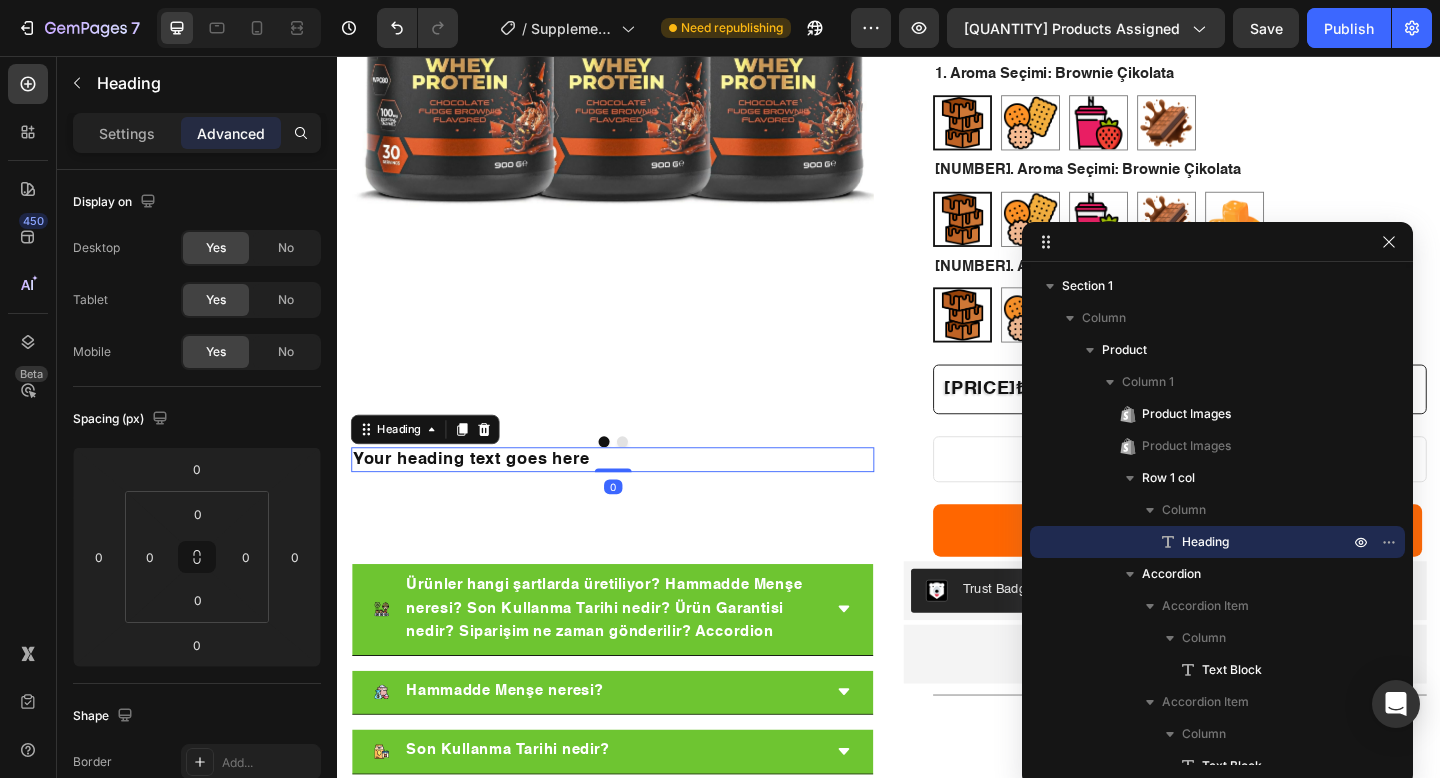 click on "Product Images Product Images Your heading text goes here Heading 0 Row Ürünler hangi şartlarda üretiliyor? Hammadde Menşe neresi? Son Kullanma Tarihi nedir? Ürün Garantisi nedir? Siparişim ne zaman gönderilir? Accordion Image" at bounding box center (636, 1003) 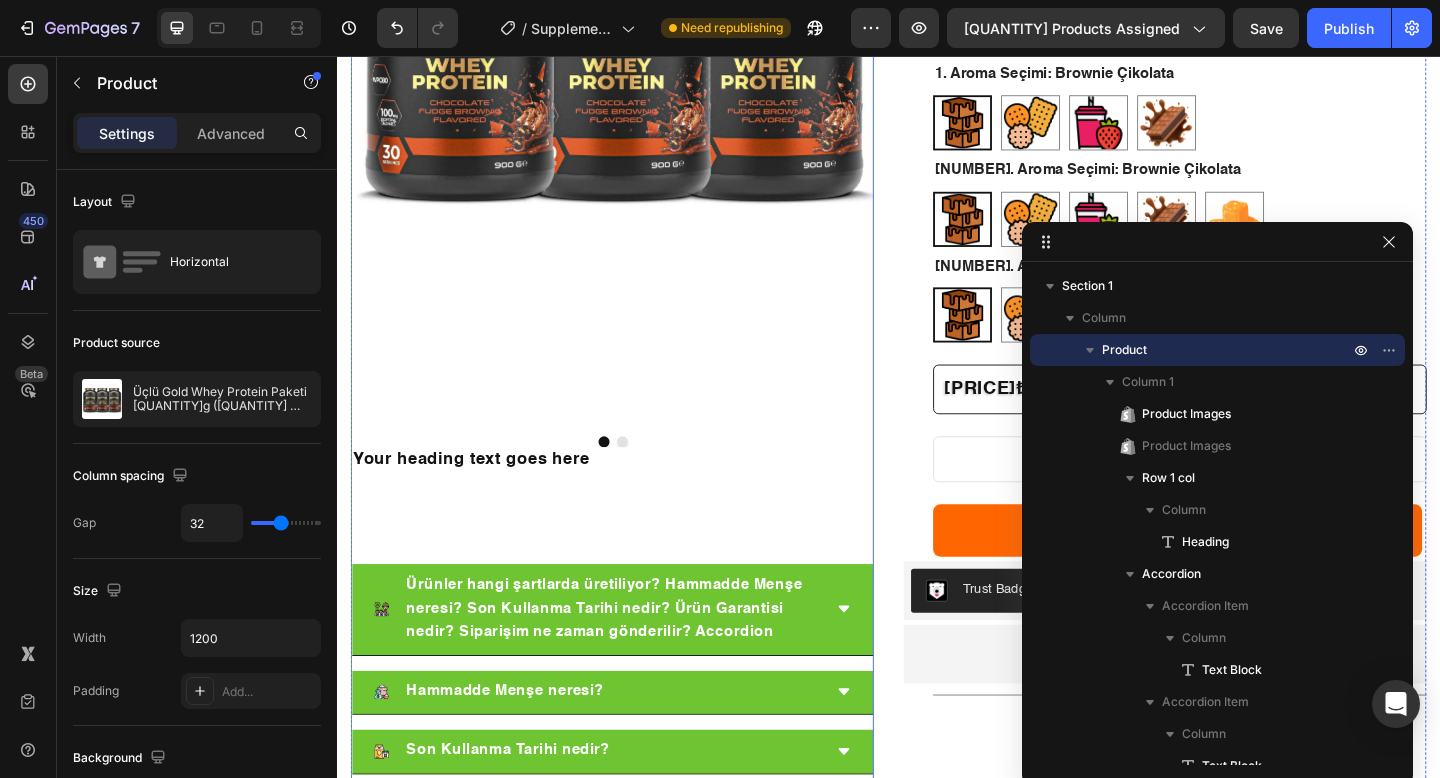 click on "Your heading text goes here" at bounding box center (636, 495) 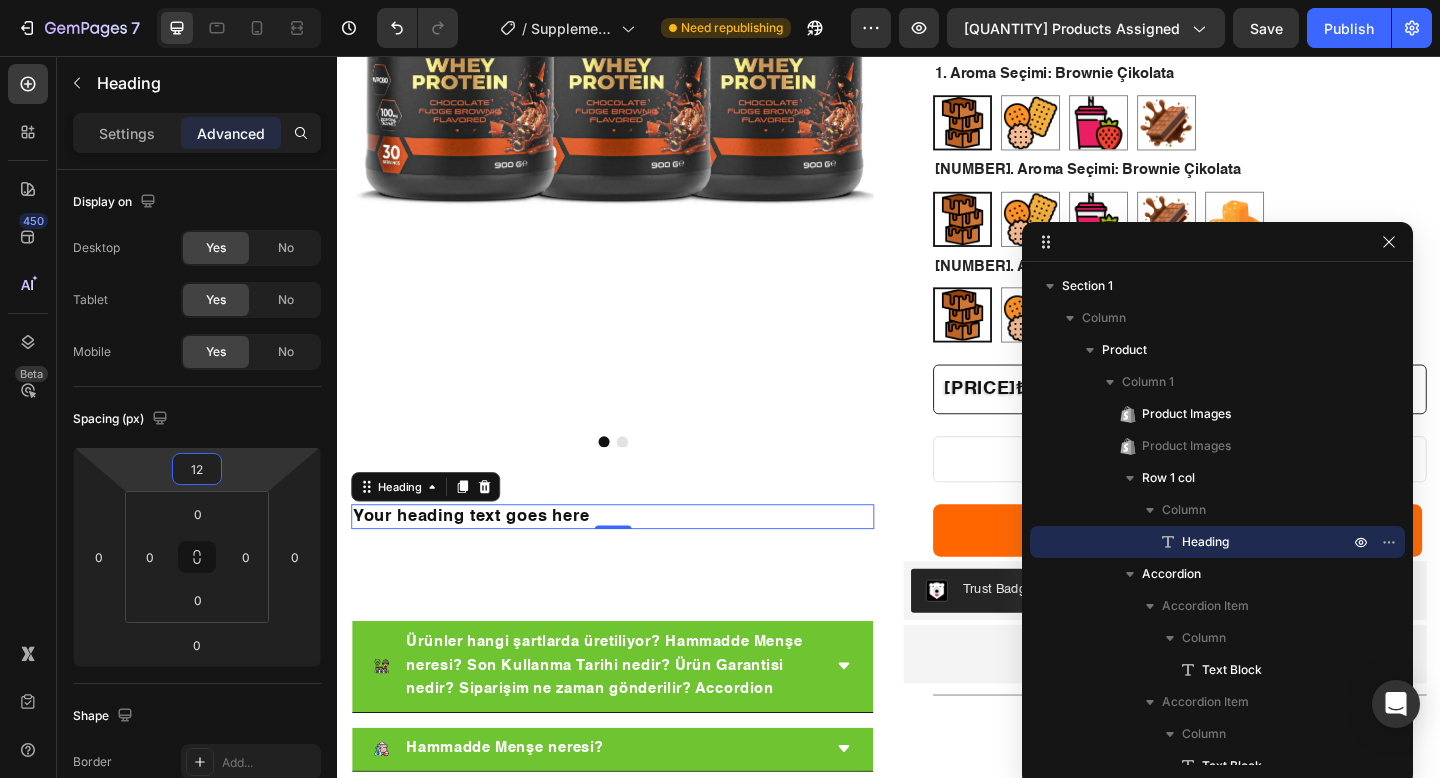 type on "10" 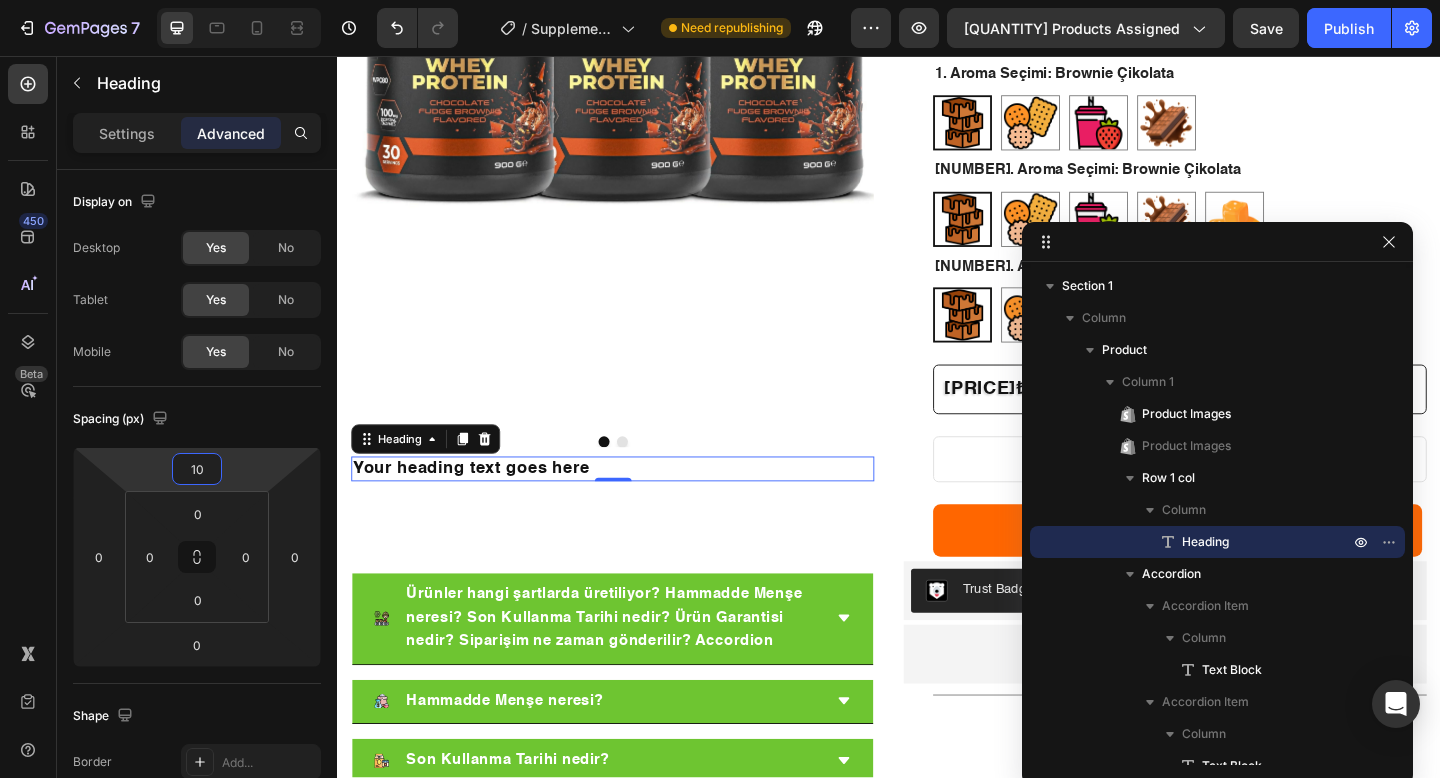 click on "[NUMBER] Version history / Supplement Products Need republishing Preview [QUANTITY] products assigned Save Publish [QUANTITY] Beta text Sections([QUANTITY]) Elements([QUANTITY]) Text Heading Text Block Form Newsletter Contact Form Text Field Text Area Dropdown Media Video Banner Hero Banner" at bounding box center [720, 0] 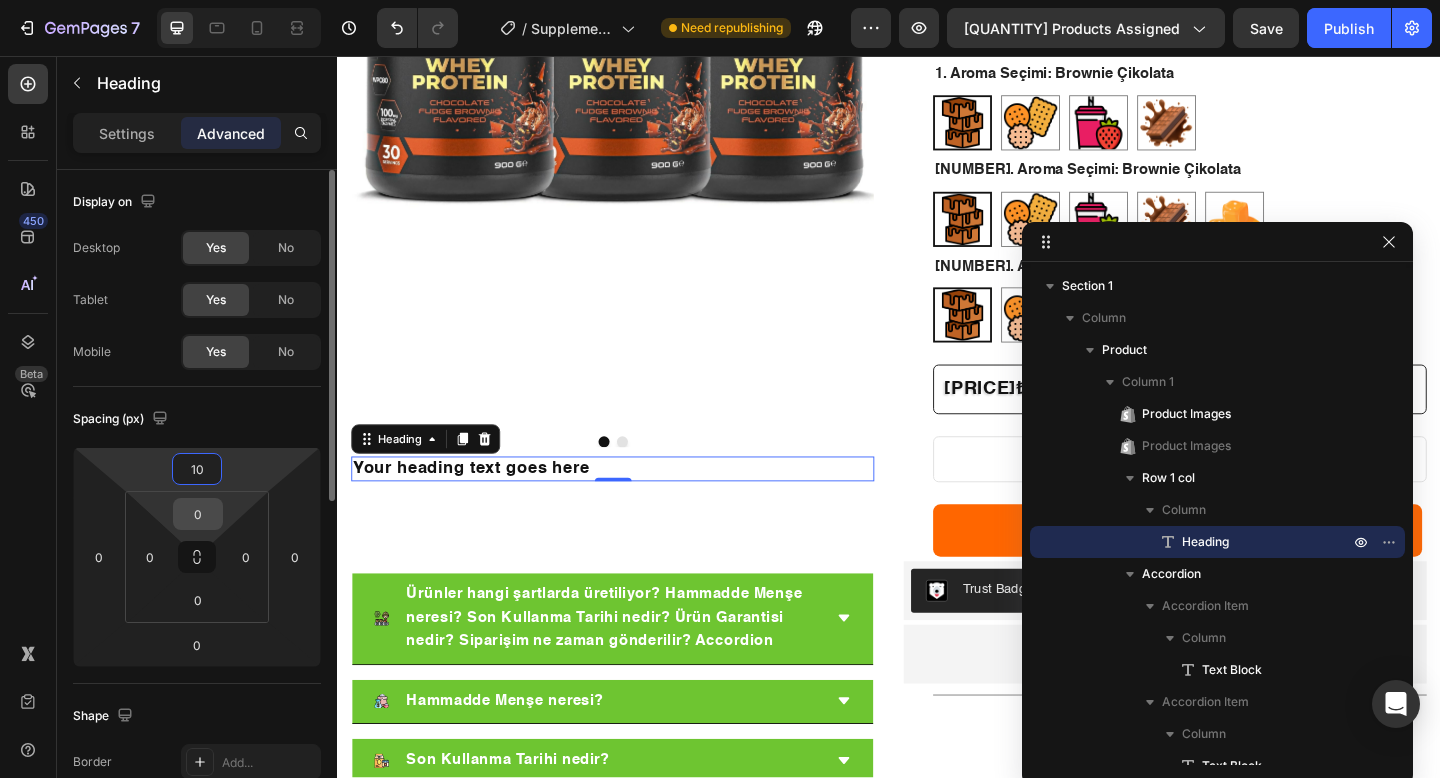 click on "0" at bounding box center [198, 514] 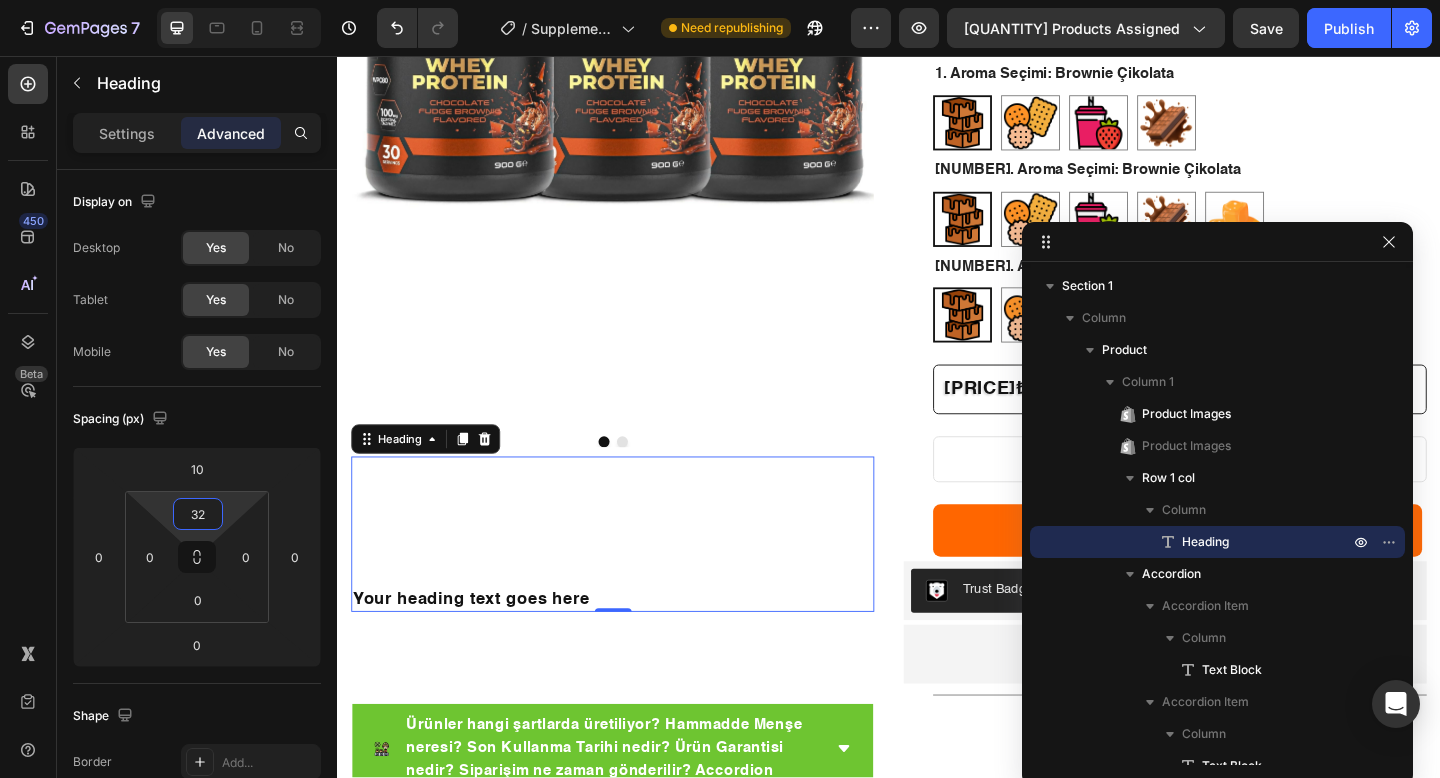 type on "0" 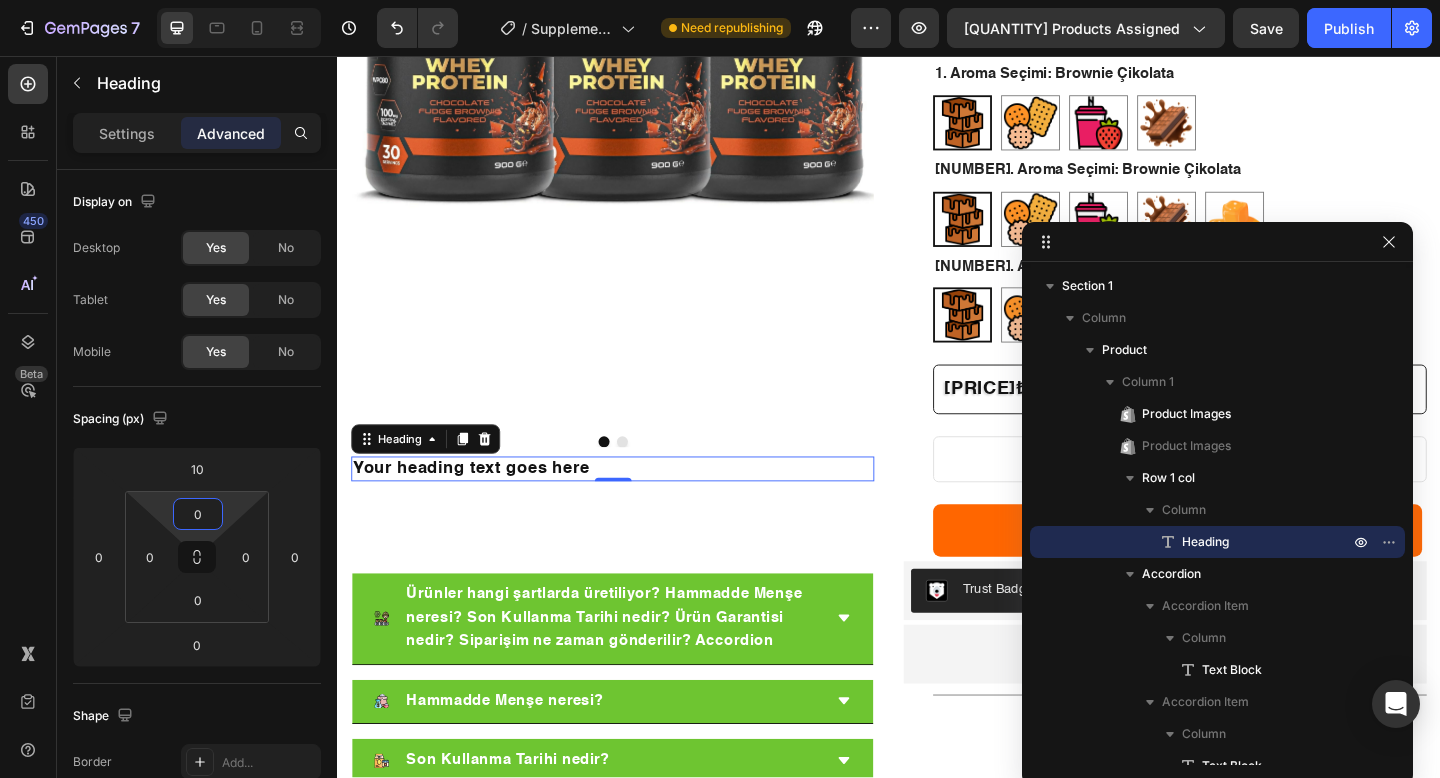 drag, startPoint x: 225, startPoint y: 511, endPoint x: 226, endPoint y: 538, distance: 27.018513 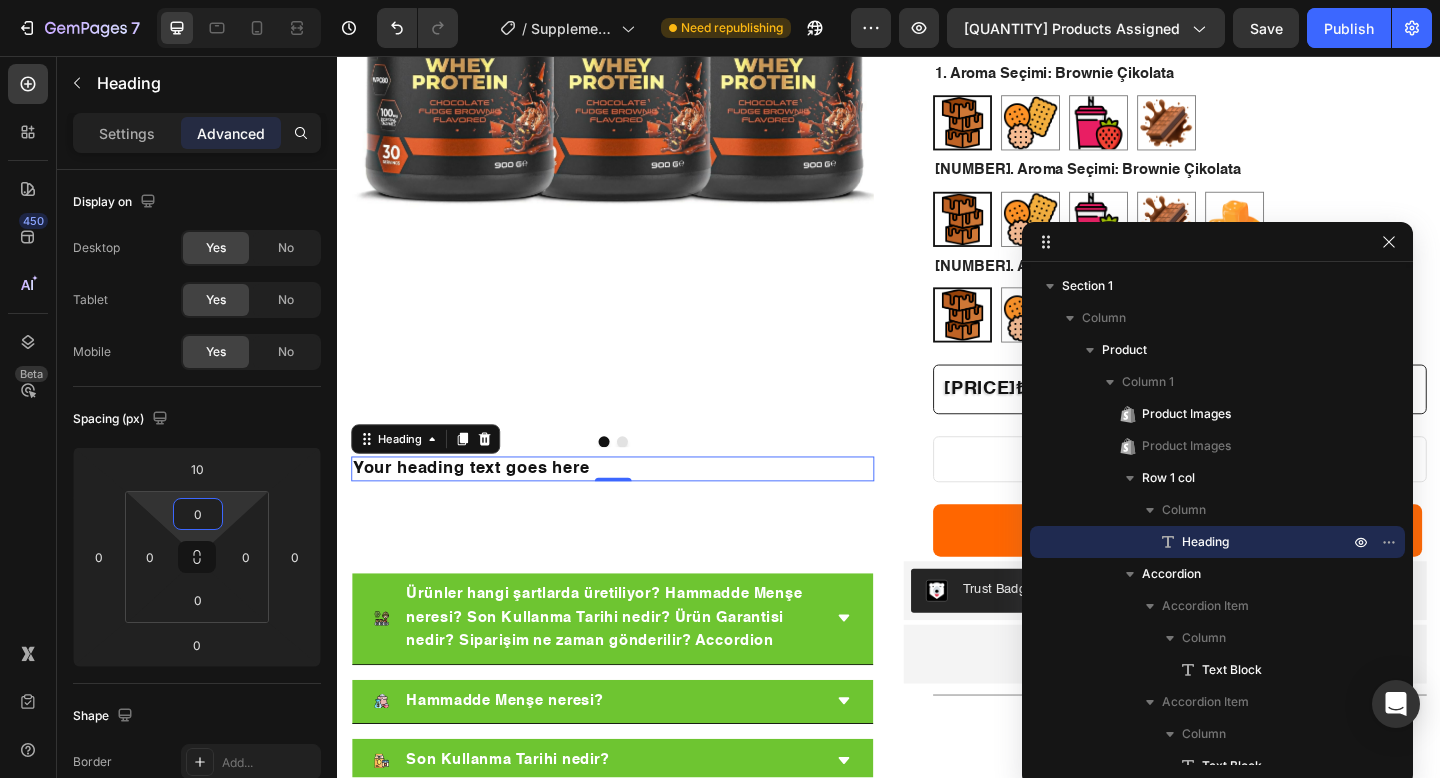 click on "[NUMBER] Version history / Supplement Products Need republishing Preview [QUANTITY] products assigned Save Publish [QUANTITY] Beta text Sections([QUANTITY]) Elements([QUANTITY]) Text Heading Text Block Form Newsletter Contact Form Text Field Text Area Dropdown Media Video Banner Hero Banner" at bounding box center (720, 0) 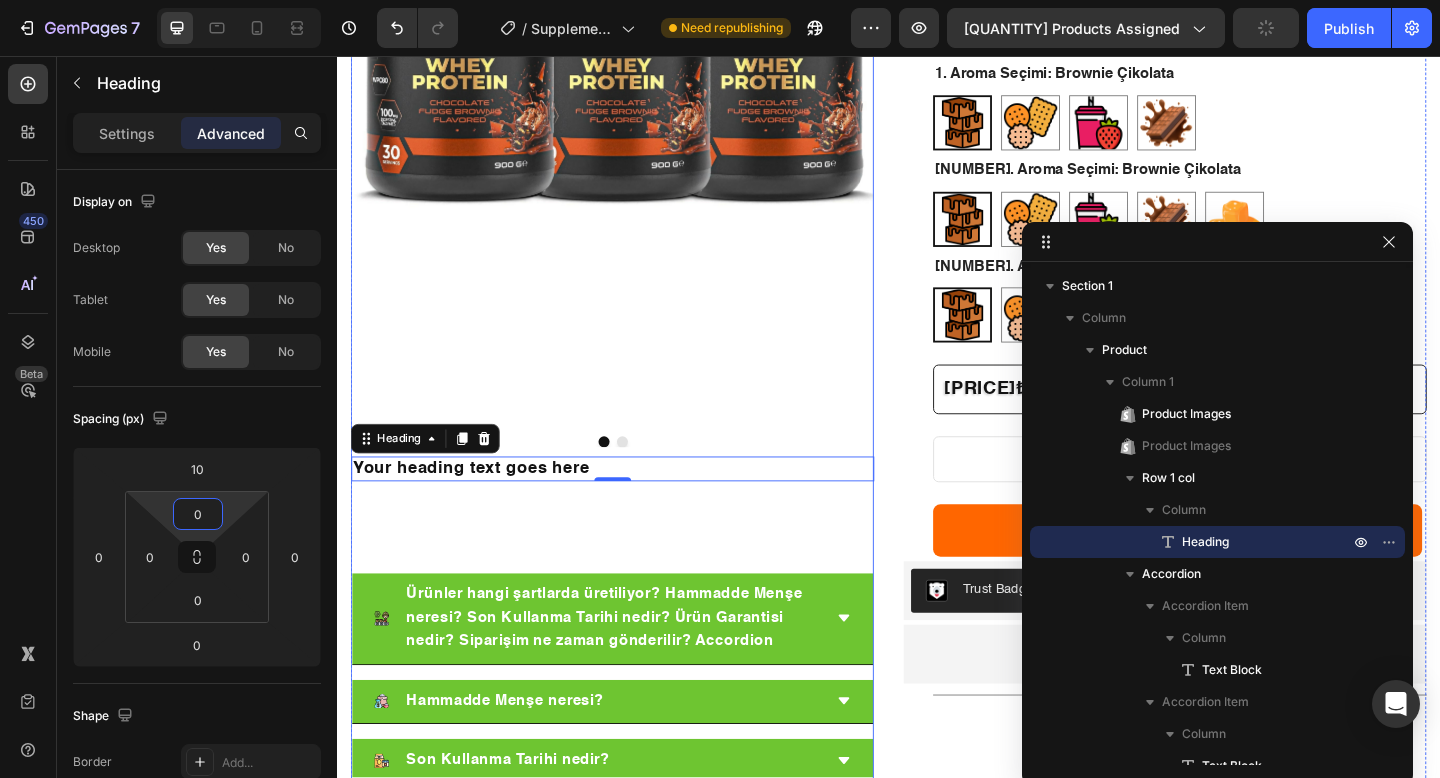 click on "Ürünler hangi şartlarda üretiliyor?
Hammadde Menşe neresi?
Son Kullanma Tarihi nedir?
Ürün Garantisi nedir?
Siparişim ne zaman gönderilir? Accordion" at bounding box center [636, 773] 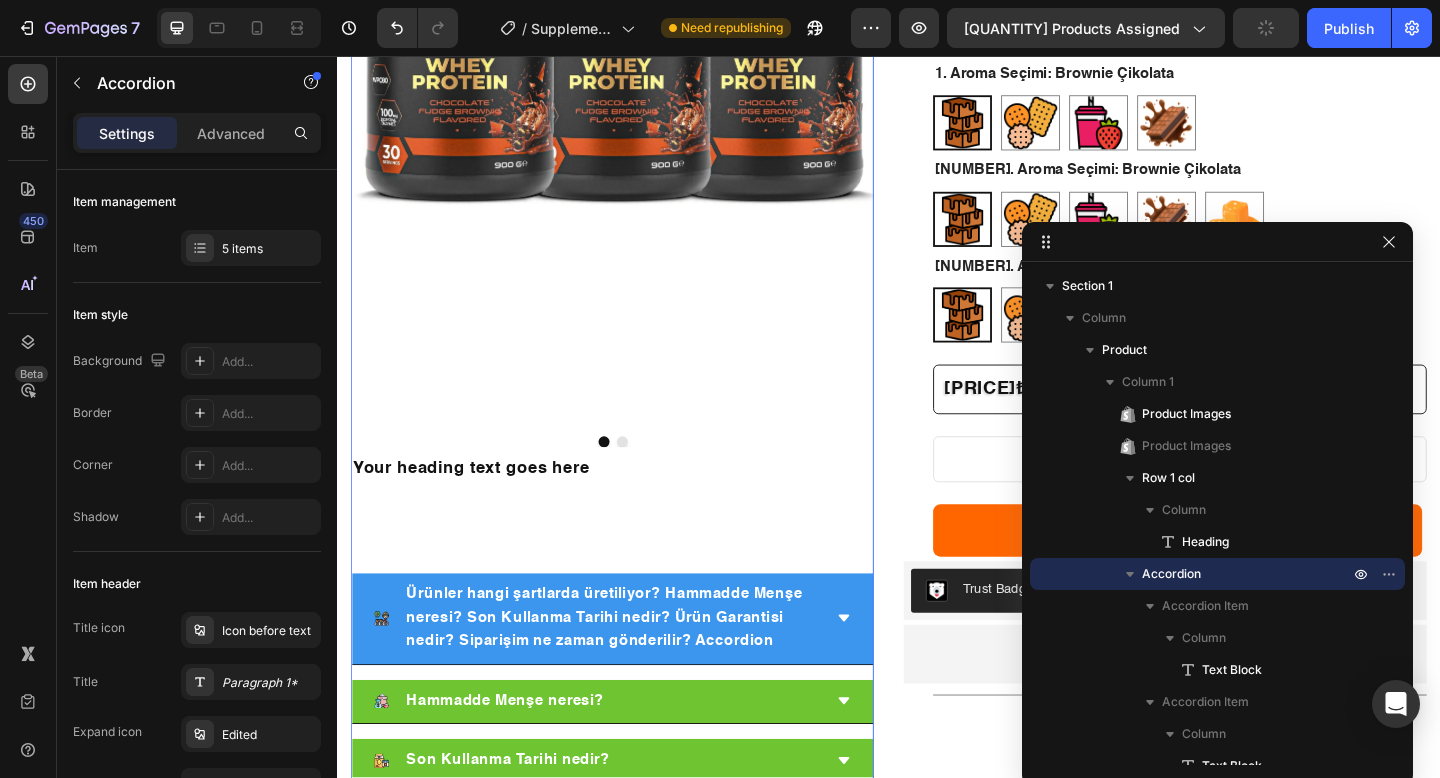 click on "Ürünler hangi şartlarda üretiliyor?
Hammadde Menşe neresi?
Son Kullanma Tarihi nedir?
Ürün Garantisi nedir?
Siparişim ne zaman gönderilir? Accordion" at bounding box center [636, 668] 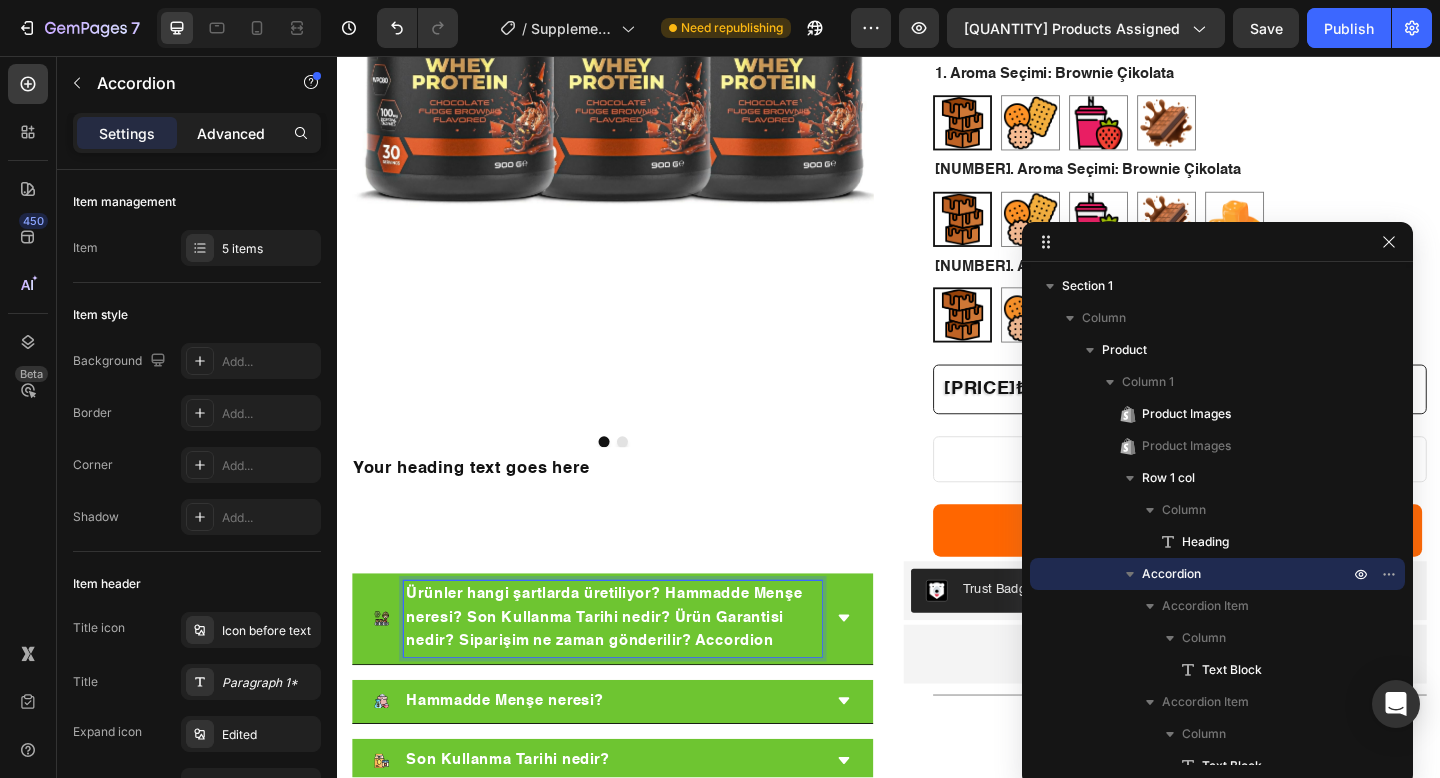 click on "Advanced" at bounding box center [231, 133] 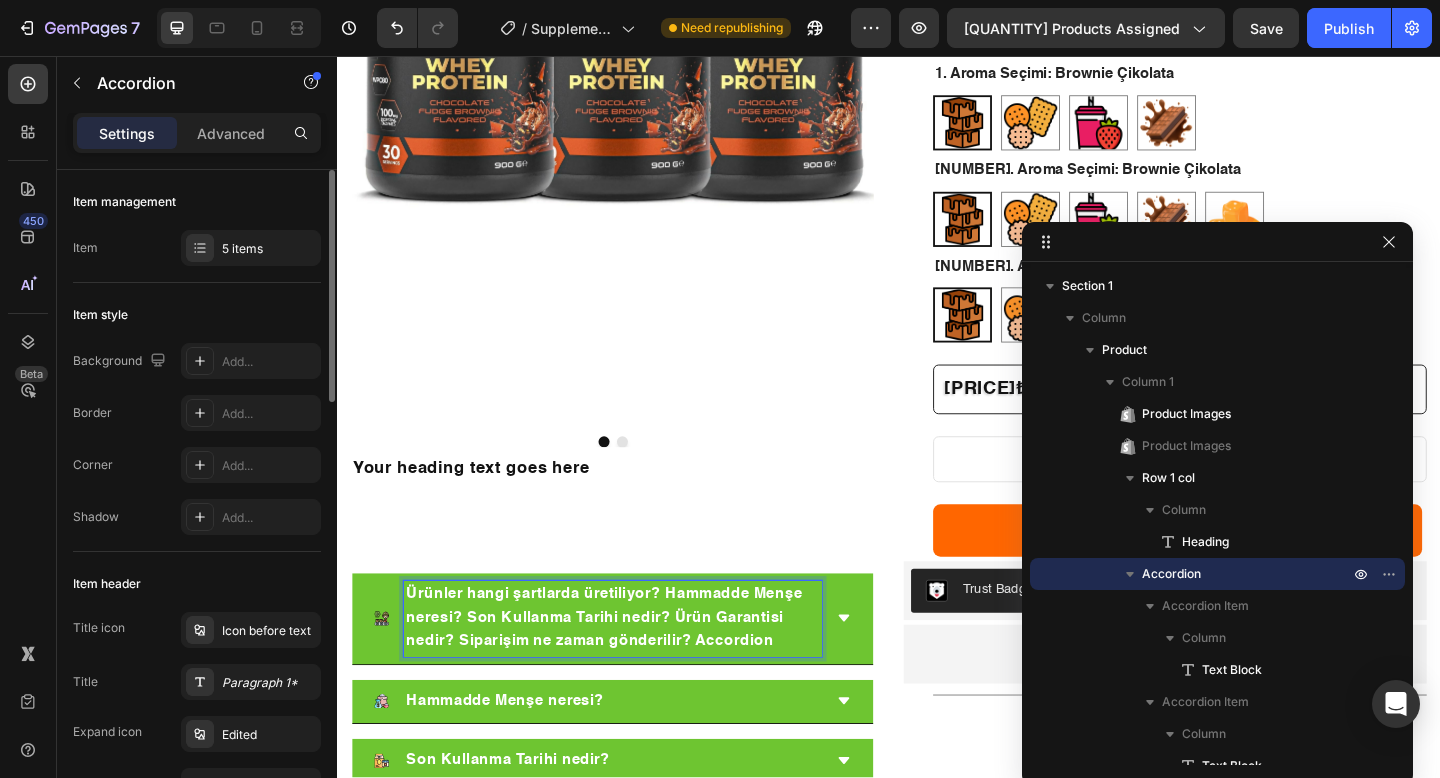 type on "100%" 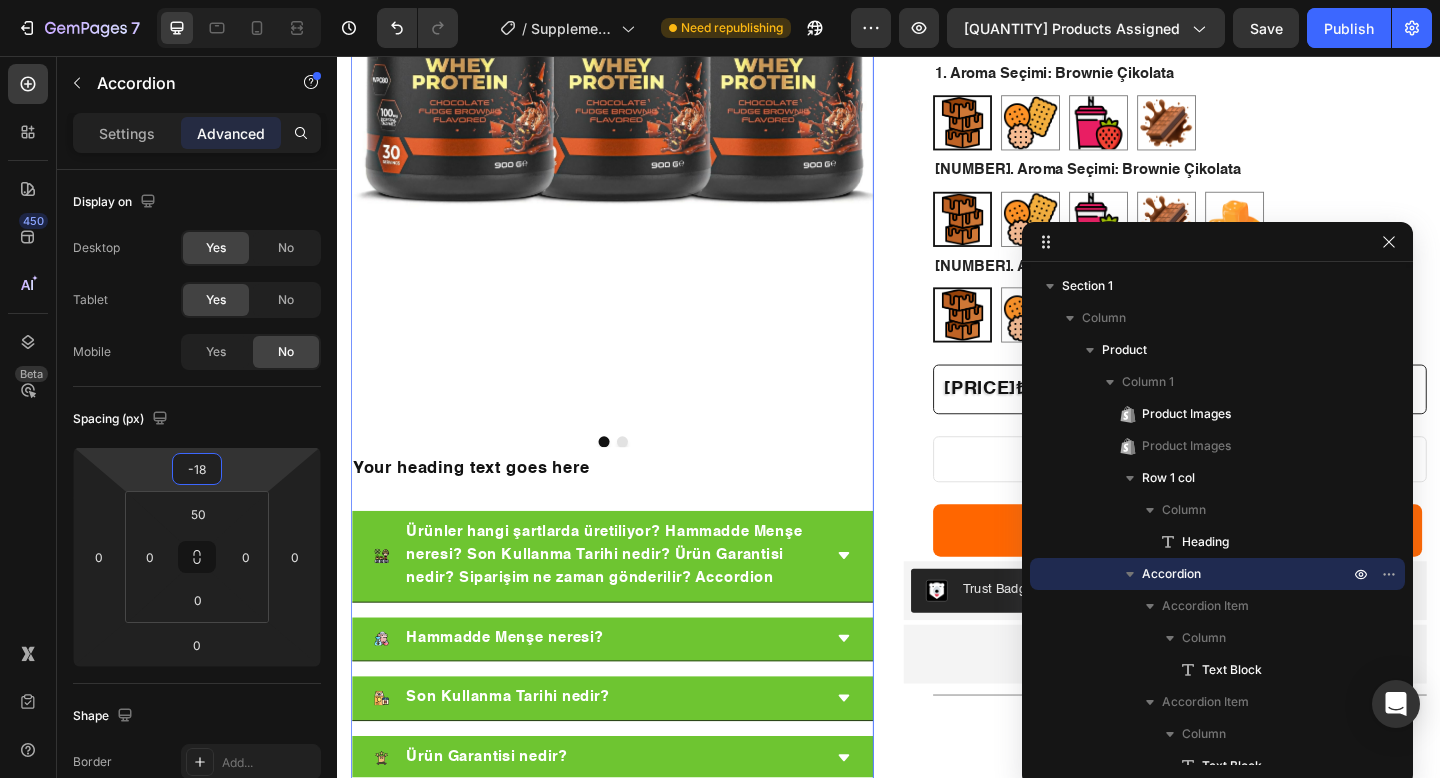 type on "-20" 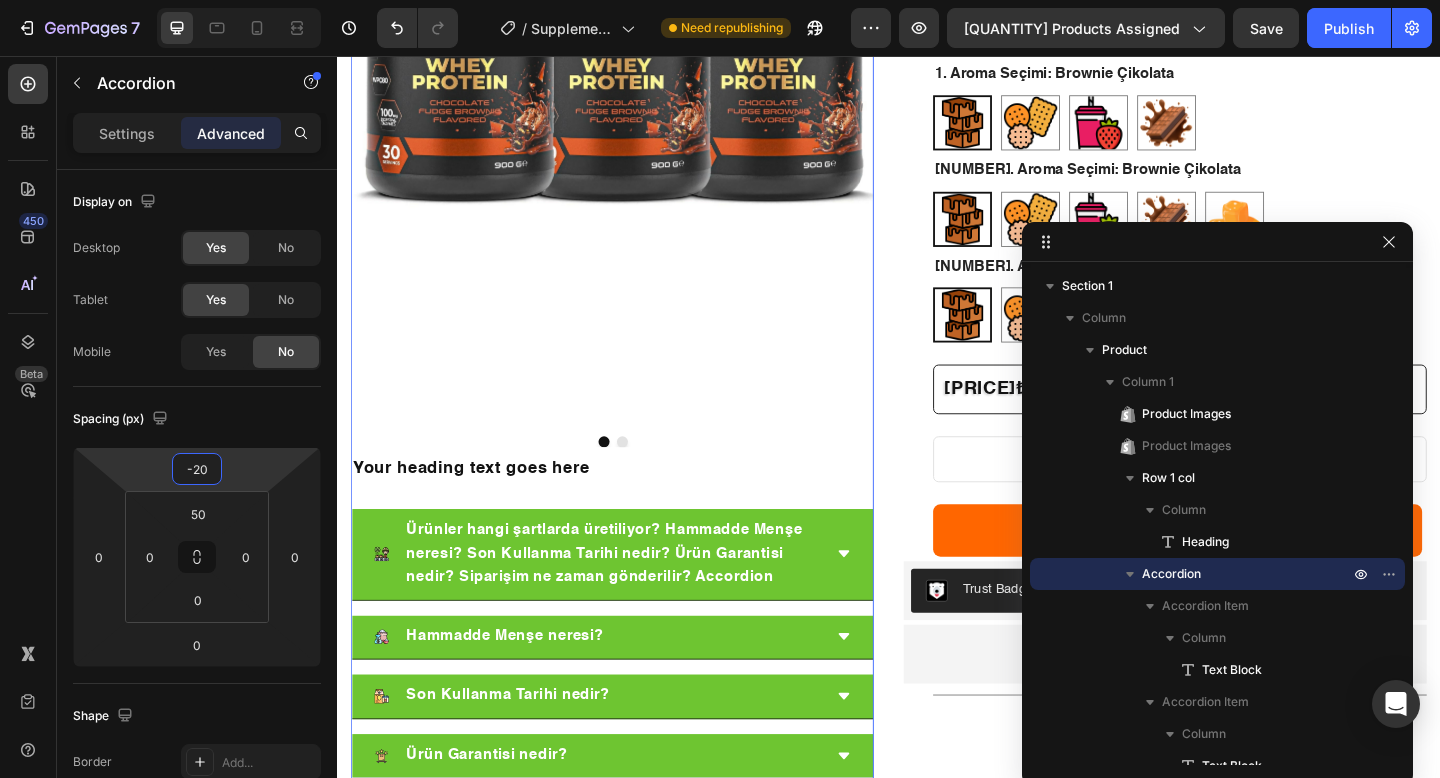 drag, startPoint x: 232, startPoint y: 468, endPoint x: 236, endPoint y: 498, distance: 30.265491 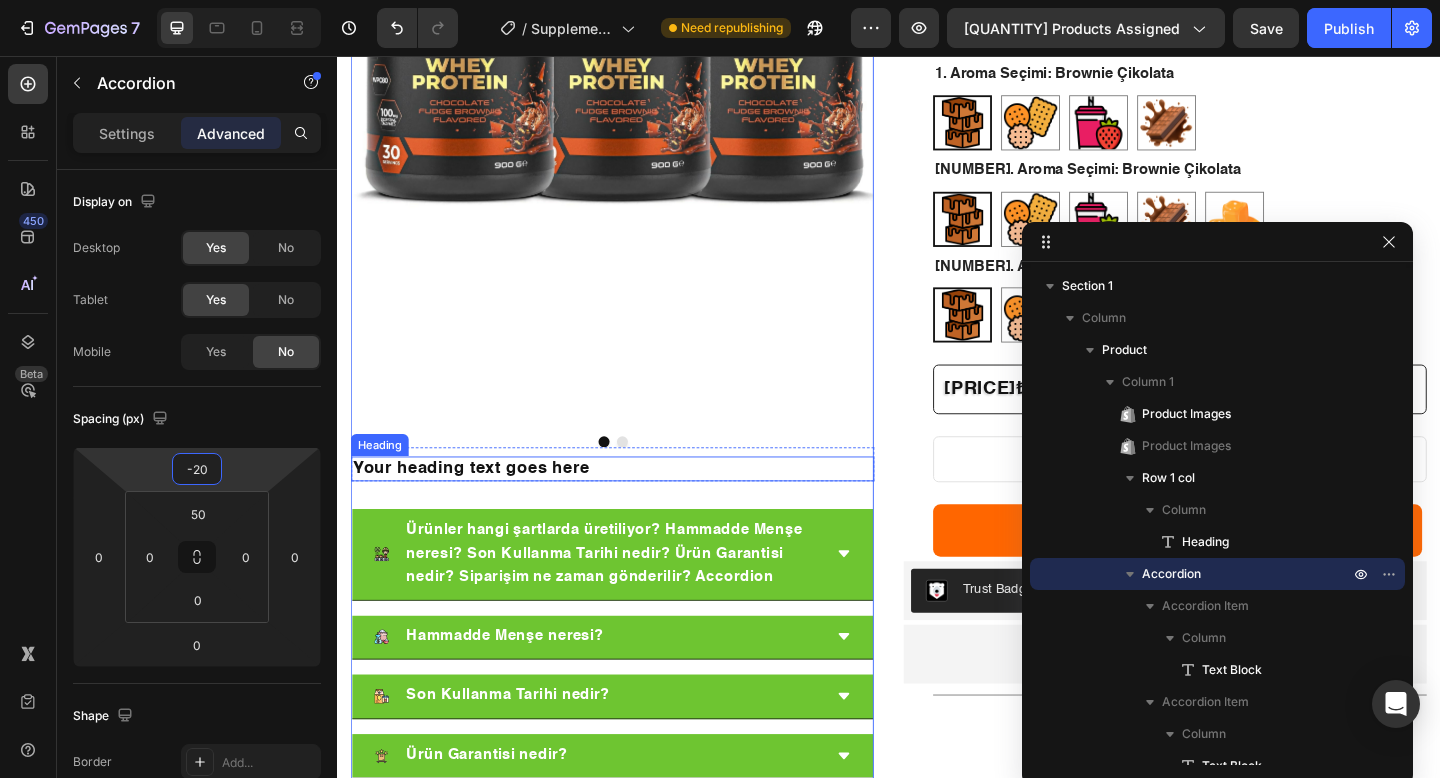 click on "Your heading text goes here" at bounding box center [636, 505] 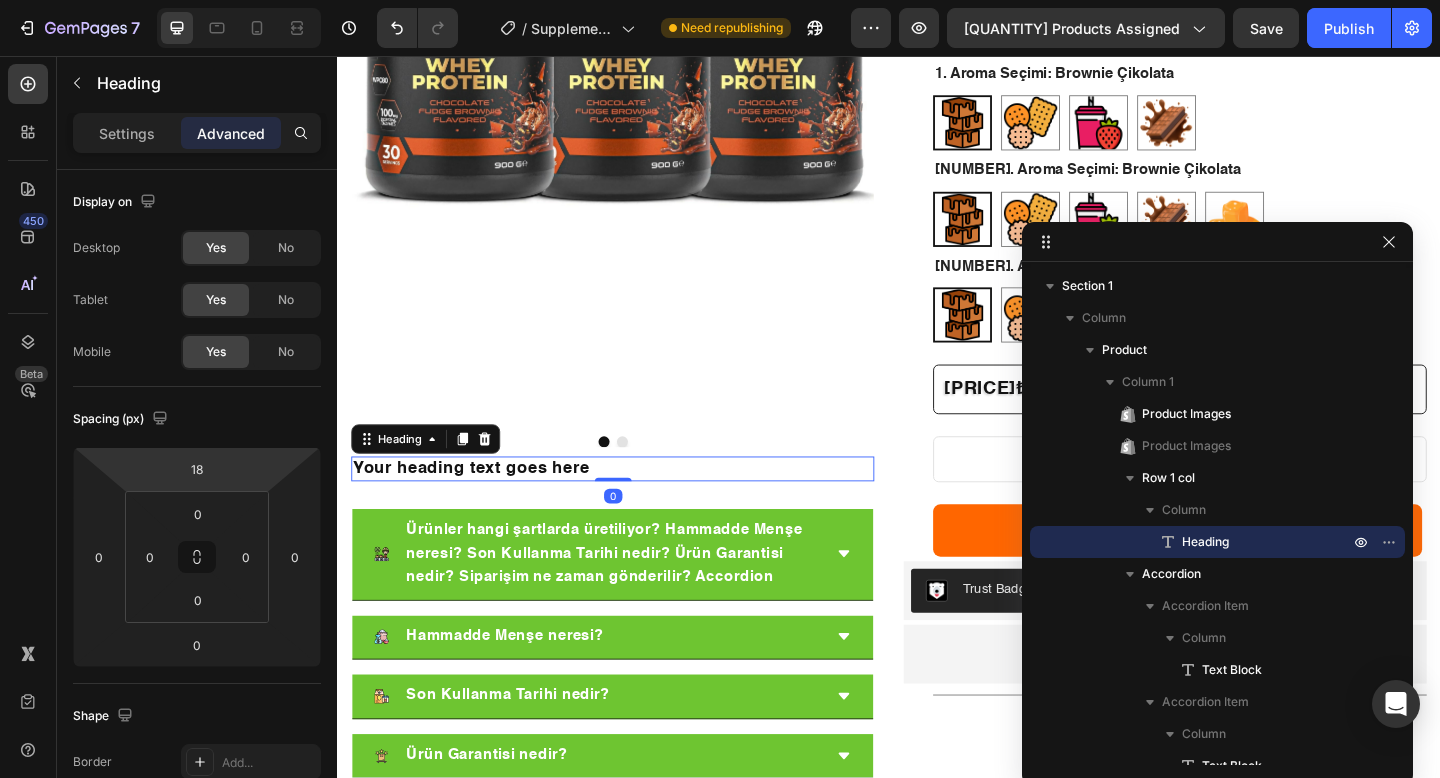 type on "20" 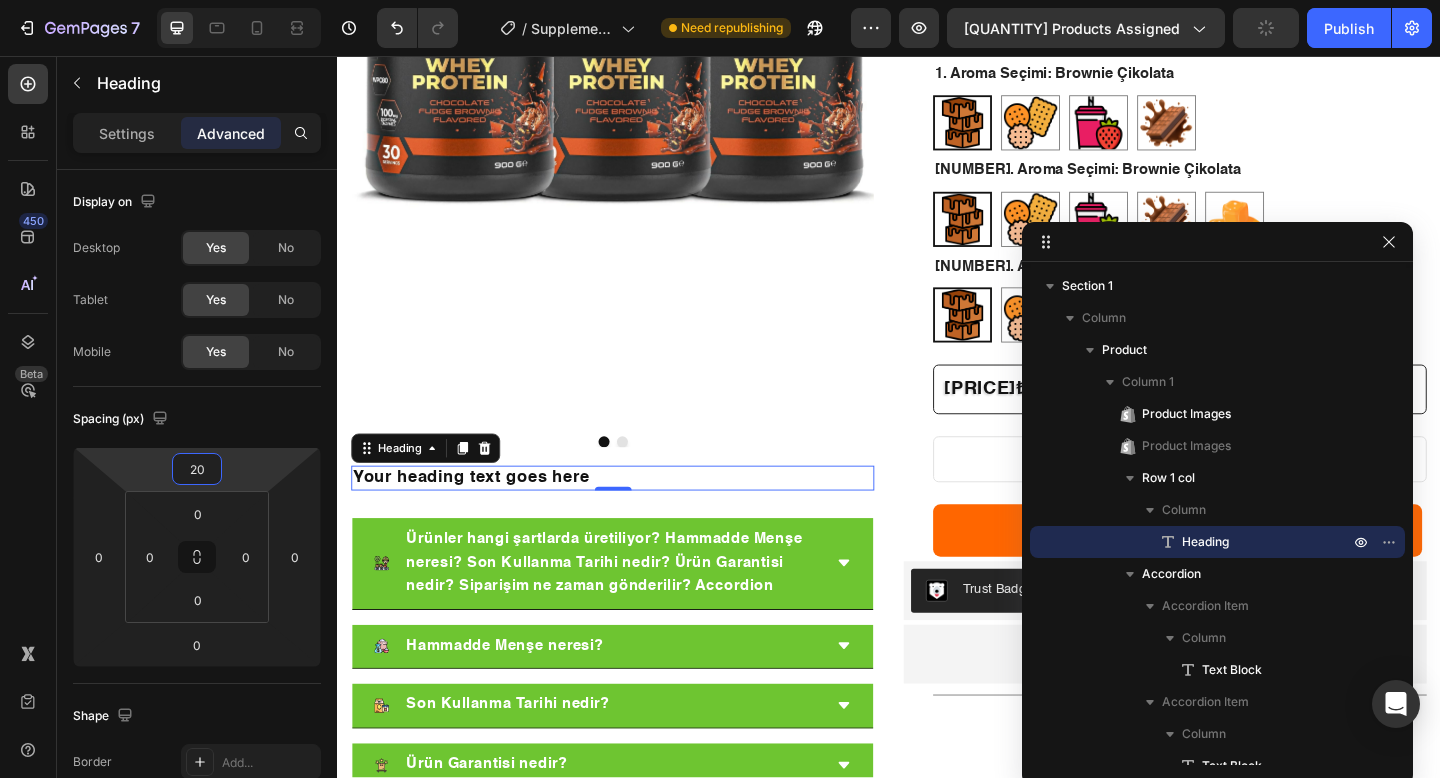 click on "[NUMBER] Version history / Supplement Products Need republishing Preview [QUANTITY] products assigned Publish [QUANTITY] Beta text Sections([QUANTITY]) Elements([QUANTITY]) Text Heading Text Block Form Newsletter Contact Form Text Field Text Area Dropdown Media Video Banner Hero Banner" at bounding box center [720, 0] 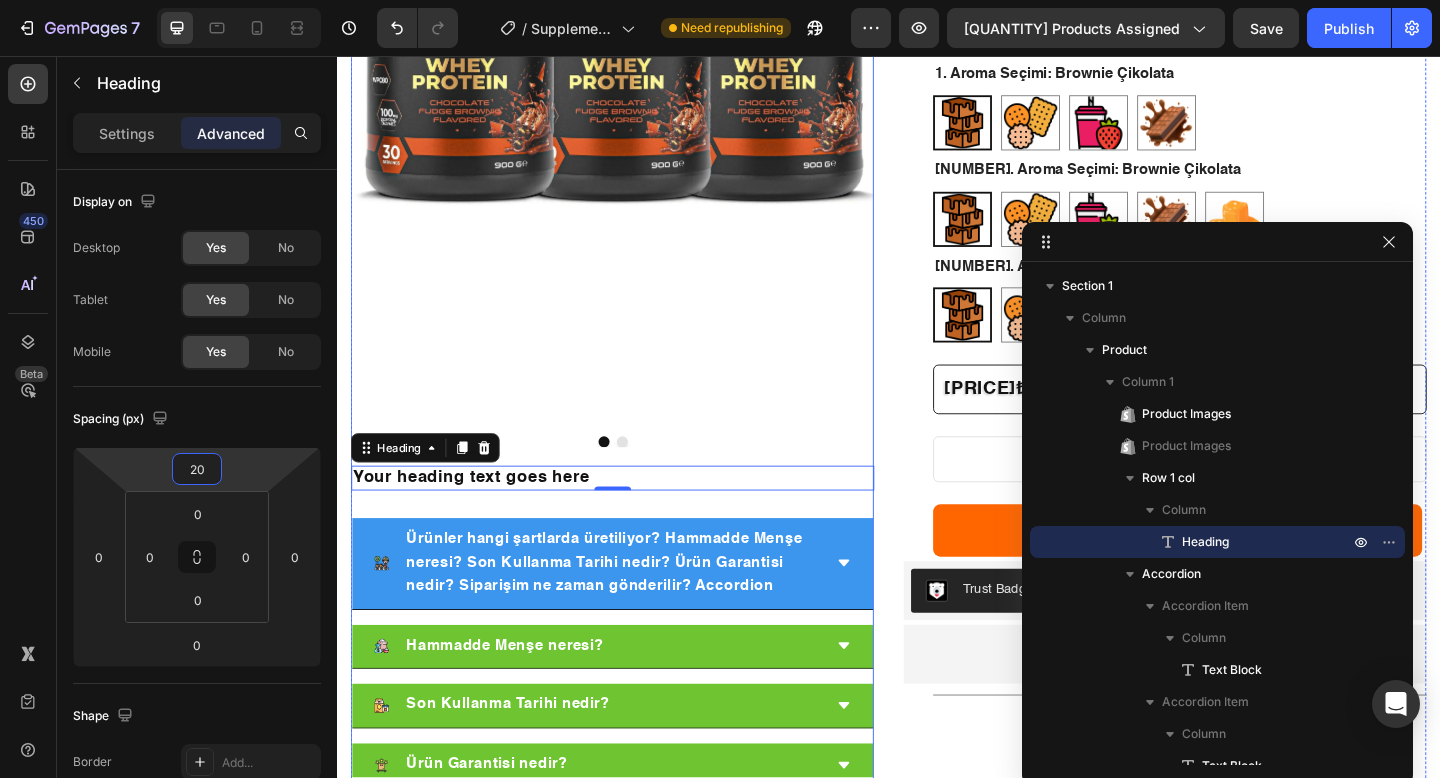 click on "Ürünler hangi şartlarda üretiliyor?
Hammadde Menşe neresi?
Son Kullanma Tarihi nedir?
Ürün Garantisi nedir?
Siparişim ne zaman gönderilir? Accordion" at bounding box center [636, 608] 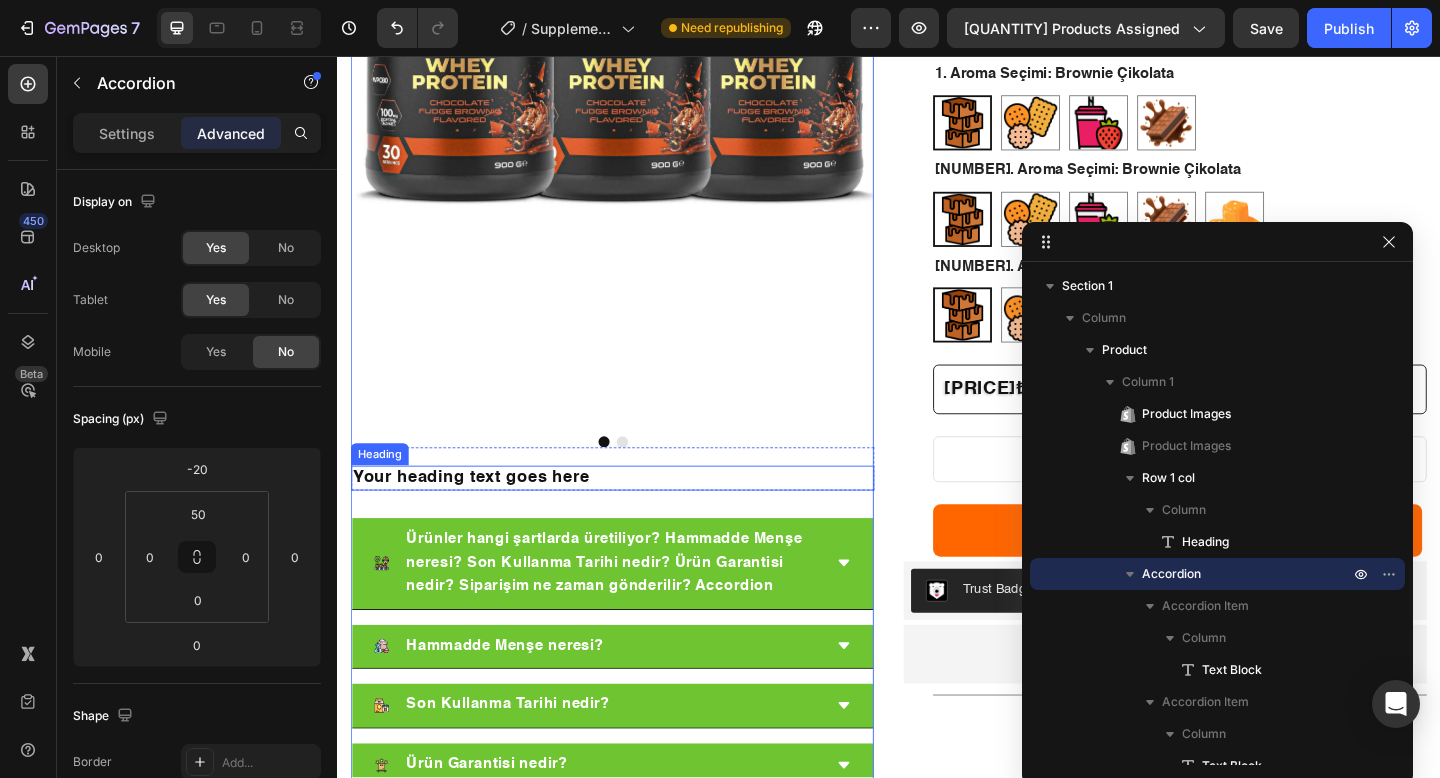 click on "Your heading text goes here" at bounding box center [636, 515] 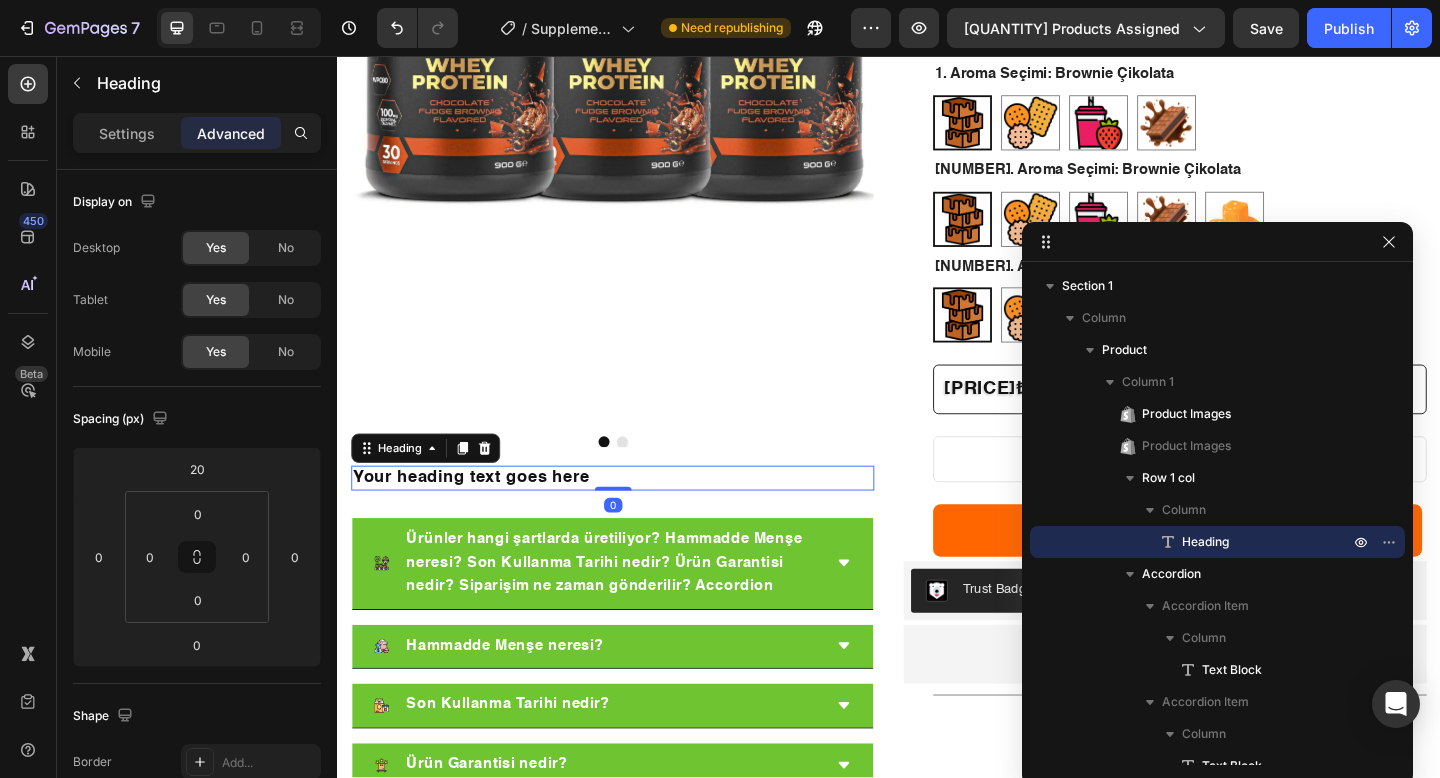 click on "Your heading text goes here" at bounding box center [636, 515] 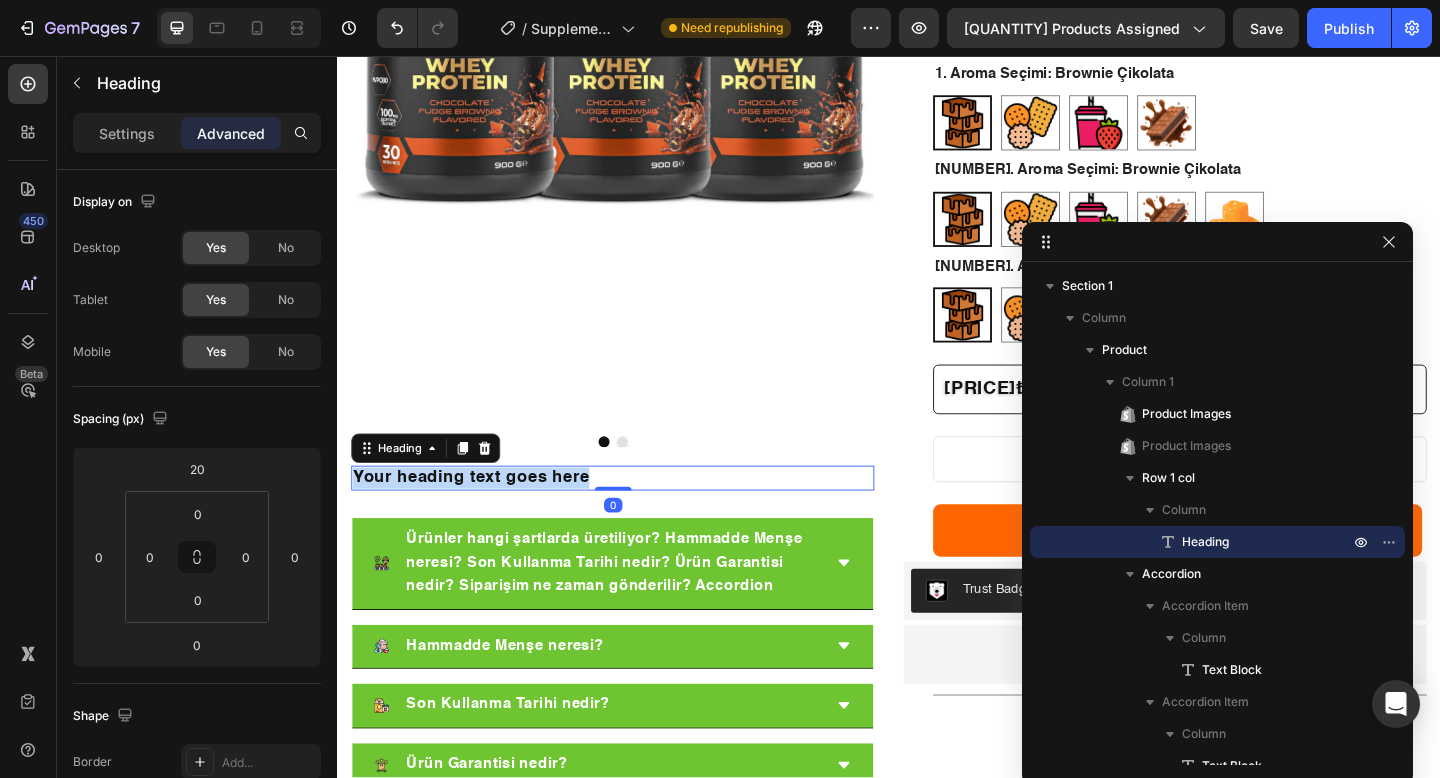 click on "Your heading text goes here" at bounding box center (636, 515) 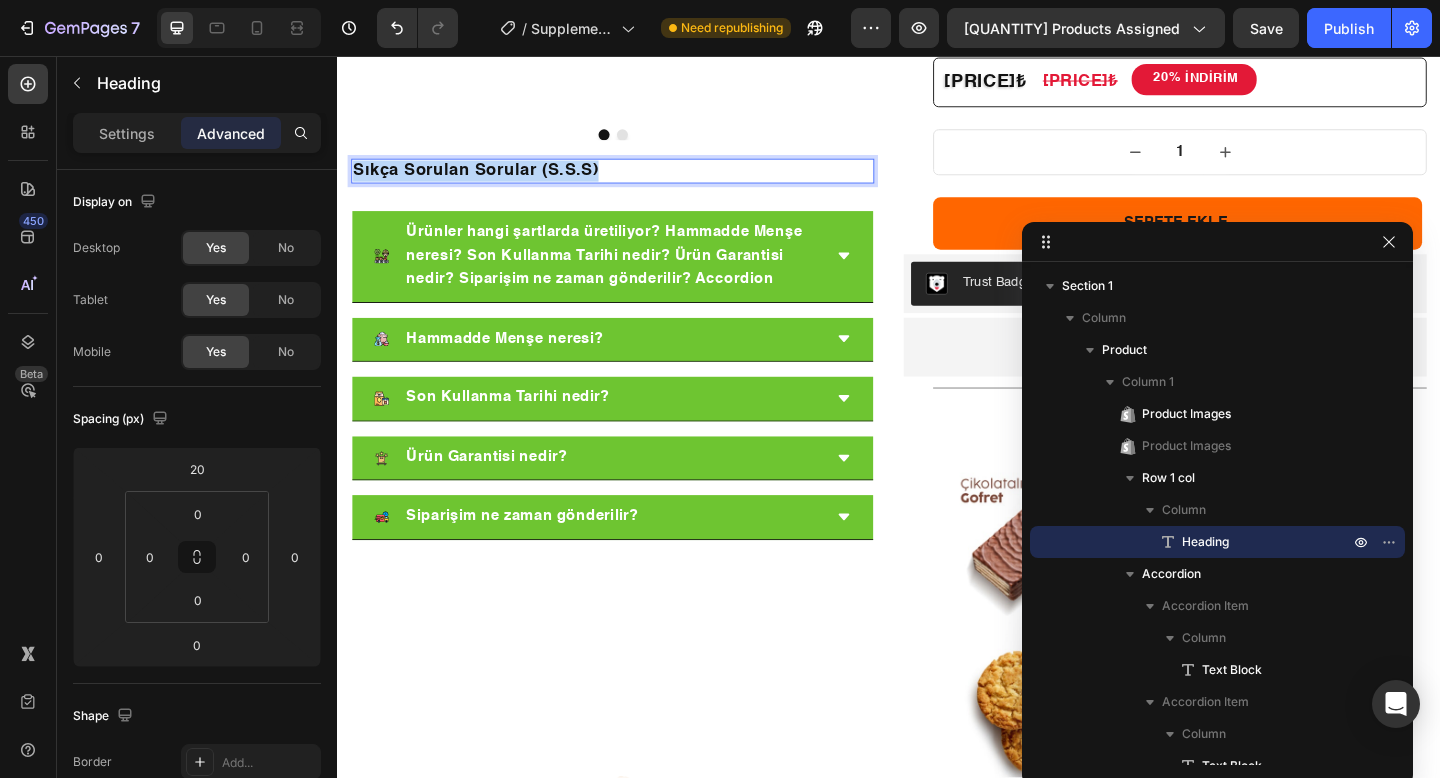 scroll, scrollTop: 1117, scrollLeft: 0, axis: vertical 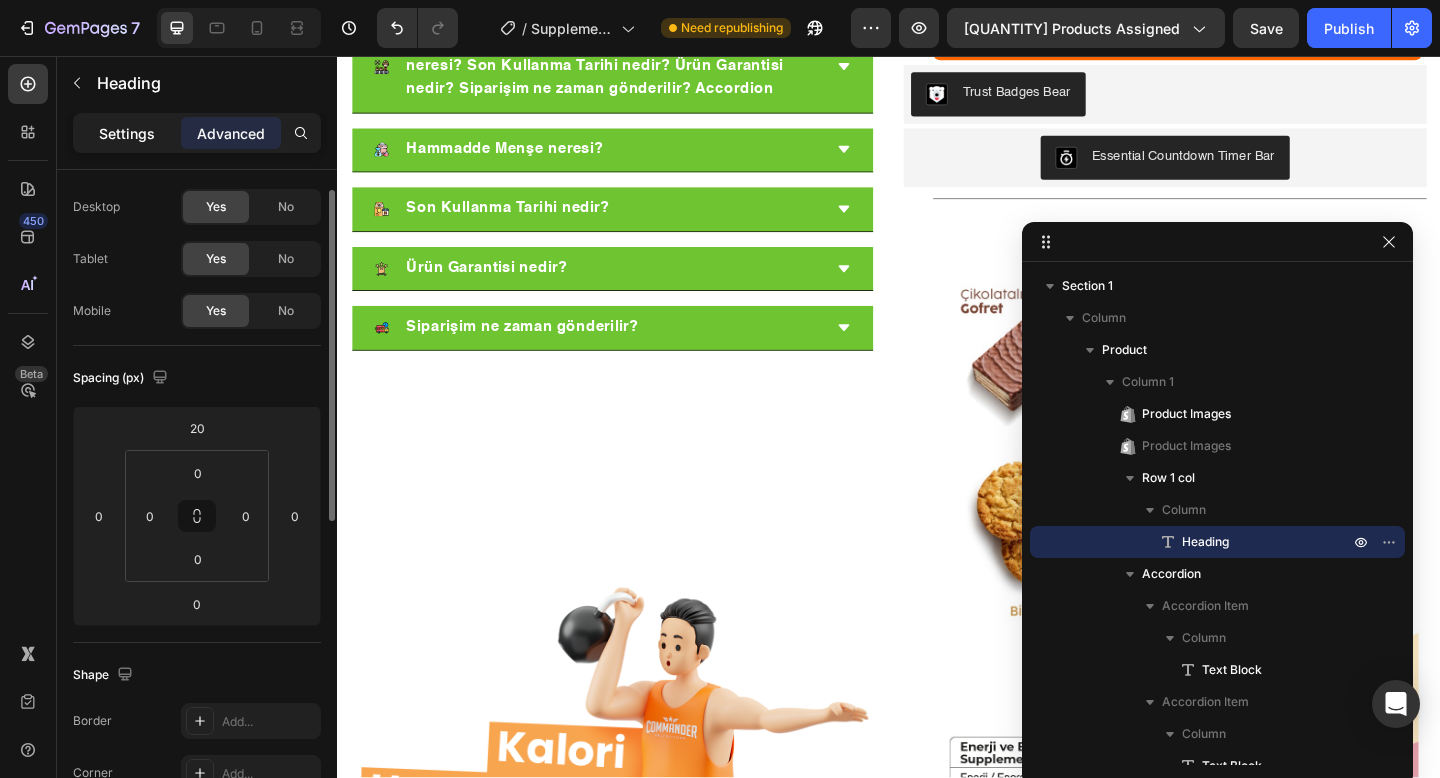 click on "Settings" at bounding box center [127, 133] 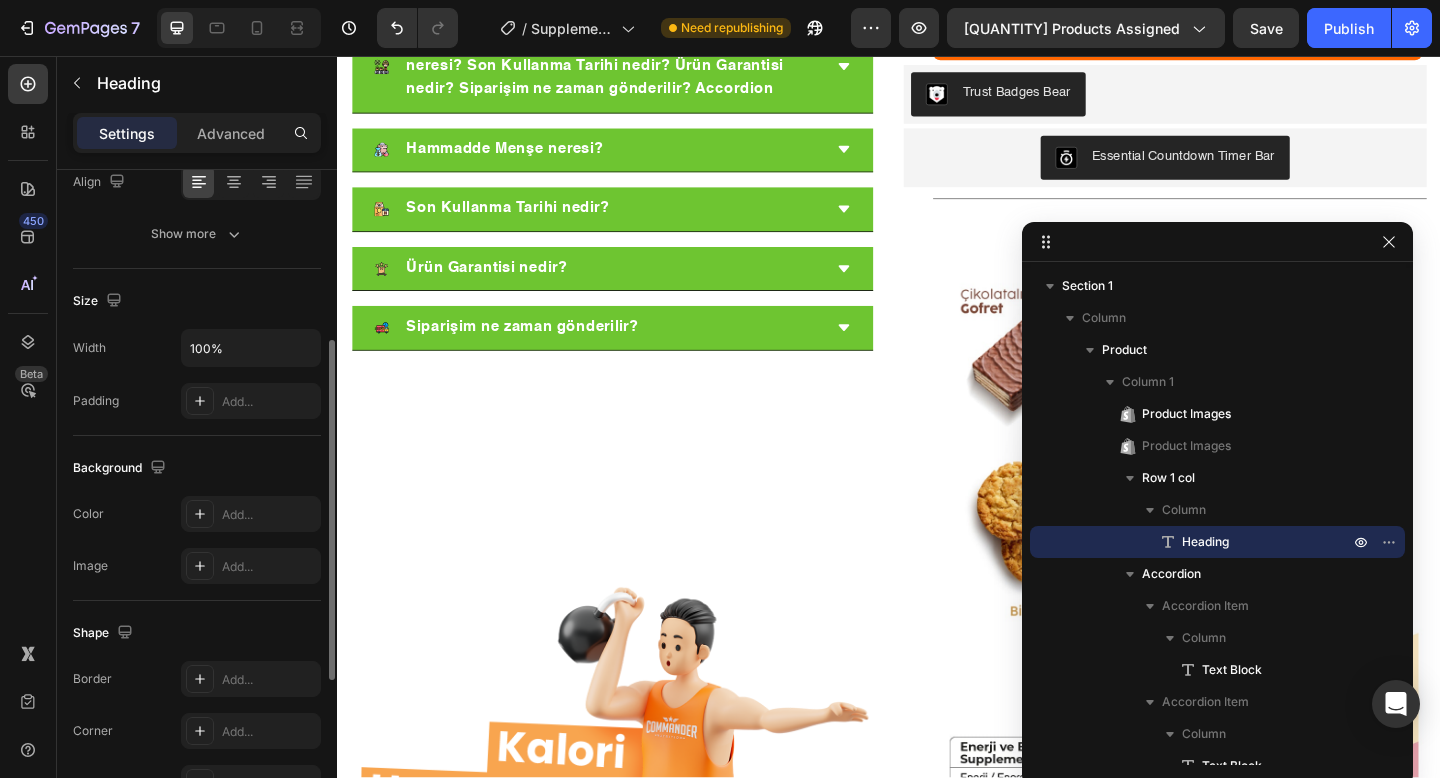 scroll, scrollTop: 307, scrollLeft: 0, axis: vertical 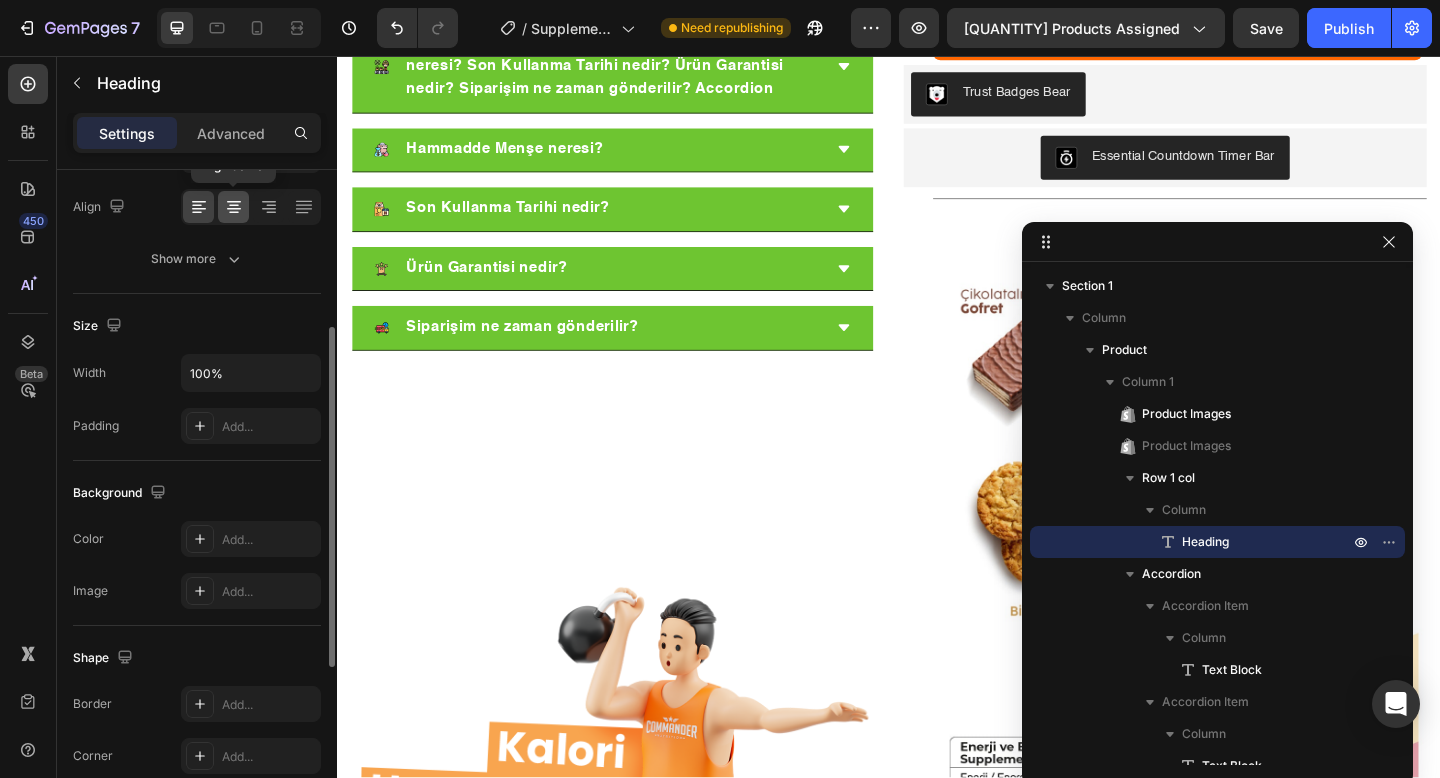 click 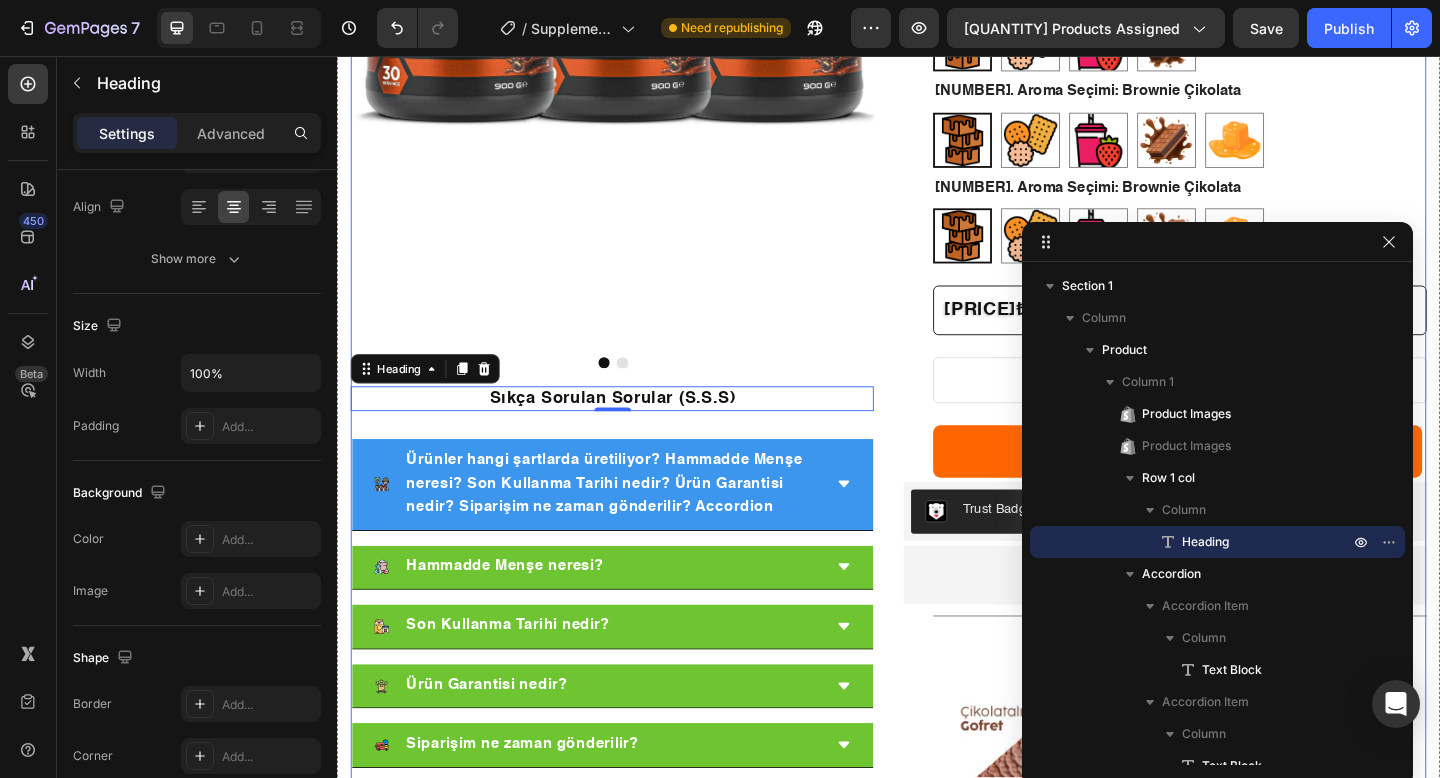 scroll, scrollTop: 560, scrollLeft: 0, axis: vertical 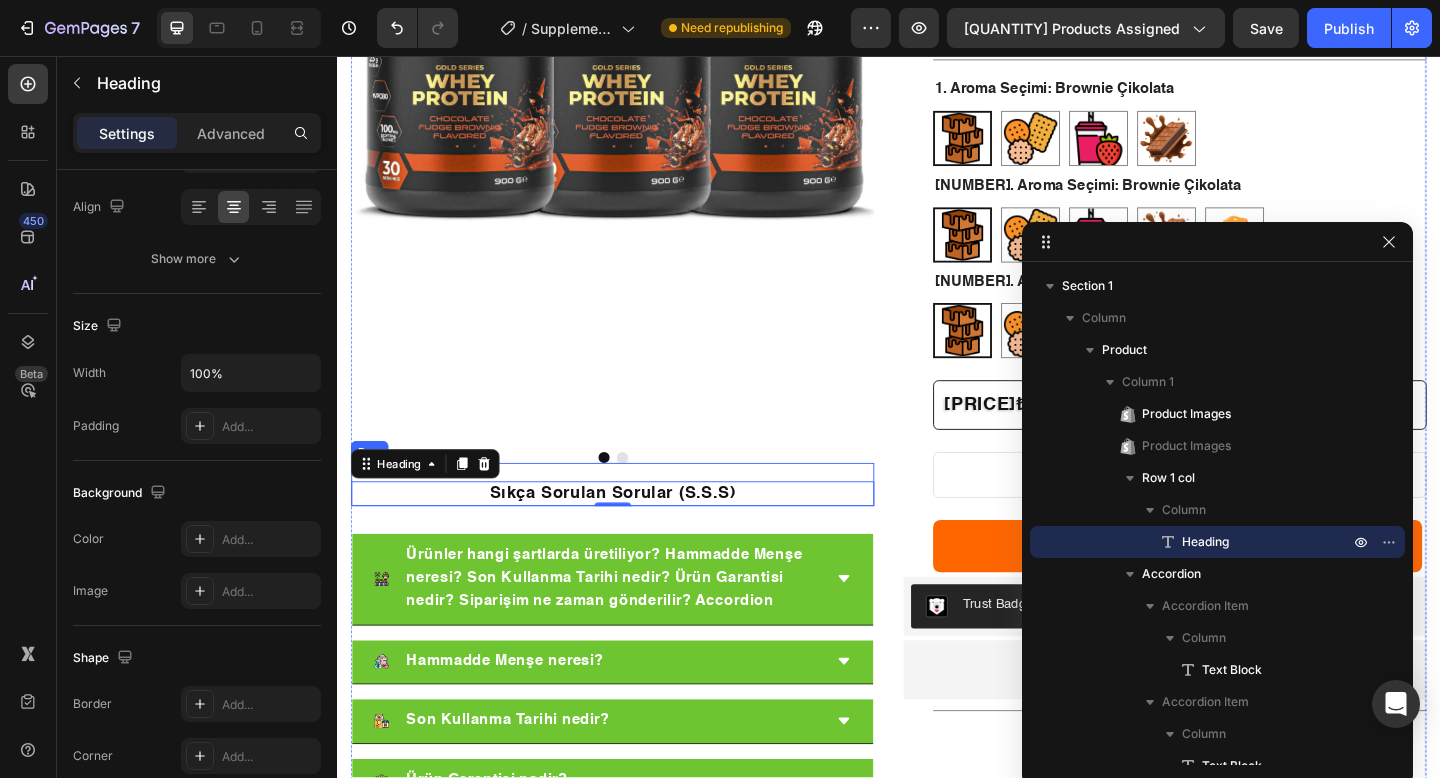click on "Ürünler hangi şartlarda üretiliyor?
Hammadde Menşe neresi?
Son Kullanma Tarihi nedir?
Ürün Garantisi nedir?
Siparişim ne zaman gönderilir? Accordion" at bounding box center [636, 730] 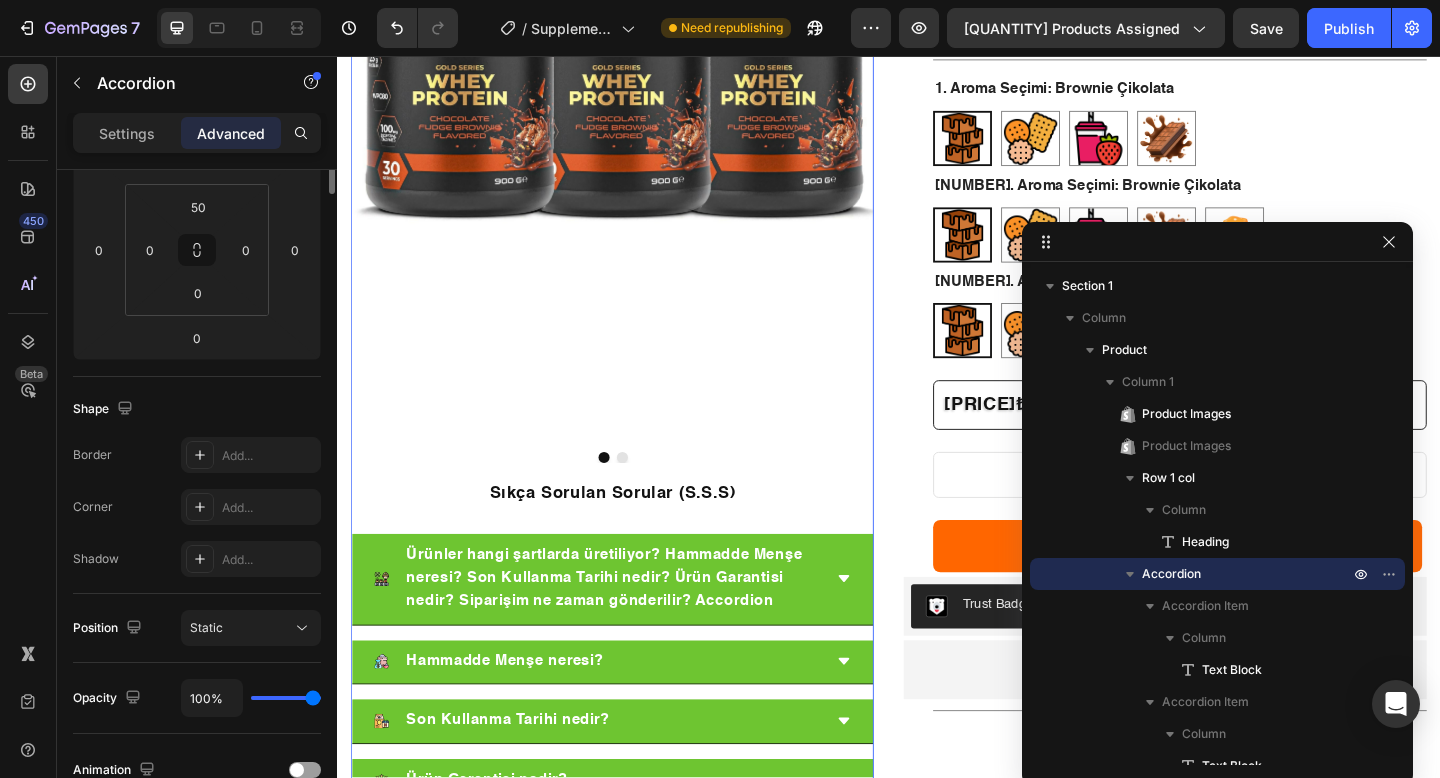 scroll, scrollTop: 0, scrollLeft: 0, axis: both 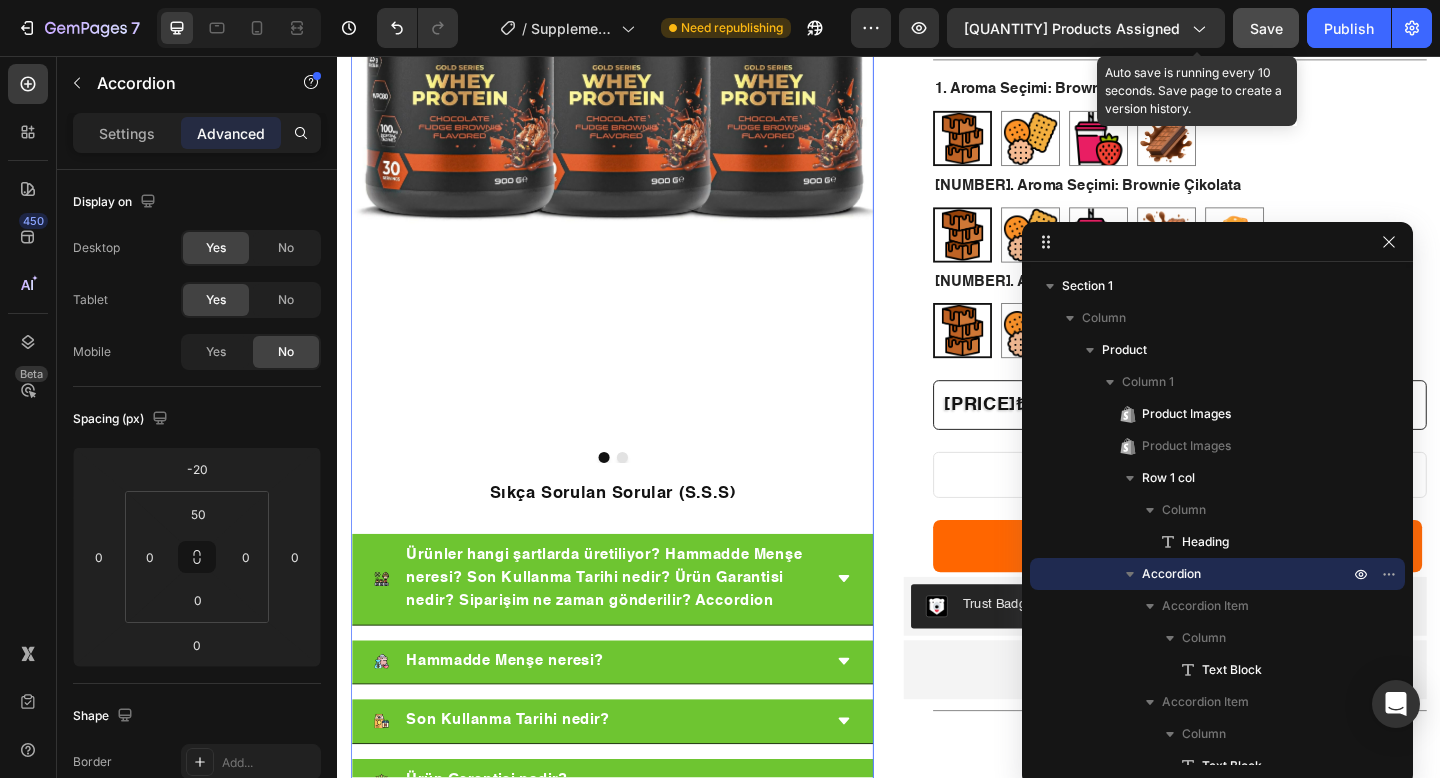 click on "Save" 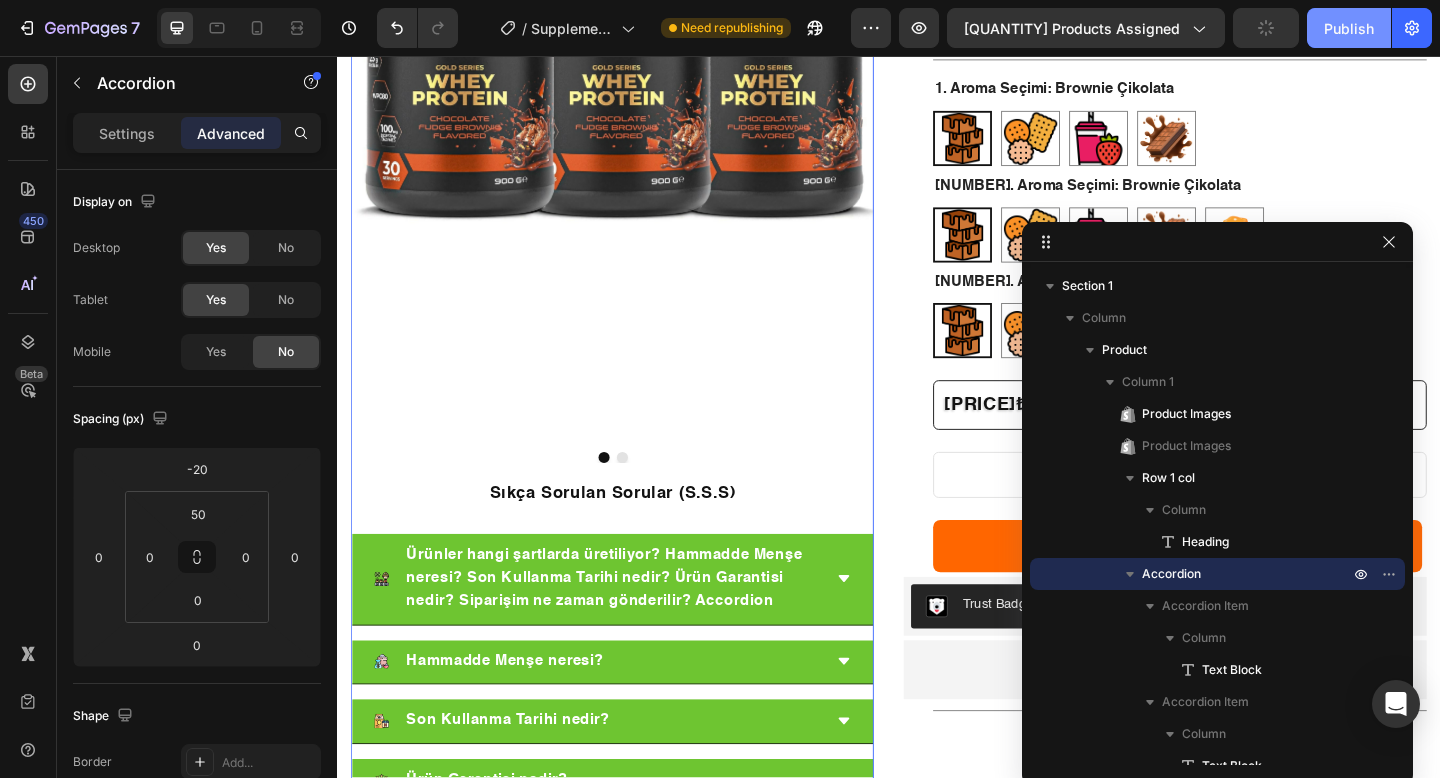 click on "Publish" at bounding box center [1349, 28] 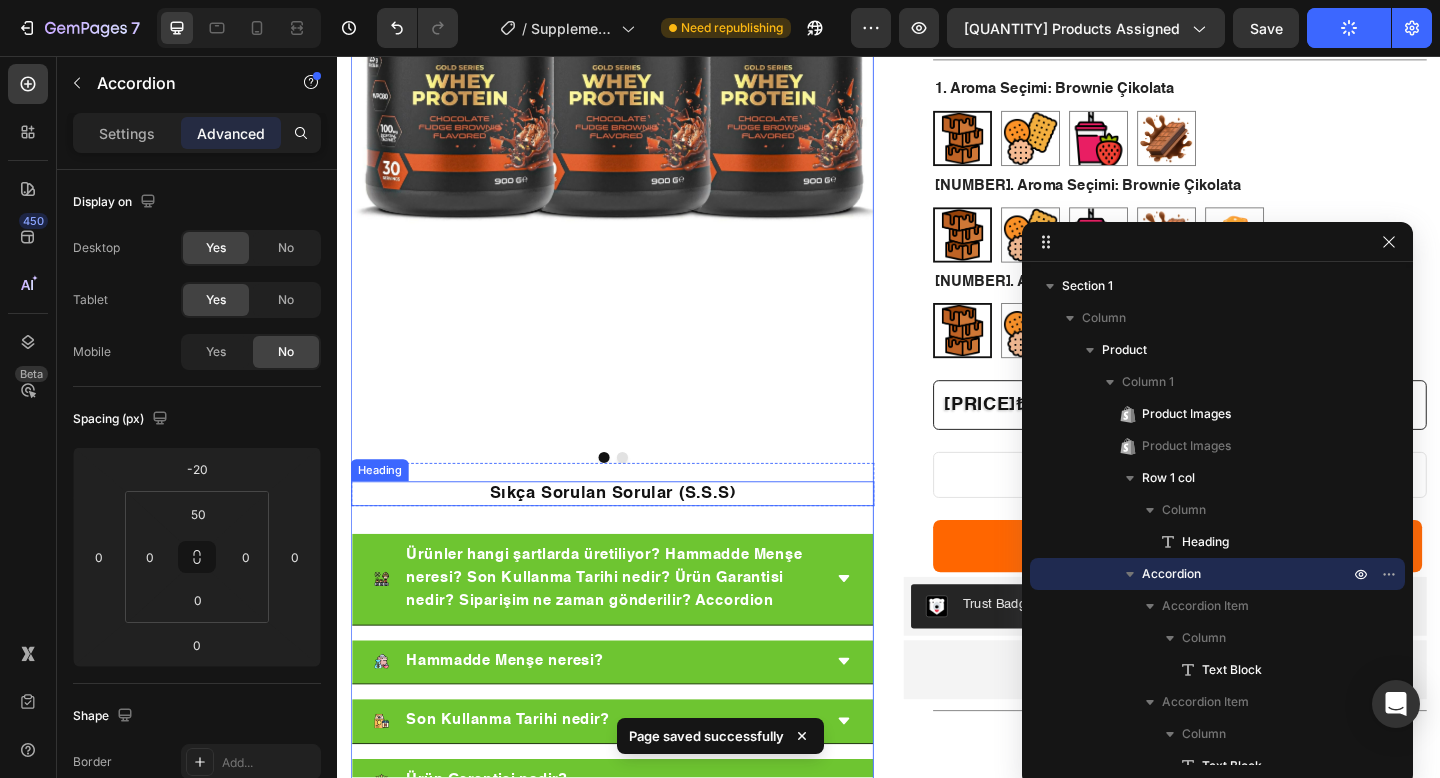 click on "Sıkça Sorulan Sorular (S.S.S)" at bounding box center [636, 532] 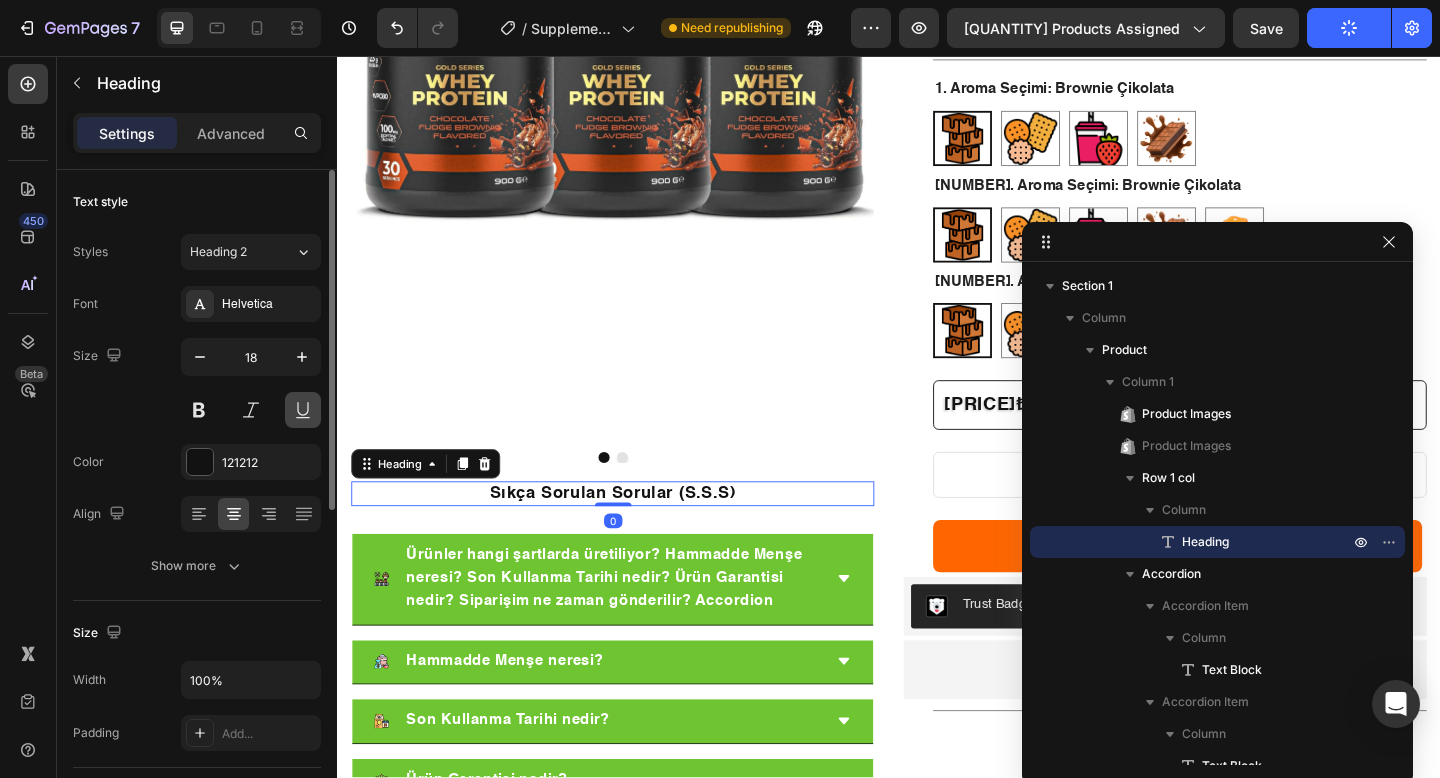 click at bounding box center (303, 410) 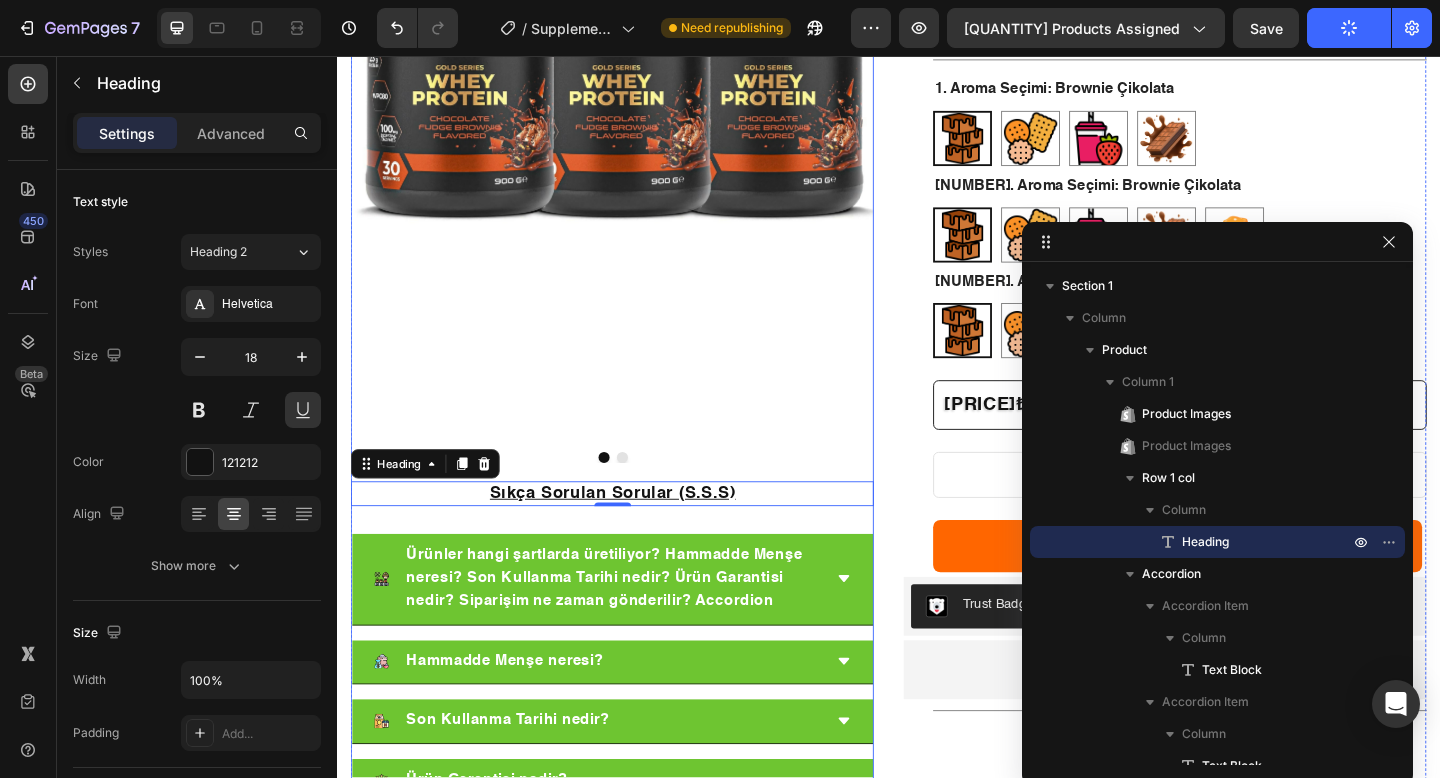 click at bounding box center [636, 44] 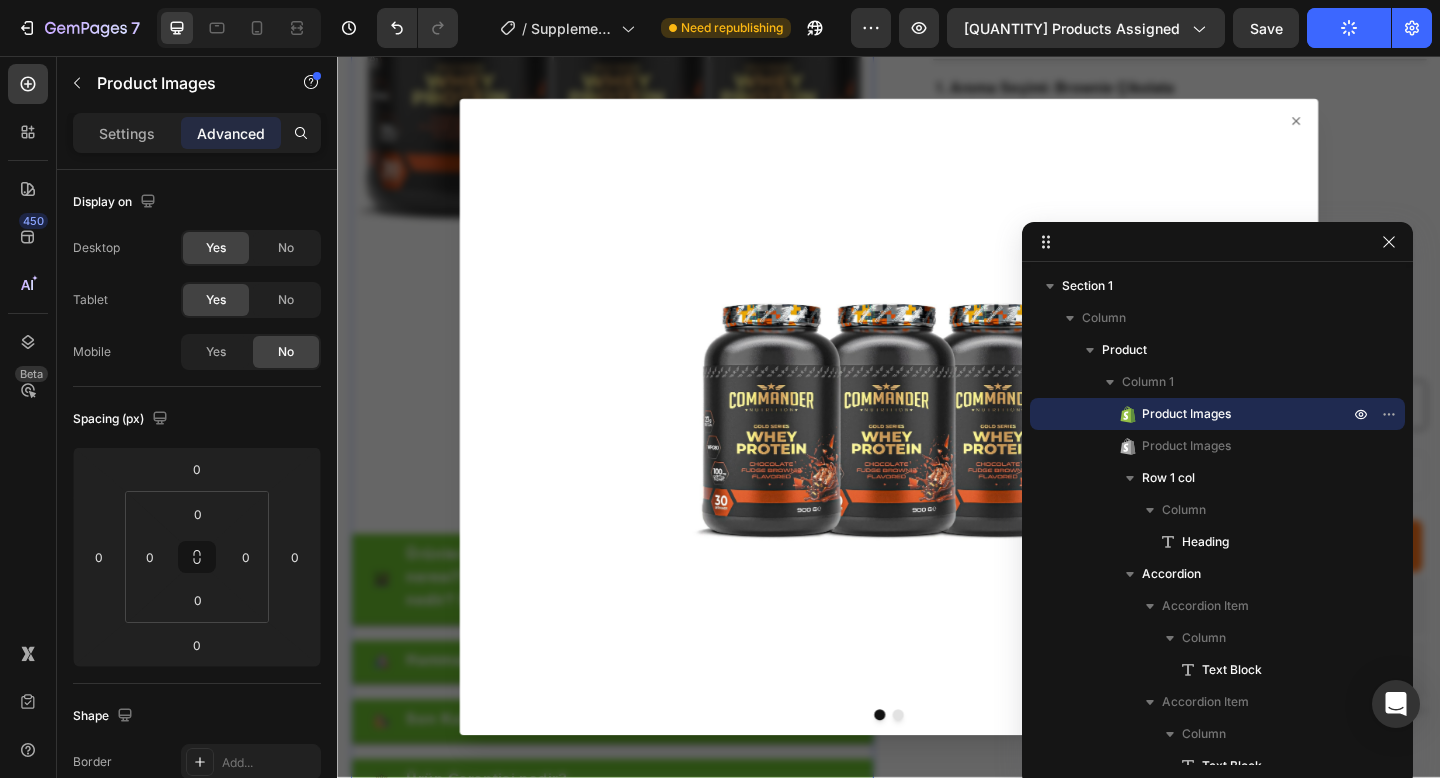 click at bounding box center (937, 448) 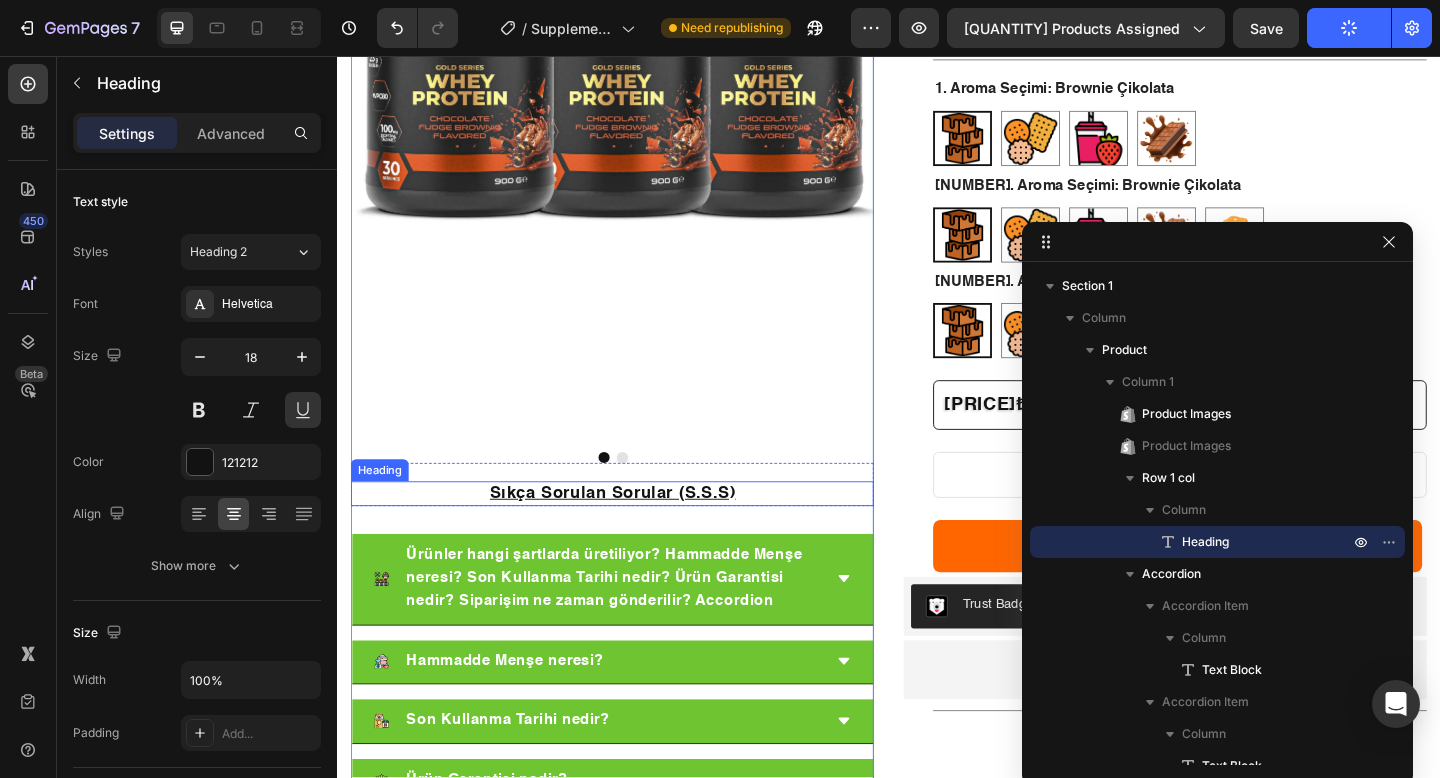 click on "Sıkça Sorulan Sorular (S.S.S)" at bounding box center (636, 532) 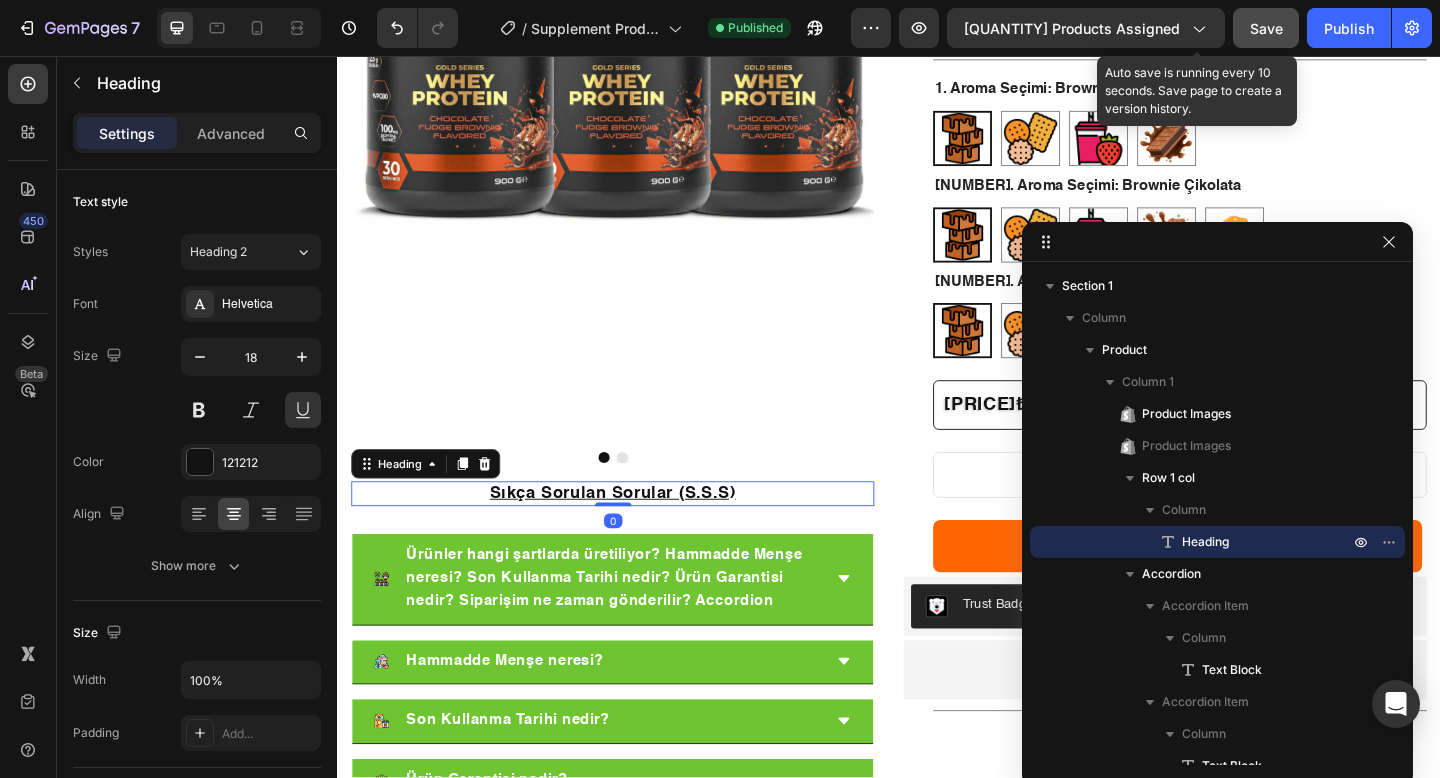 click on "Save" at bounding box center (1266, 28) 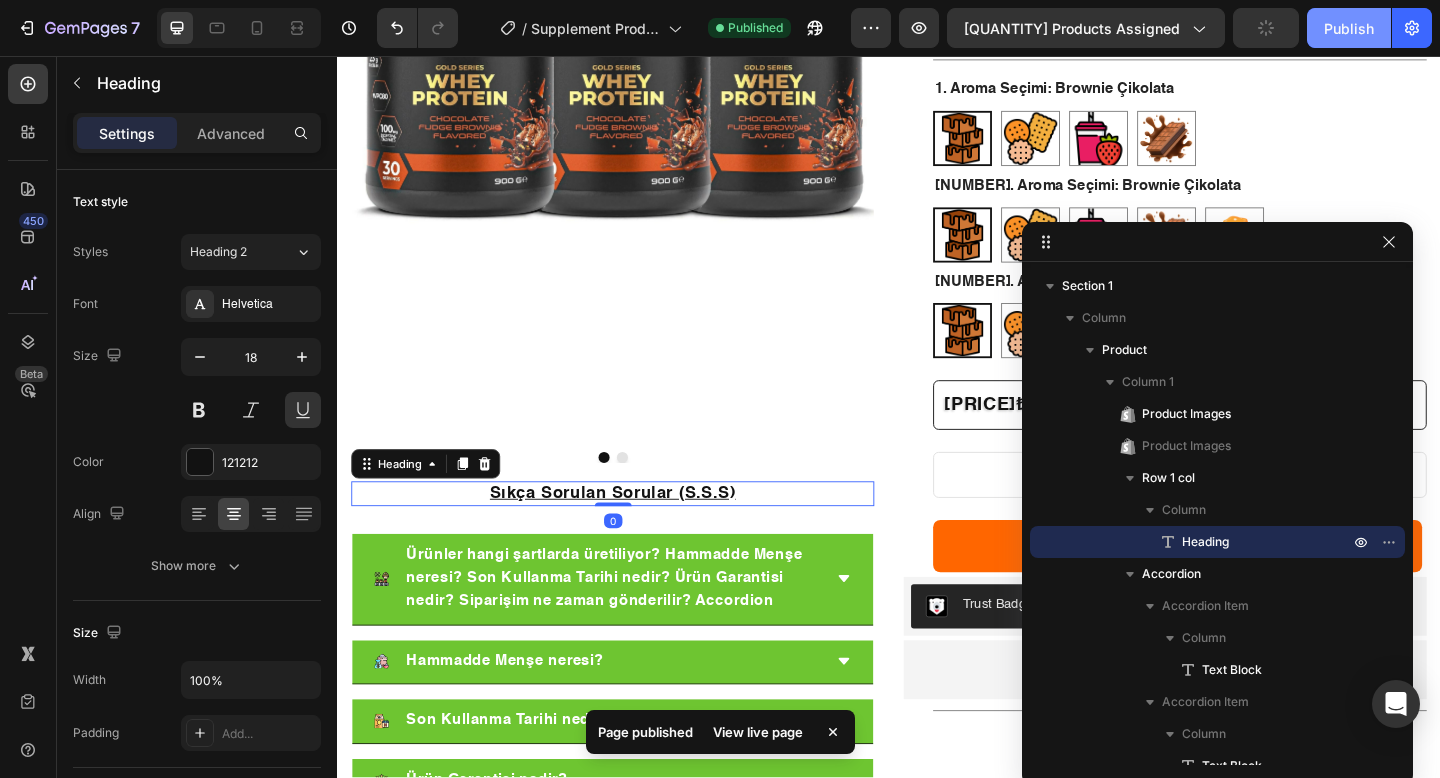 click on "Publish" at bounding box center (1349, 28) 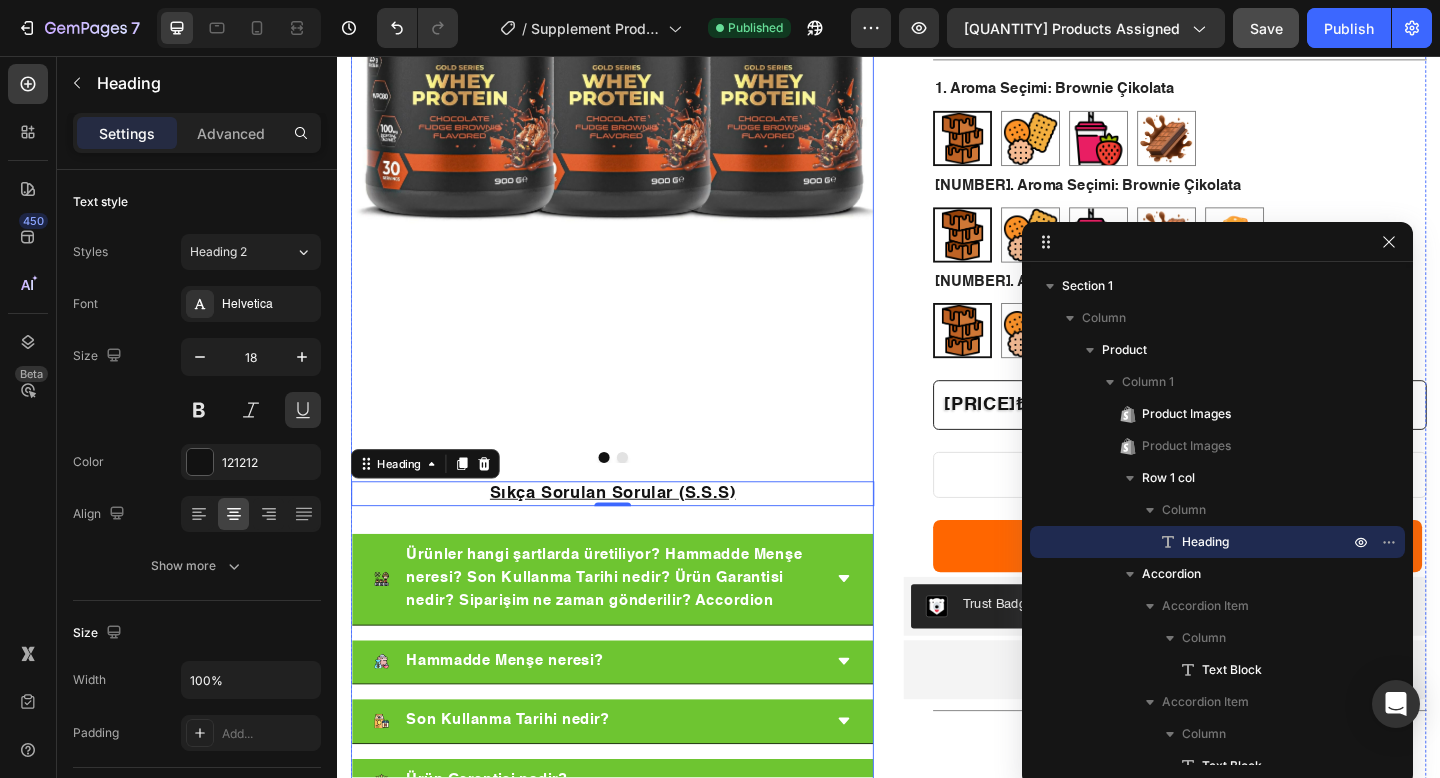 click on "Ürünler hangi şartlarda üretiliyor?
Hammadde Menşe neresi?
Son Kullanma Tarihi nedir?
Ürün Garantisi nedir?
Siparişim ne zaman gönderilir? Accordion" at bounding box center (636, 730) 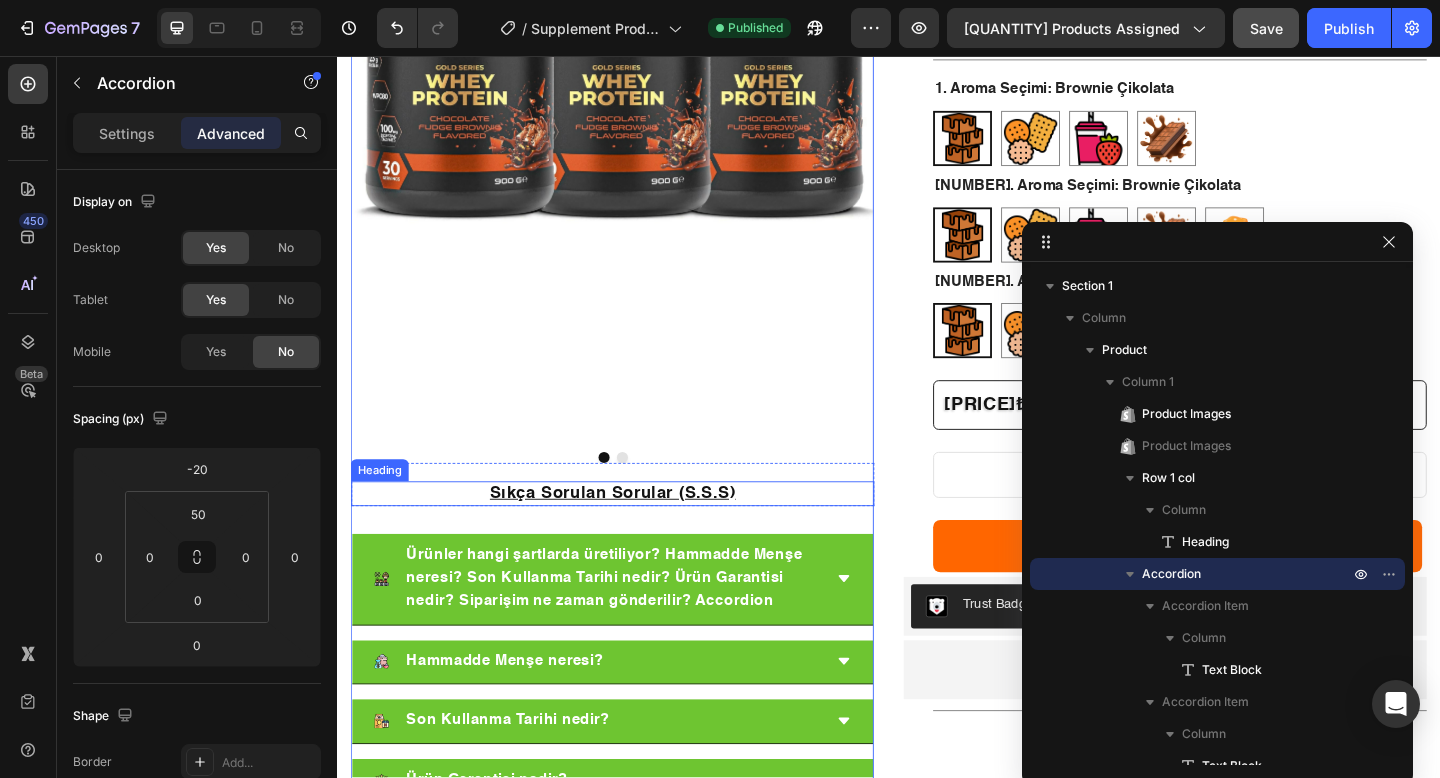 click on "Sıkça Sorulan Sorular (S.S.S)" at bounding box center (636, 532) 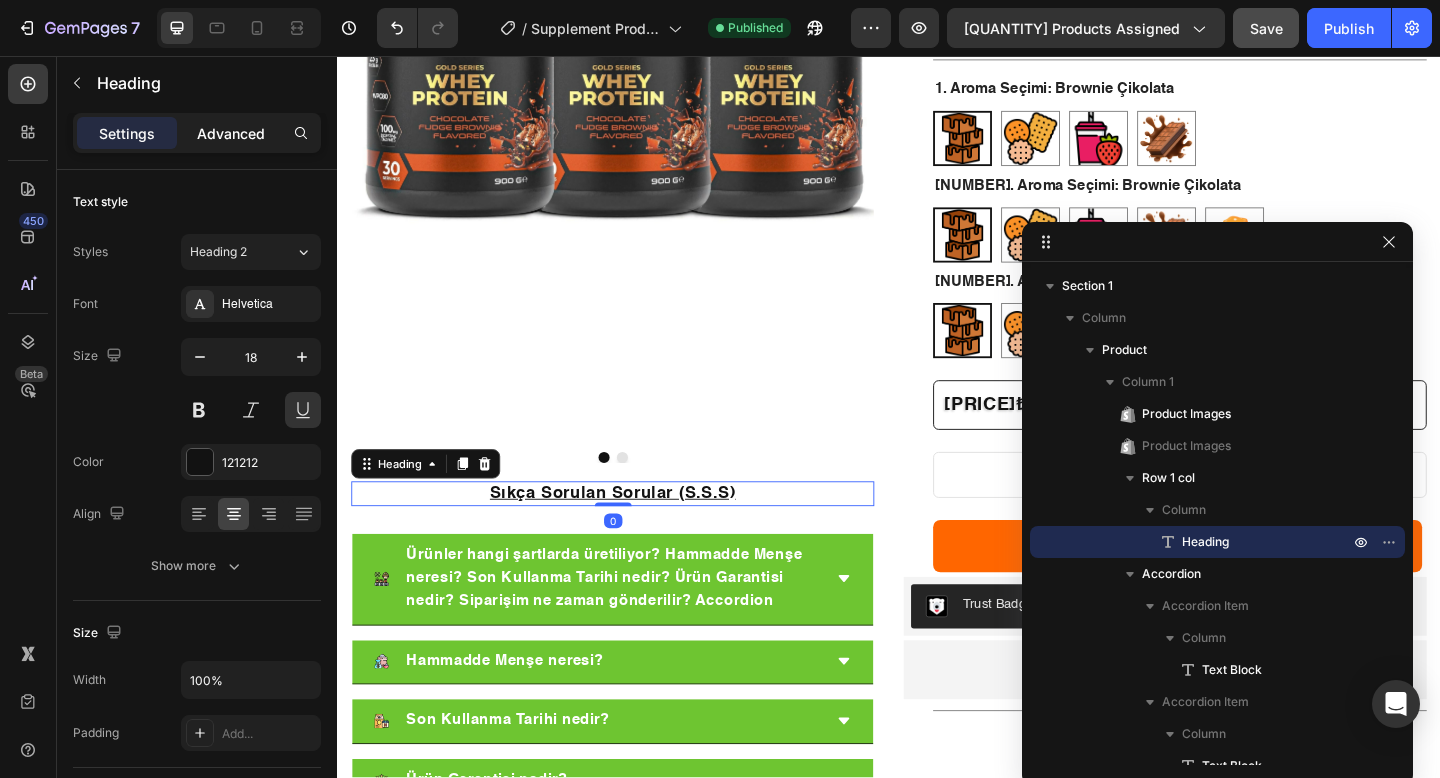 click on "Advanced" at bounding box center [231, 133] 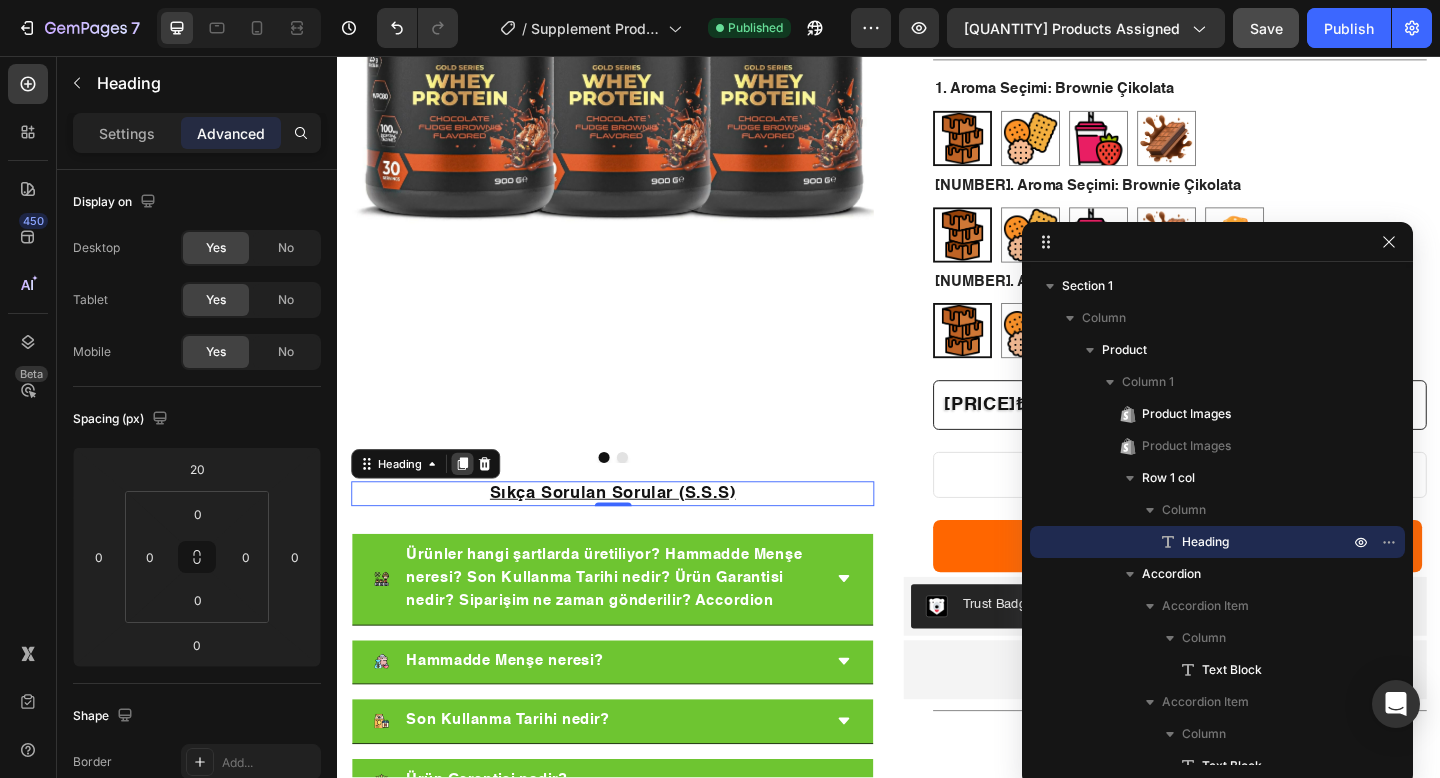 click 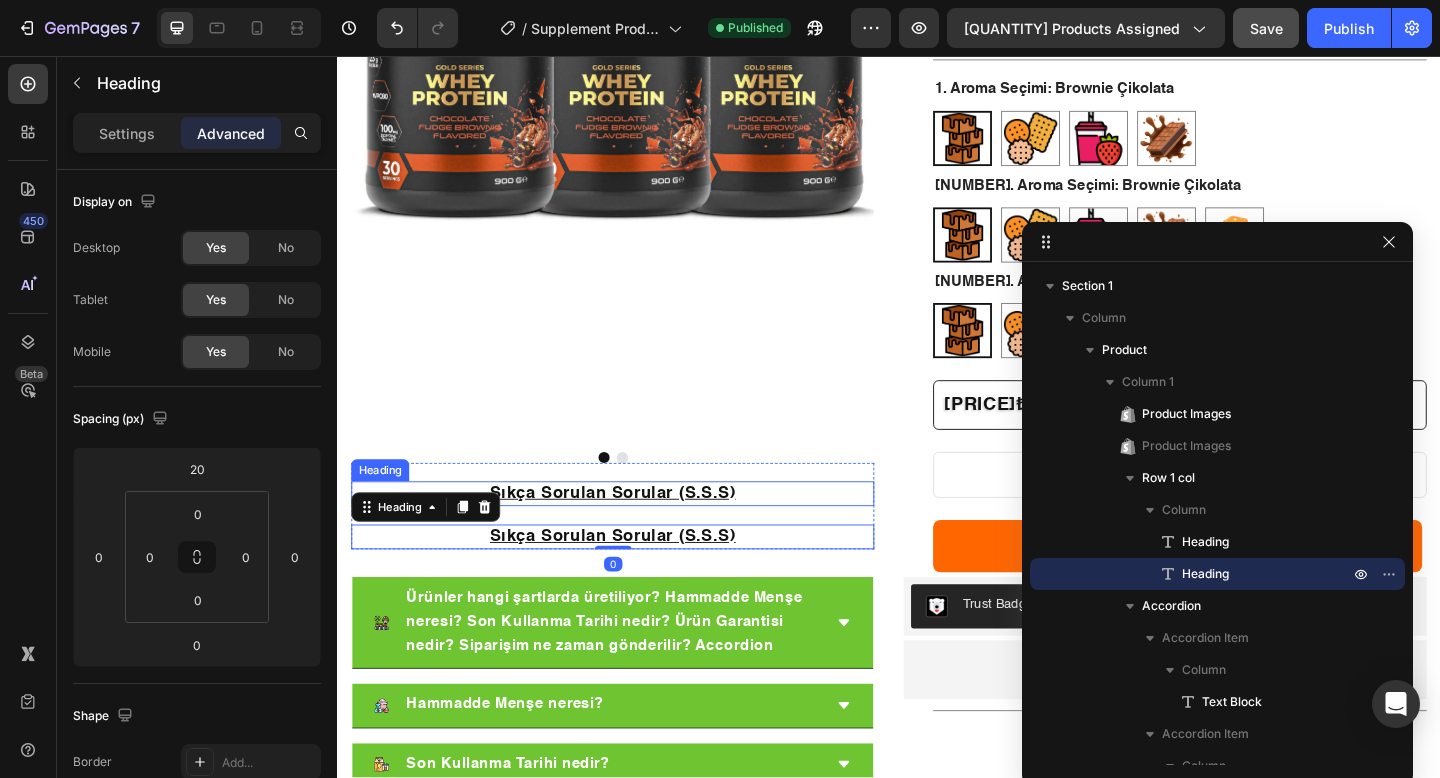 click on "Sıkça Sorulan Sorular (S.S.S)" at bounding box center (636, 532) 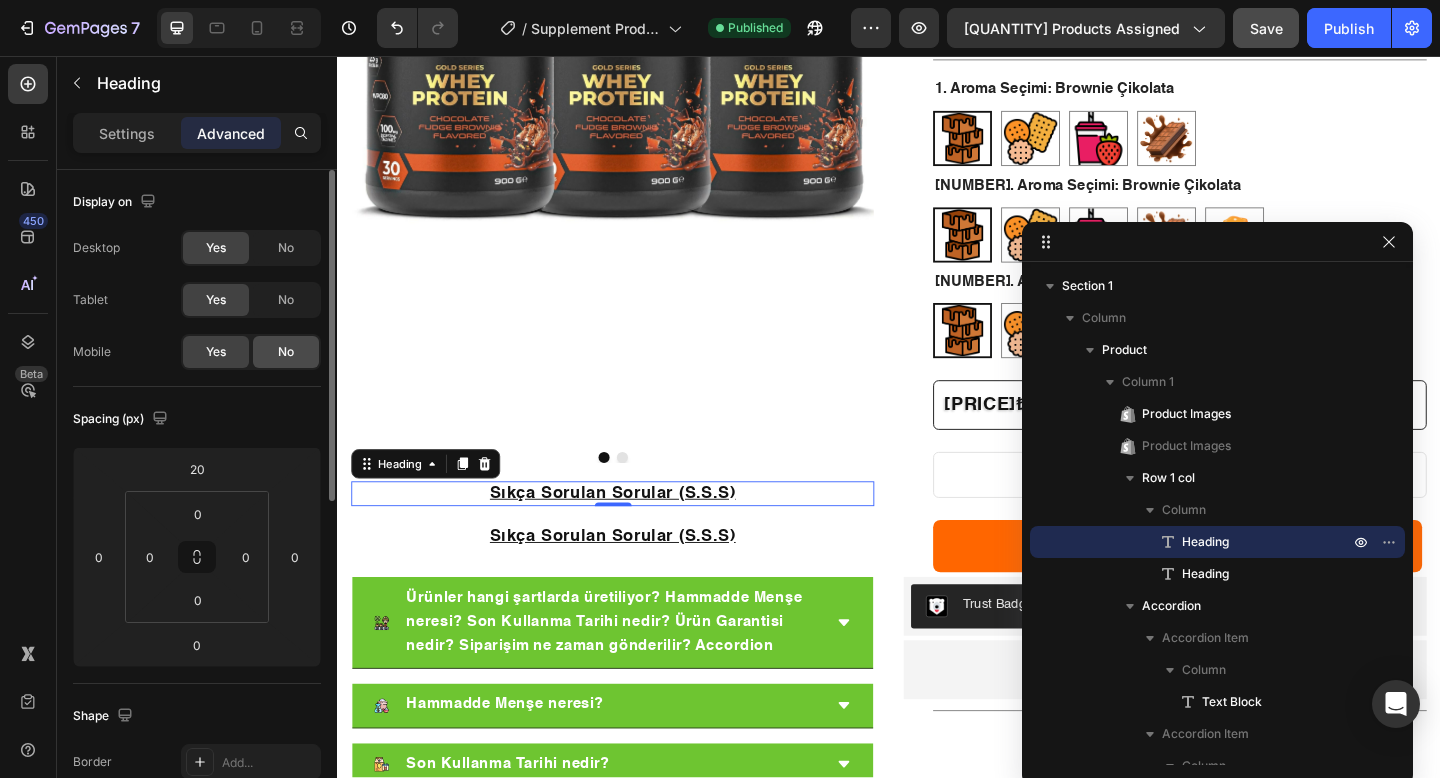 click on "No" 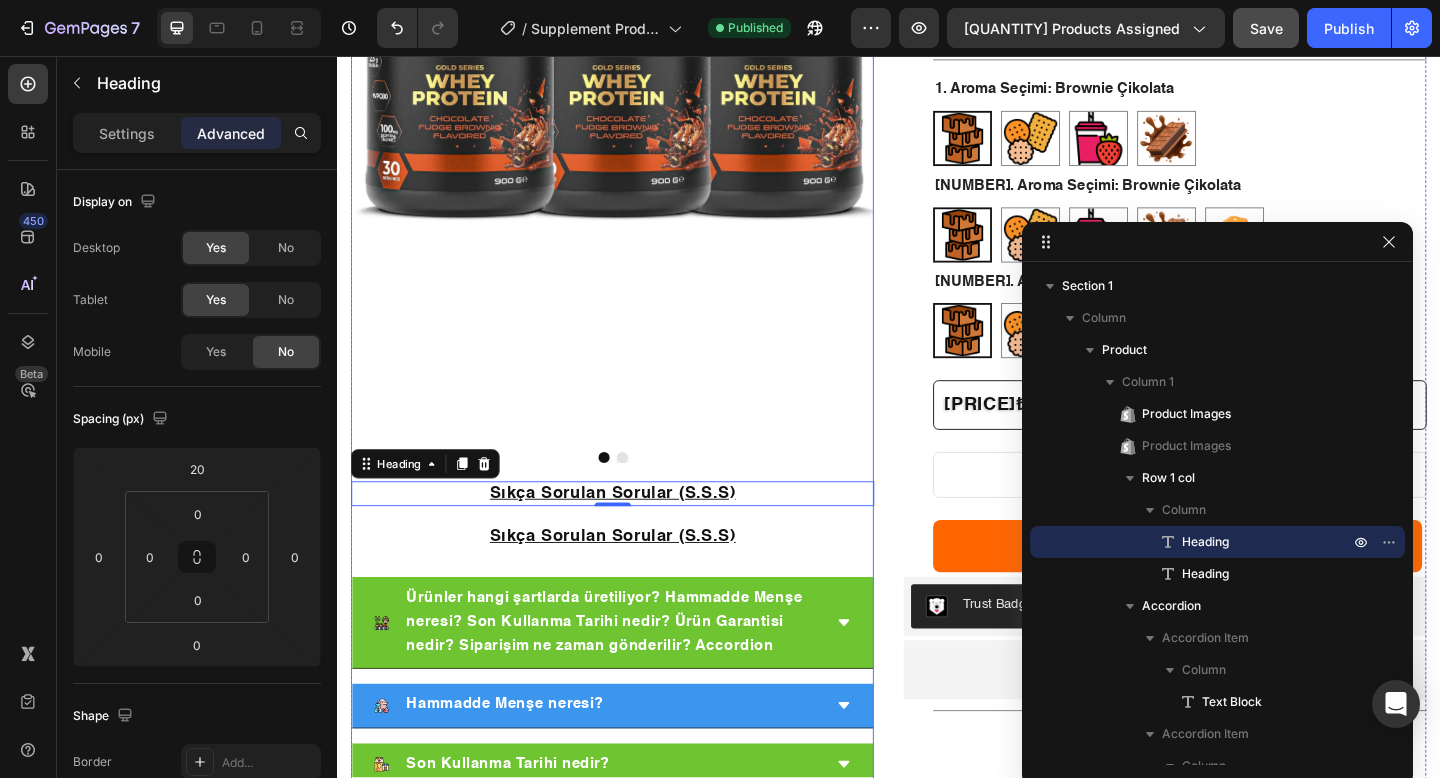 scroll, scrollTop: 638, scrollLeft: 0, axis: vertical 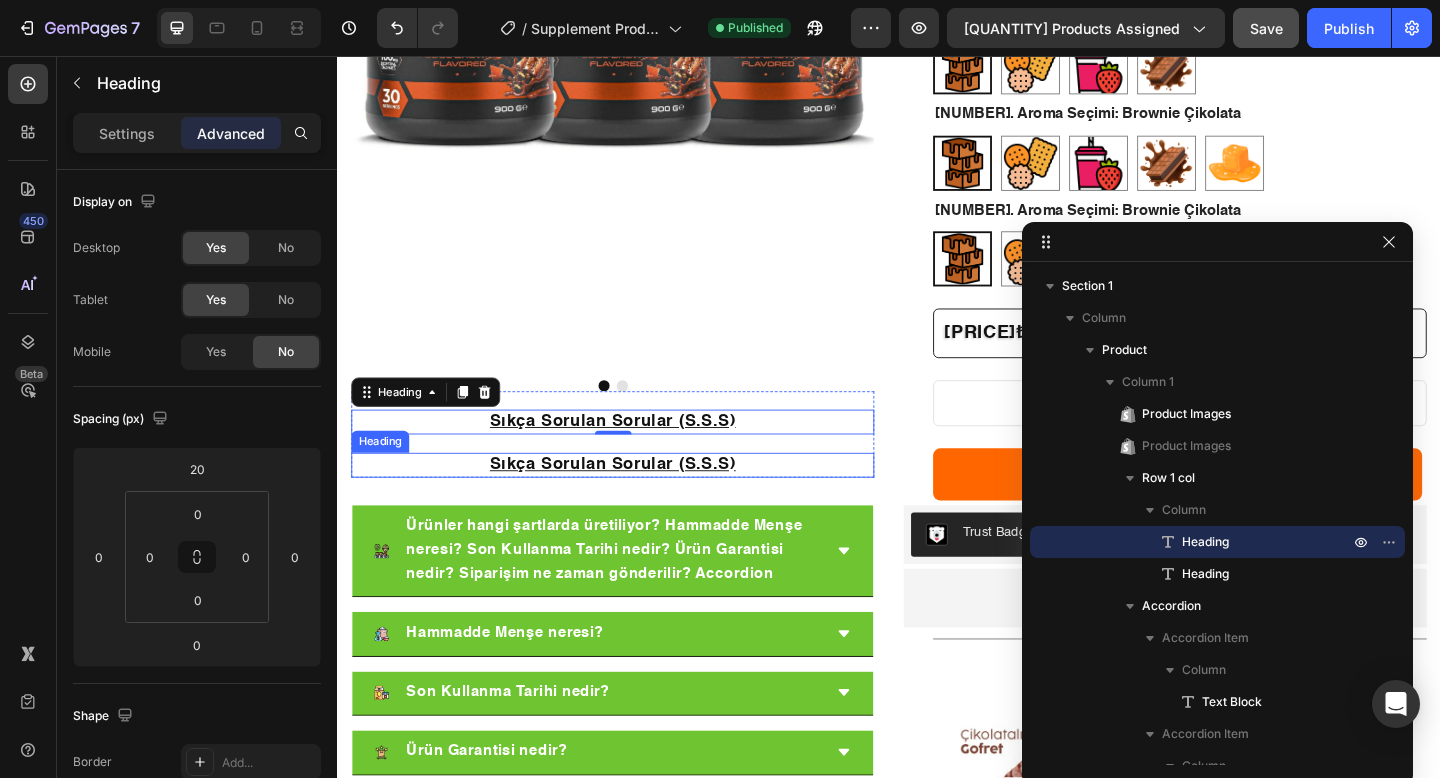 click on "Sıkça Sorulan Sorular (S.S.S)" at bounding box center [636, 501] 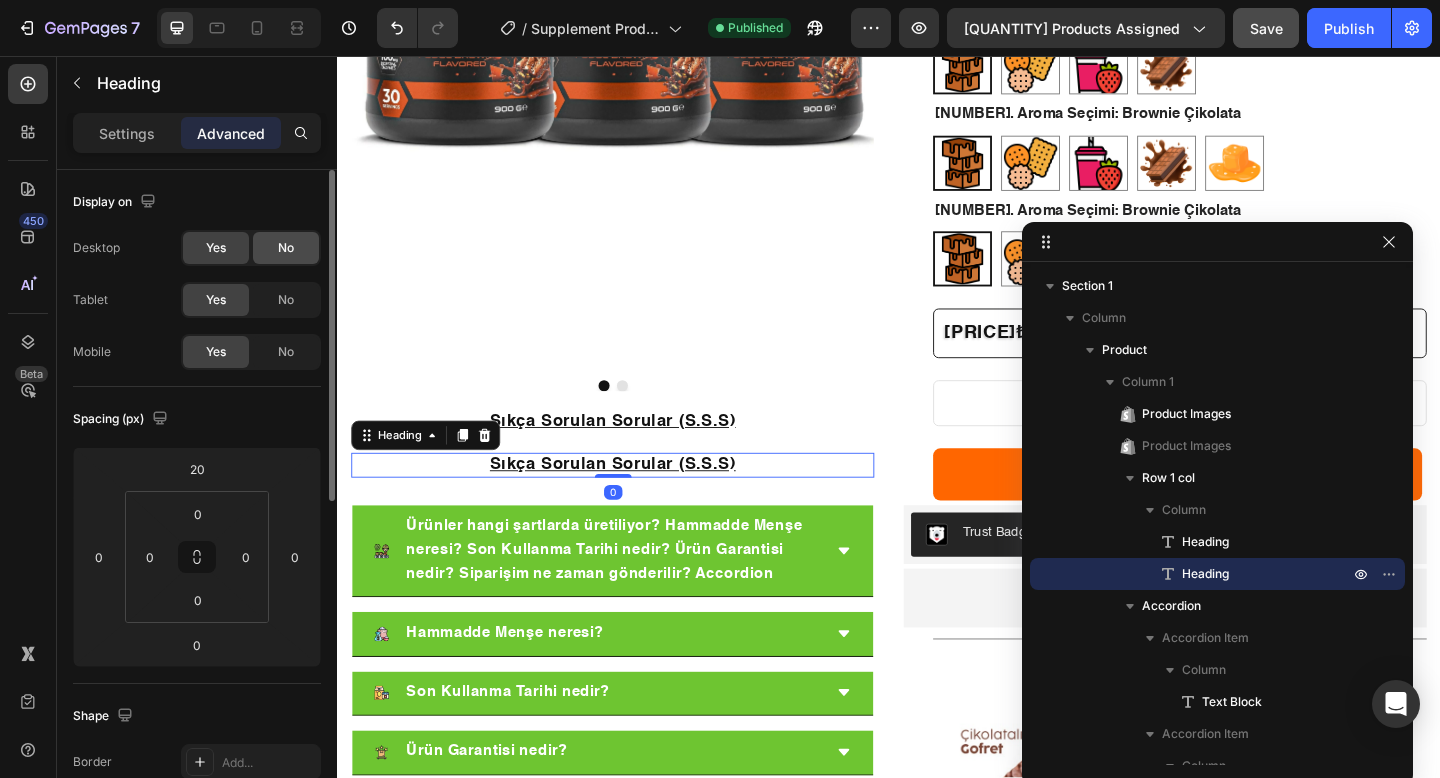 click on "No" 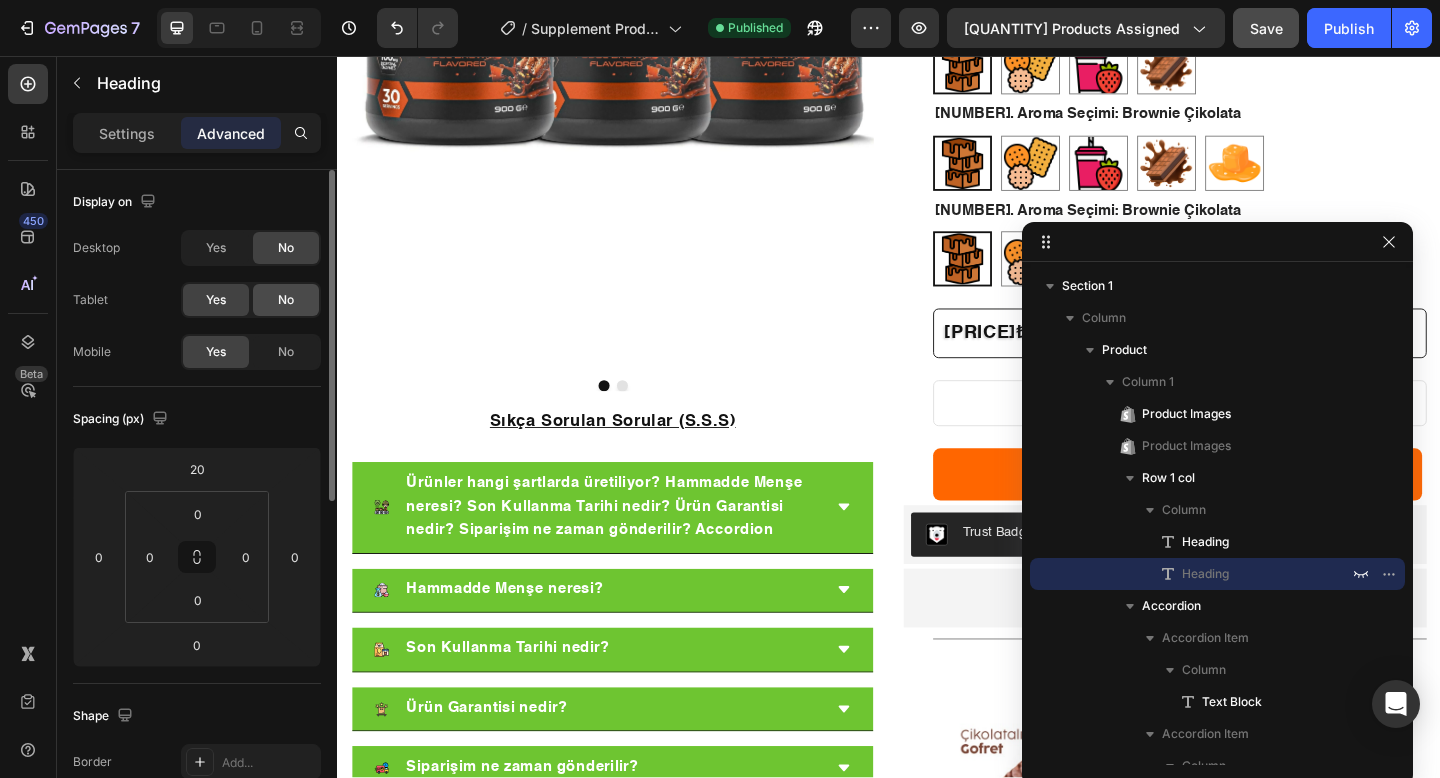 click on "No" 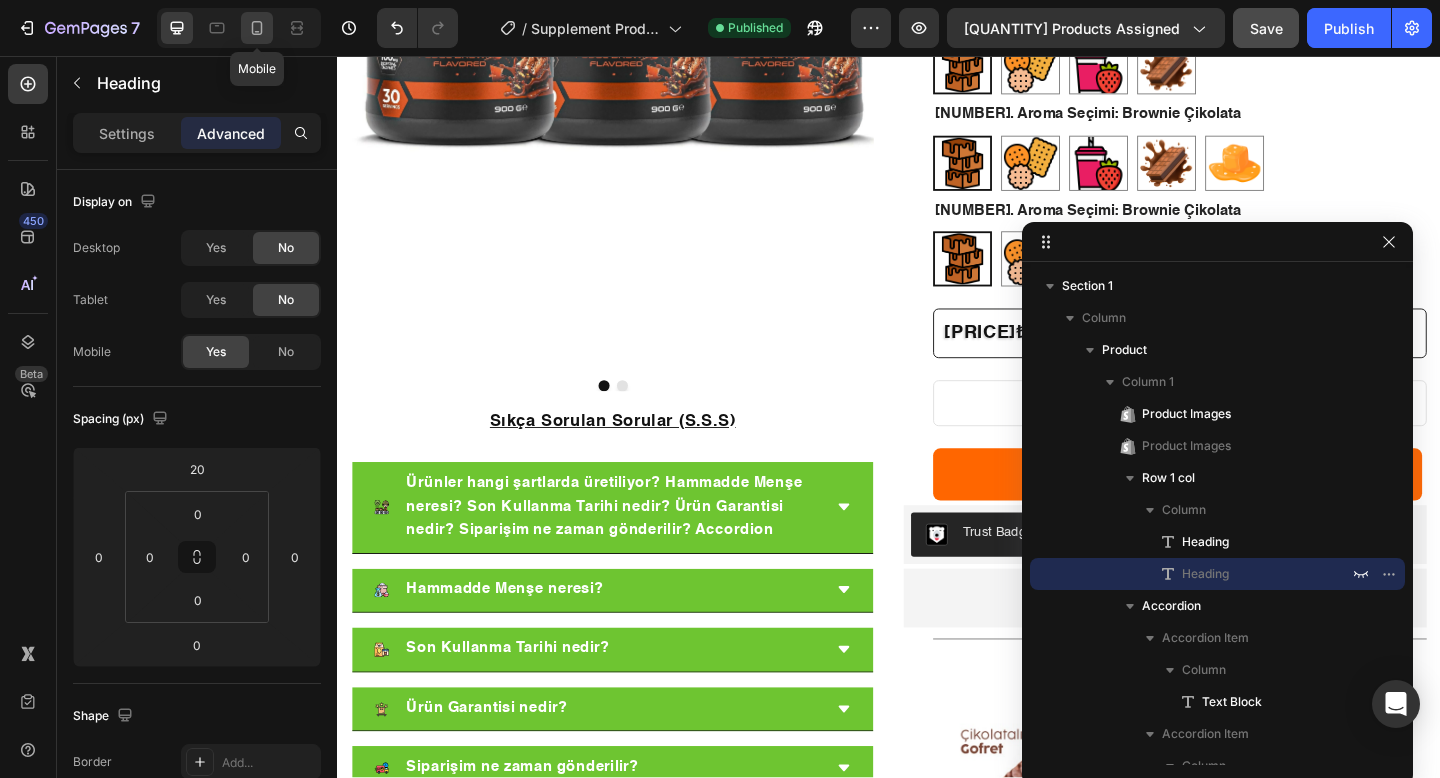 click 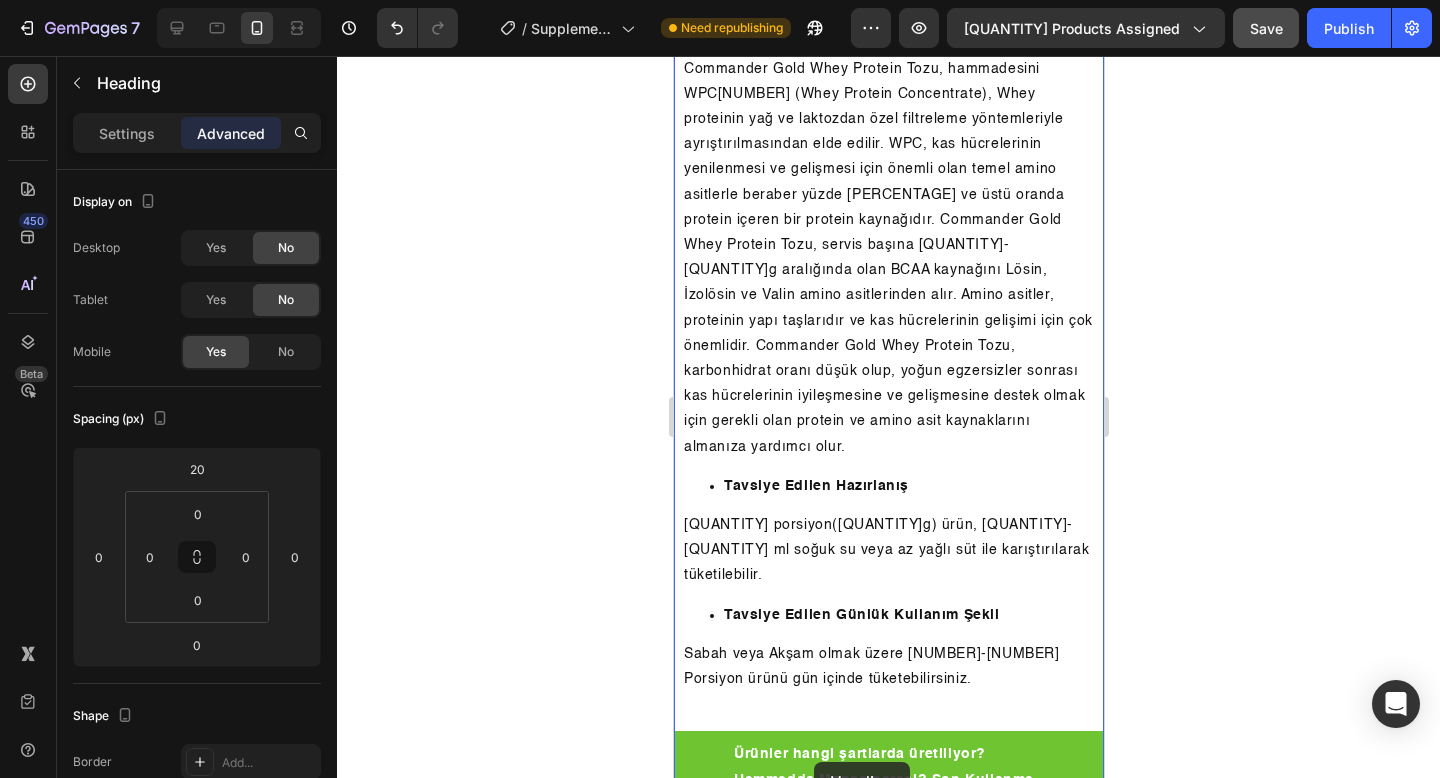 scroll, scrollTop: 2880, scrollLeft: 0, axis: vertical 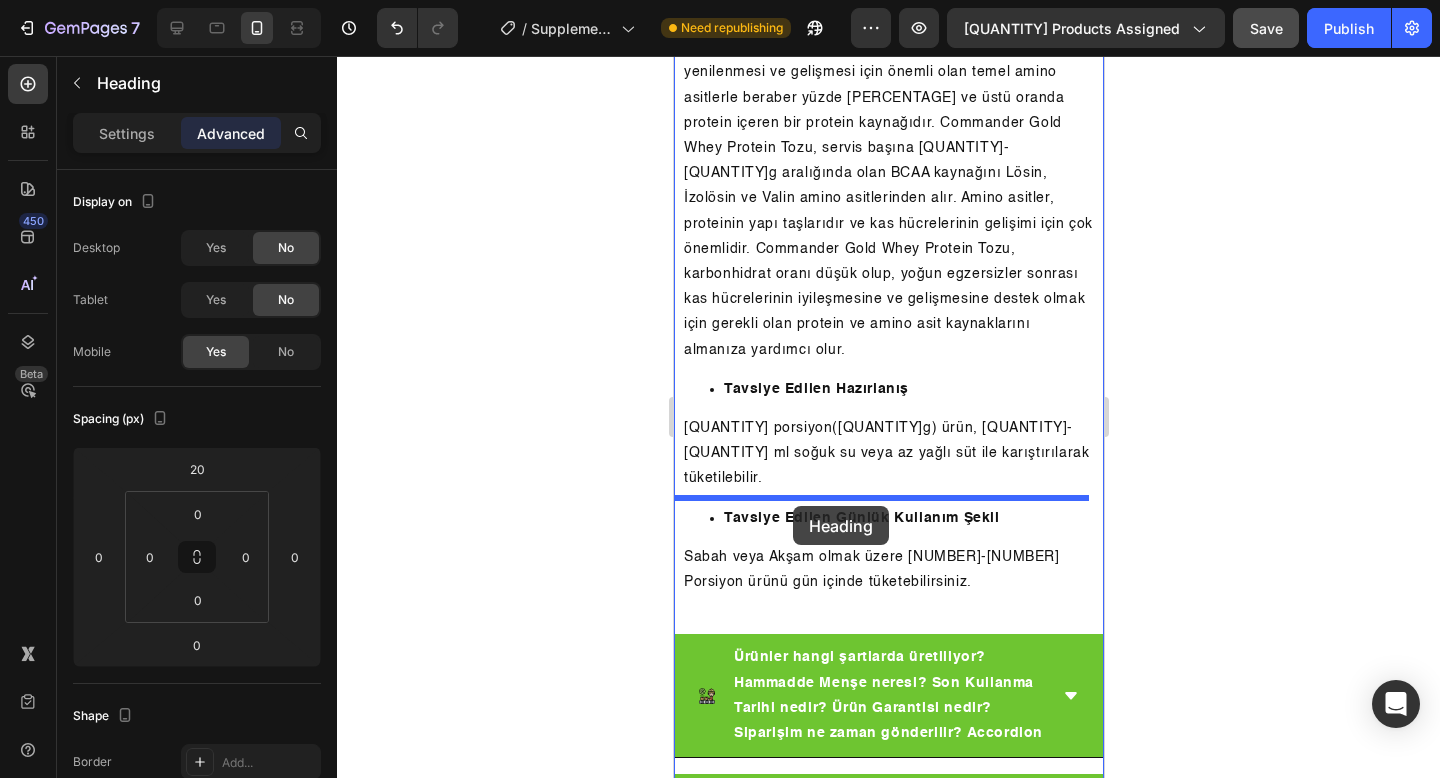 drag, startPoint x: 715, startPoint y: 374, endPoint x: 792, endPoint y: 505, distance: 151.95393 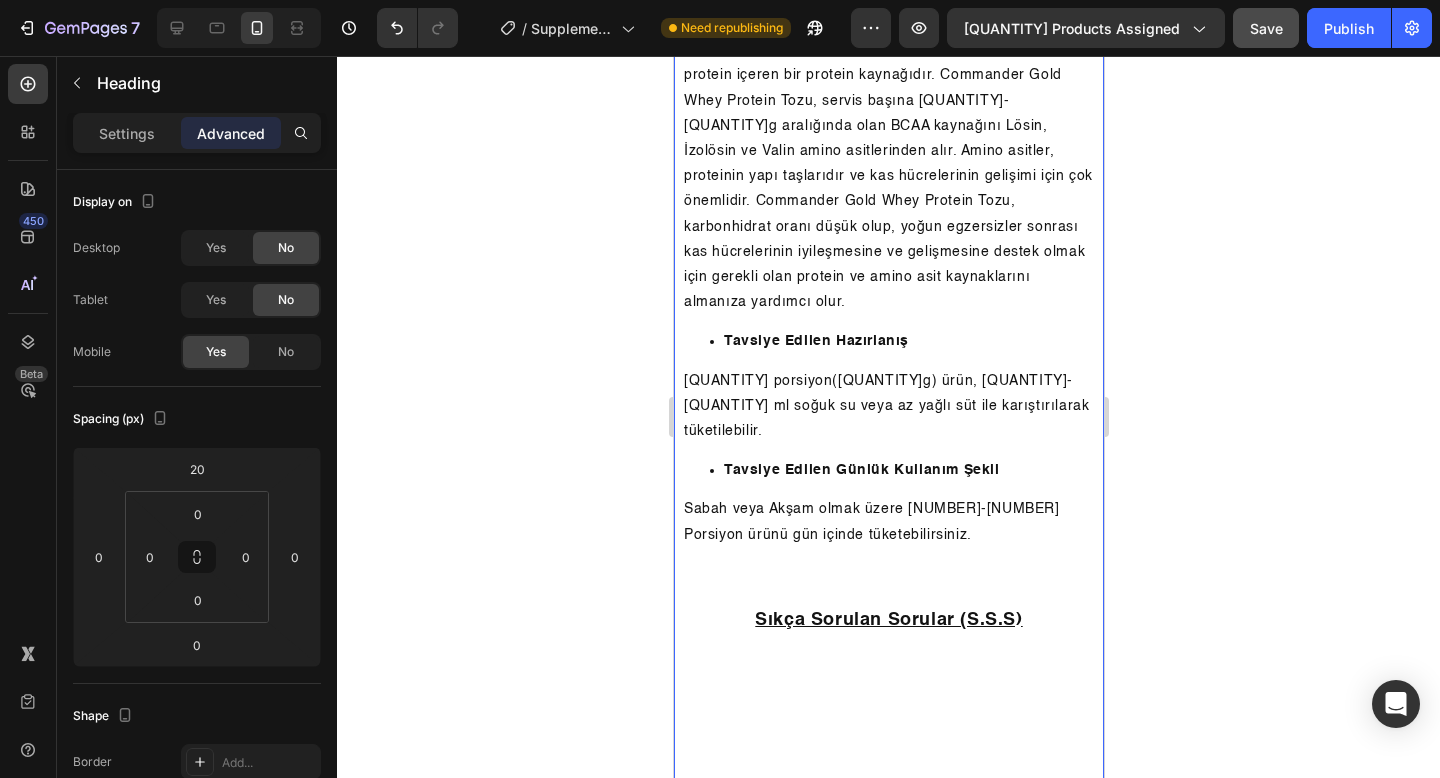 scroll, scrollTop: 2833, scrollLeft: 0, axis: vertical 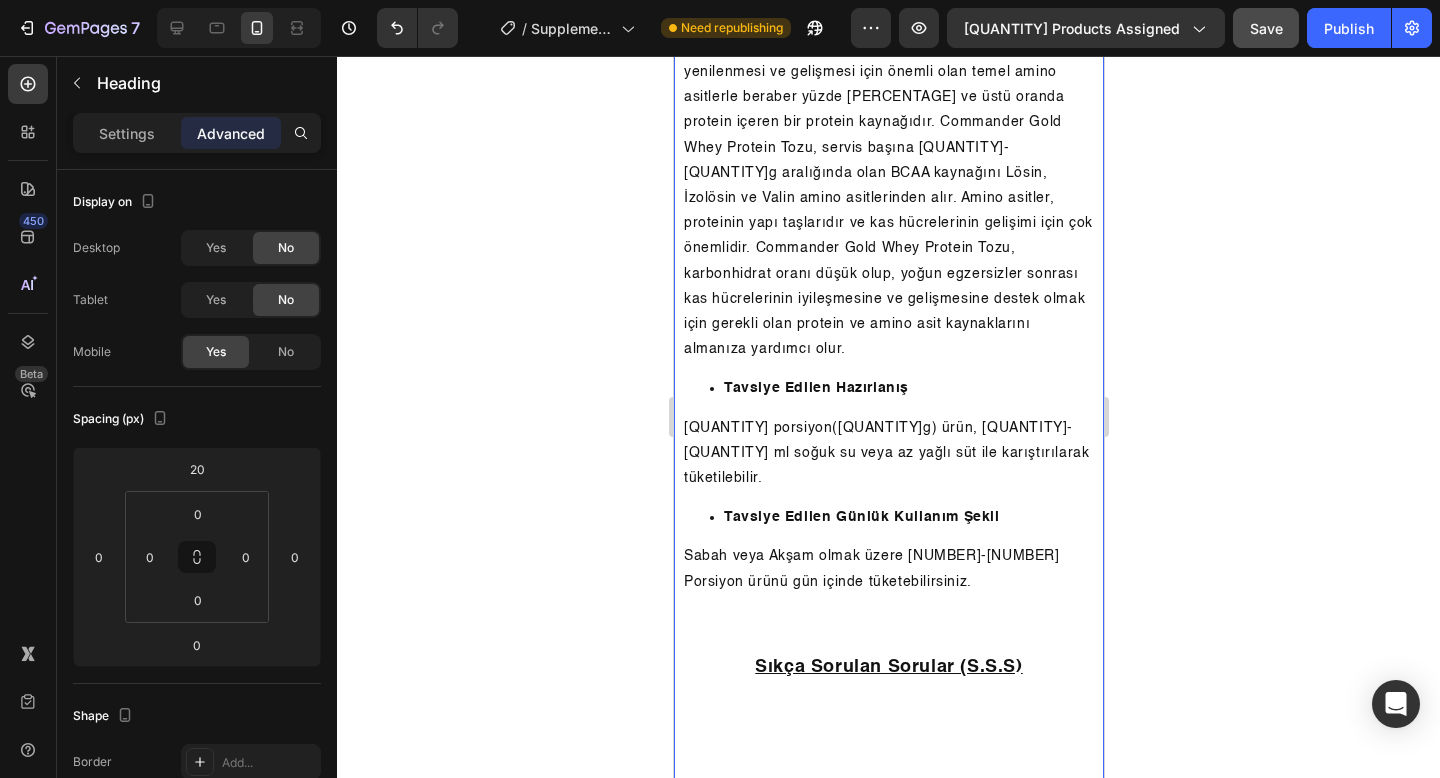 click on "Product Images Product Images Ürünler hangi şartlarda üretiliyor? Hammadde Menşe neresi? Son Kullanma Tarihi nedir? Ürün Garantisi nedir? Siparişim ne zaman gönderilir? Accordion Image [PRICE] TL VE ÜZERİ SİPARİŞLERDE ÜCRETSİZ KARGO Text [PRICE] TL VE ÜZERİ SİPARİŞLERDE ÜCRETSİZ KARGO Text Block [PRICE] TL VE ÜZERİ SİPARİŞLERDE ÜCRETSİZ KARGO Text Block [PRICE] TL VE ÜZERİ SİPARİŞLERDE ÜCRETSİZ KARGO Text Block [PRICE] TL VE ÜZERİ SİPARİŞLERDE ÜCRETSİZ KARGO Text [PRICE] TL VE ÜZERİ SİPARİŞLERDE ÜCRETSİZ KARGO Text Block [PRICE] TL VE ÜZERİ SİPARİŞLERDE ÜCRETSİZ KARGO Text Block Loox" at bounding box center [888, -482] 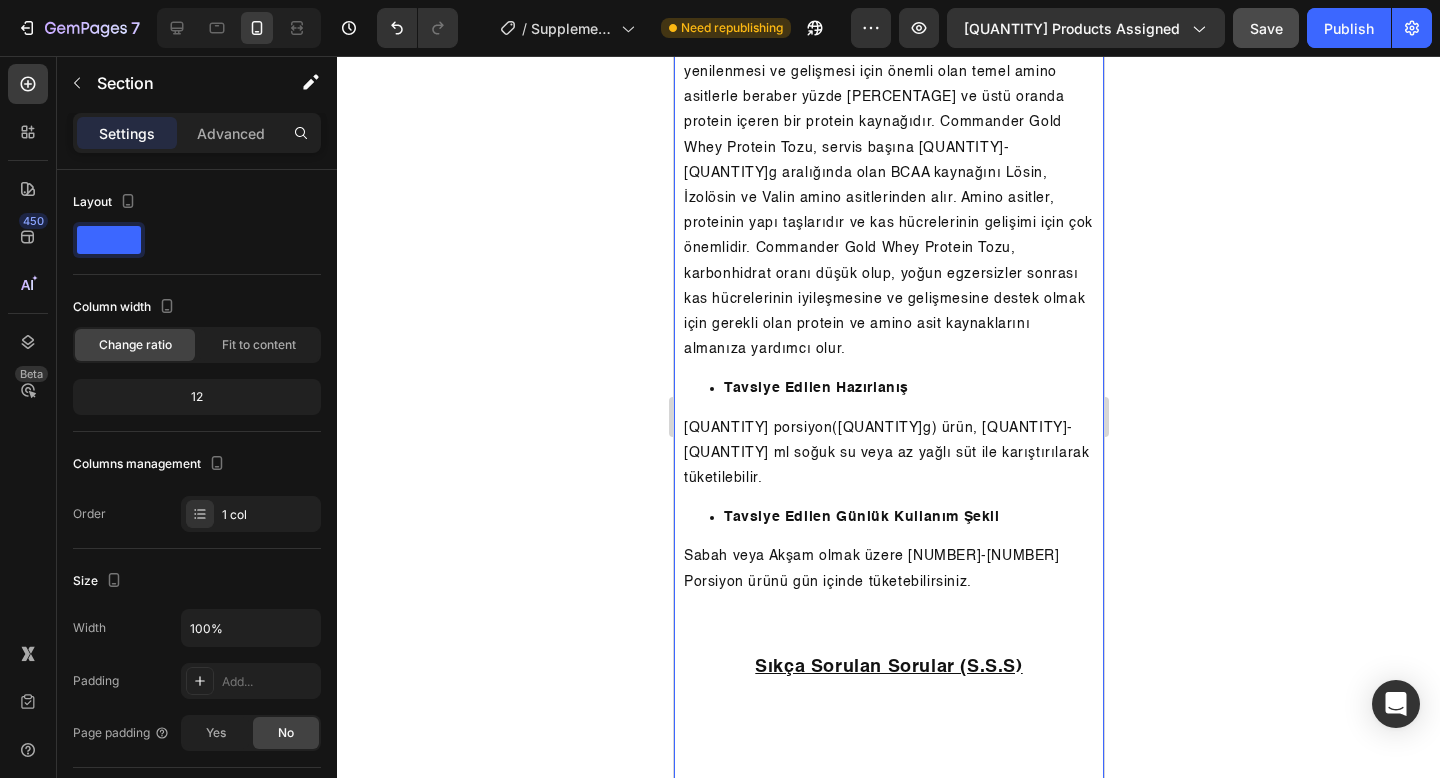 scroll, scrollTop: 3079, scrollLeft: 0, axis: vertical 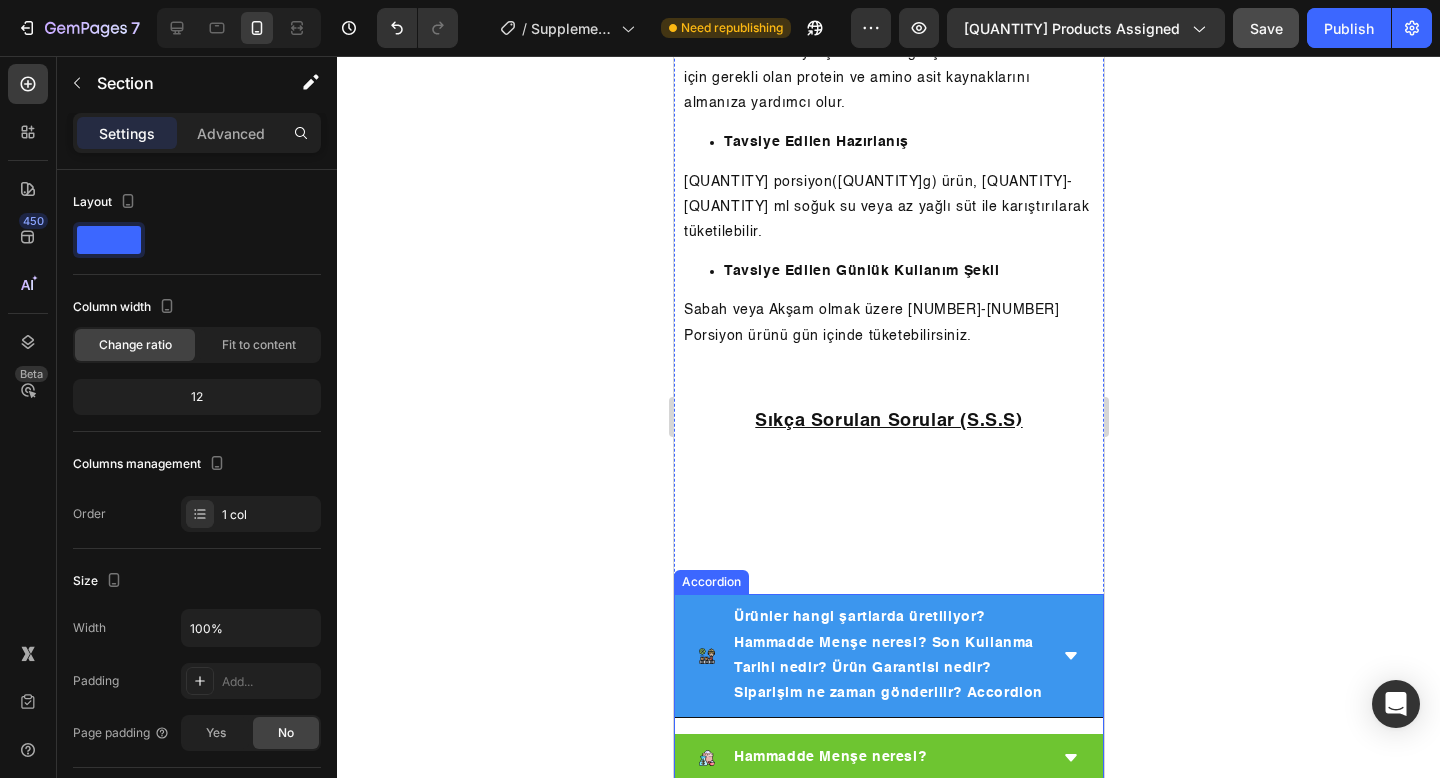click on "Ürünler hangi şartlarda üretiliyor?
Hammadde Menşe neresi?
Son Kullanma Tarihi nedir?
Ürün Garantisi nedir?
Siparişim ne zaman gönderilir? Accordion" at bounding box center [888, 656] 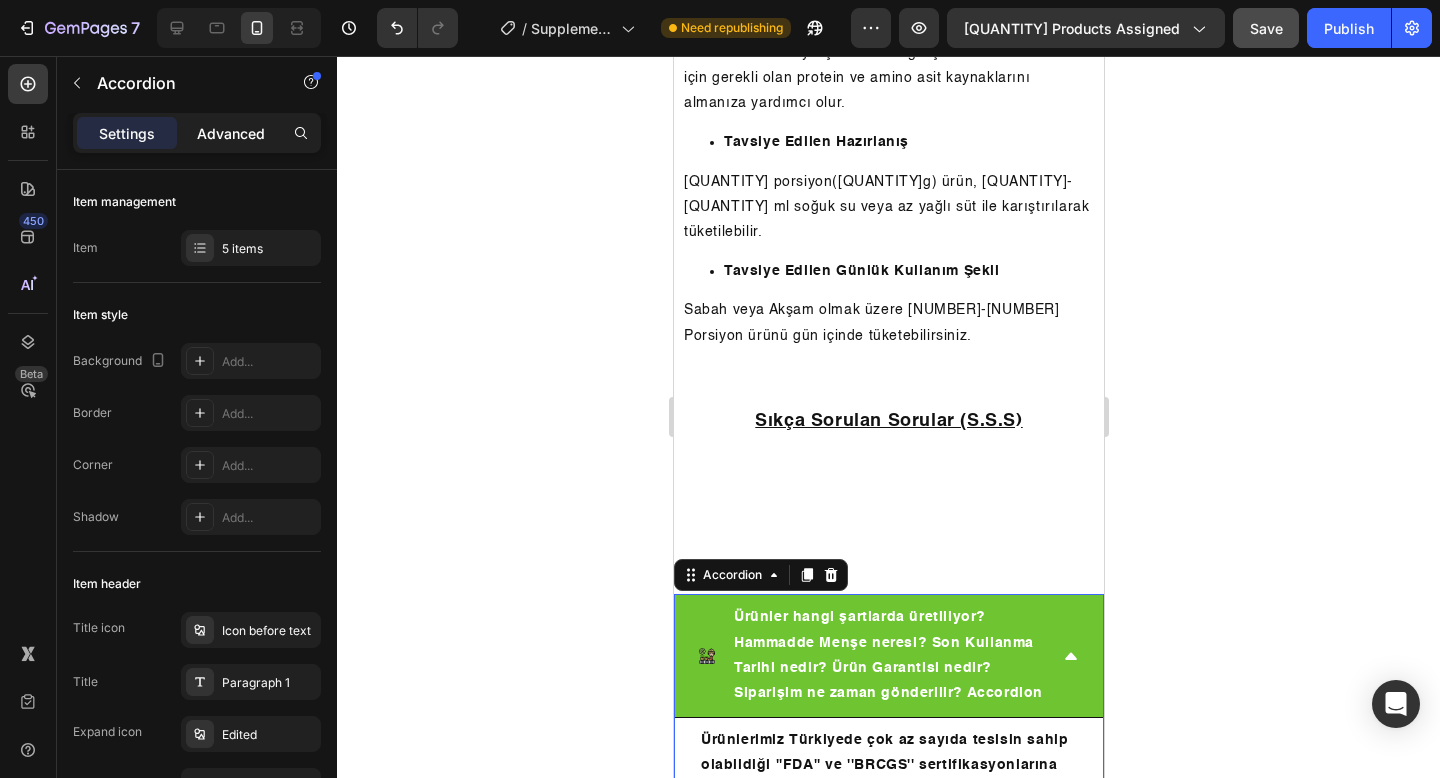 click on "Advanced" at bounding box center (231, 133) 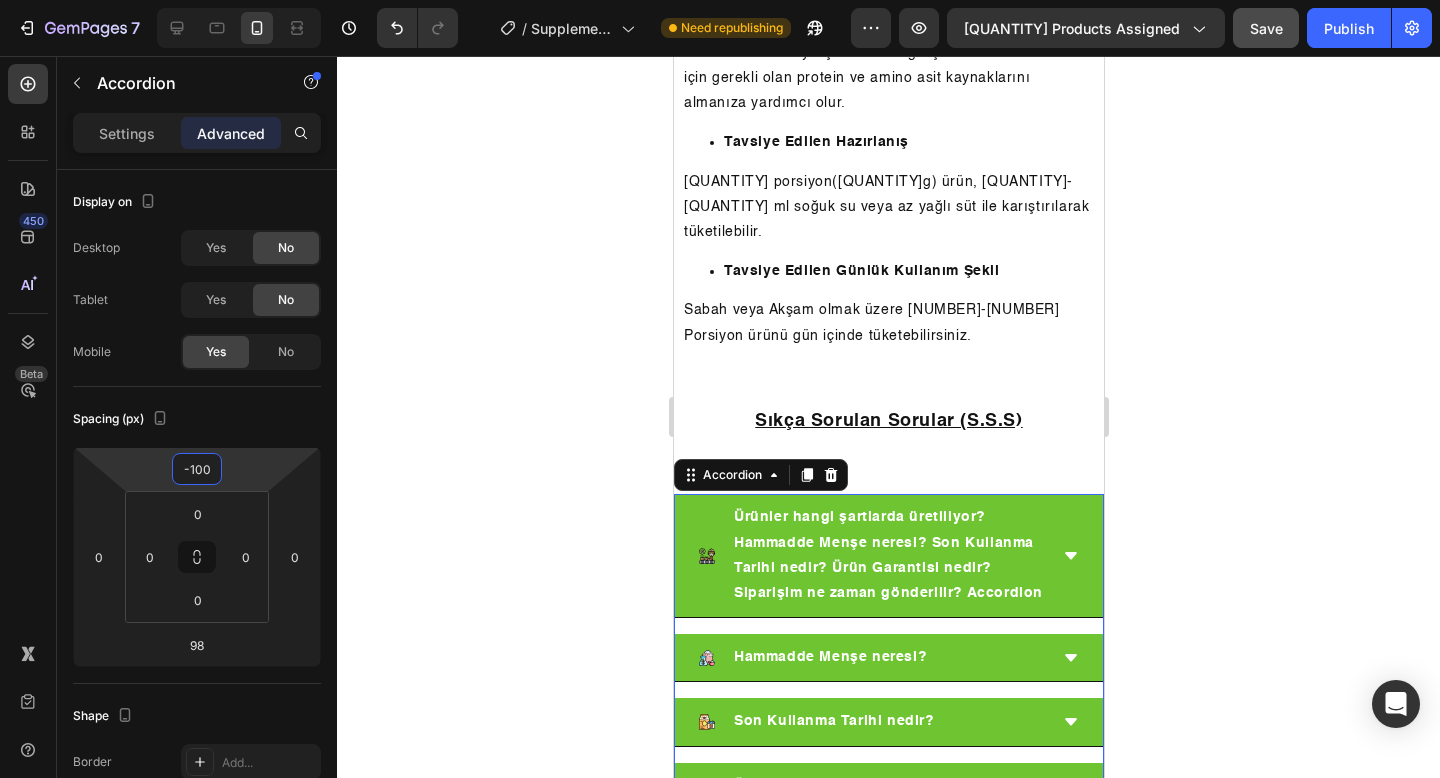 drag, startPoint x: 233, startPoint y: 484, endPoint x: 230, endPoint y: 521, distance: 37.12142 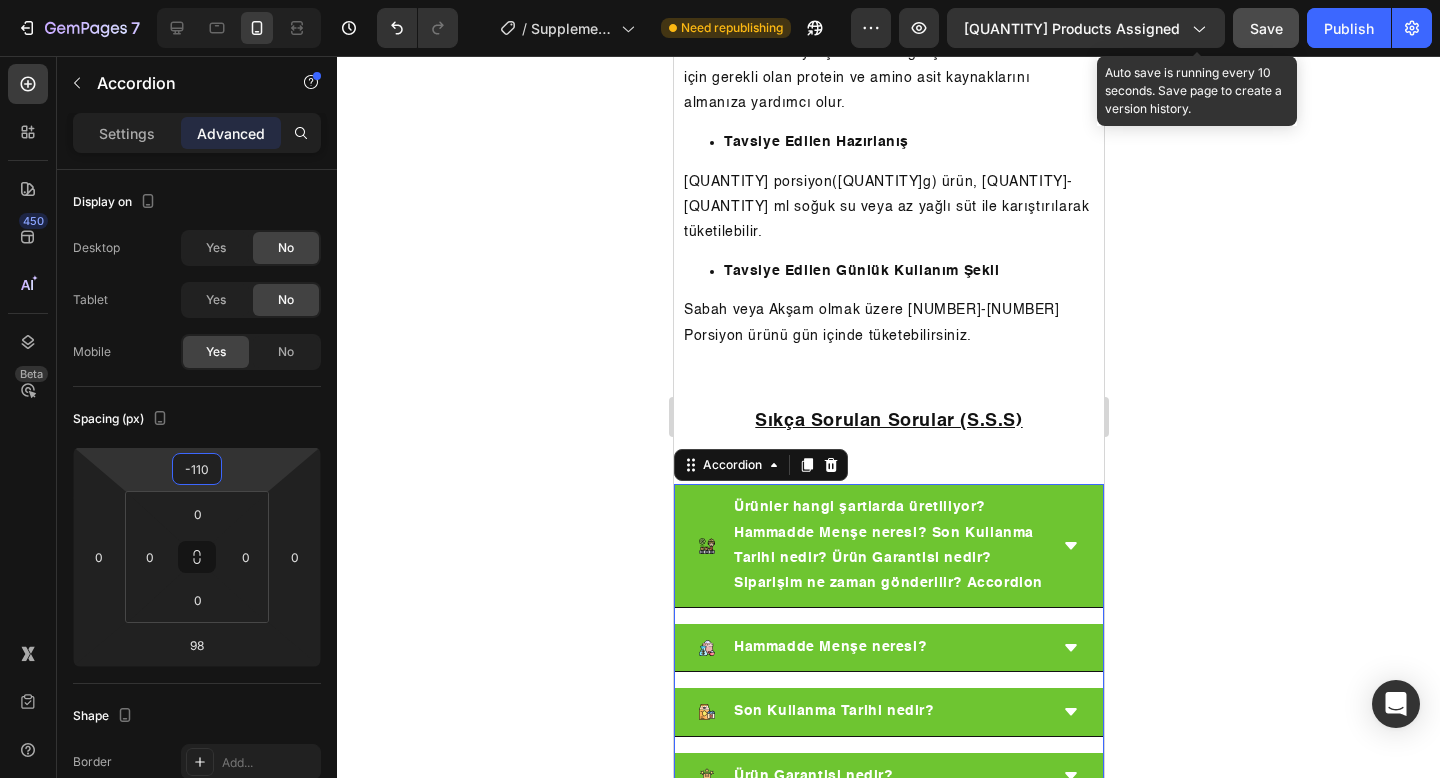 type on "-110" 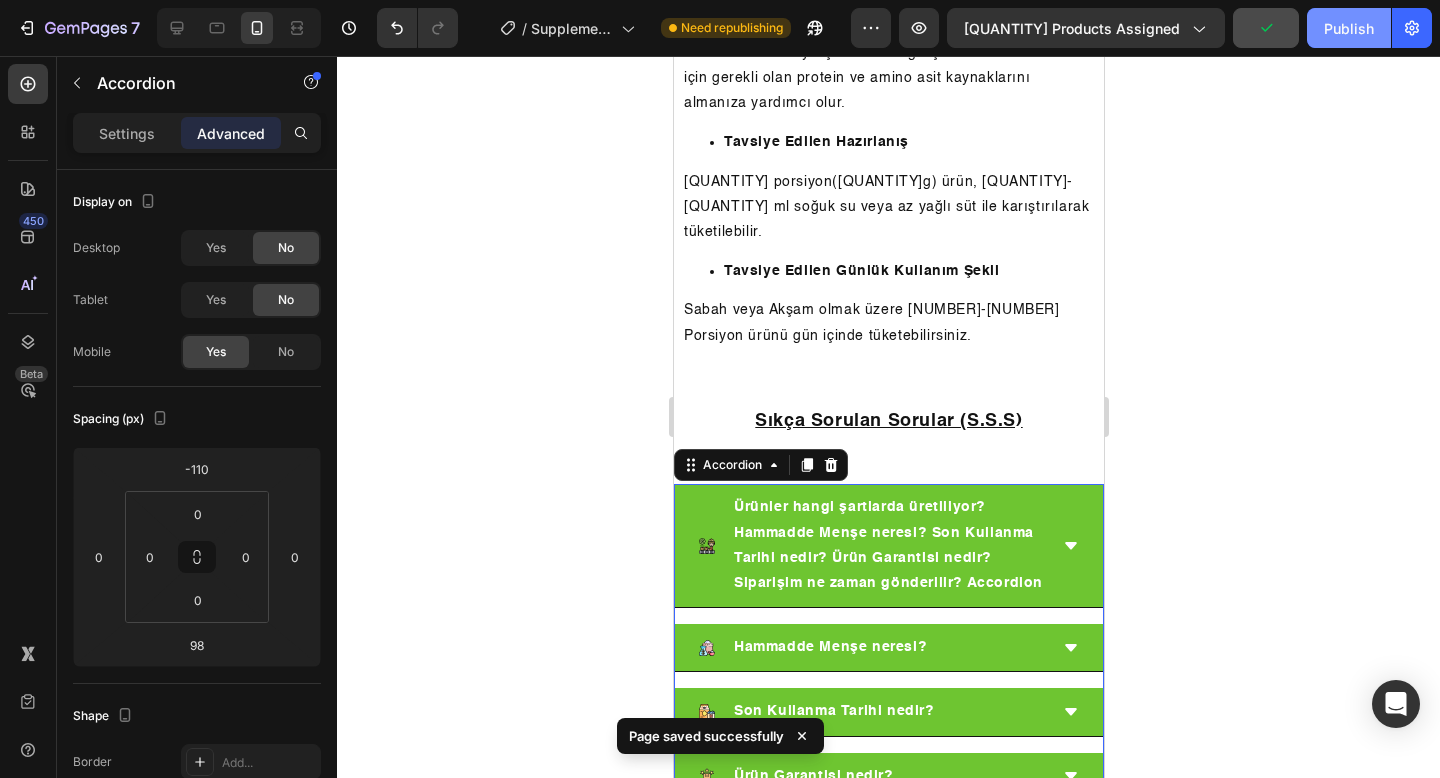 click on "Publish" at bounding box center (1349, 28) 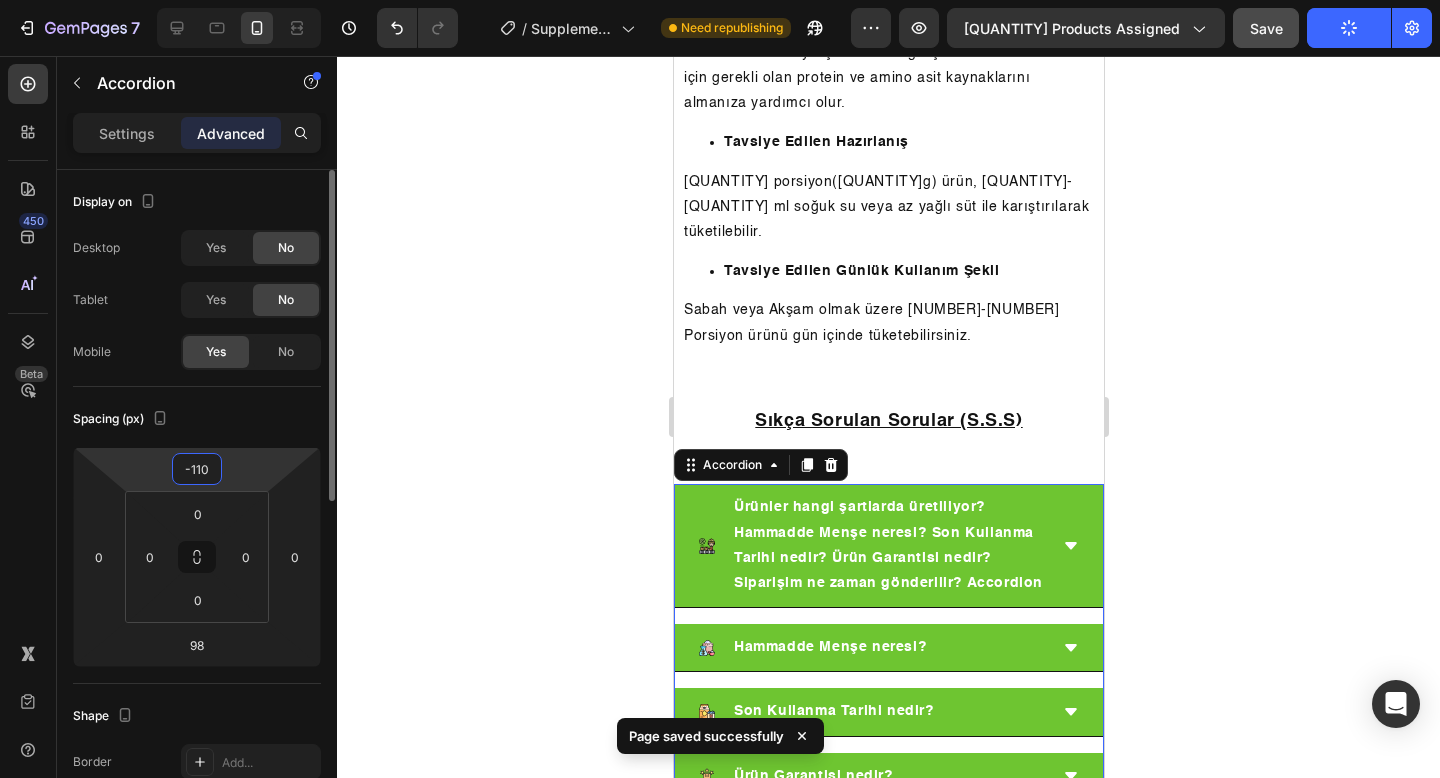 click on "-110" at bounding box center (197, 469) 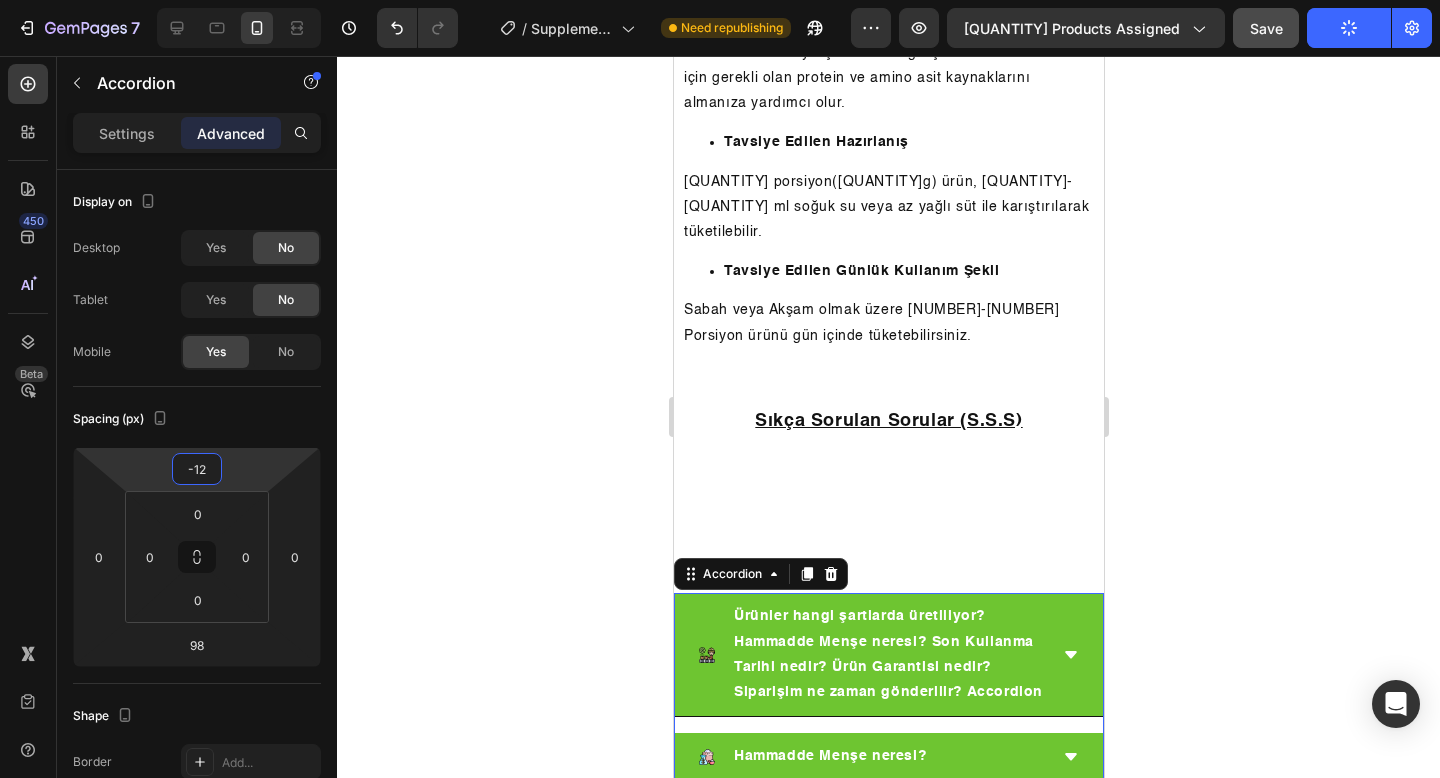 type on "-120" 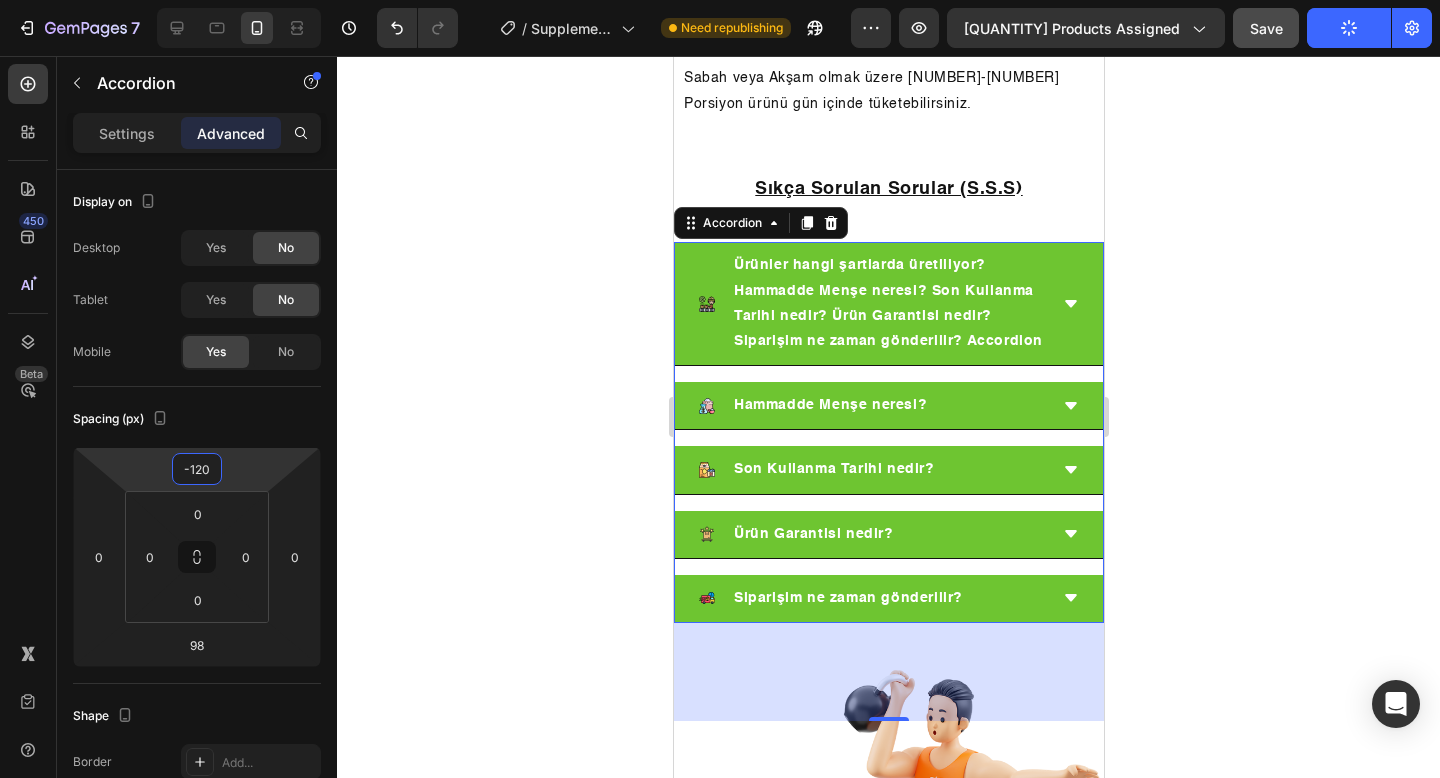 scroll, scrollTop: 3517, scrollLeft: 0, axis: vertical 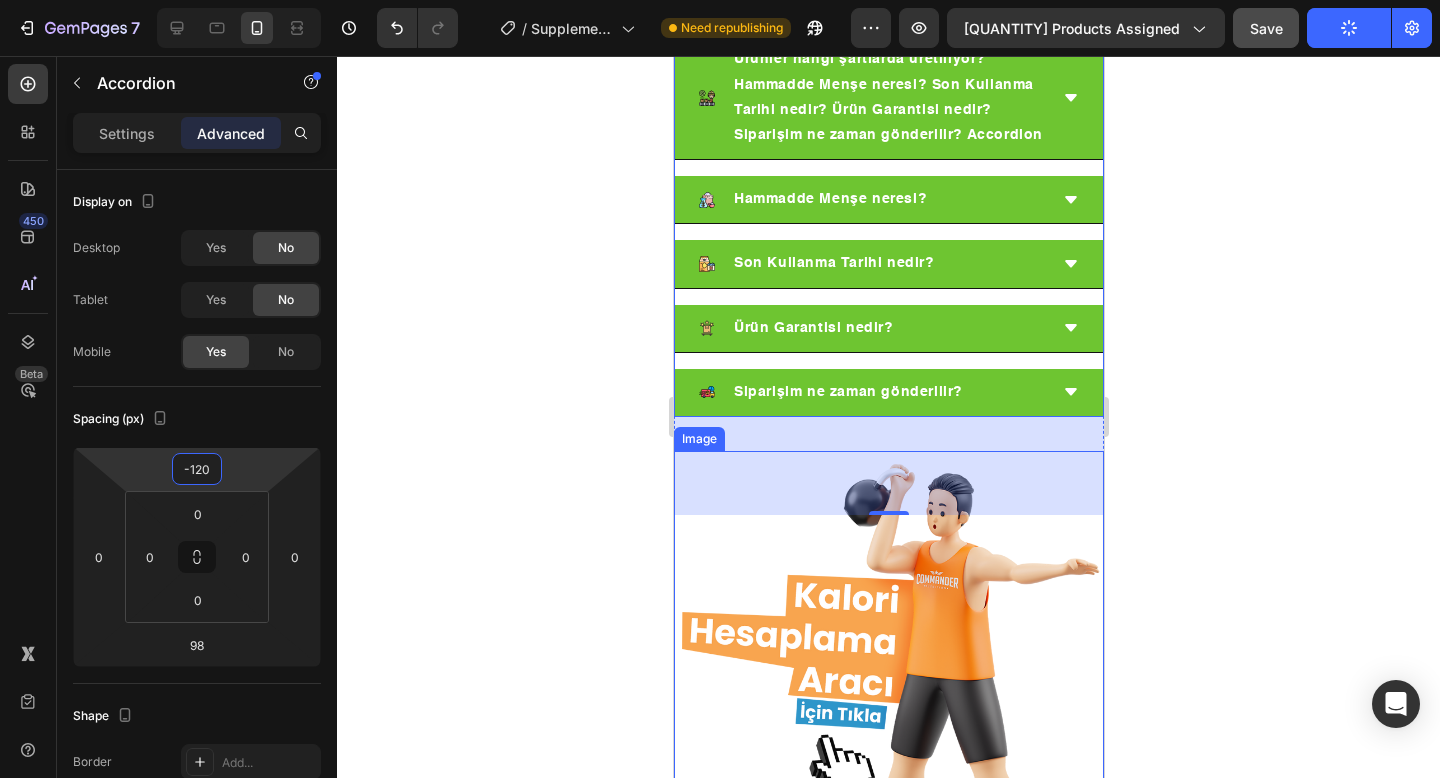 click at bounding box center [888, 698] 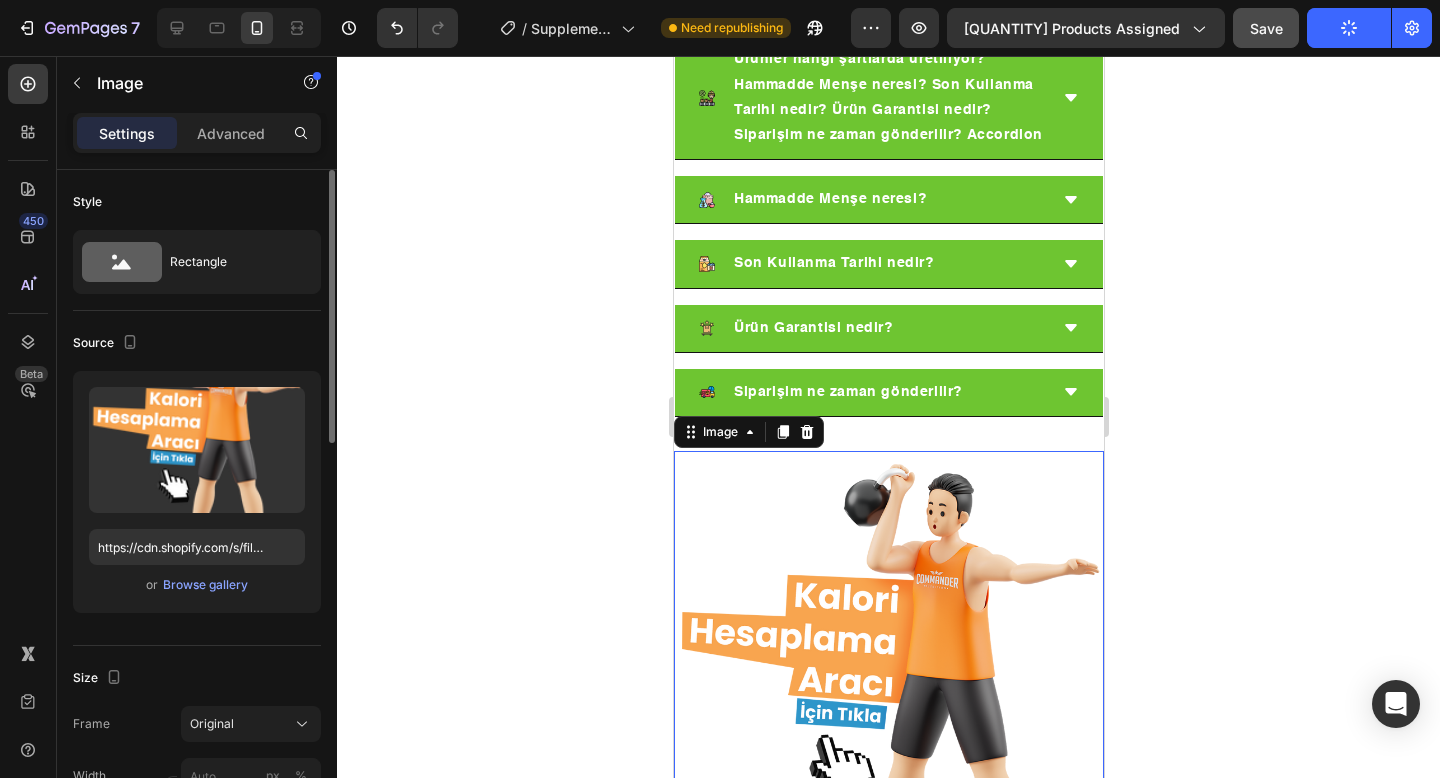 click on "Advanced" 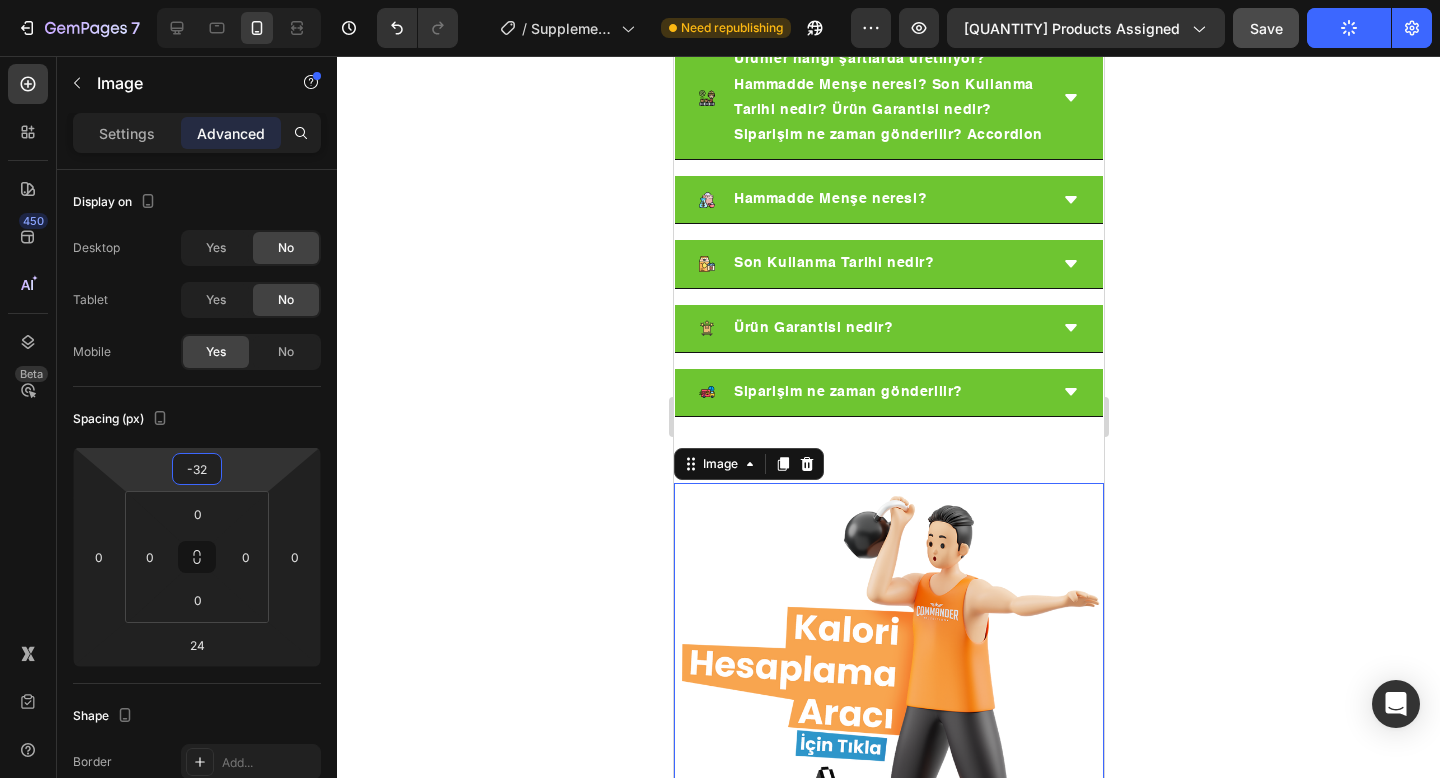 type on "-30" 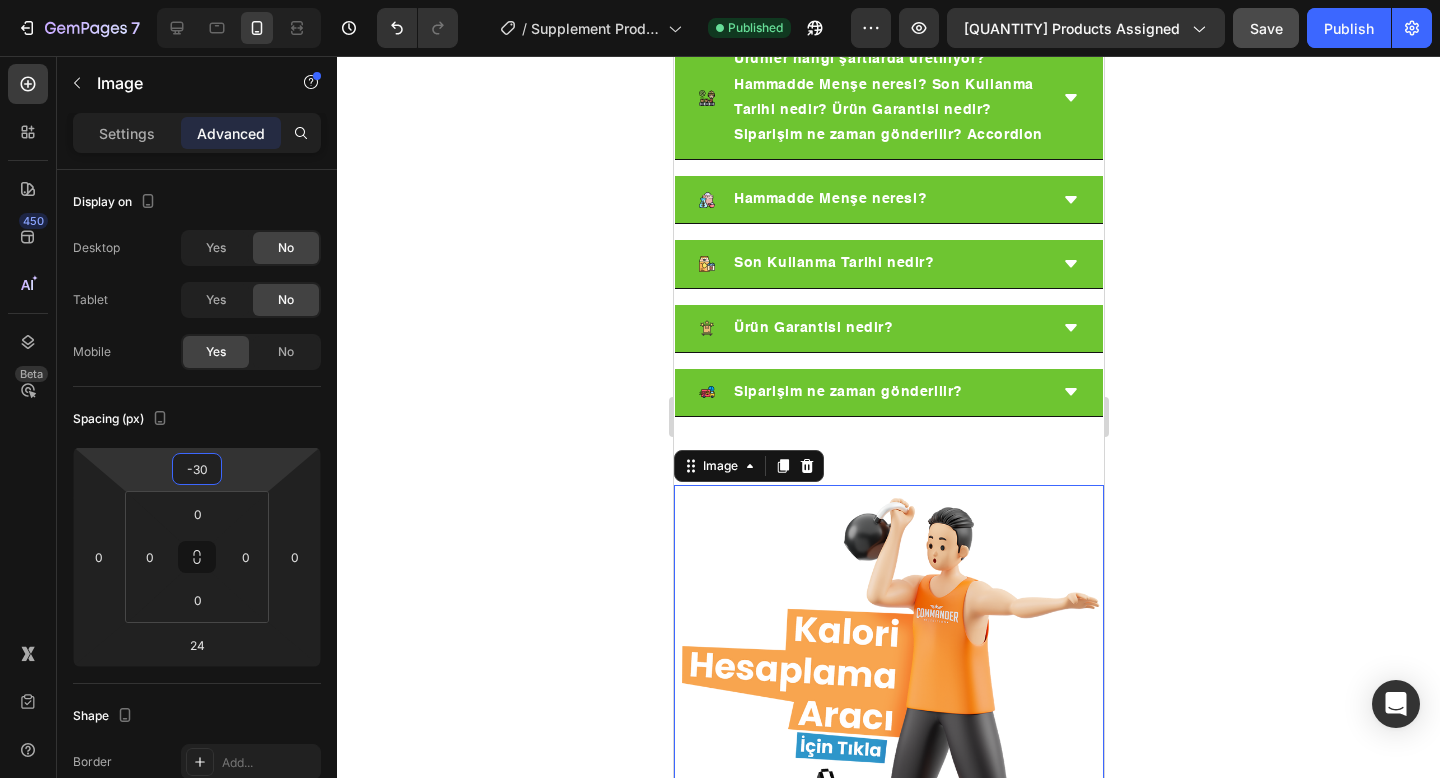 drag, startPoint x: 232, startPoint y: 458, endPoint x: 231, endPoint y: 441, distance: 17.029387 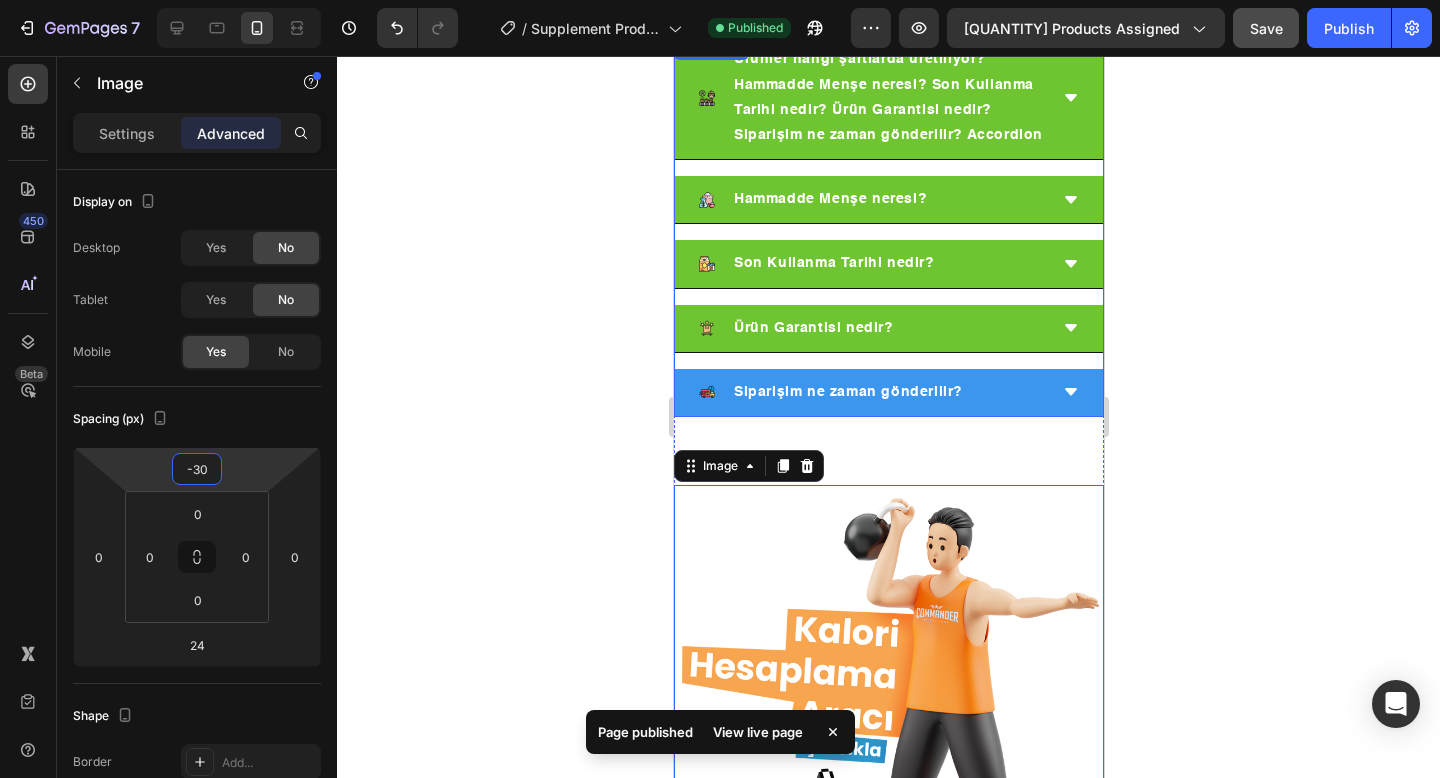 click on "Siparişim ne zaman gönderilir?" at bounding box center (888, 393) 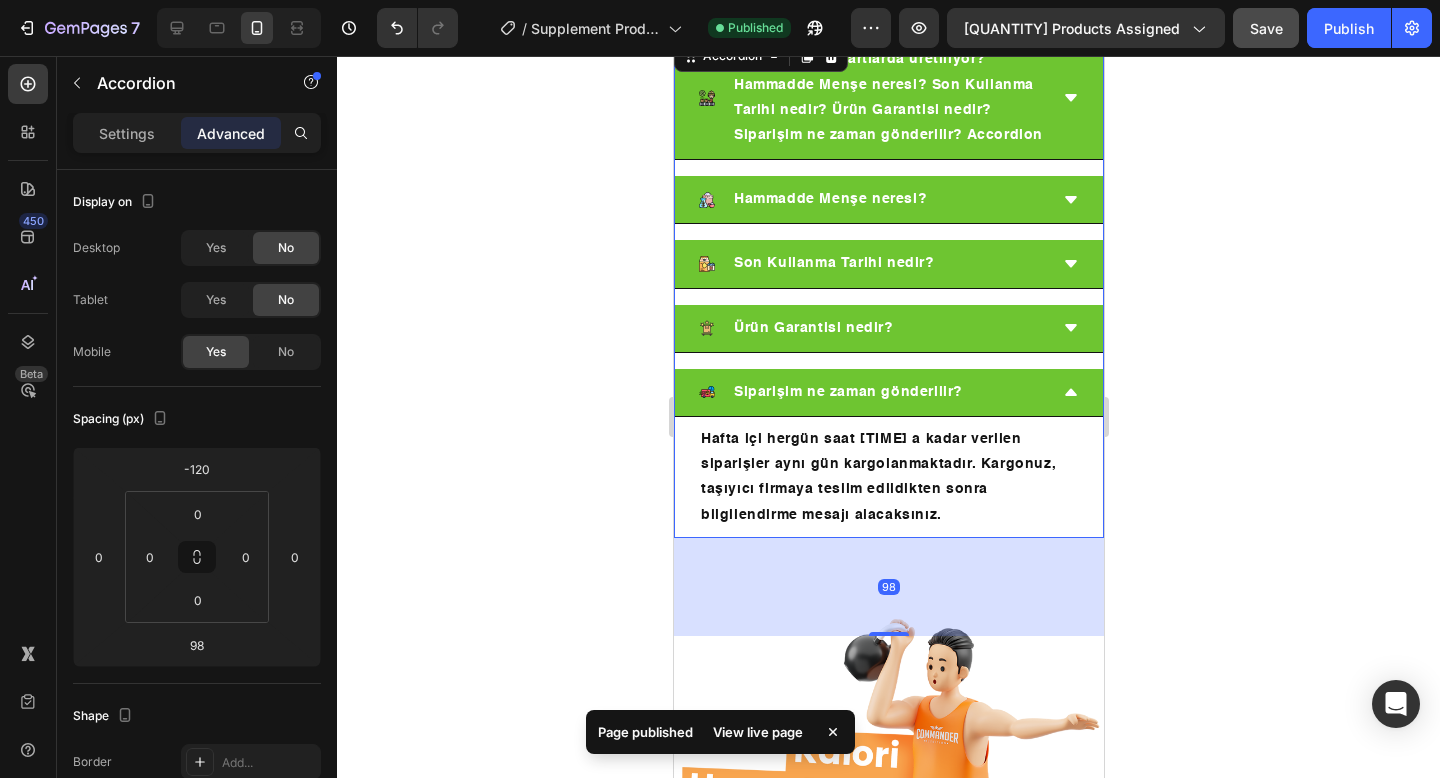click at bounding box center (888, 853) 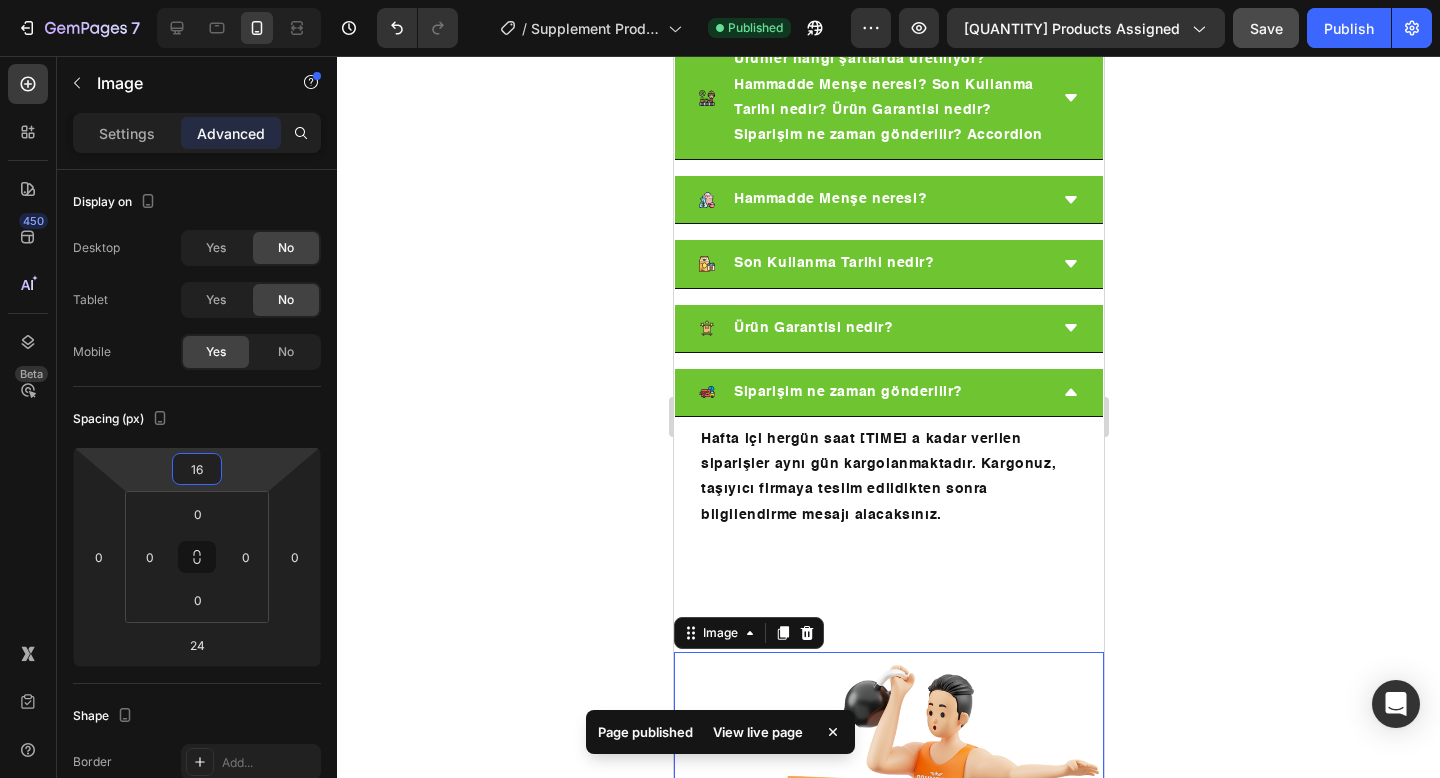 drag, startPoint x: 234, startPoint y: 463, endPoint x: 231, endPoint y: 440, distance: 23.194826 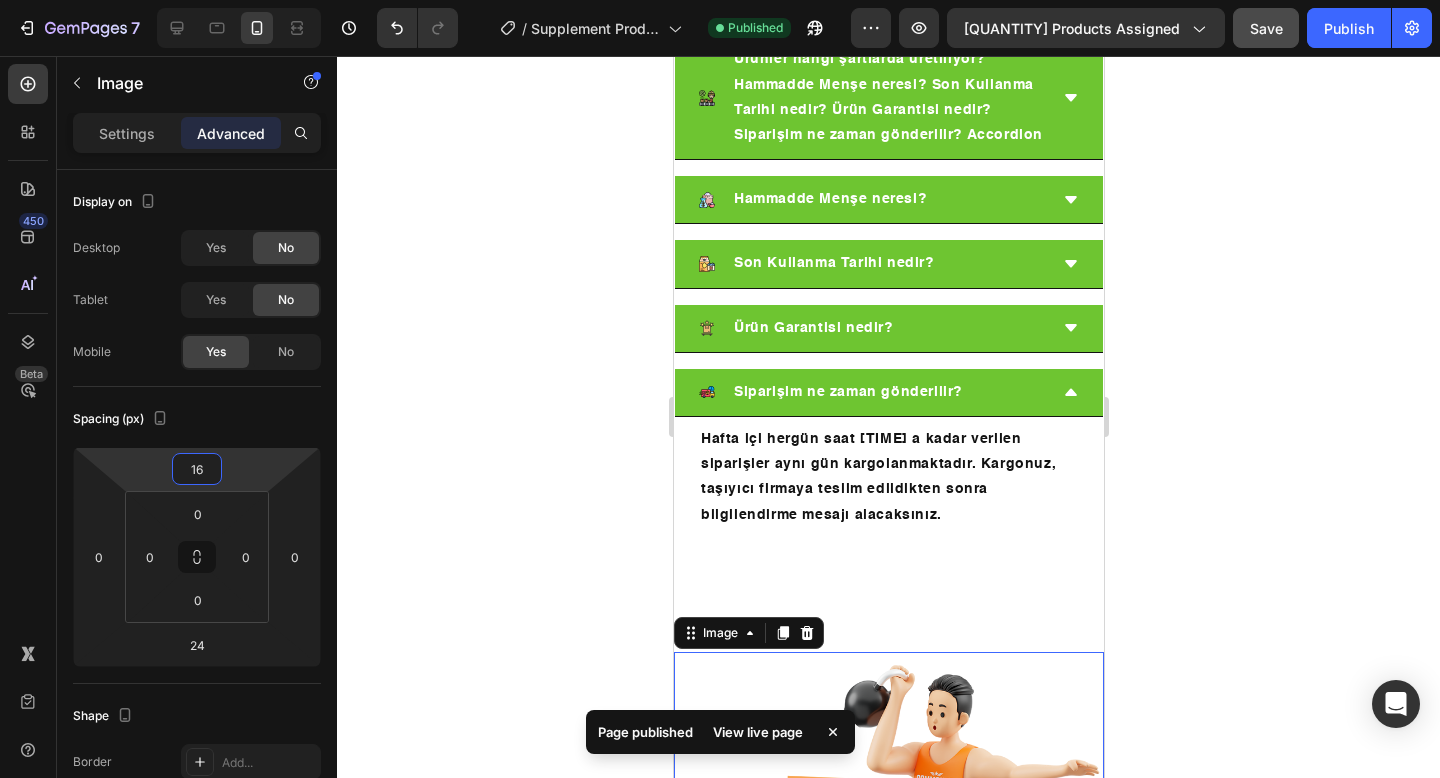 click on "[NUMBER] Version history / Supplement Products Published Preview [QUANTITY] products assigned Save Publish [QUANTITY] Beta text Sections([QUANTITY]) Elements([QUANTITY]) Text Heading Text Block Form Newsletter Contact Form Text Field Text Area Dropdown Media Video Banner Hero Banner" at bounding box center [720, 0] 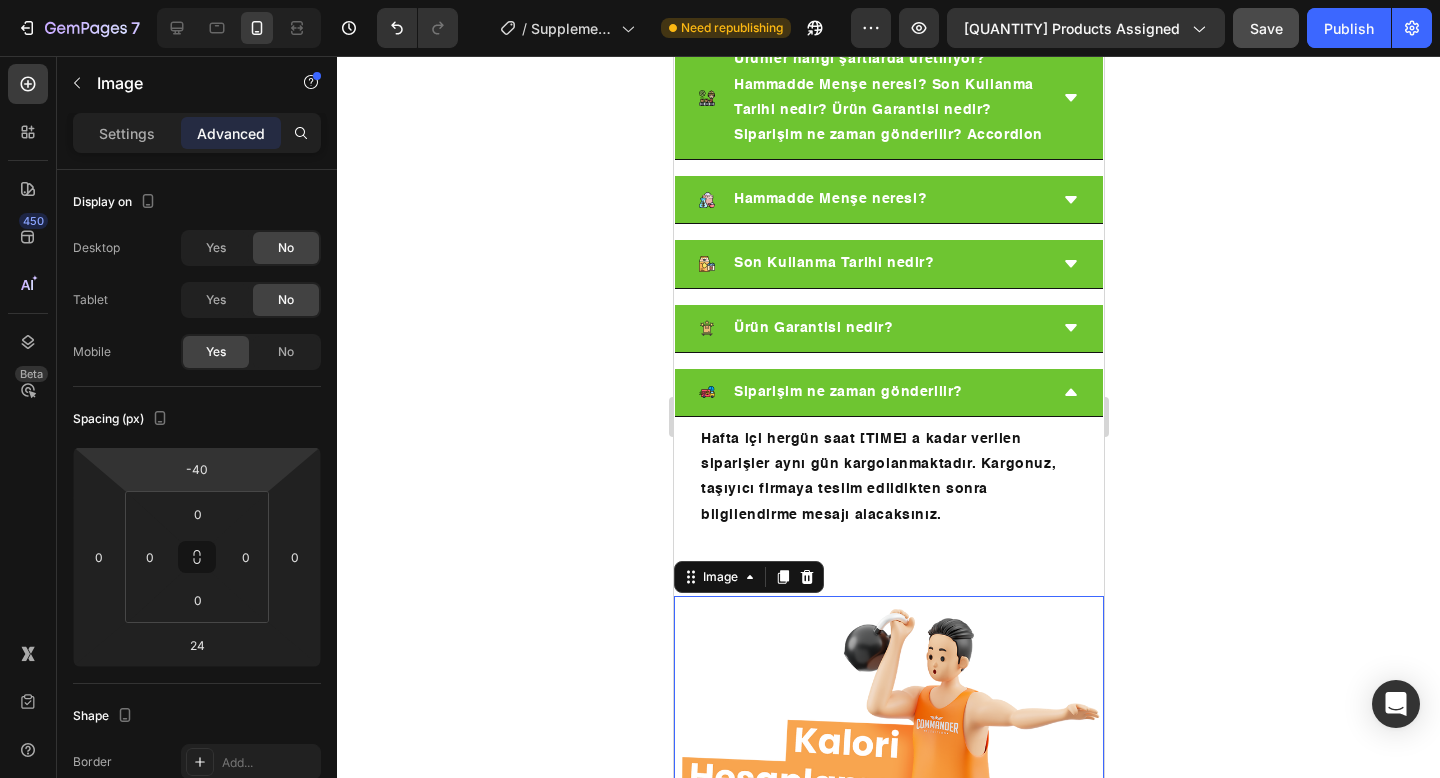 drag, startPoint x: 223, startPoint y: 467, endPoint x: 221, endPoint y: 495, distance: 28.071337 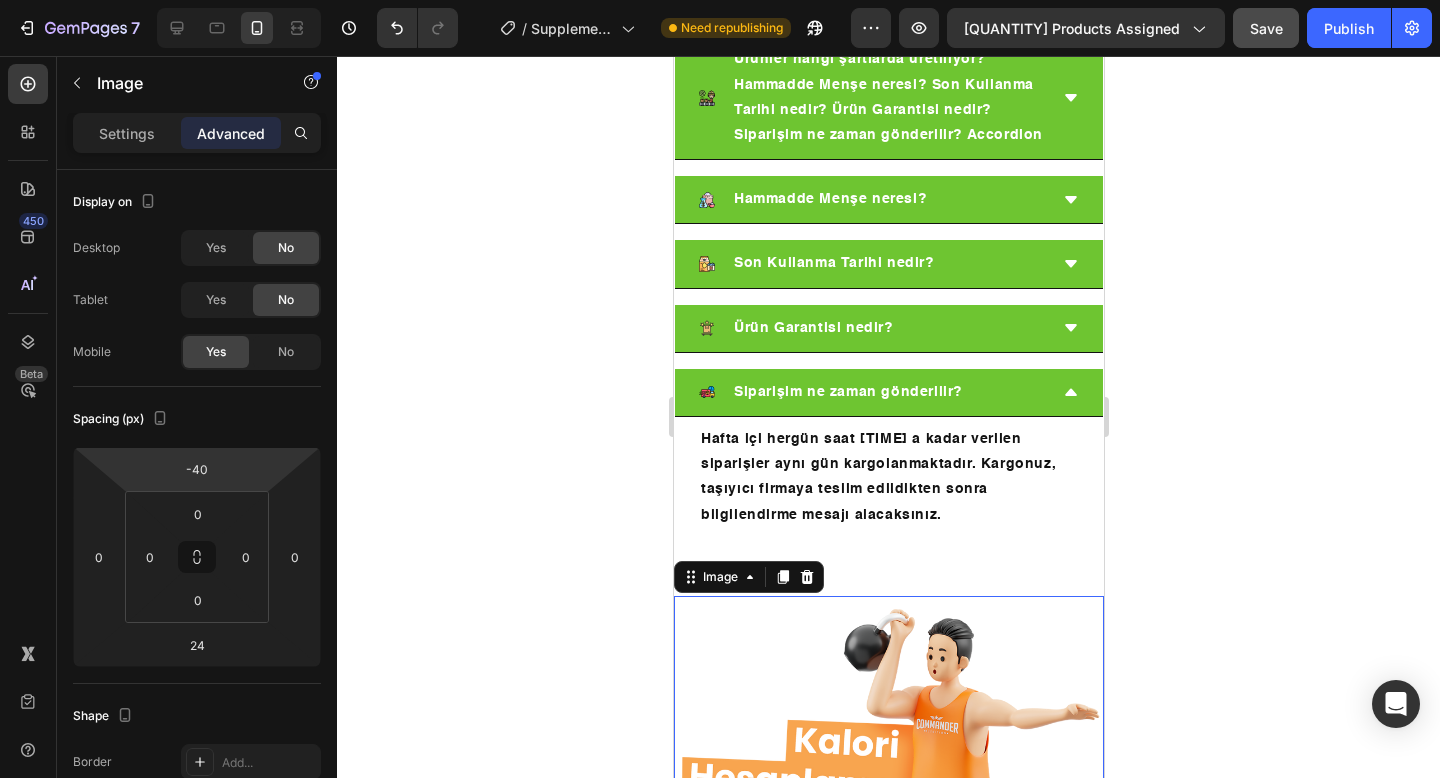 click on "[NUMBER] Version history / Supplement Products Need republishing Preview [QUANTITY] products assigned Save Publish [QUANTITY] Beta text Sections([QUANTITY]) Elements([QUANTITY]) Text Heading Text Block Form Newsletter Contact Form Text Field Text Area Dropdown Media Video Banner Hero Banner" at bounding box center [720, 0] 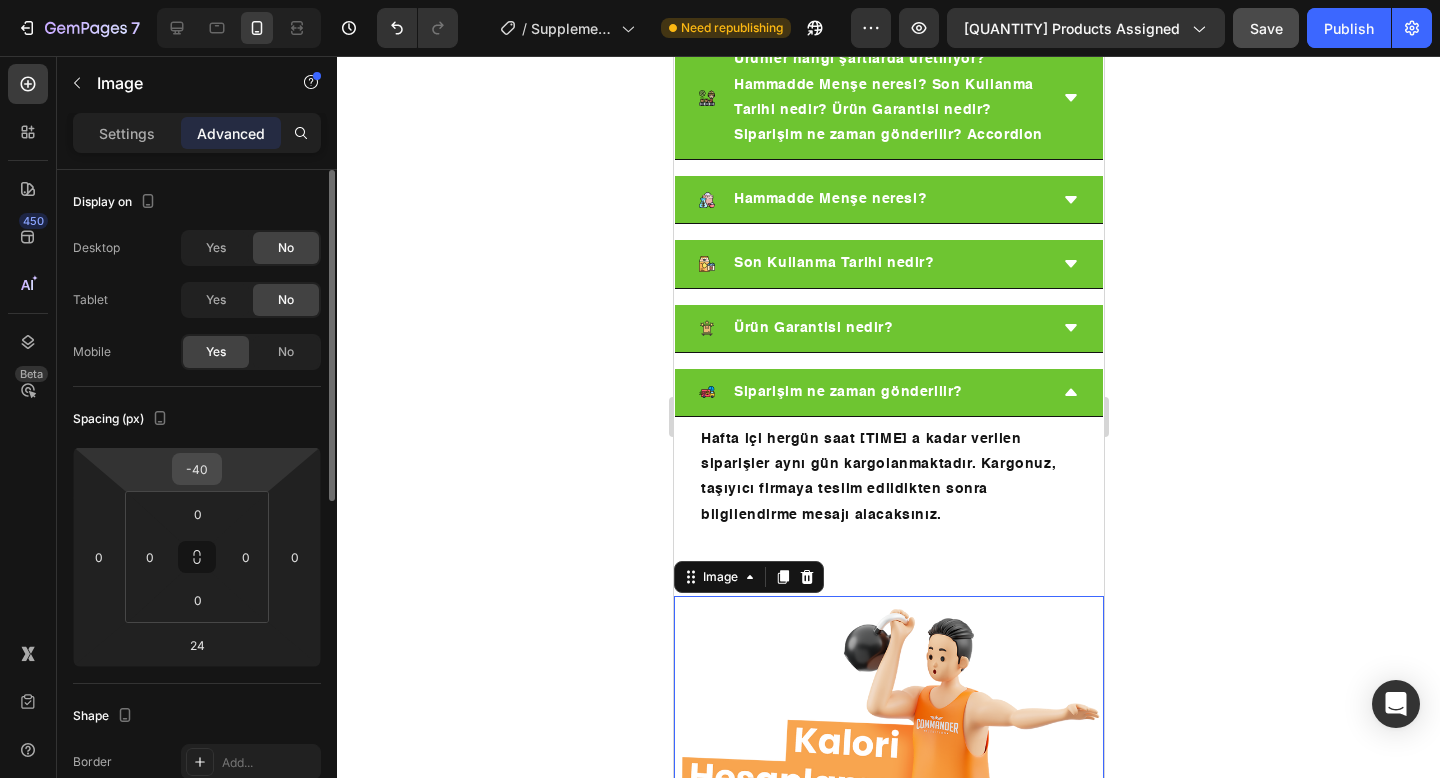click on "-40" at bounding box center [197, 469] 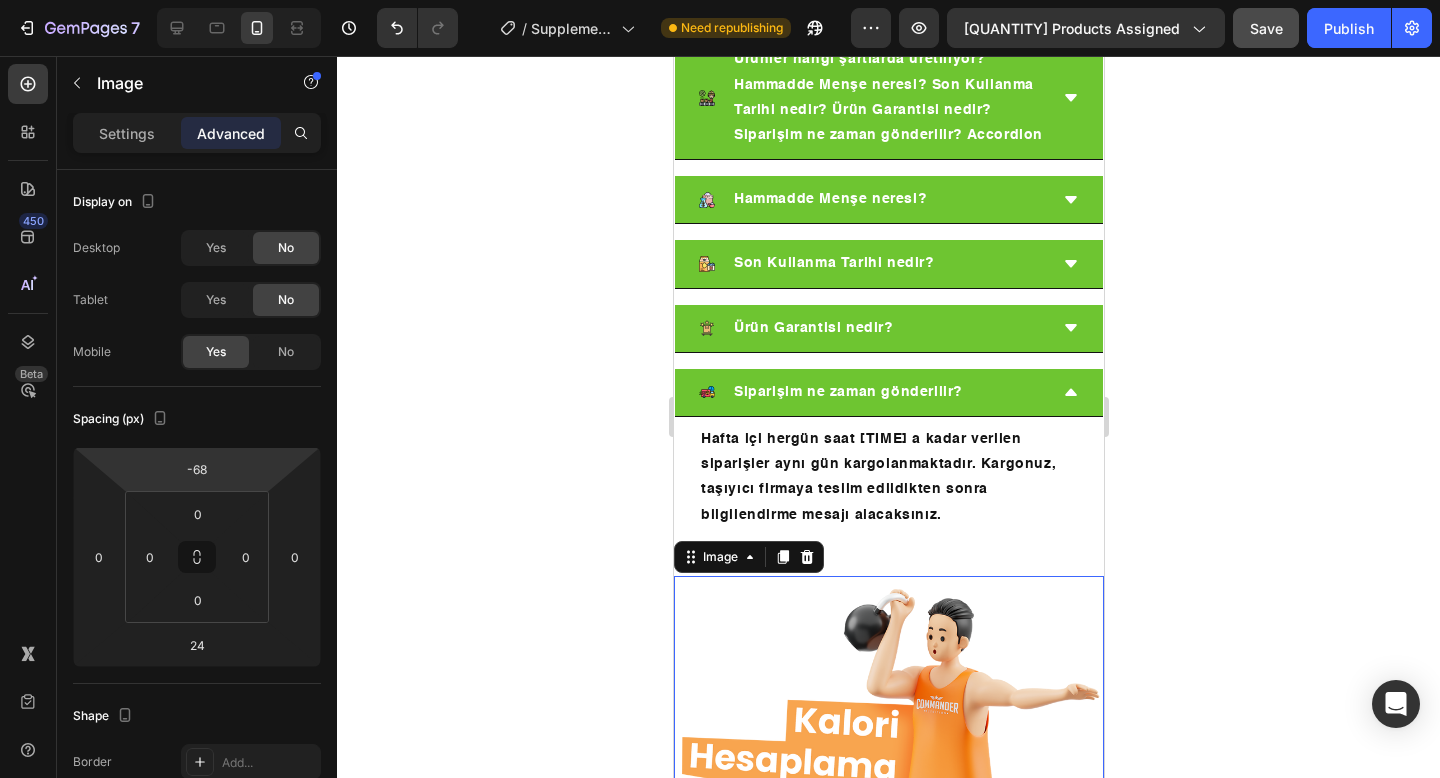 type on "-70" 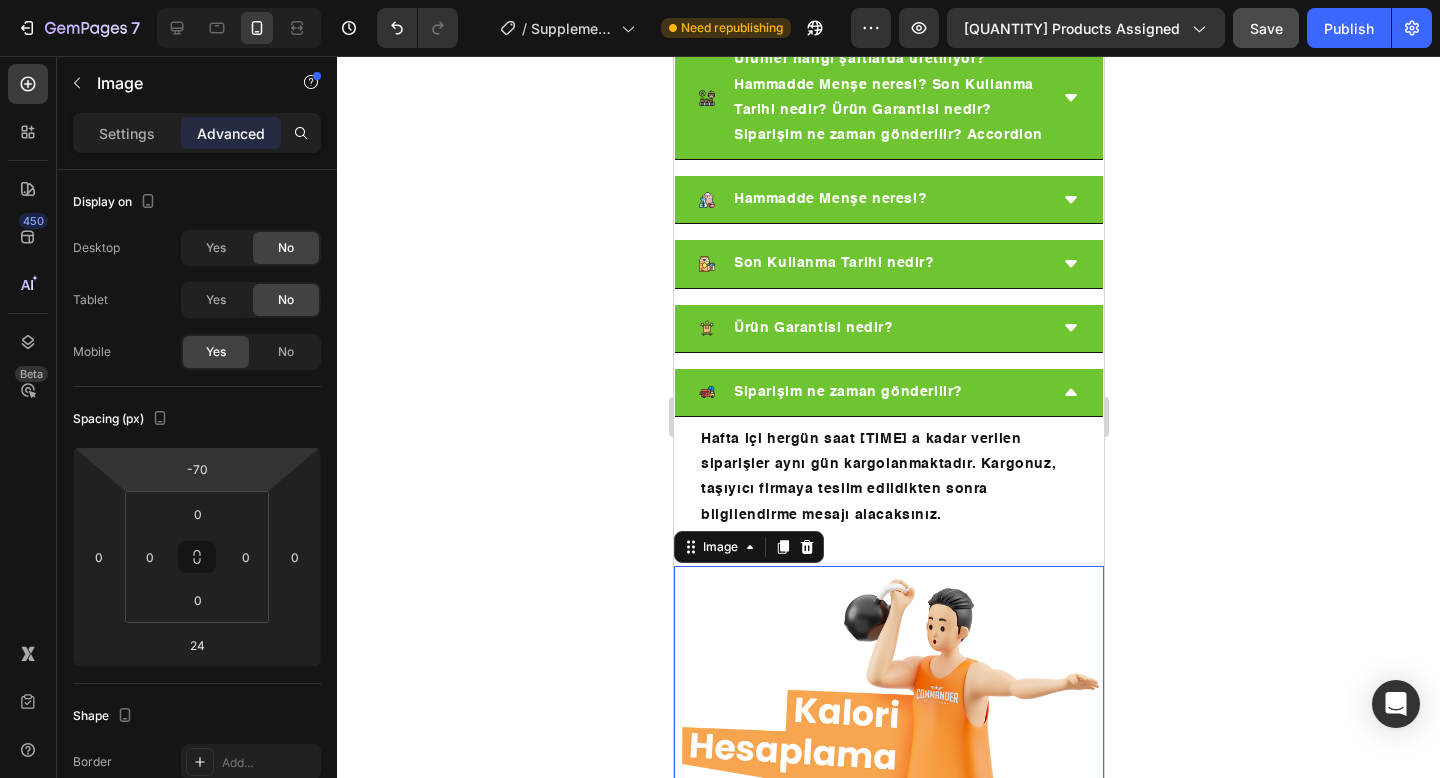drag, startPoint x: 224, startPoint y: 466, endPoint x: 222, endPoint y: 481, distance: 15.132746 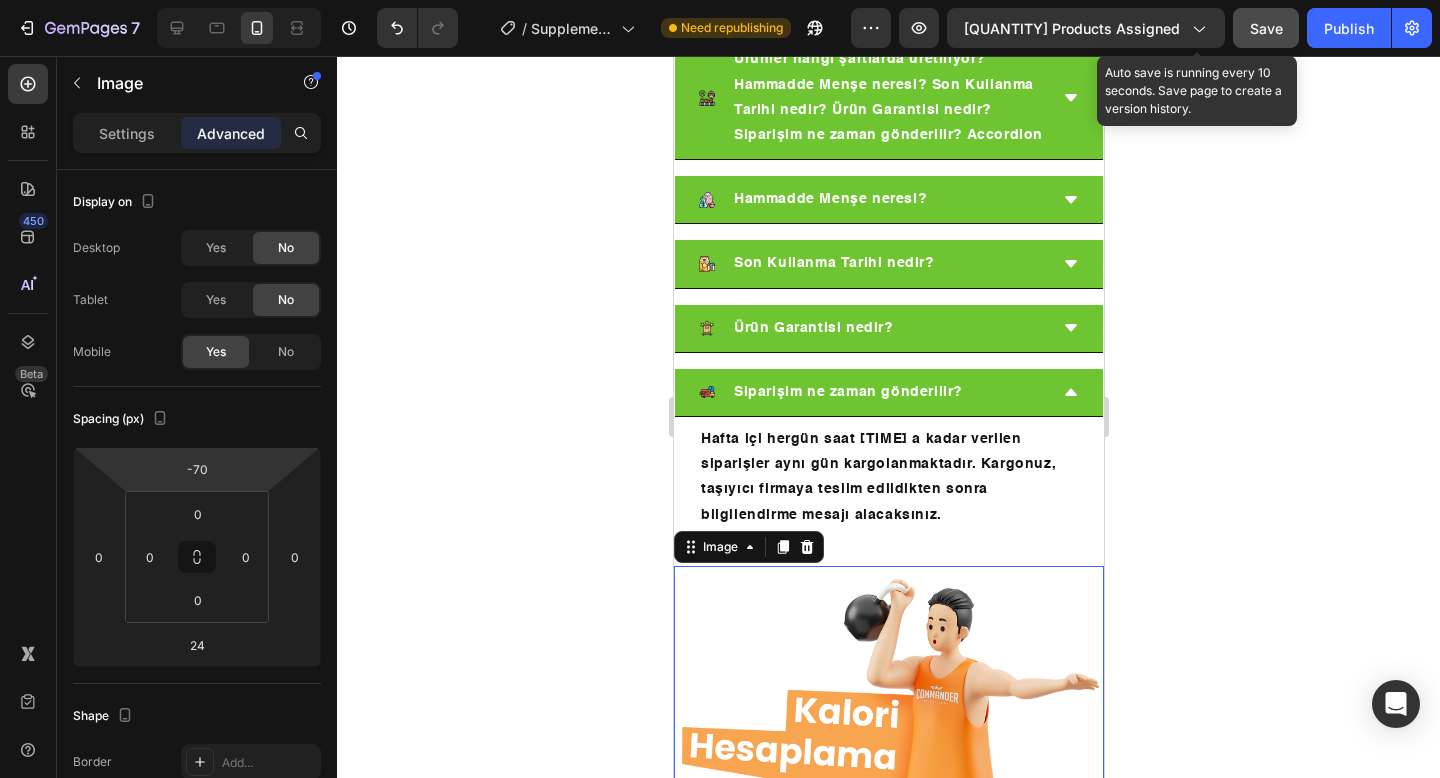 click on "Save" at bounding box center [1266, 28] 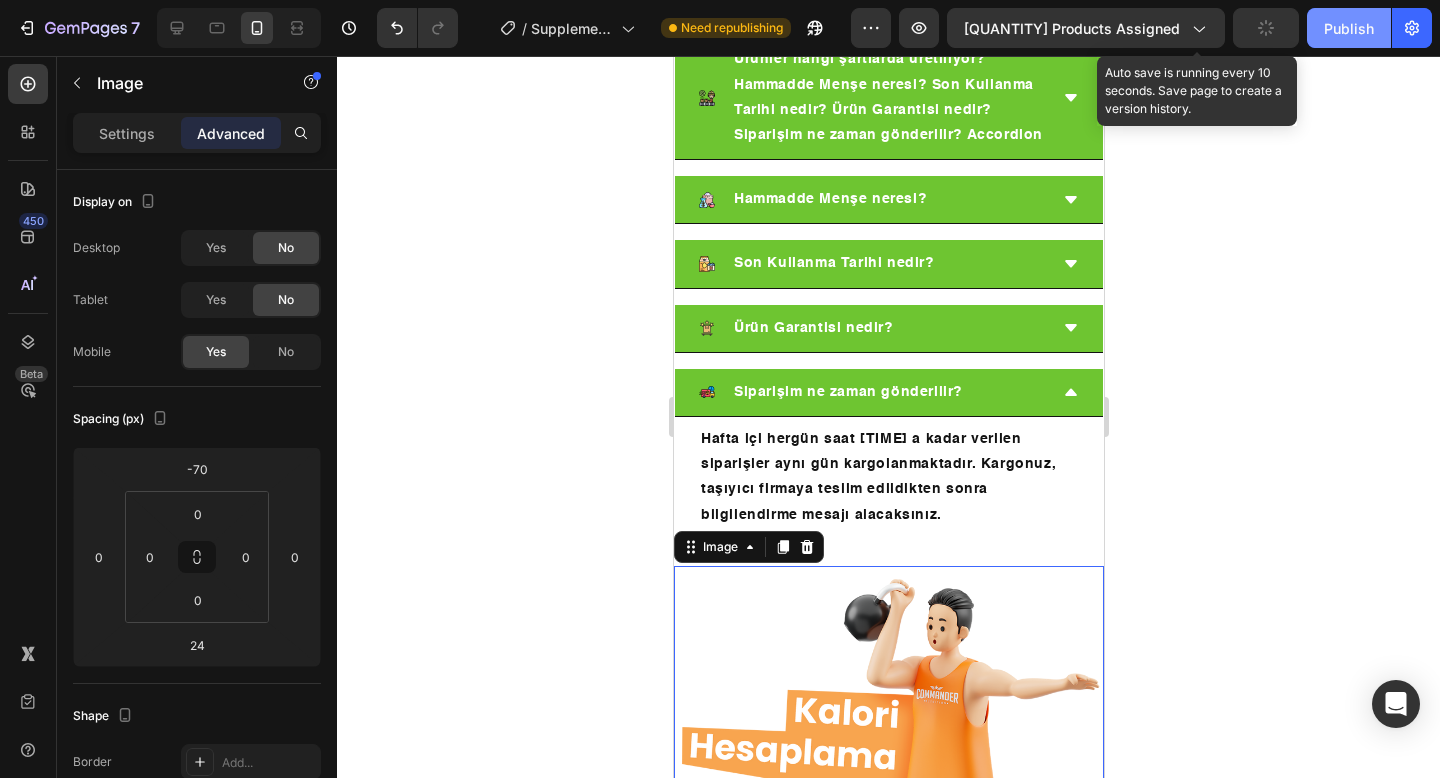 click on "Publish" at bounding box center (1349, 28) 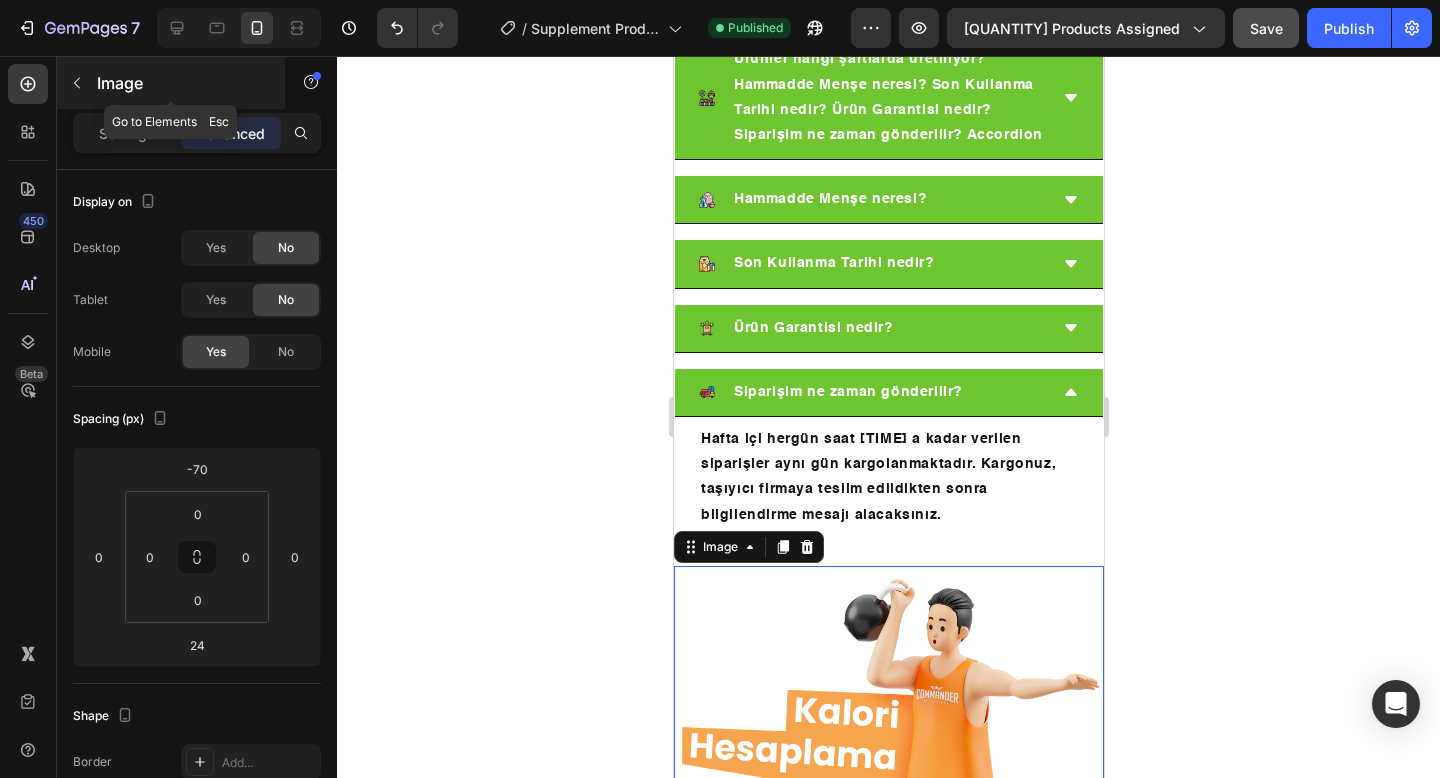 click 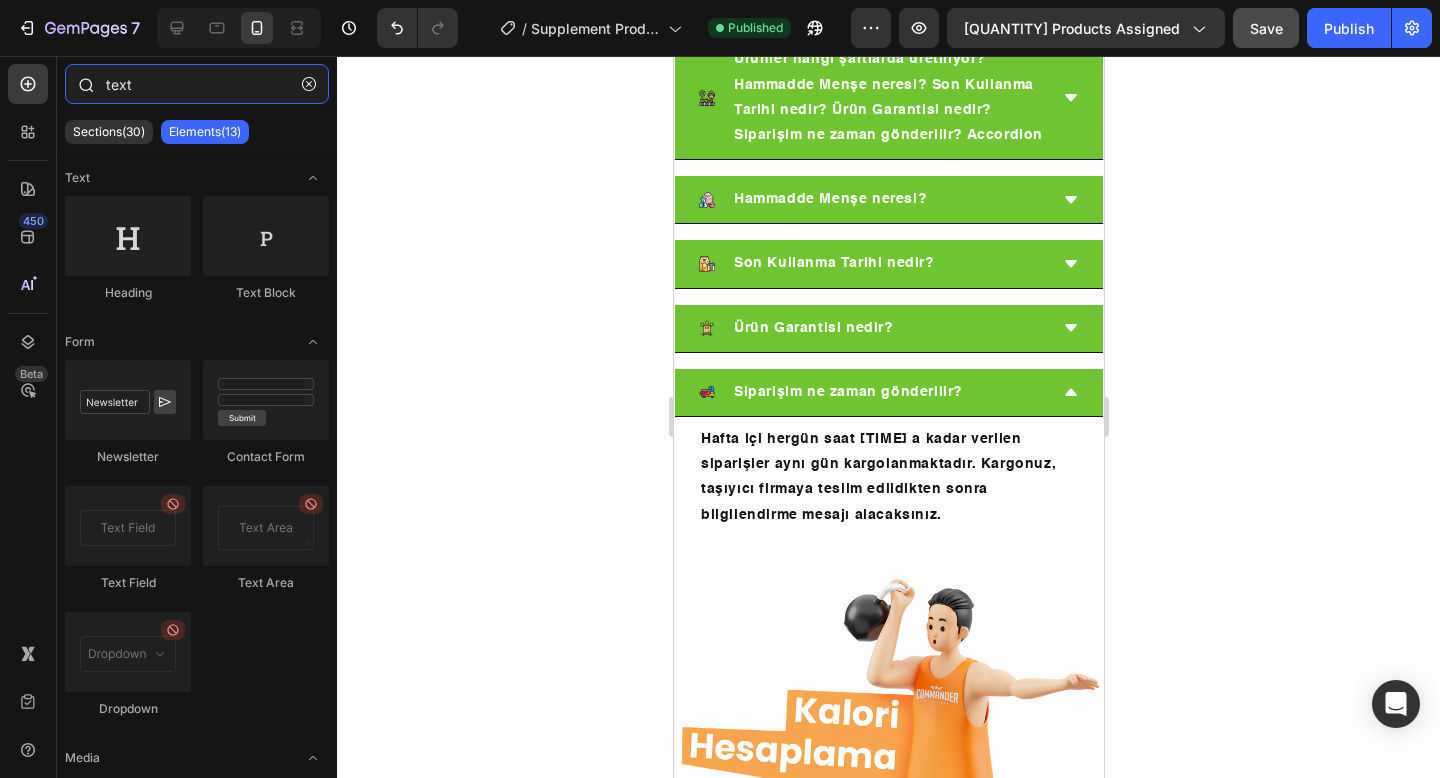 click on "text" at bounding box center [197, 84] 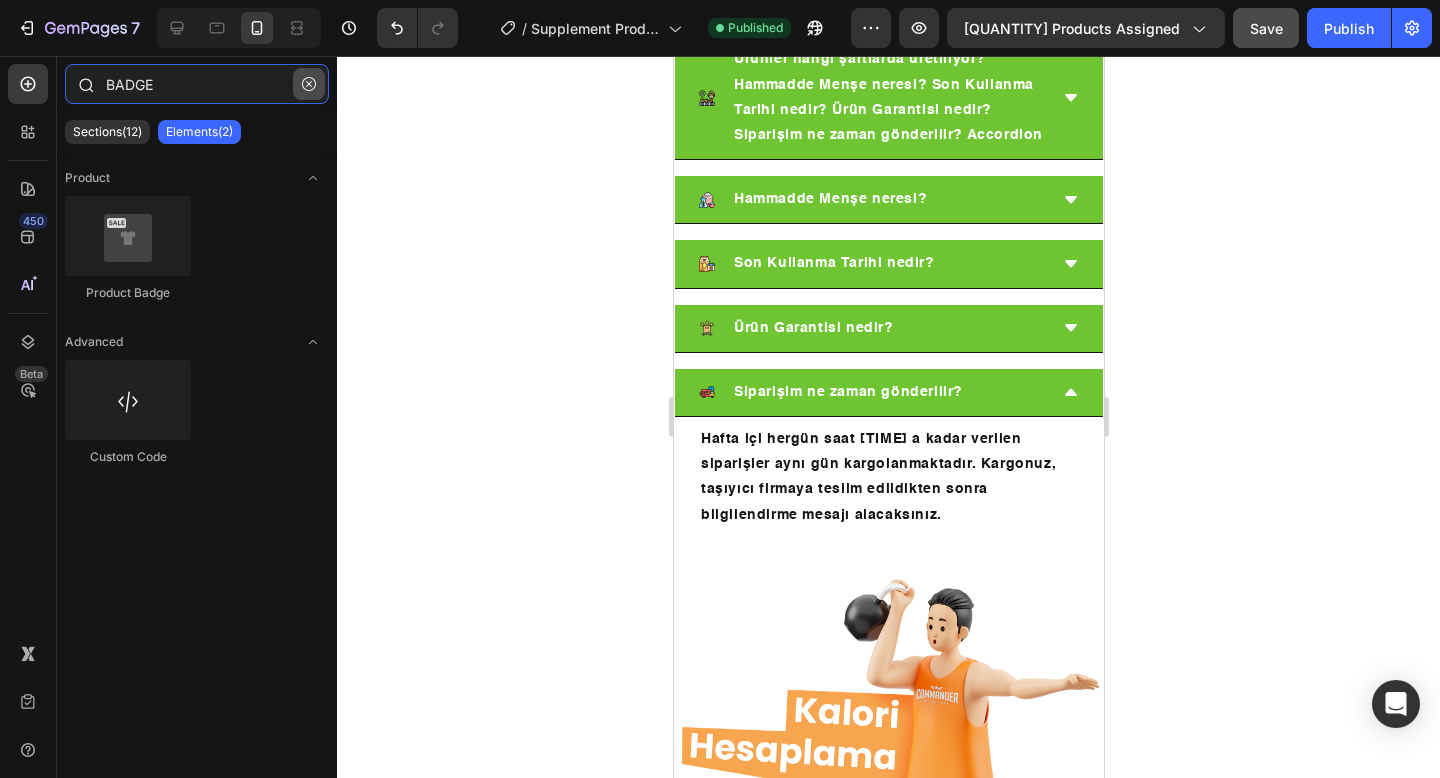 type on "BADGE" 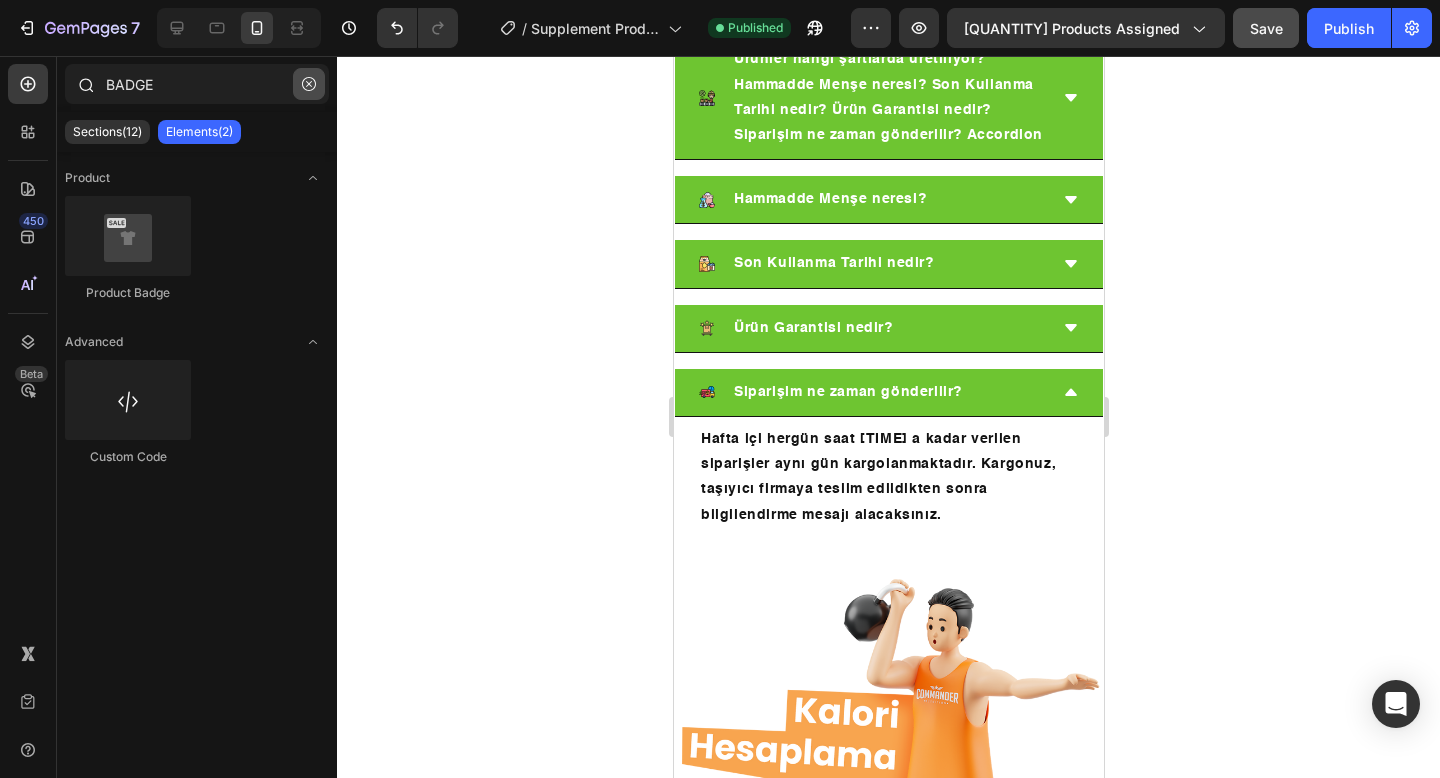 click 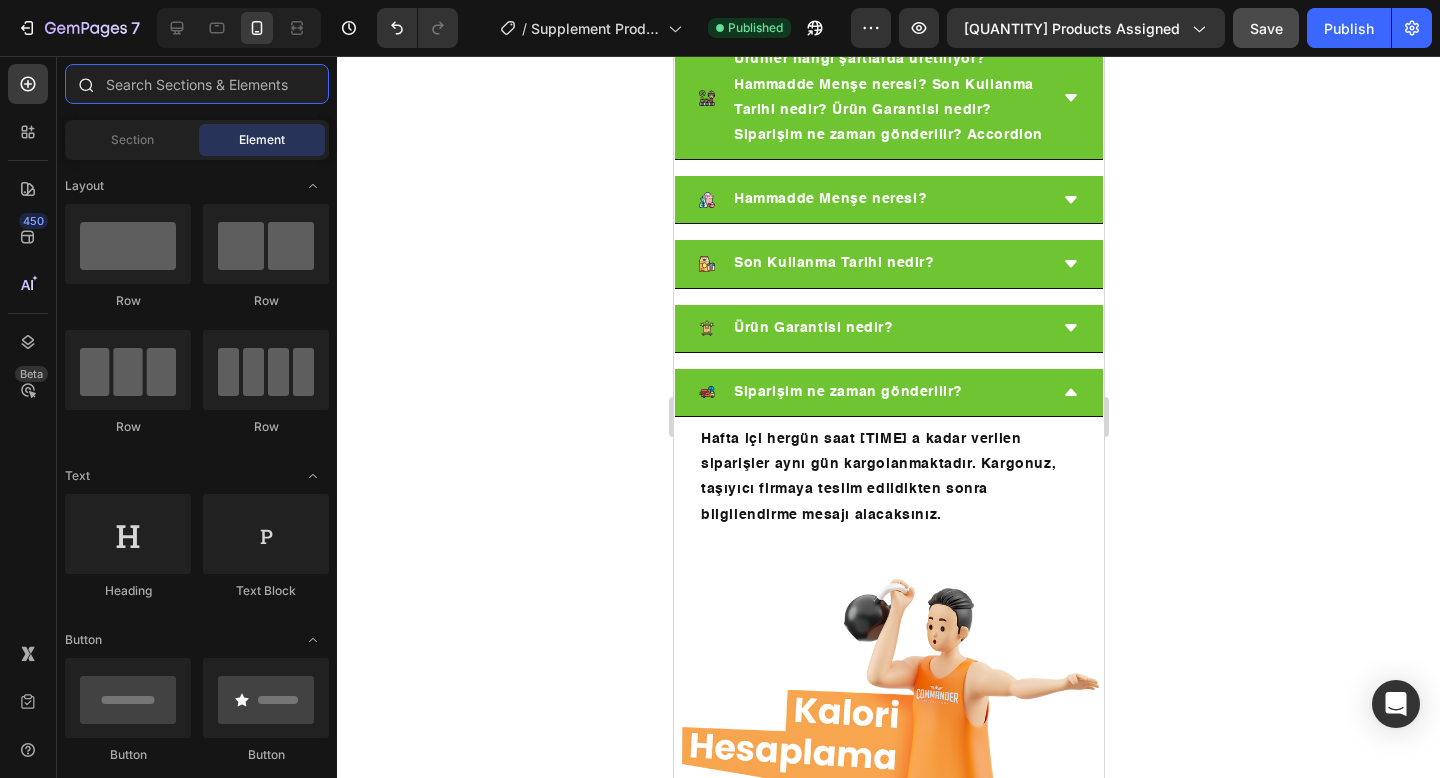 click at bounding box center (197, 84) 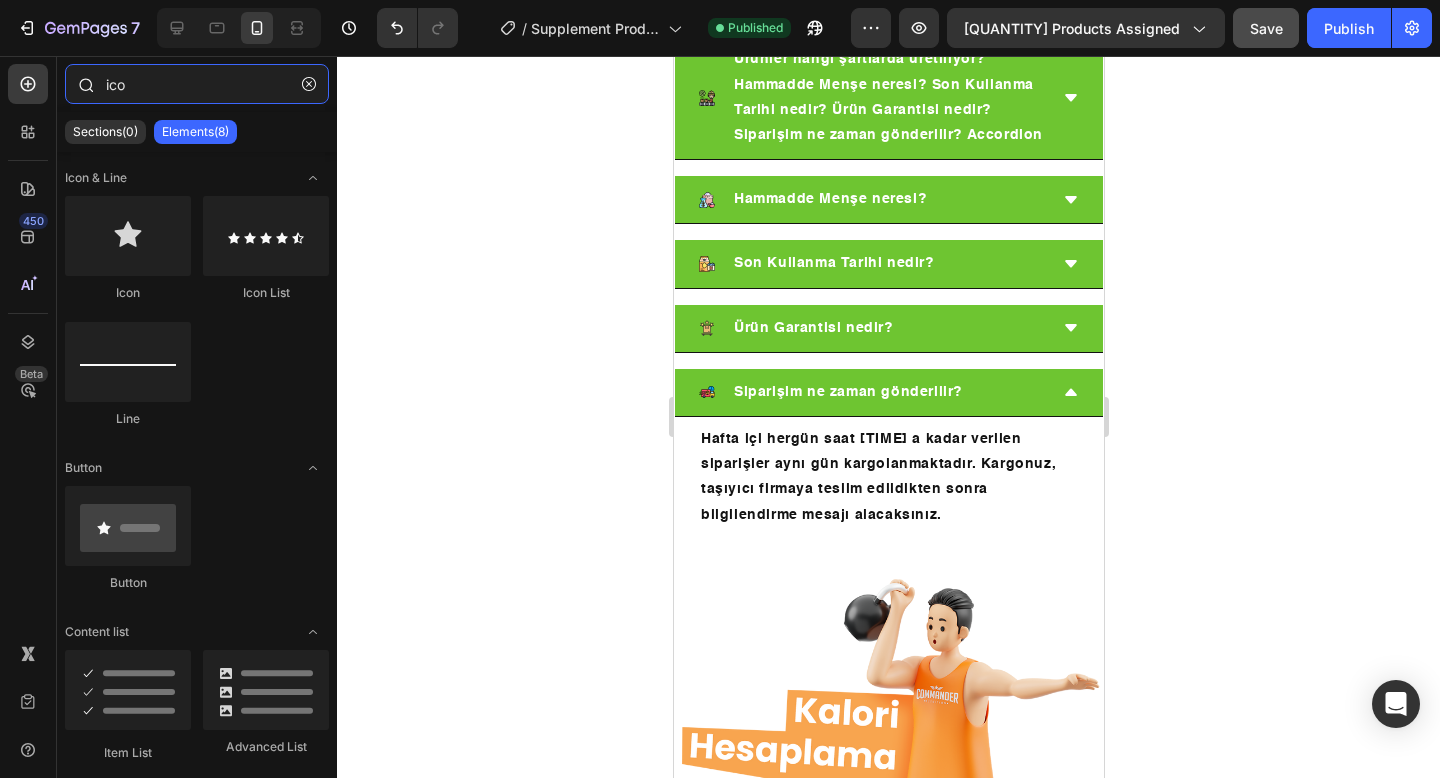 type on "icon" 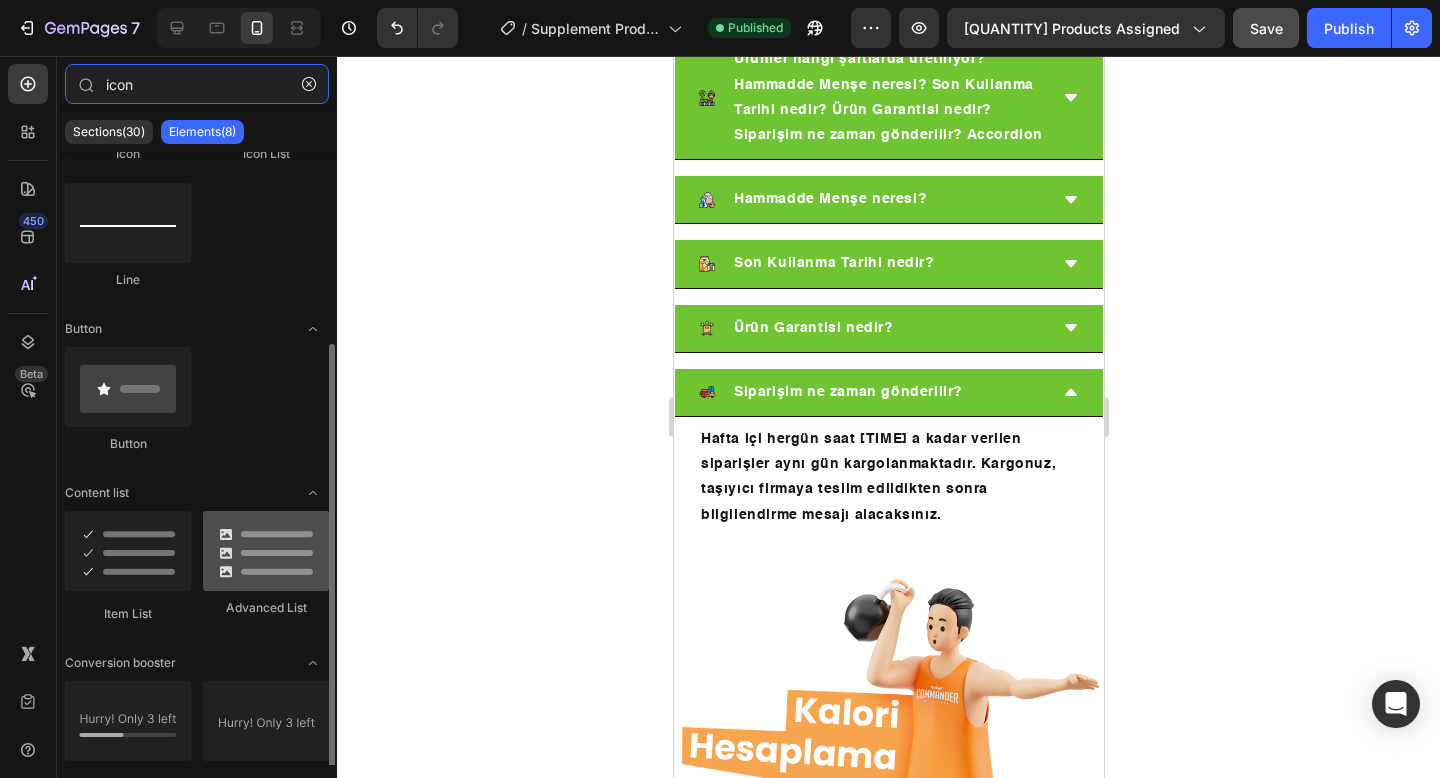 scroll, scrollTop: 0, scrollLeft: 0, axis: both 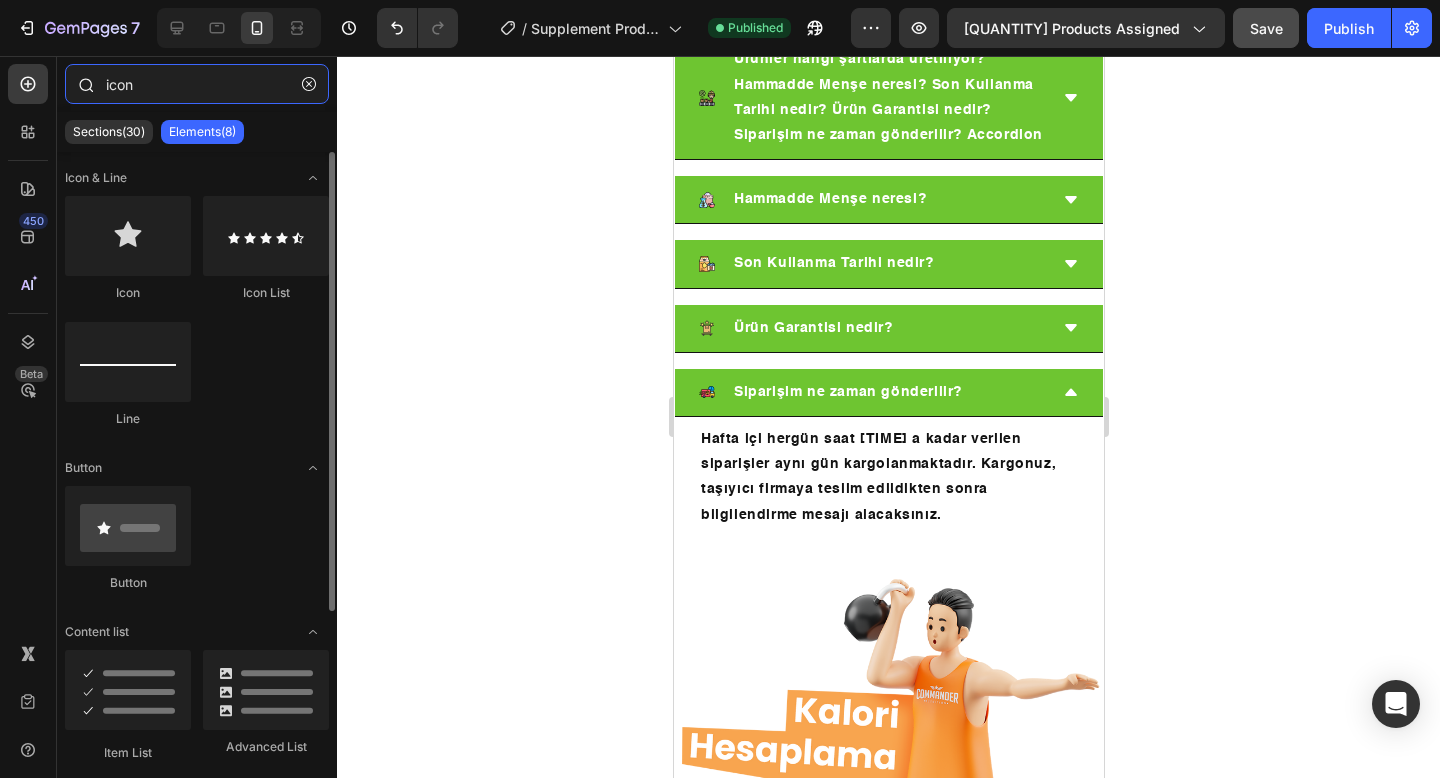 click on "icon" at bounding box center (197, 84) 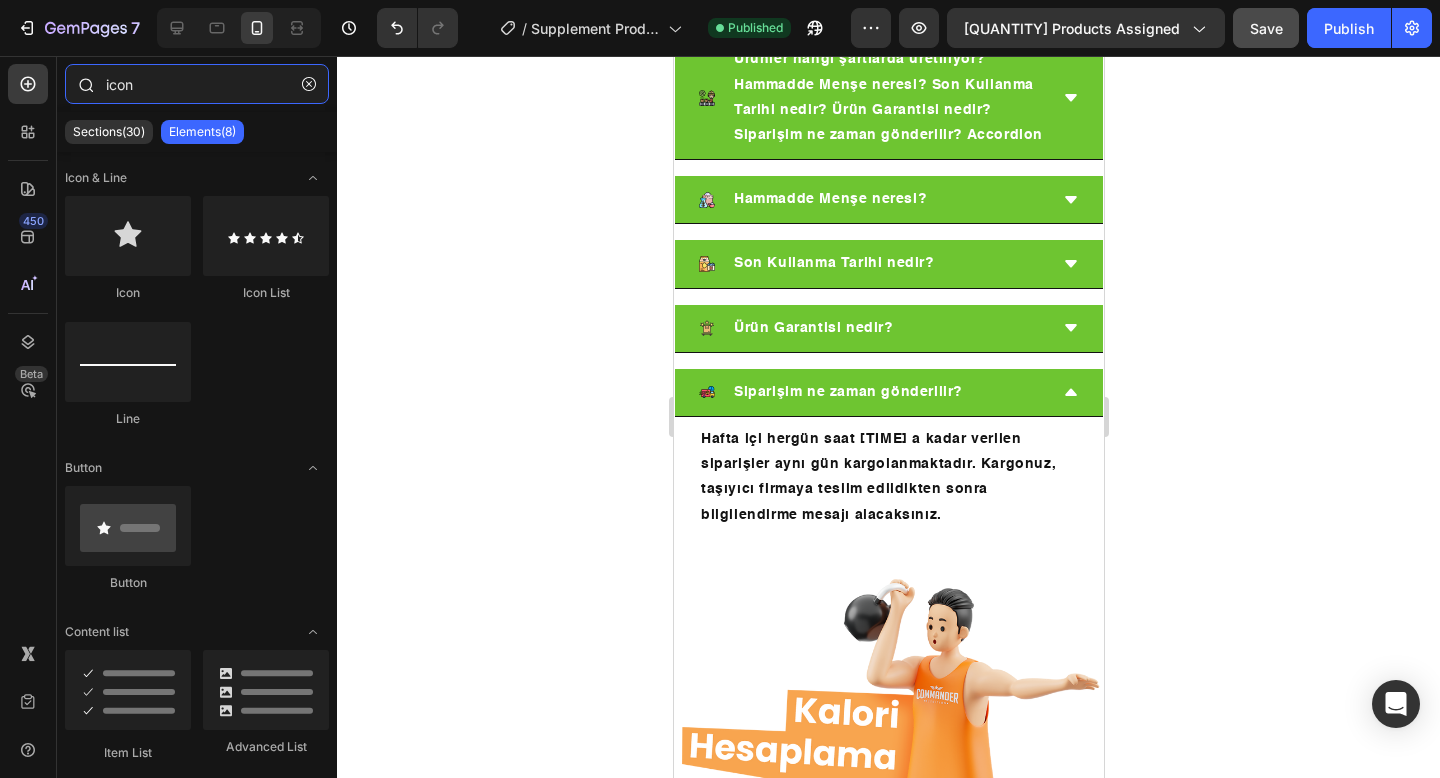 click on "icon" at bounding box center [197, 84] 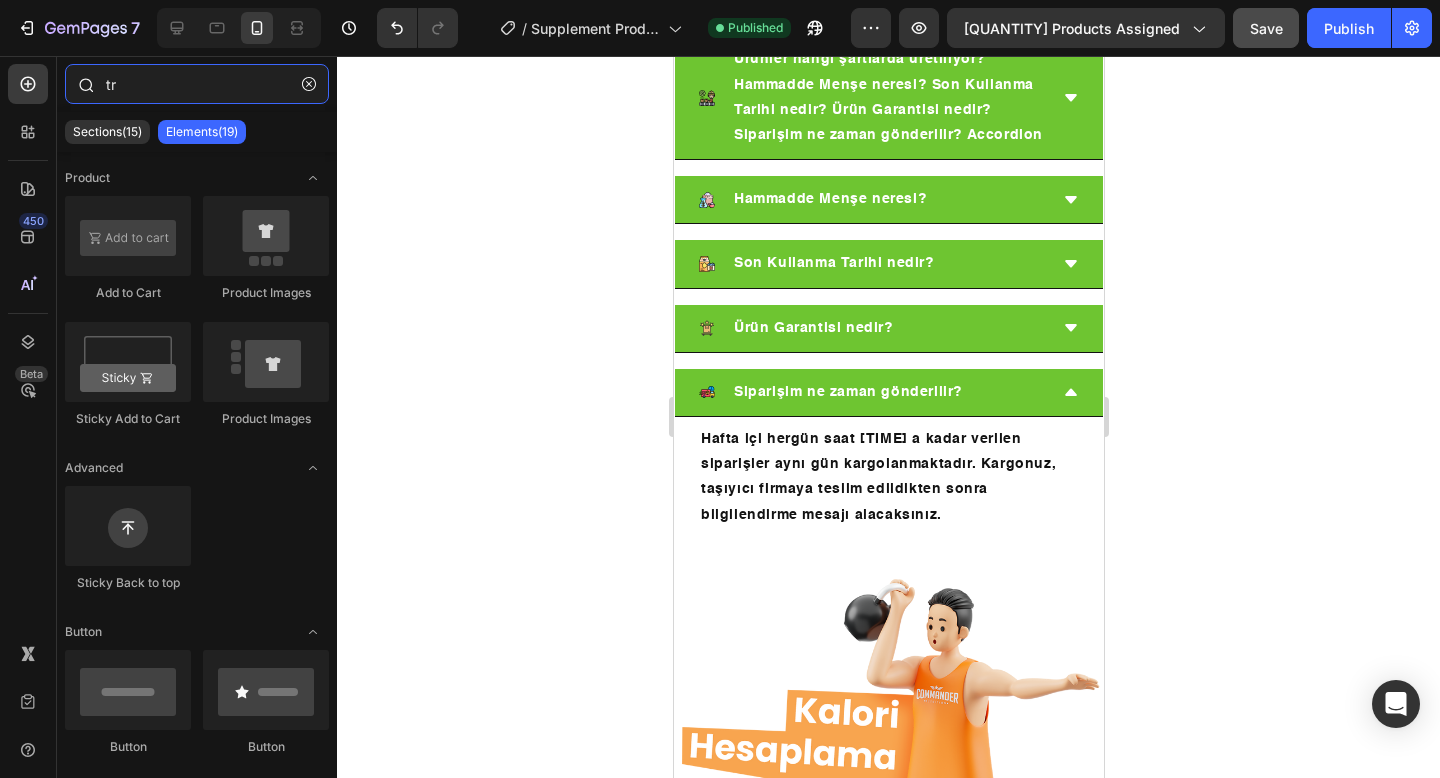 type on "t" 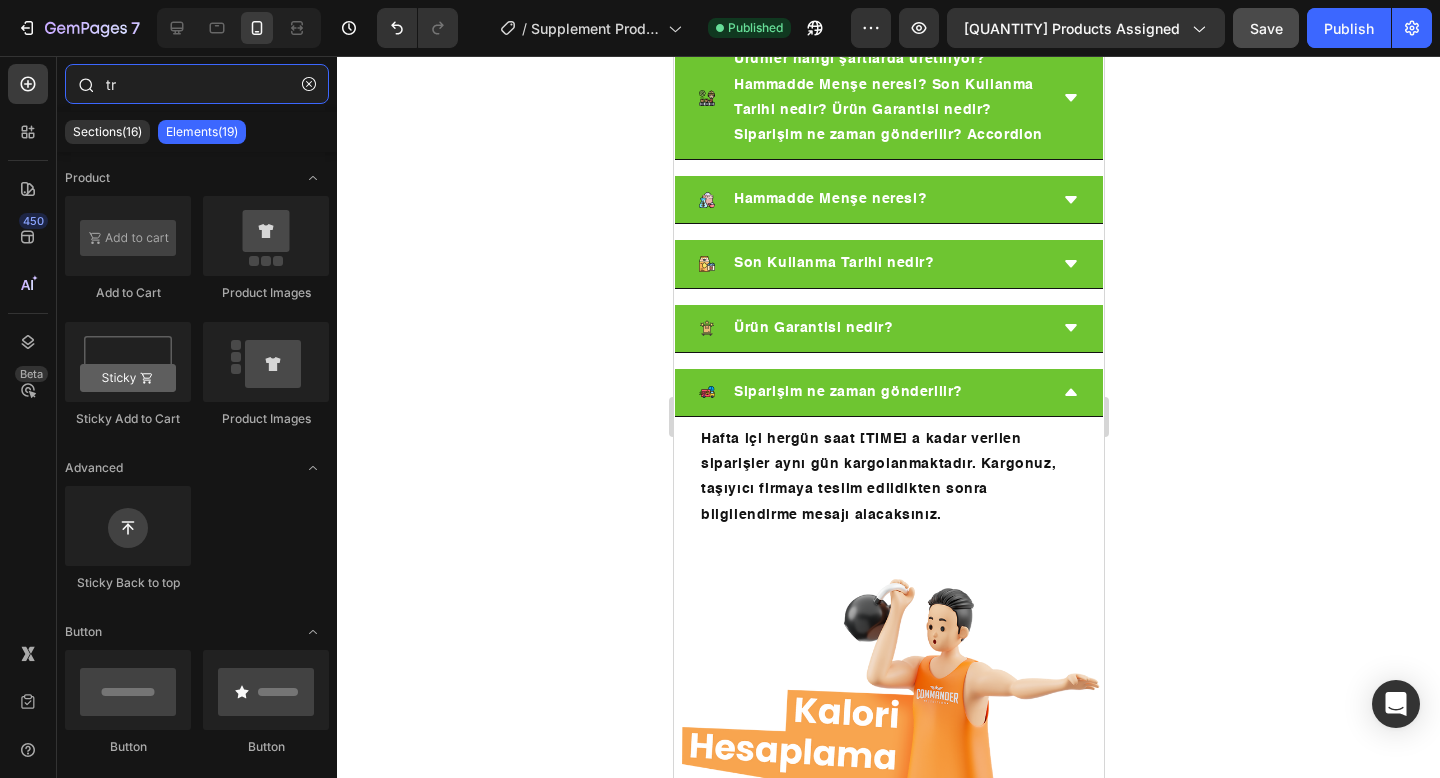type on "t" 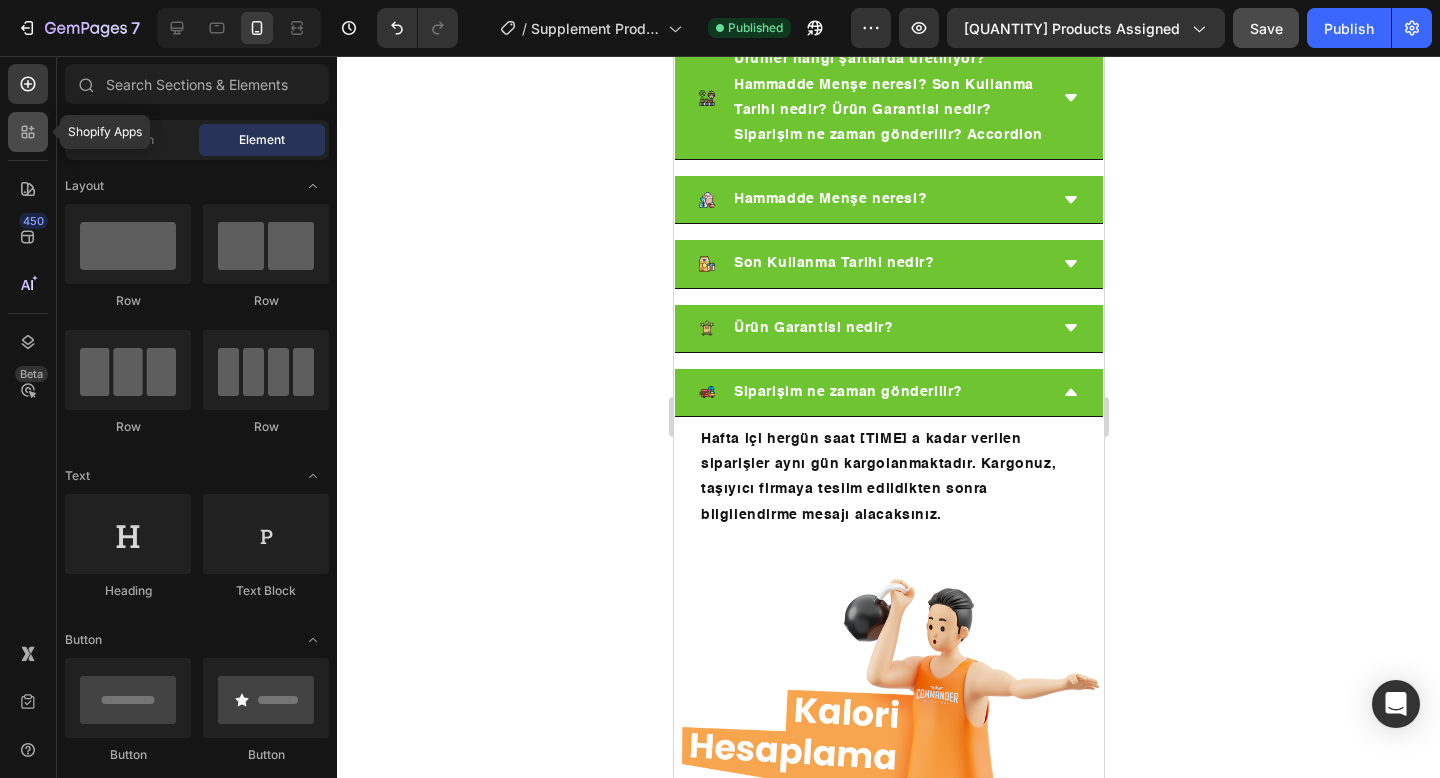 click 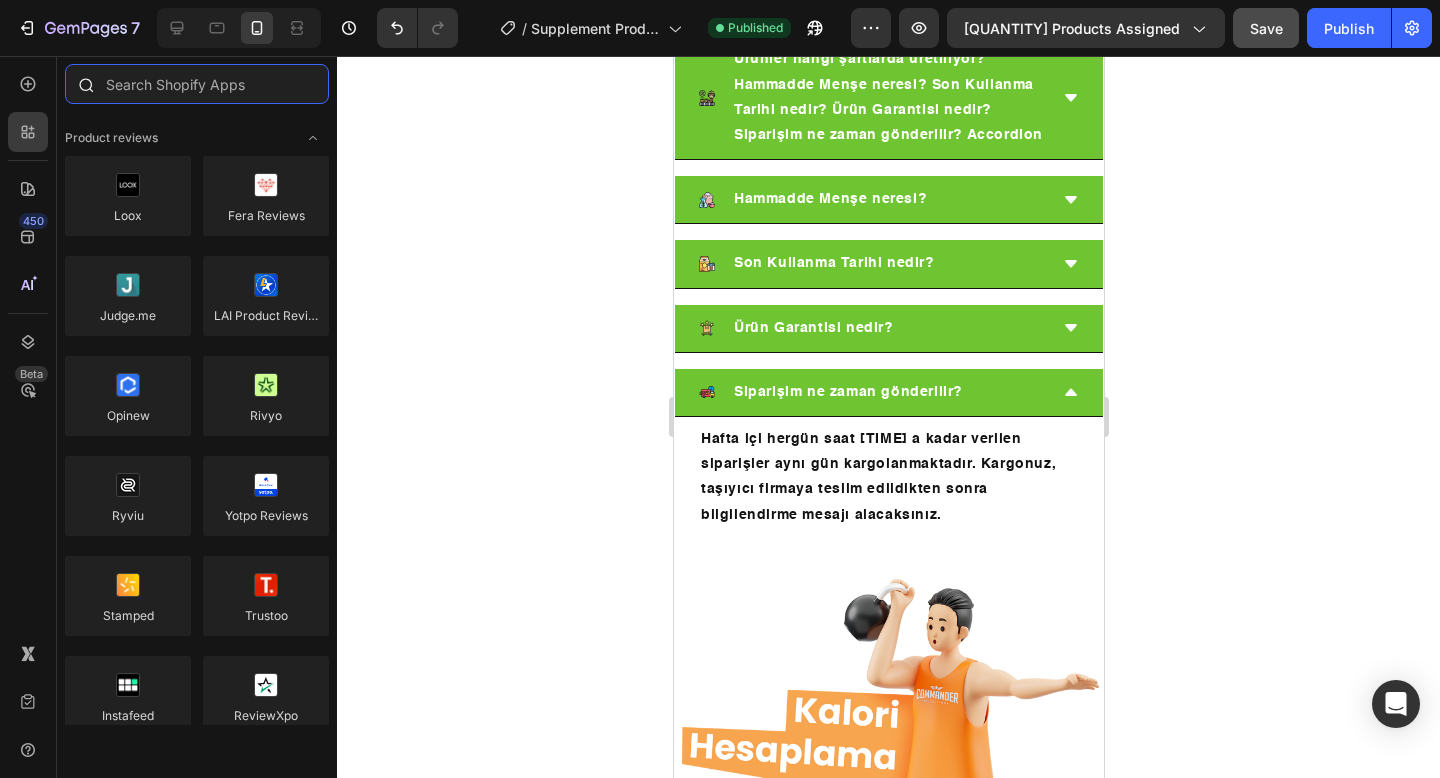 click at bounding box center (197, 84) 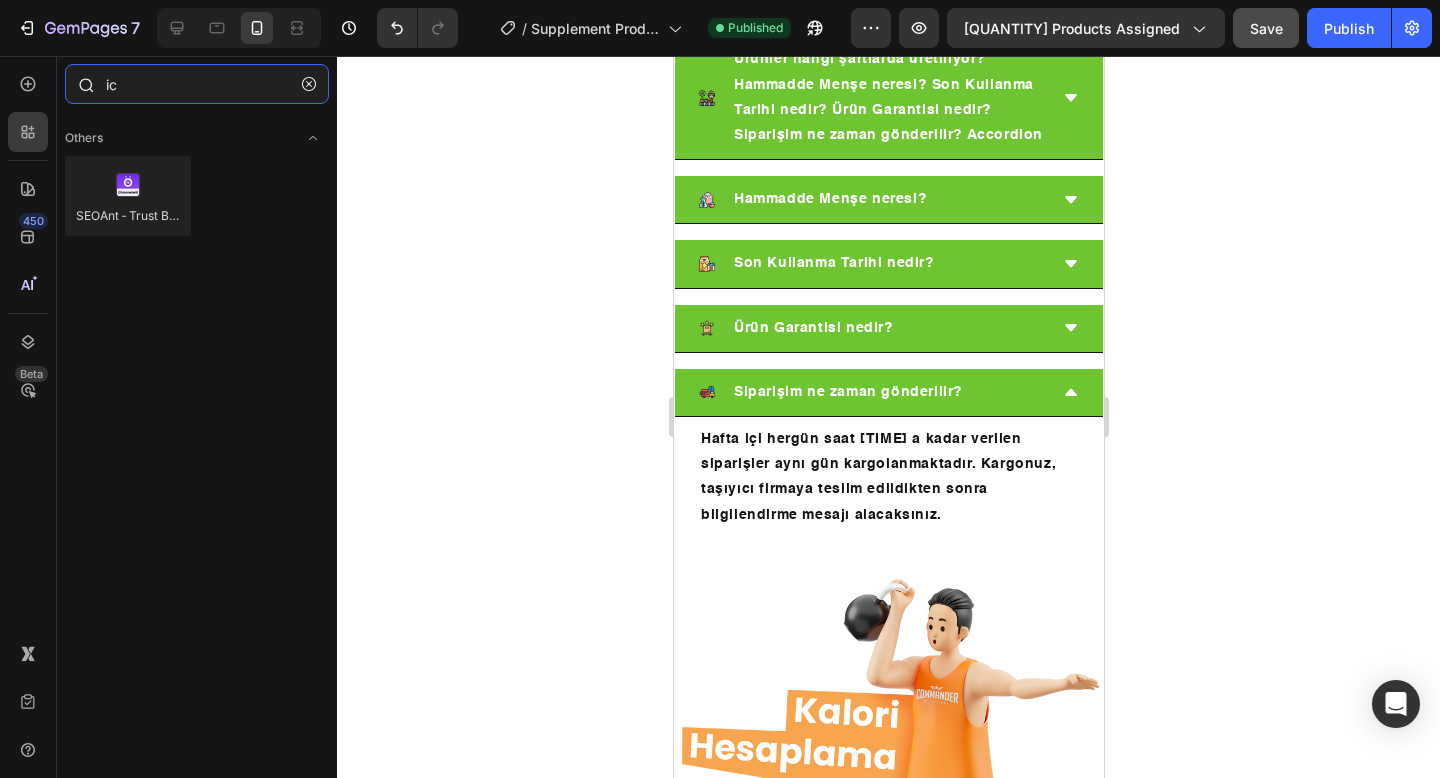type on "i" 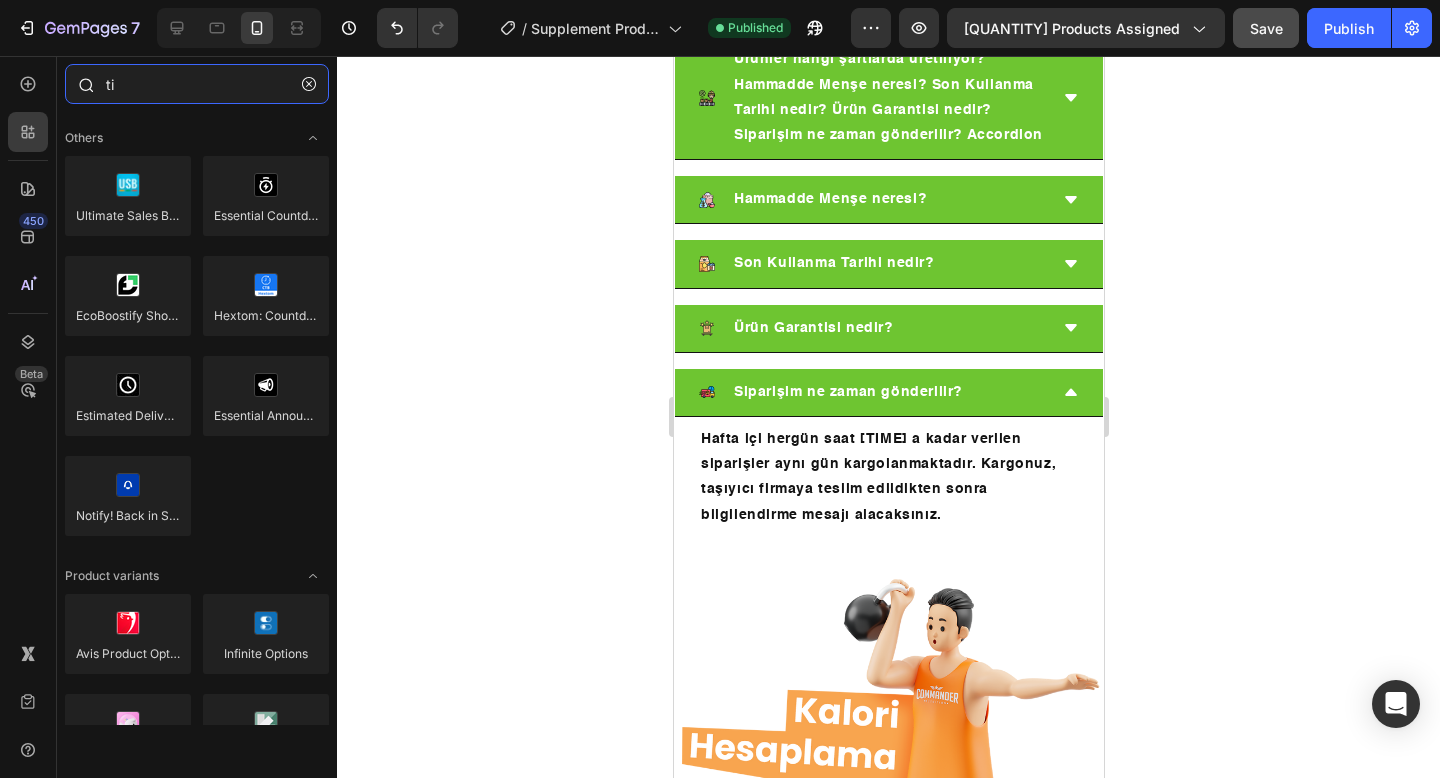 type on "t" 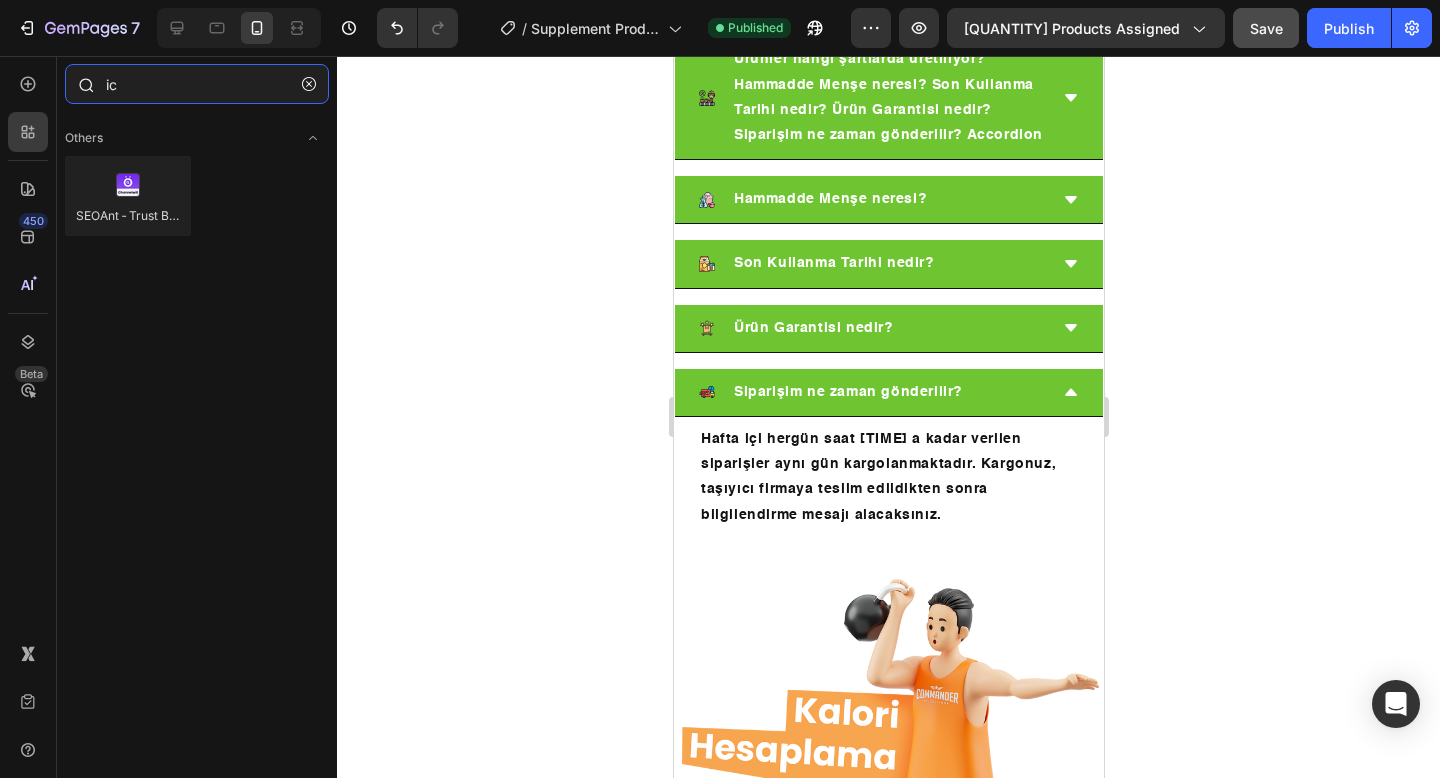 type on "i" 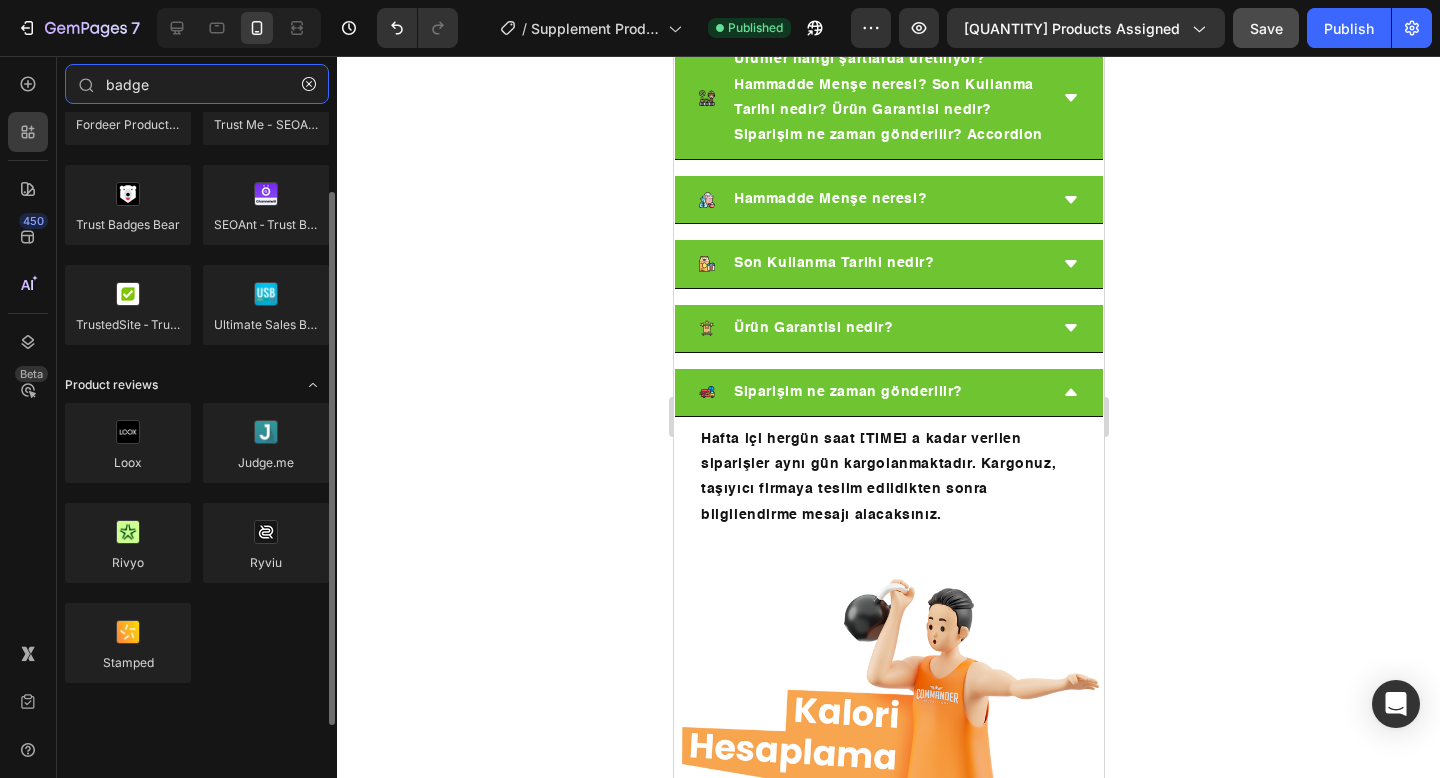 scroll, scrollTop: 0, scrollLeft: 0, axis: both 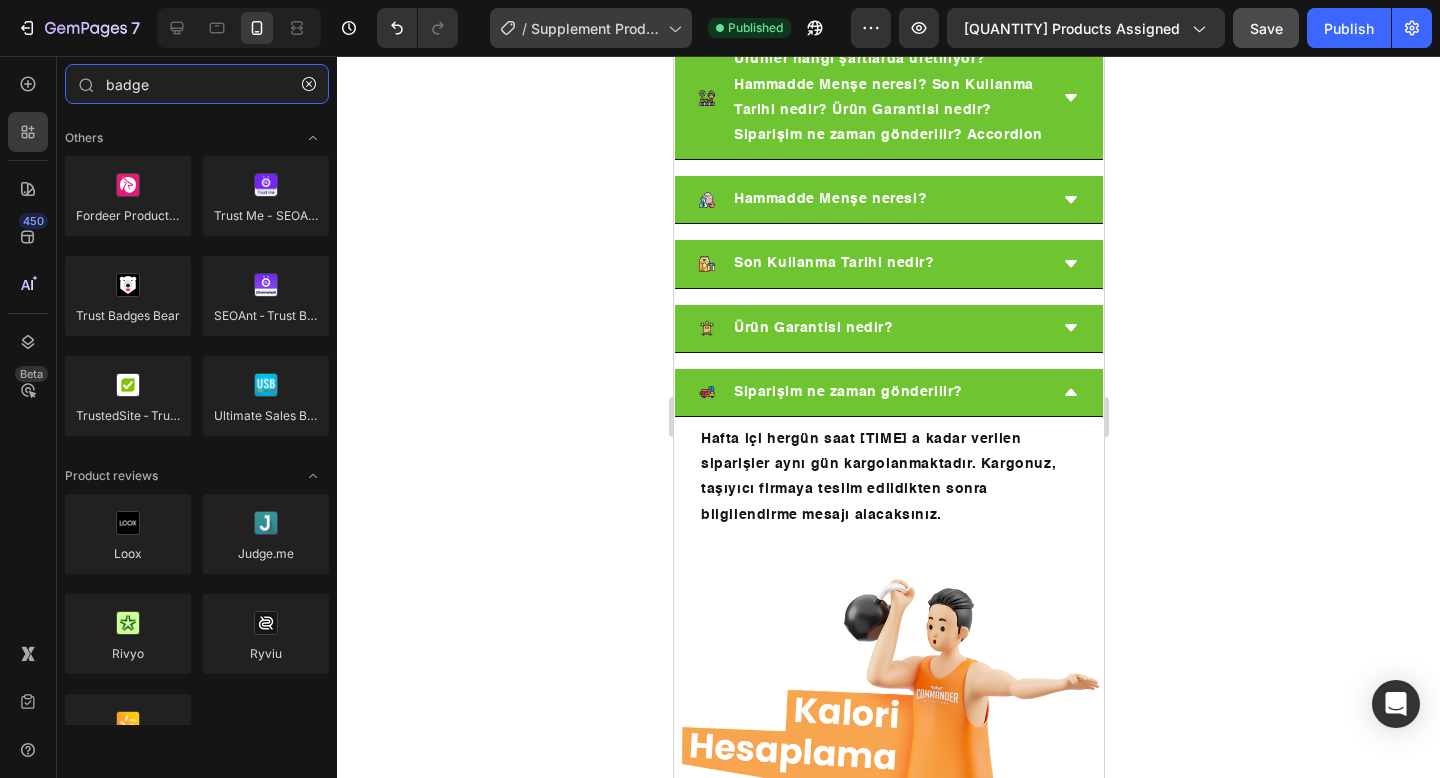 type on "badge" 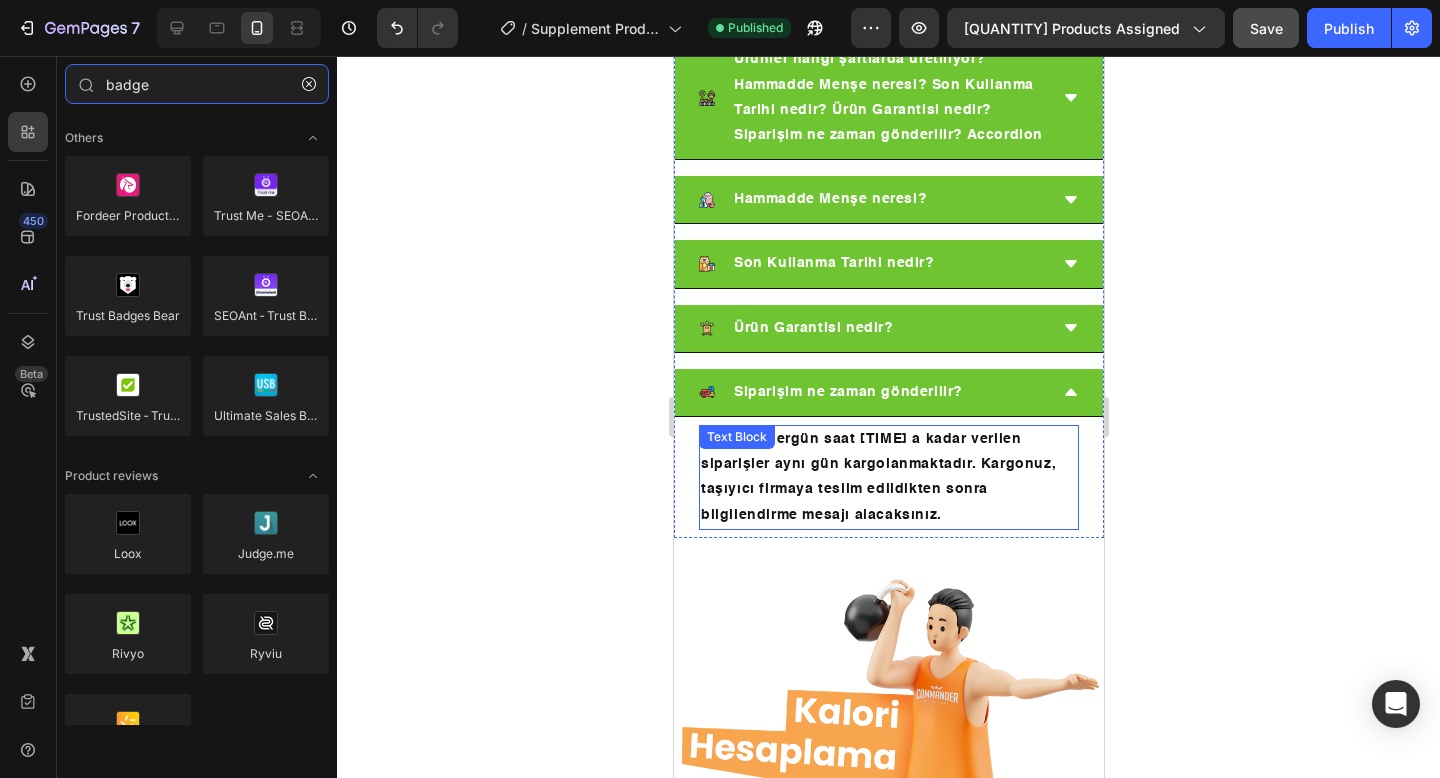 scroll, scrollTop: 2820, scrollLeft: 0, axis: vertical 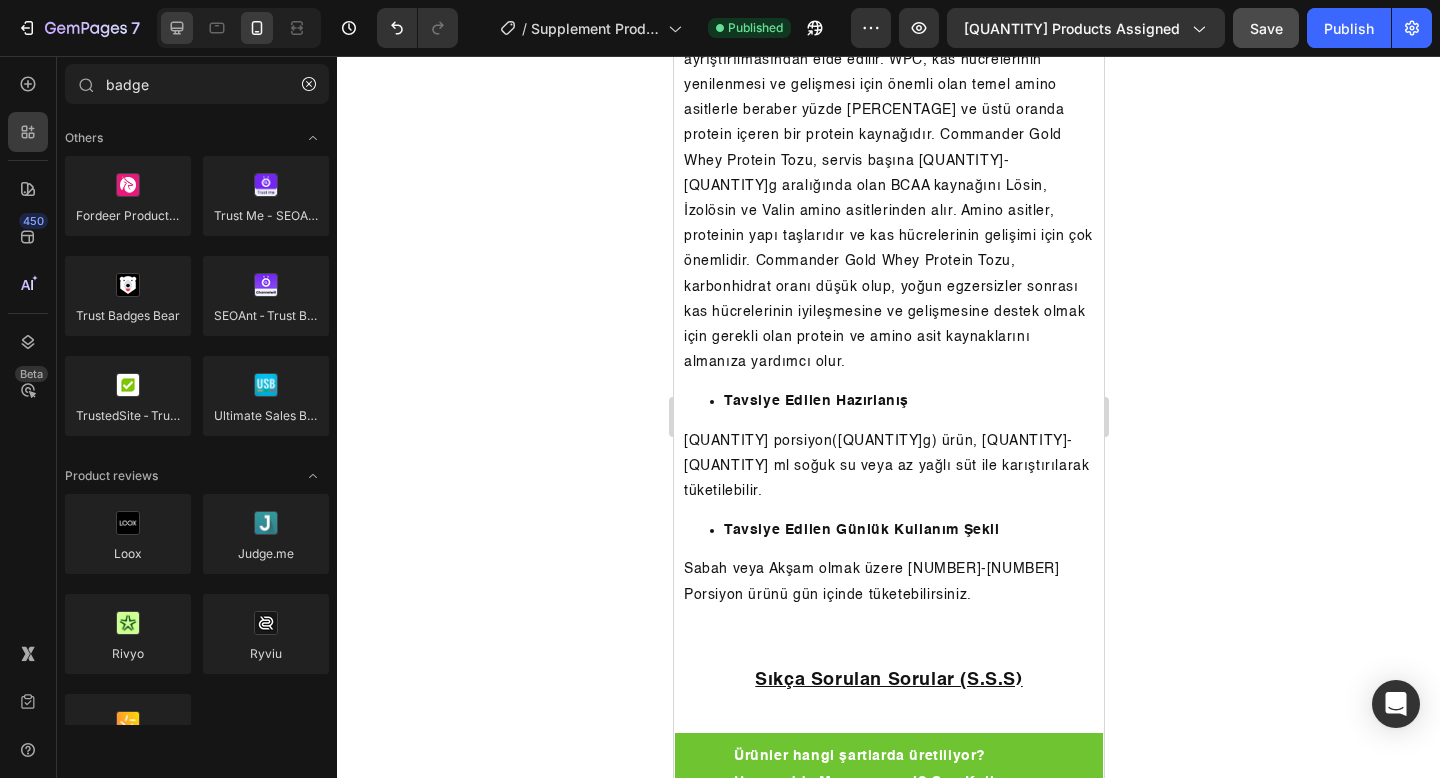 click 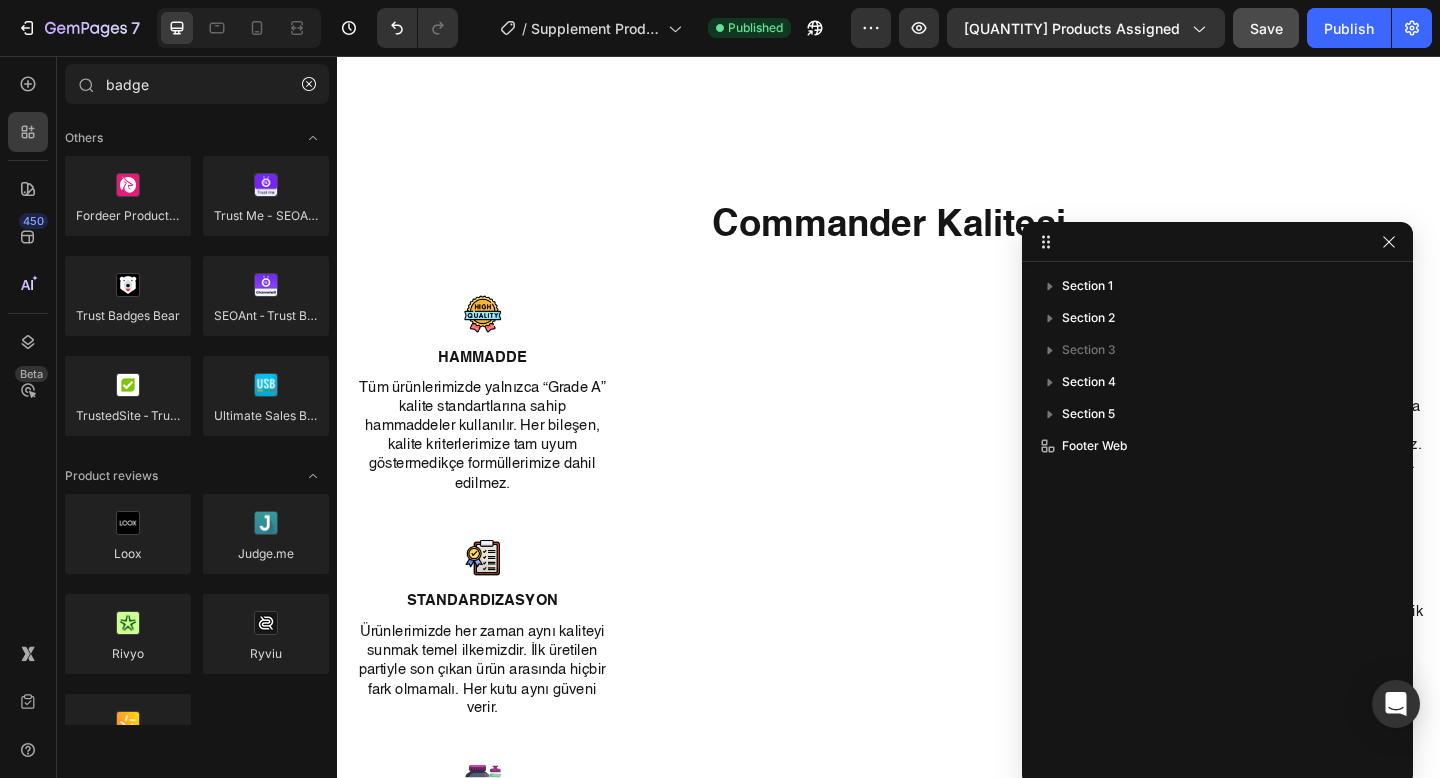 scroll, scrollTop: 3798, scrollLeft: 0, axis: vertical 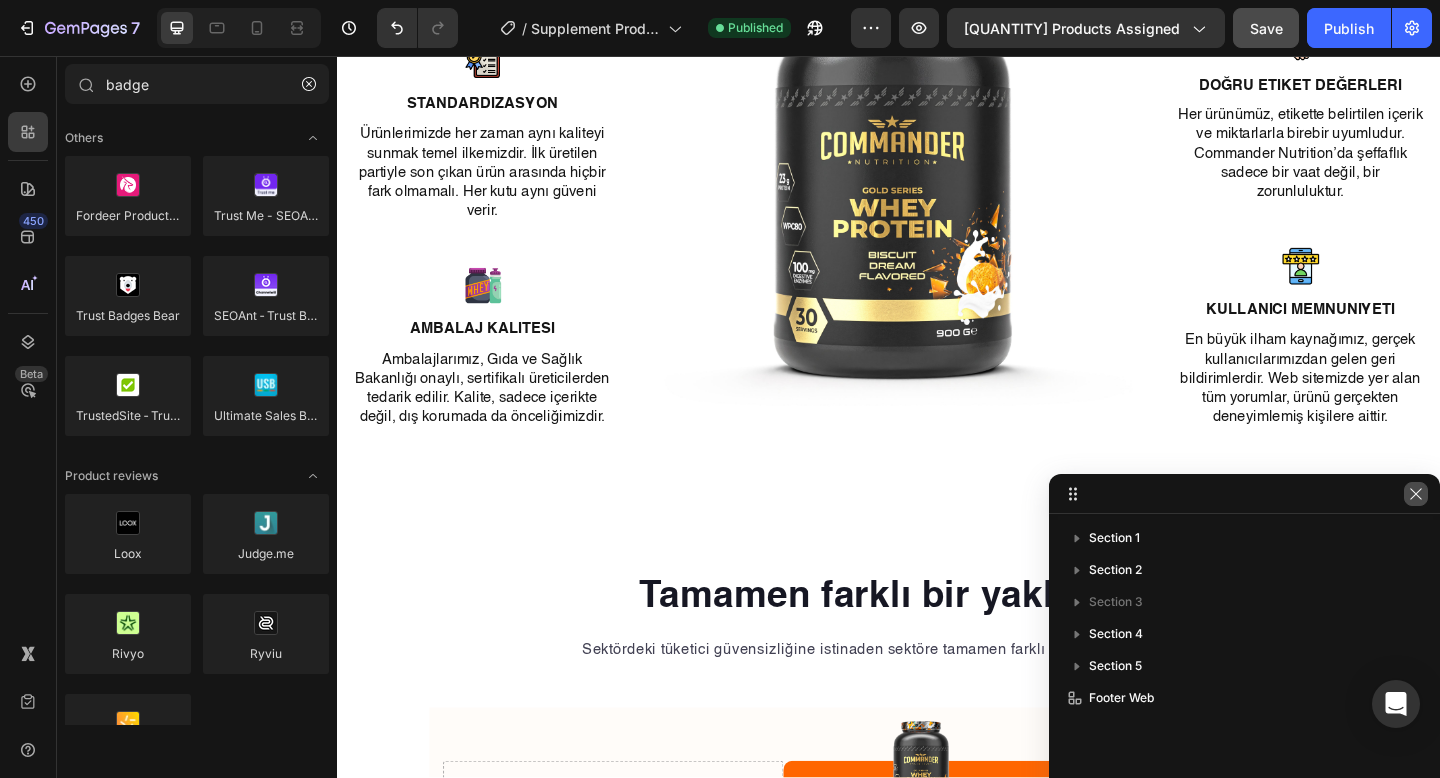 click 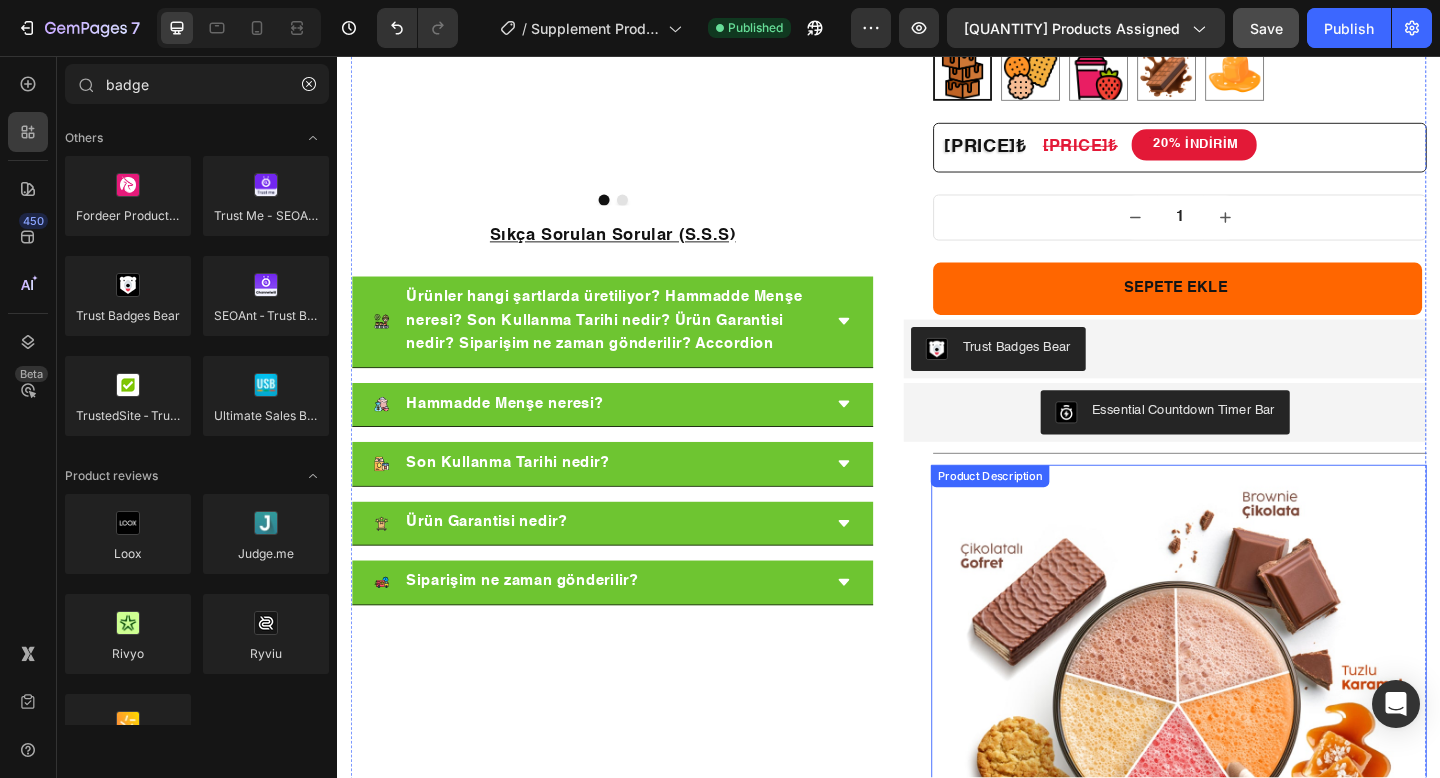 scroll, scrollTop: 634, scrollLeft: 0, axis: vertical 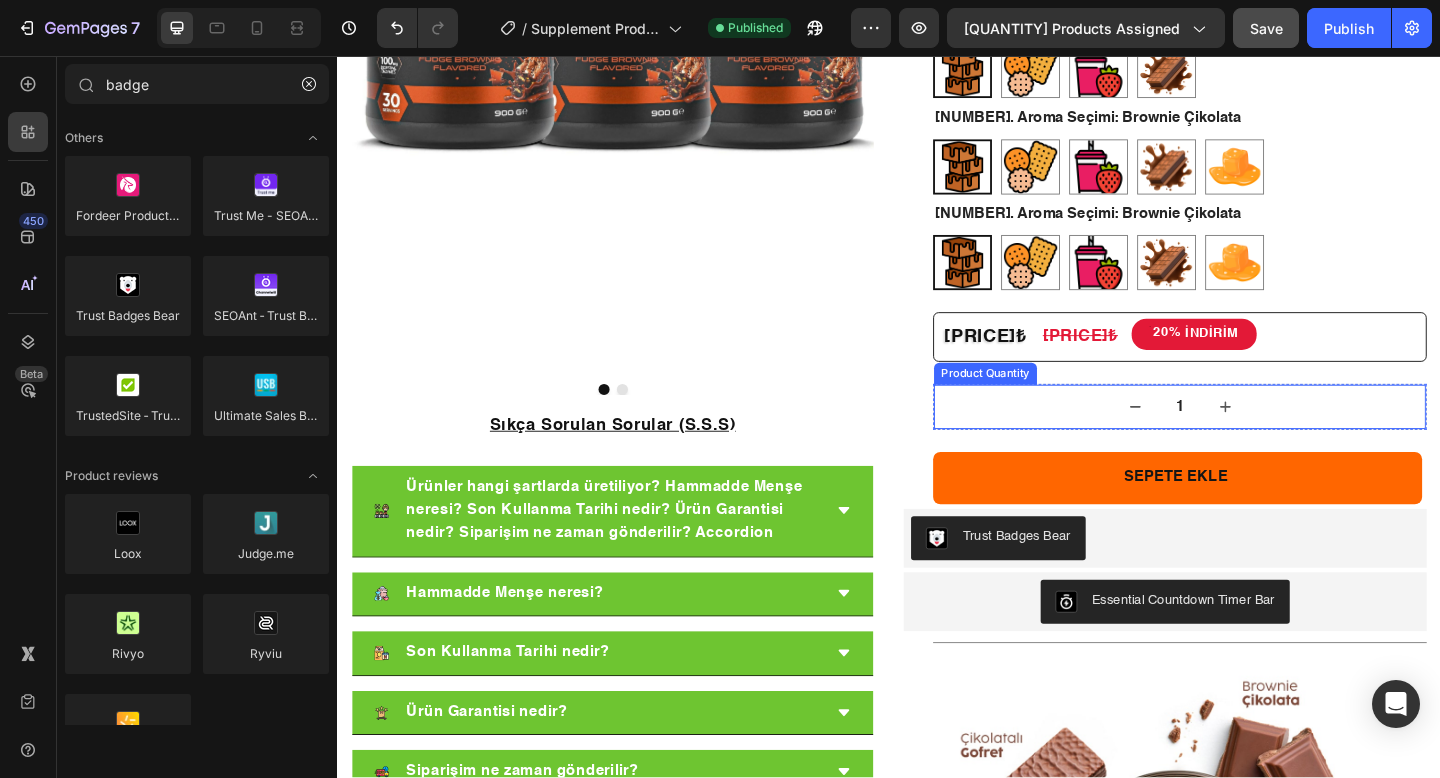 click on "1" at bounding box center (1253, 438) 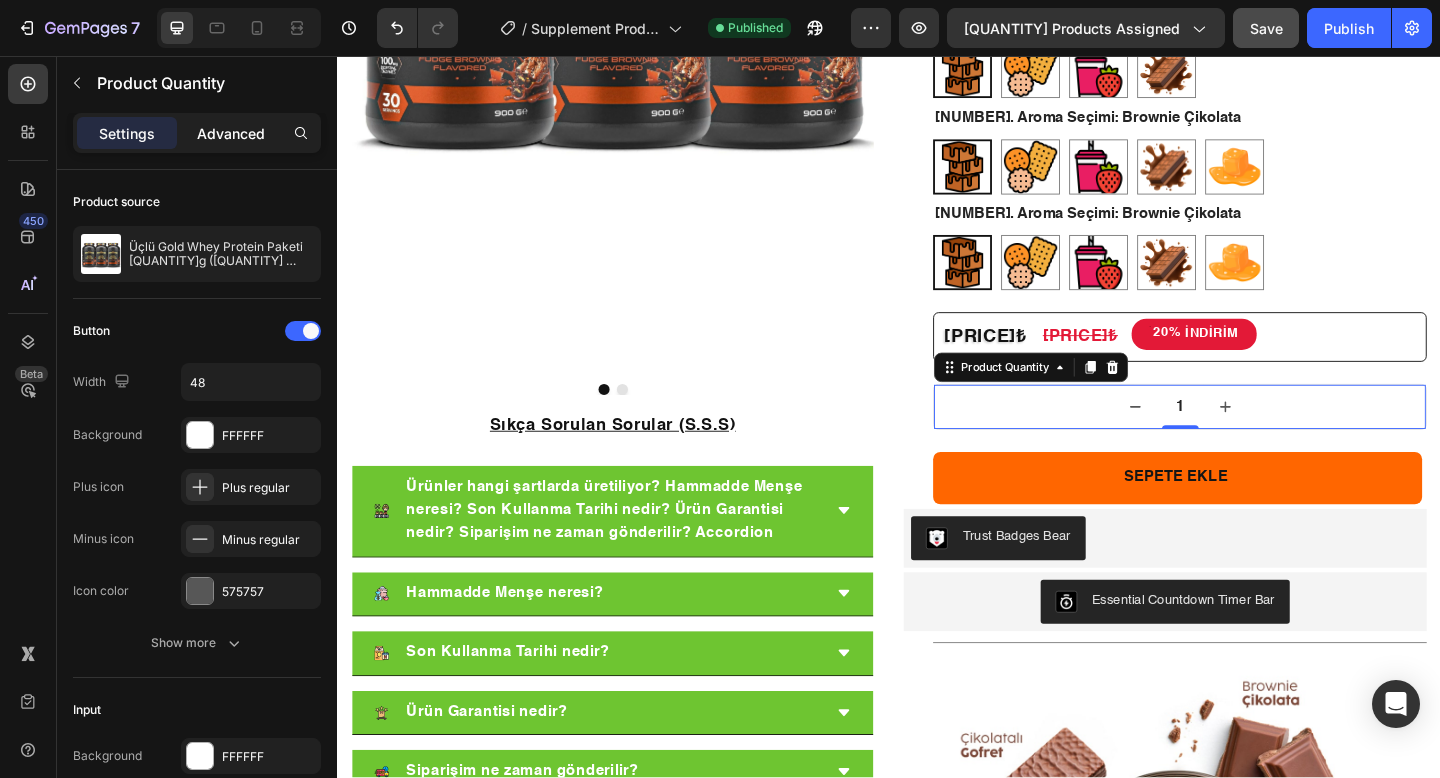 click on "Advanced" at bounding box center (231, 133) 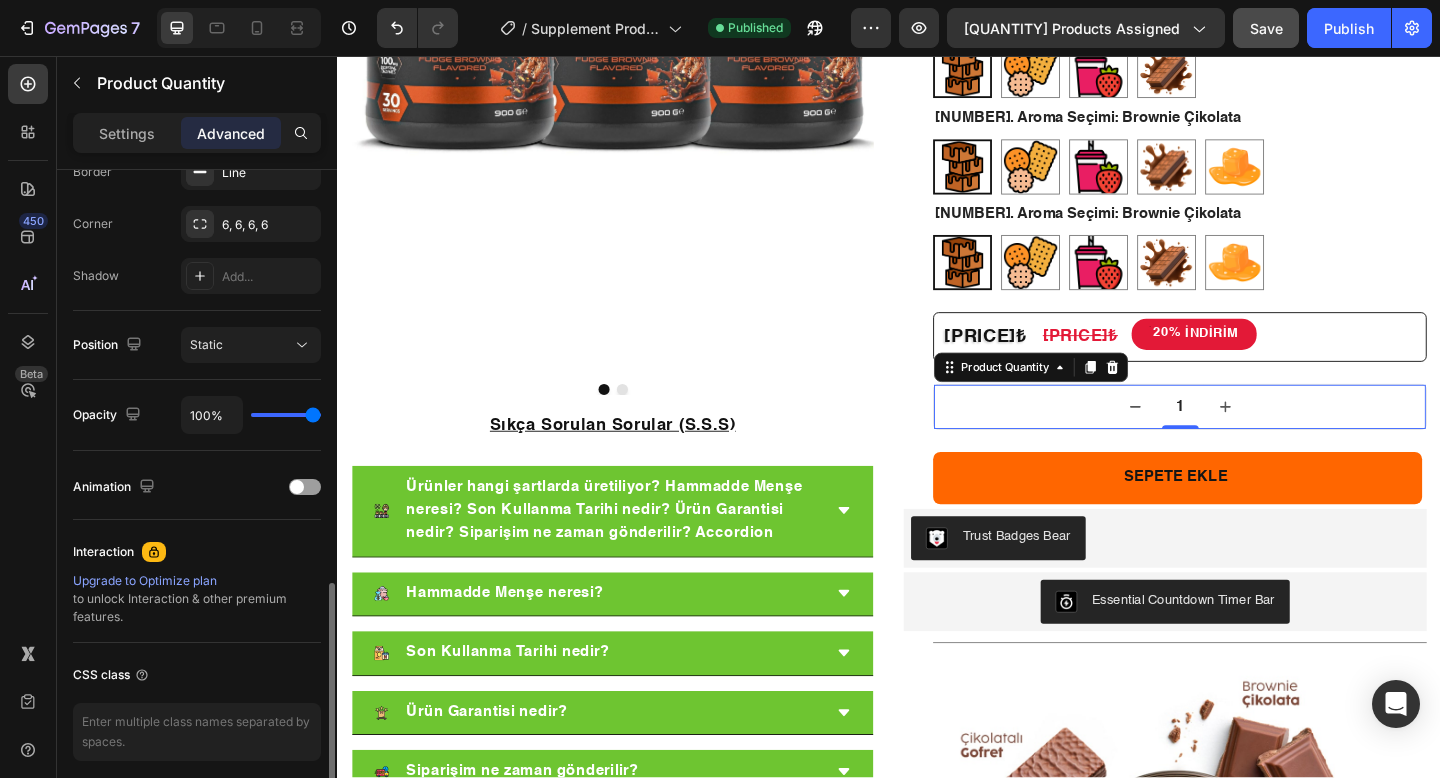 scroll, scrollTop: 669, scrollLeft: 0, axis: vertical 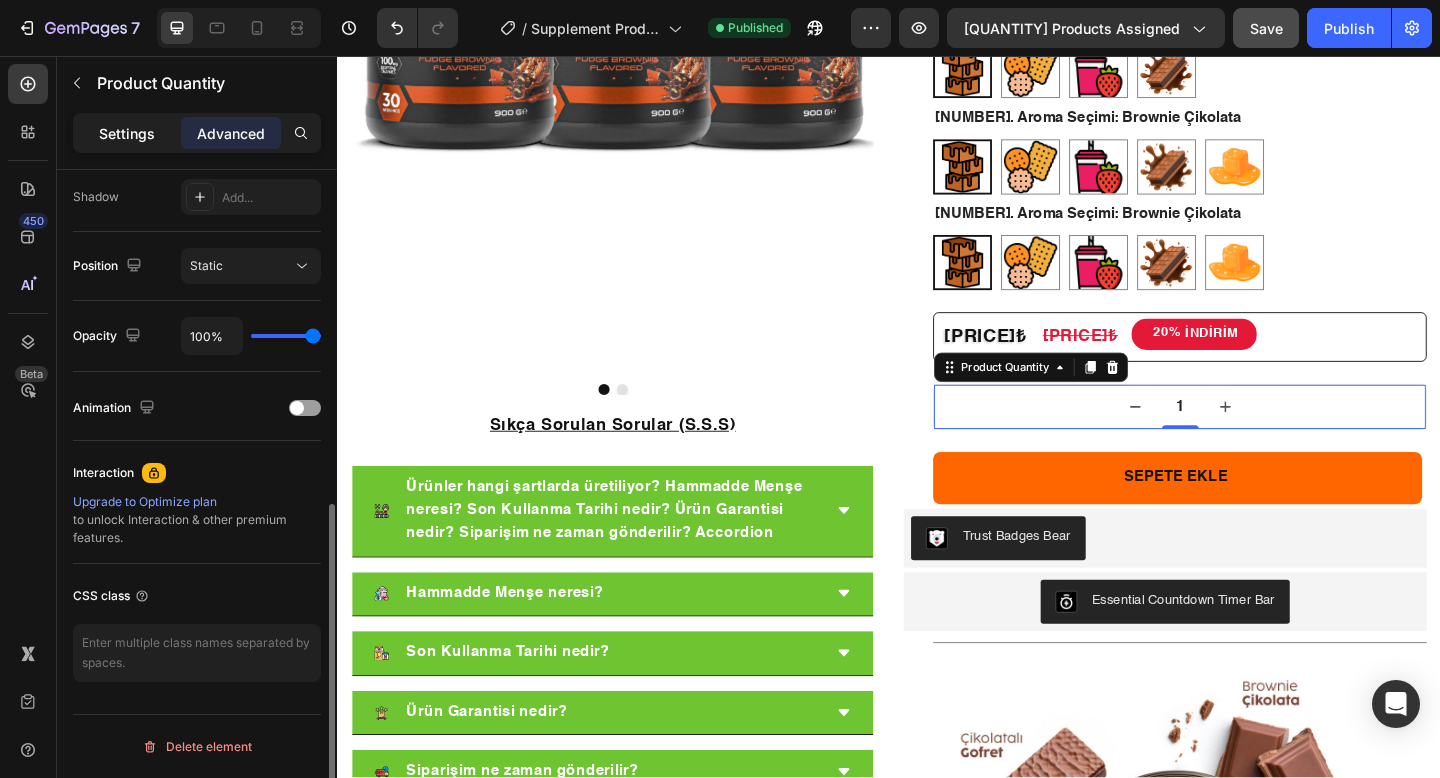 click on "Settings" at bounding box center [127, 133] 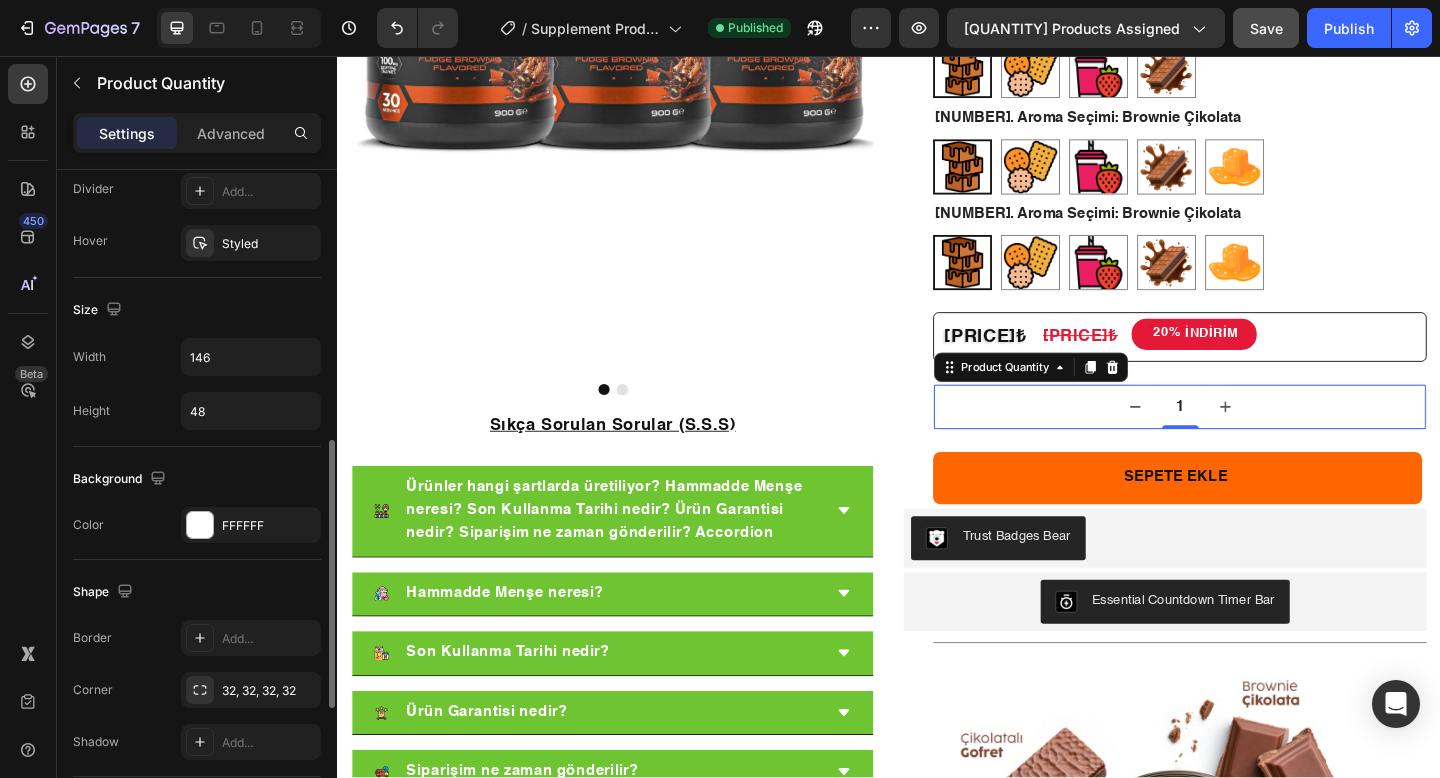 scroll, scrollTop: 983, scrollLeft: 0, axis: vertical 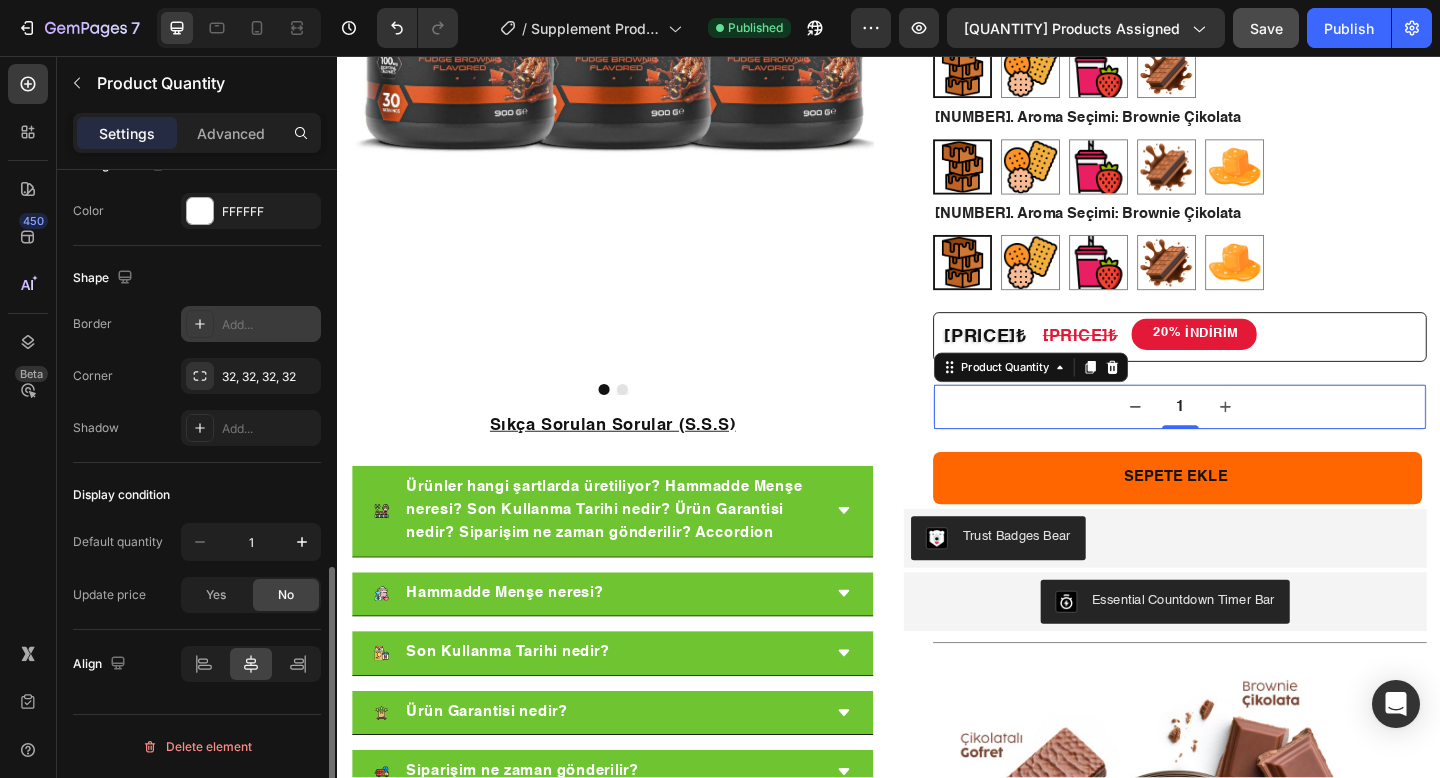 click on "Add..." at bounding box center [269, 325] 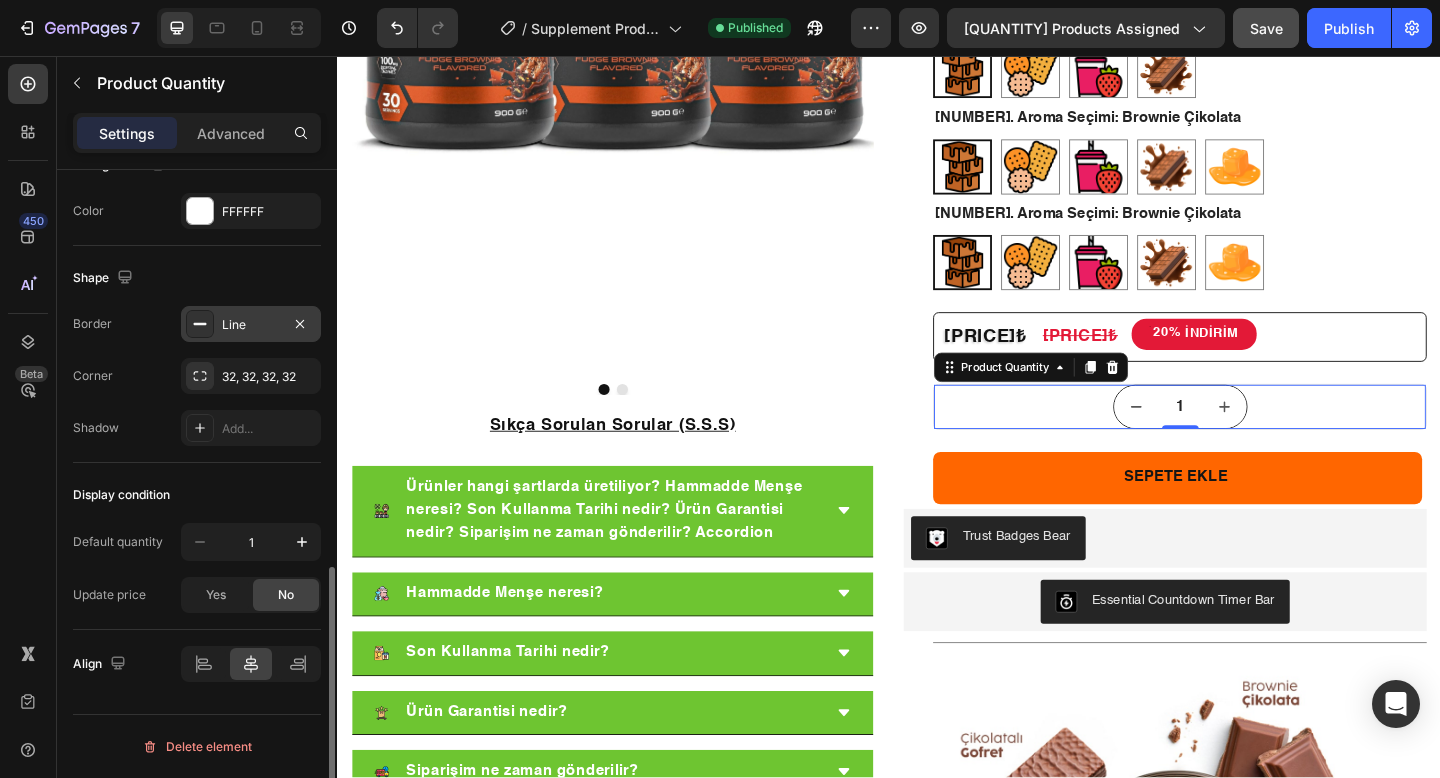 click on "Corner [NUMBER], [NUMBER], [NUMBER], [NUMBER]" at bounding box center (197, 376) 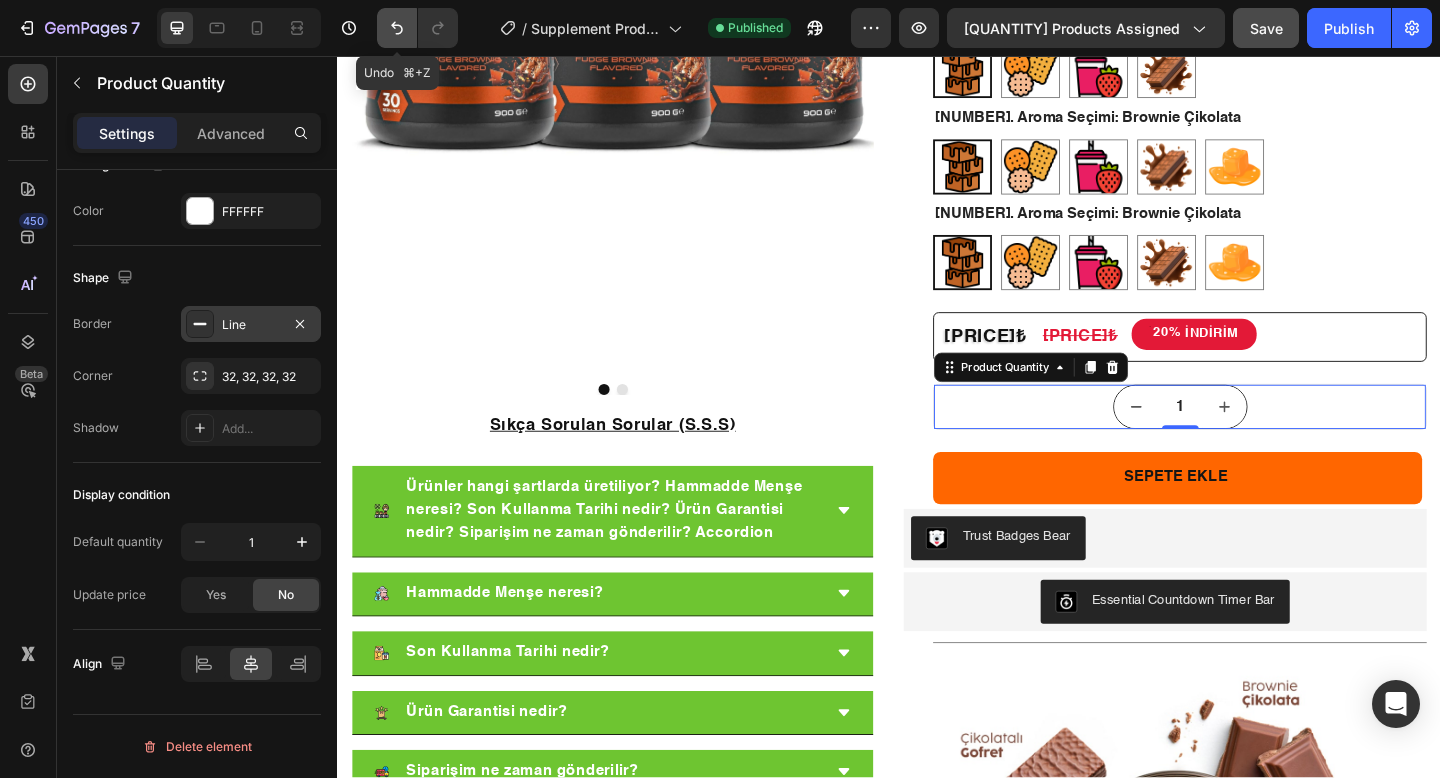 click 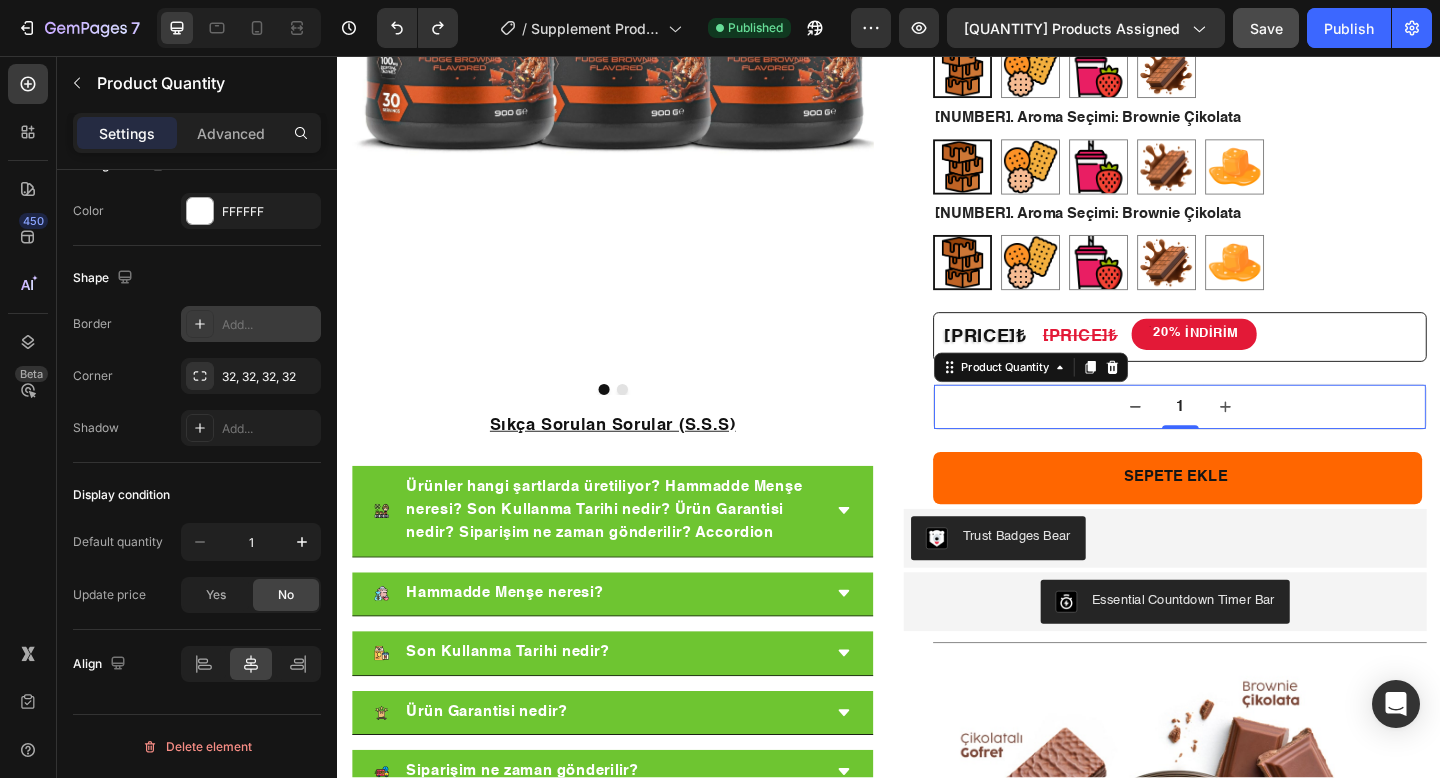 click on "1" at bounding box center [1253, 438] 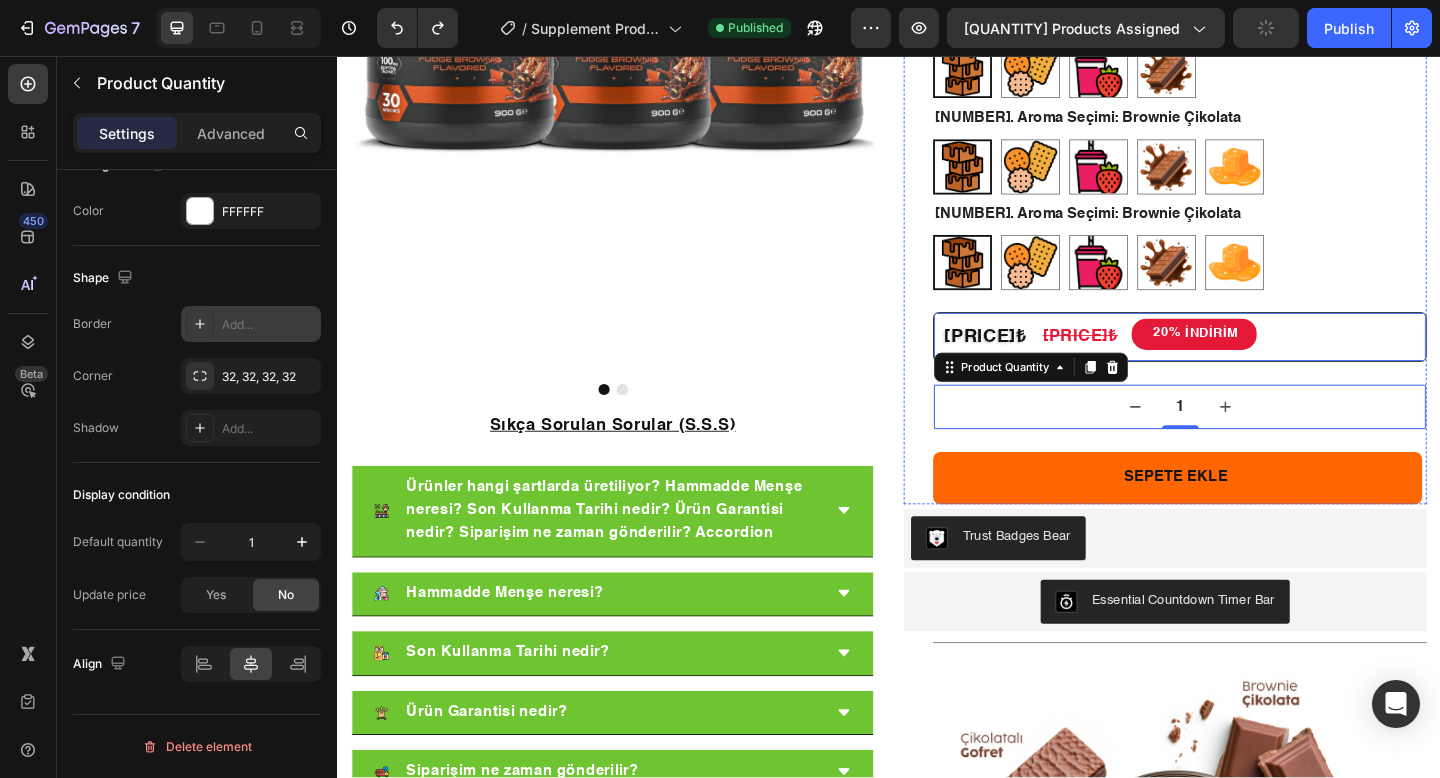 click on "[PERCENTAGE]% İNDİRİM Discount Tag" at bounding box center (1436, 362) 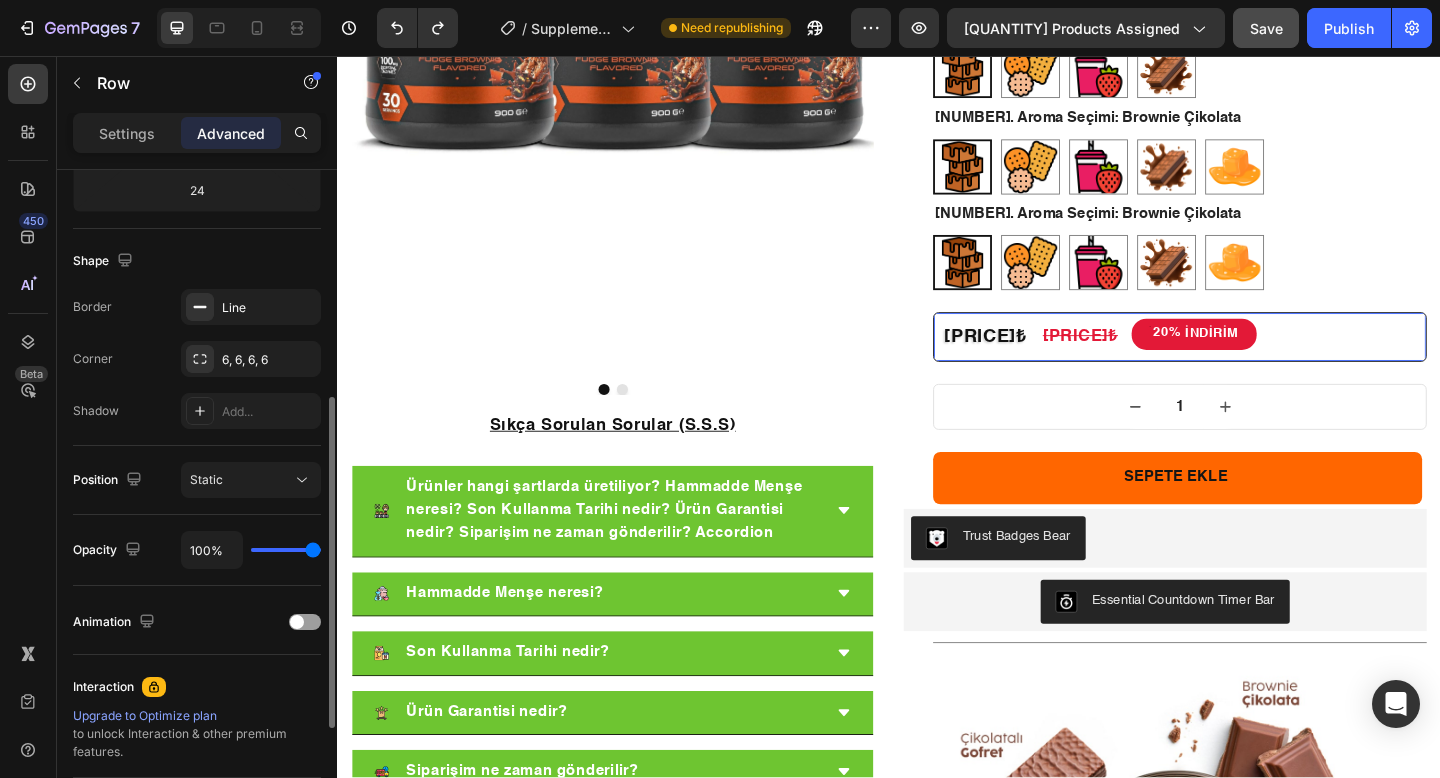 scroll, scrollTop: 468, scrollLeft: 0, axis: vertical 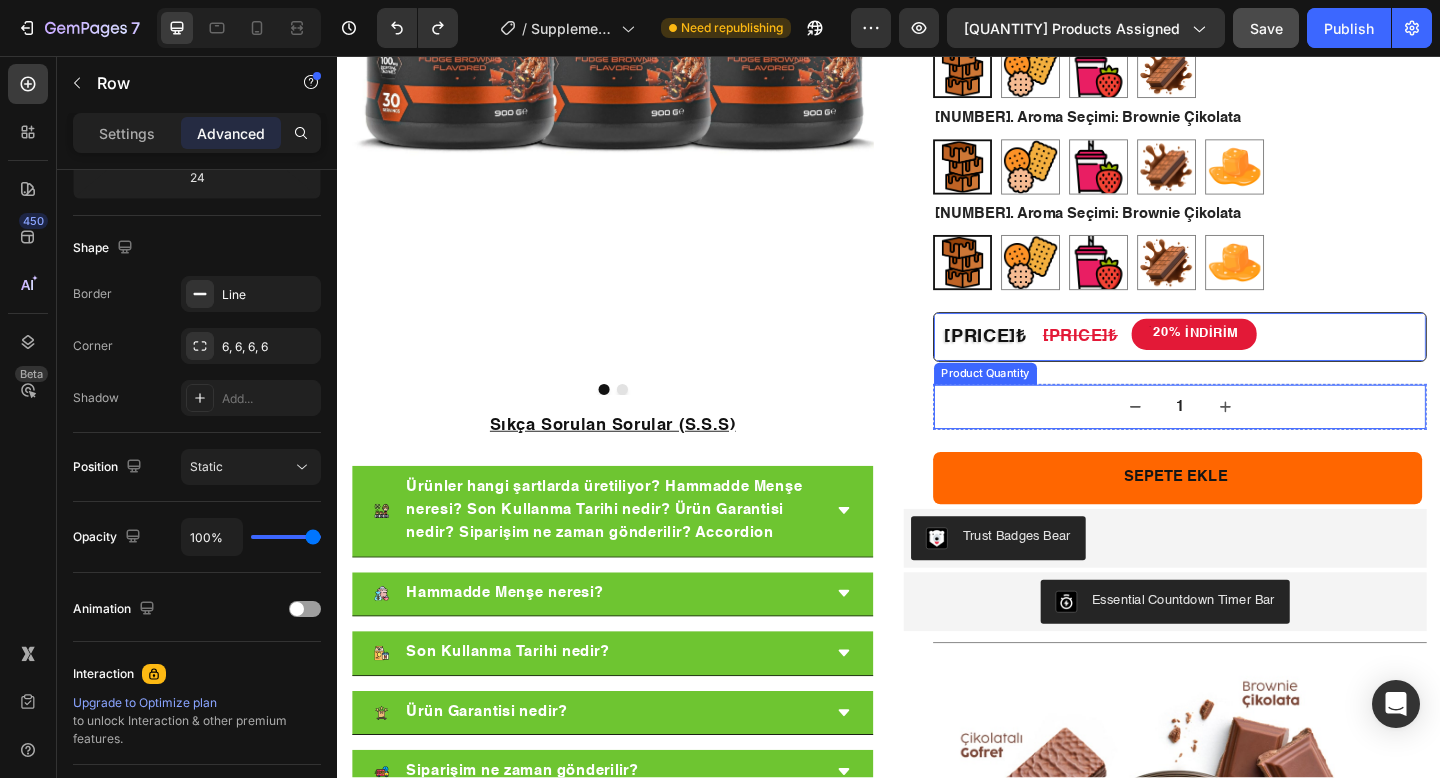 click on "1" at bounding box center [1253, 438] 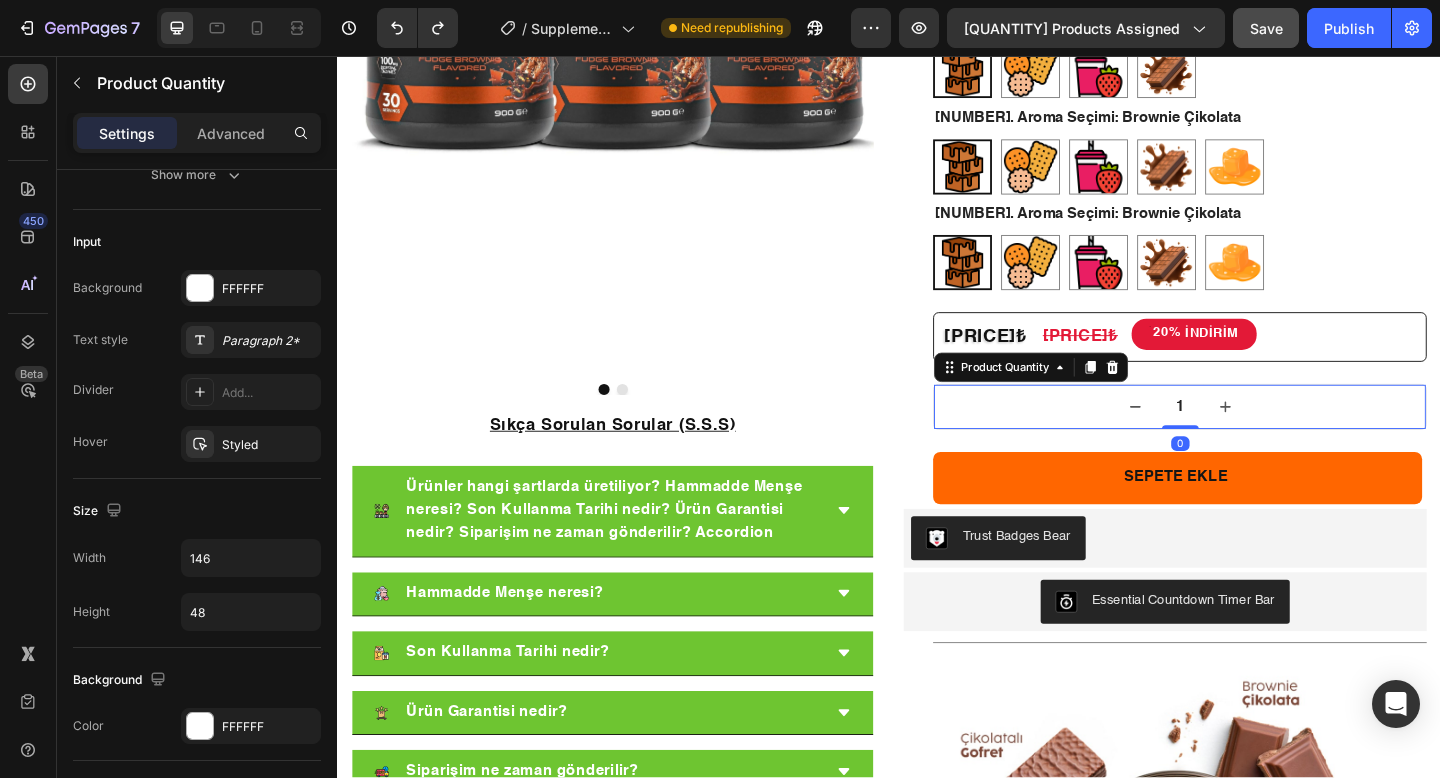 scroll, scrollTop: 0, scrollLeft: 0, axis: both 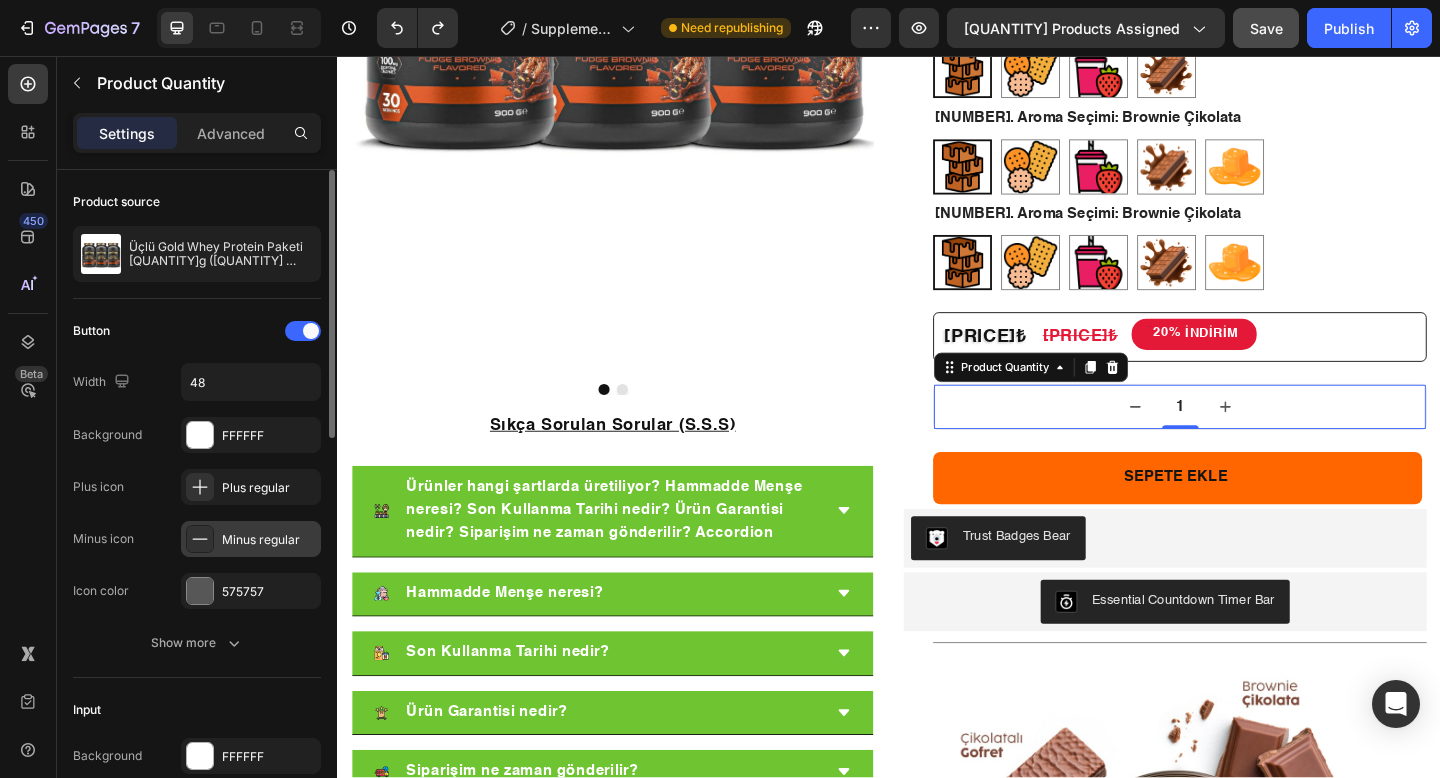 click on "Minus regular" at bounding box center [269, 540] 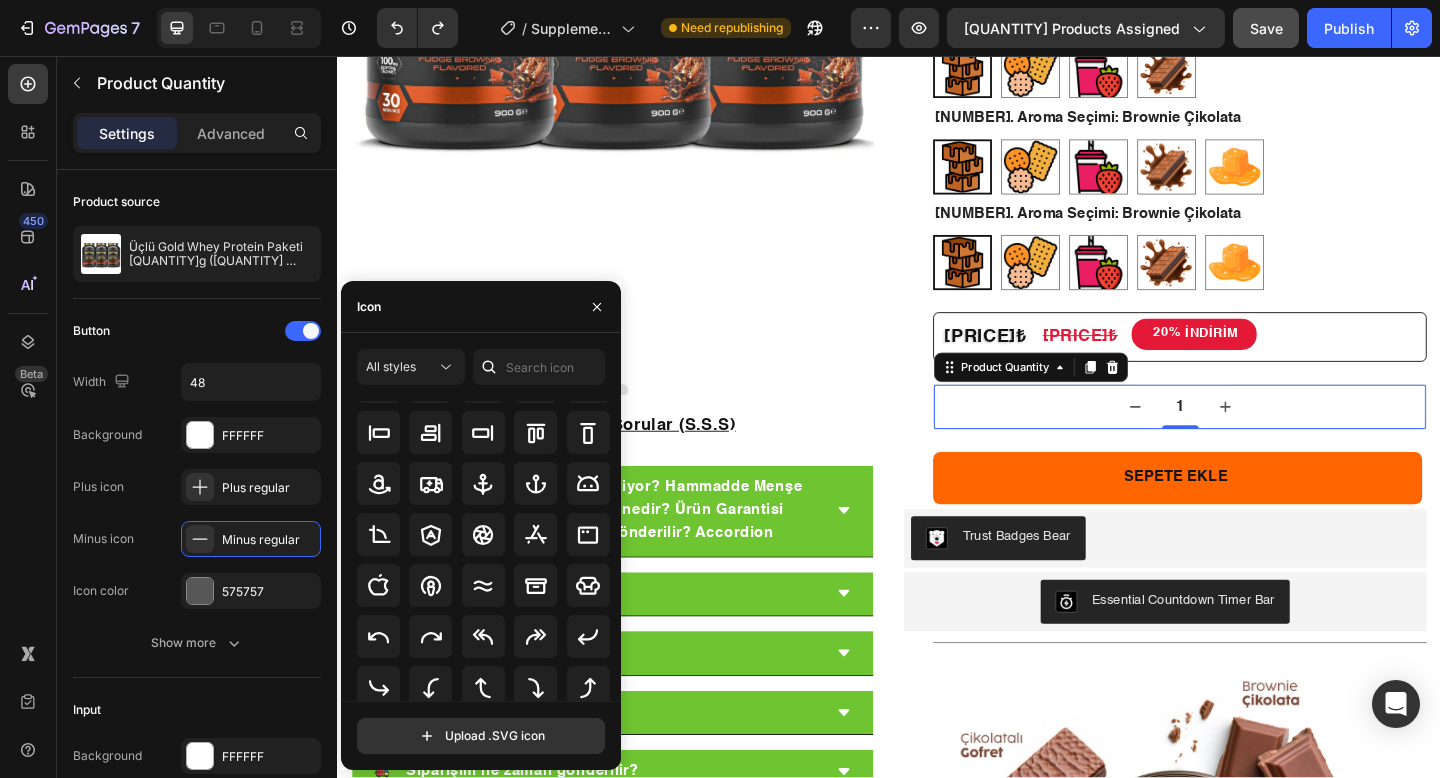 scroll, scrollTop: 295, scrollLeft: 0, axis: vertical 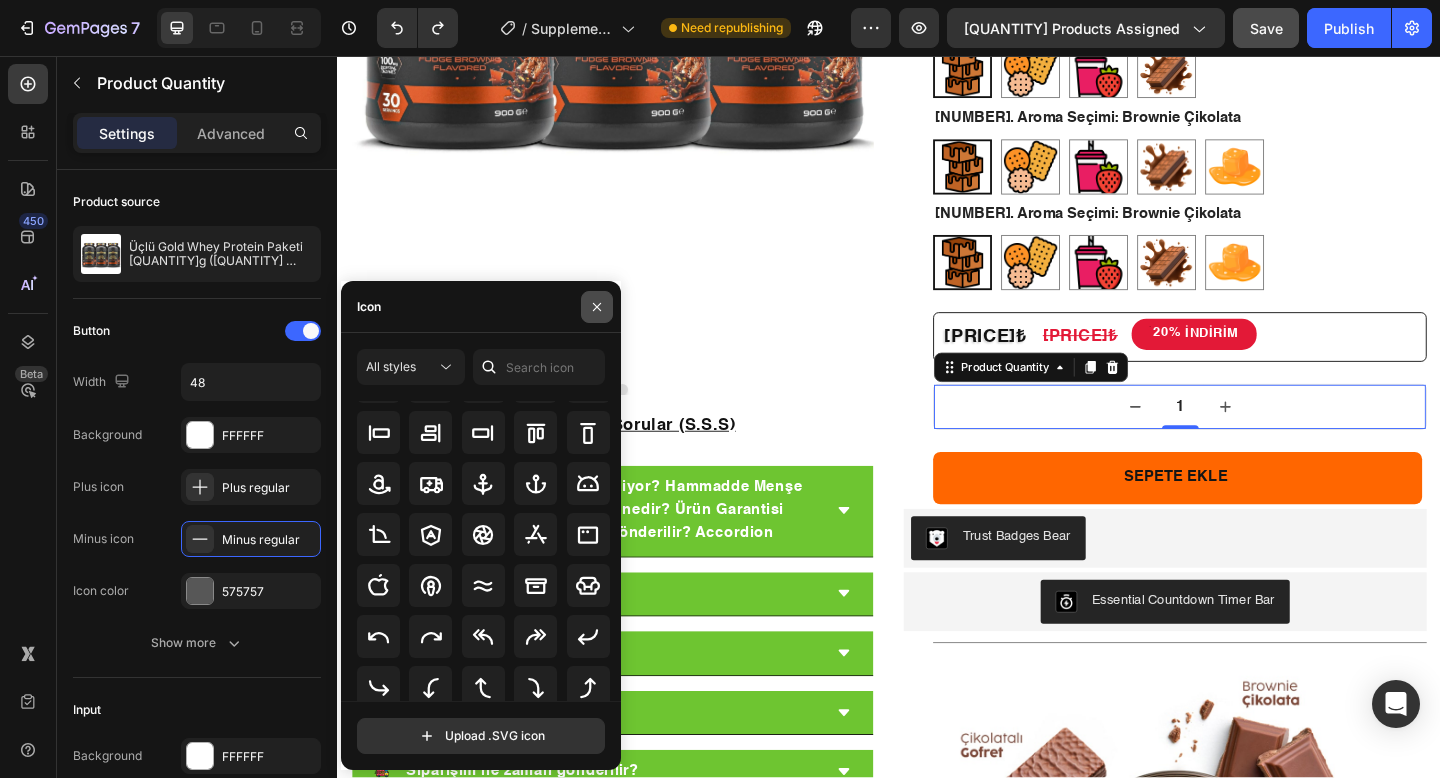 click at bounding box center (597, 307) 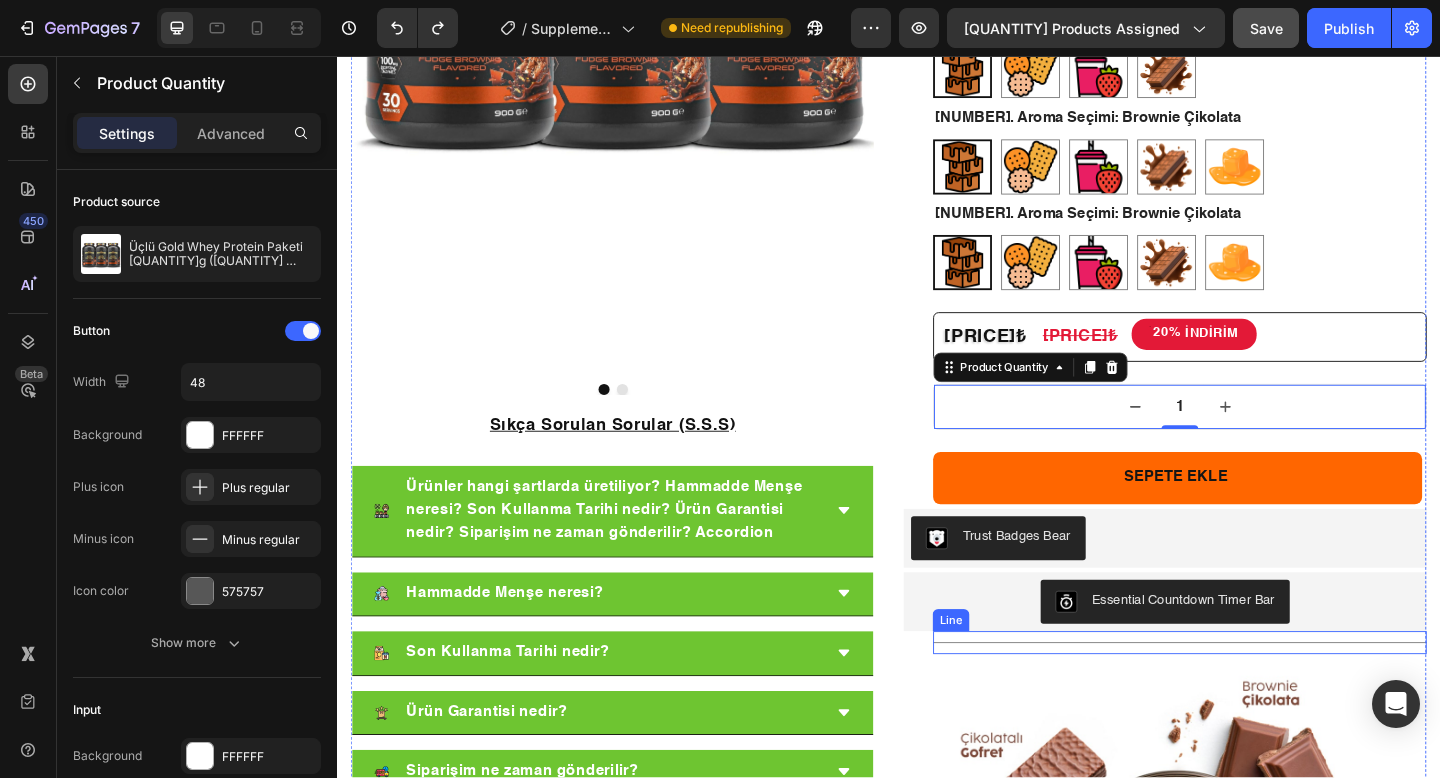 scroll, scrollTop: 41, scrollLeft: 0, axis: vertical 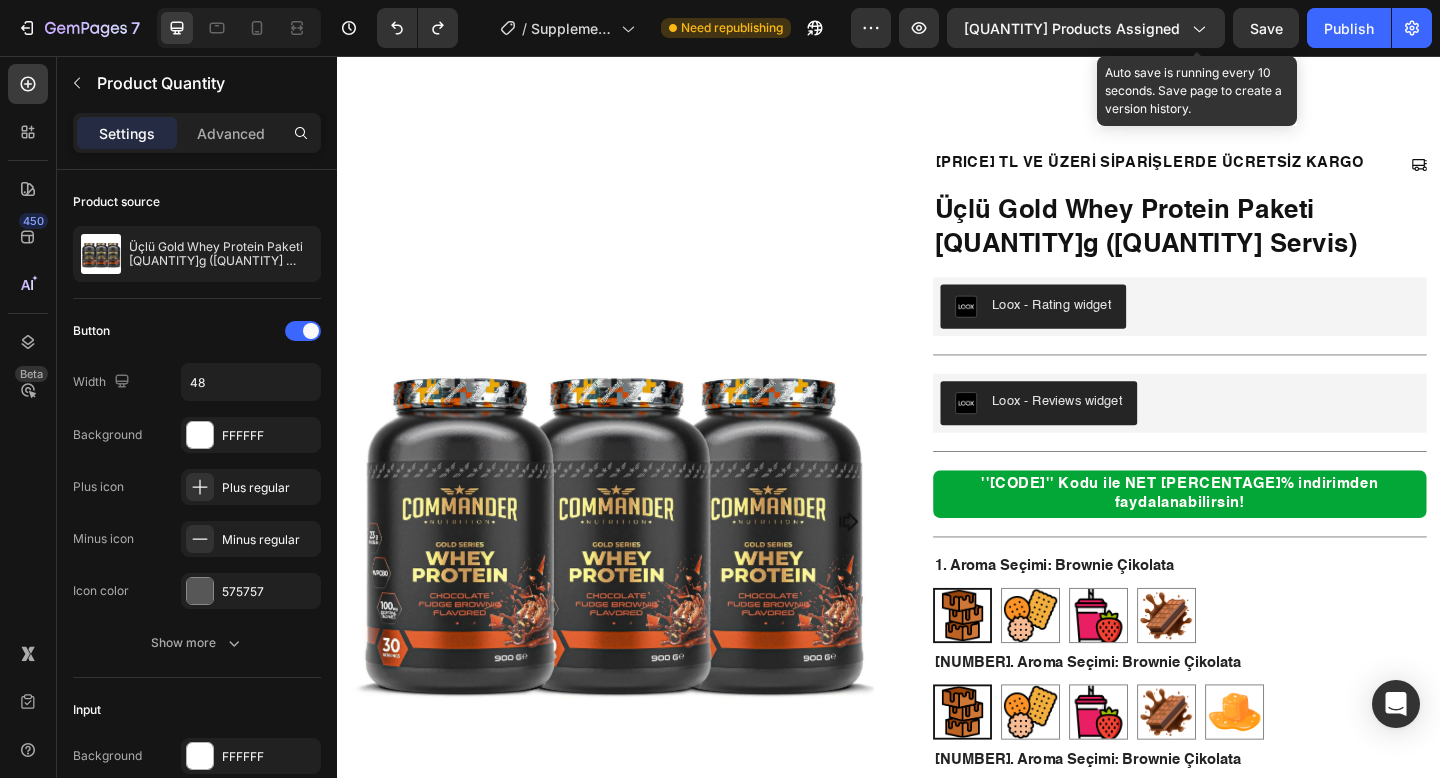 drag, startPoint x: 1258, startPoint y: 38, endPoint x: 1302, endPoint y: 35, distance: 44.102154 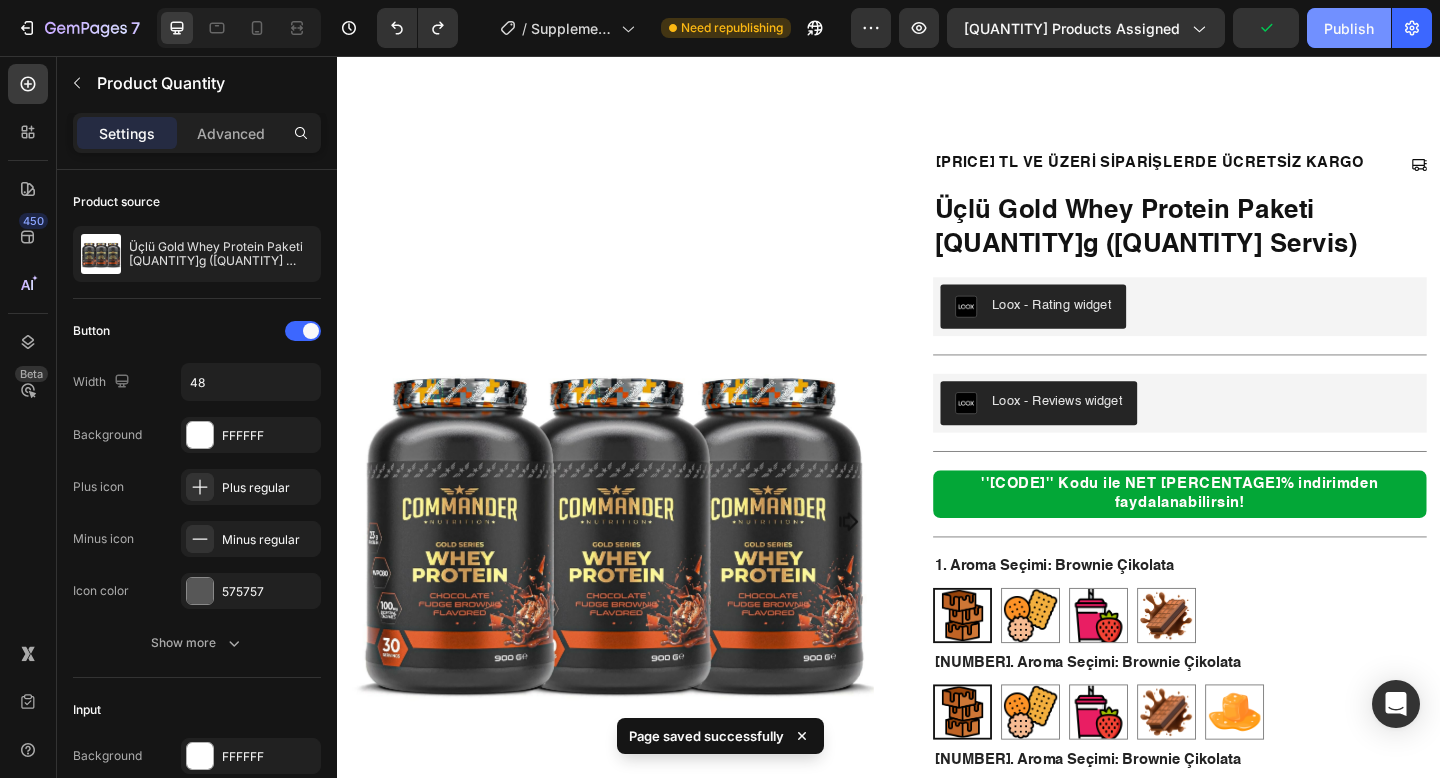 click on "Publish" at bounding box center (1349, 28) 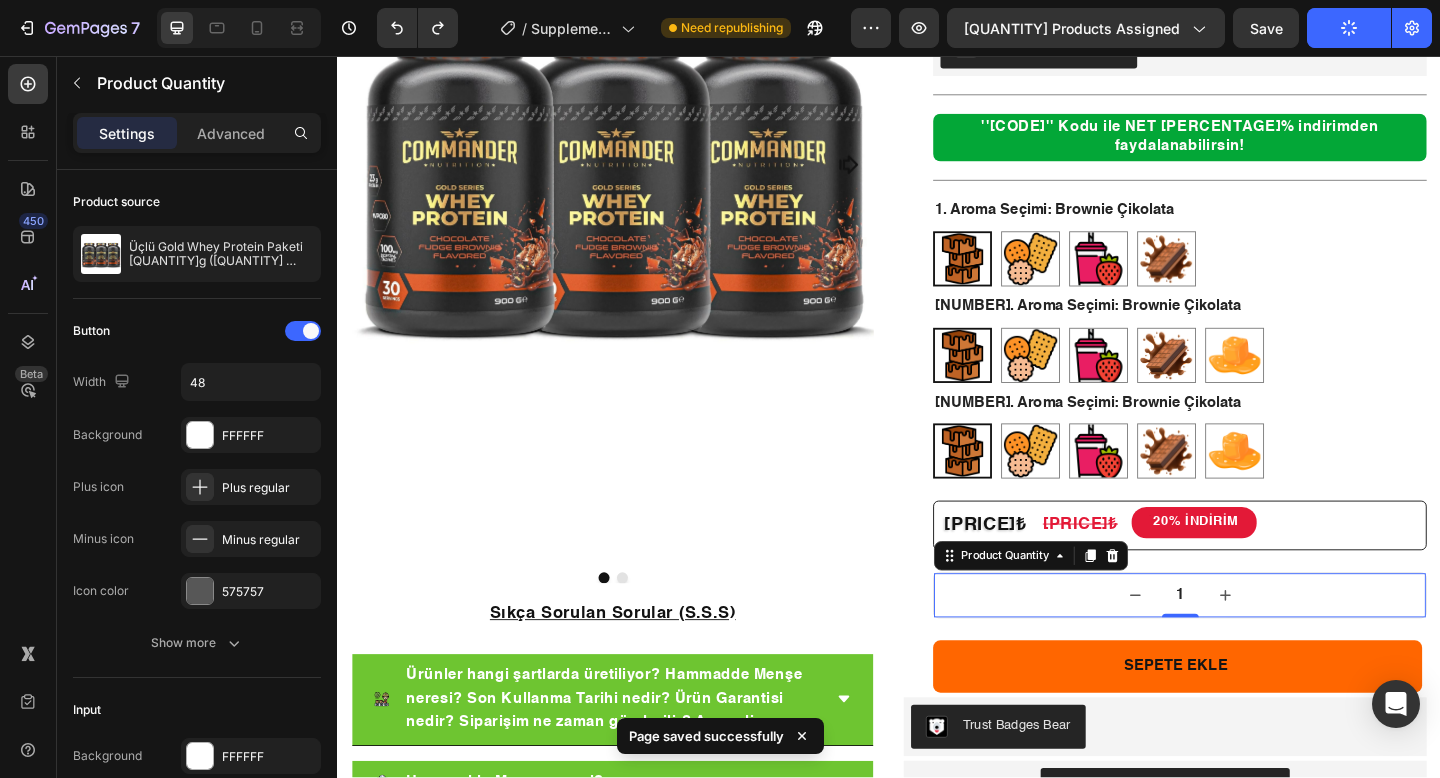 scroll, scrollTop: 0, scrollLeft: 0, axis: both 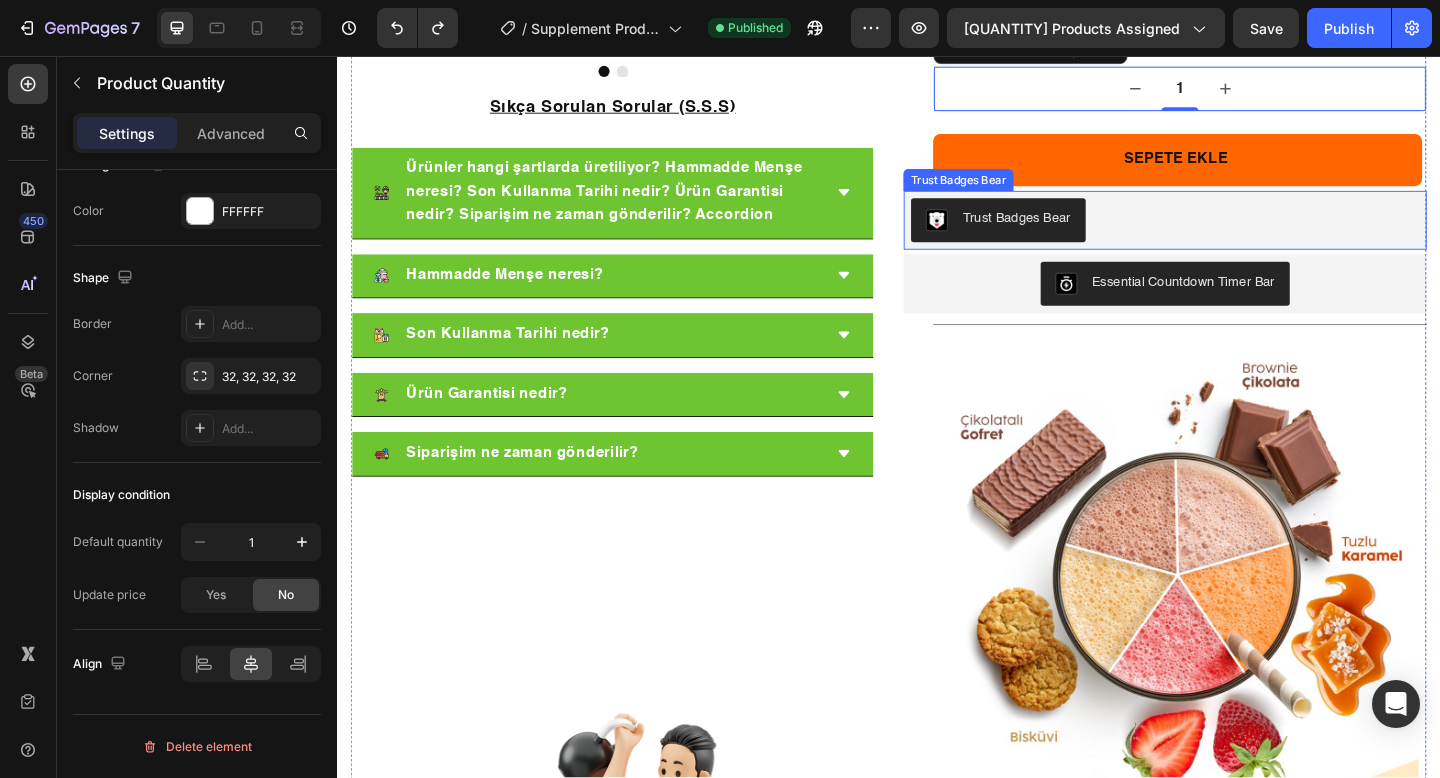 click on "Trust Badges Bear" at bounding box center [1076, 233] 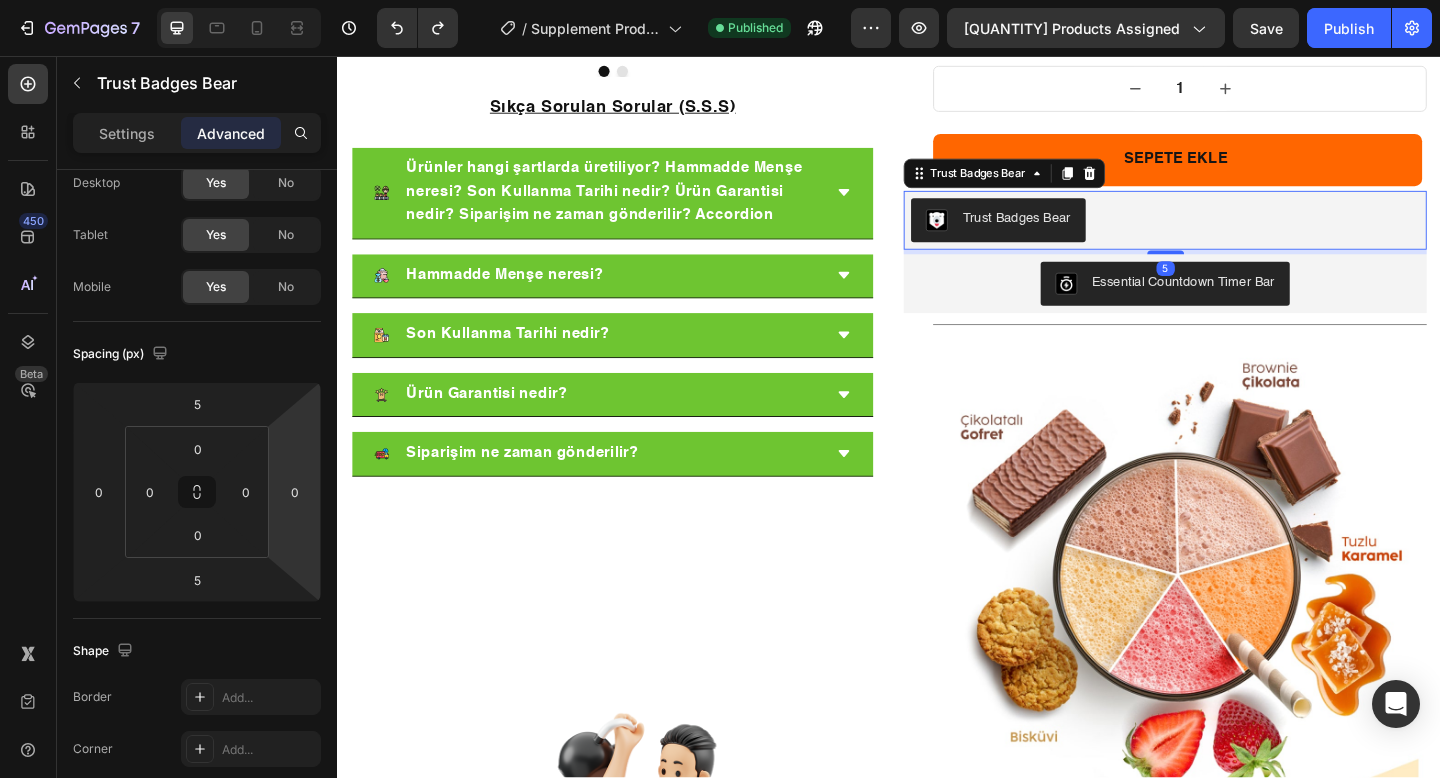 scroll, scrollTop: 0, scrollLeft: 0, axis: both 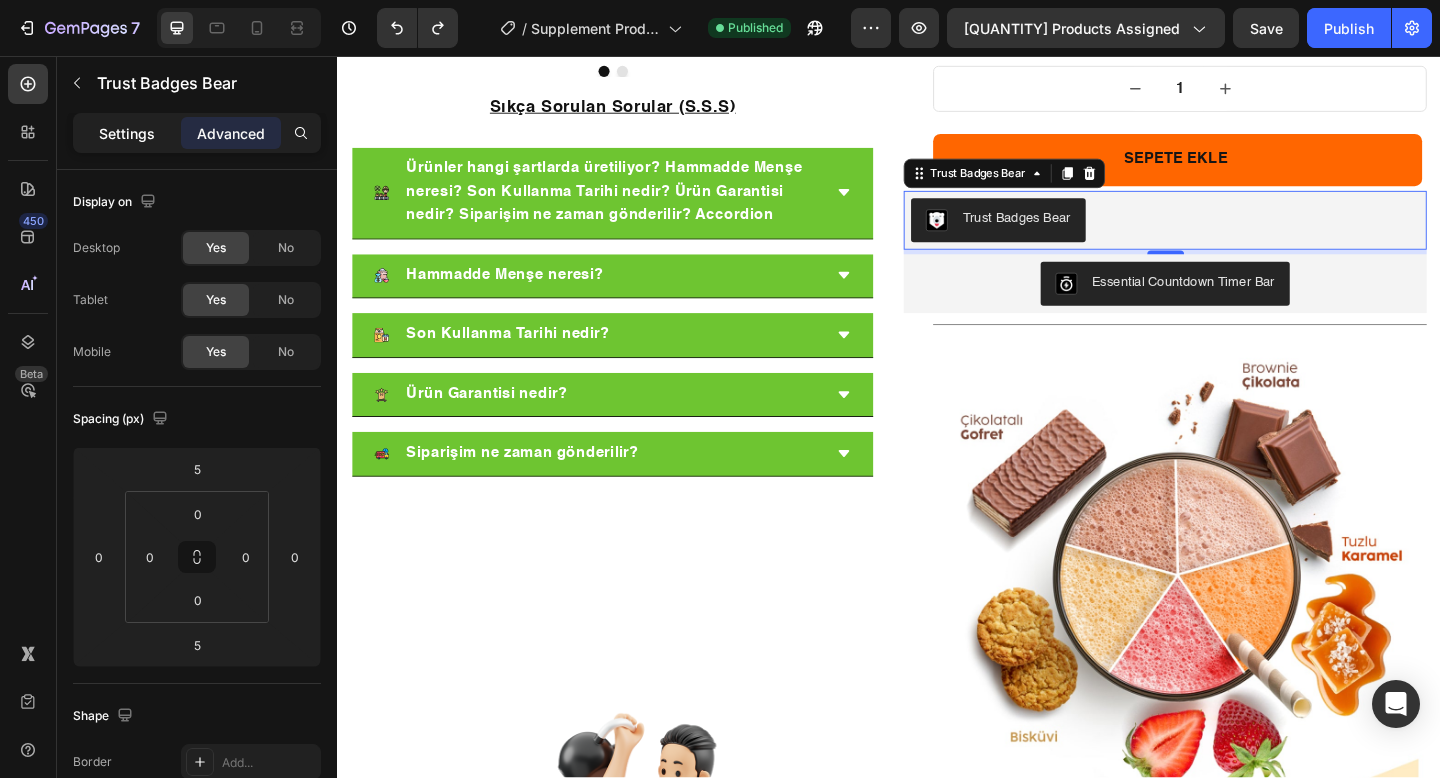 click on "Settings" 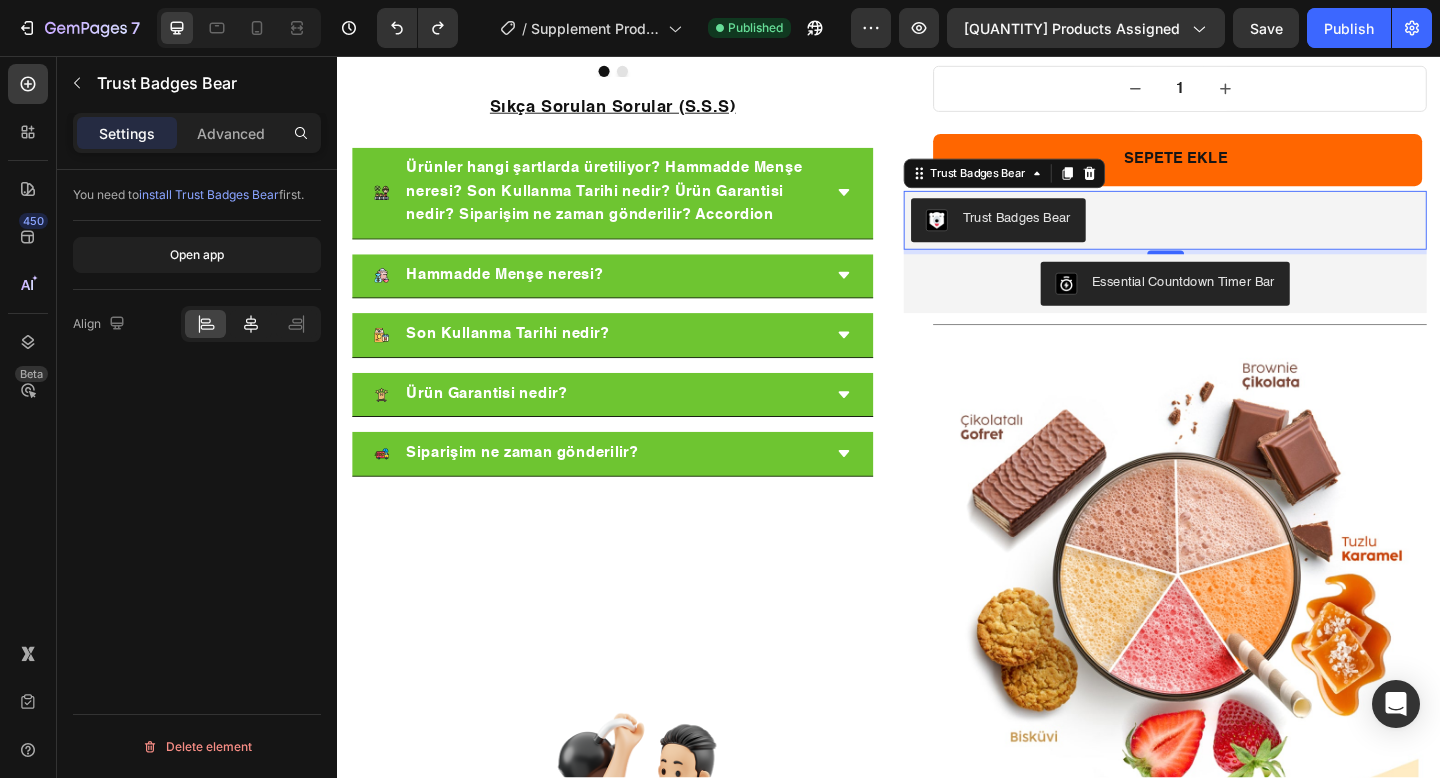 click 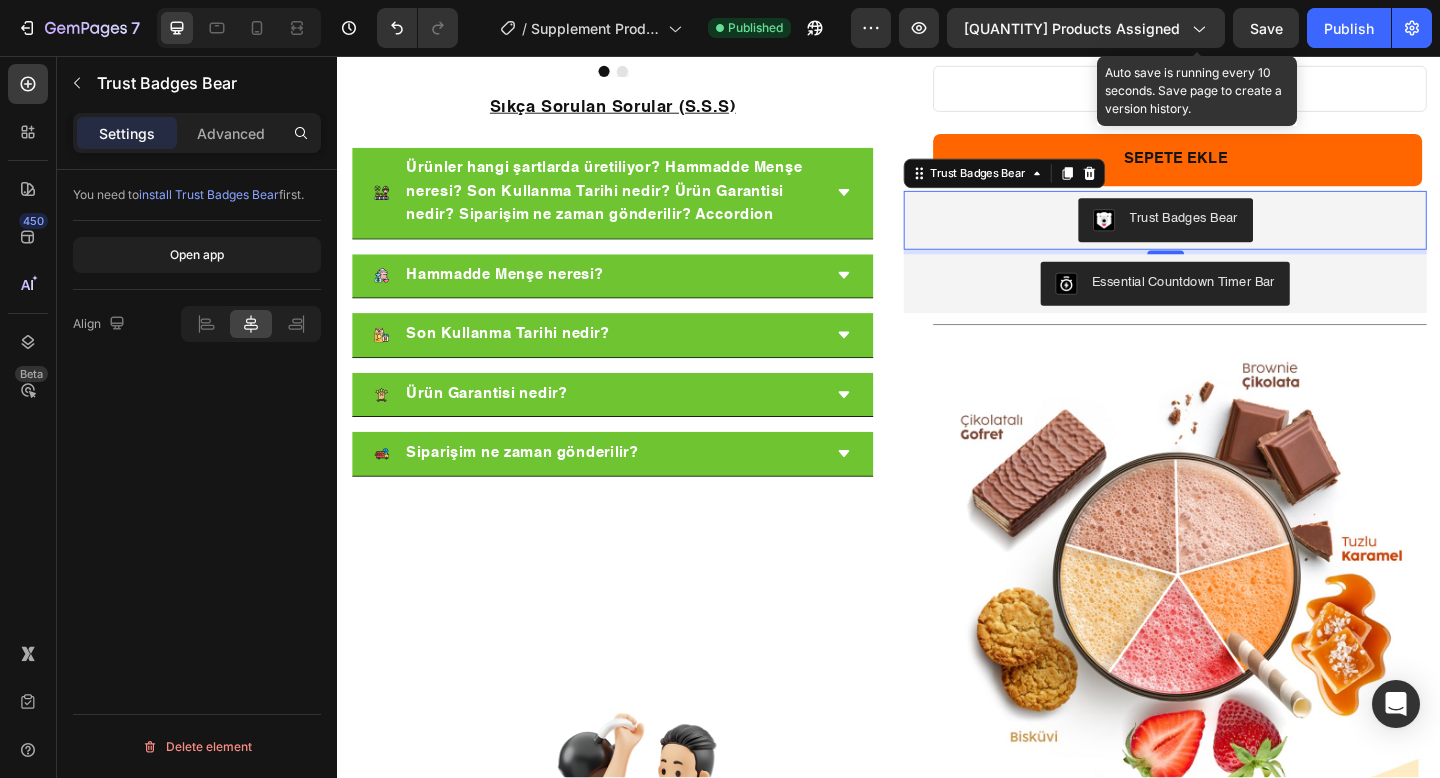 click on "Save" 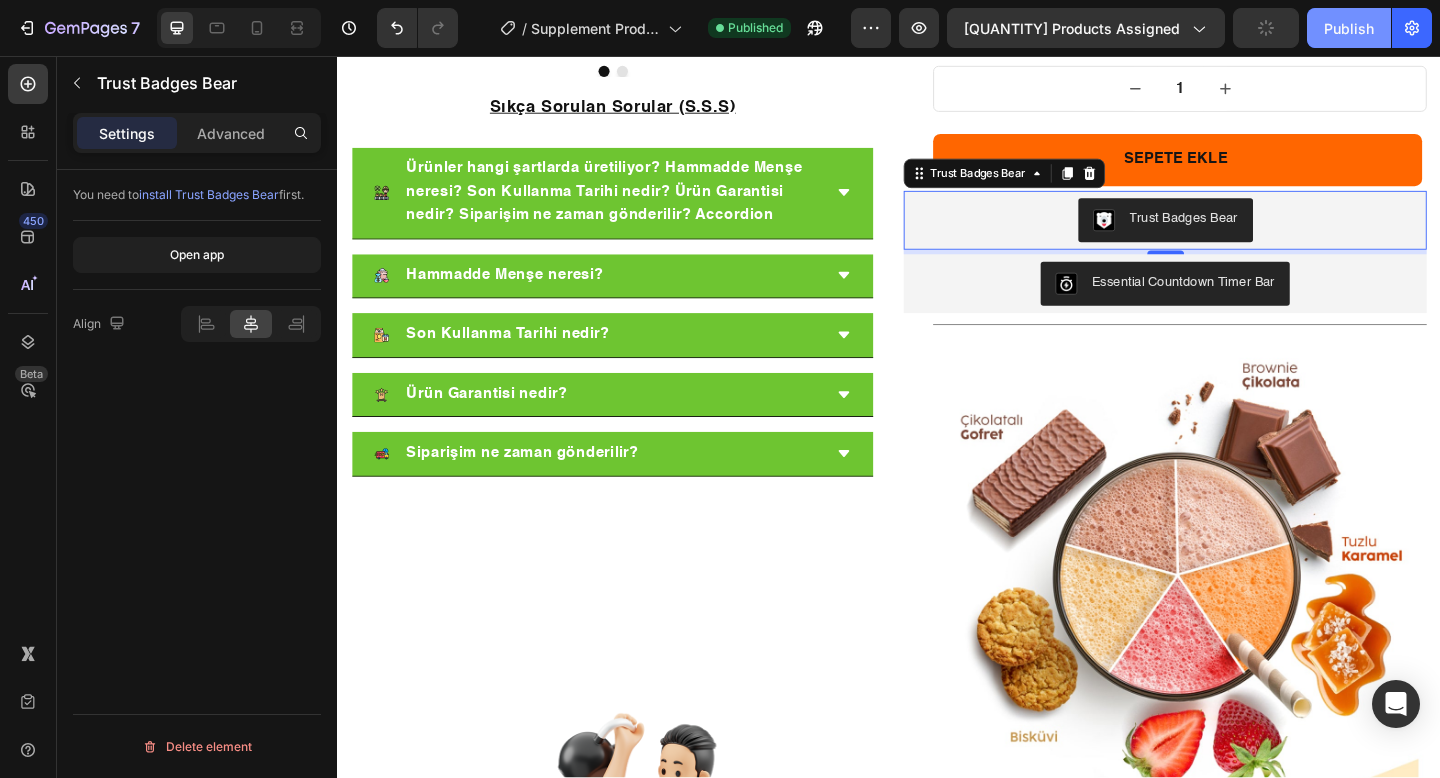 click on "Publish" 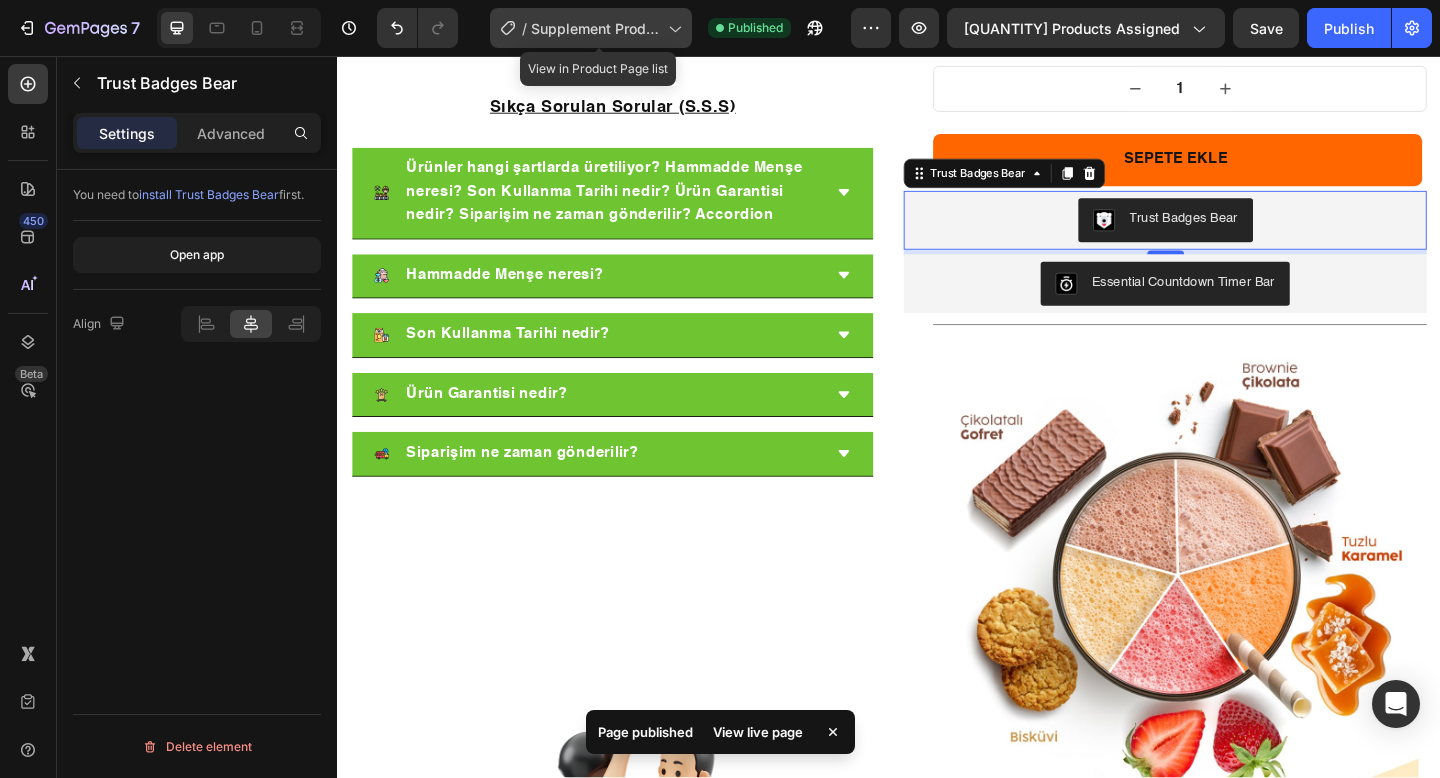 click on "/  Supplement Products" 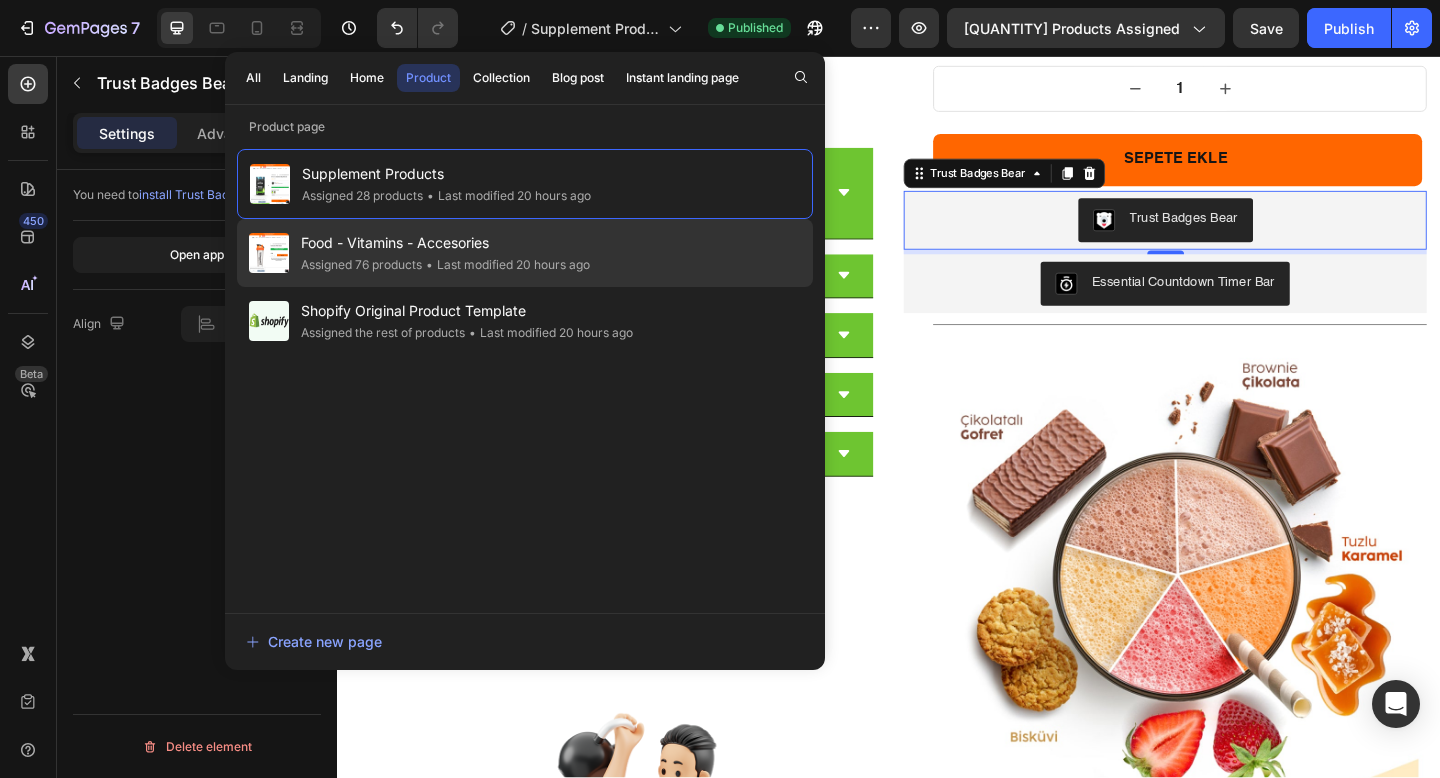 click on "Food - Vitamins - Accesories Assigned [QUANTITY] products • Last modified [TIME] ago" 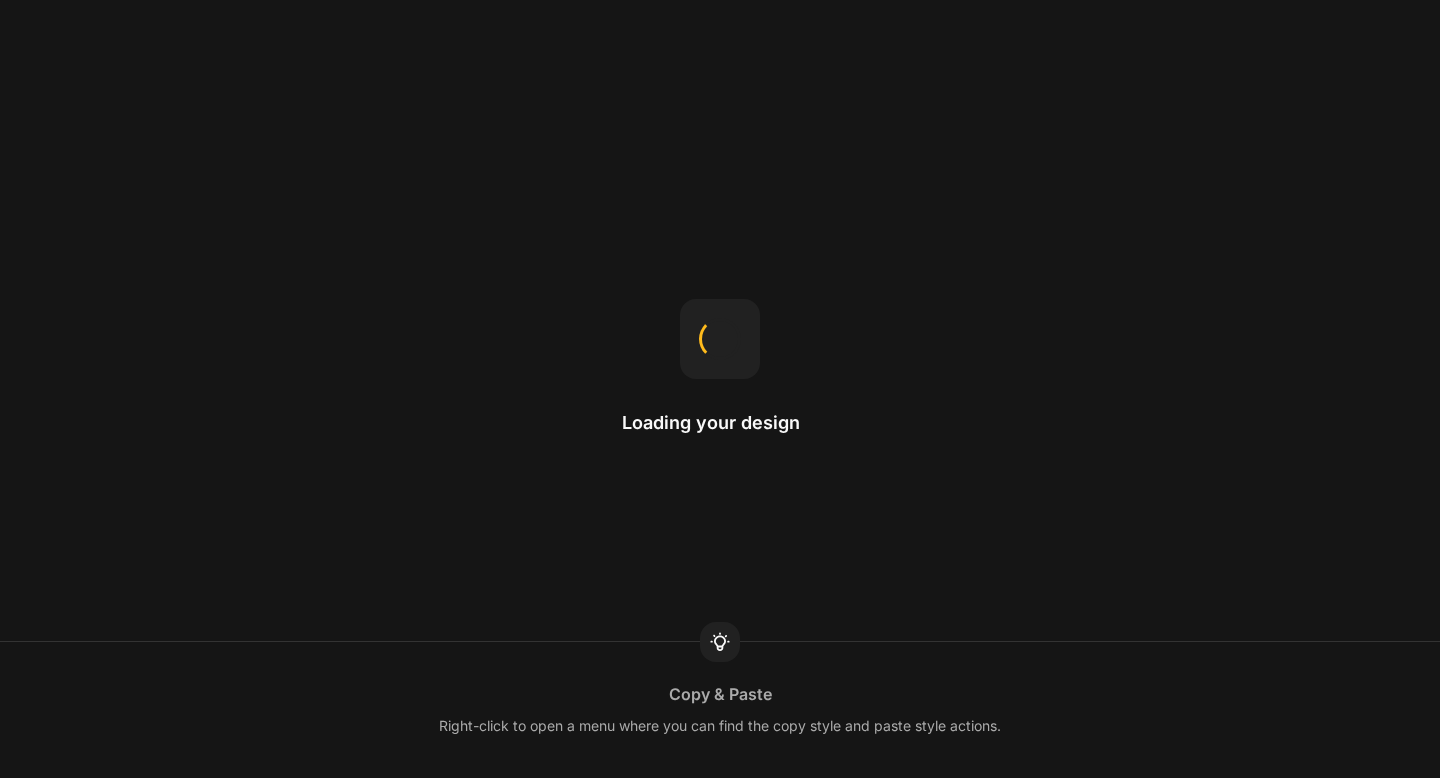 scroll, scrollTop: 0, scrollLeft: 0, axis: both 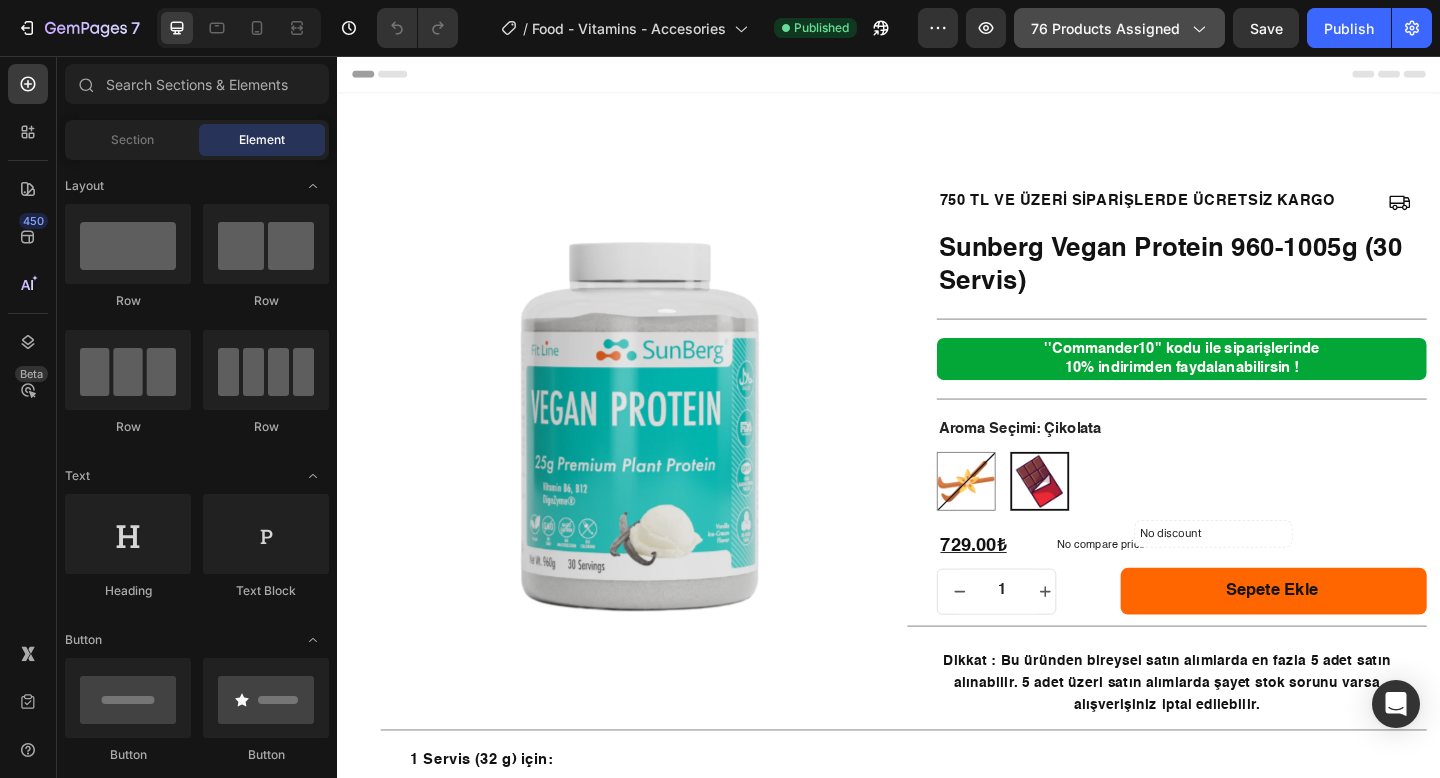click on "76 products assigned" 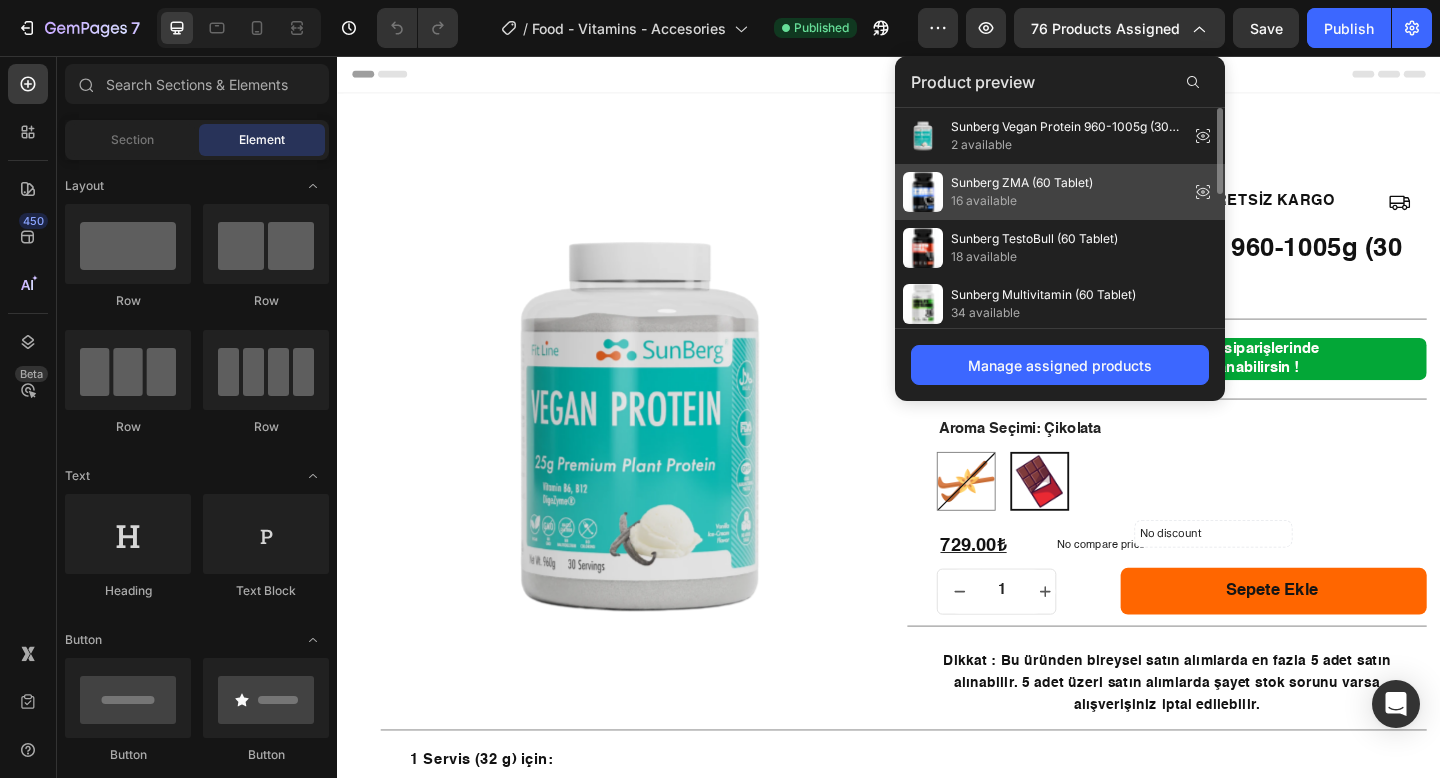 click on "Sunberg ZMA (60 Tablet) 16 available" 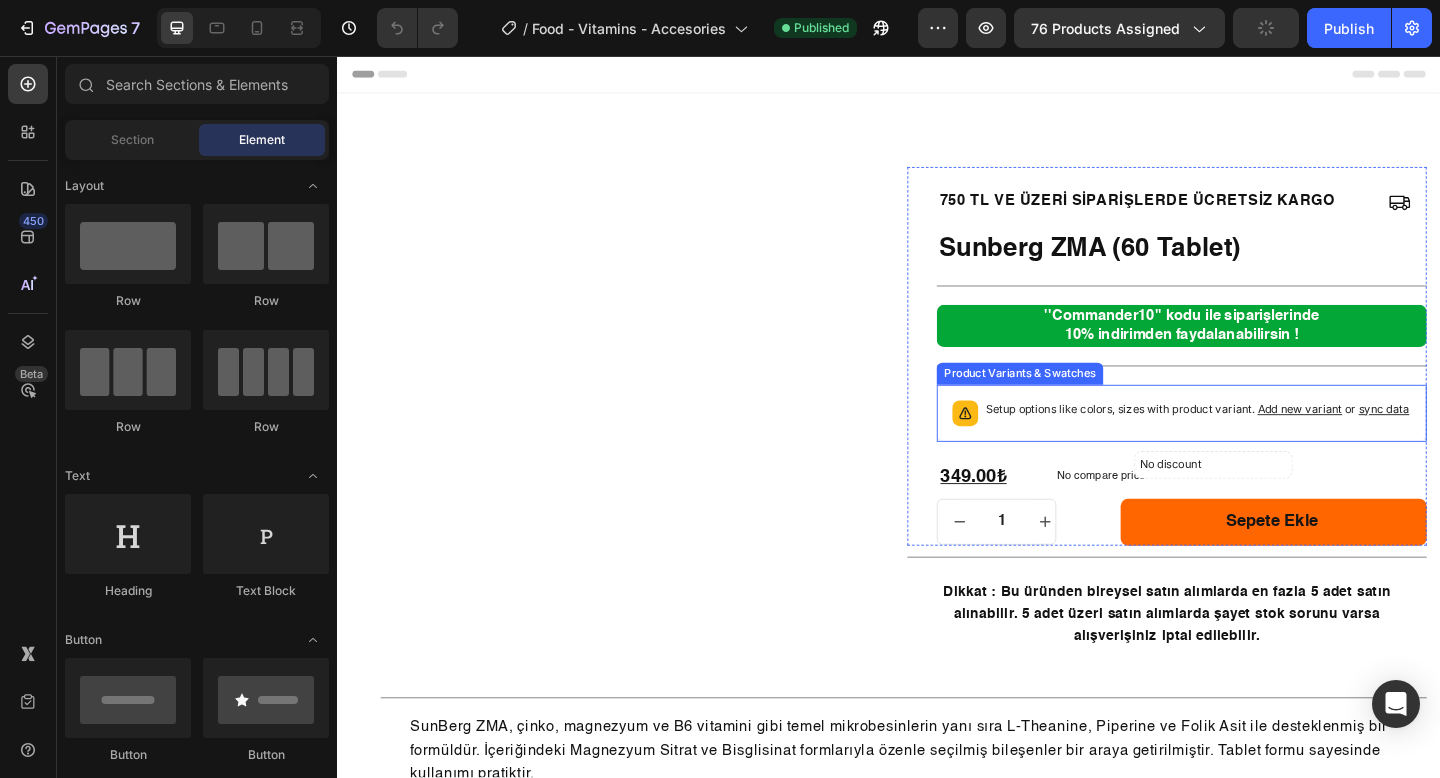 scroll, scrollTop: 211, scrollLeft: 0, axis: vertical 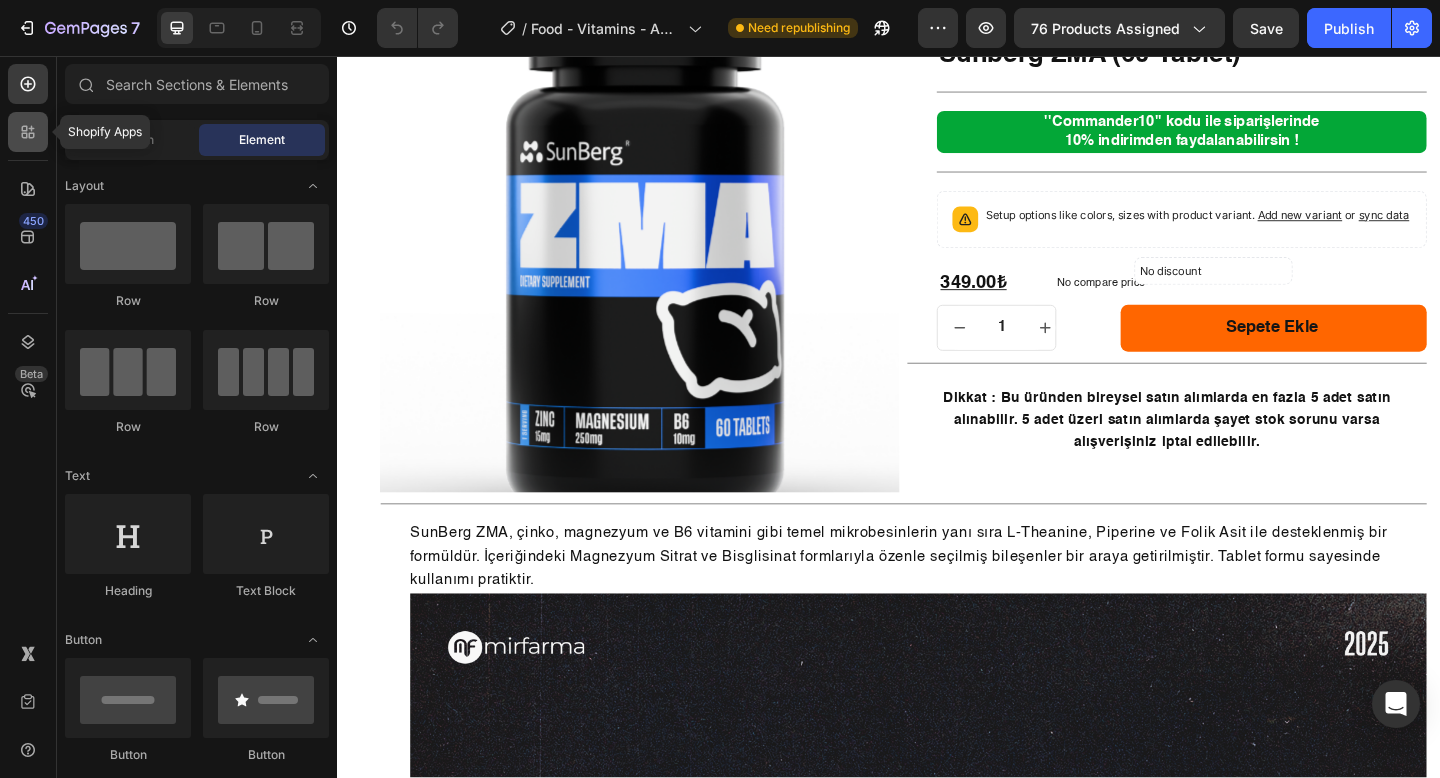 click 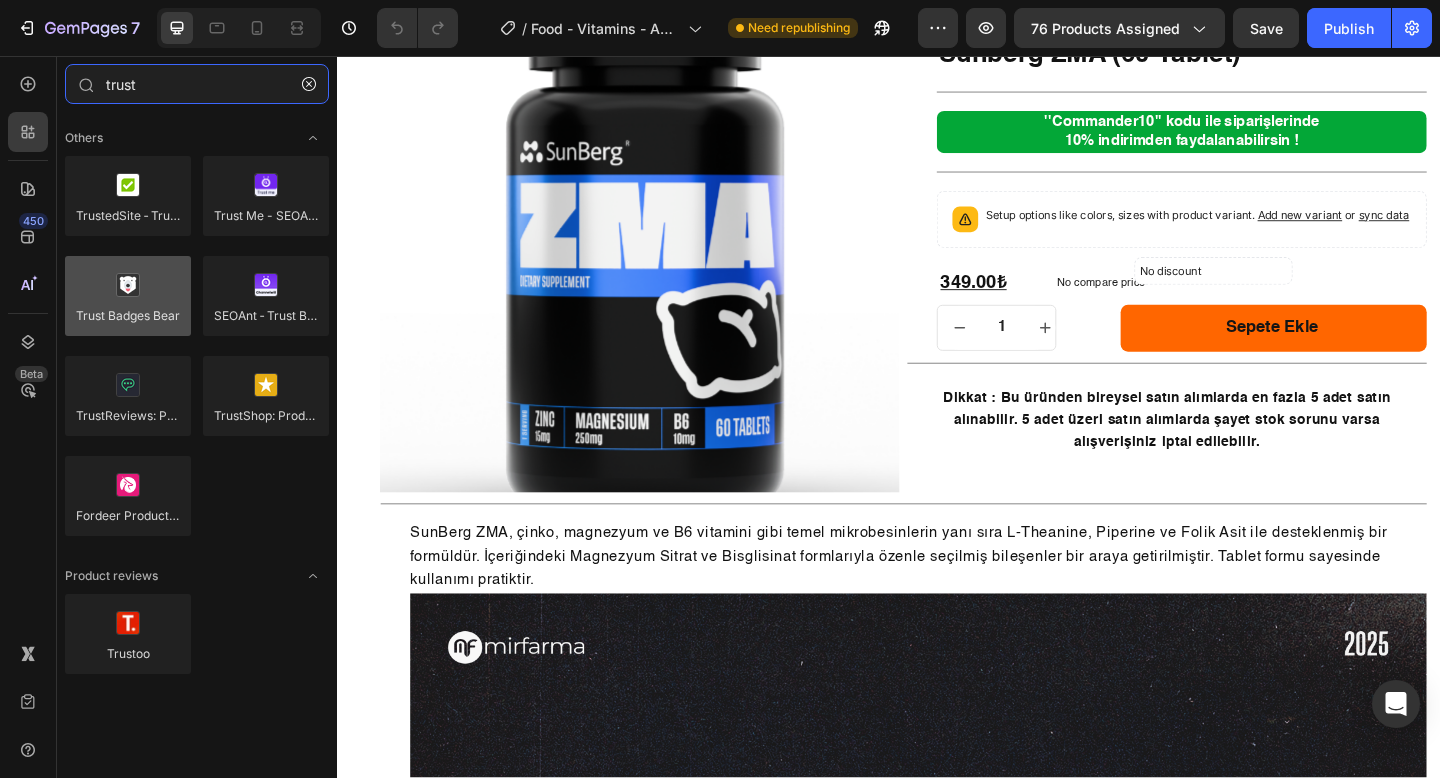 type on "trust" 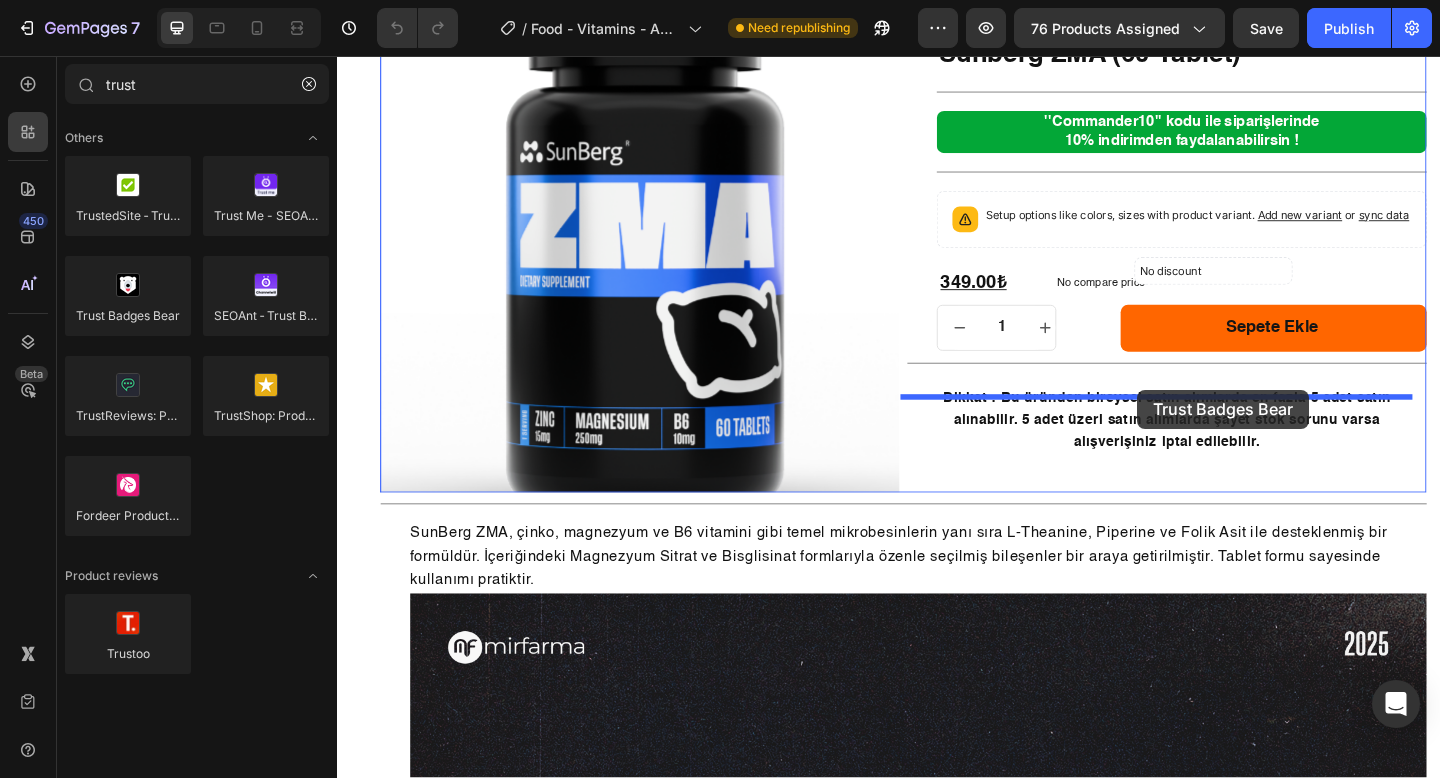 drag, startPoint x: 507, startPoint y: 374, endPoint x: 1207, endPoint y: 419, distance: 701.44495 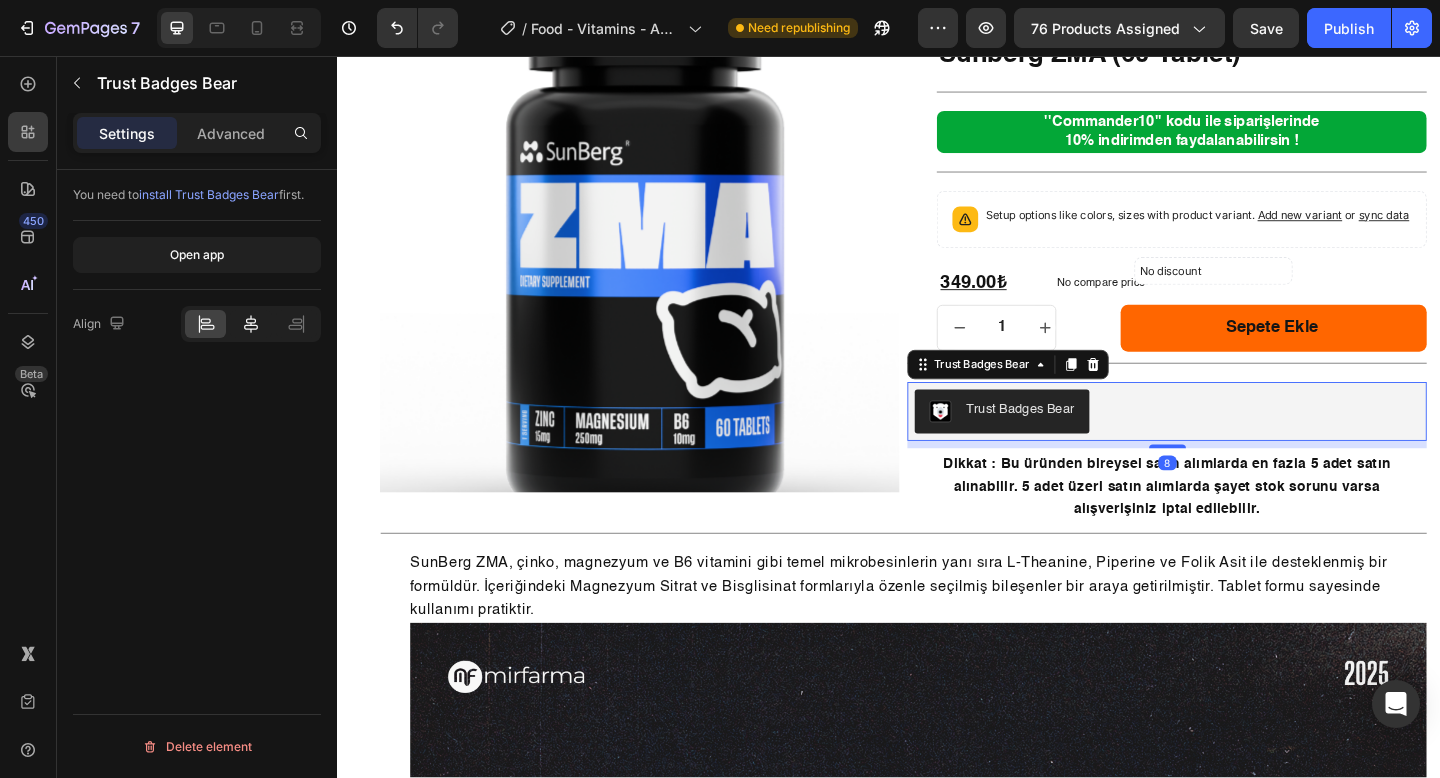 click 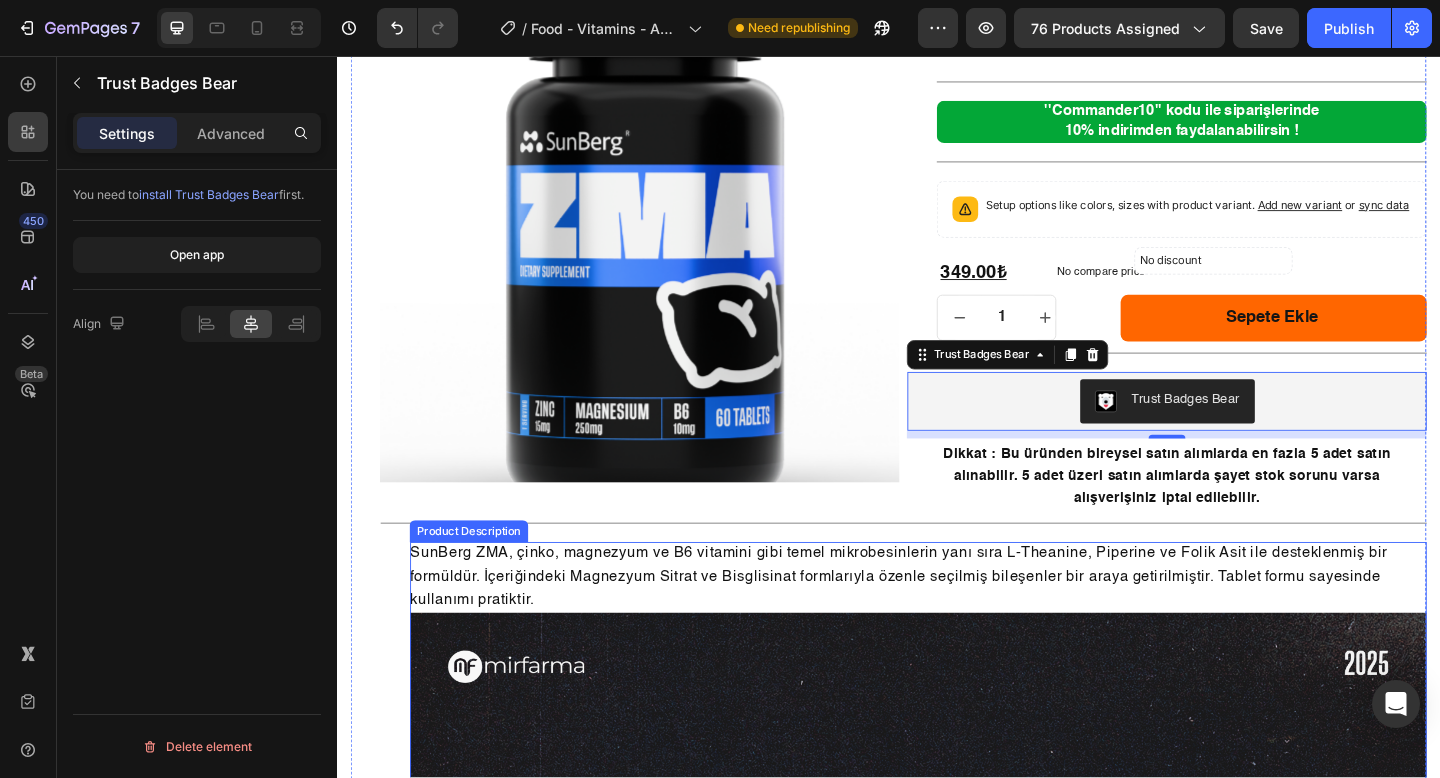 scroll, scrollTop: 209, scrollLeft: 0, axis: vertical 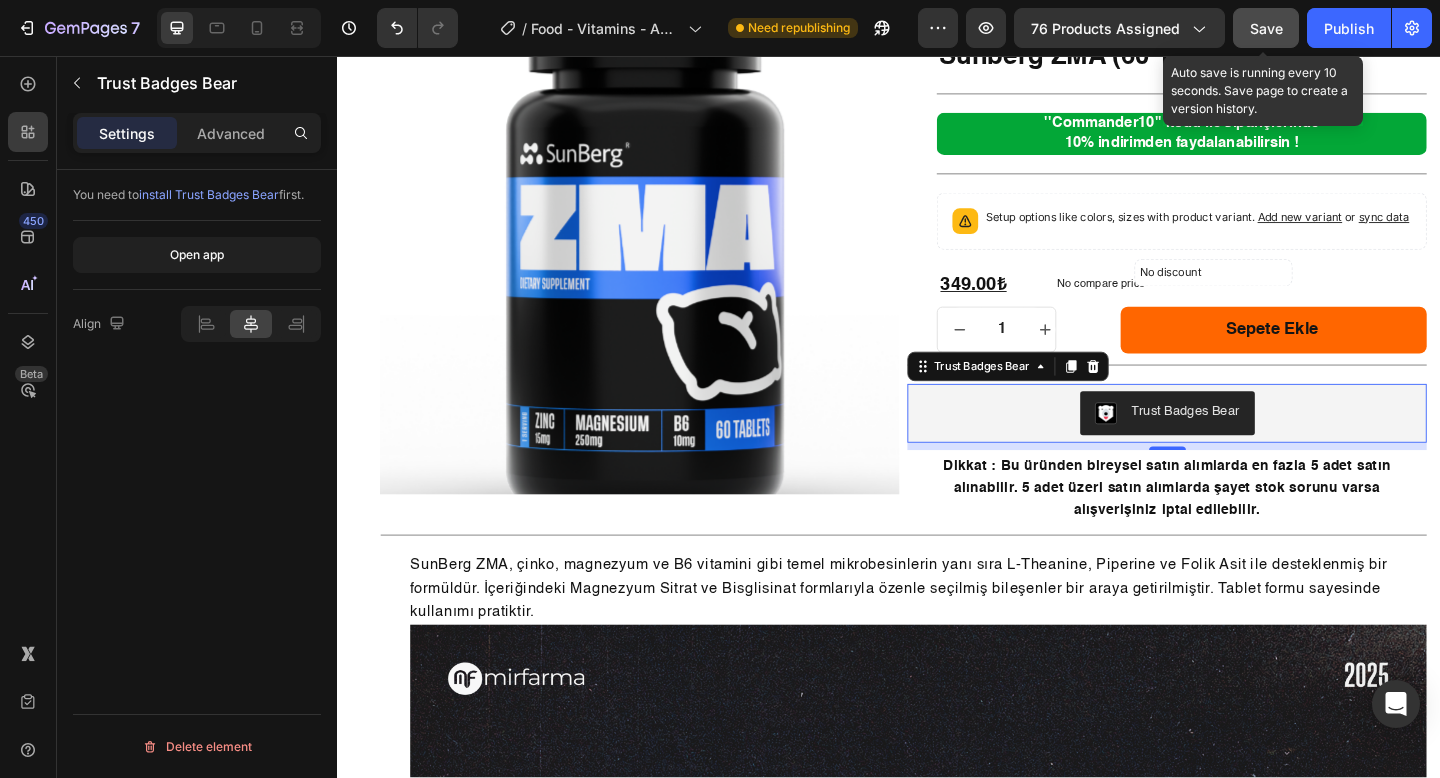 click on "Save" 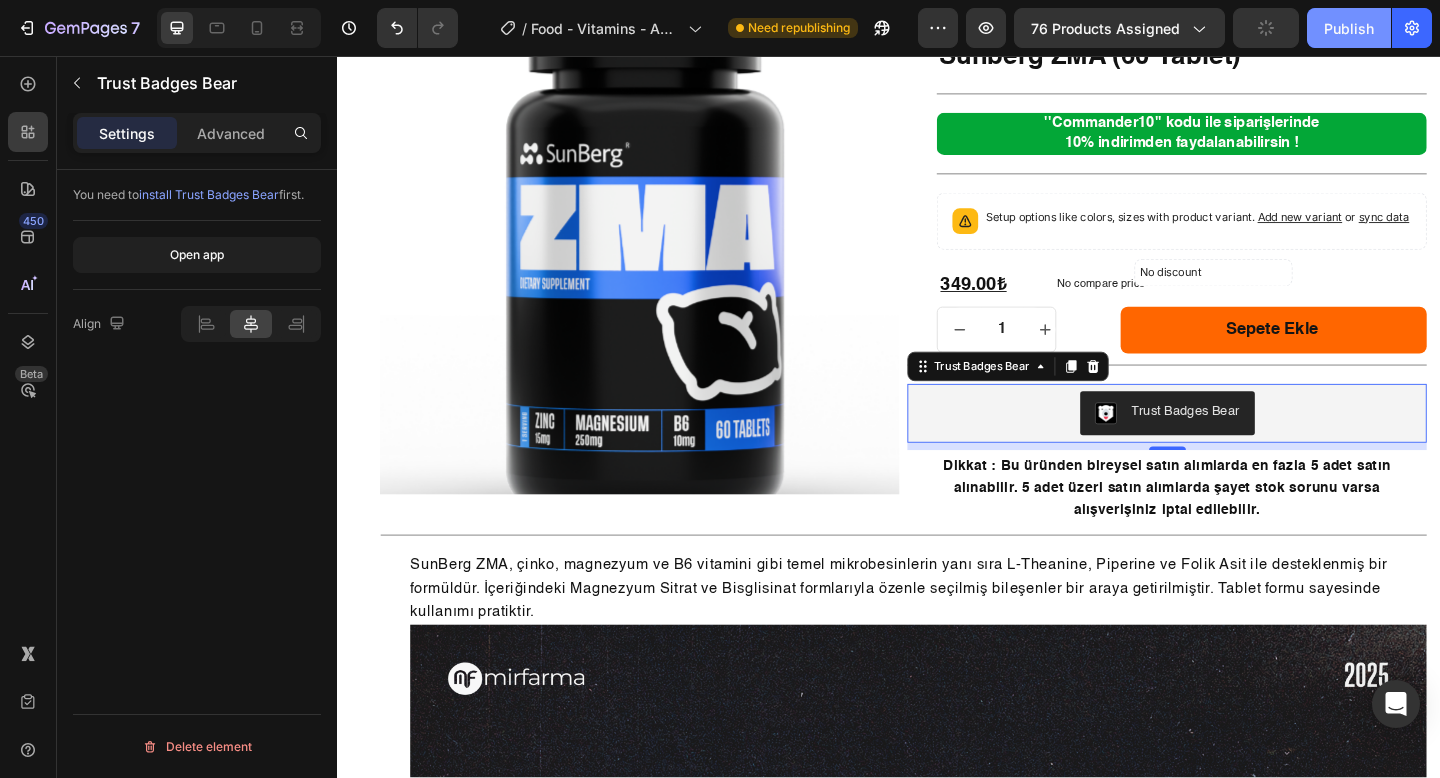 click on "Publish" 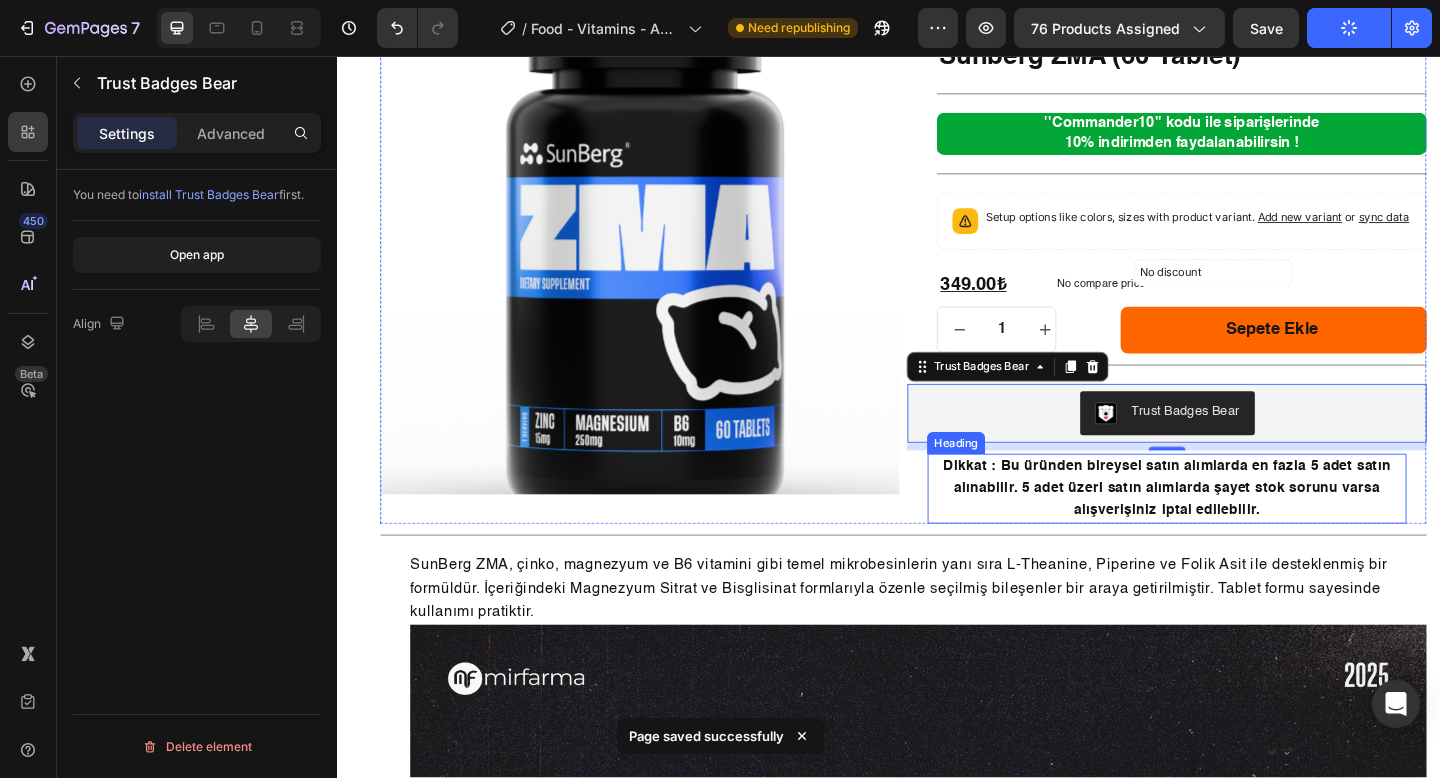 click on "Dikkat : Bu üründen bireysel satın alımlarda en fazla 5 adet satın alınabilir. 5 adet üzeri satın alımlarda şayet stok sorunu varsa alışverişiniz iptal edilebilir." at bounding box center [1239, 526] 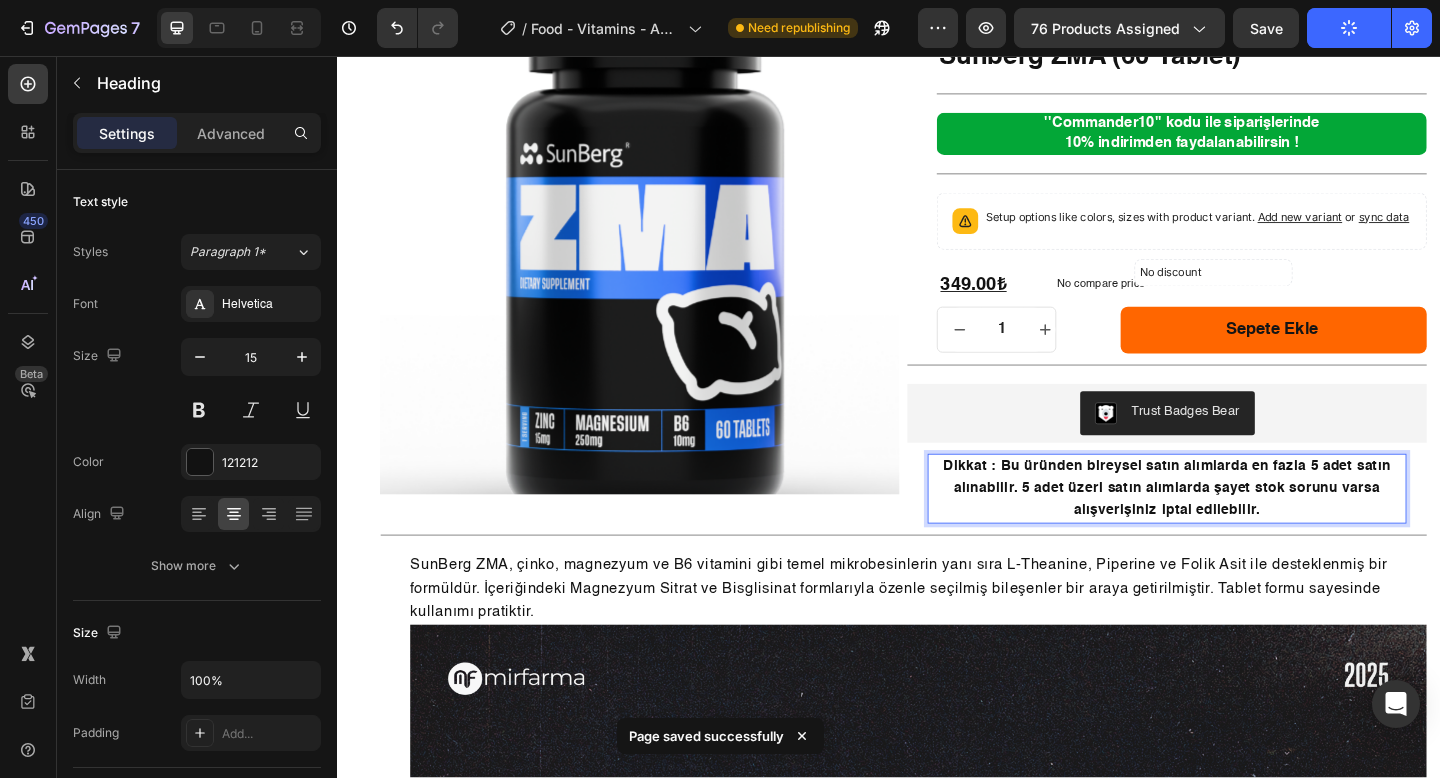 click on "Dikkat : Bu üründen bireysel satın alımlarda en fazla 5 adet satın alınabilir. 5 adet üzeri satın alımlarda şayet stok sorunu varsa alışverişiniz iptal edilebilir." at bounding box center [1239, 526] 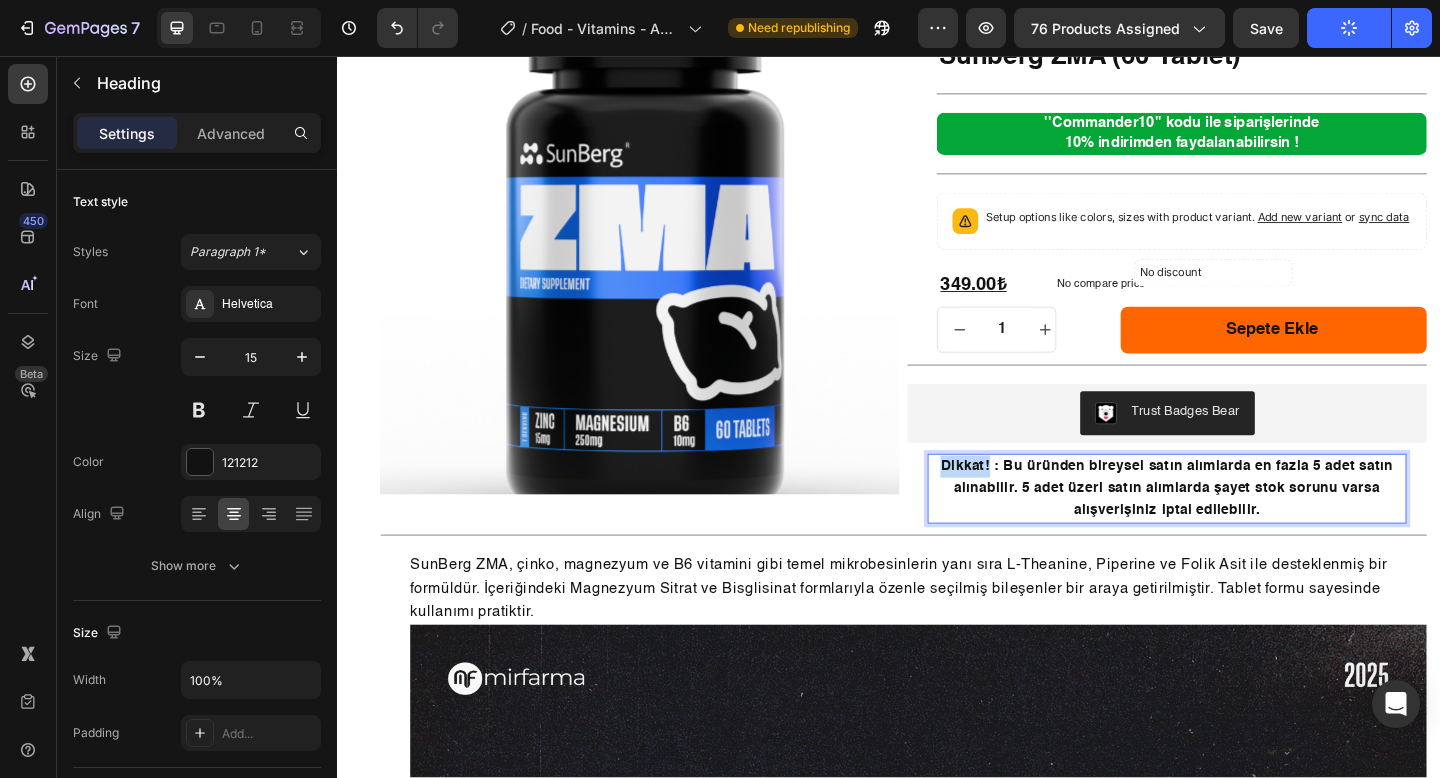 drag, startPoint x: 1031, startPoint y: 520, endPoint x: 977, endPoint y: 522, distance: 54.037025 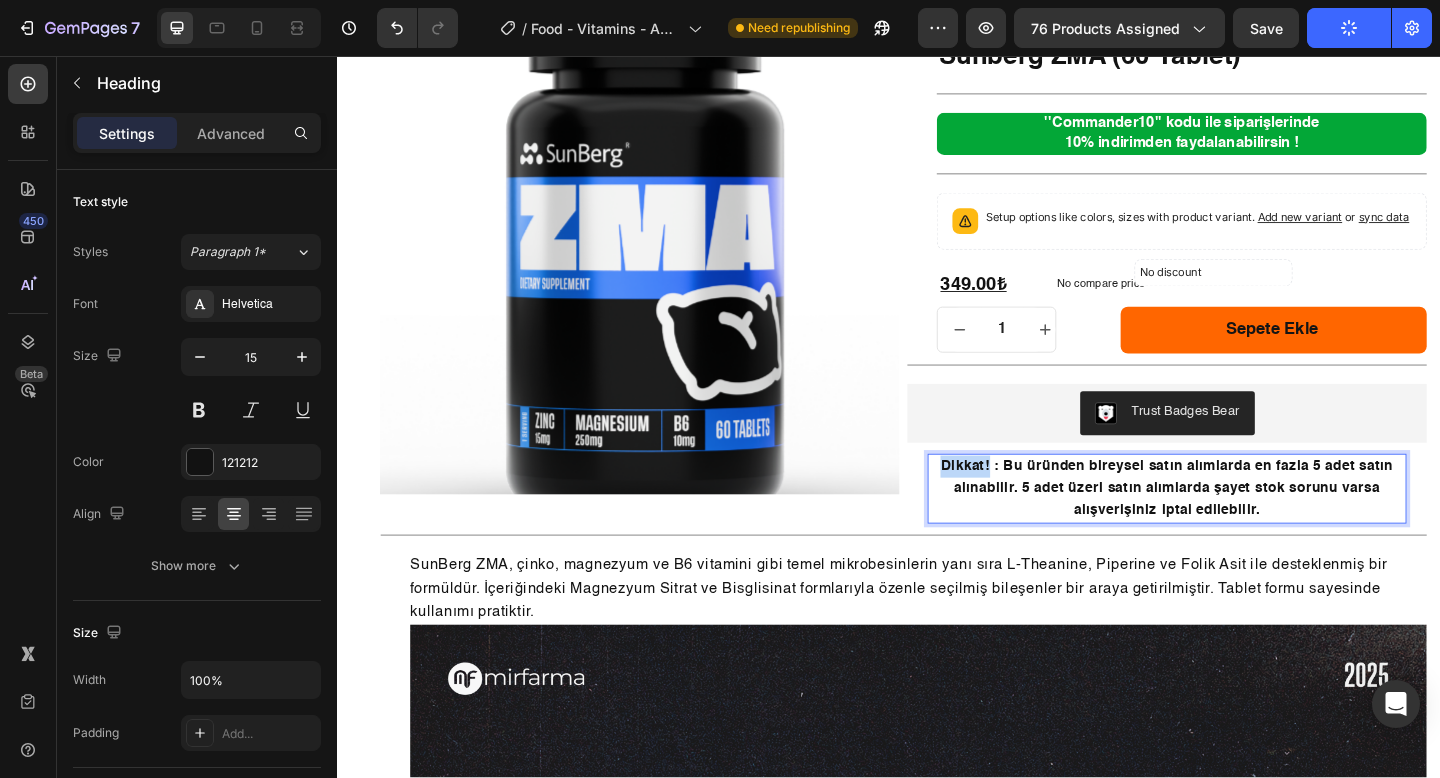 click on "Dikkat! : Bu üründen bireysel satın alımlarda en fazla 5 adet satın alınabilir. 5 adet üzeri satın alımlarda şayet stok sorunu varsa alışverişiniz iptal edilebilir." at bounding box center [1239, 526] 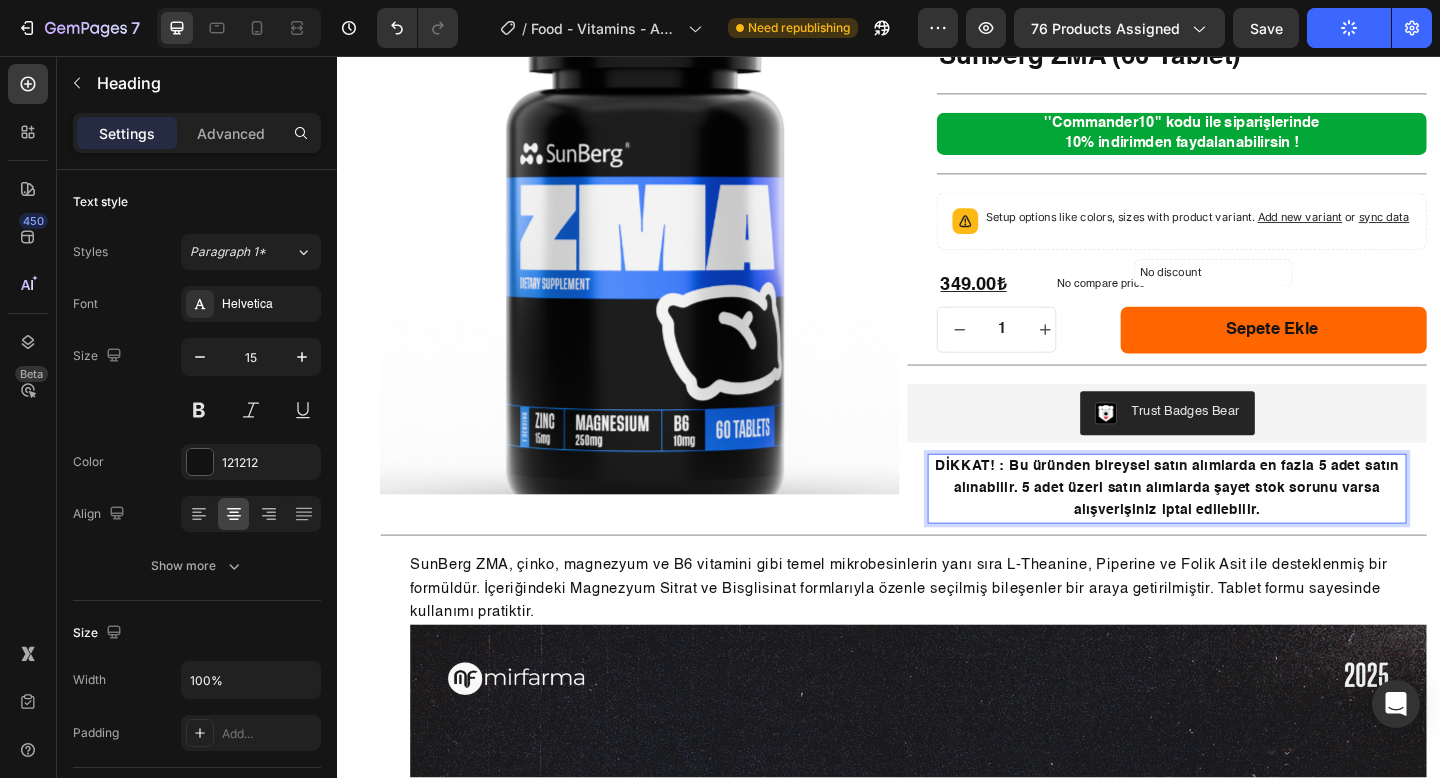click on "DİKKAT! : Bu üründen bireysel satın alımlarda en fazla 5 adet satın alınabilir. 5 adet üzeri satın alımlarda şayet stok sorunu varsa alışverişiniz iptal edilebilir." at bounding box center [1239, 526] 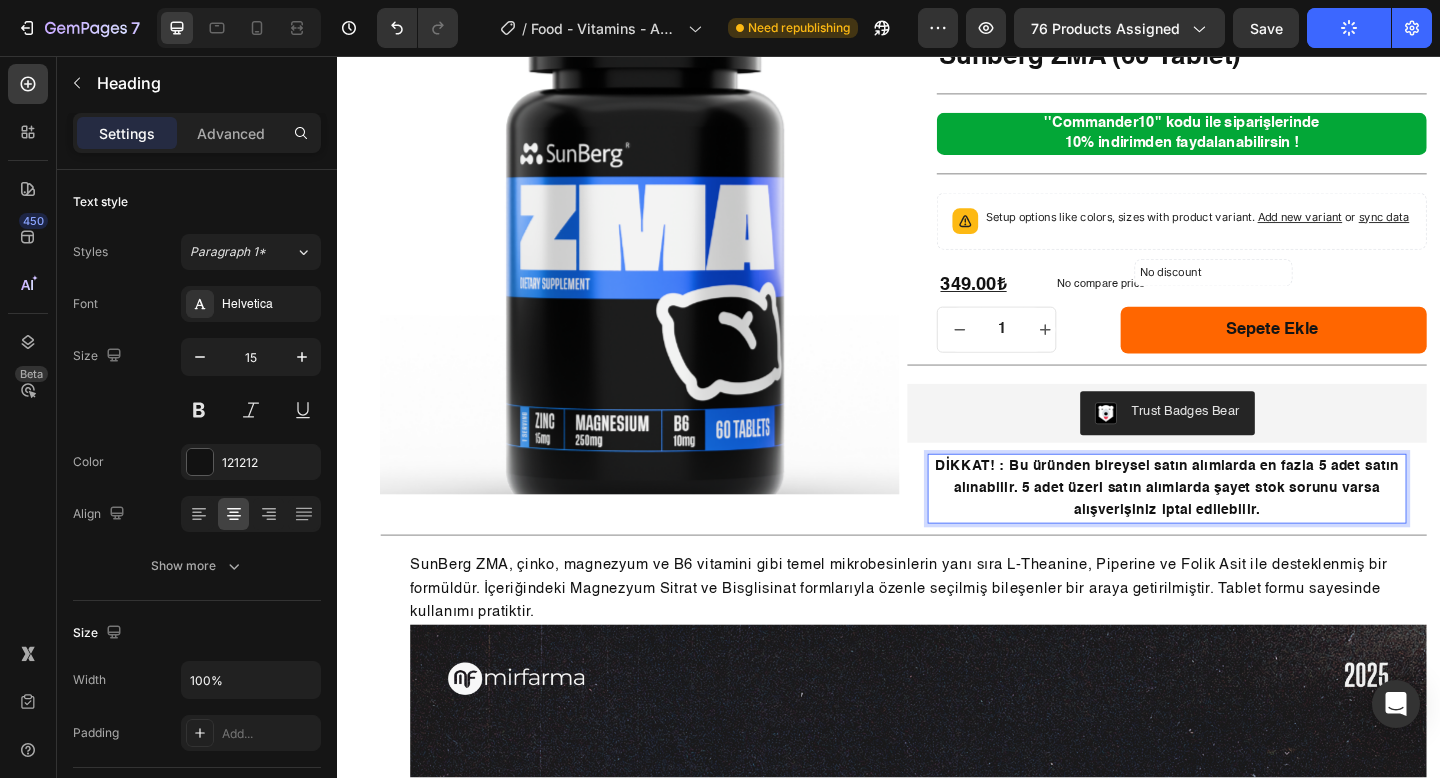 click on "DİKKAT! : Bu üründen bireysel satın alımlarda en fazla 5 adet satın alınabilir. 5 adet üzeri satın alımlarda şayet stok sorunu varsa alışverişiniz iptal edilebilir." at bounding box center [1239, 527] 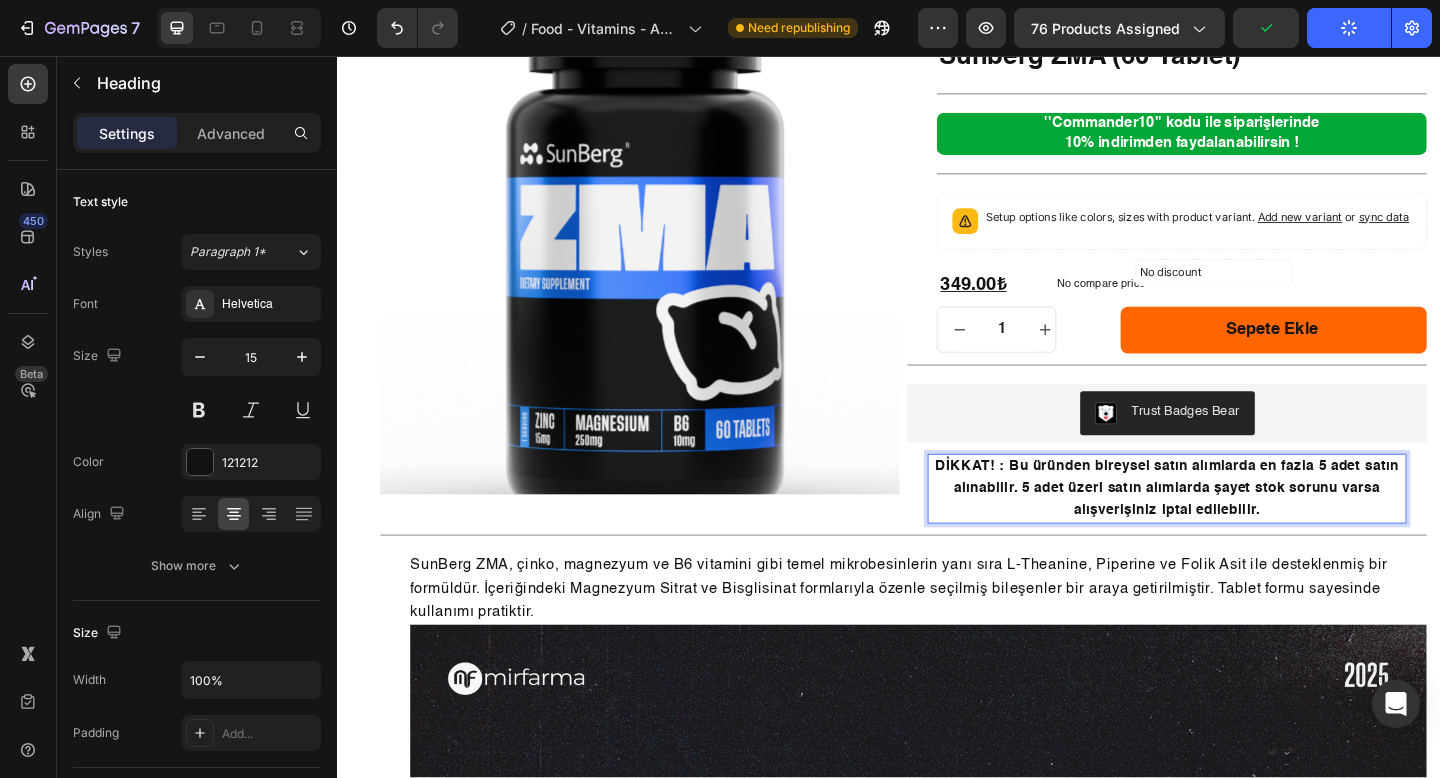 click on "DİKKAT! : Bu üründen bireysel satın alımlarda en fazla 5 adet satın alınabilir. 5 adet üzeri satın alımlarda şayet stok sorunu varsa alışverişiniz iptal edilebilir." at bounding box center [1239, 526] 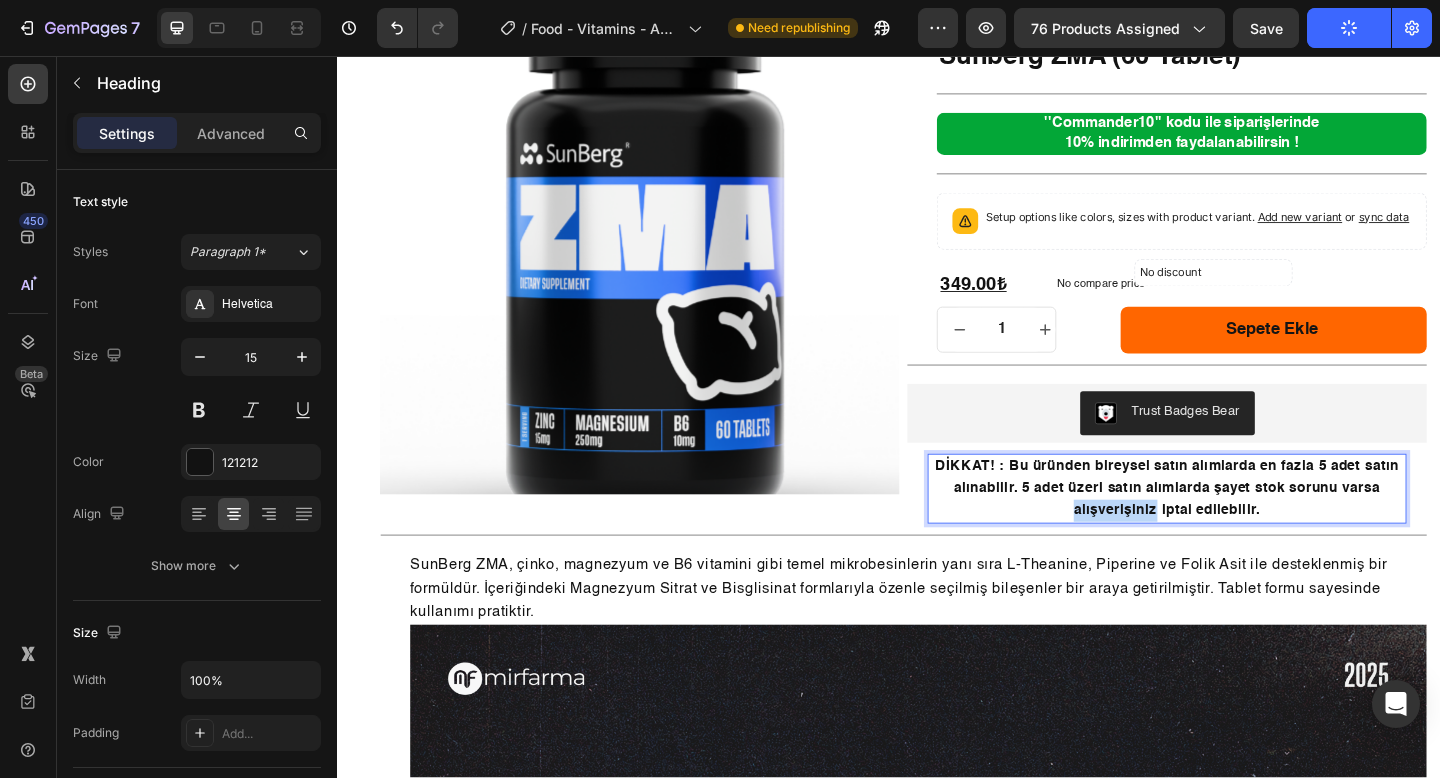 click on "DİKKAT! : Bu üründen bireysel satın alımlarda en fazla 5 adet satın alınabilir. 5 adet üzeri satın alımlarda şayet stok sorunu varsa alışverişiniz iptal edilebilir." at bounding box center [1239, 526] 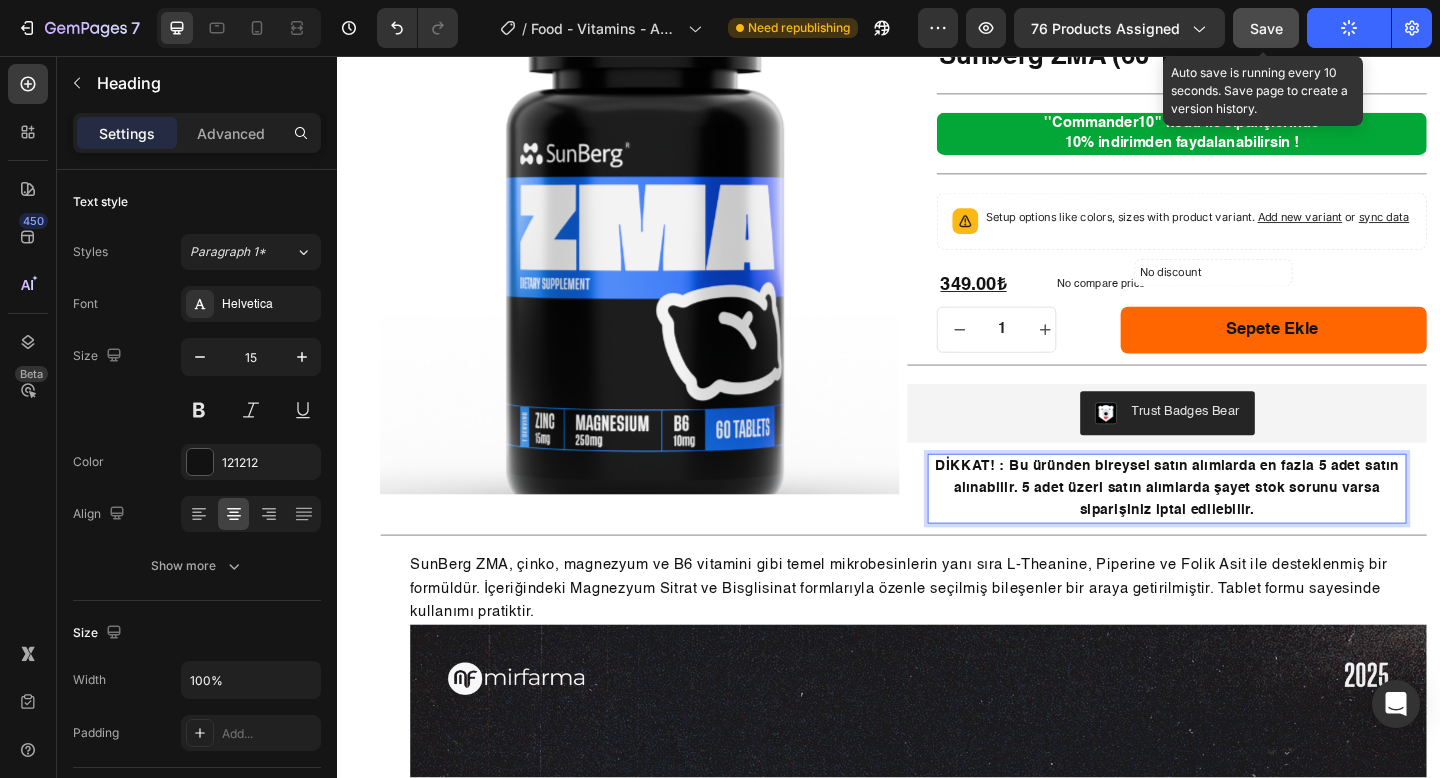 click on "Save" 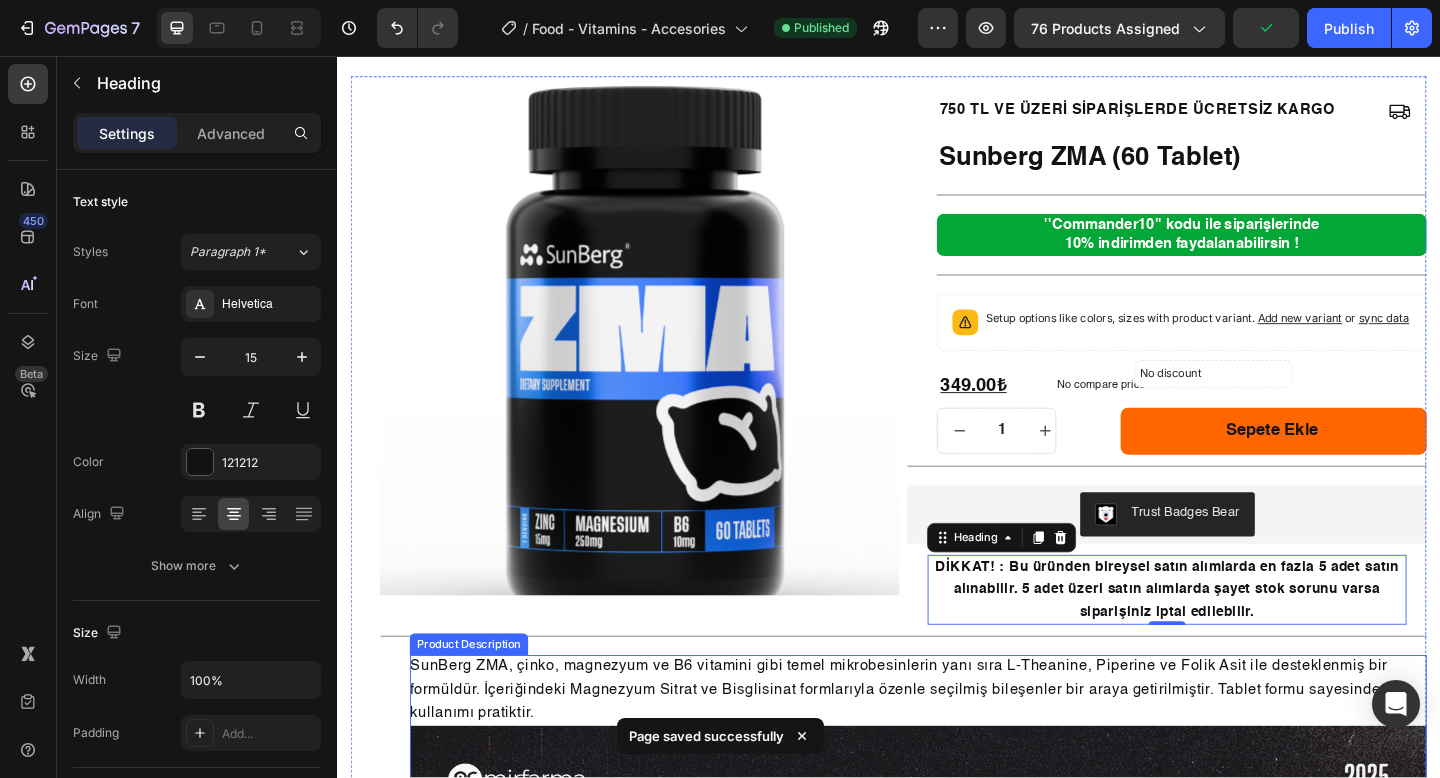 scroll, scrollTop: 0, scrollLeft: 0, axis: both 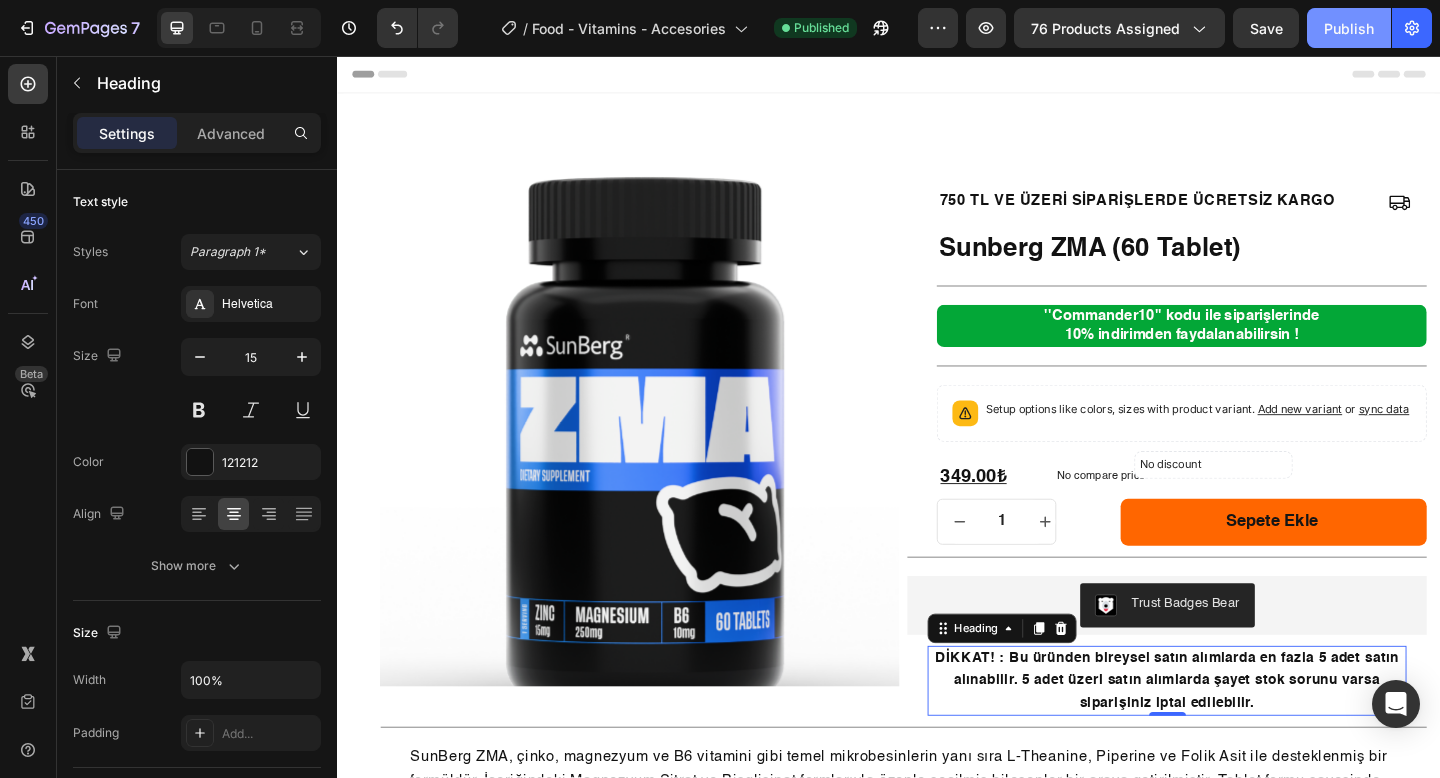 click on "Publish" at bounding box center (1349, 28) 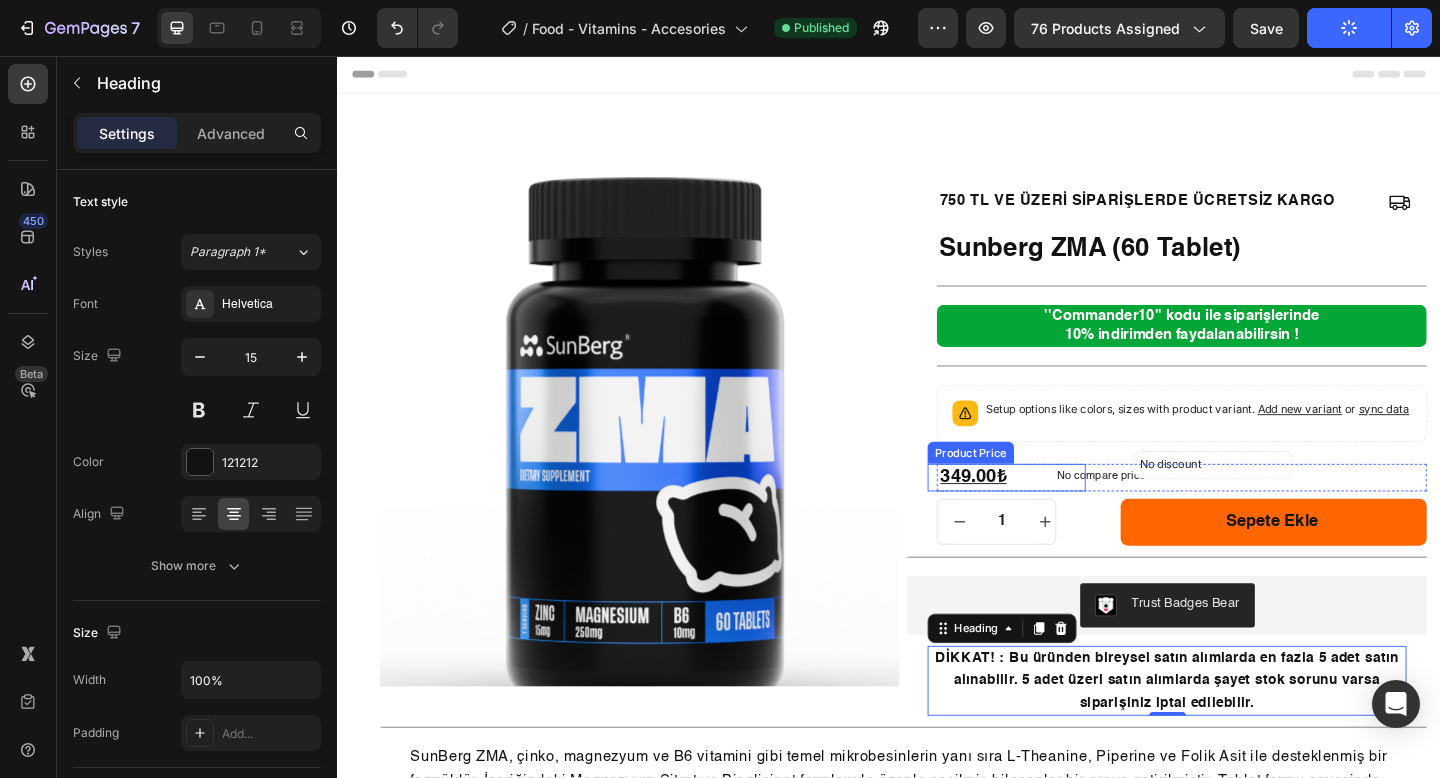 click on "349.00₺" at bounding box center (1071, 515) 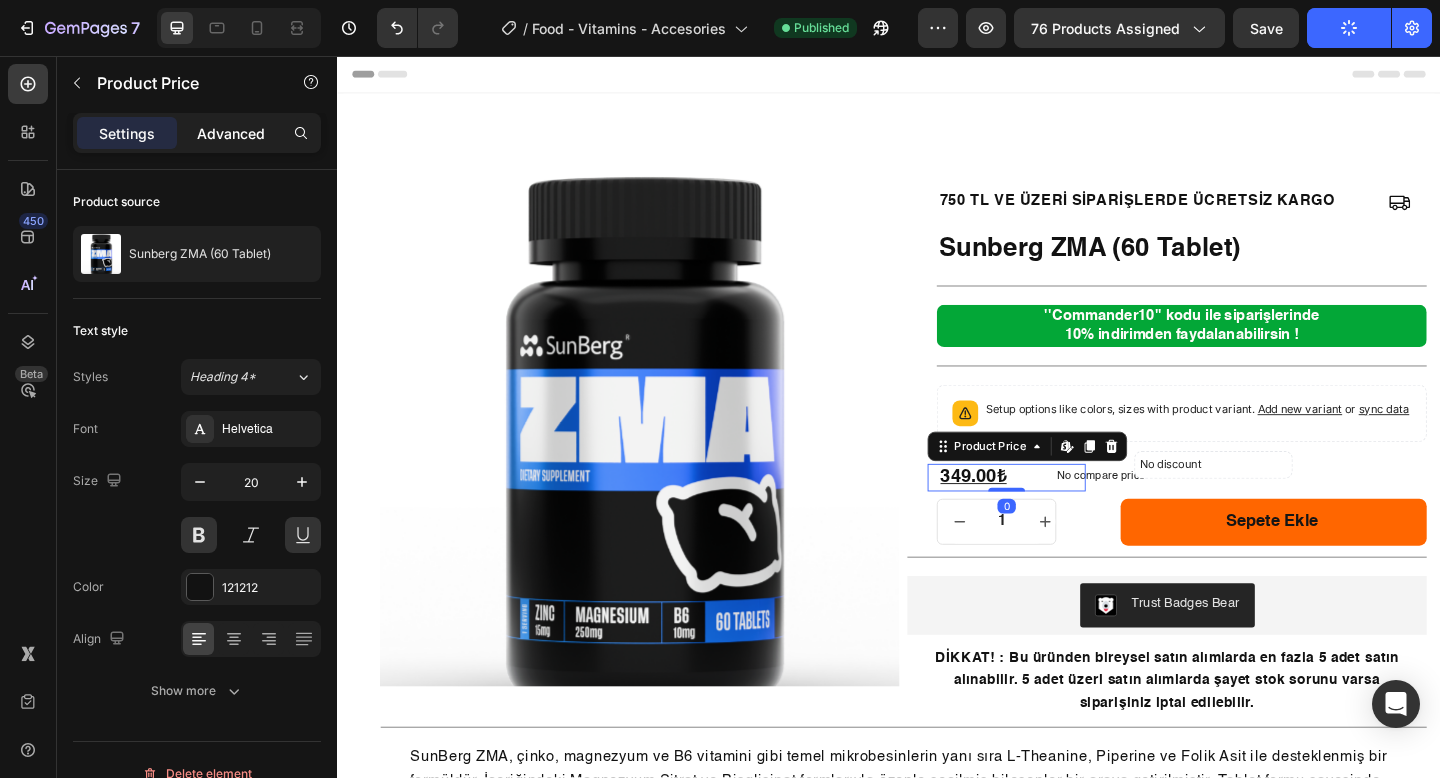 click on "Advanced" at bounding box center (231, 133) 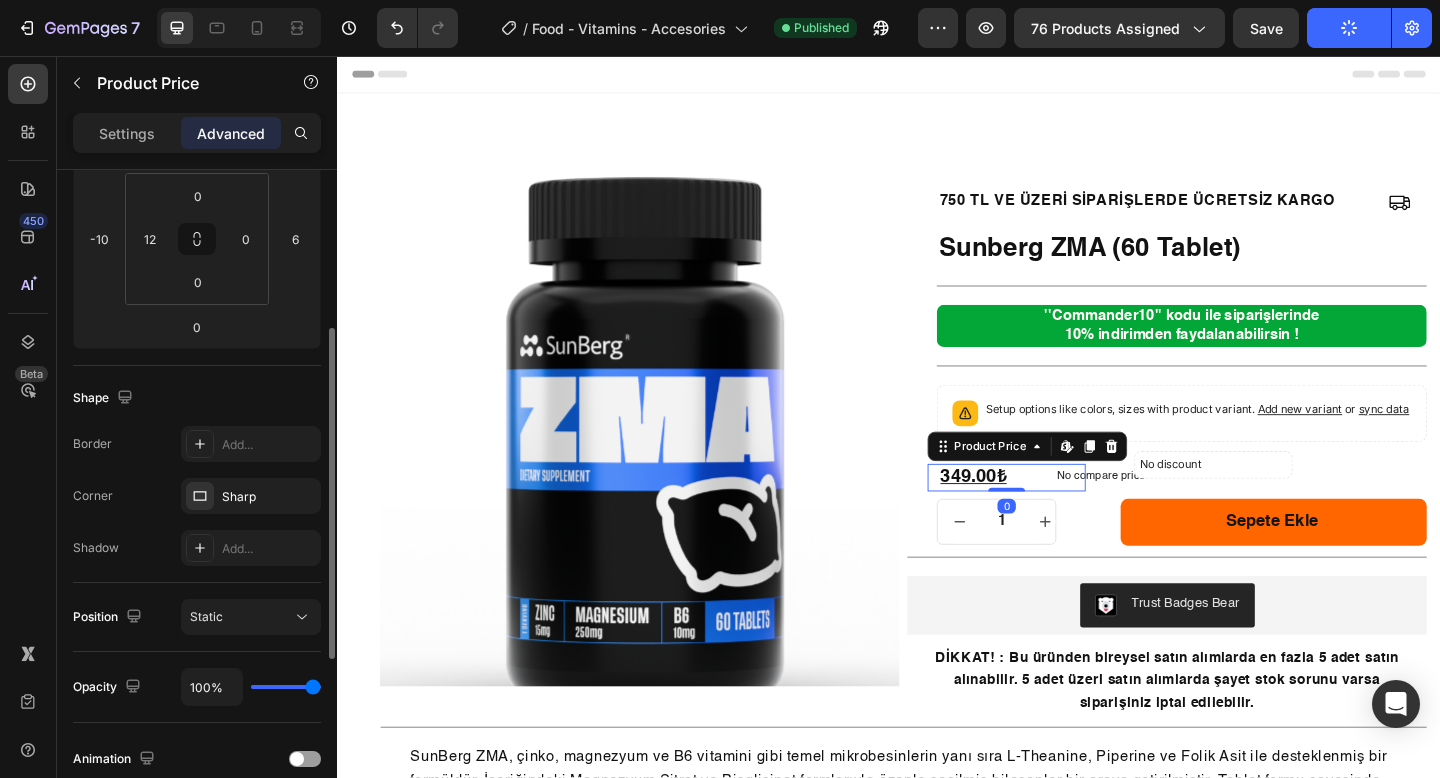 scroll, scrollTop: 421, scrollLeft: 0, axis: vertical 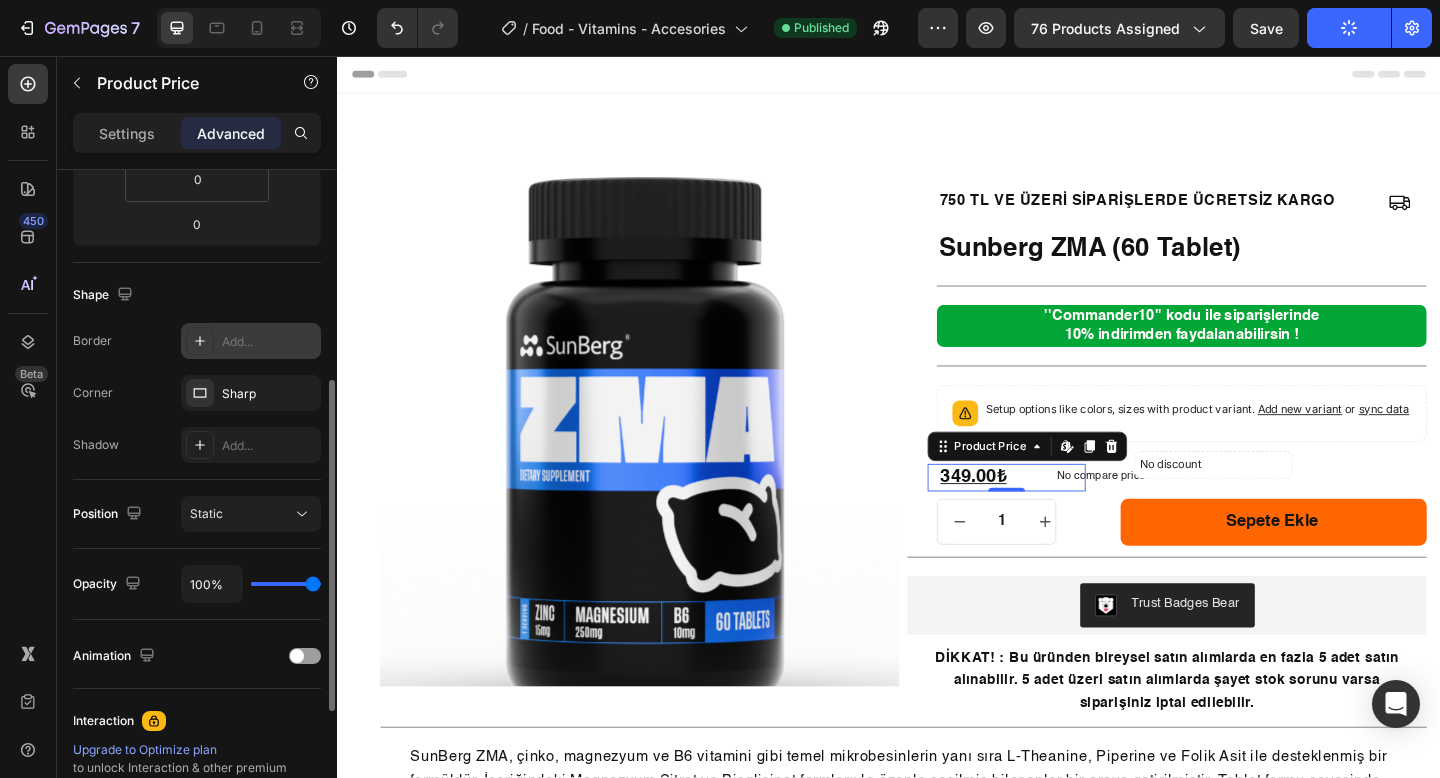 click on "Add..." at bounding box center [269, 342] 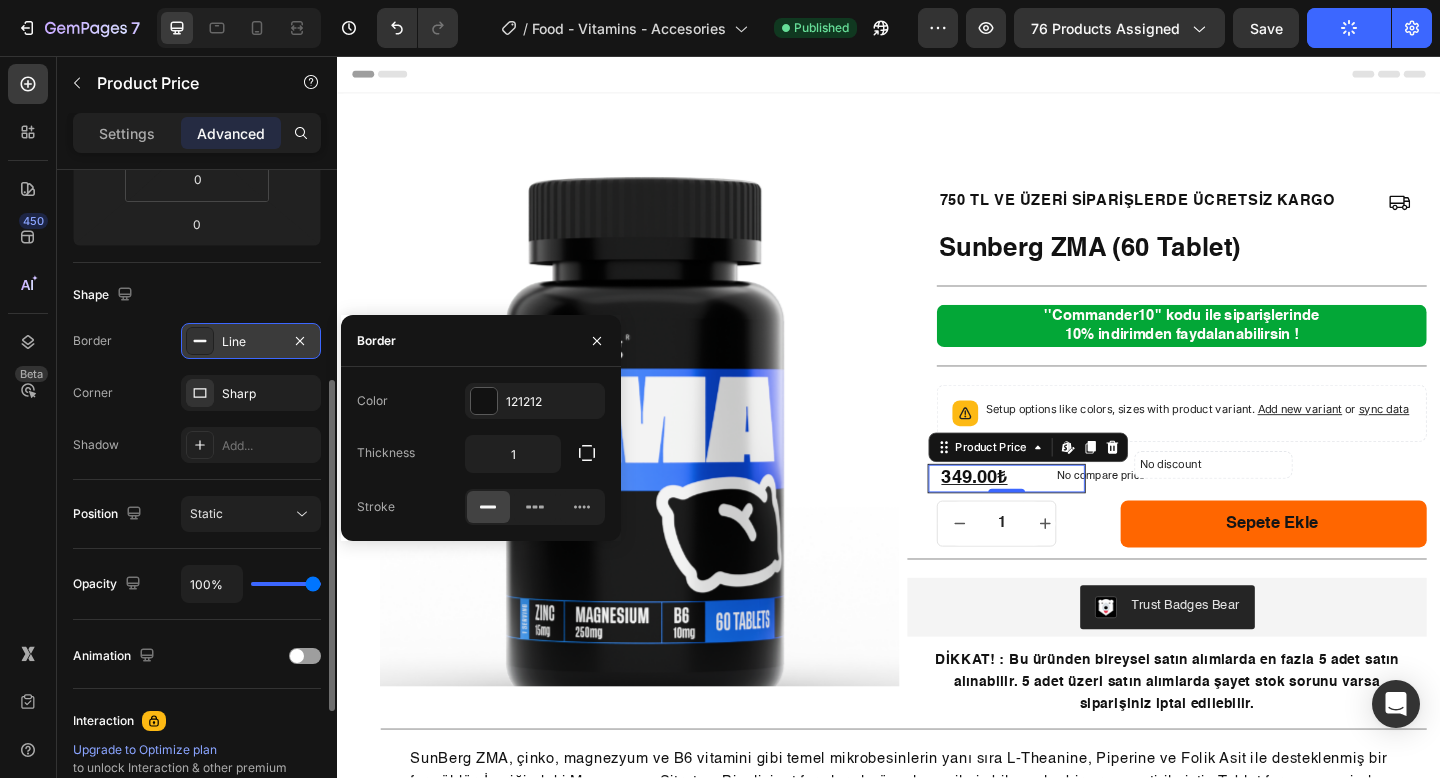 click on "Shape" at bounding box center [197, 295] 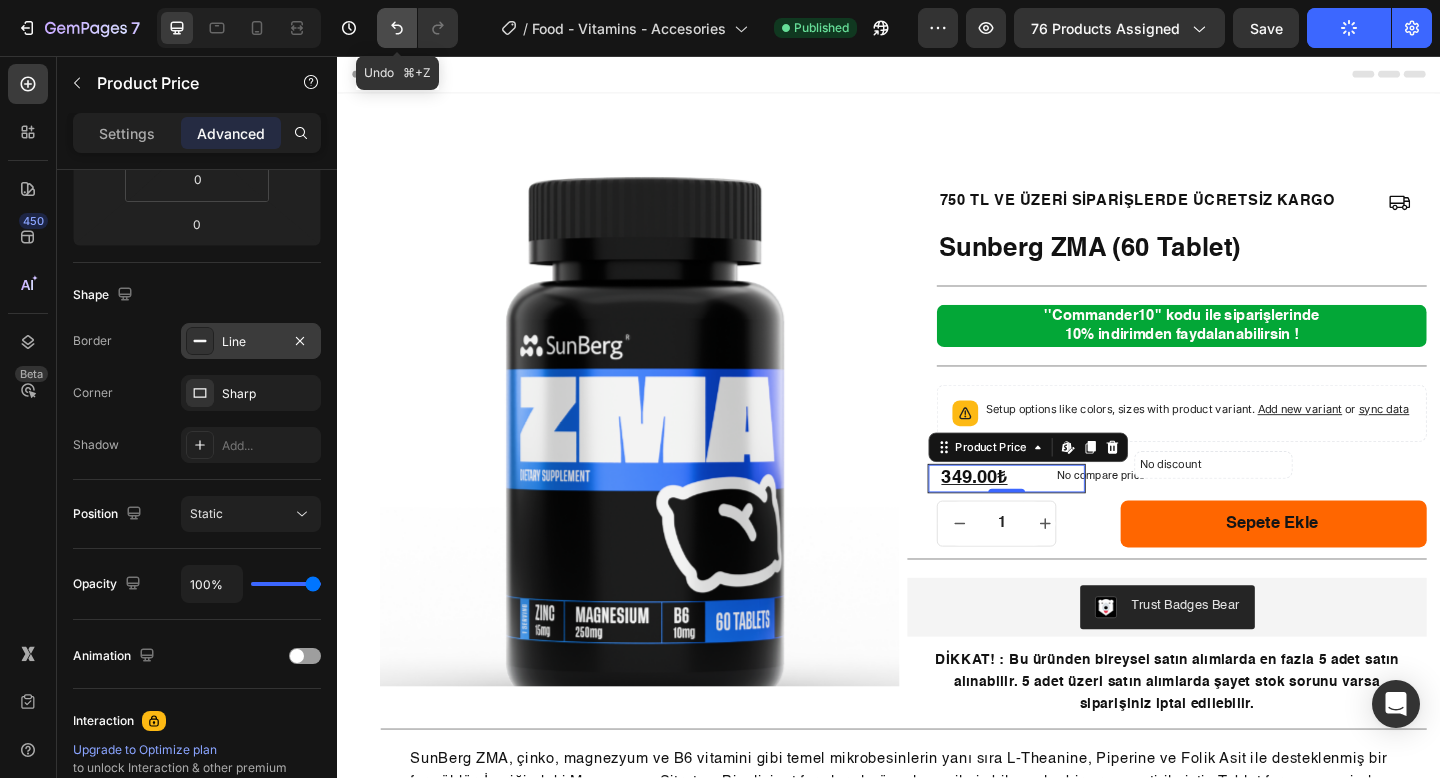 drag, startPoint x: 386, startPoint y: 37, endPoint x: 139, endPoint y: 30, distance: 247.09917 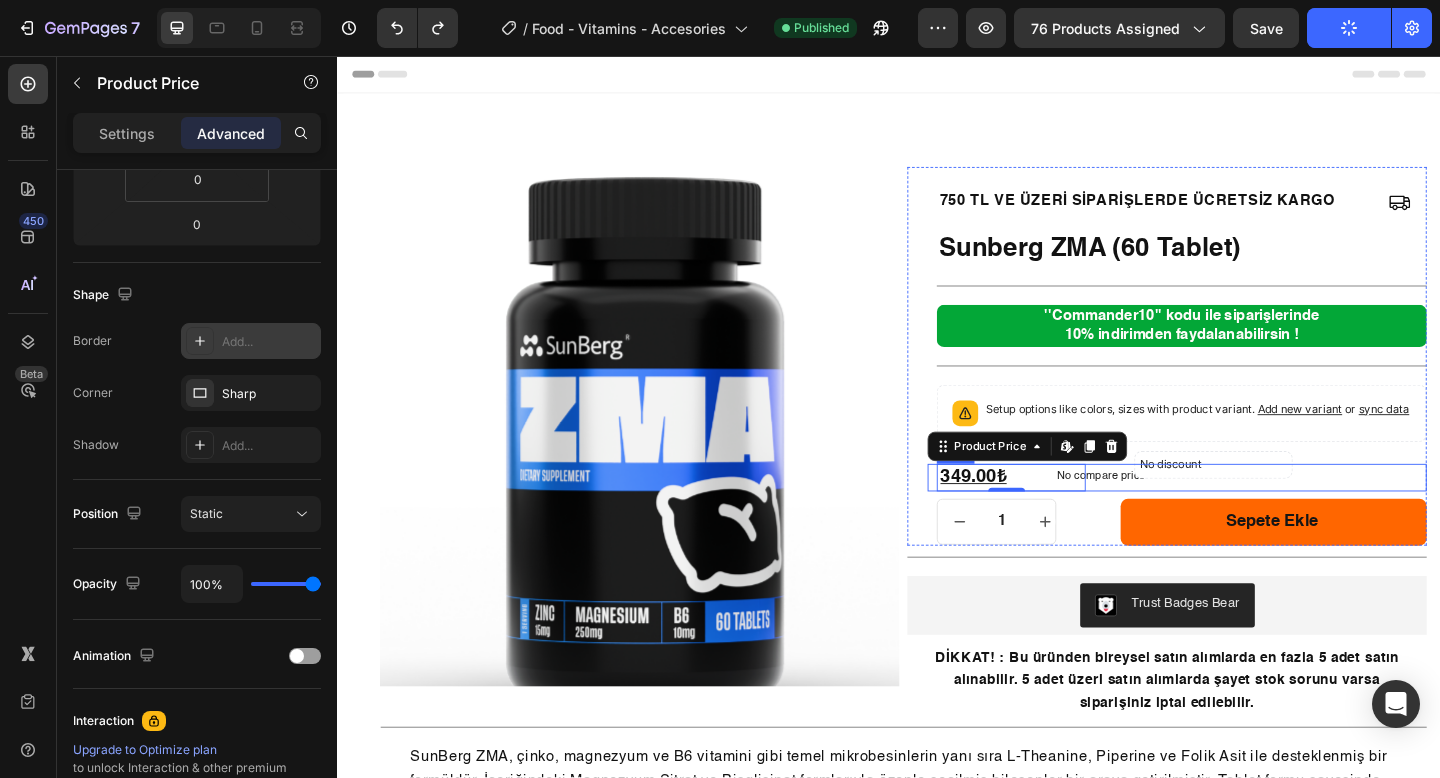 click on "No discount   Not be displayed when published Discount Tag" at bounding box center (1436, 515) 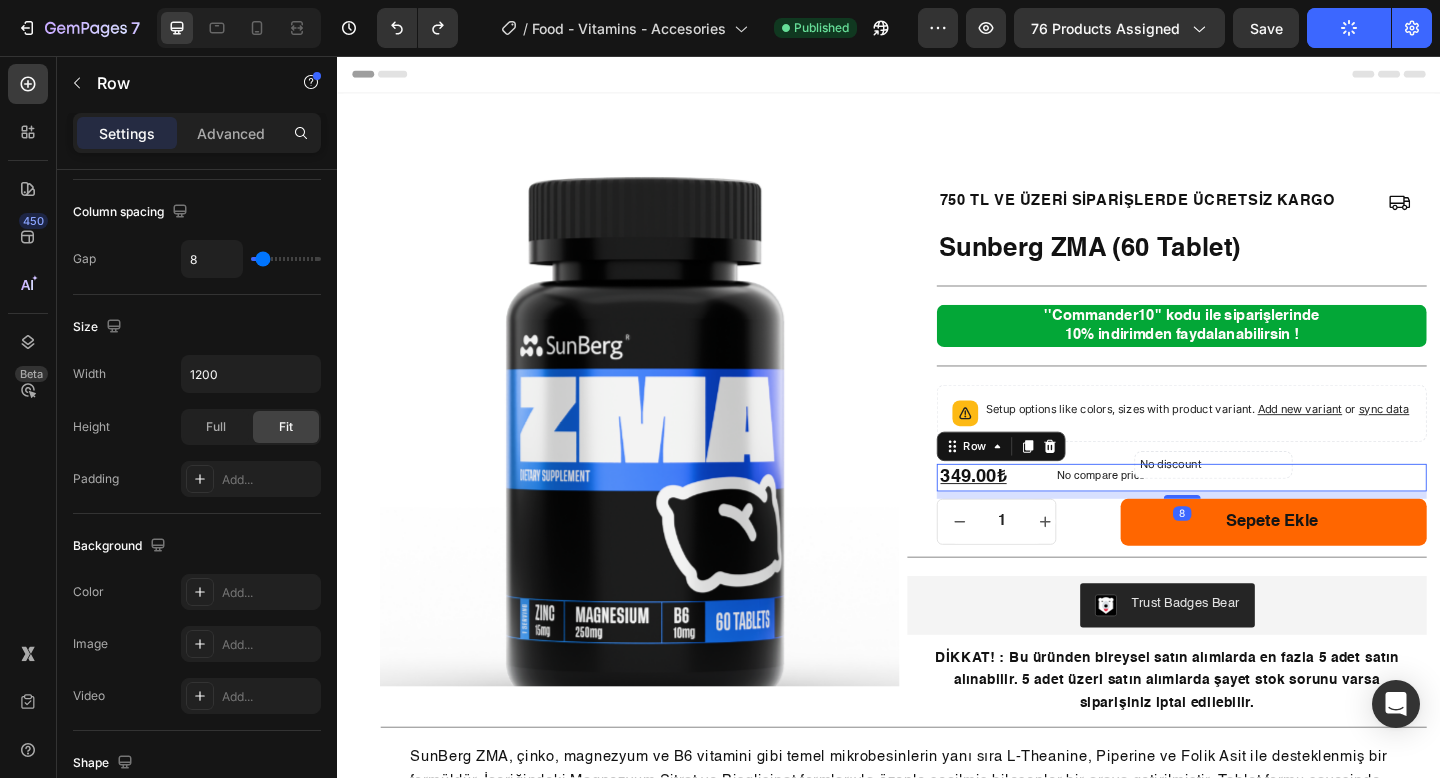 scroll, scrollTop: 0, scrollLeft: 0, axis: both 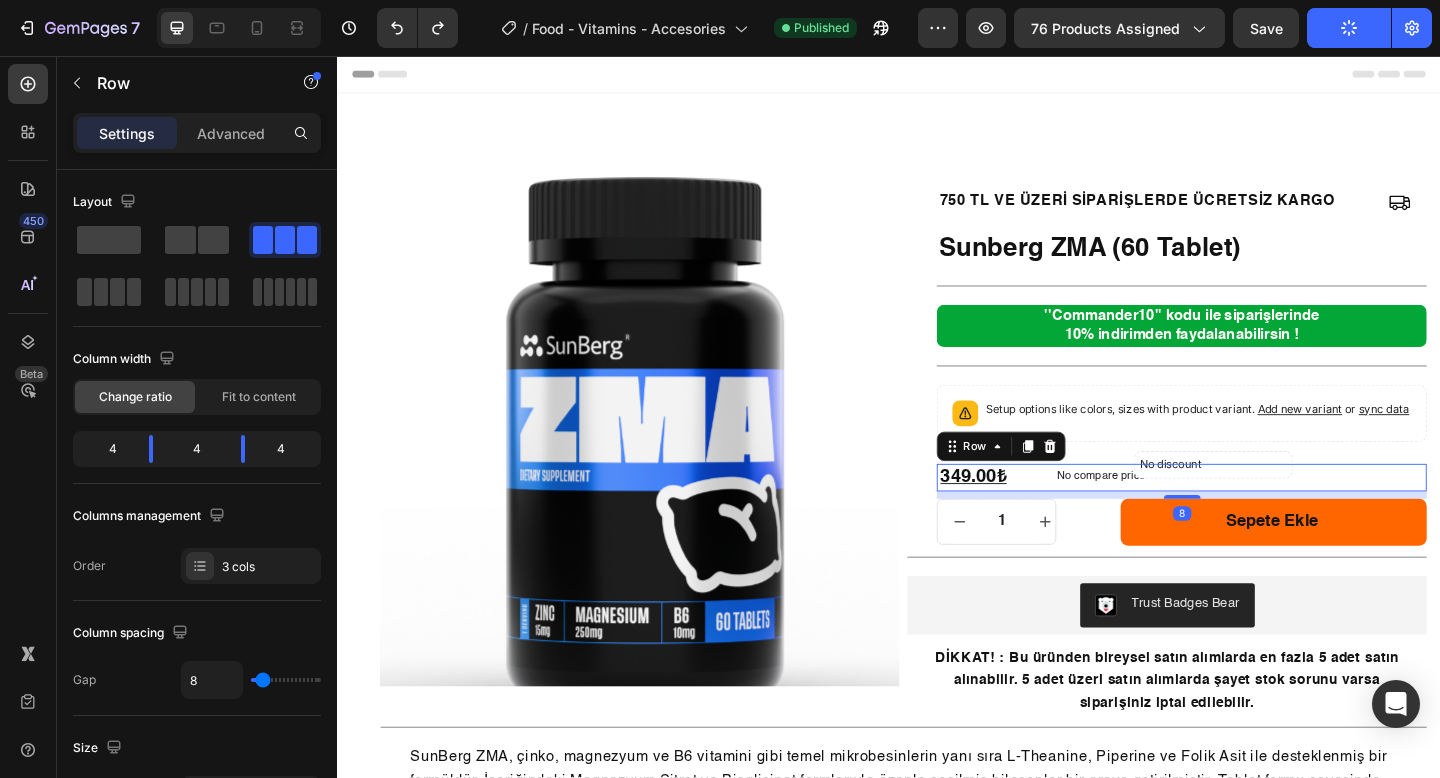 click on "Settings Advanced" at bounding box center [197, 133] 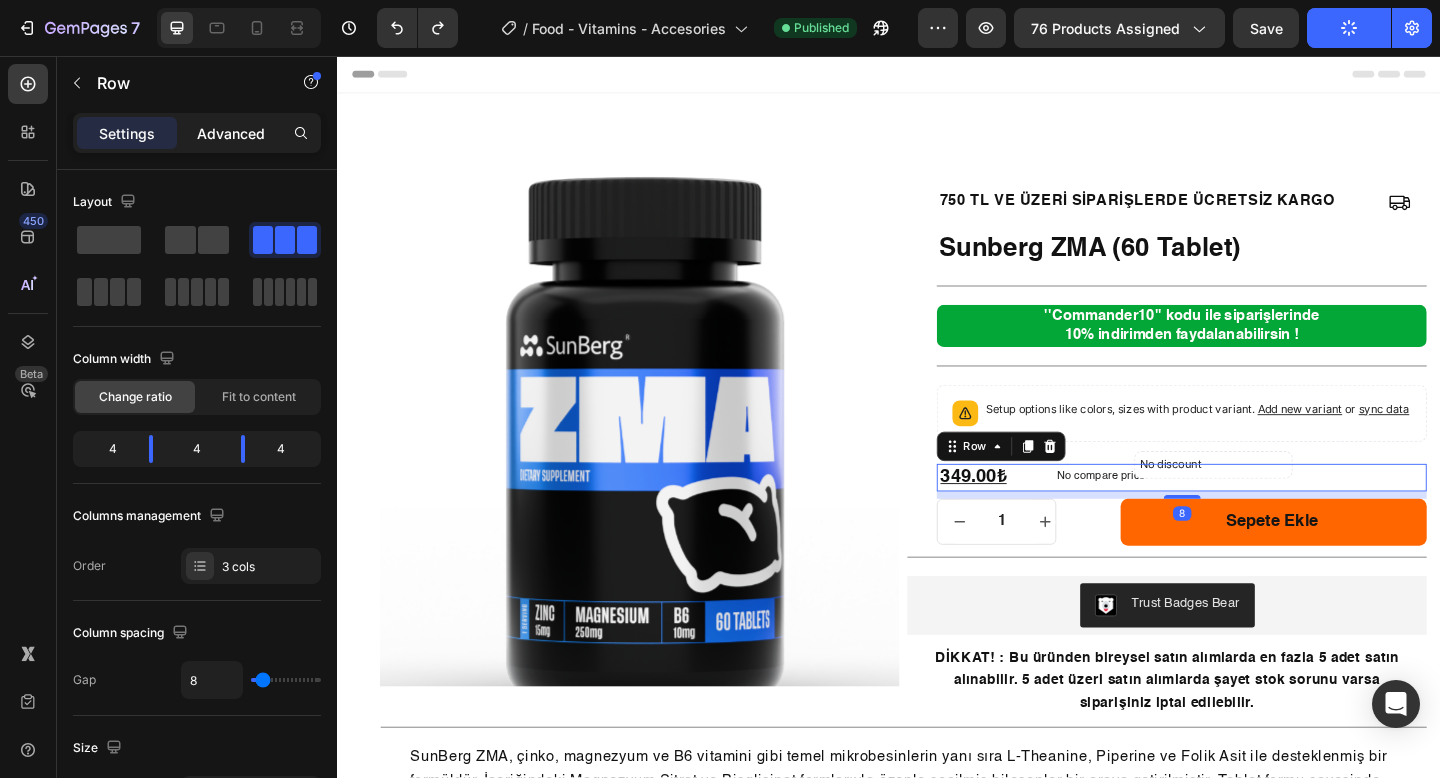 click on "Advanced" at bounding box center [231, 133] 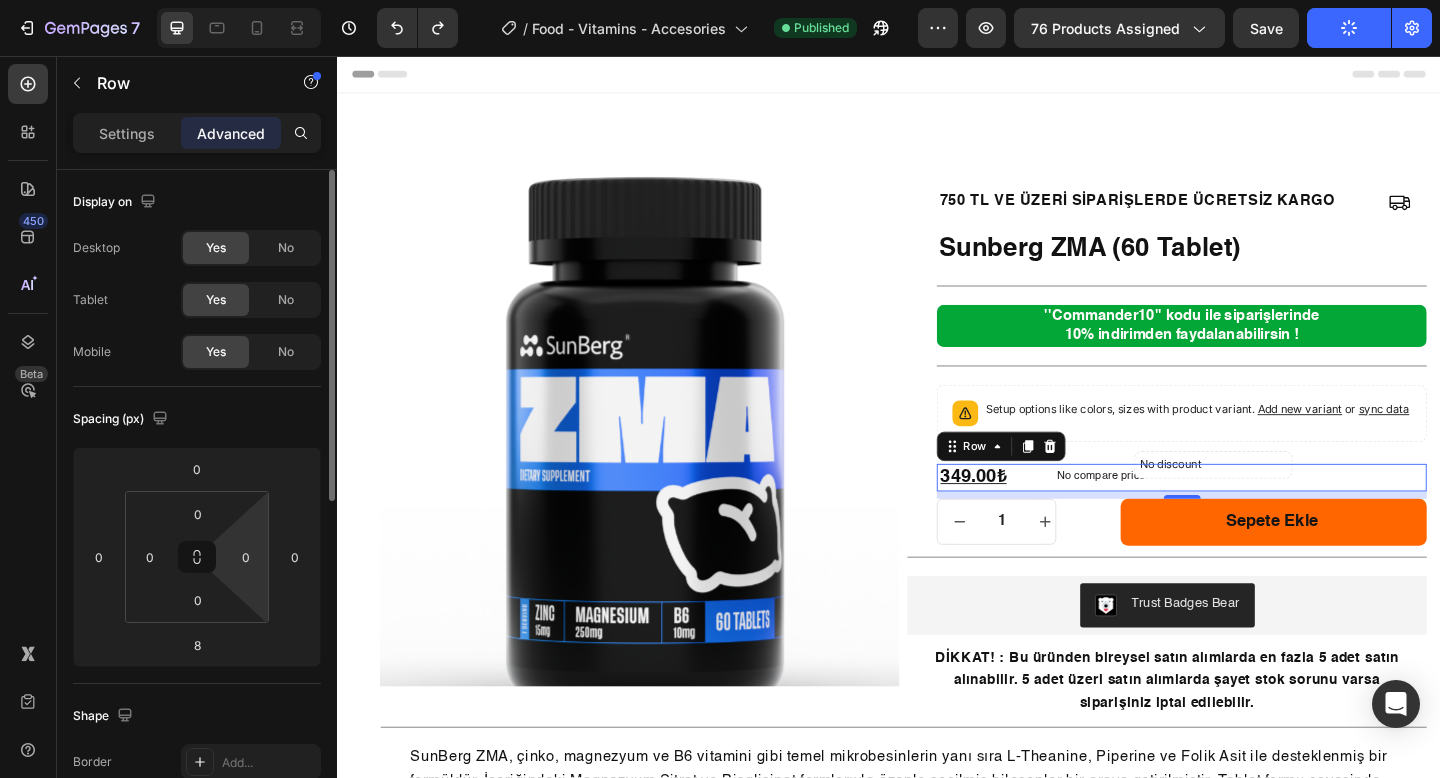 scroll, scrollTop: 240, scrollLeft: 0, axis: vertical 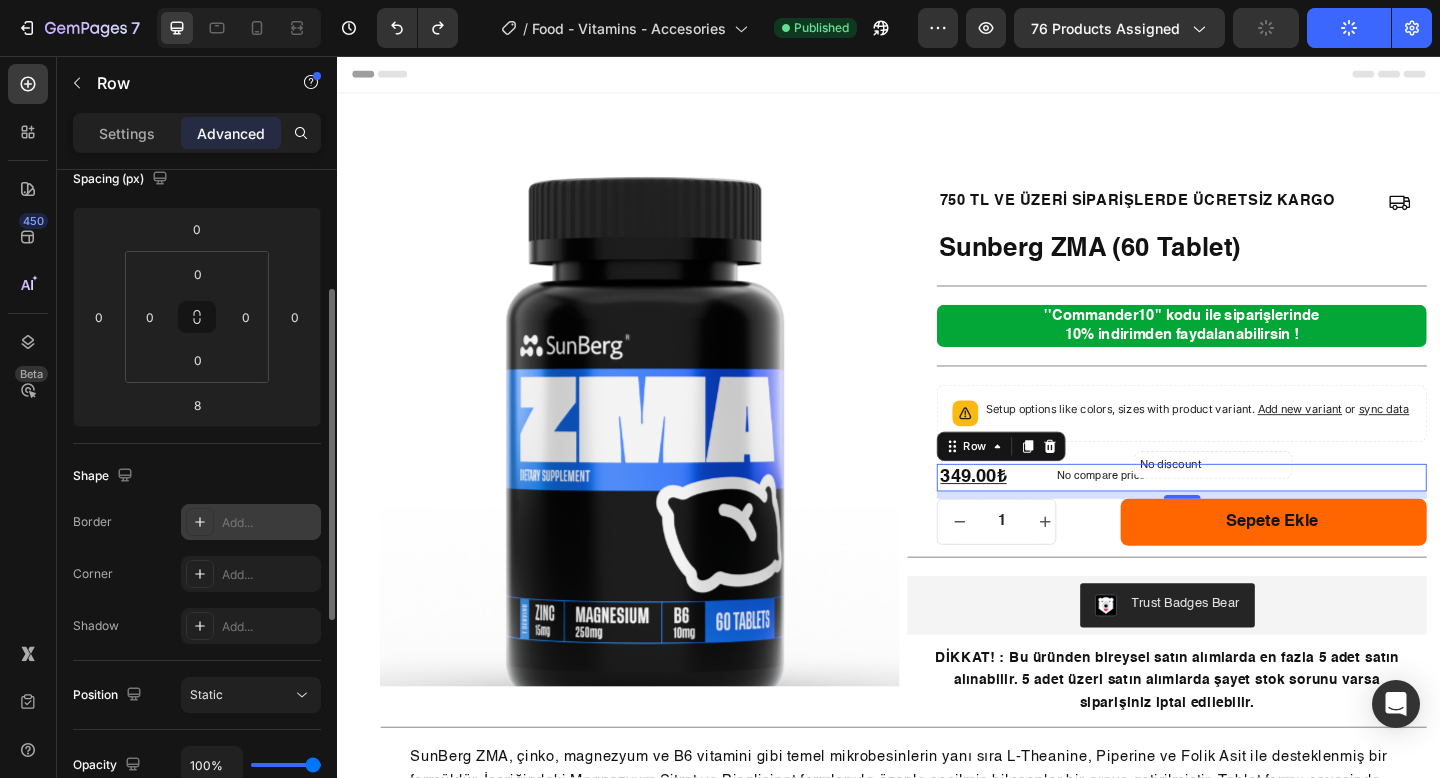 click on "Add..." at bounding box center (269, 523) 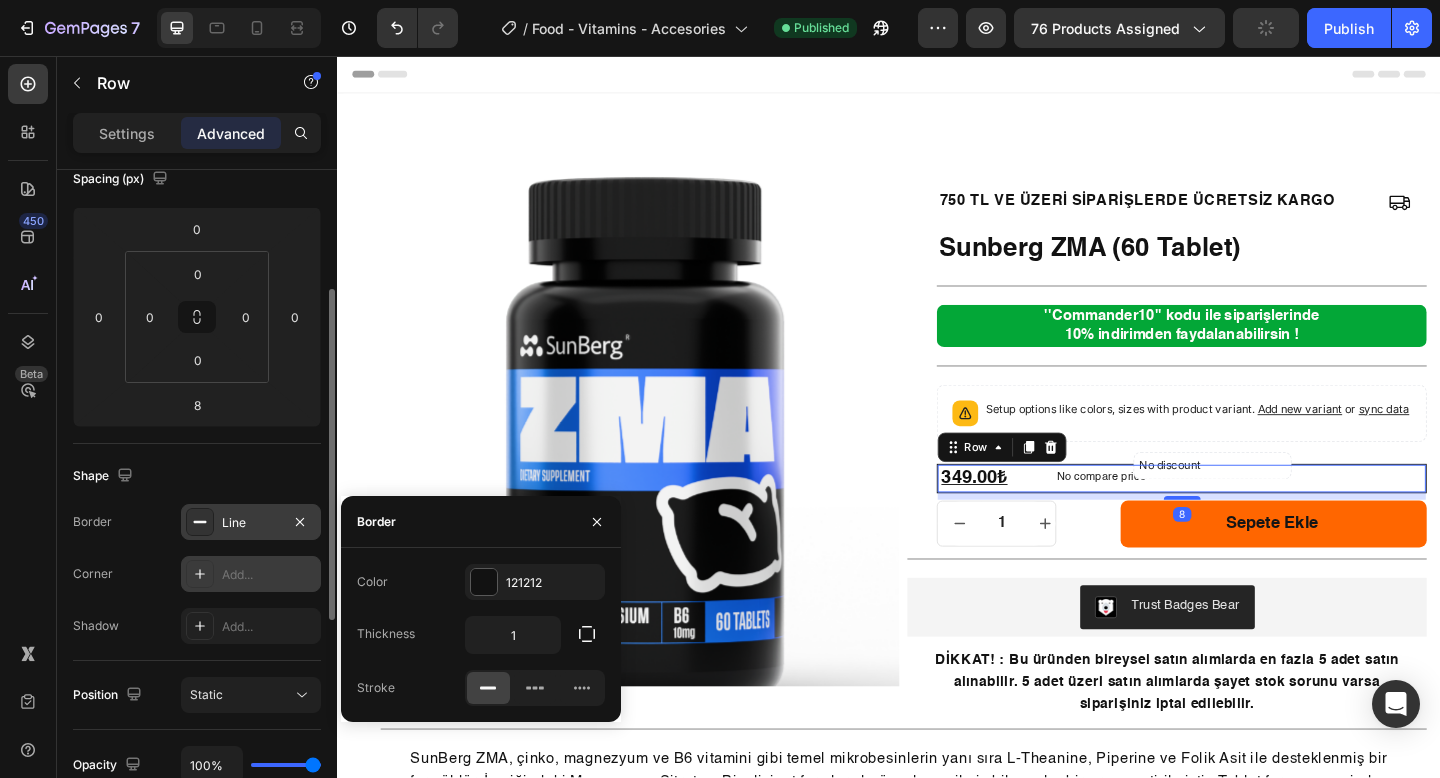 click on "Add..." at bounding box center [269, 575] 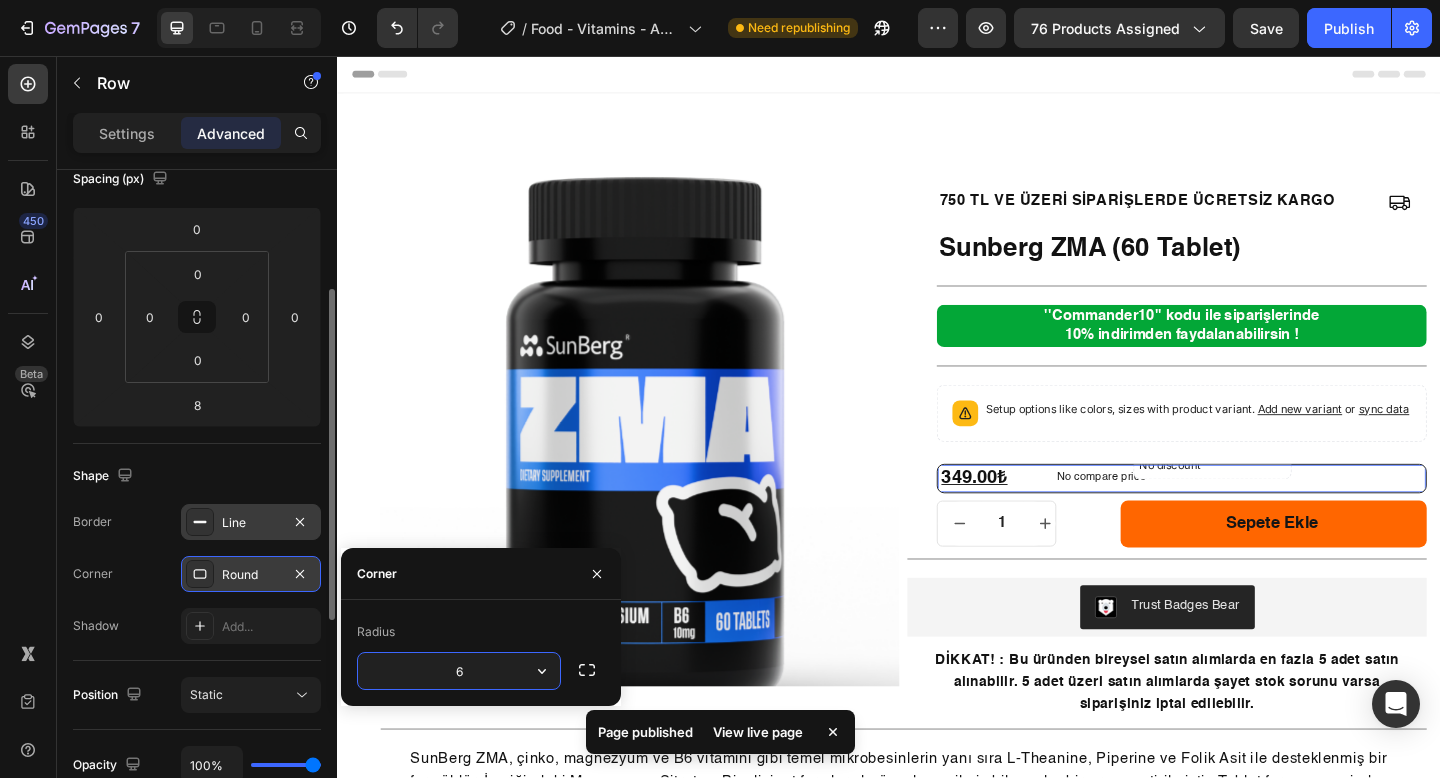 type on "6" 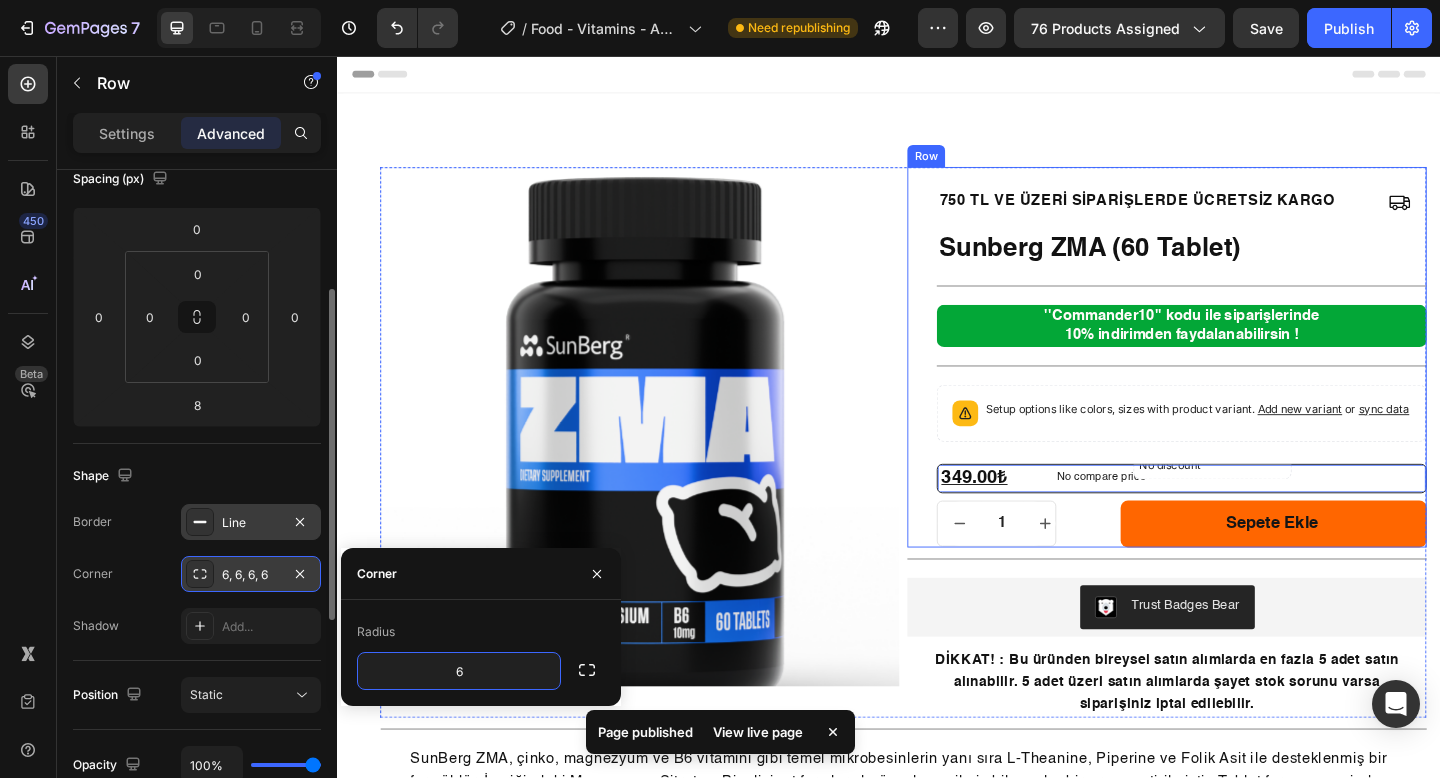 click on "750 TL VE ÜZERİ SİPARİŞLERDE ÜCRETSİZ KARGO Text Block
750 TL VE ÜZERİ SİPARİŞLERDE ÜCRETSİZ KARGO Text
750 TL VE ÜZERİ SİPARİŞLERDE ÜCRETSİZ KARGO Text Block
750 TL VE ÜZERİ SİPARİŞLERDE ÜCRETSİZ KARGO Text
Marquee Sunberg ZMA (60 Tablet) Product Title                Title Line ''Commander10'' kodu ile siparişlerinde  10% indirimden faydalanabilirsin !  Heading                Title Line Setup options like colors, sizes with product variant.       Add new variant   or   sync data Product Variants & Swatches 349.00₺ Product Price Product Price No compare price Product Price No discount   Not be displayed when published Discount Tag Row   8
1
Product Quantity Sepete ekle Add to Cart Row Row" at bounding box center [1239, 384] 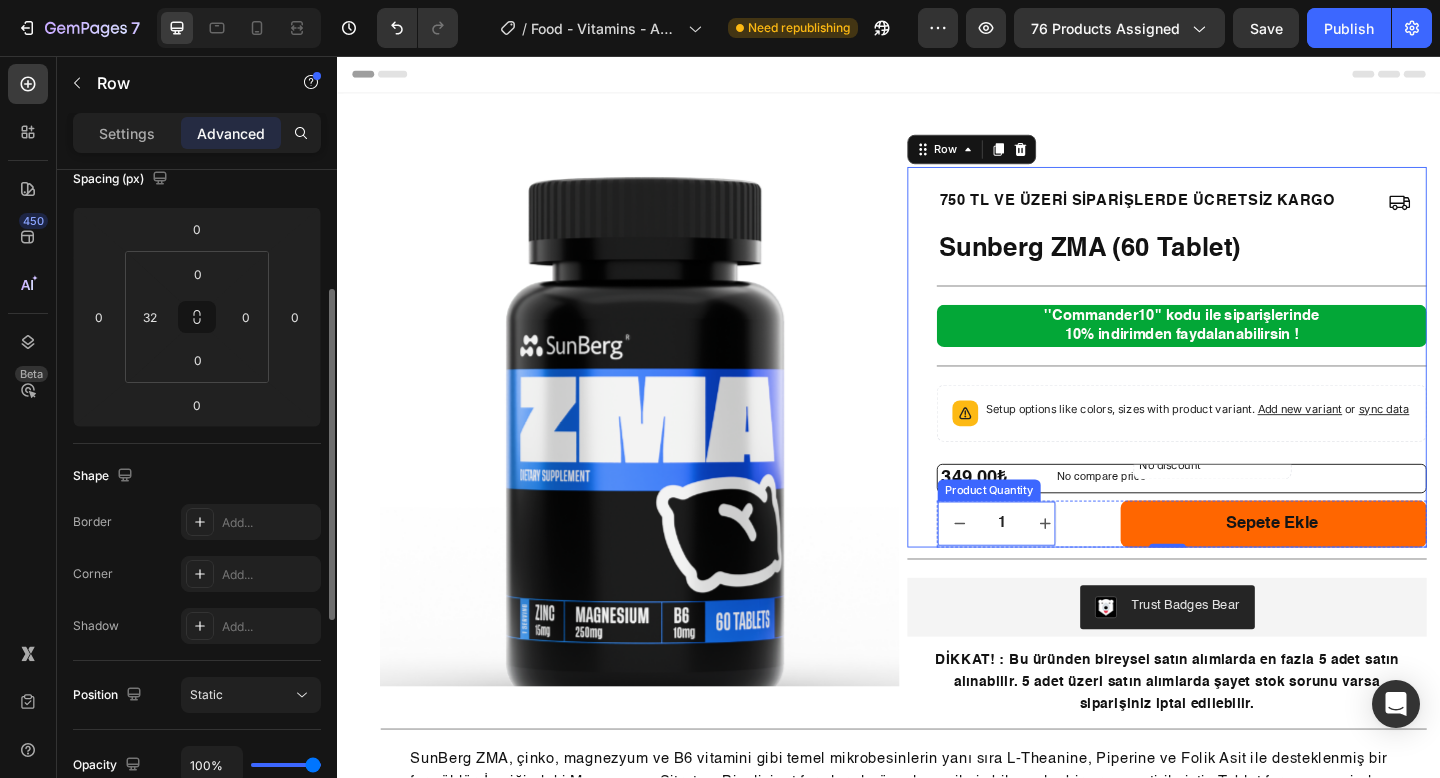 click on "Product Quantity" at bounding box center [1046, 529] 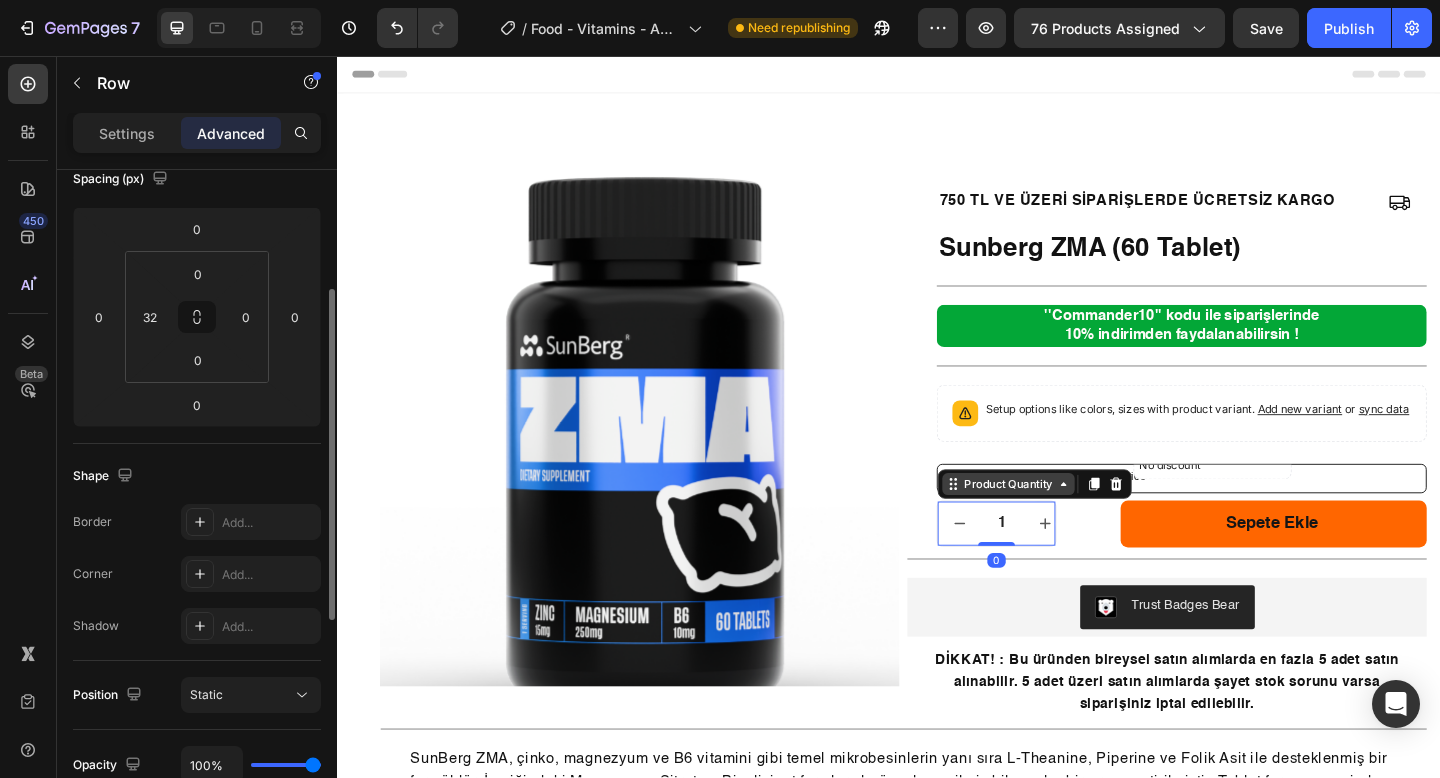 scroll, scrollTop: 0, scrollLeft: 0, axis: both 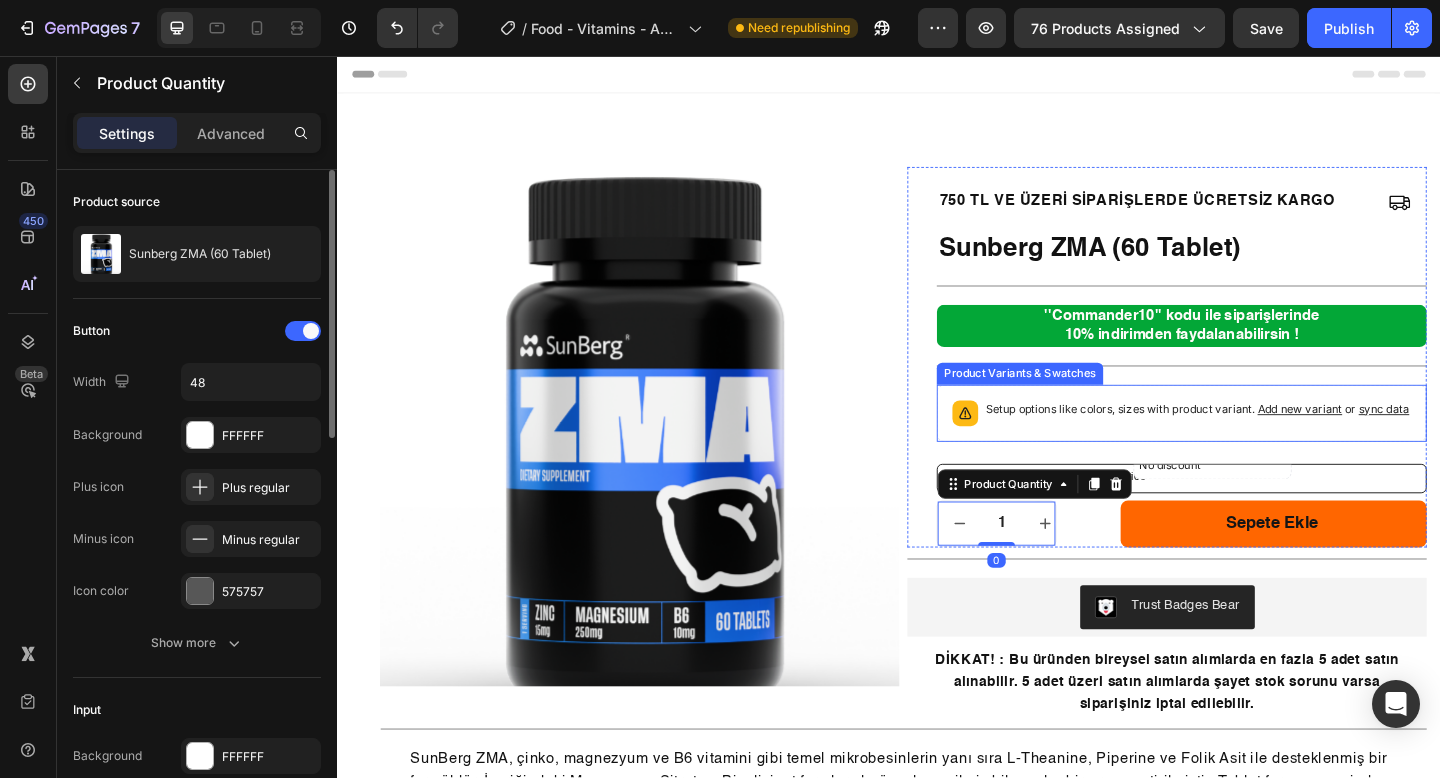 click on "Setup options like colors, sizes with product variant.       Add new variant   or   sync data" at bounding box center [1272, 445] 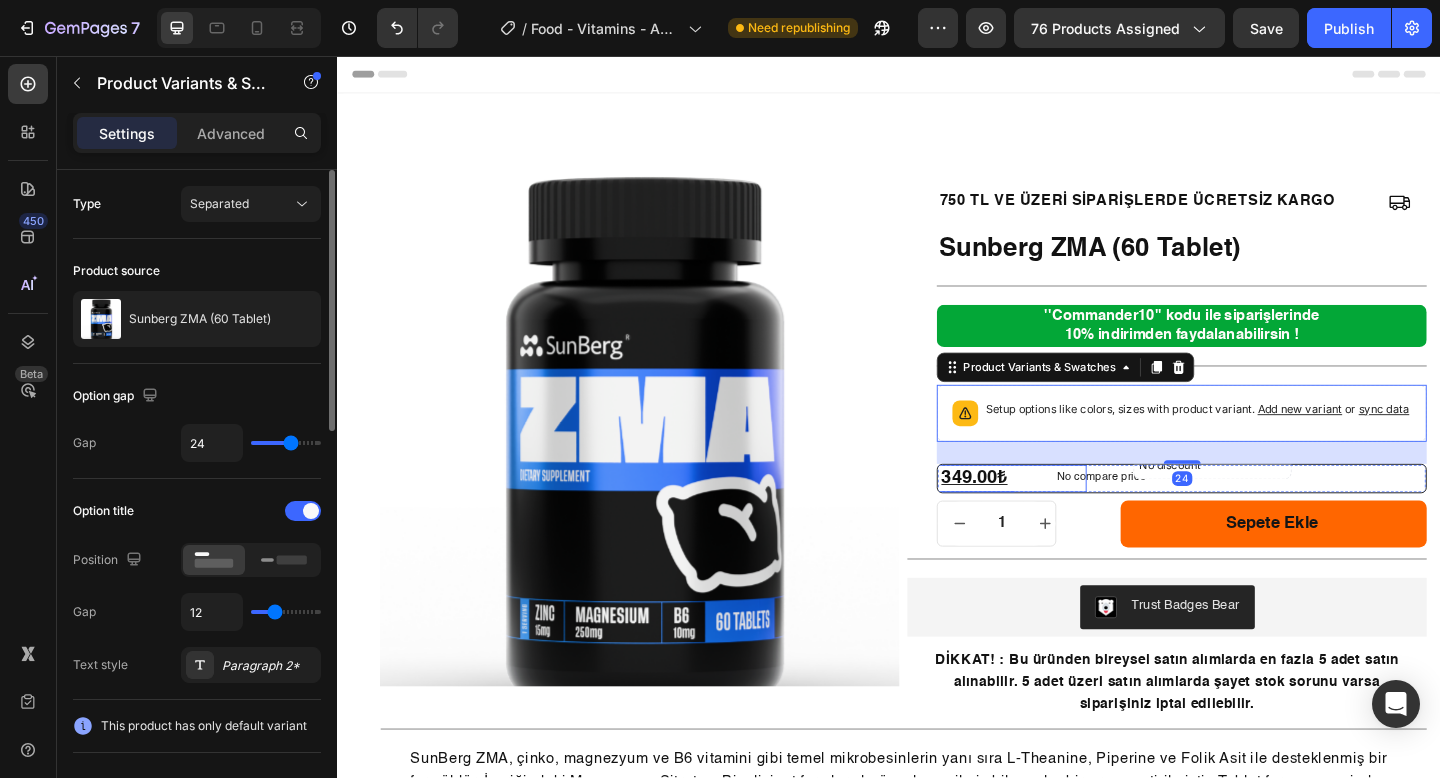 click on "349.00₺" at bounding box center [1072, 516] 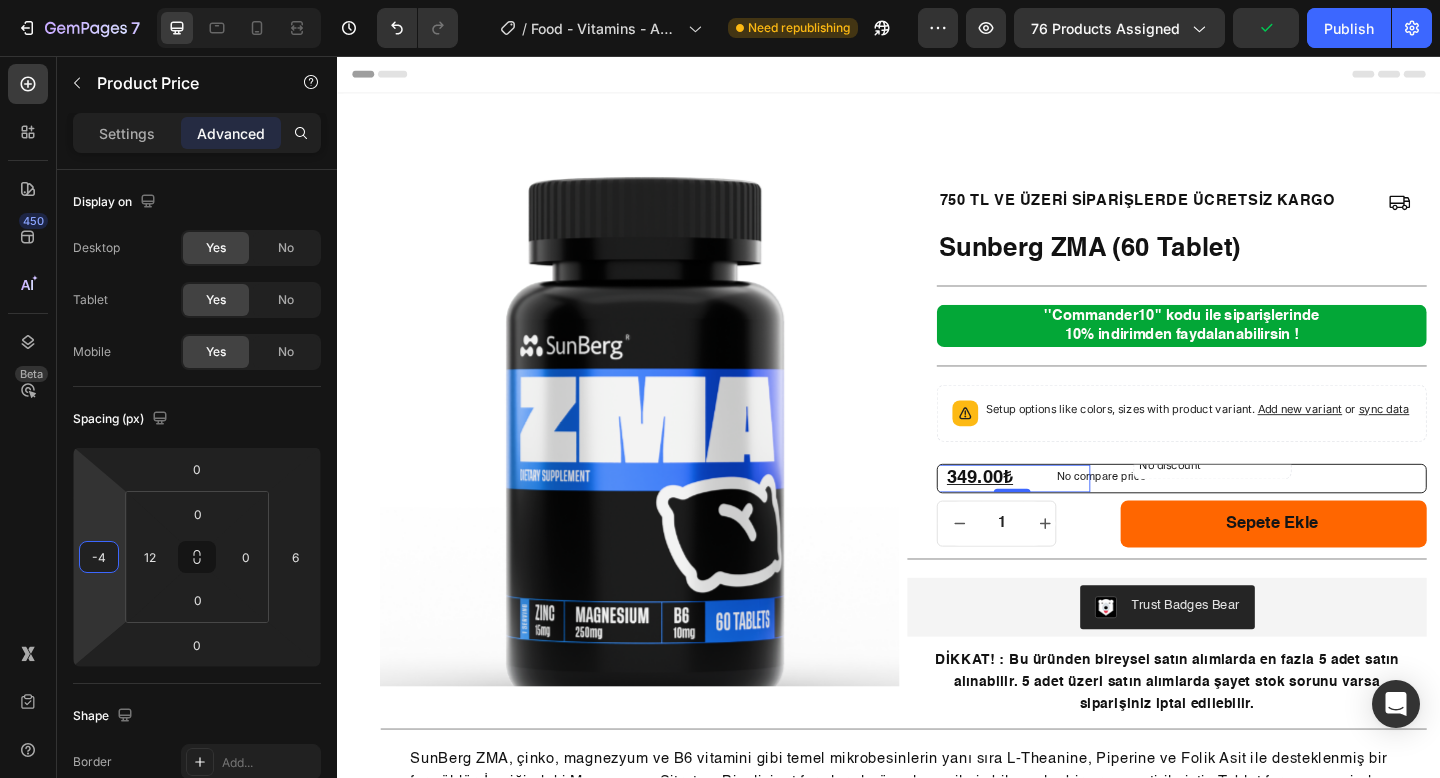 type on "-2" 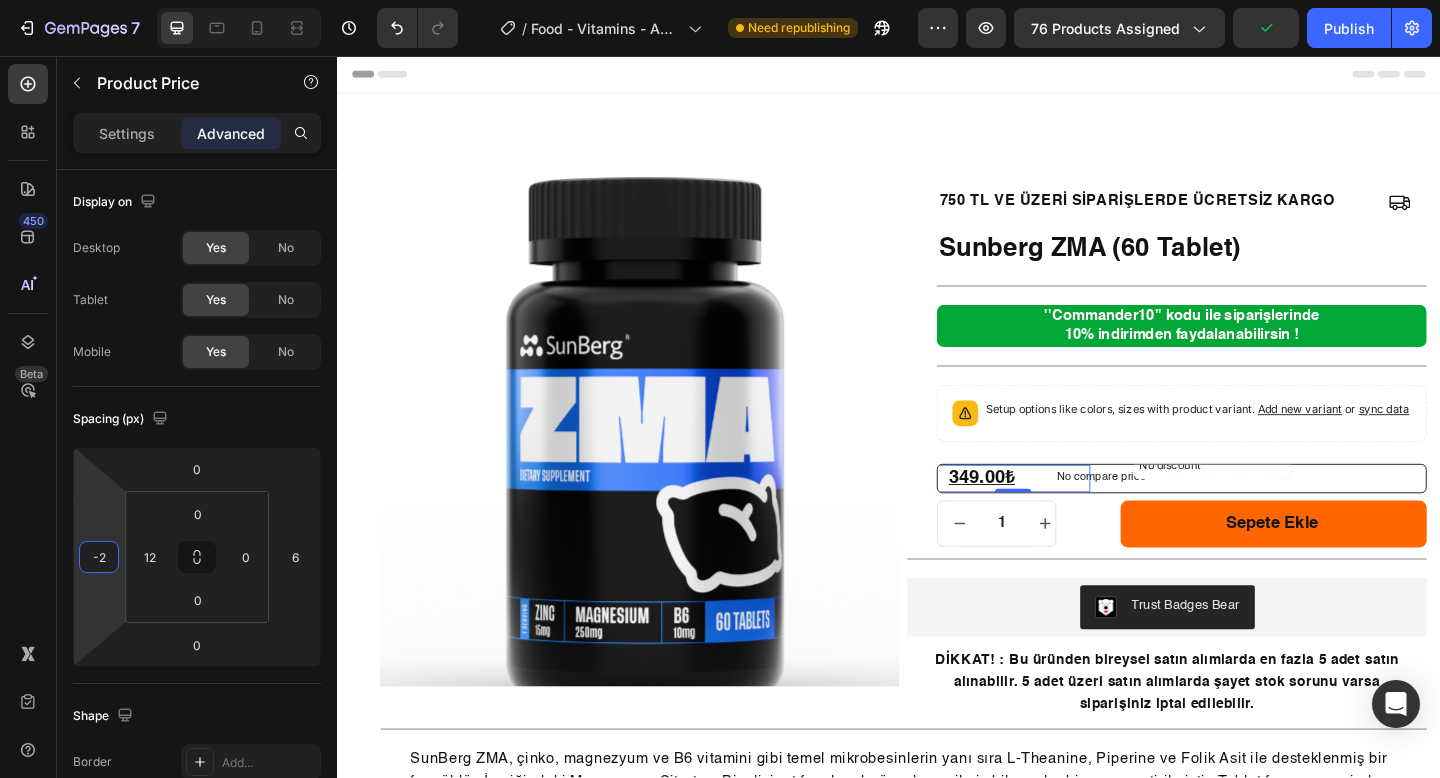 click on "7  Version history  /  Food - Vitamins - Accesories Need republishing Preview 76 products assigned  Publish  450 Beta trust Sections(15) Elements(0)  We couldn’t find any matches for “trust” Suggestions: Check your search for any typos Try different keywords  Looking for templates? Have a look in  our libraries Product Price Settings Advanced Display on Desktop Yes No Tablet Yes No Mobile Yes No Spacing (px) 0 -2 0 6 0 12 0 0 Shape Border Add... Corner Sharp Shadow Add... Position Static Opacity 100% Animation Interaction Upgrade to Optimize plan  to unlock Interaction & other premium features. CSS class Delete element 333333 100 % 333333 100 % We recommend editing on a screen 1024px+ for efficient experience. You can zoom out the browser for more working space. Save Preview View live page View history Rename page
Clone to other page type
View with current template Force Publish All Landing S" at bounding box center (720, 0) 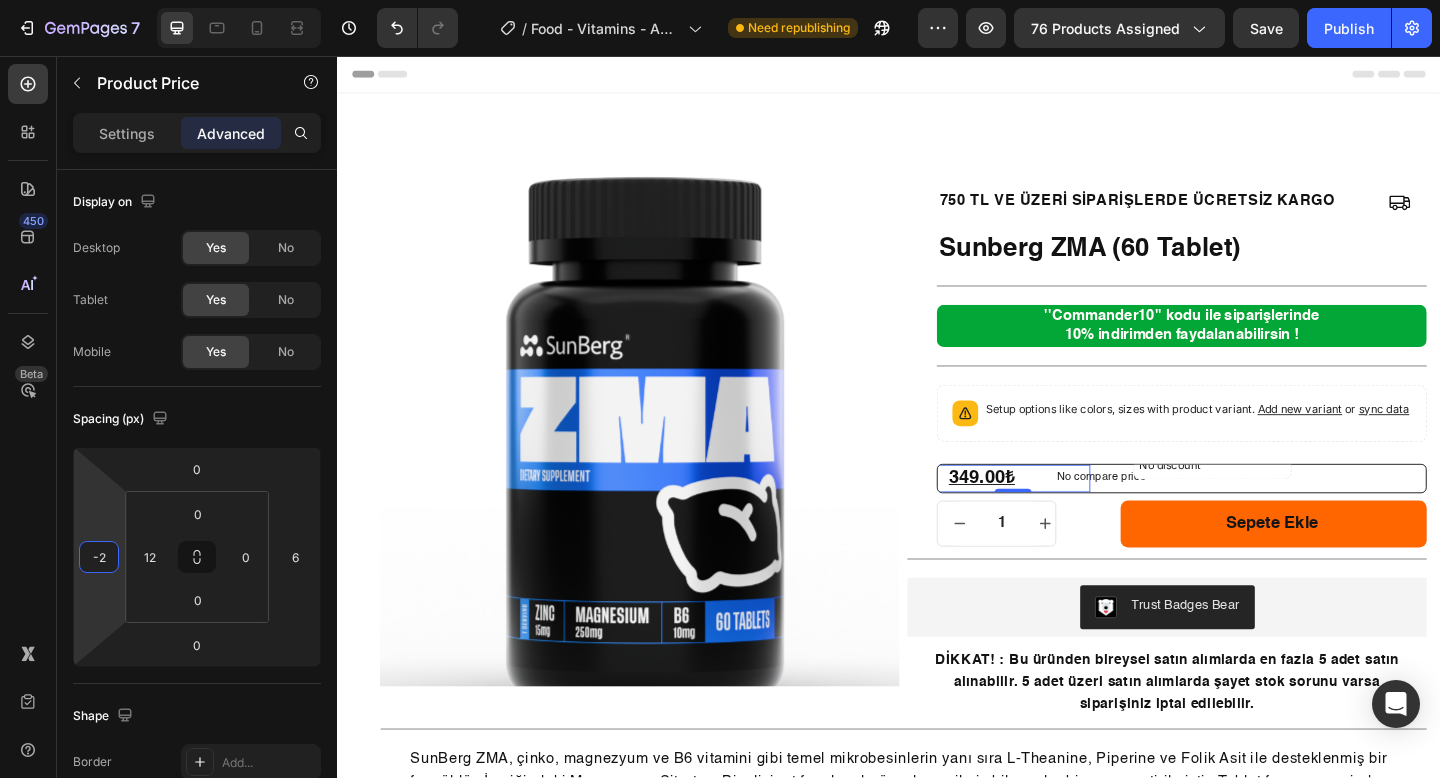 click on "7  Version history  /  Food - Vitamins - Accesories Need republishing Preview 76 products assigned  Save   Publish" 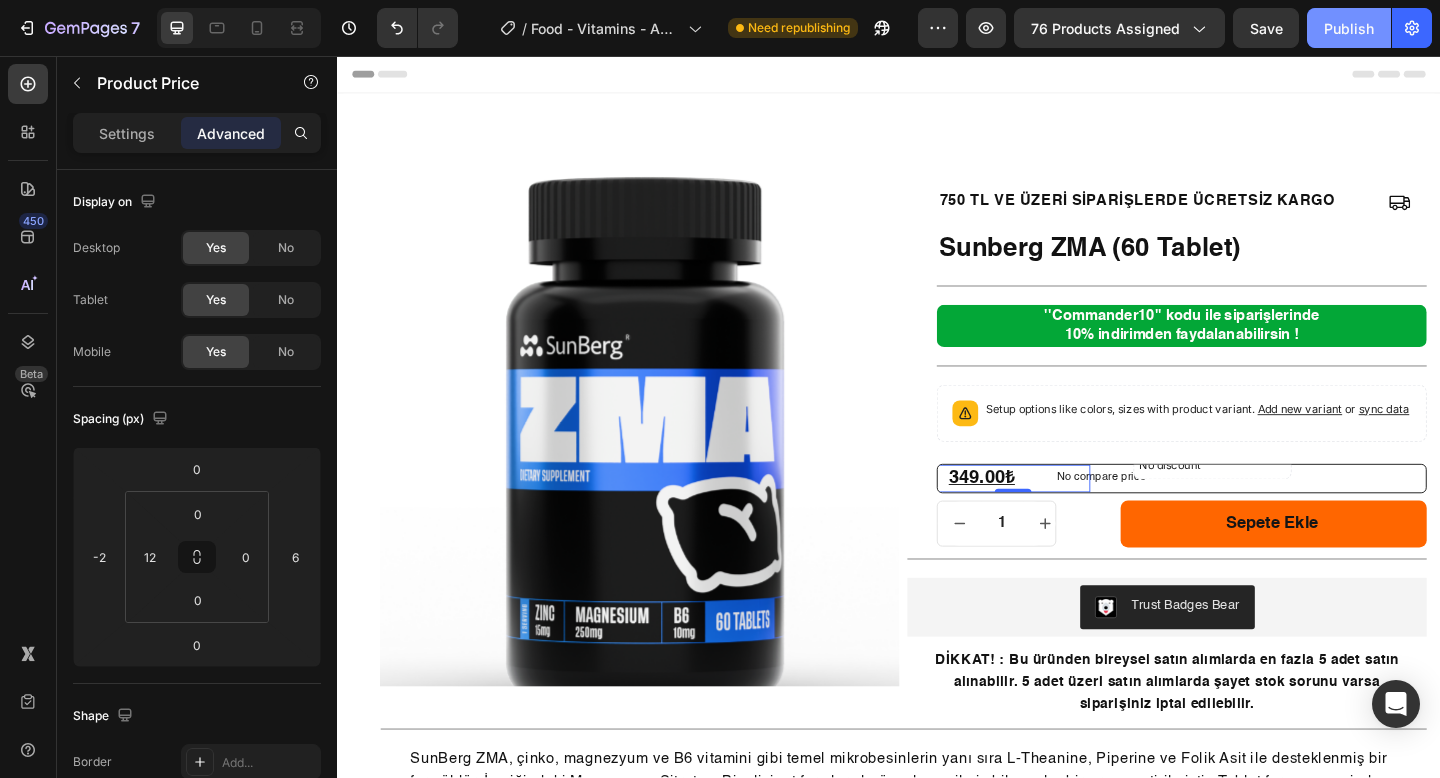 click on "Publish" 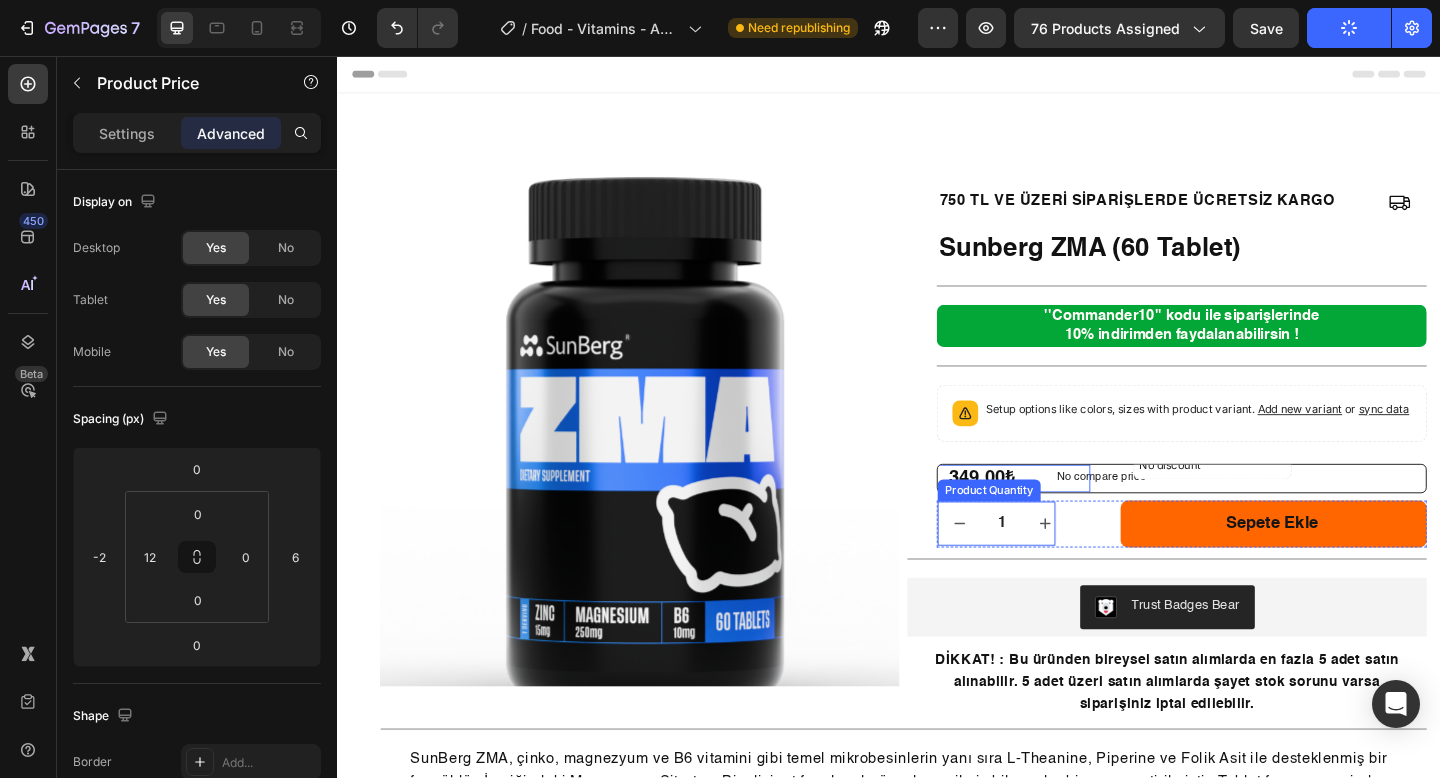 click at bounding box center [1107, 565] 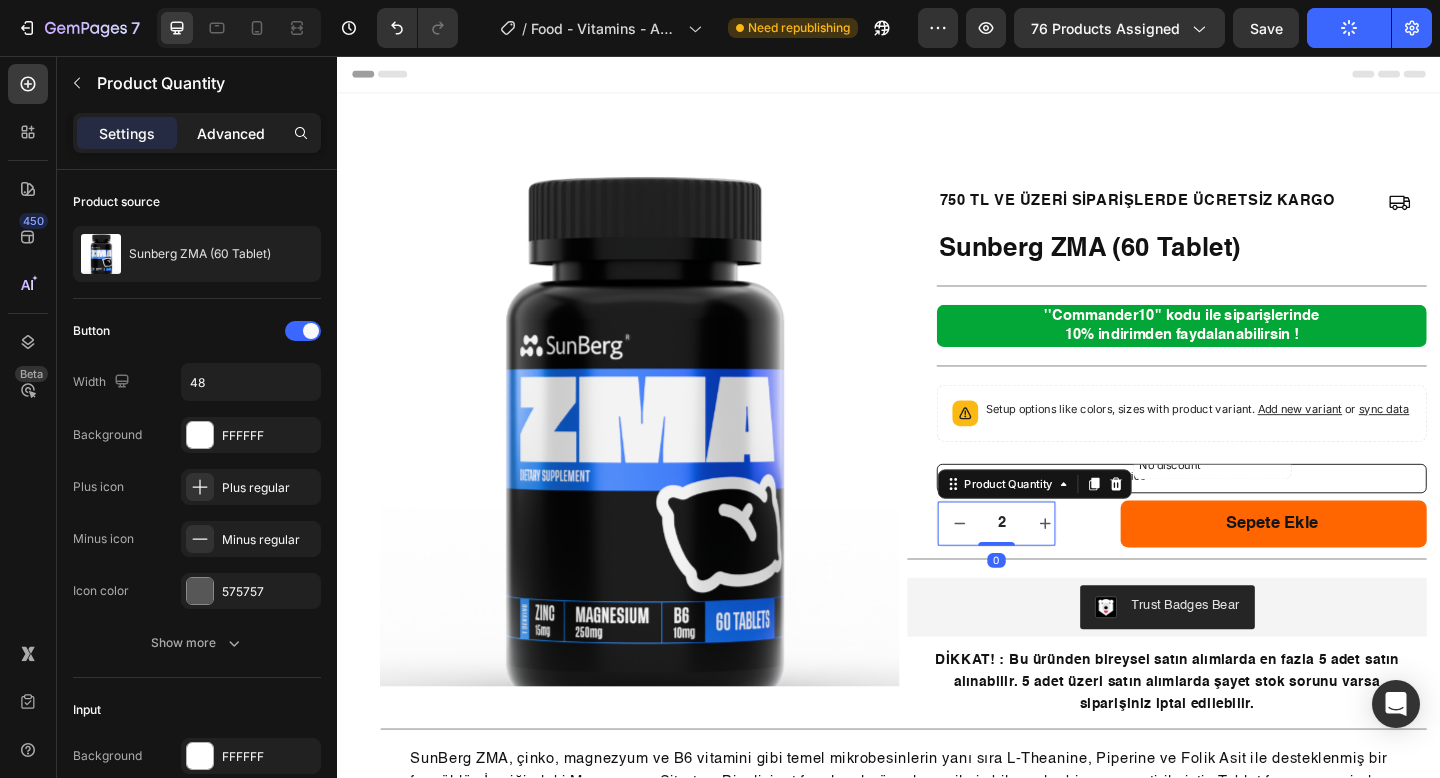 click on "Advanced" at bounding box center (231, 133) 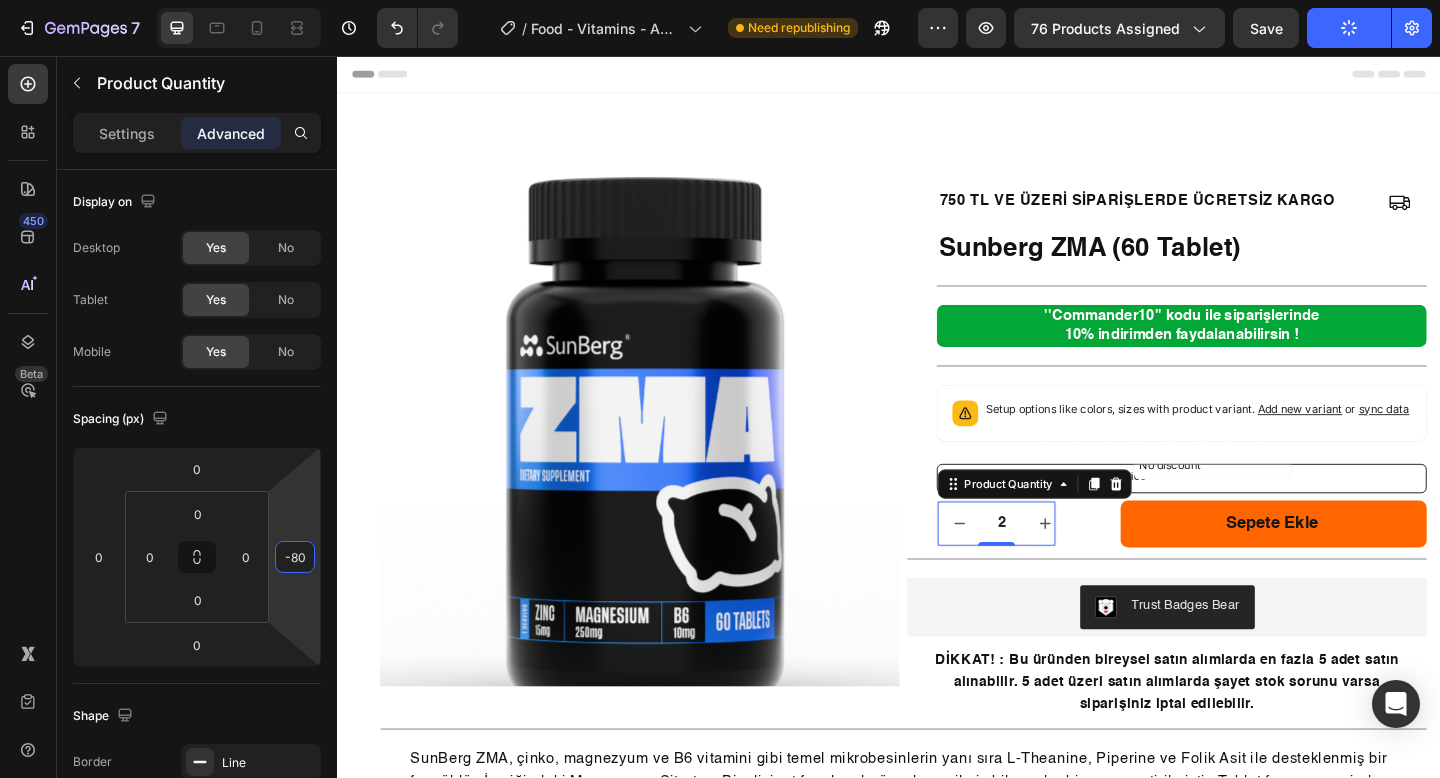 type on "-82" 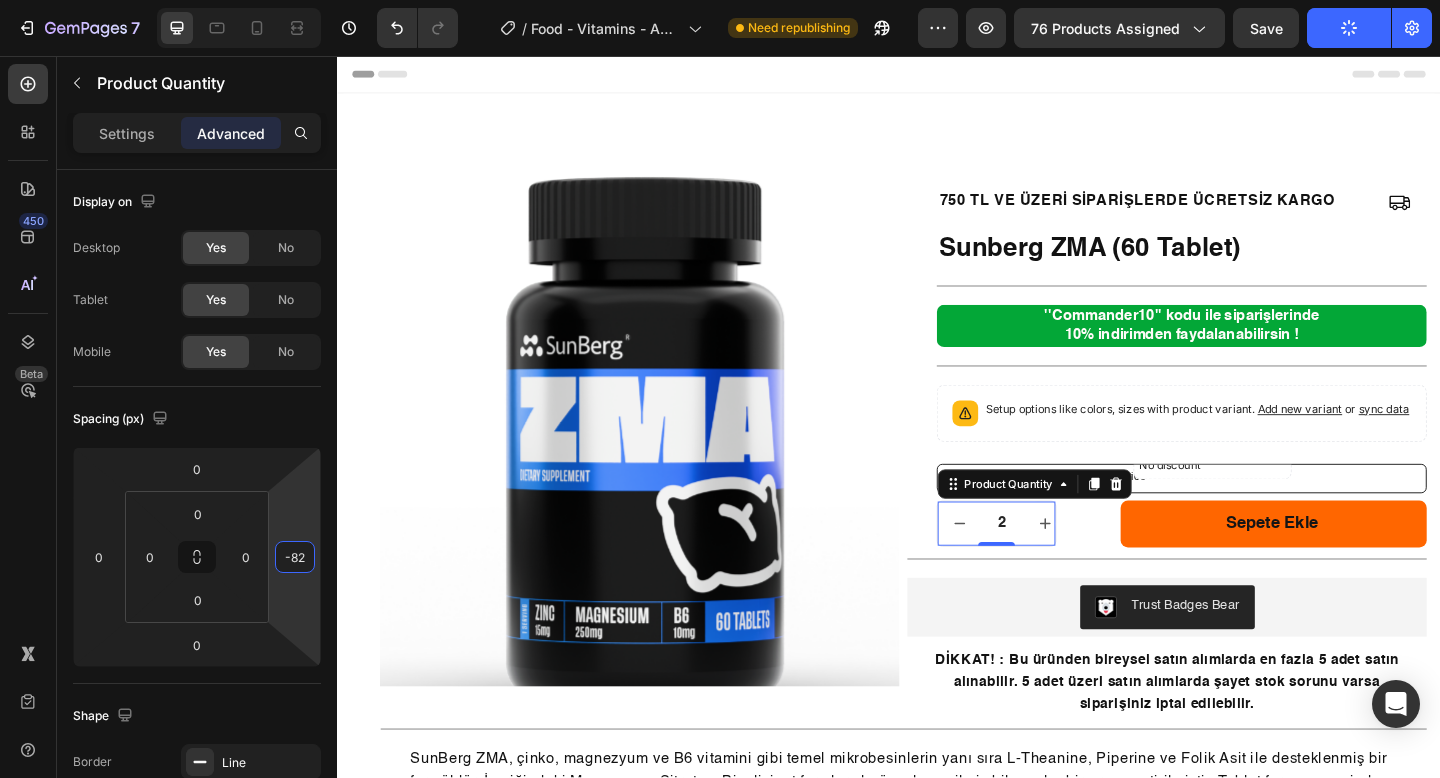 drag, startPoint x: 271, startPoint y: 557, endPoint x: 268, endPoint y: 598, distance: 41.109608 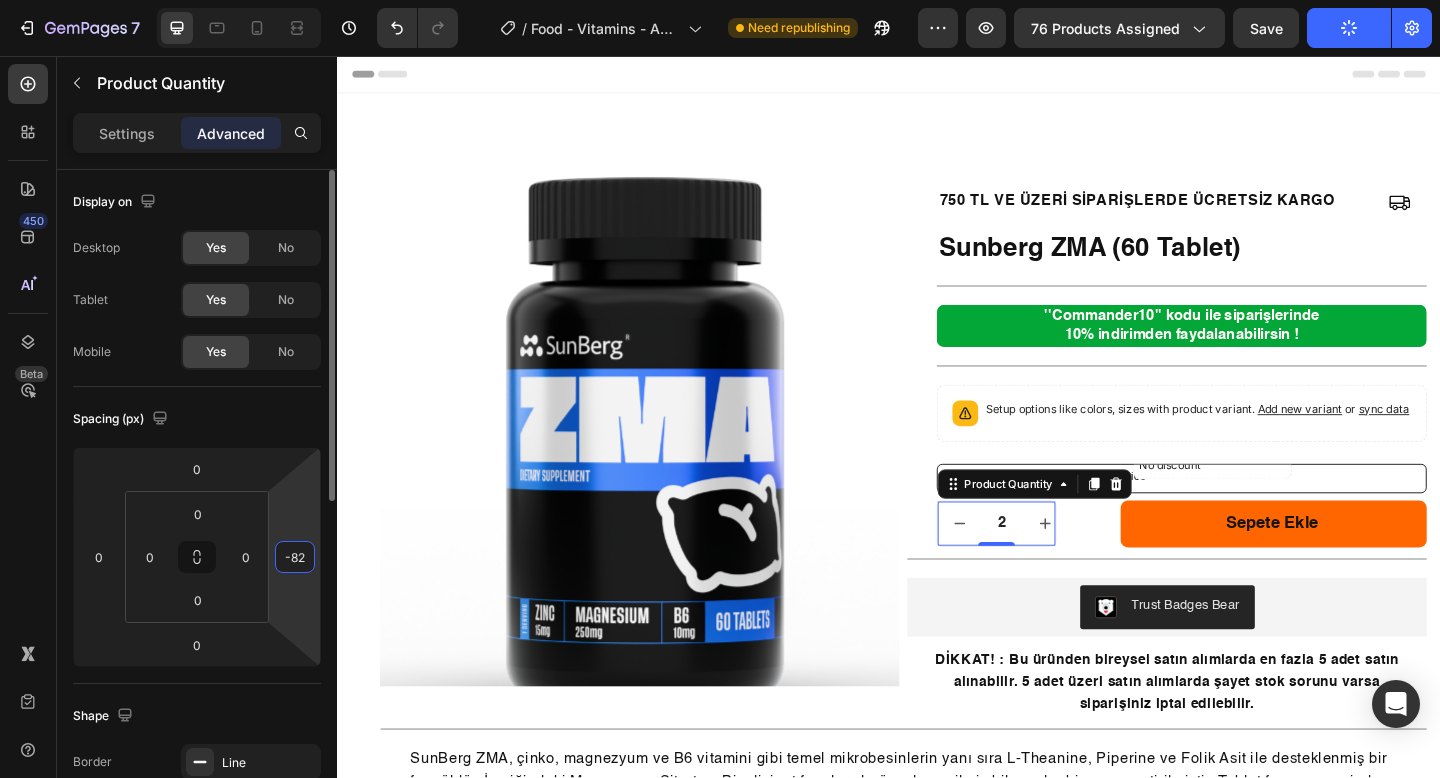 click on "-82" at bounding box center (295, 557) 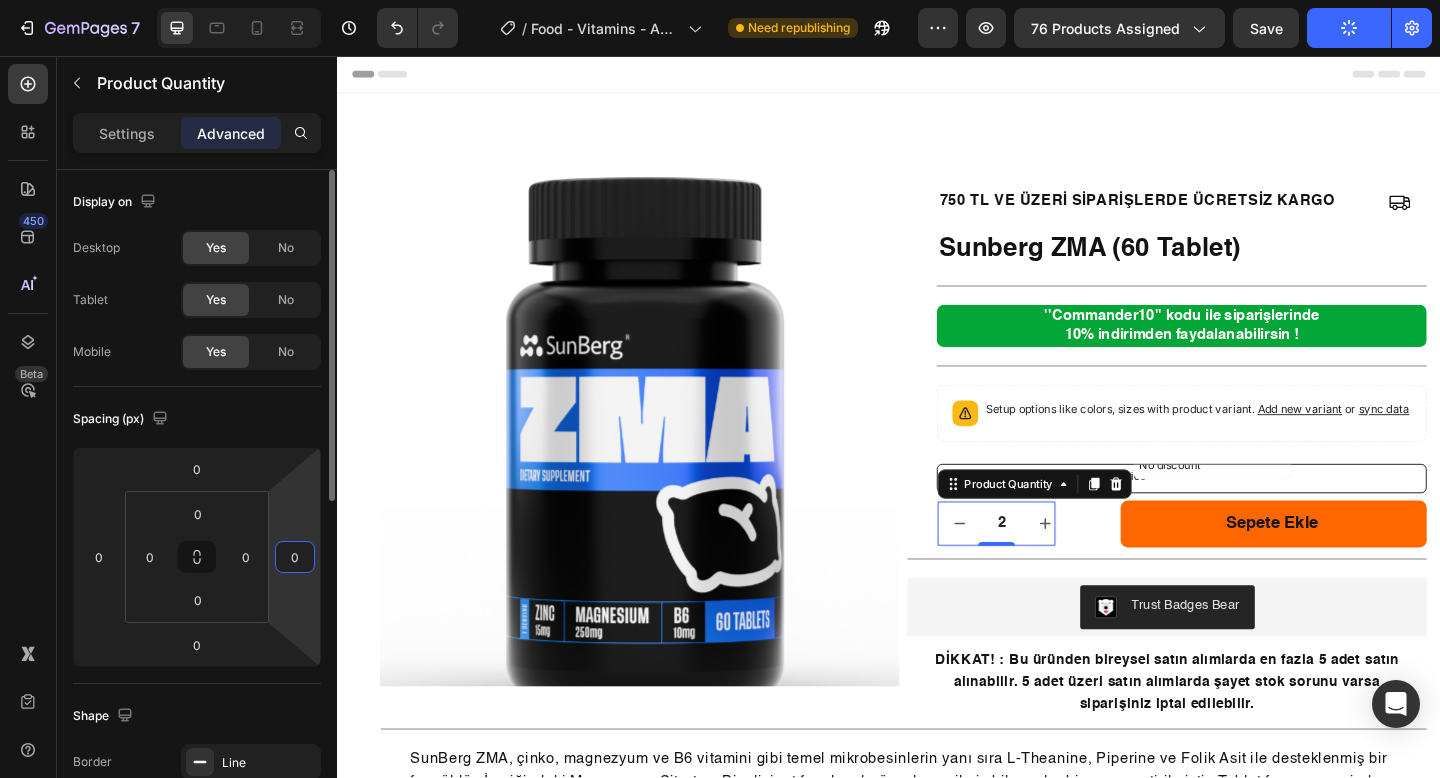 type on "0" 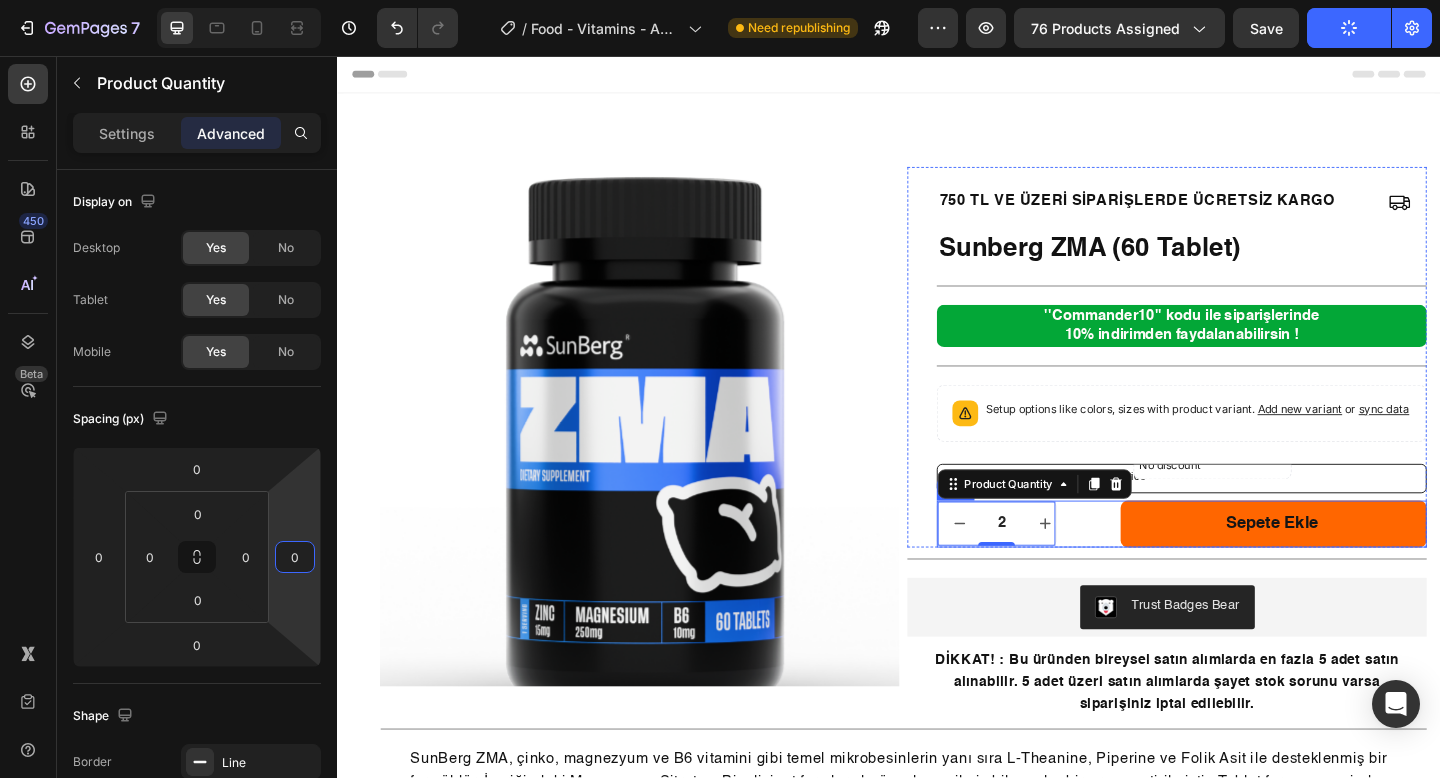click on "Sepete ekle Add to Cart" at bounding box center (1326, 565) 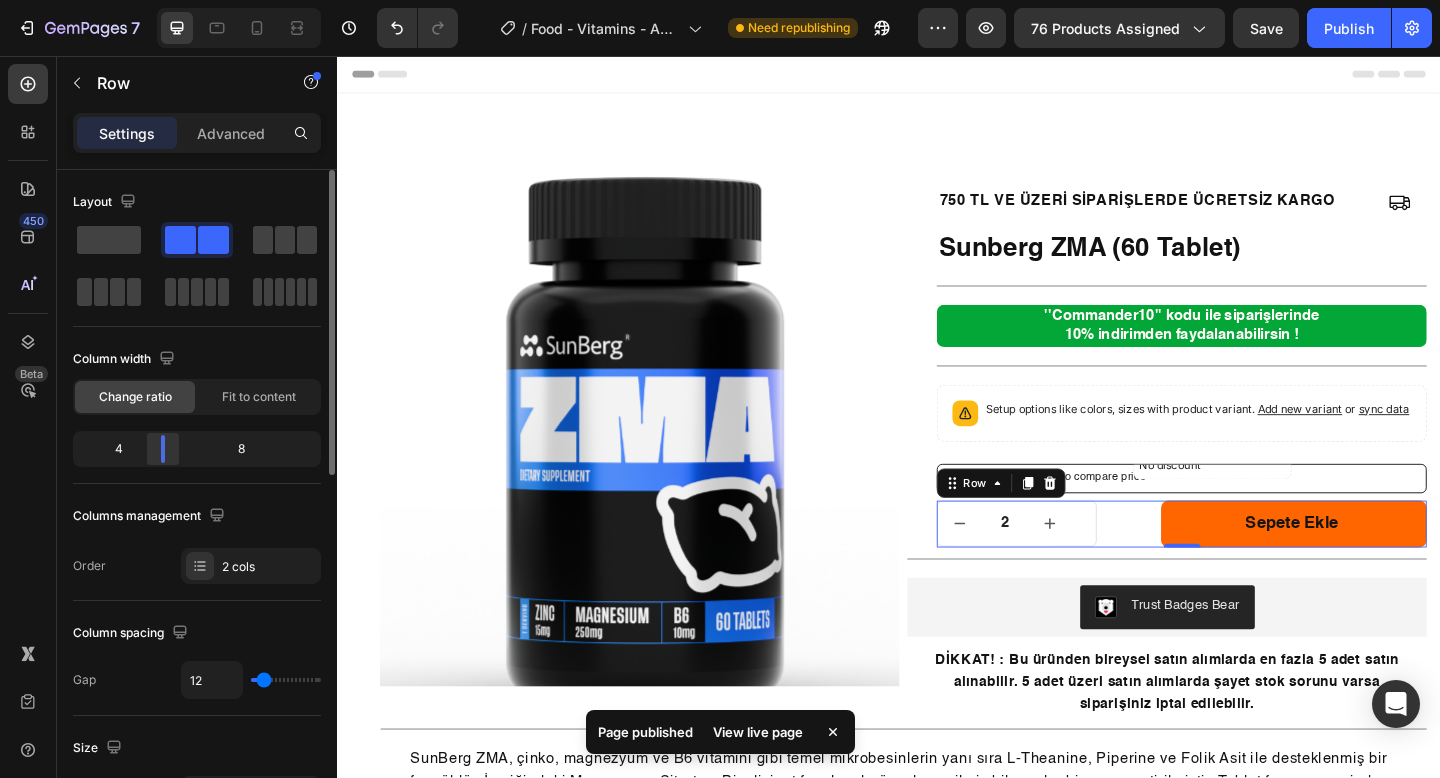 click 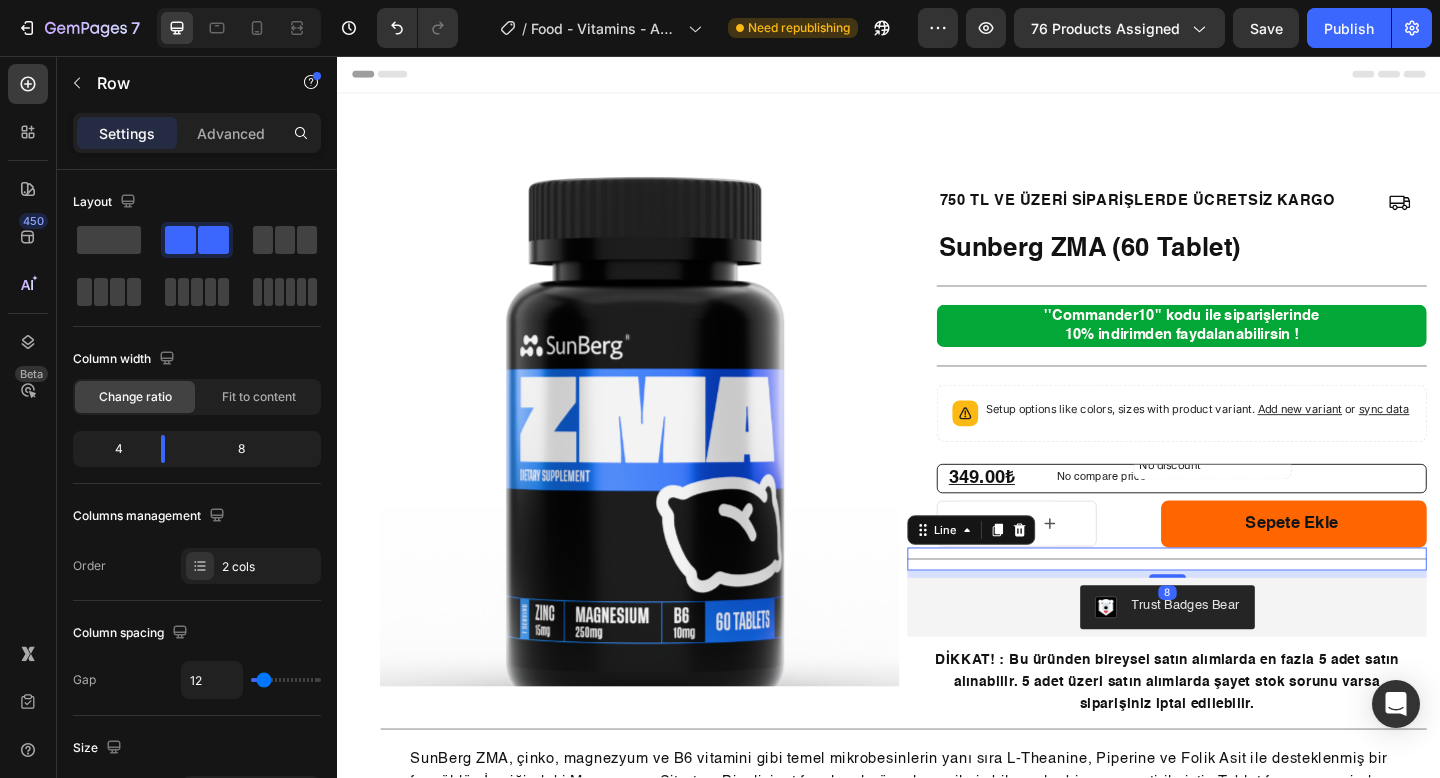 click on "Title Line   8" at bounding box center (1239, 603) 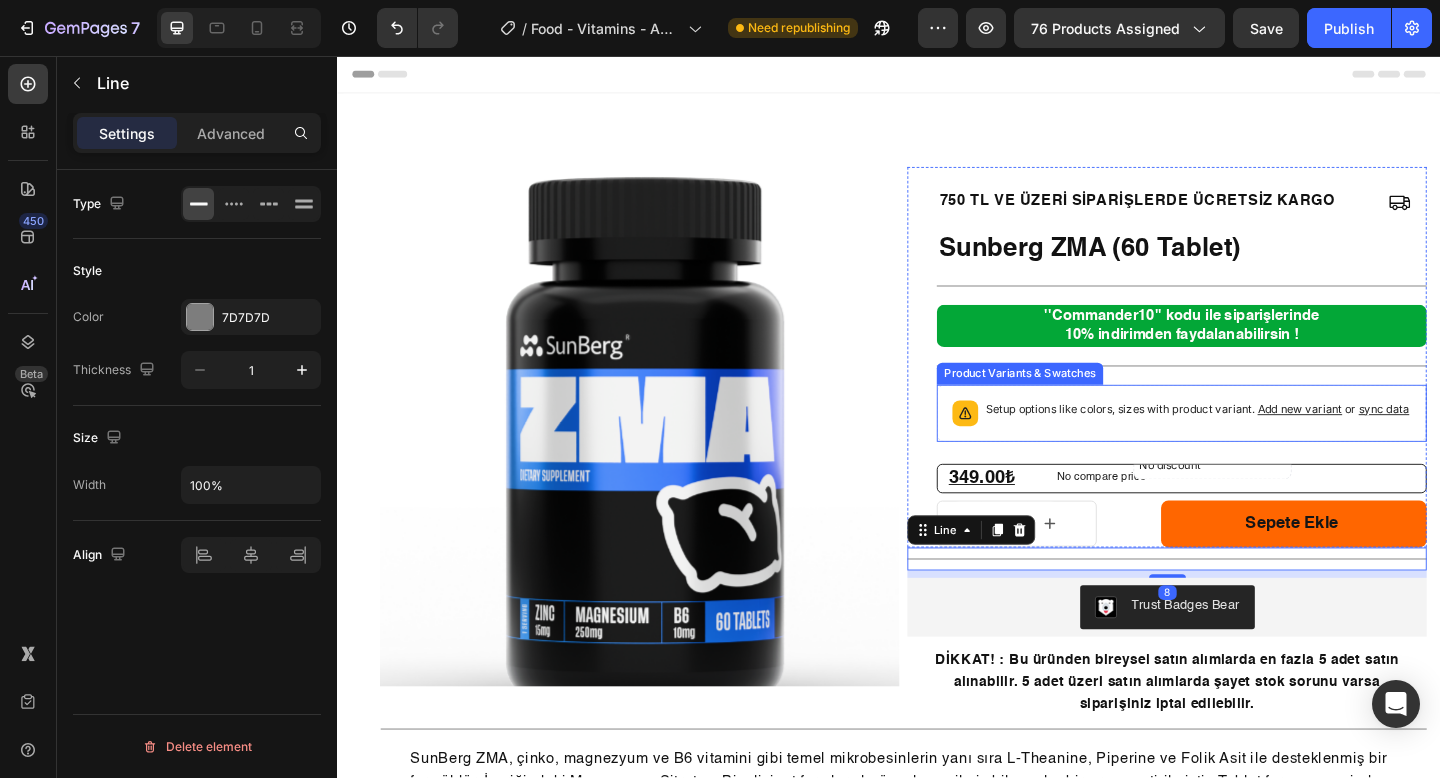 click on "Setup options like colors, sizes with product variant.       Add new variant   or   sync data" at bounding box center [1255, 445] 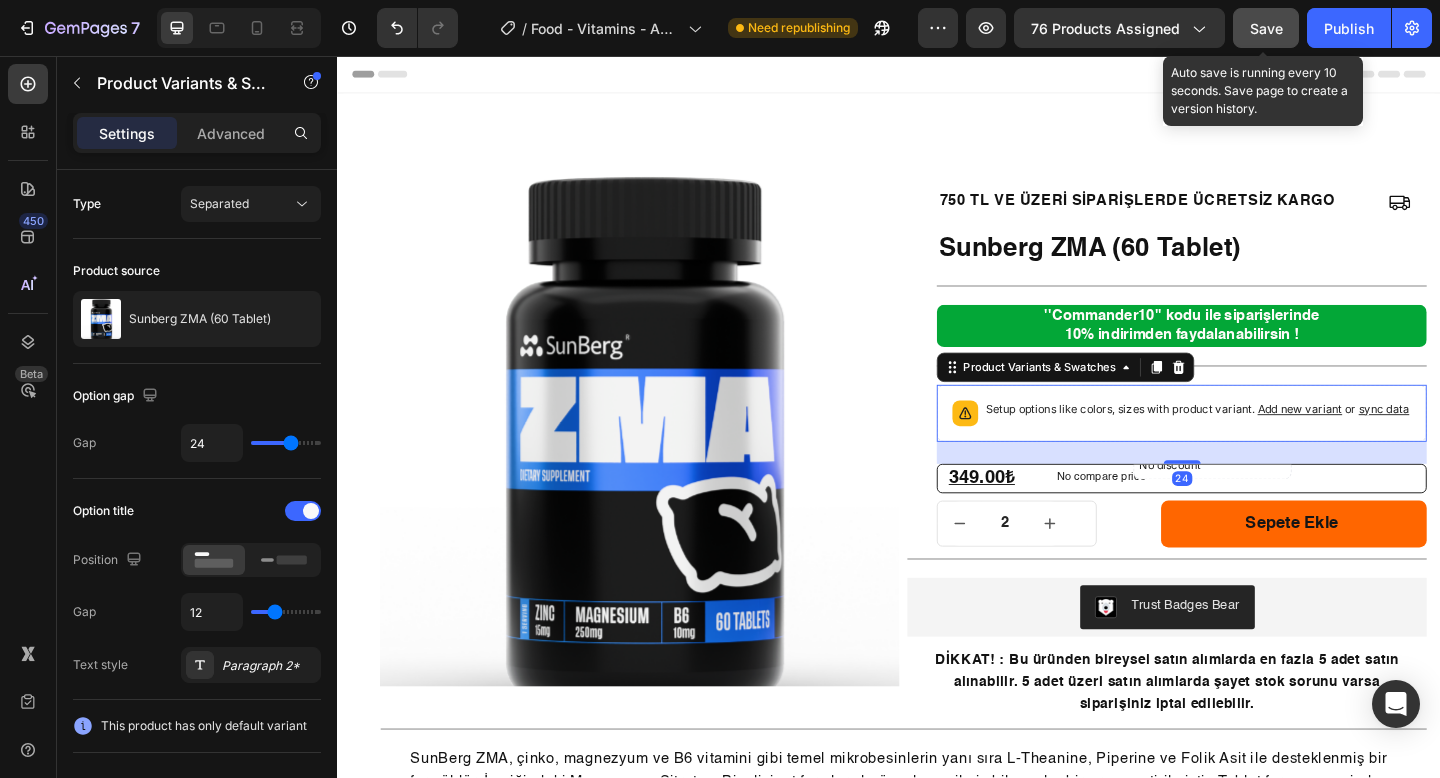 click on "Save" 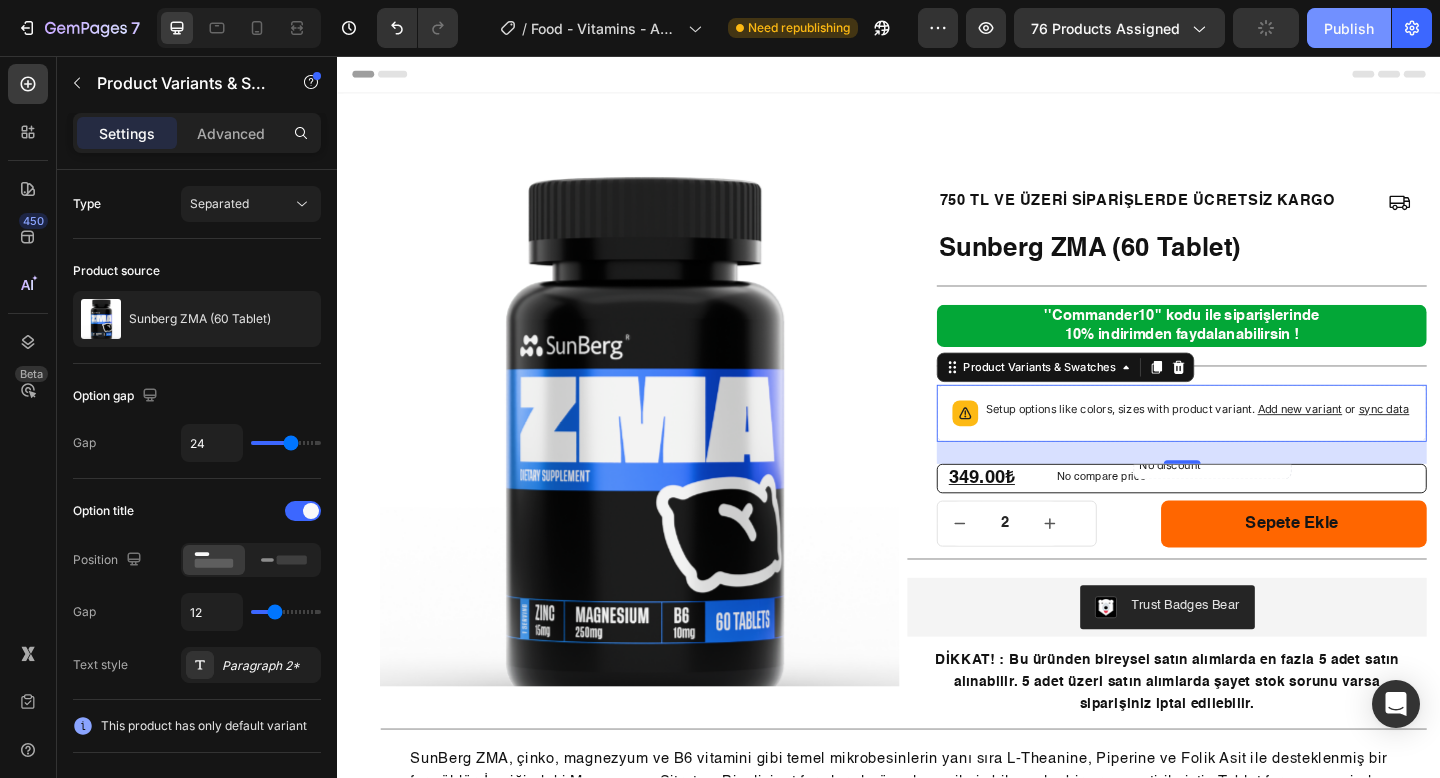 click on "Publish" at bounding box center (1349, 28) 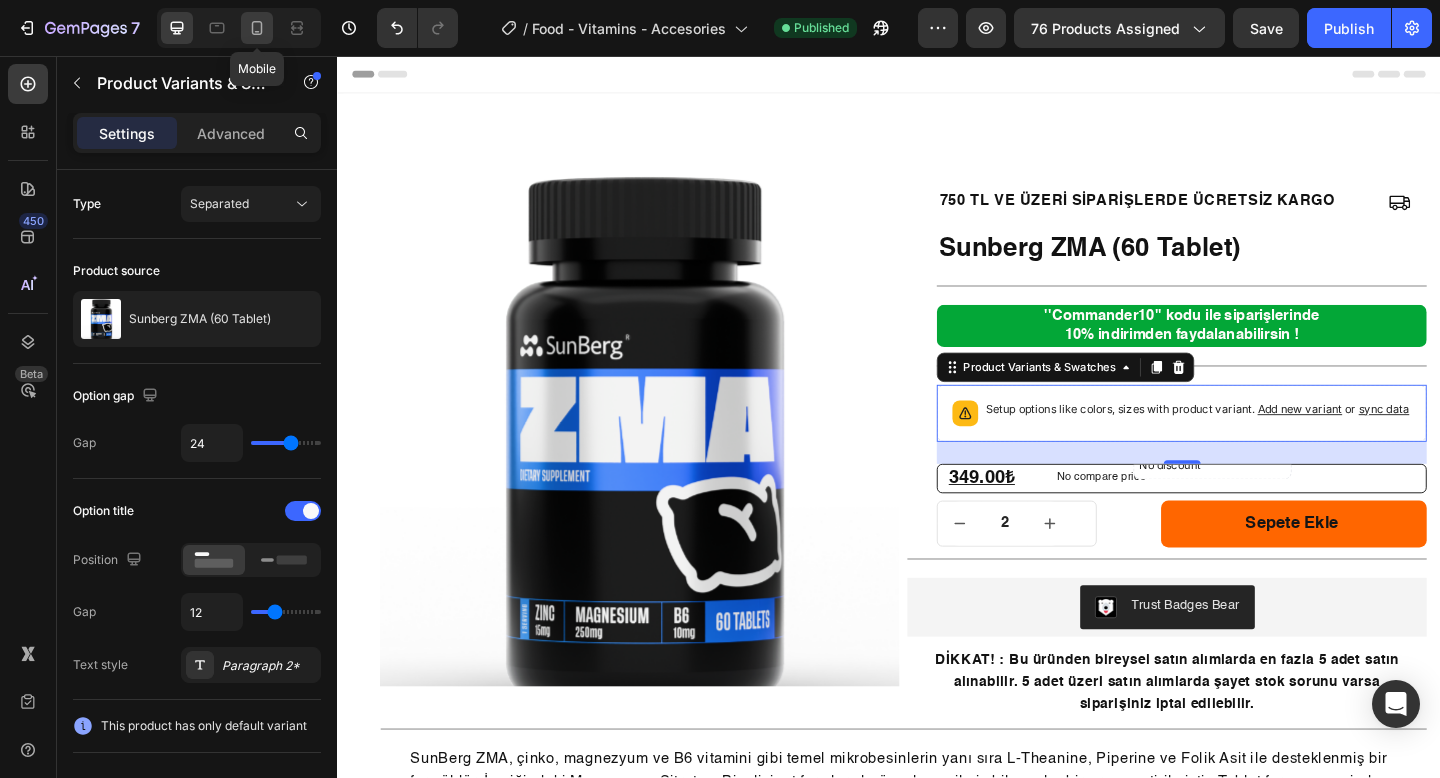 drag, startPoint x: 269, startPoint y: 39, endPoint x: 64, endPoint y: 139, distance: 228.08989 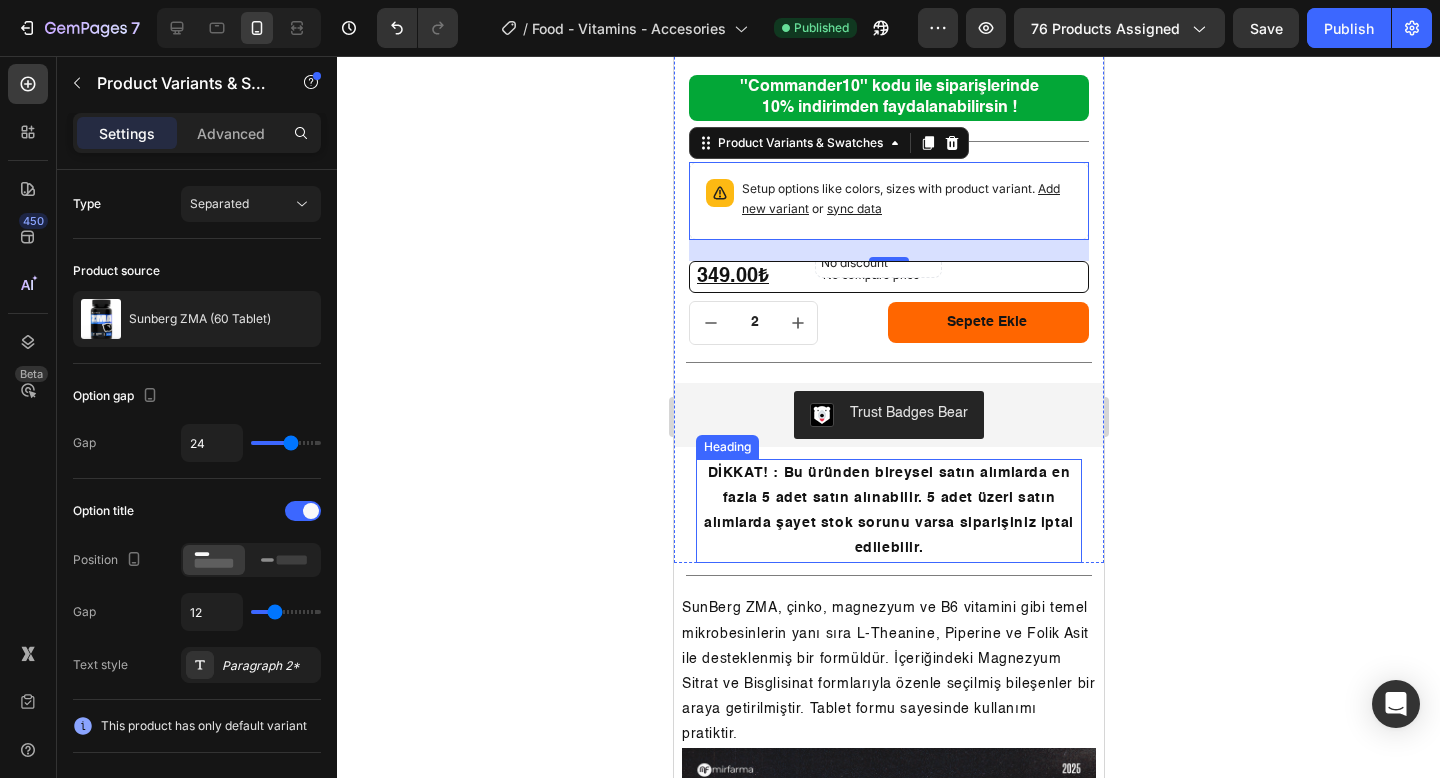 scroll, scrollTop: 757, scrollLeft: 0, axis: vertical 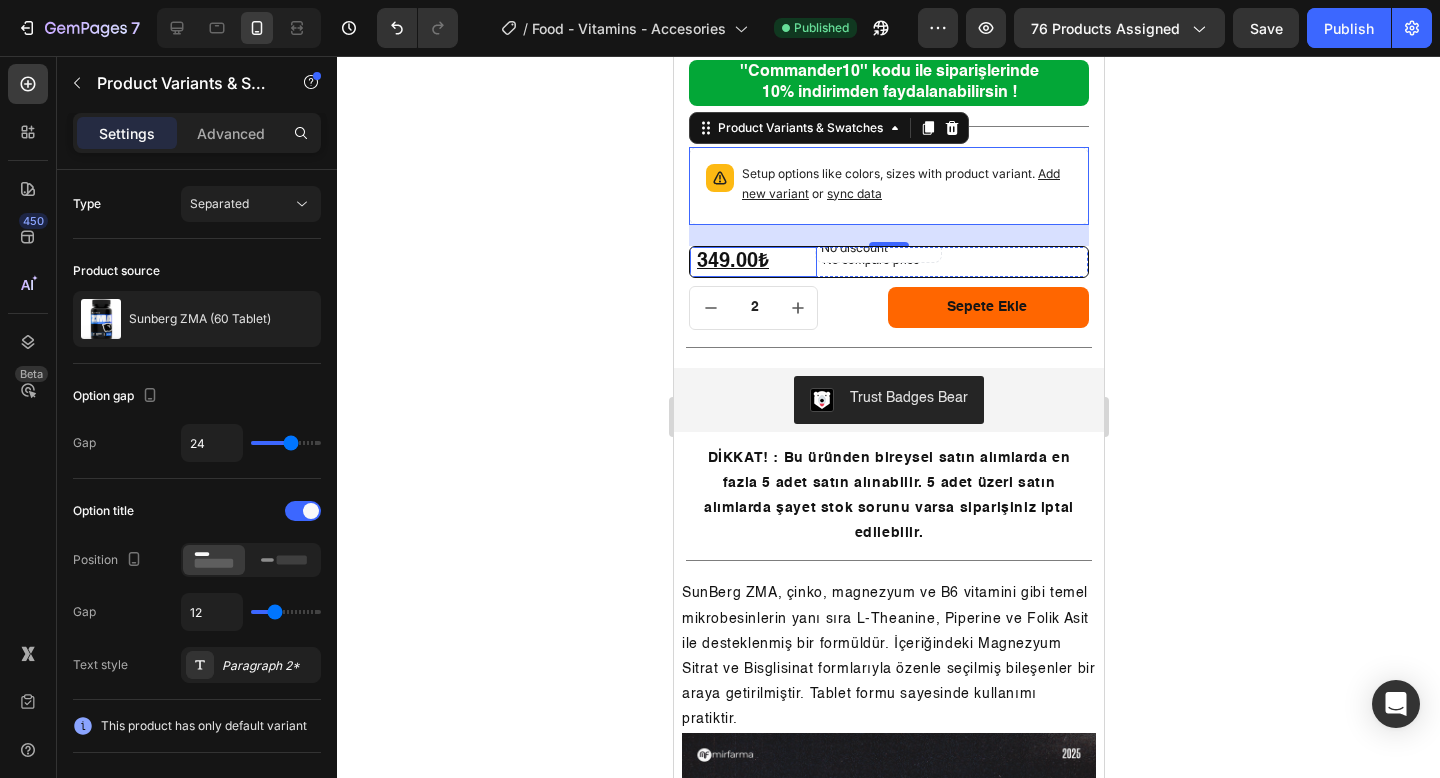 click on "349.00₺" at bounding box center (755, 262) 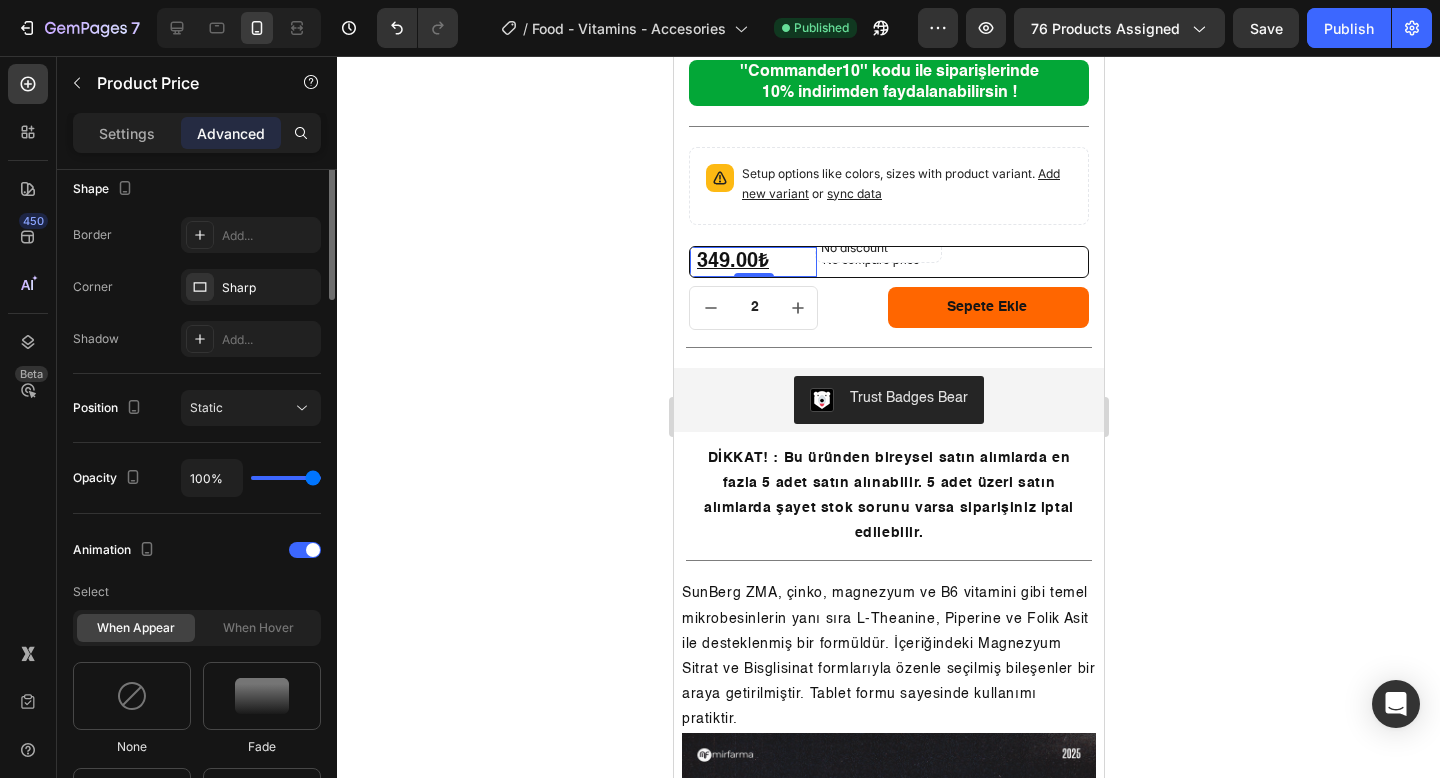 scroll, scrollTop: 835, scrollLeft: 0, axis: vertical 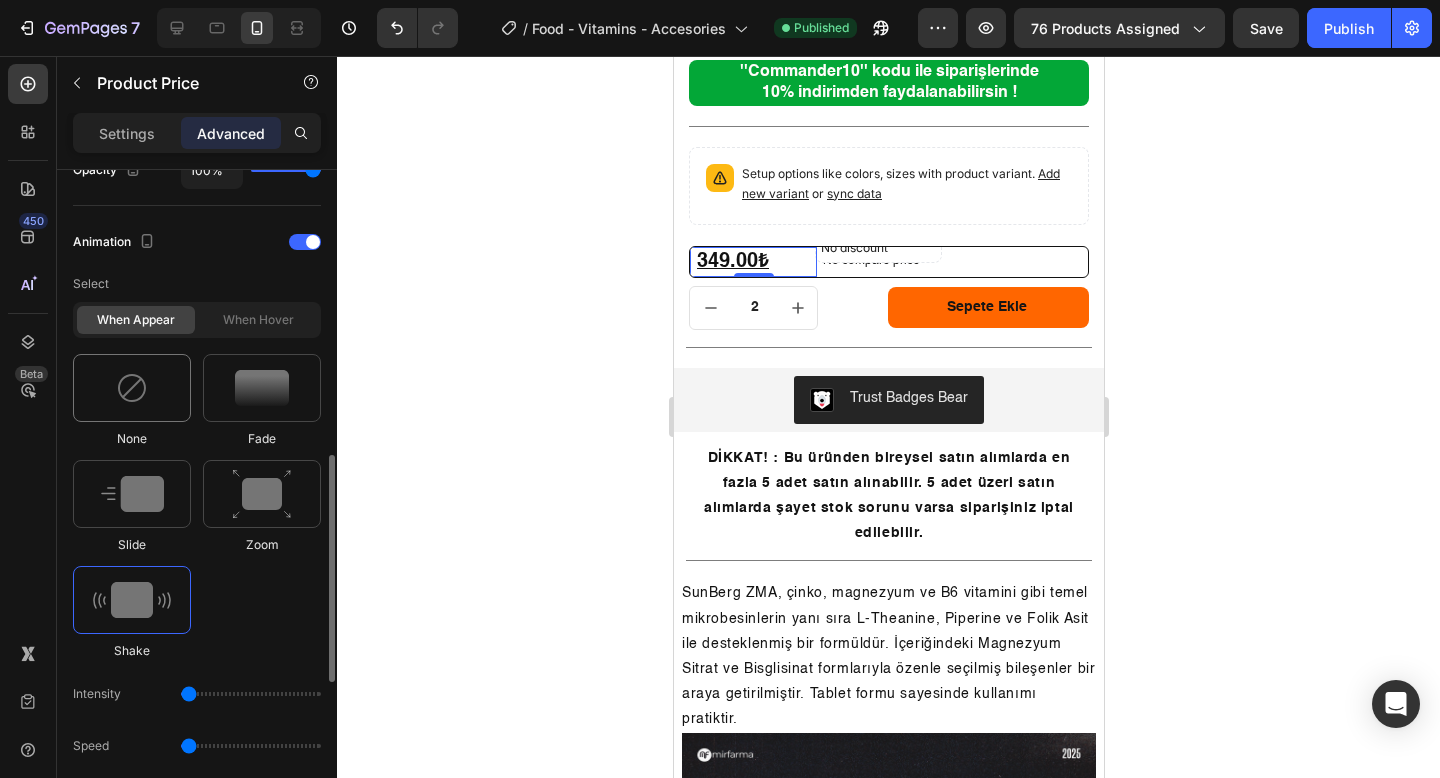 click at bounding box center [132, 388] 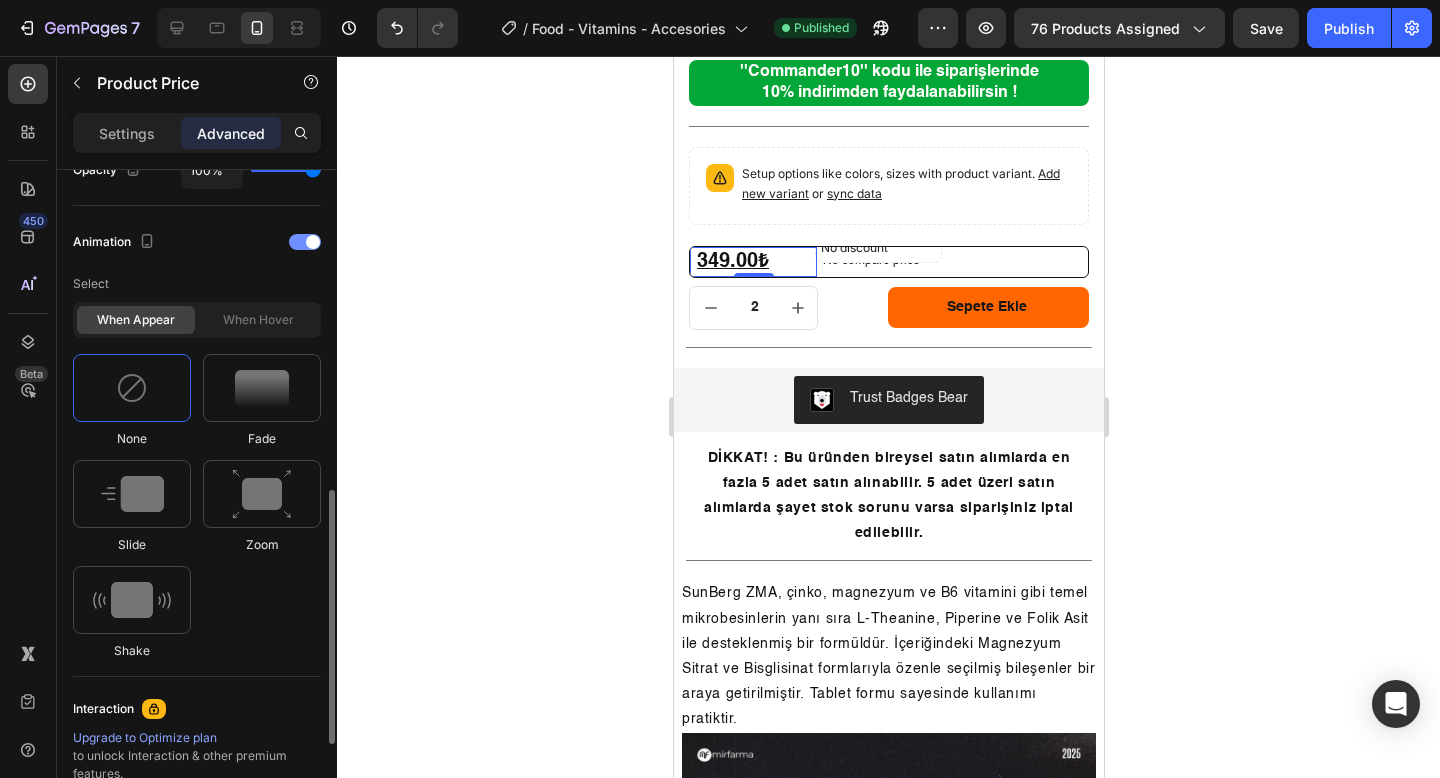 click on "Animation" at bounding box center (197, 242) 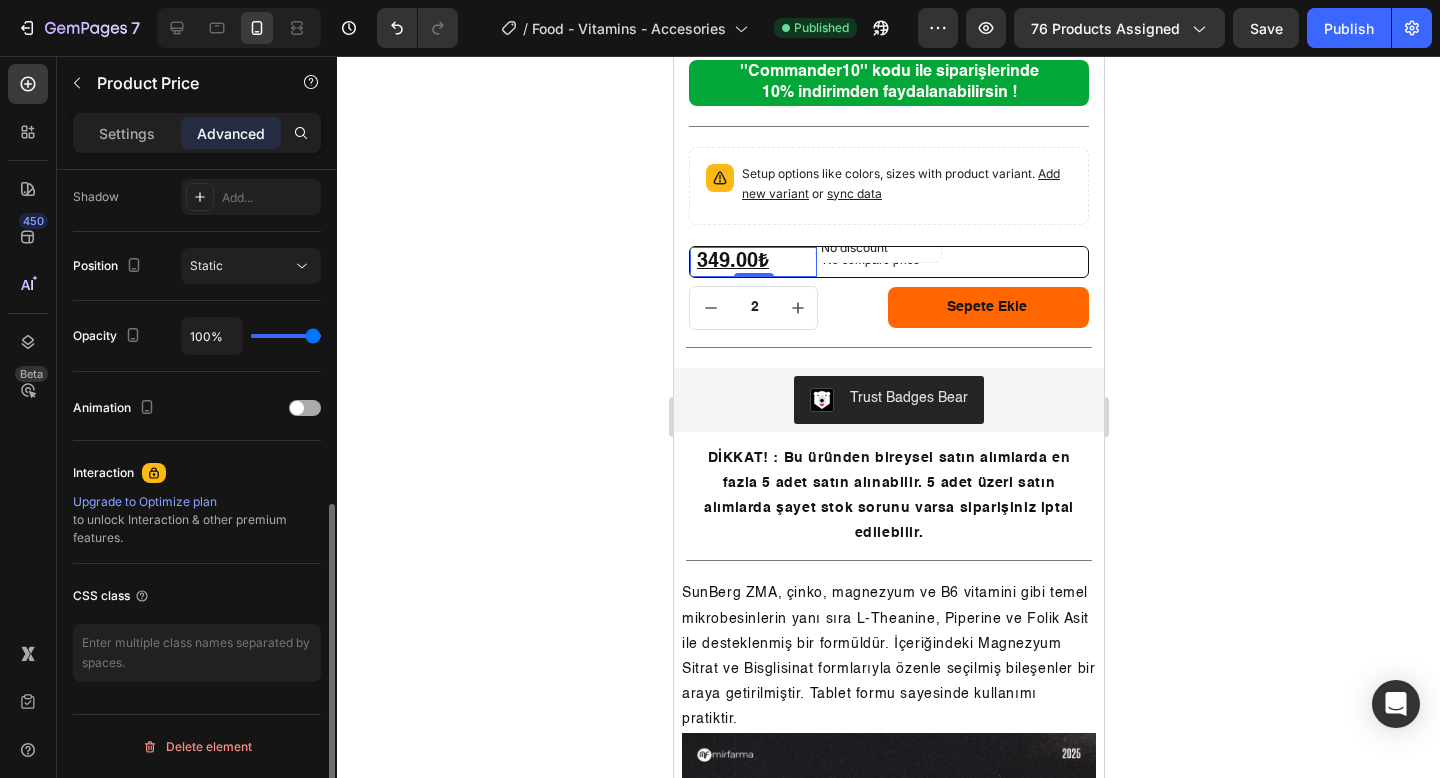 scroll, scrollTop: 669, scrollLeft: 0, axis: vertical 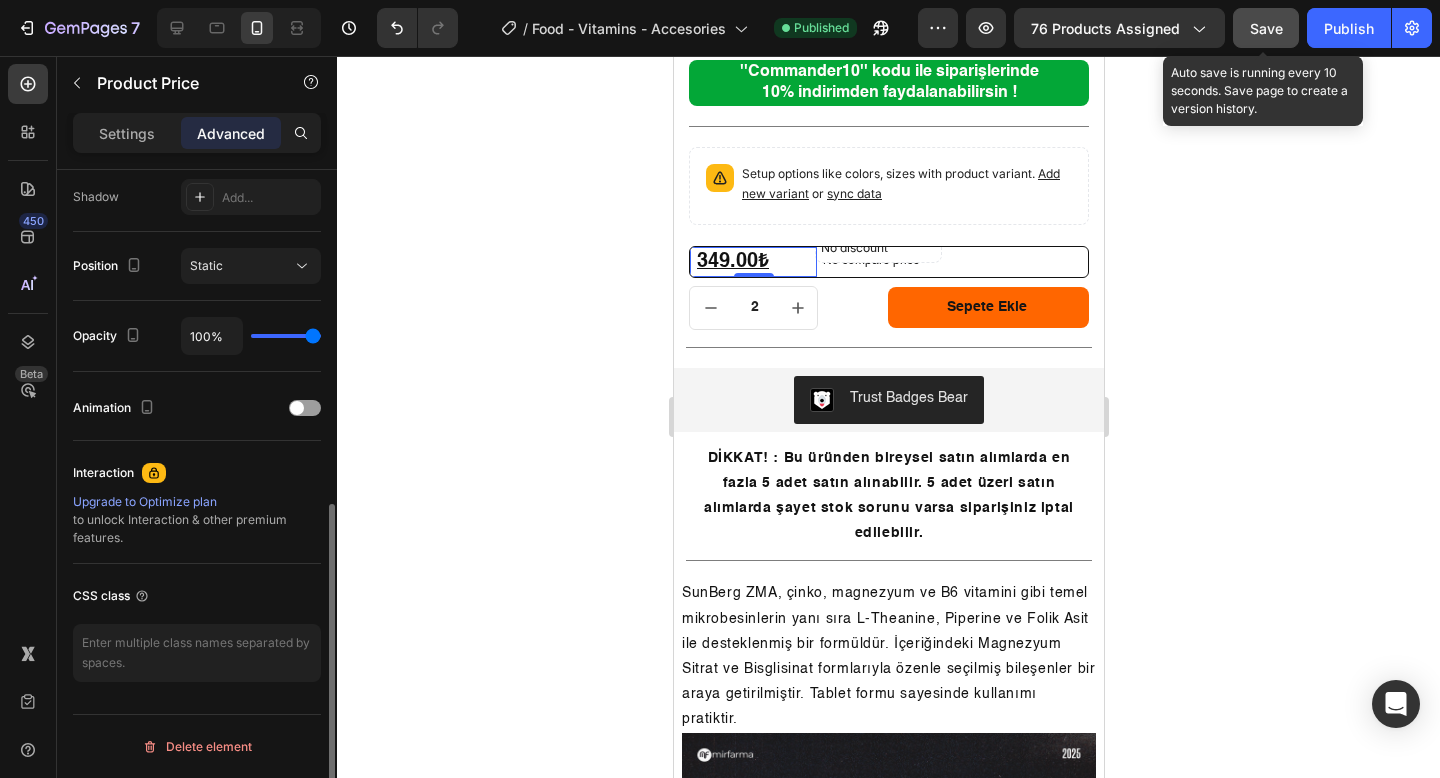 click on "Save" at bounding box center (1266, 28) 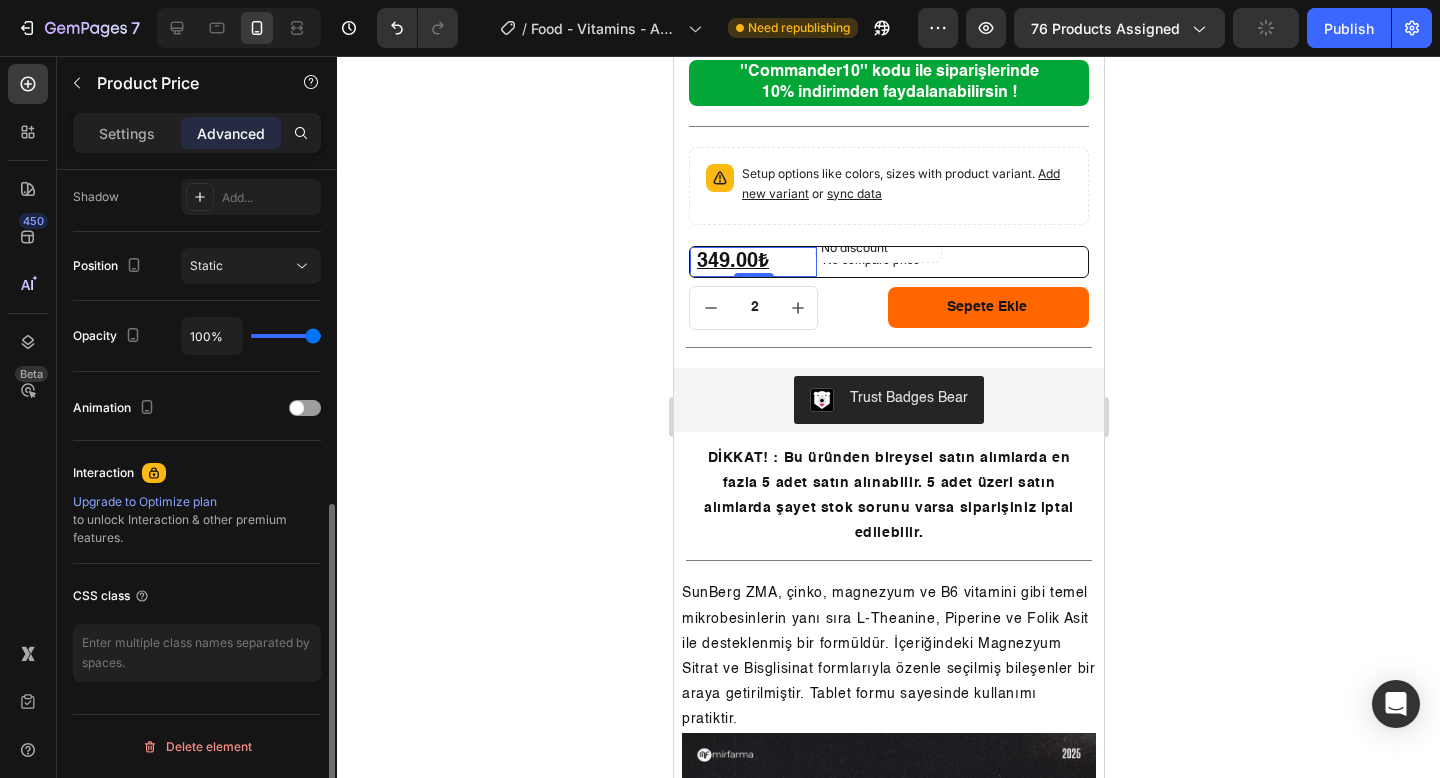 scroll, scrollTop: 0, scrollLeft: 0, axis: both 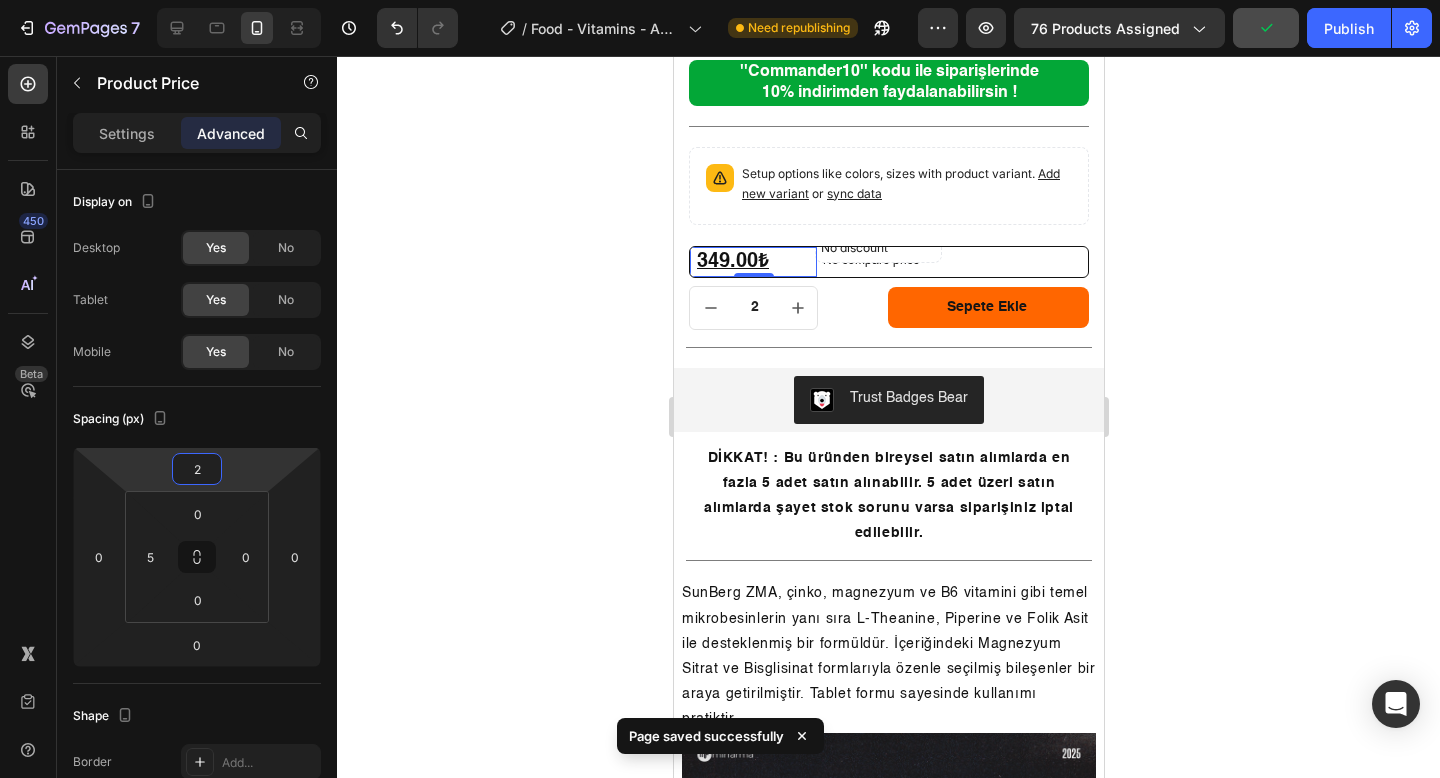 type on "4" 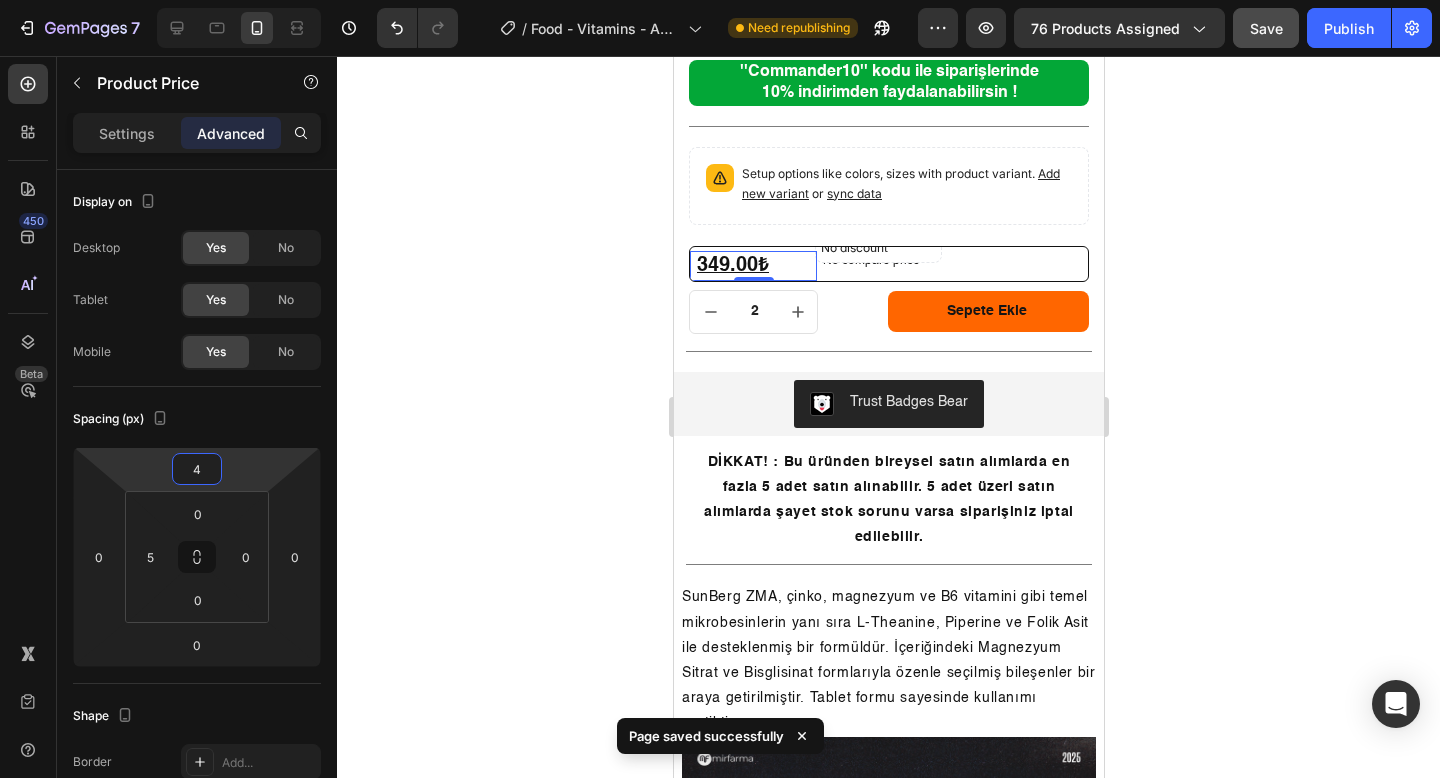 click on "7  Version history  /  Food - Vitamins - Accesories Need republishing Preview 76 products assigned  Save   Publish  450 Beta trust Sections(15) Elements(0)  We couldn’t find any matches for “trust” Suggestions: Check your search for any typos Try different keywords  Looking for templates? Have a look in  our libraries Product Price Settings Advanced Display on Desktop Yes No Tablet Yes No Mobile Yes No Spacing (px) 4 0 0 0 0 5 0 0 Shape Border Add... Corner Sharp Shadow Add... Position Static Opacity 100% Animation Interaction Upgrade to Optimize plan  to unlock Interaction & other premium features. CSS class Delete element 333333 100 % 333333 100 % We recommend editing on a screen 1024px+ for efficient experience. You can zoom out the browser for more working space. Save Preview View live page View history Rename page
Clone to other page type
View with current template Force Publish All Home" at bounding box center [720, 0] 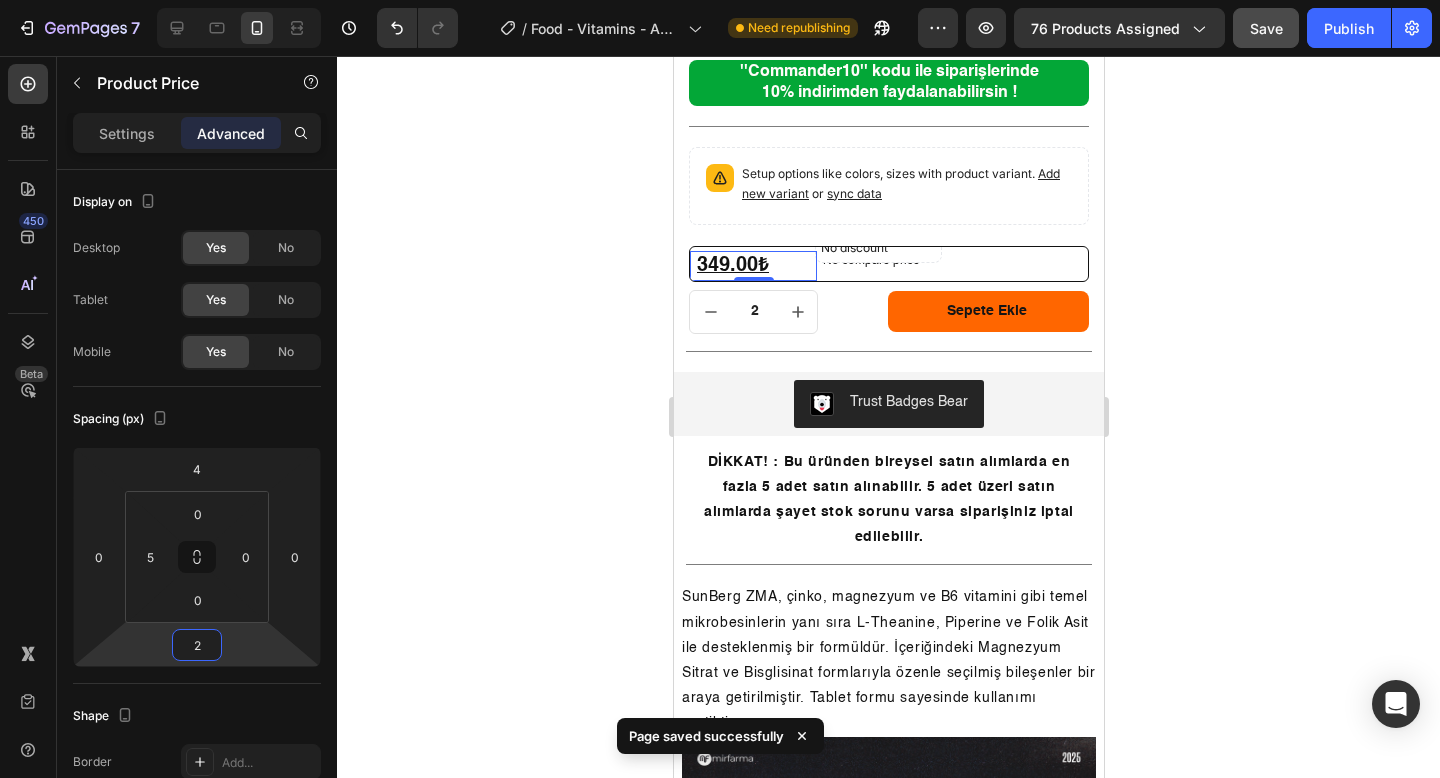 type on "4" 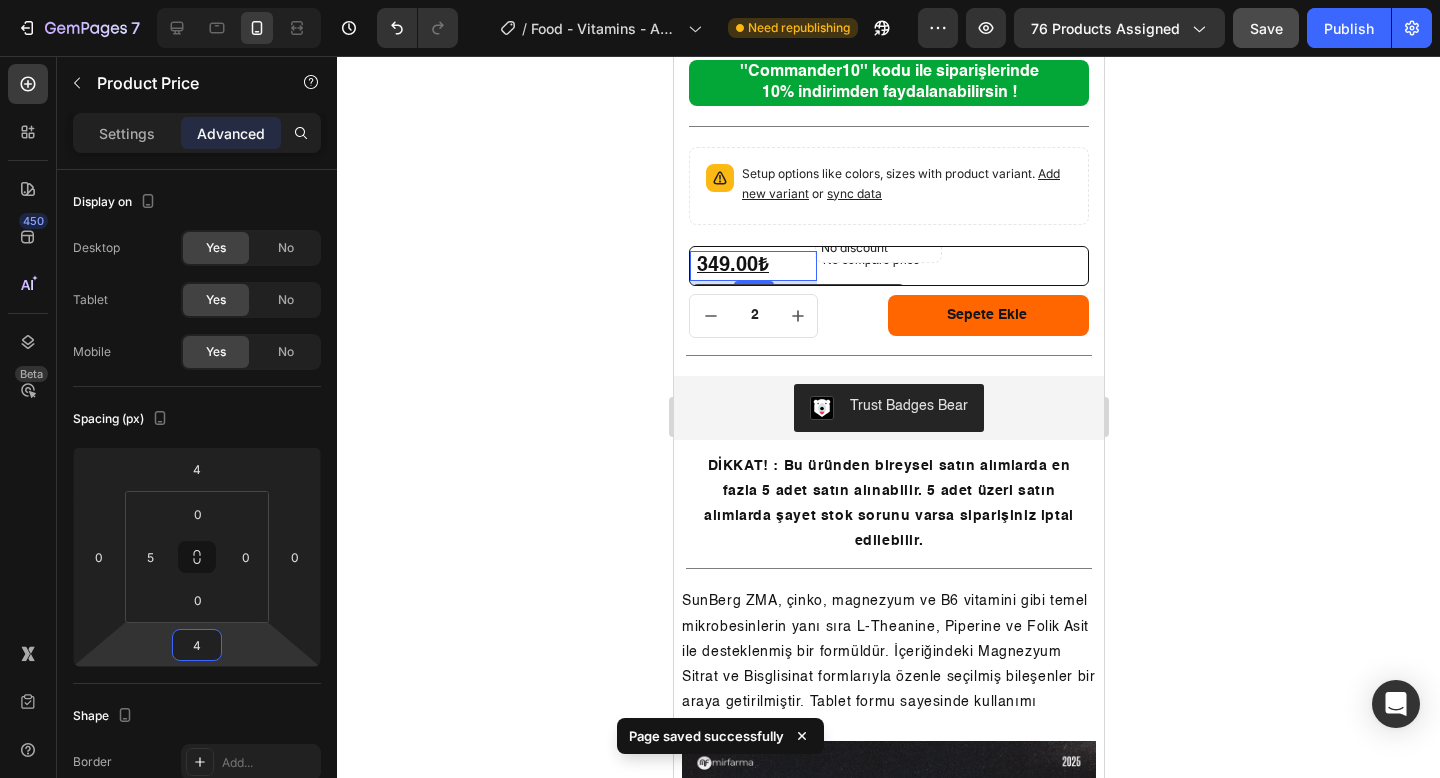 click on "7  Version history  /  Food - Vitamins - Accesories Need republishing Preview 76 products assigned  Save   Publish  450 Beta trust Sections(15) Elements(0)  We couldn’t find any matches for “trust” Suggestions: Check your search for any typos Try different keywords  Looking for templates? Have a look in  our libraries Product Price Settings Advanced Display on Desktop Yes No Tablet Yes No Mobile Yes No Spacing (px) 4 0 4 0 0 5 0 0 Shape Border Add... Corner Sharp Shadow Add... Position Static Opacity 100% Animation Interaction Upgrade to Optimize plan  to unlock Interaction & other premium features. CSS class Delete element 333333 100 % 333333 100 % We recommend editing on a screen 1024px+ for efficient experience. You can zoom out the browser for more working space. Save Preview View live page View history Rename page
Clone to other page type
View with current template Force Publish All Home" at bounding box center [720, 0] 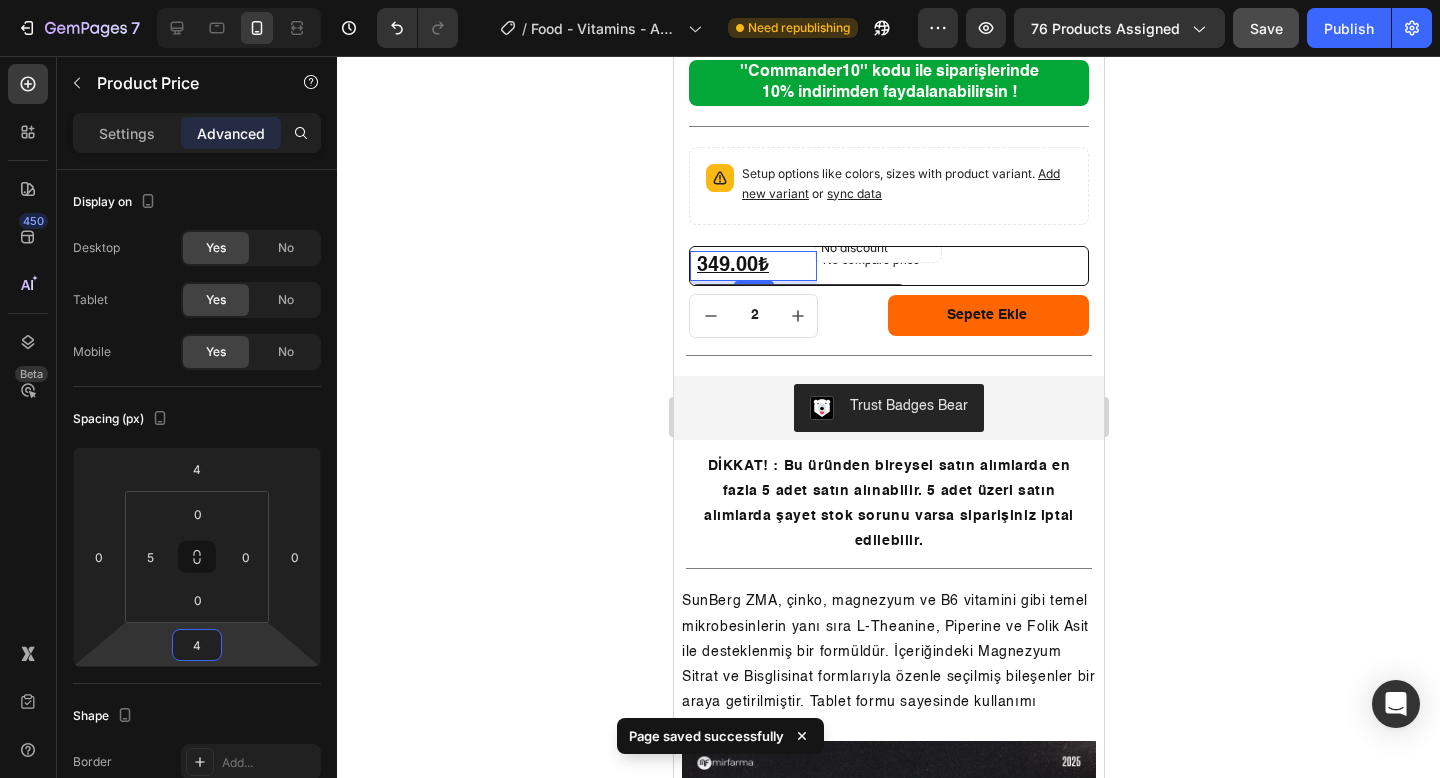 click on "Save" at bounding box center [1266, 28] 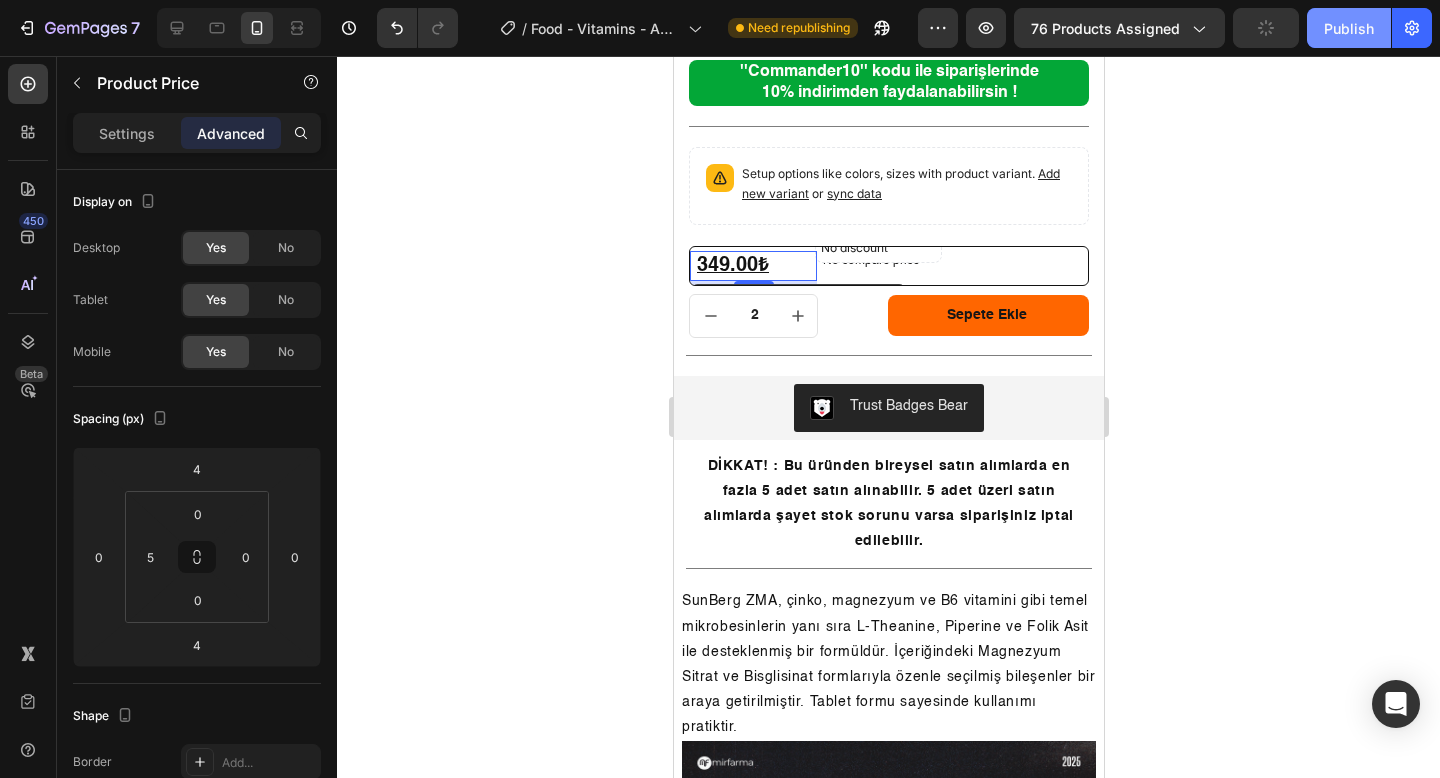 click on "Publish" at bounding box center [1349, 28] 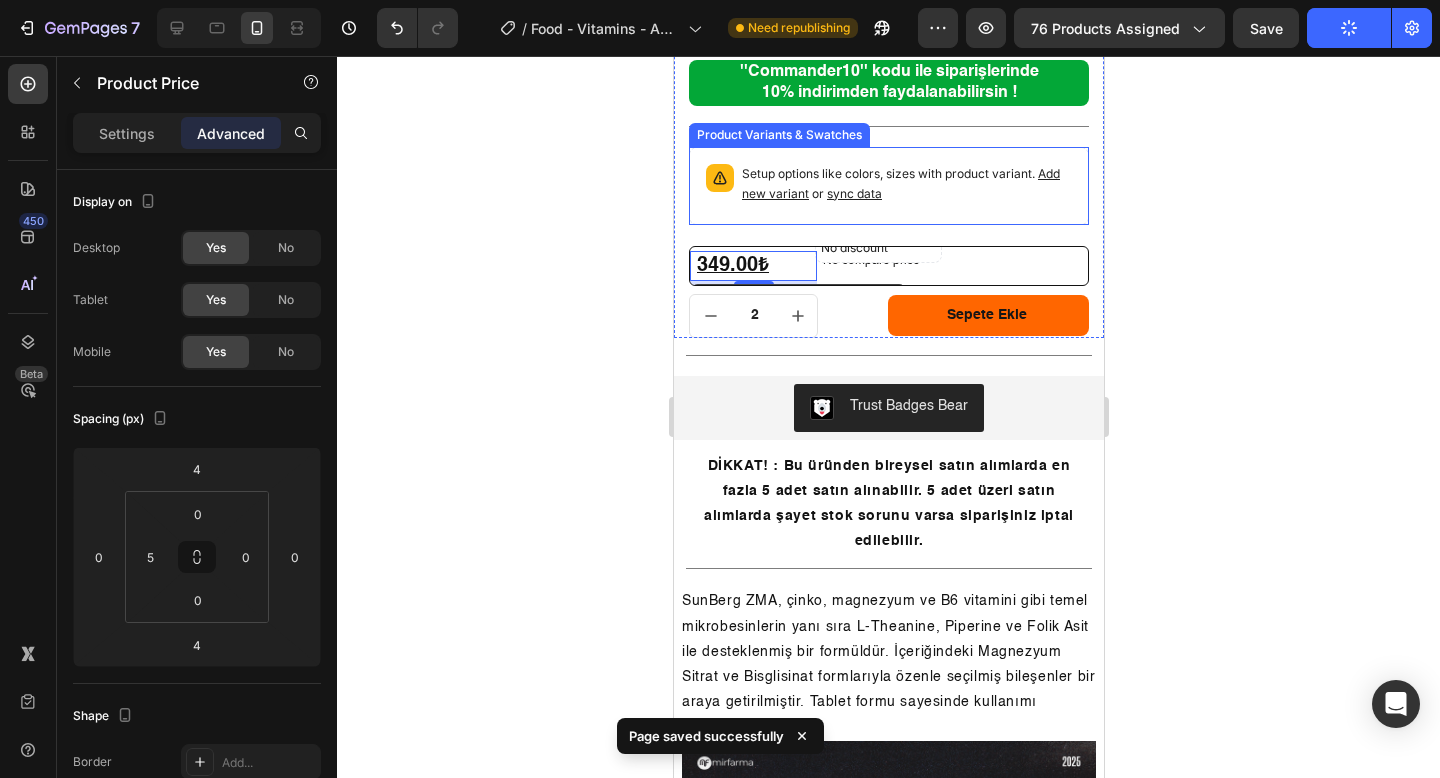 click on "Setup options like colors, sizes with product variant.       Add new variant   or   sync data" at bounding box center [888, 186] 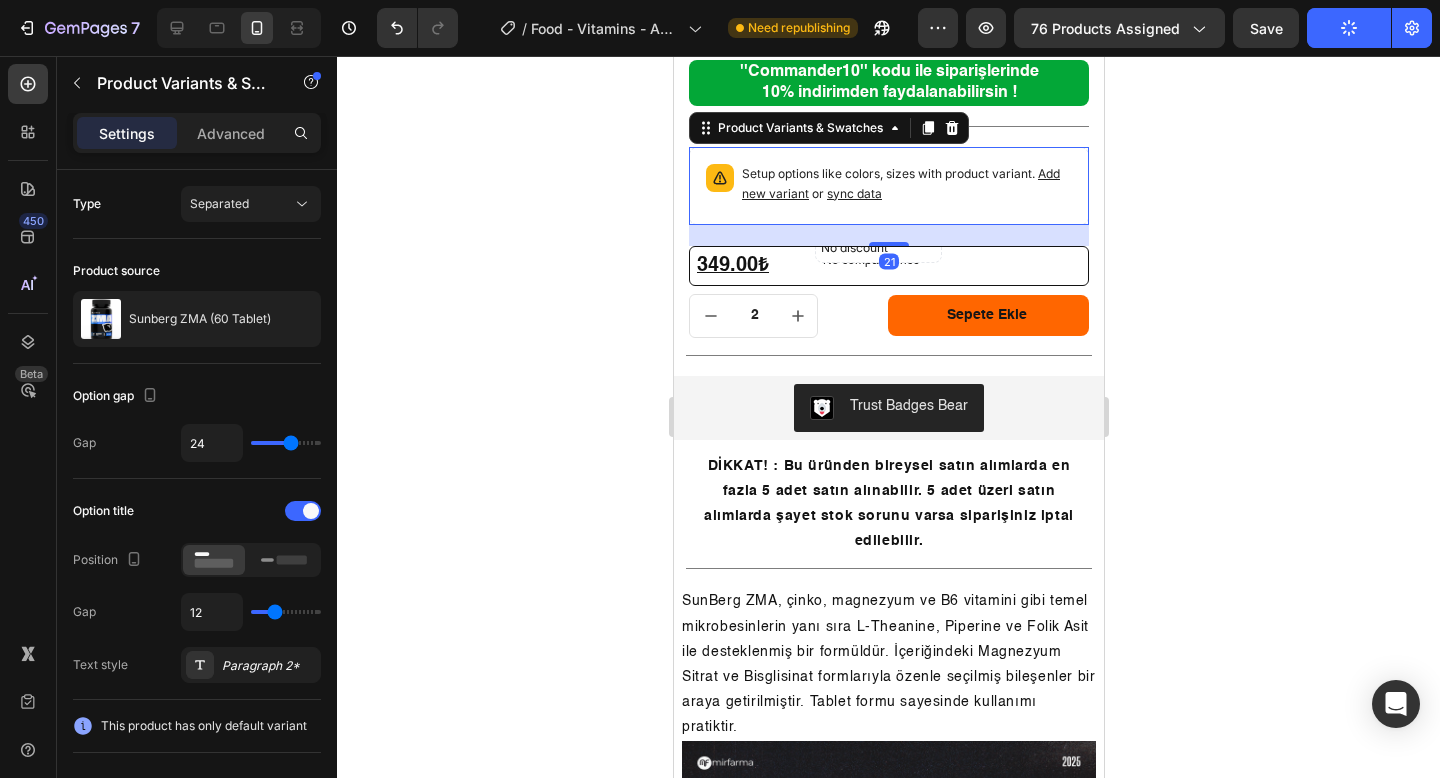 click 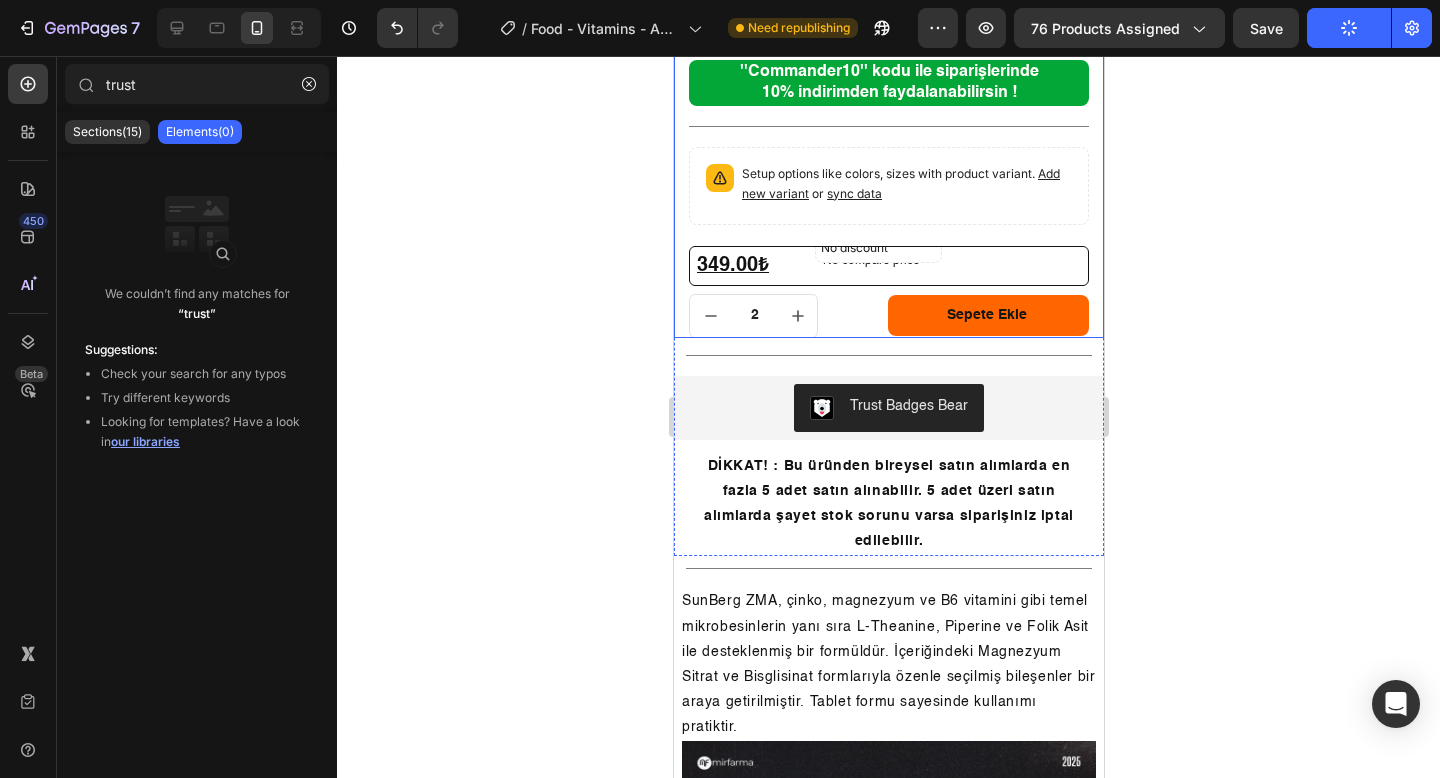 click on "750 TL VE ÜZERİ SİPARİŞLERDE ÜCRETSİZ KARGO Text Block
750 TL VE ÜZERİ SİPARİŞLERDE ÜCRETSİZ KARGO Text
750 TL VE ÜZERİ SİPARİŞLERDE ÜCRETSİZ KARGO Text Block
750 TL VE ÜZERİ SİPARİŞLERDE ÜCRETSİZ KARGO Text
Marquee Sunberg ZMA (60 Tablet) Product Title                Title Line ''Commander10'' kodu ile siparişlerinde  10% indirimden faydalanabilirsin !  Heading                Title Line Setup options like colors, sizes with product variant.       Add new variant   or   sync data Product Variants & Swatches 349.00₺ Product Price Product Price No compare price Product Price No discount   Not be displayed when published Discount Tag Row
2
Product Quantity Sepete ekle Add to Cart Row" at bounding box center (888, 125) 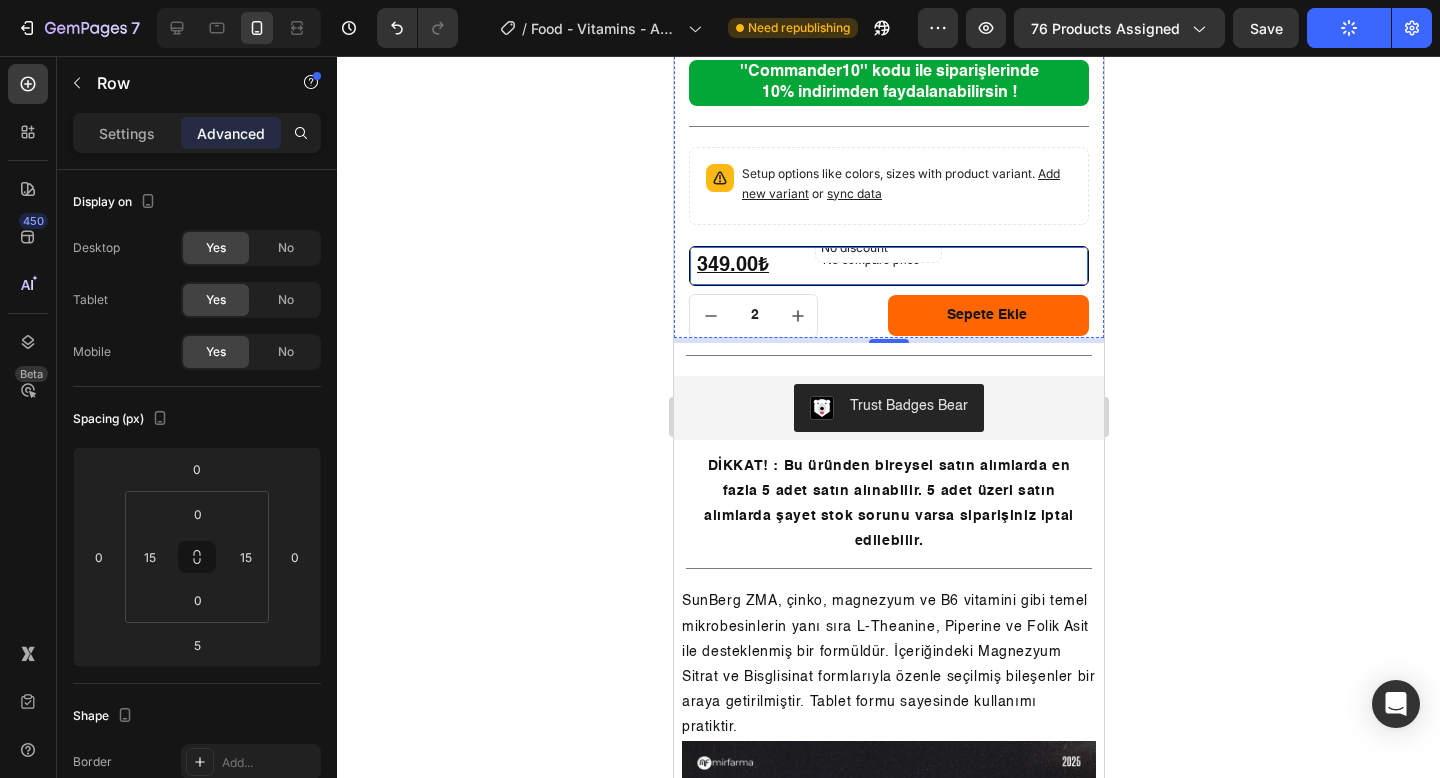 click on "No discount   Not be displayed when published Discount Tag" at bounding box center (1023, 266) 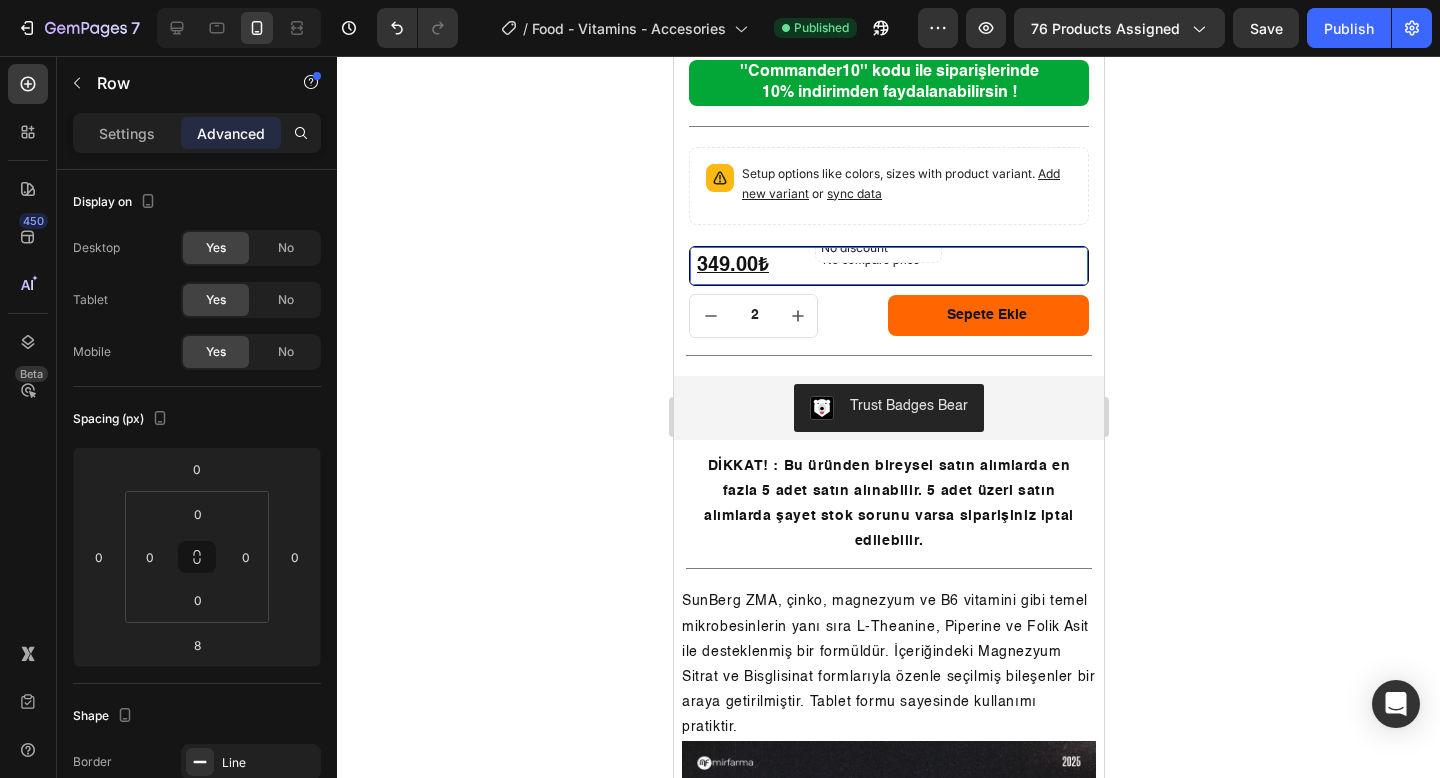 click on "No discount   Not be displayed when published Discount Tag" at bounding box center [1023, 266] 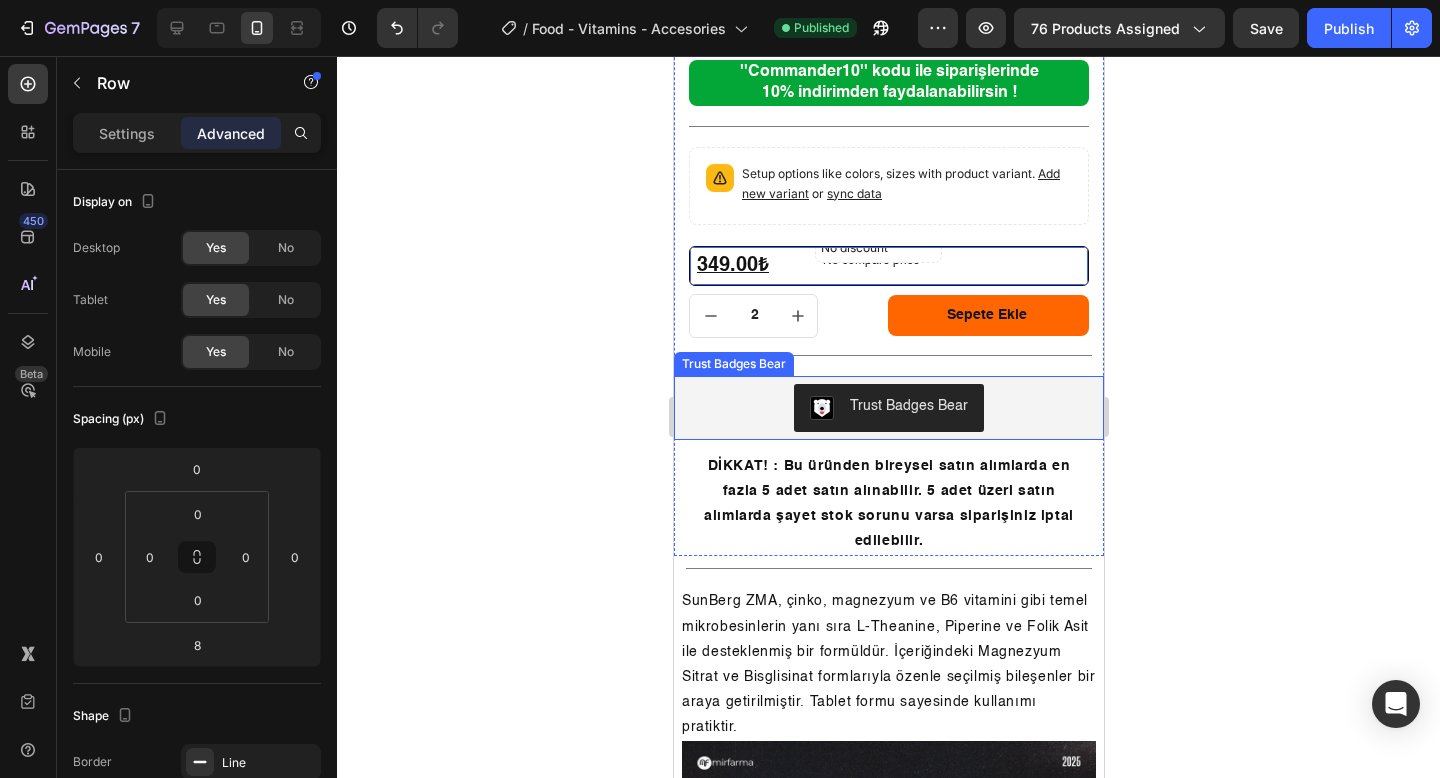 click on "Trust Badges Bear" at bounding box center (888, 408) 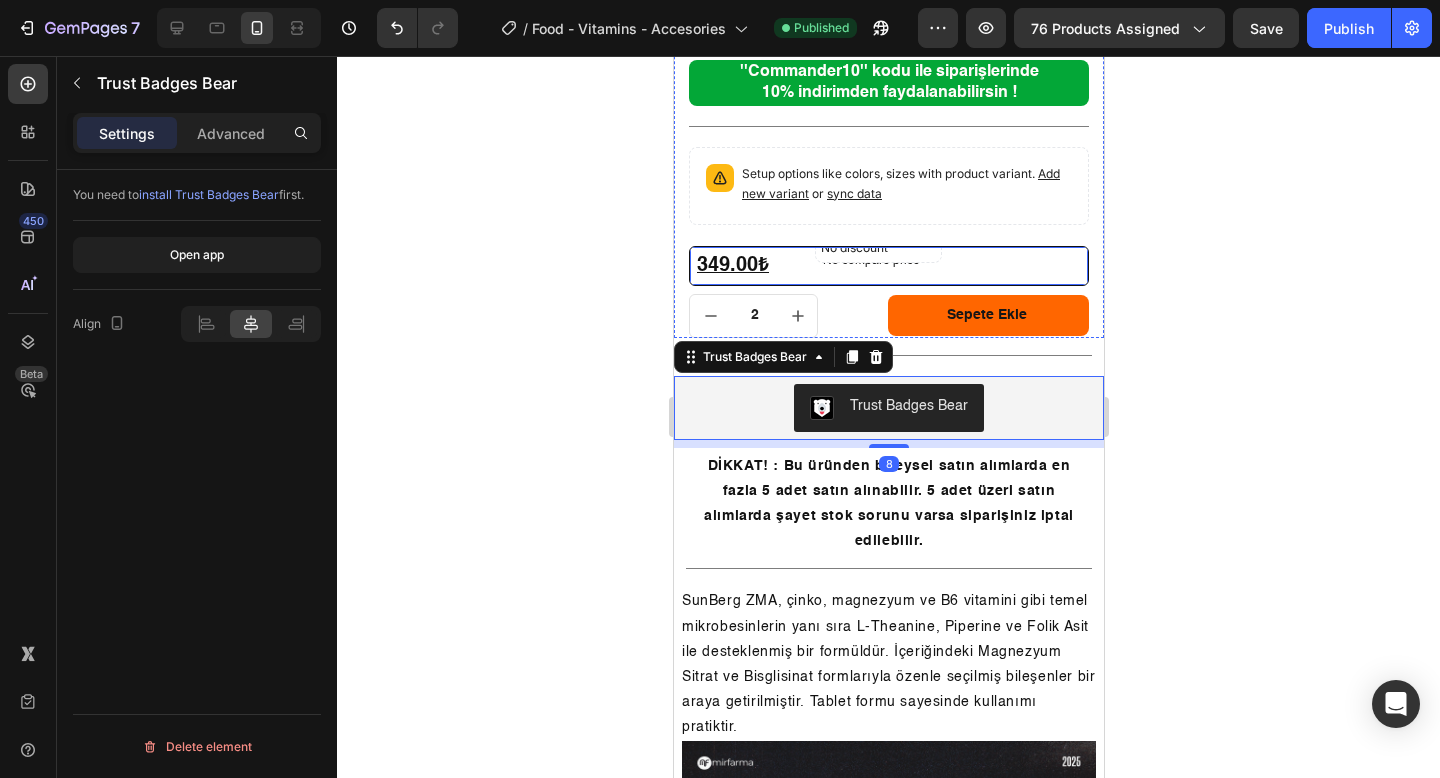 click on "No discount   Not be displayed when published Discount Tag" at bounding box center [1023, 266] 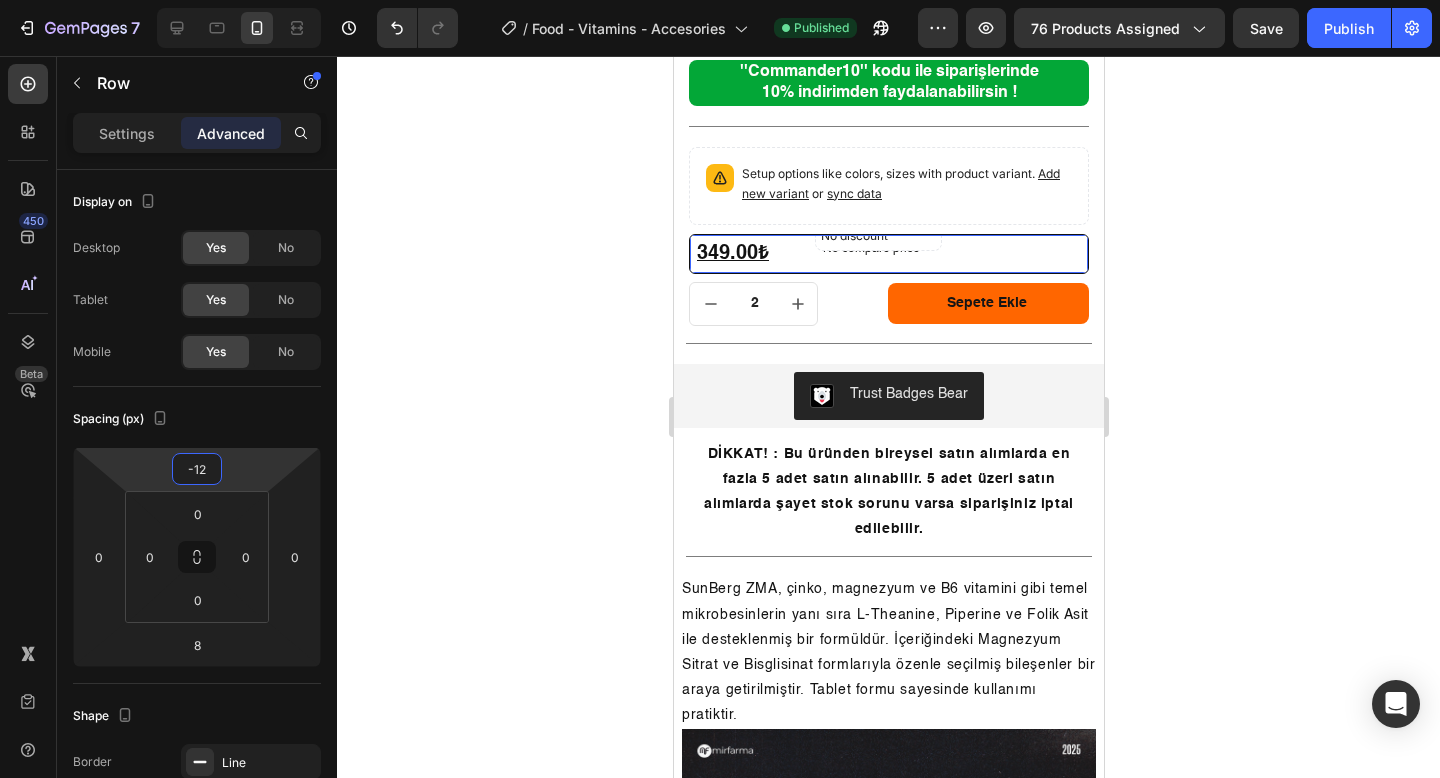 type on "-14" 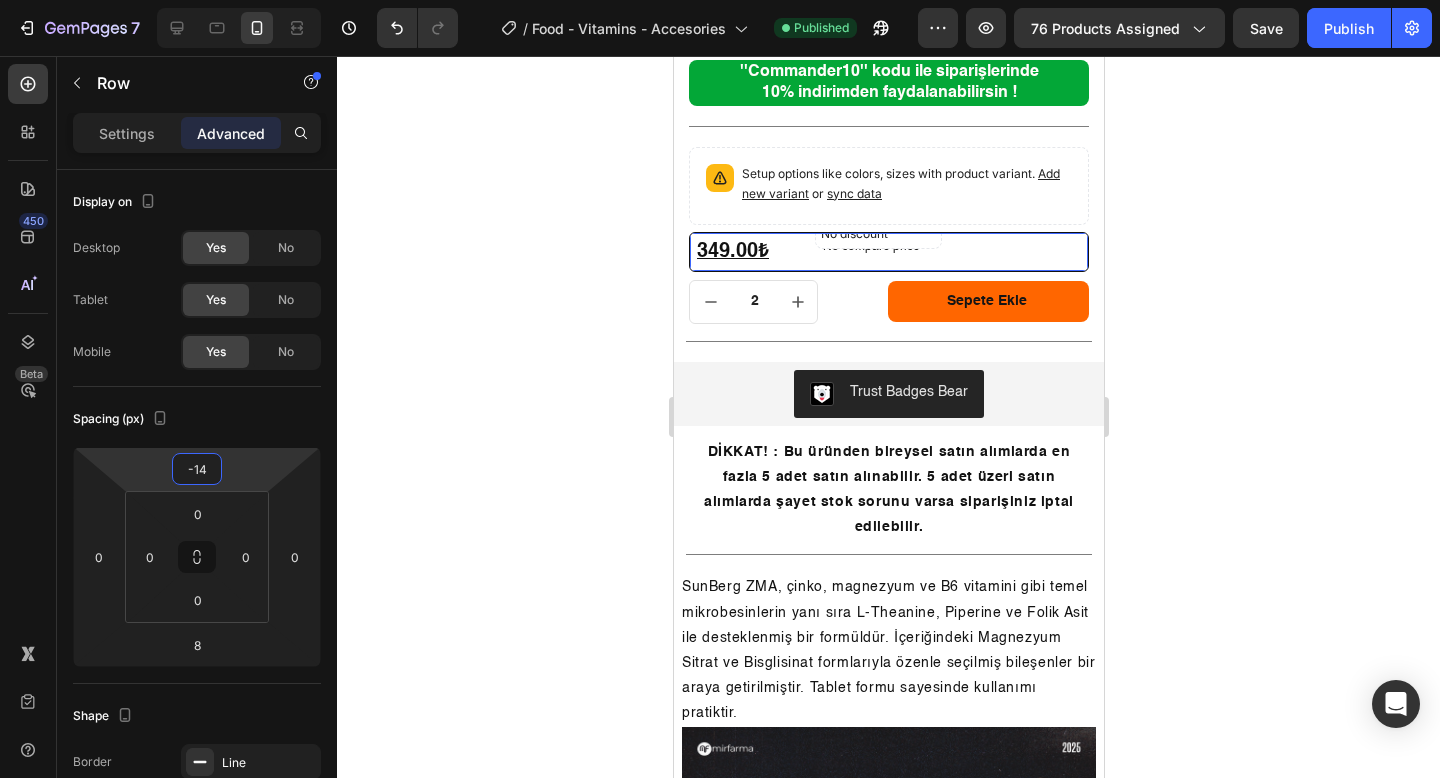 click on "7  Version history  /  Food - Vitamins - Accesories Published Preview 76 products assigned  Save   Publish  450 Beta trust Sections(15) Elements(0)  We couldn’t find any matches for “trust” Suggestions: Check your search for any typos Try different keywords  Looking for templates? Have a look in  our libraries Row Settings Advanced Display on Desktop Yes No Tablet Yes No Mobile Yes No Spacing (px) -14 0 8 0 0 0 0 0 Shape Border Line Corner 6, 6, 6, 6 Shadow Add... Position Static Opacity 100% Animation Interaction Upgrade to Optimize plan  to unlock Interaction & other premium features. CSS class Delete element 333333 100 % 333333 100 % We recommend editing on a screen 1024px+ for efficient experience. You can zoom out the browser for more working space. Save Preview View live page View history Rename page
Clone to other page type
View with current template Force Publish Download backup All S" at bounding box center [720, 0] 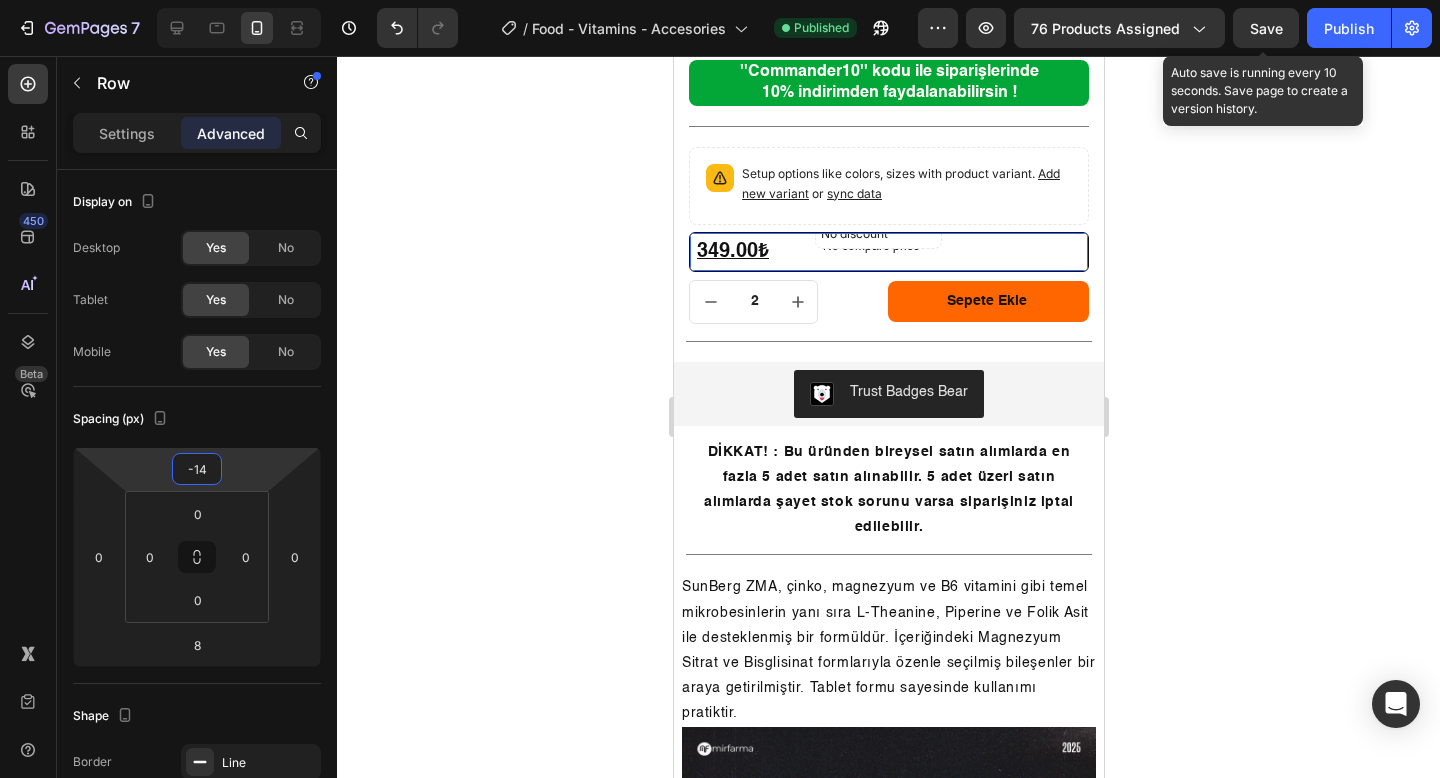 click on "Save" at bounding box center [1266, 28] 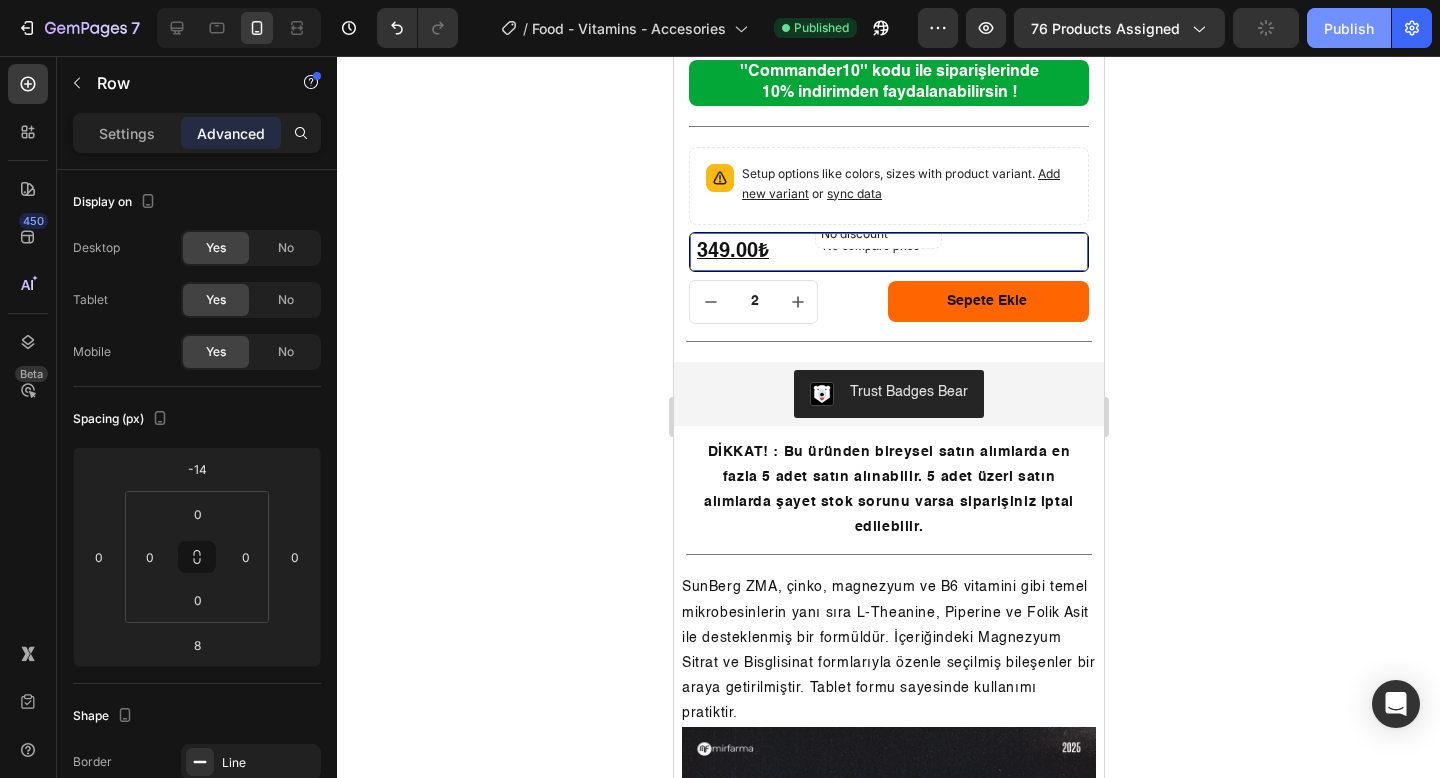 click on "Publish" at bounding box center (1349, 28) 